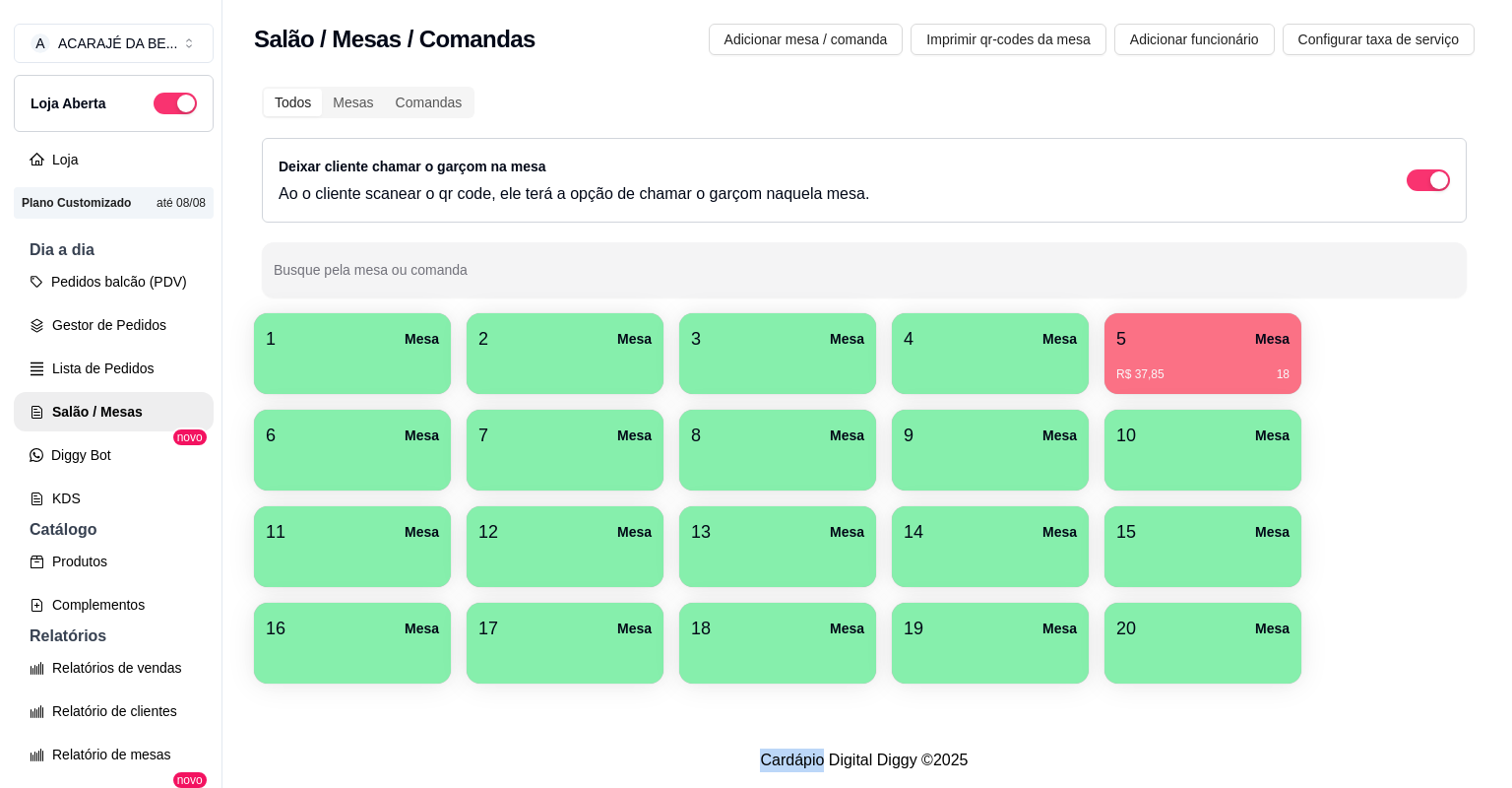 scroll, scrollTop: 0, scrollLeft: 0, axis: both 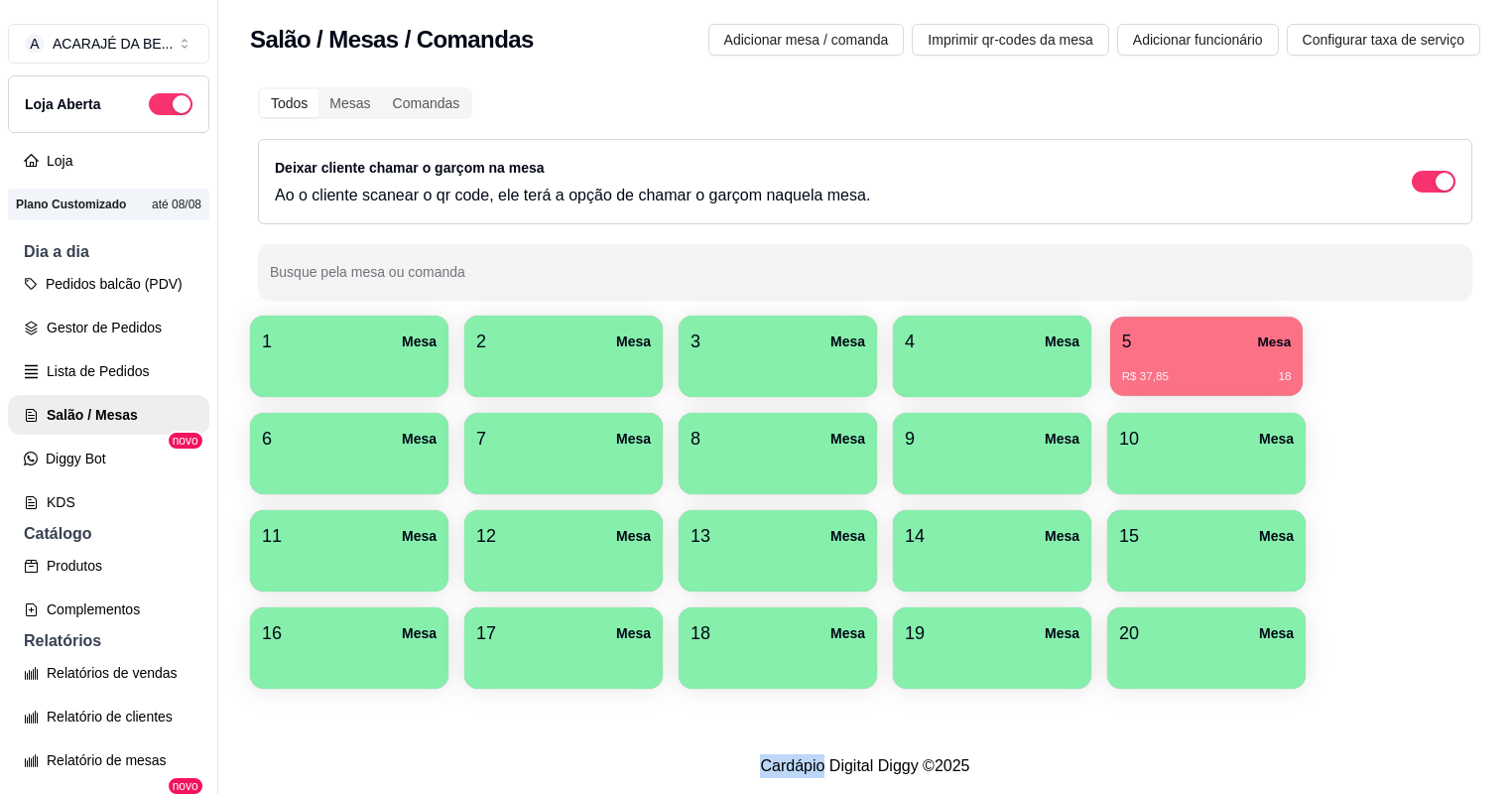click on "R$ 37,85 18" at bounding box center [1206, 369] 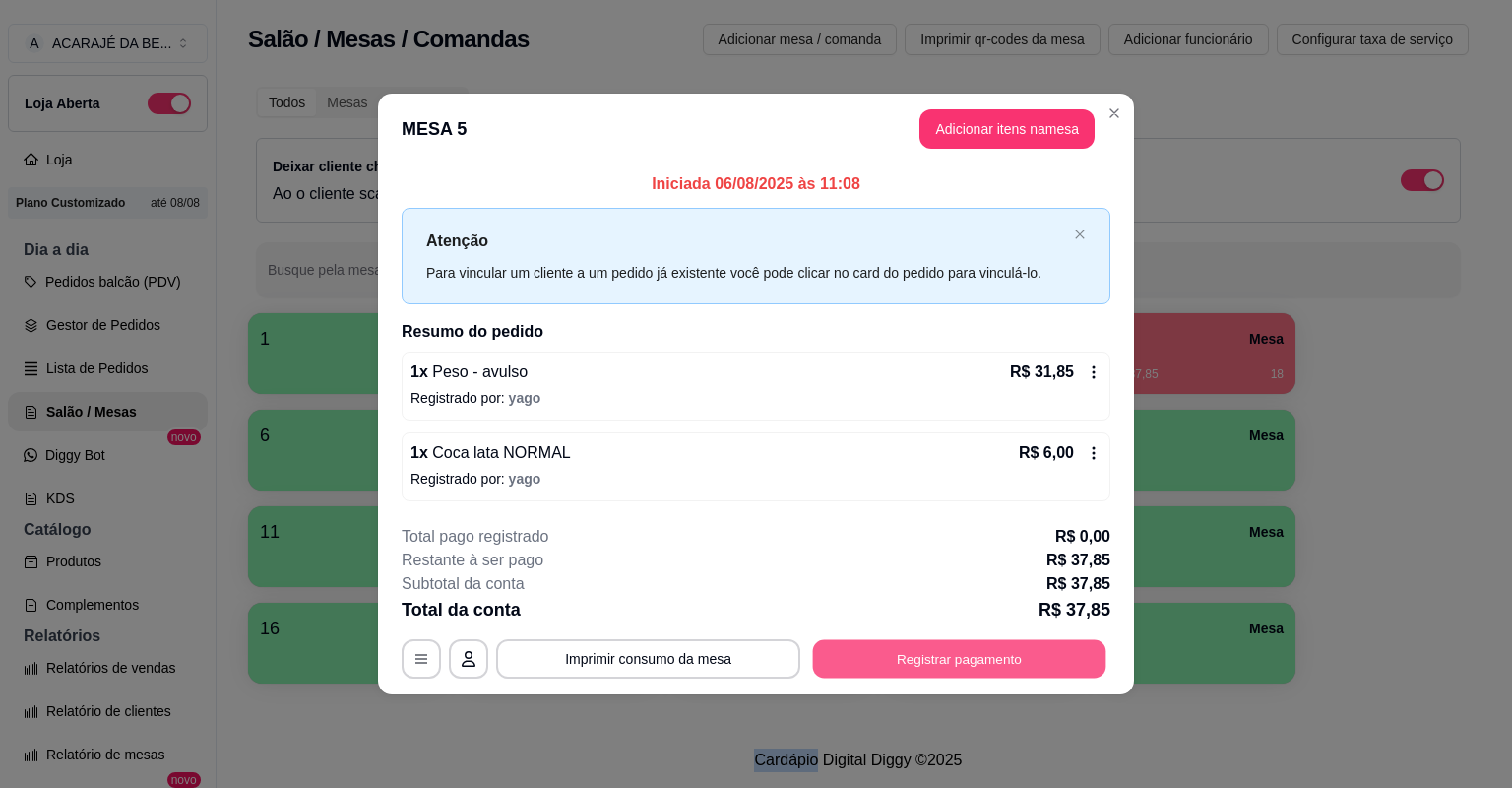 click on "Registrar pagamento" at bounding box center [960, 658] 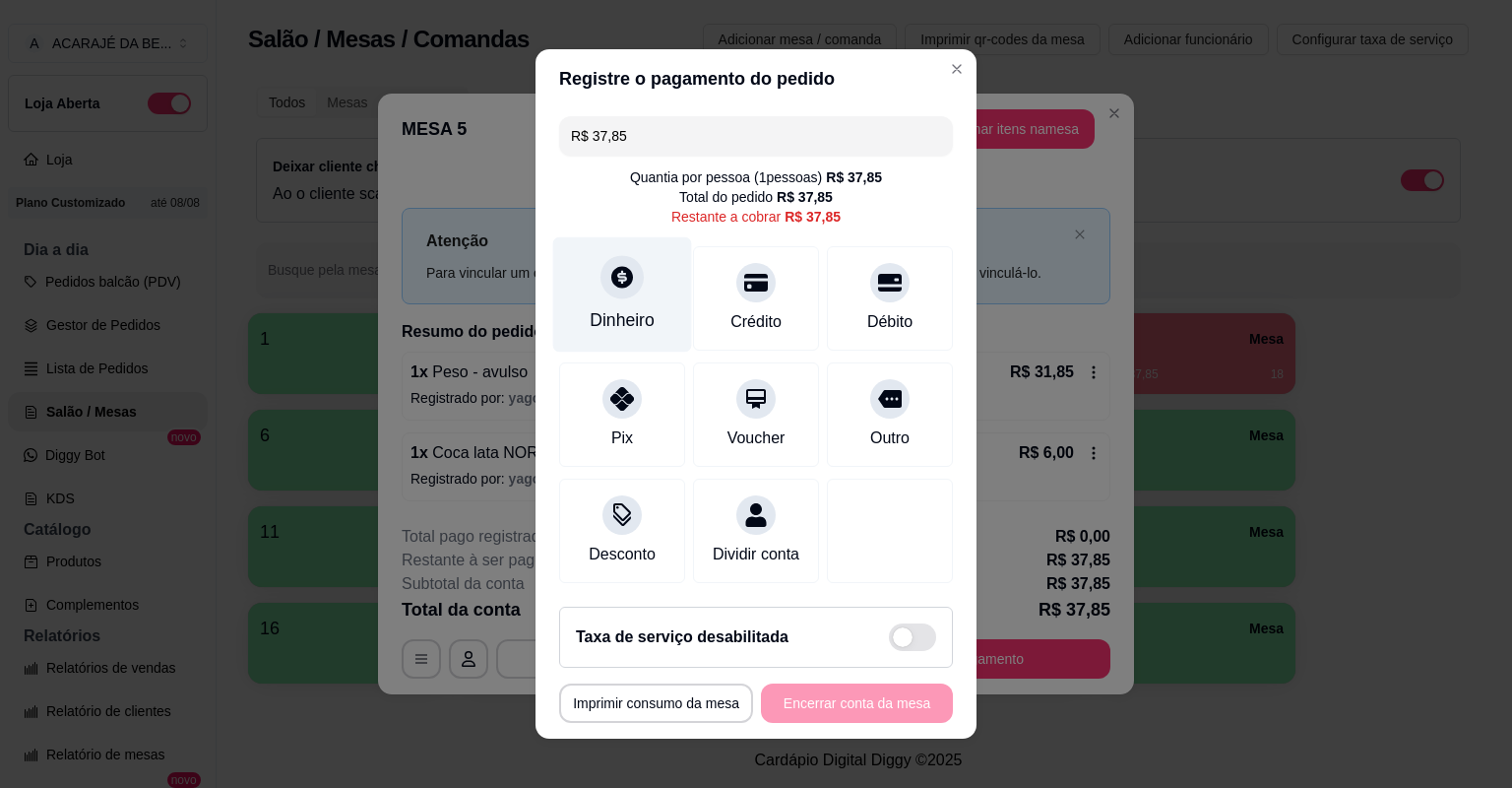 click on "Dinheiro" at bounding box center (622, 295) 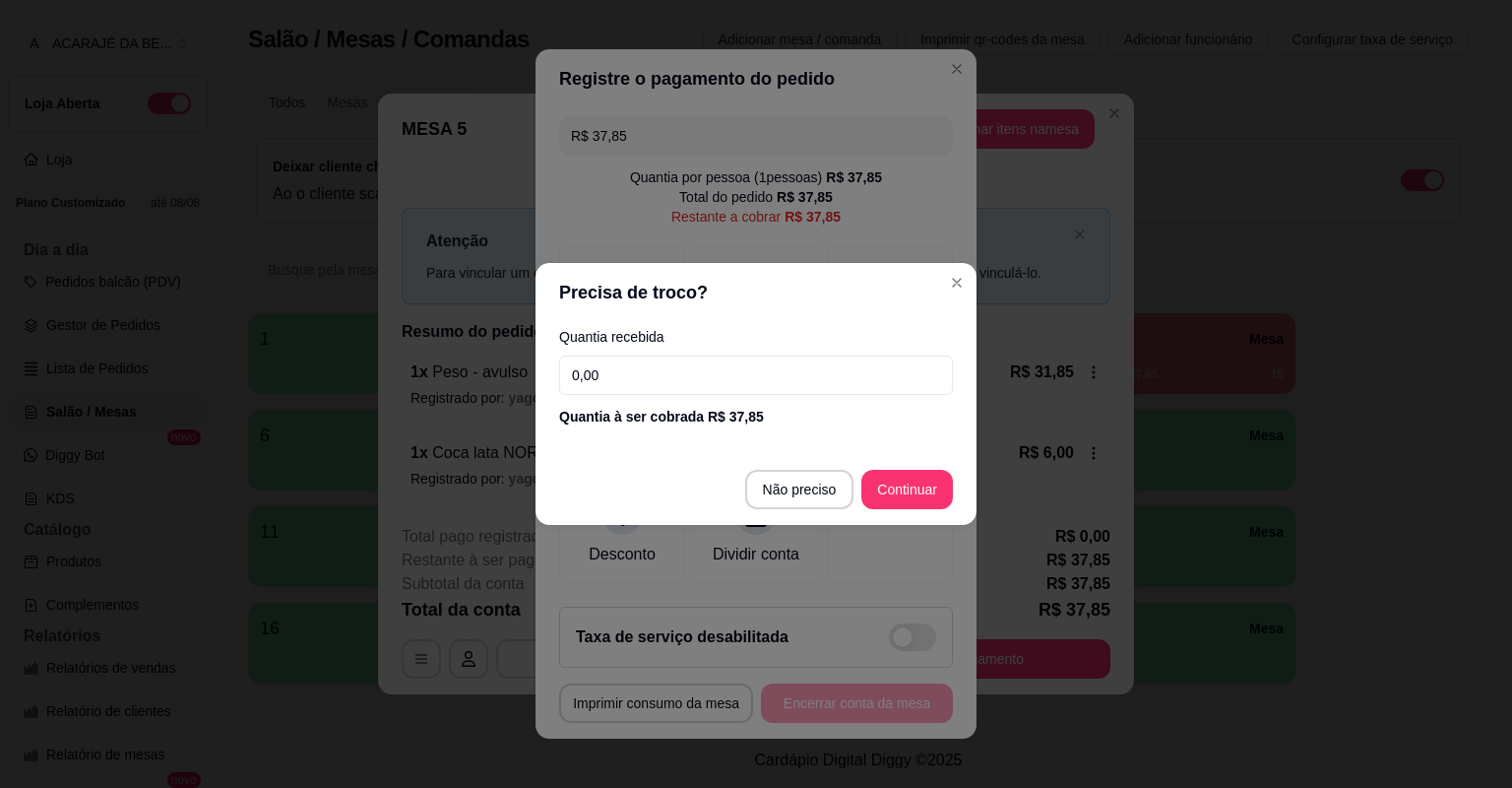 click on "Quantia recebida 0,00 Quantia à ser cobrada   R$ 37,85" at bounding box center [756, 378] 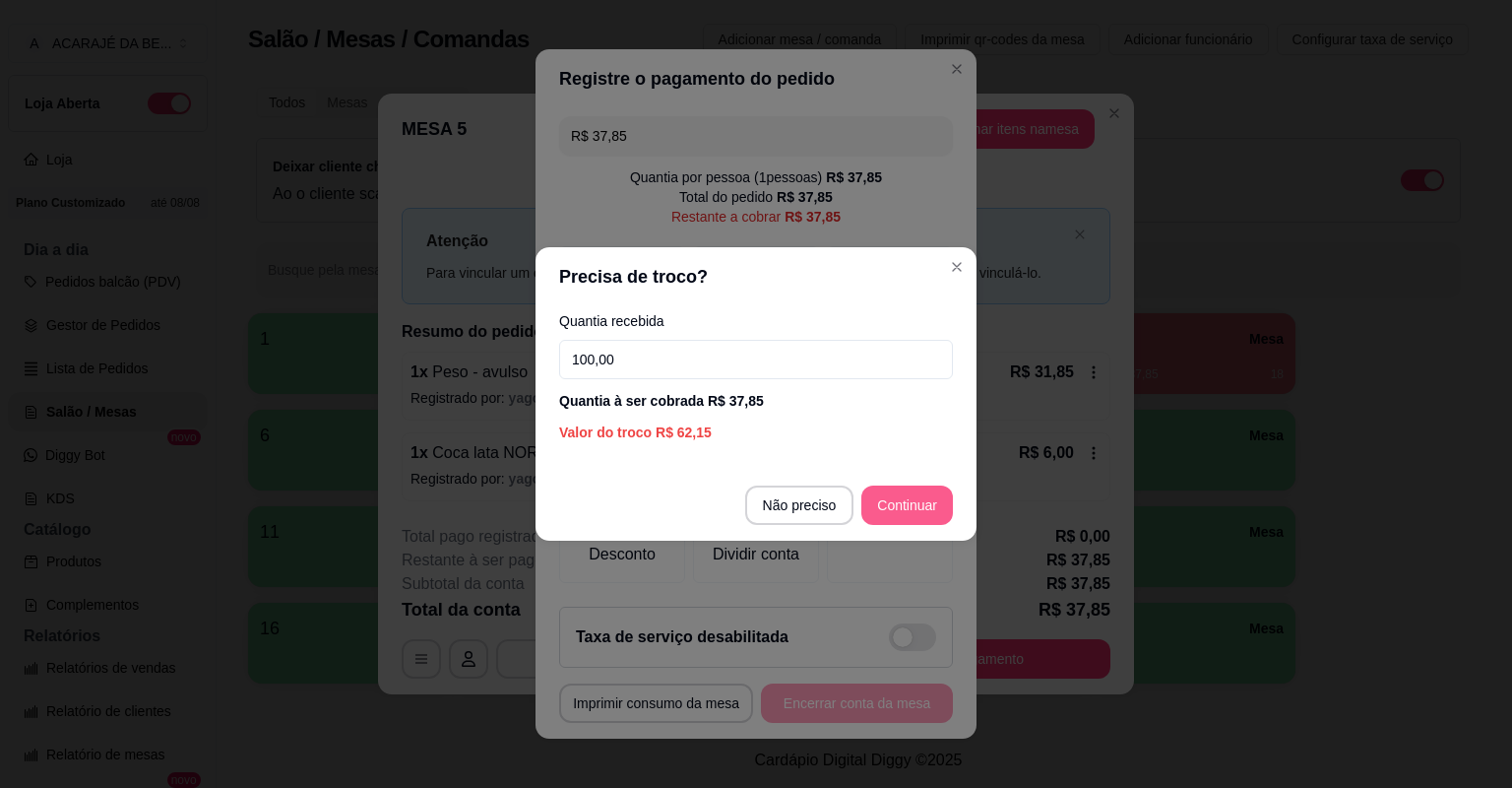 type on "100,00" 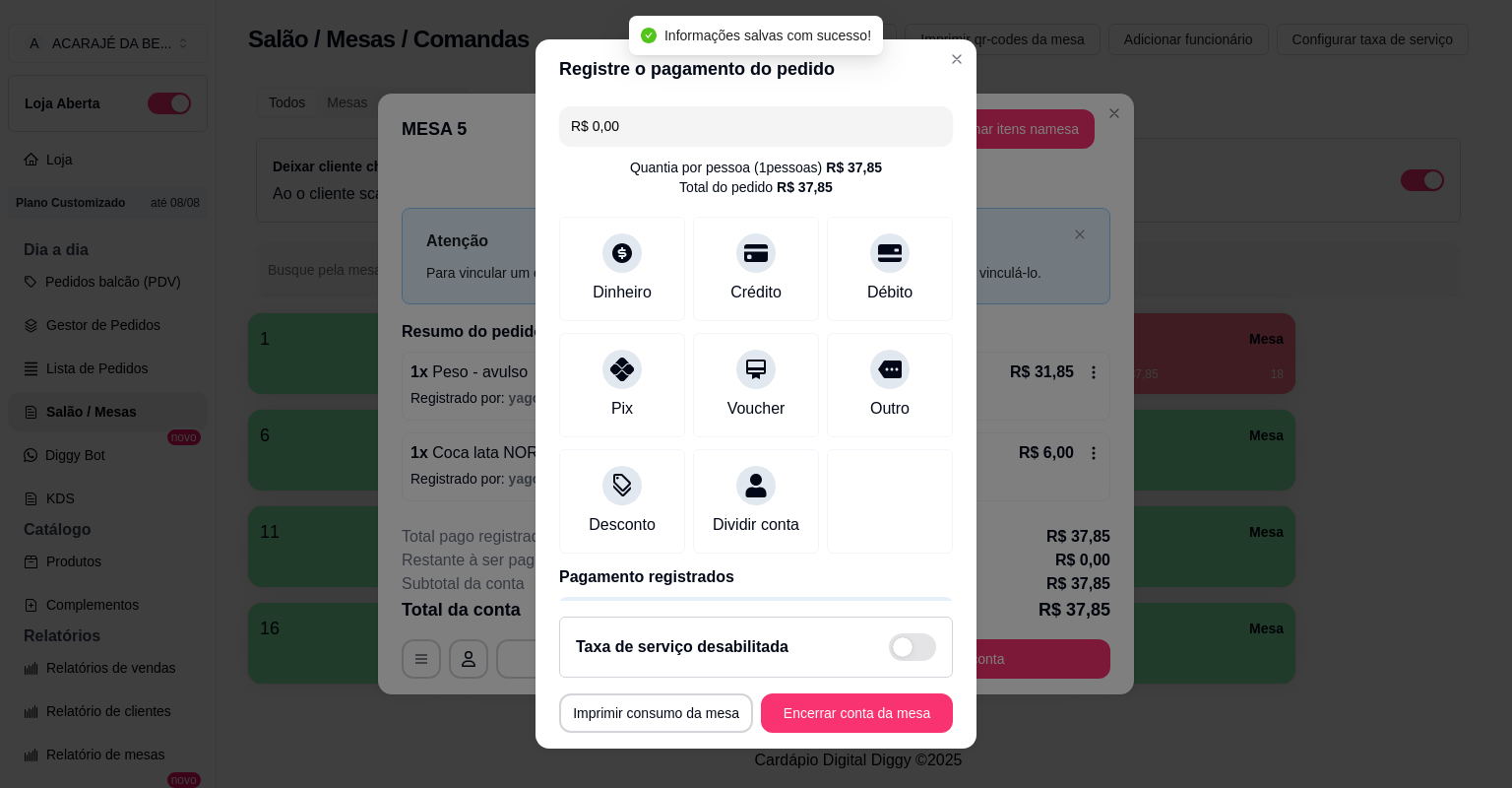 type on "R$ 0,00" 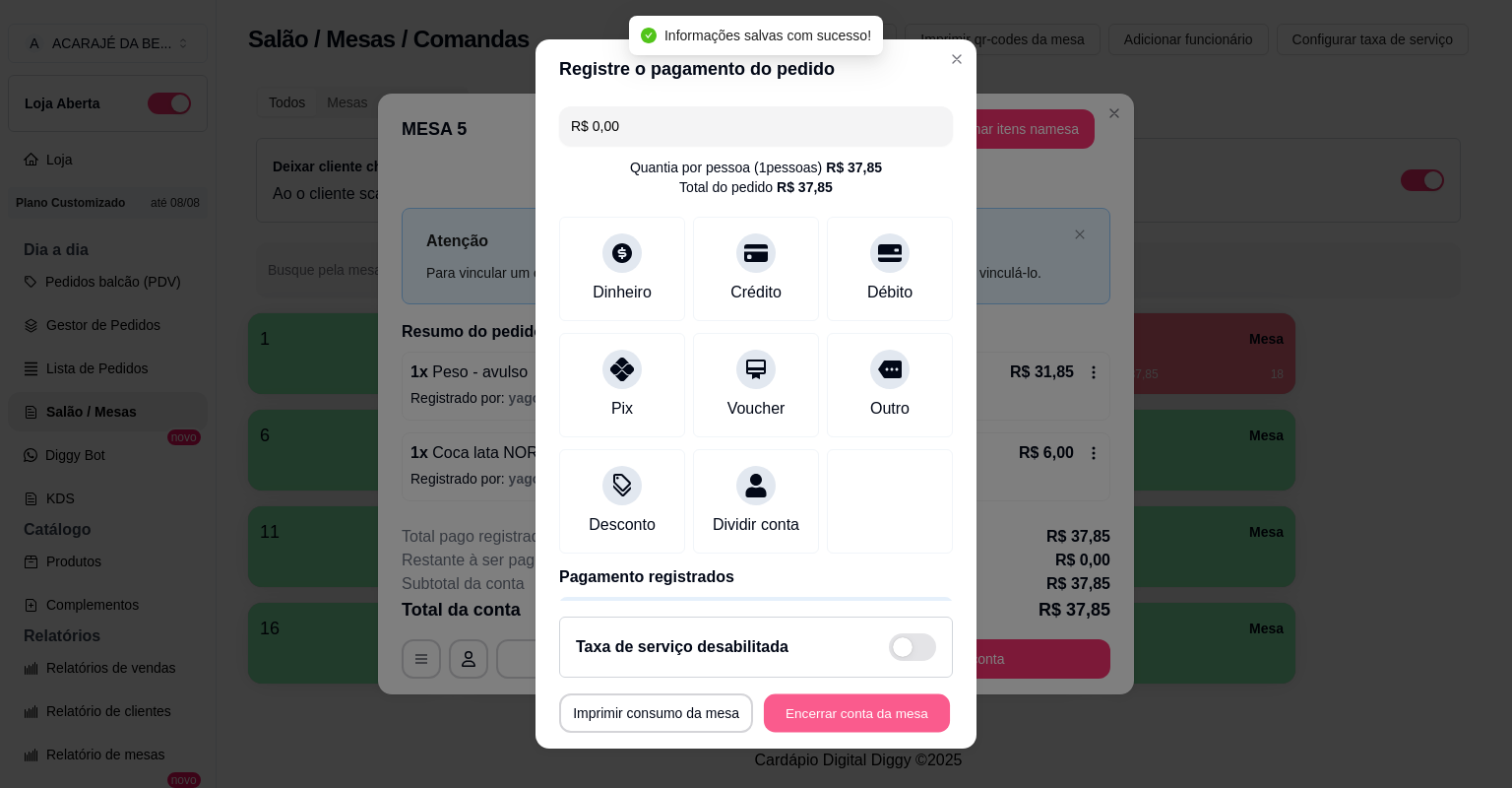 click on "Encerrar conta da mesa" at bounding box center (856, 713) 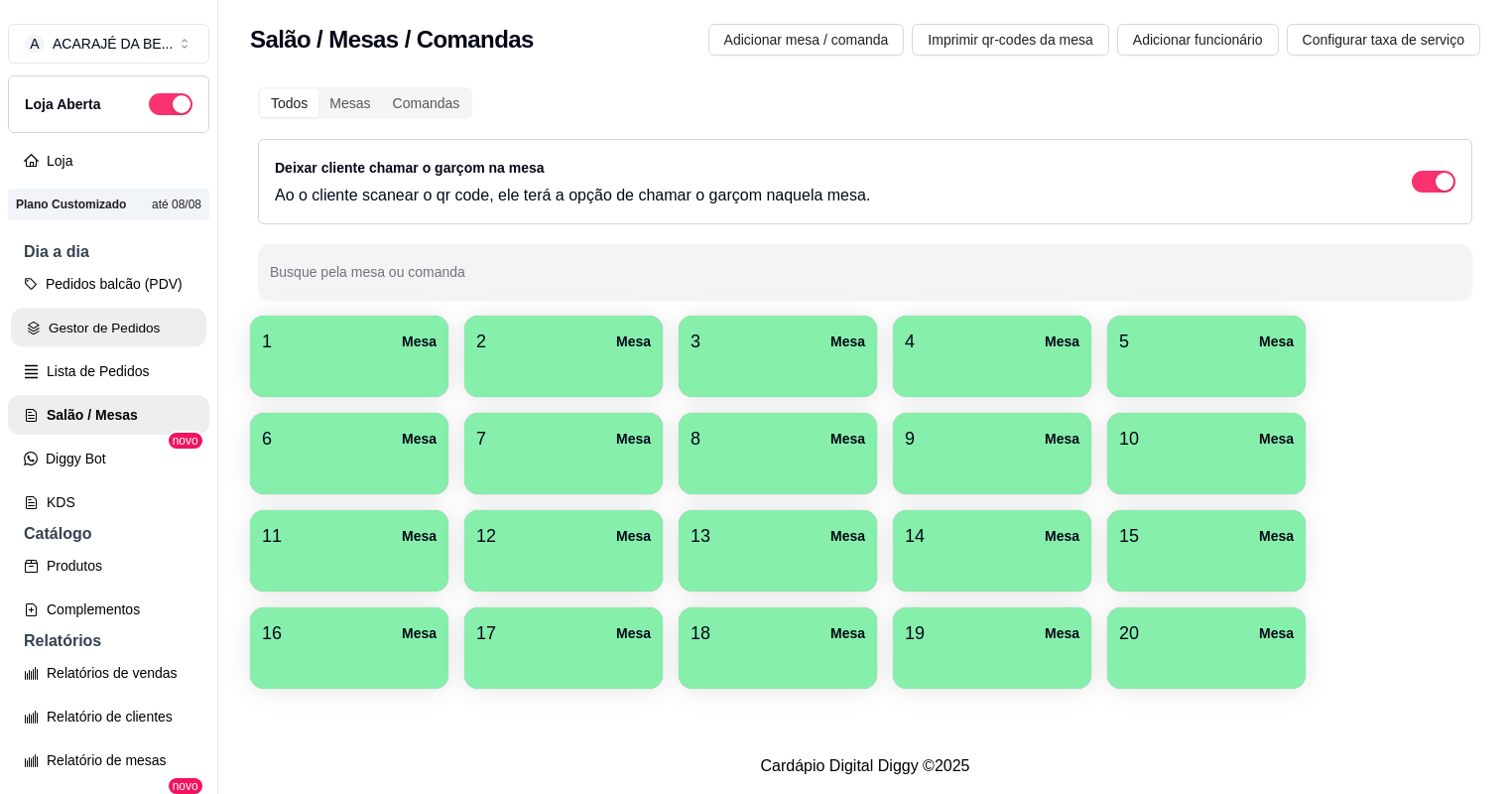 click on "Gestor de Pedidos" at bounding box center (108, 328) 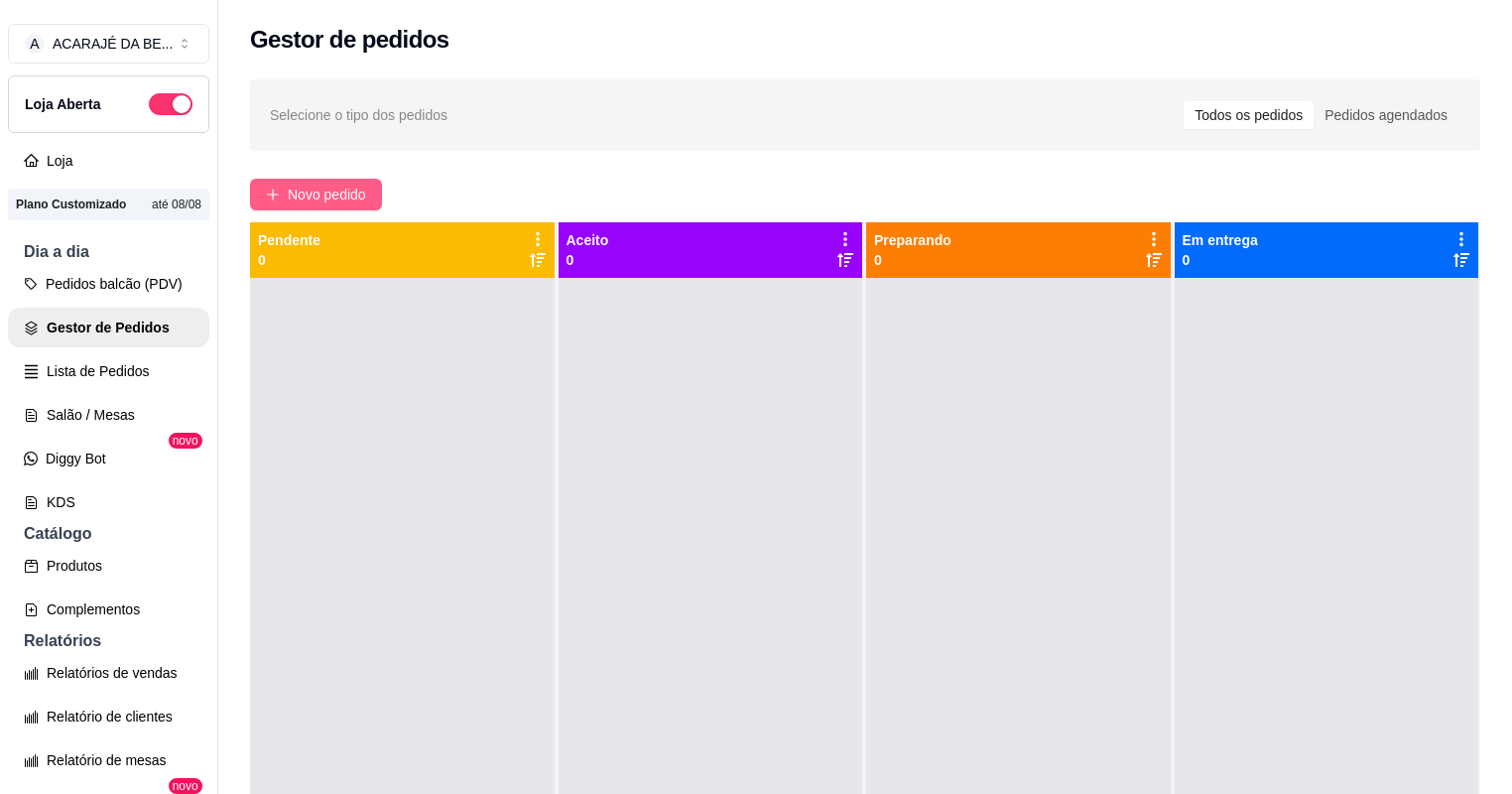 click on "Novo pedido" at bounding box center (326, 195) 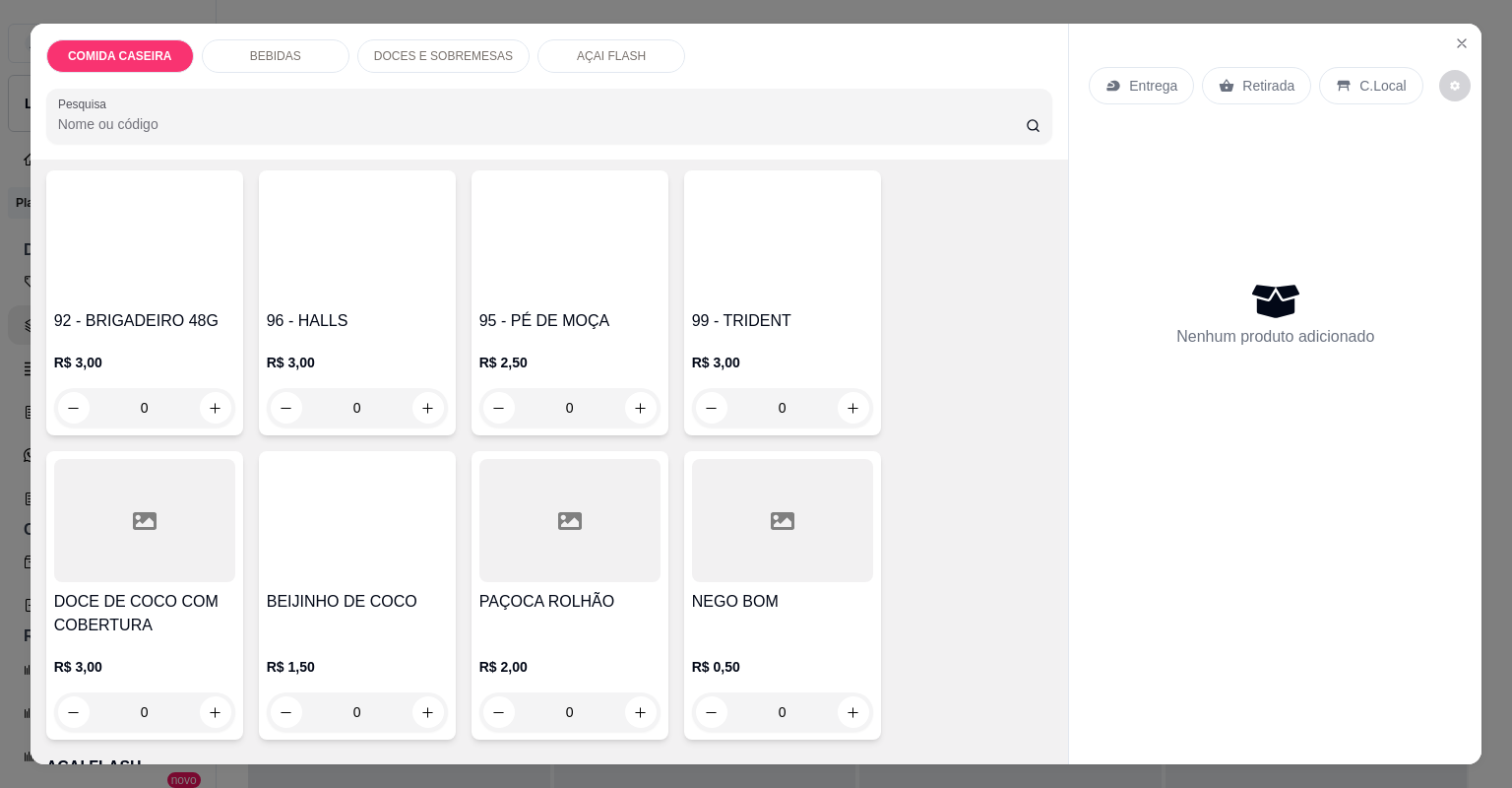 scroll, scrollTop: 1970, scrollLeft: 0, axis: vertical 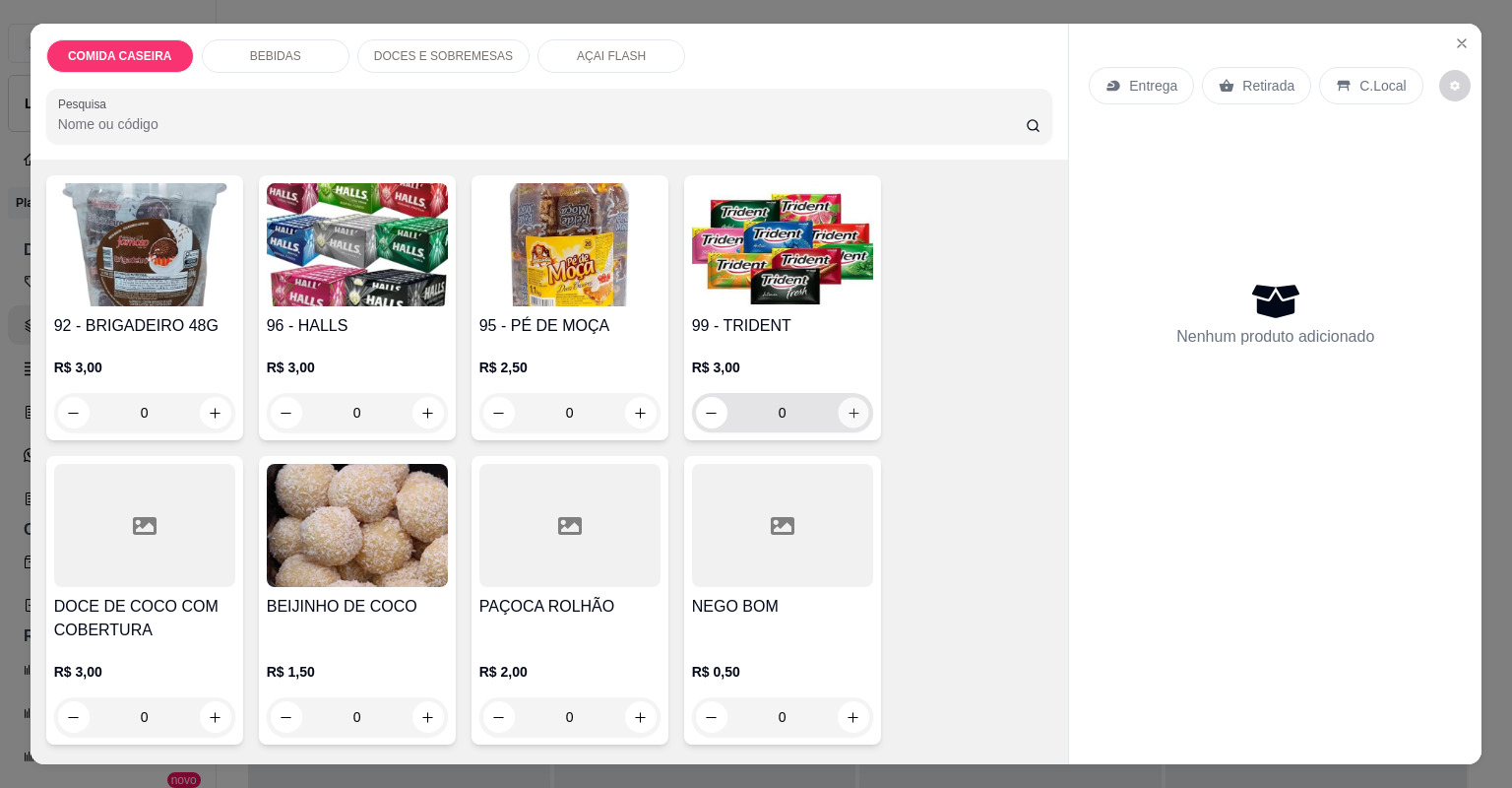 click 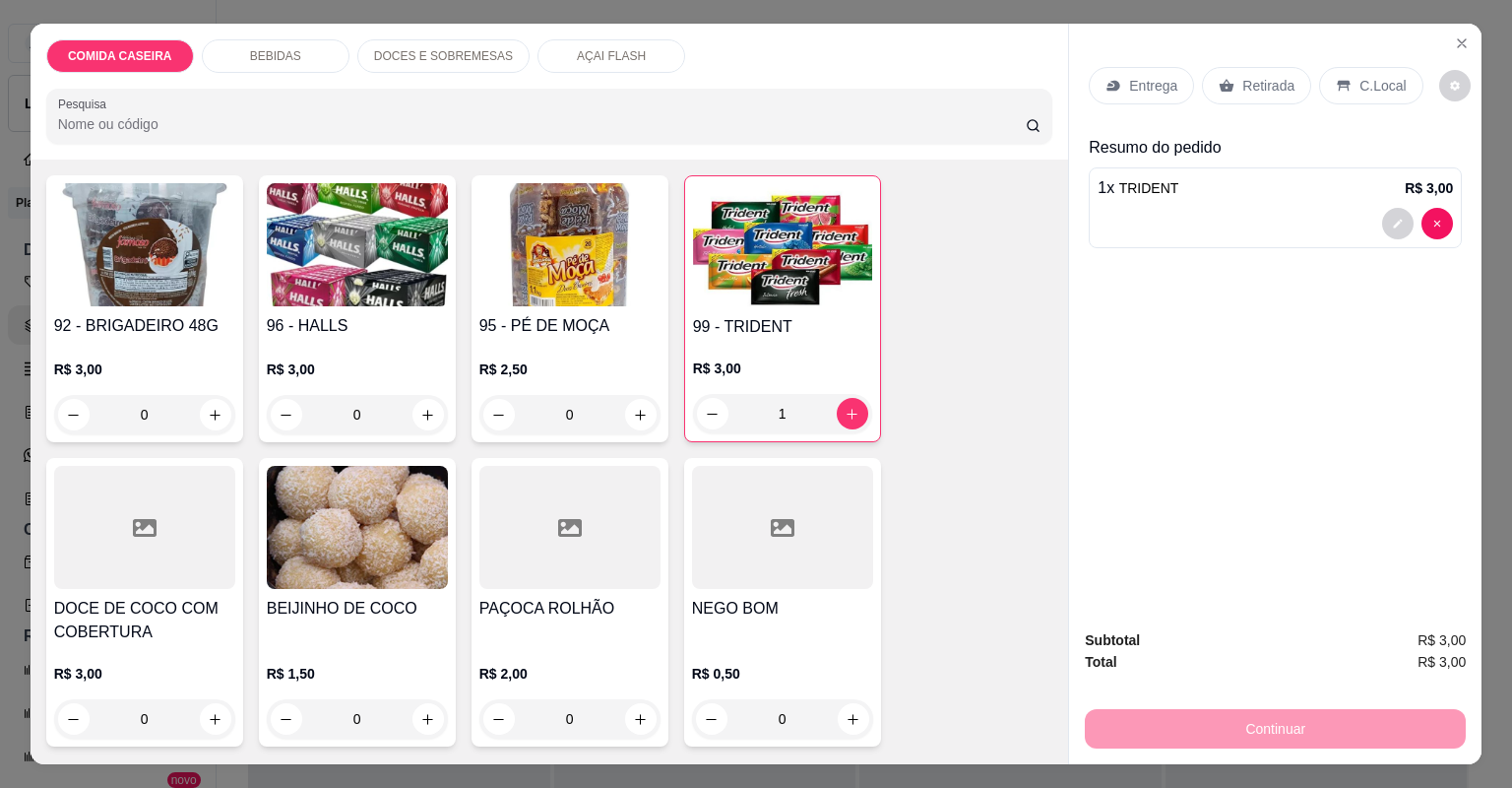 click on "Retirada" at bounding box center [1268, 86] 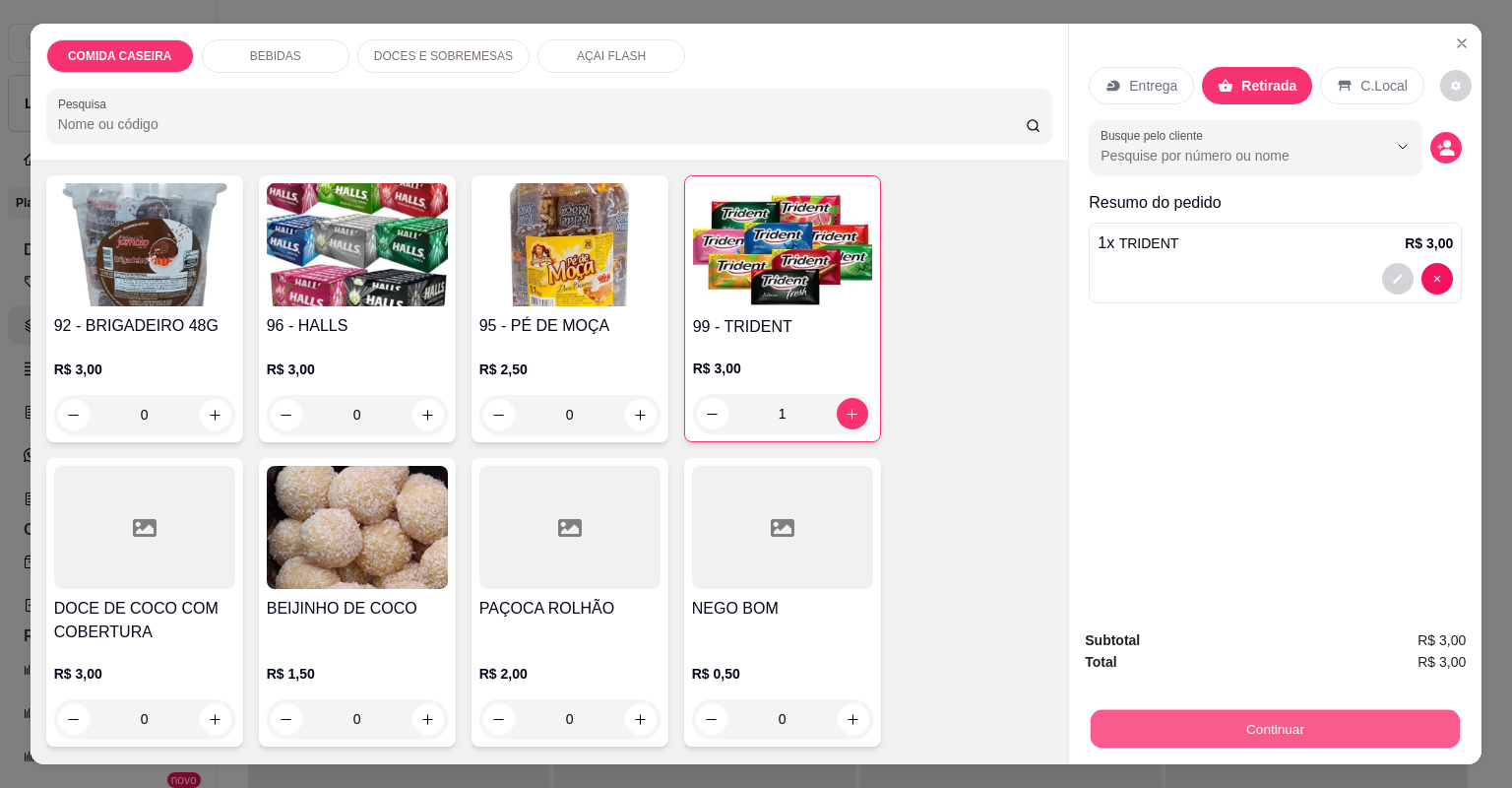 click on "Continuar" at bounding box center [1275, 729] 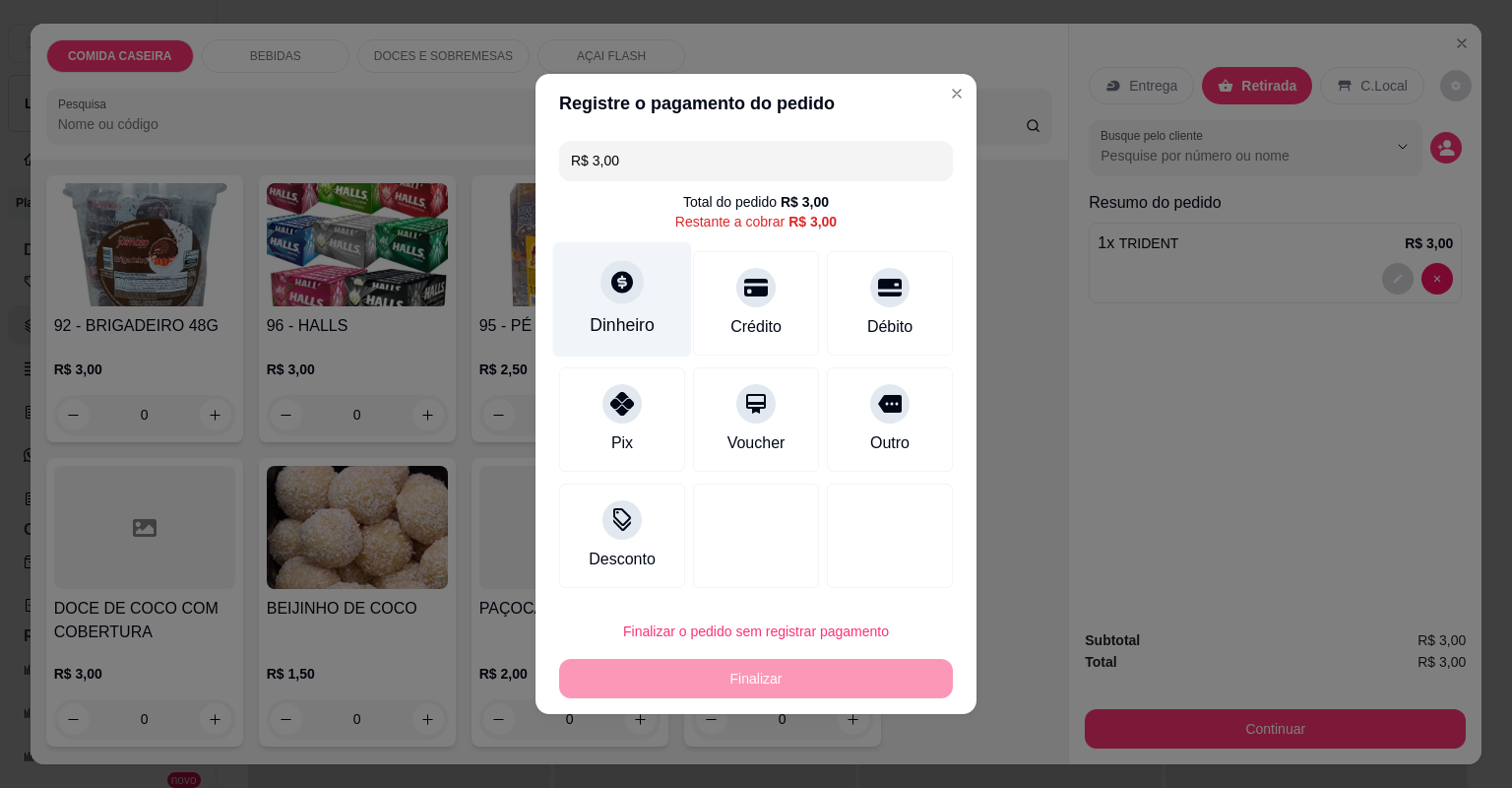 click on "Dinheiro" at bounding box center (622, 325) 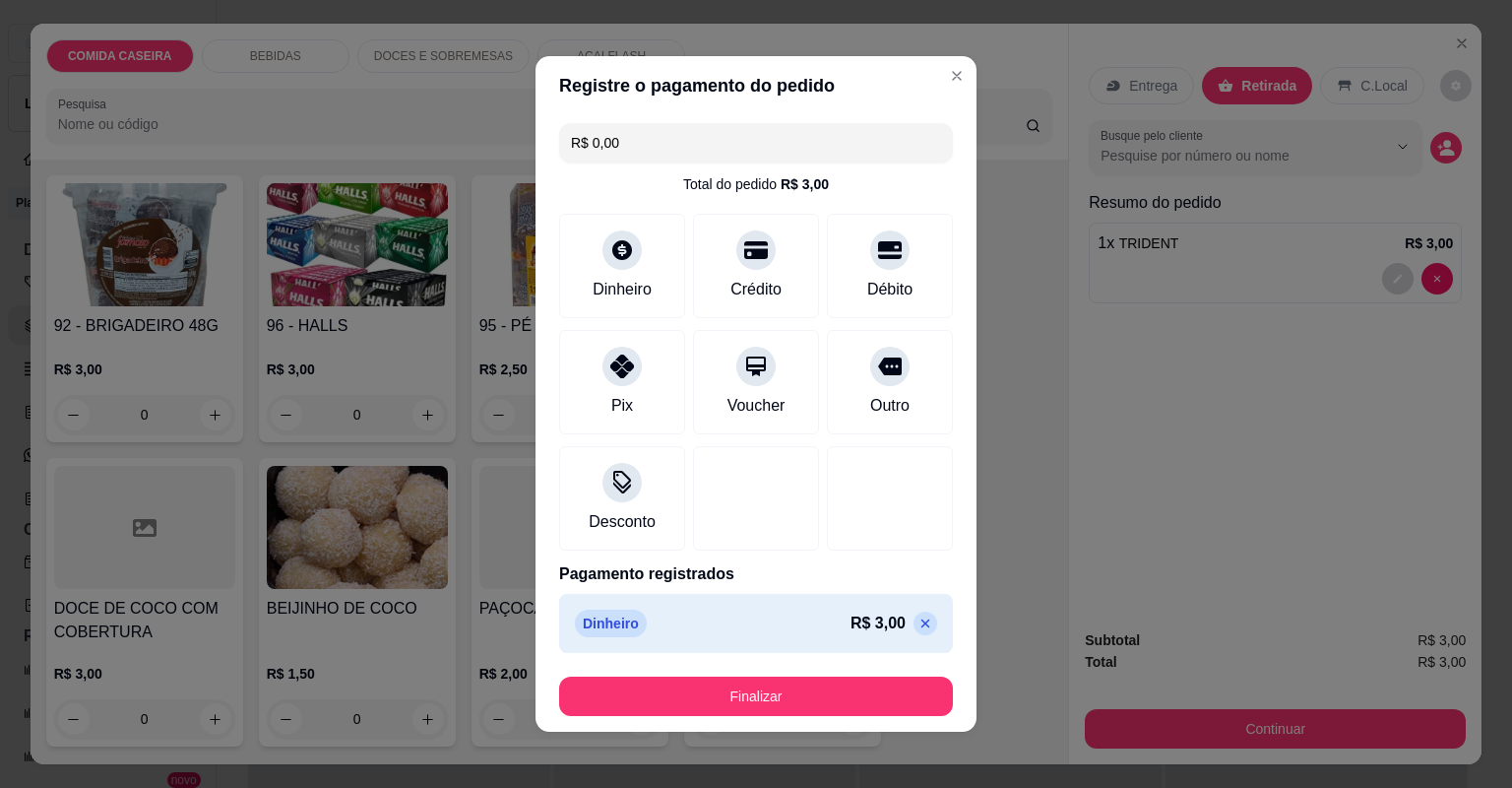 type on "R$ 0,00" 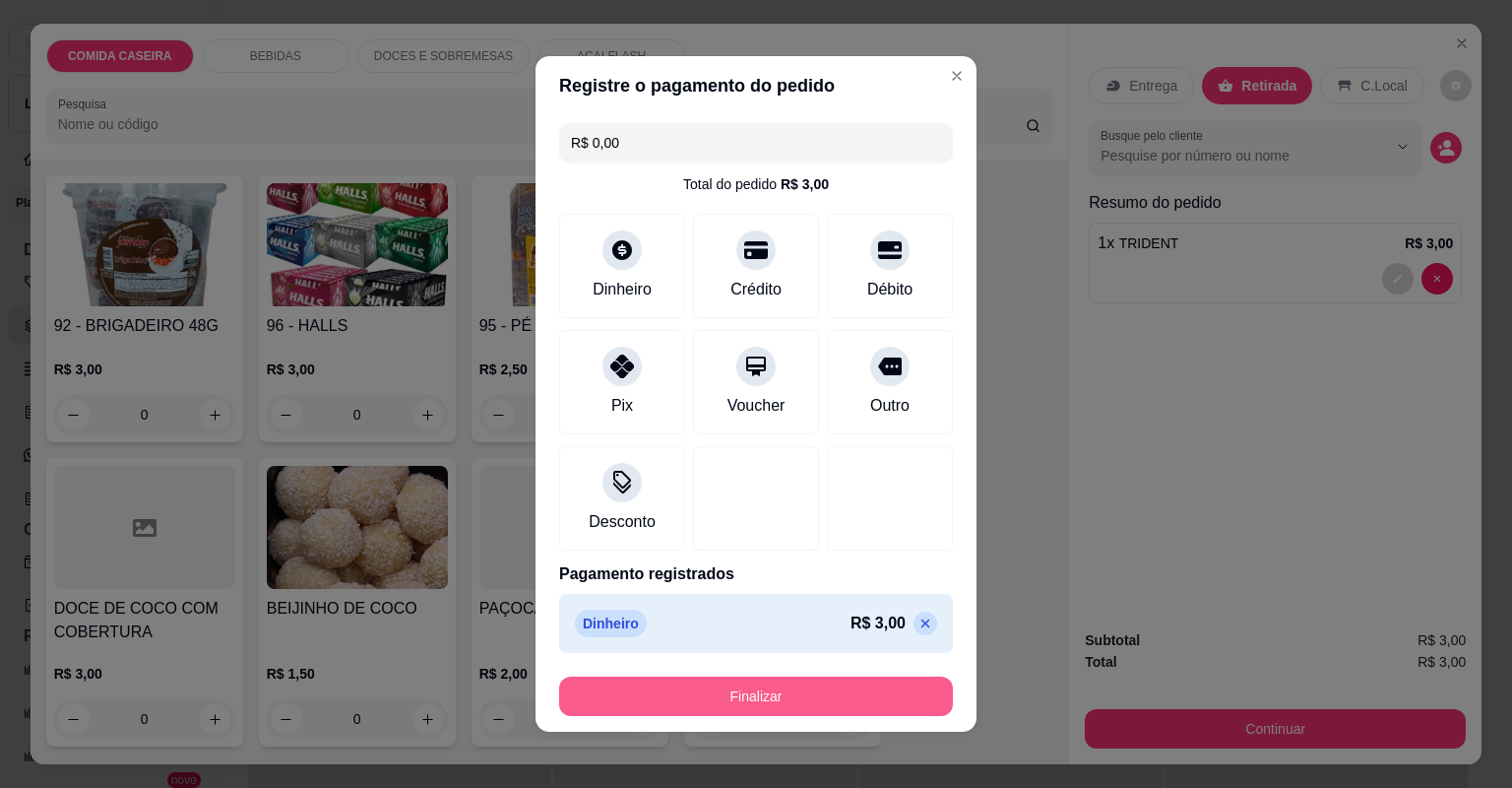 click on "Finalizar" at bounding box center [756, 696] 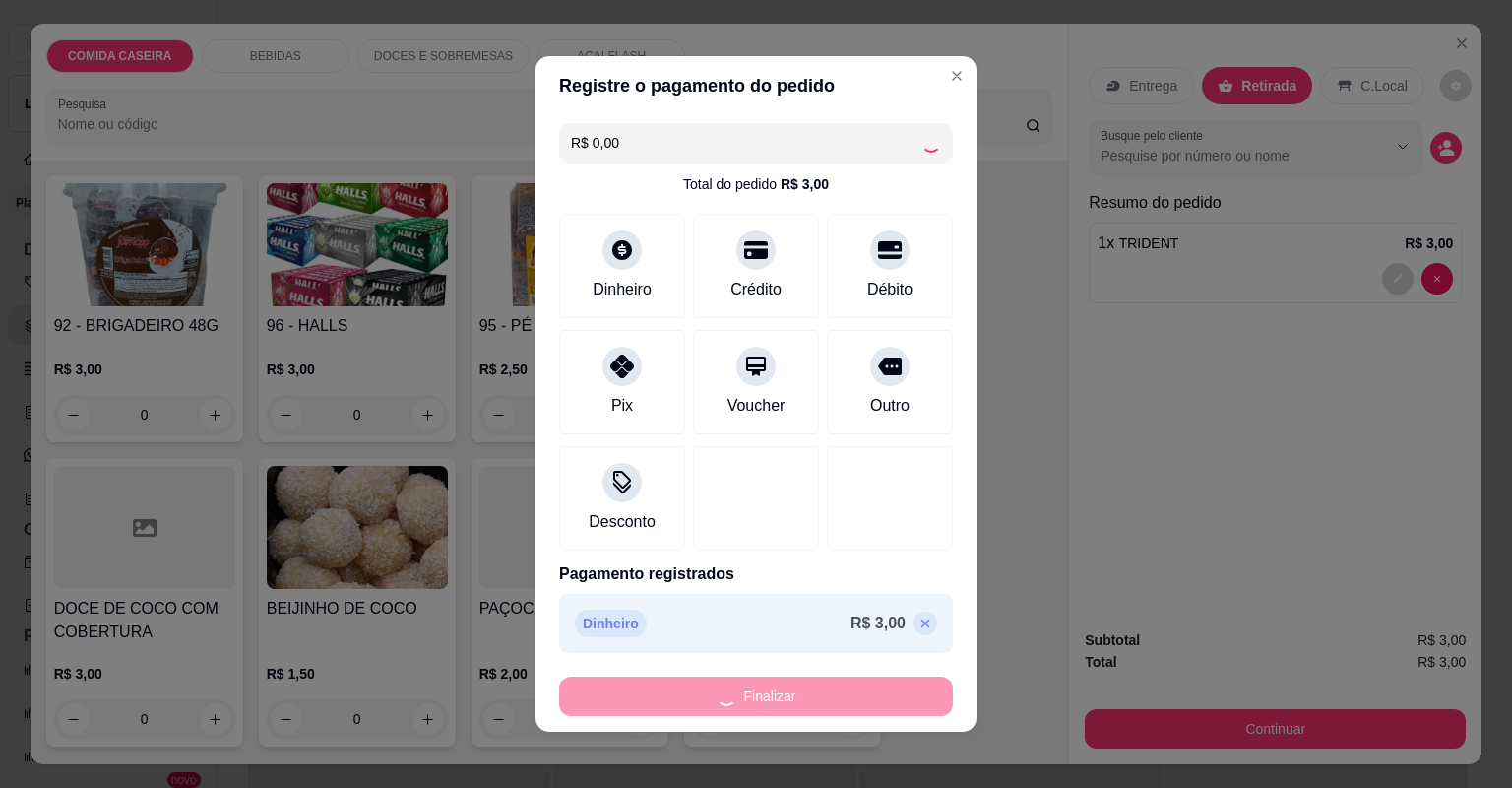 type on "0" 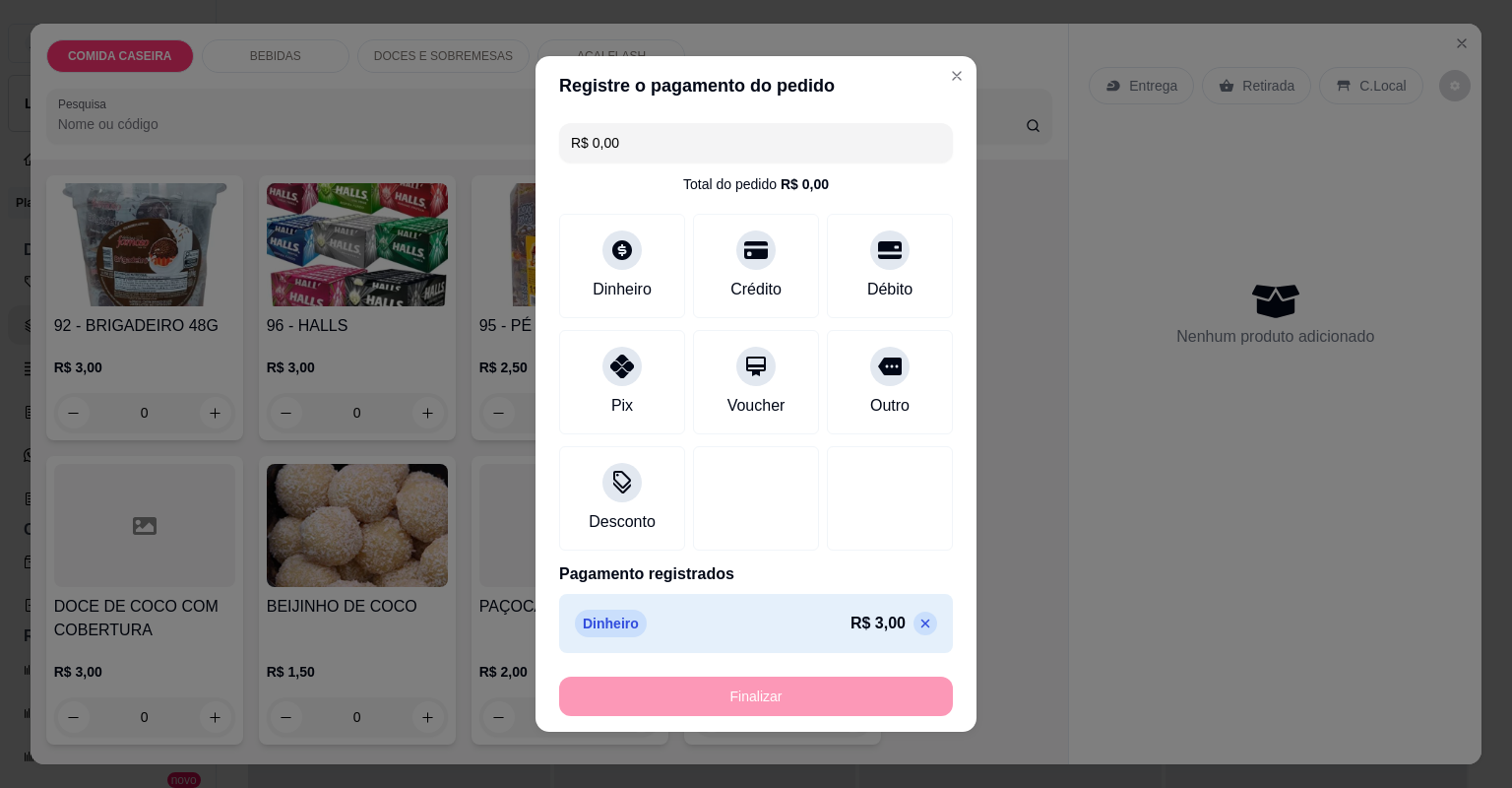 type on "-R$ 3,00" 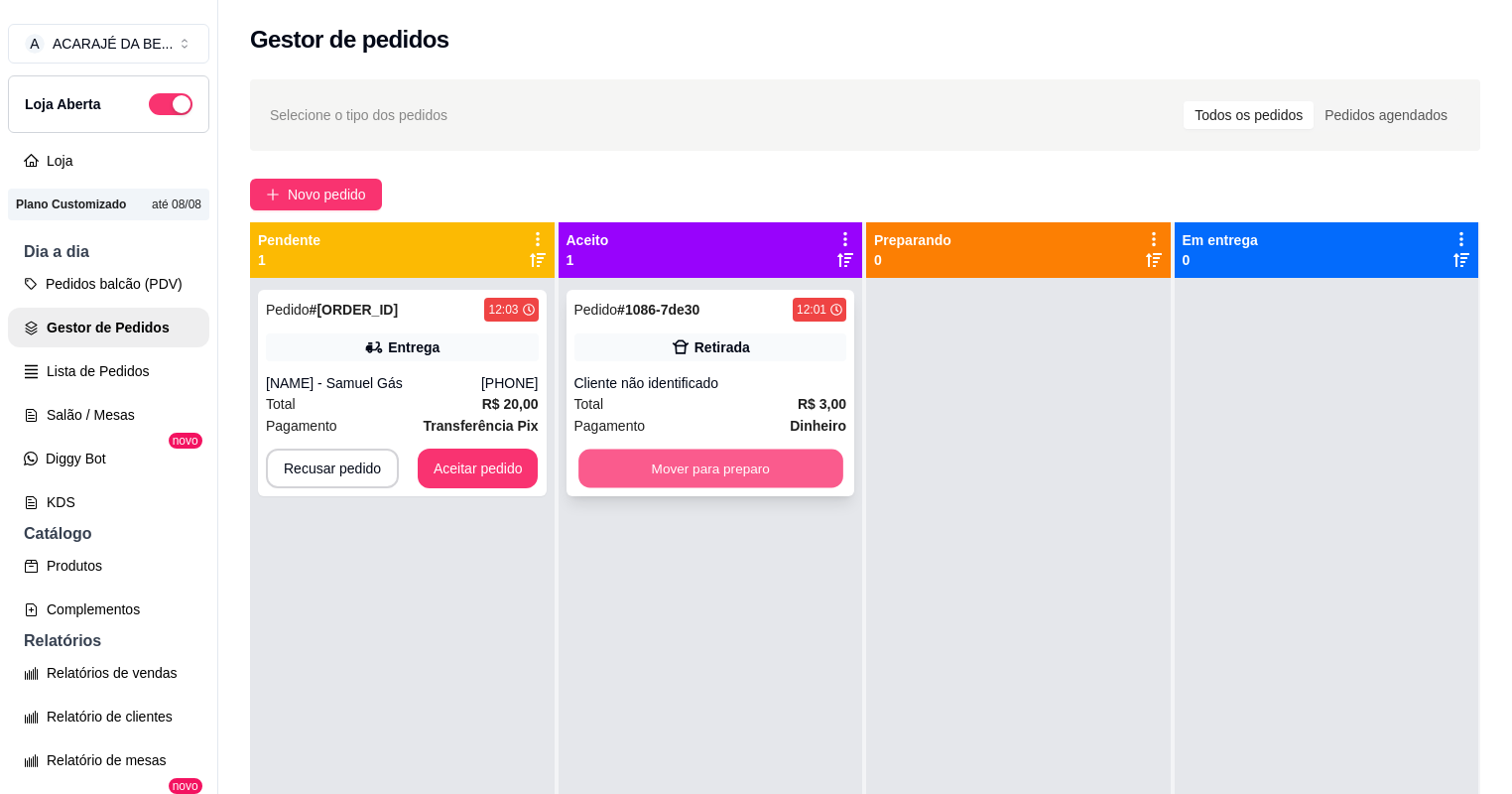 click on "Mover para preparo" at bounding box center [710, 468] 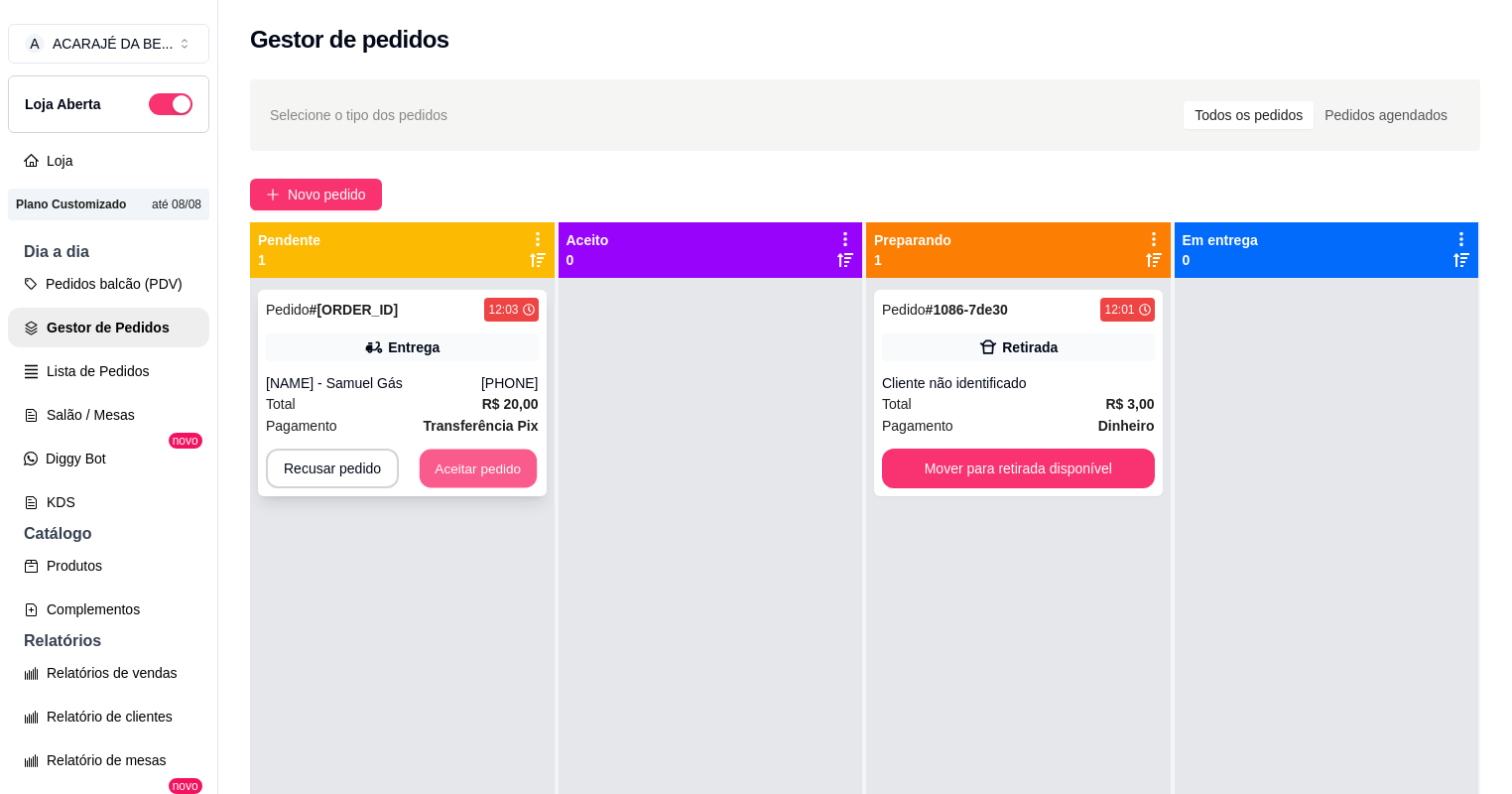 click on "Aceitar pedido" at bounding box center (478, 468) 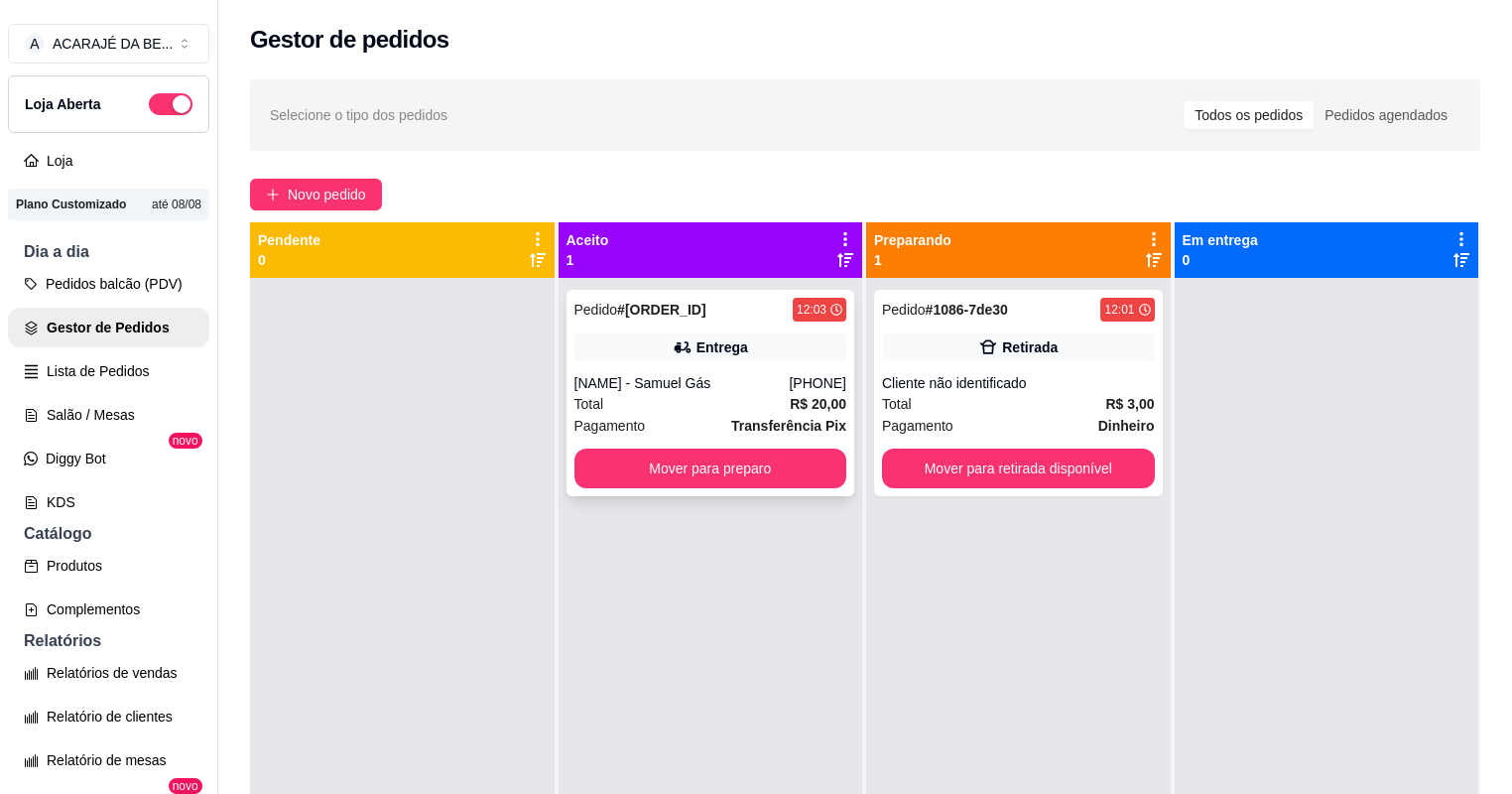 click on "[NAME] - Samuel Gás" at bounding box center [682, 383] 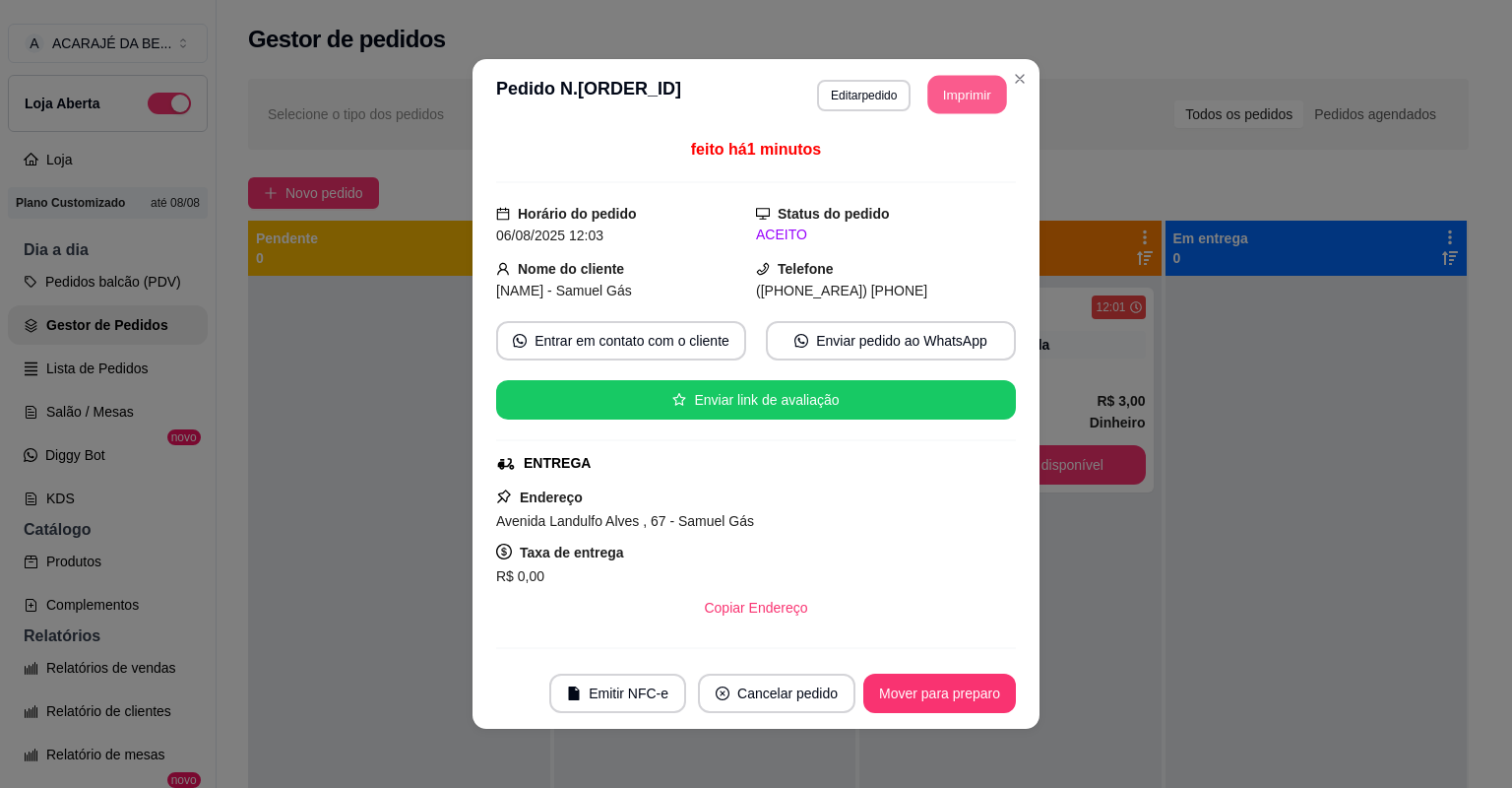 click on "Imprimir" at bounding box center [968, 95] 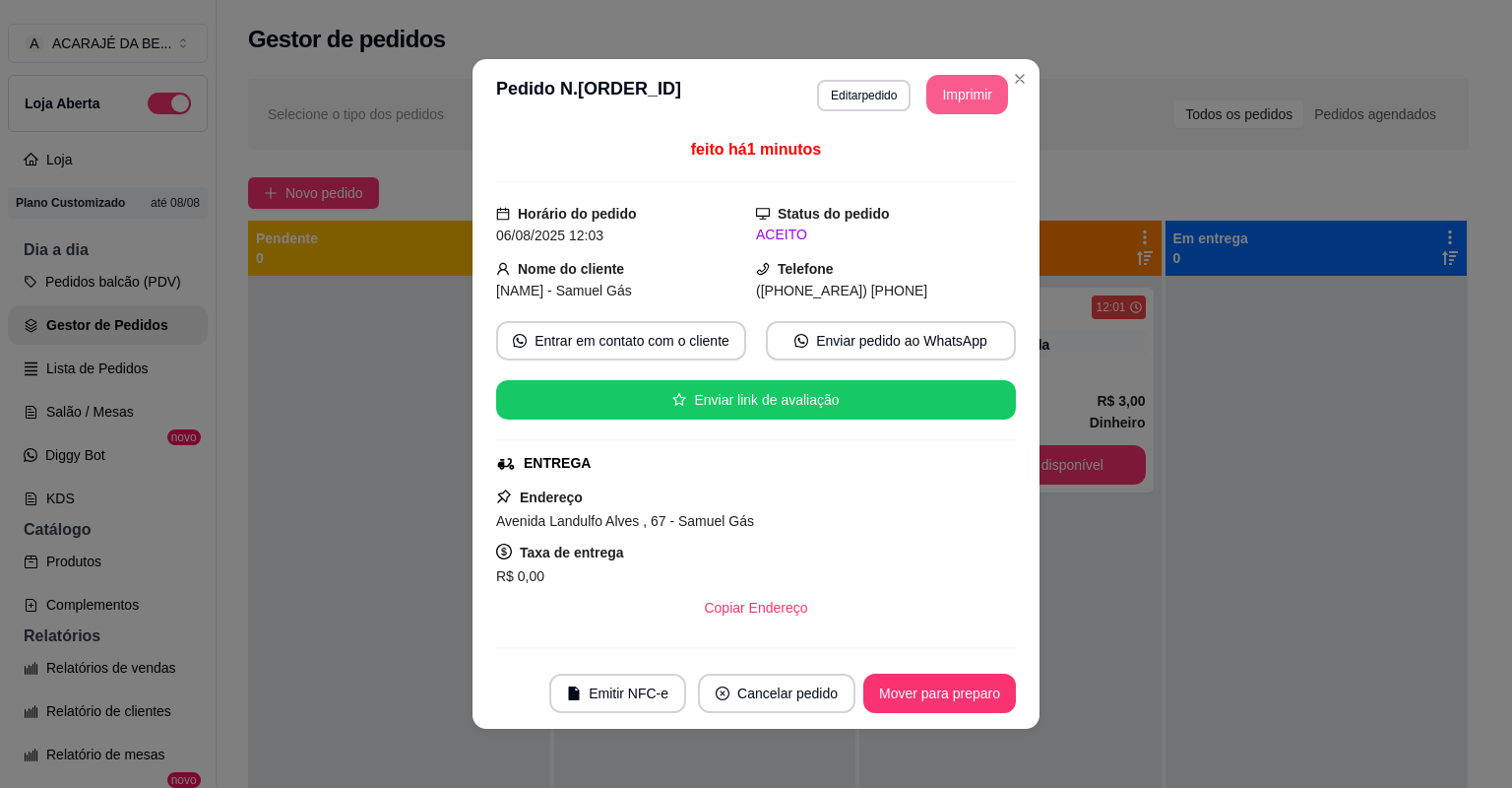 scroll, scrollTop: 0, scrollLeft: 0, axis: both 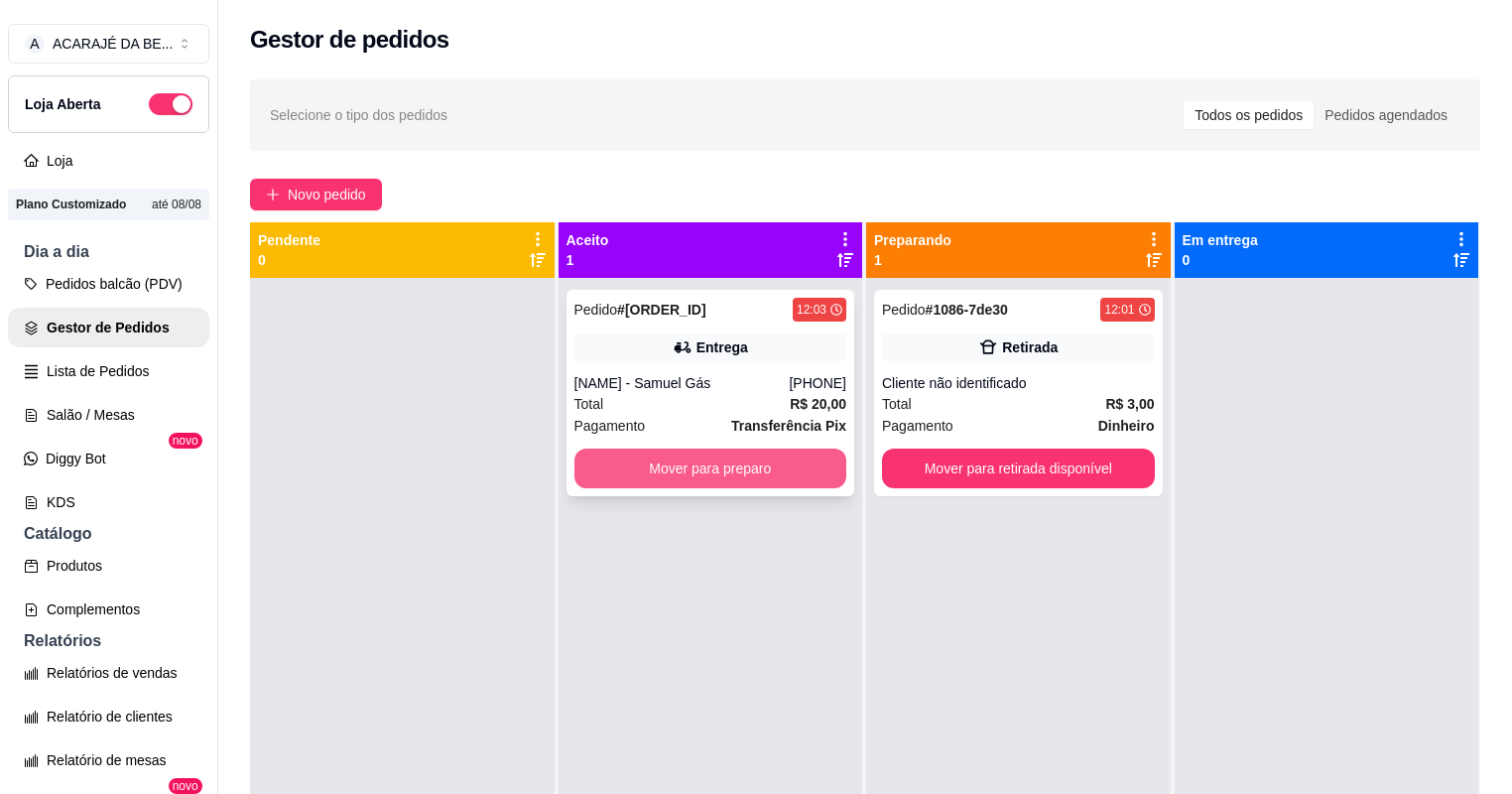 click on "Mover para preparo" at bounding box center [710, 468] 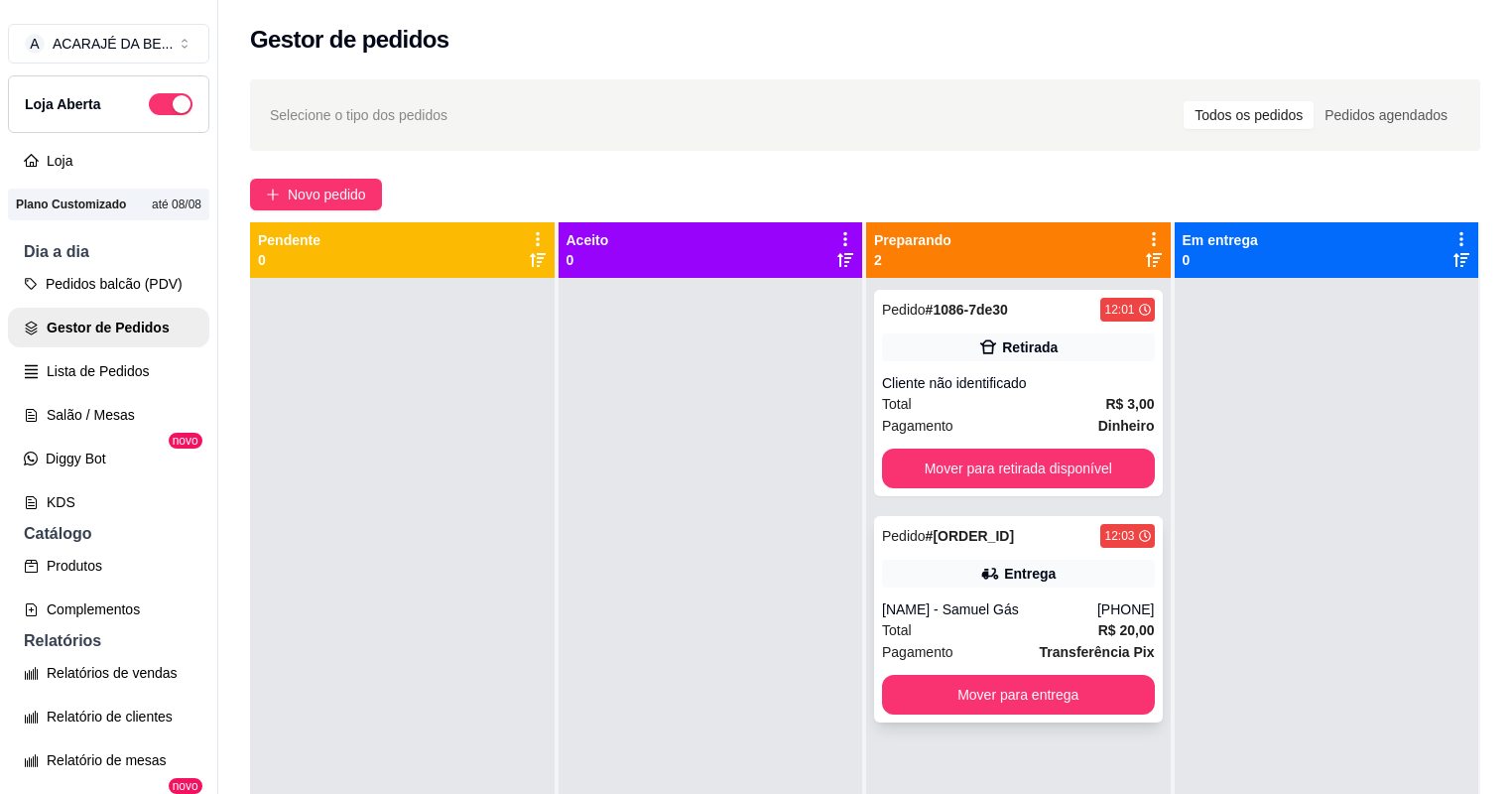 click on "Mover para entrega" at bounding box center [1018, 695] 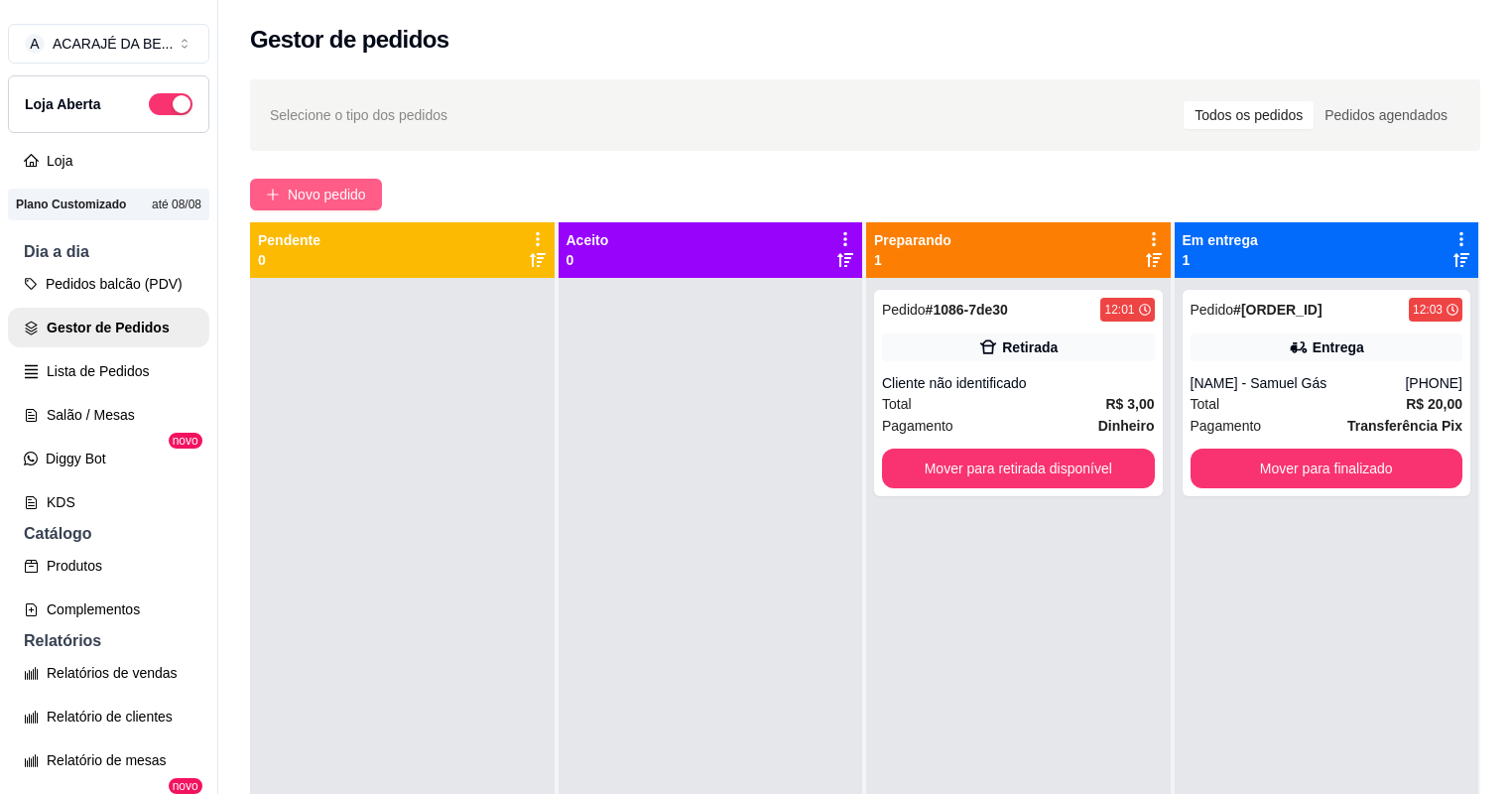 click on "Novo pedido" at bounding box center (326, 195) 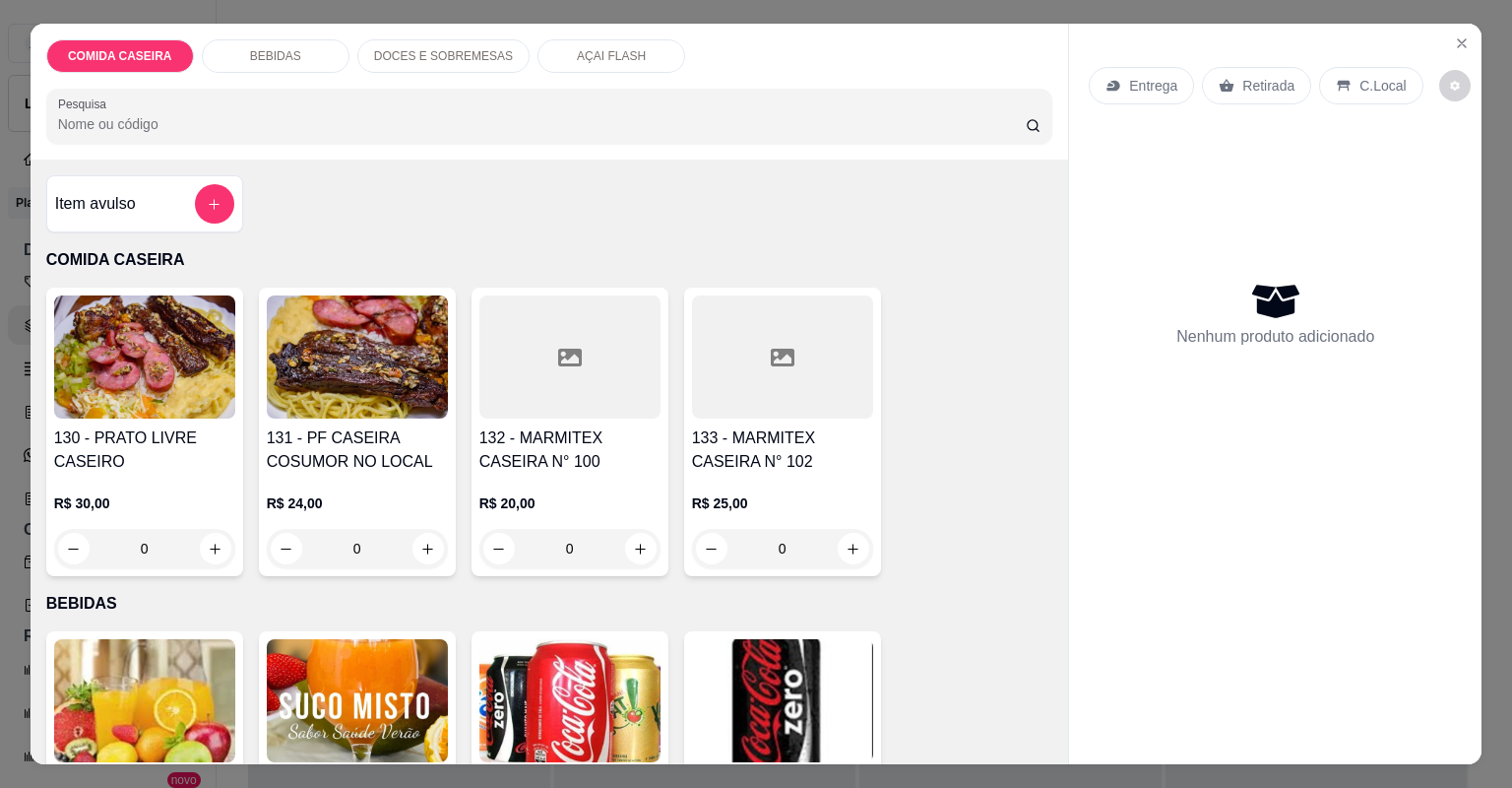click at bounding box center [570, 357] 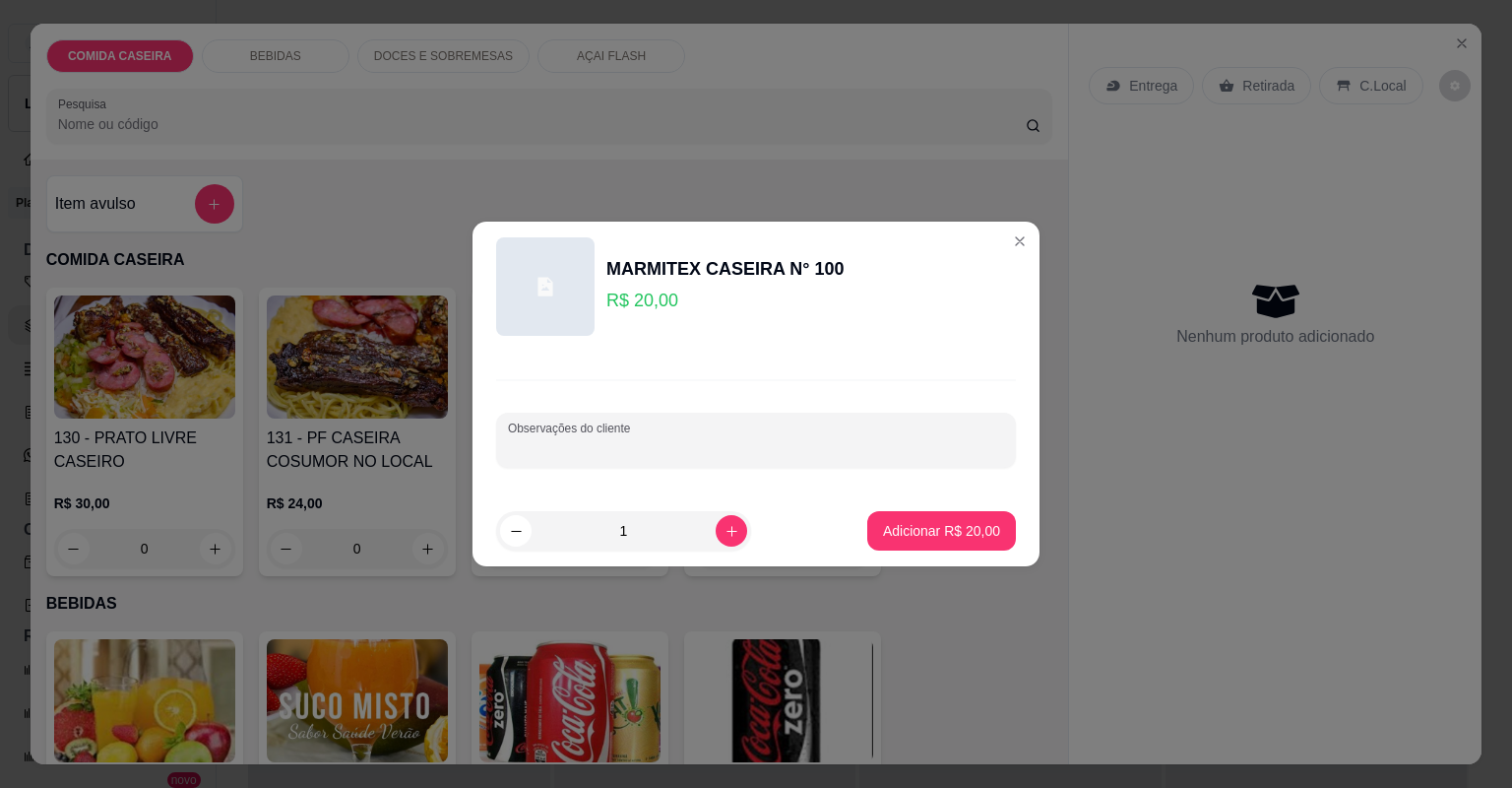 click on "Observações do cliente" at bounding box center [756, 448] 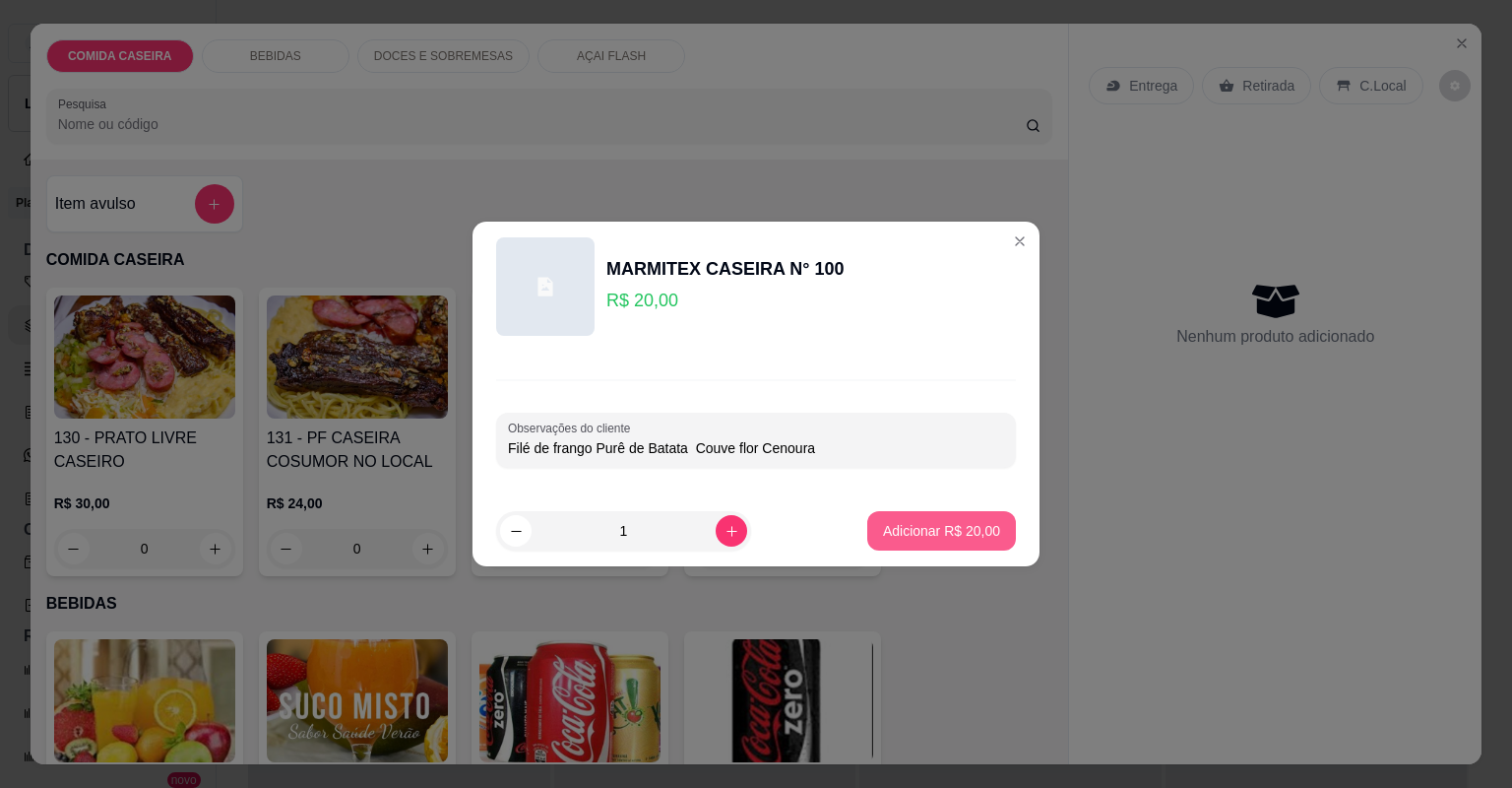 type on "Filé de frango Purê de Batata  Couve flor Cenoura" 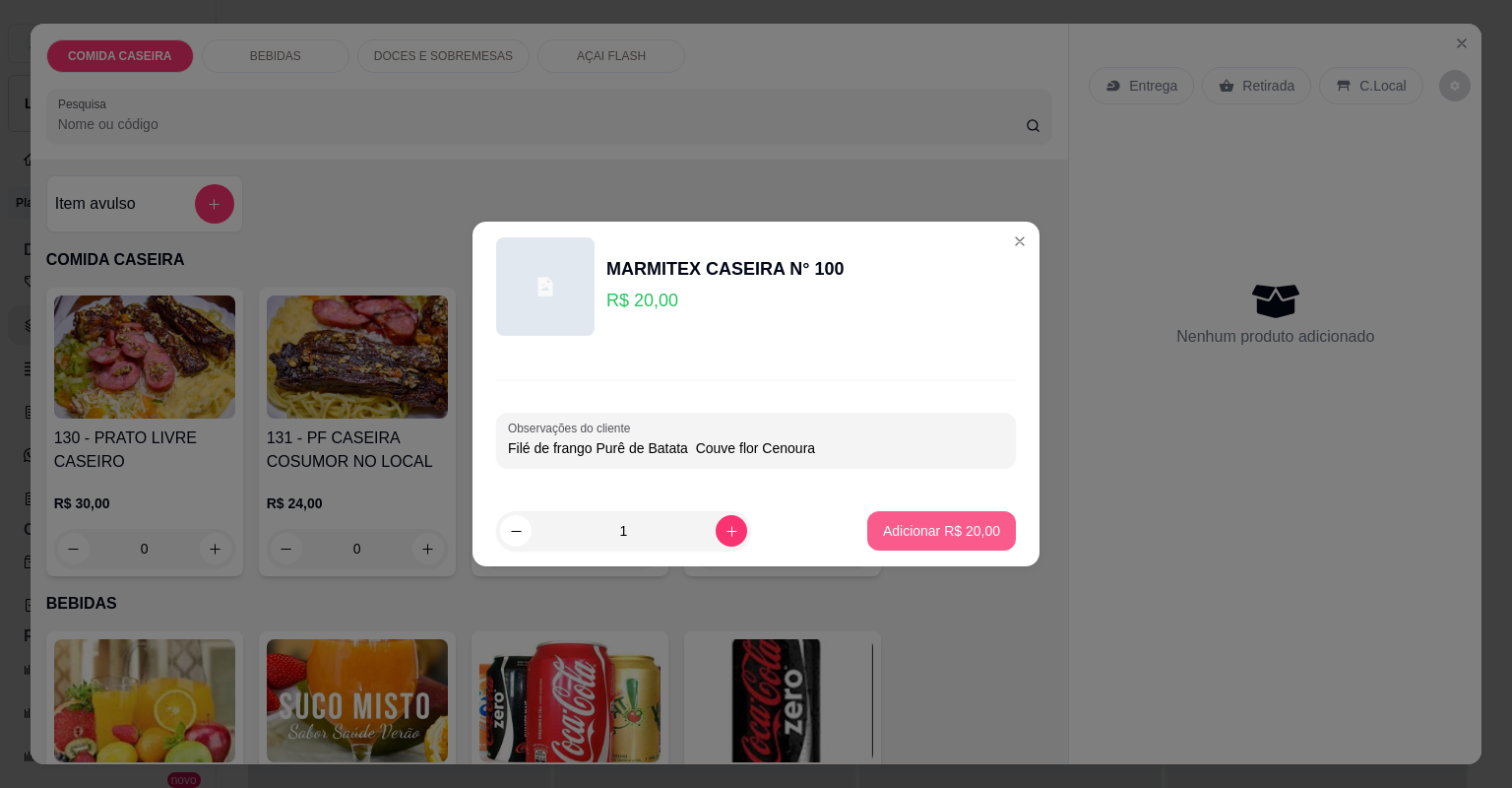 click on "Adicionar   R$ 20,00" at bounding box center (941, 531) 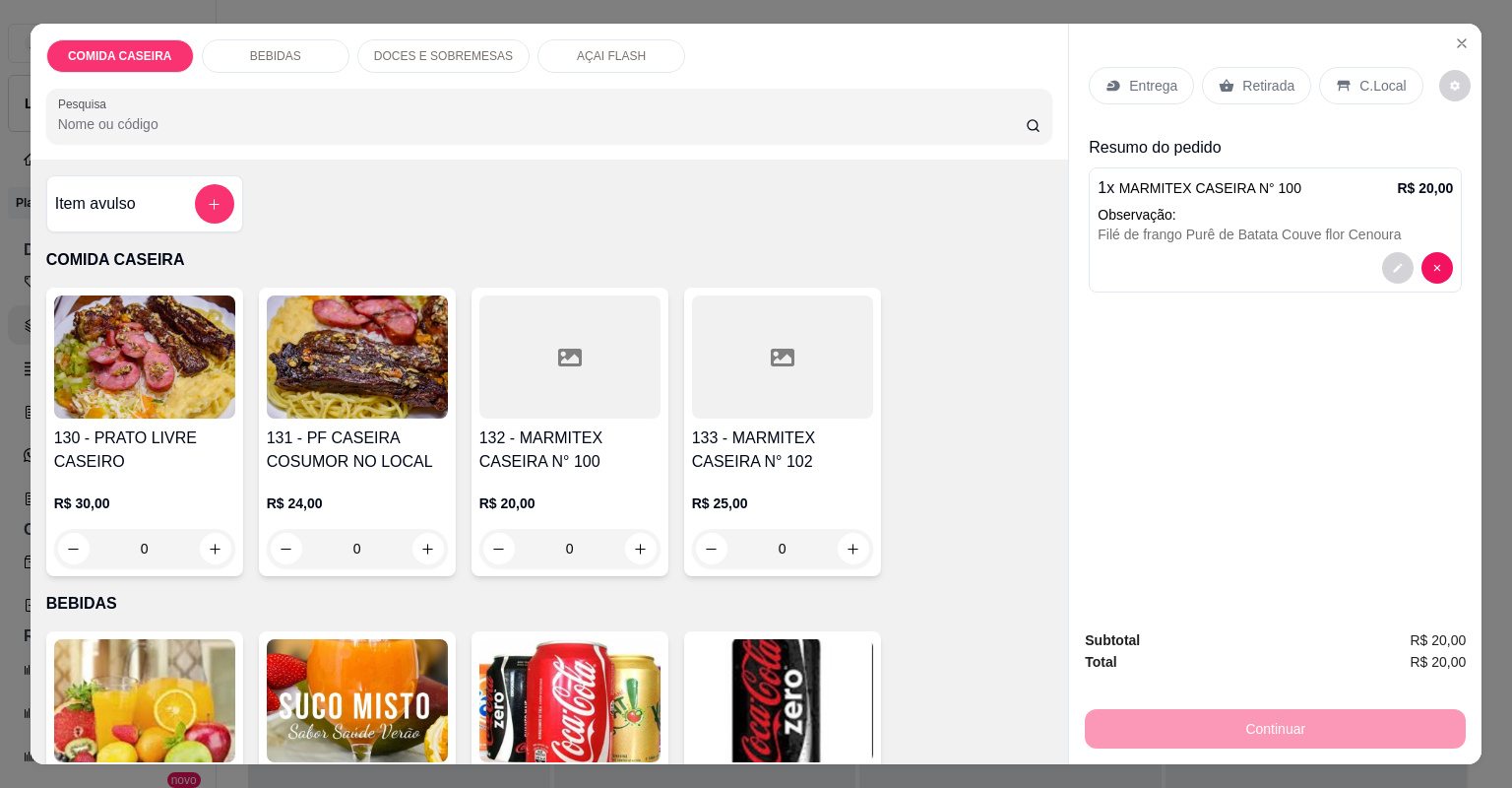 click on "Entrega" at bounding box center [1141, 86] 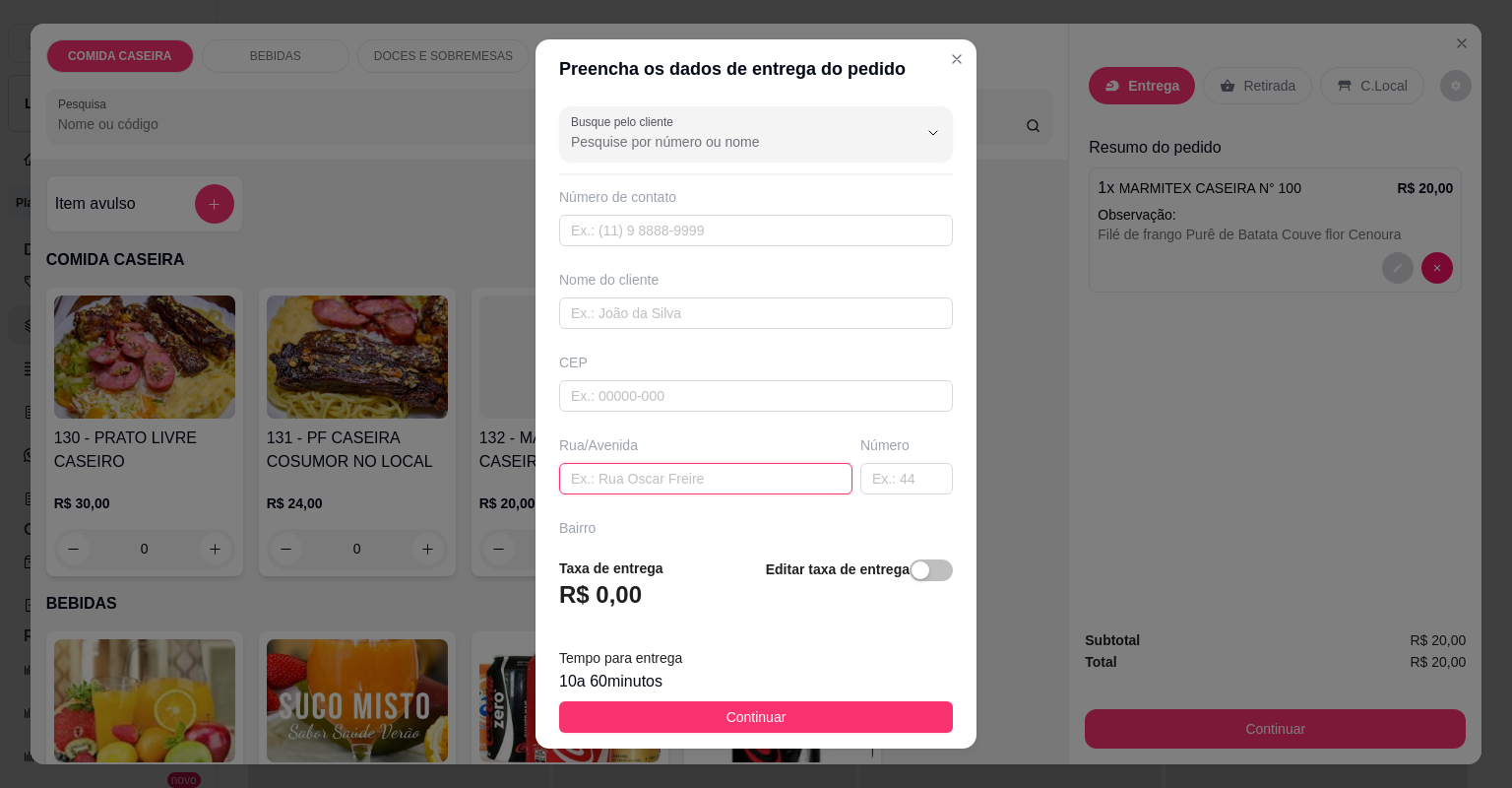 click at bounding box center [706, 479] 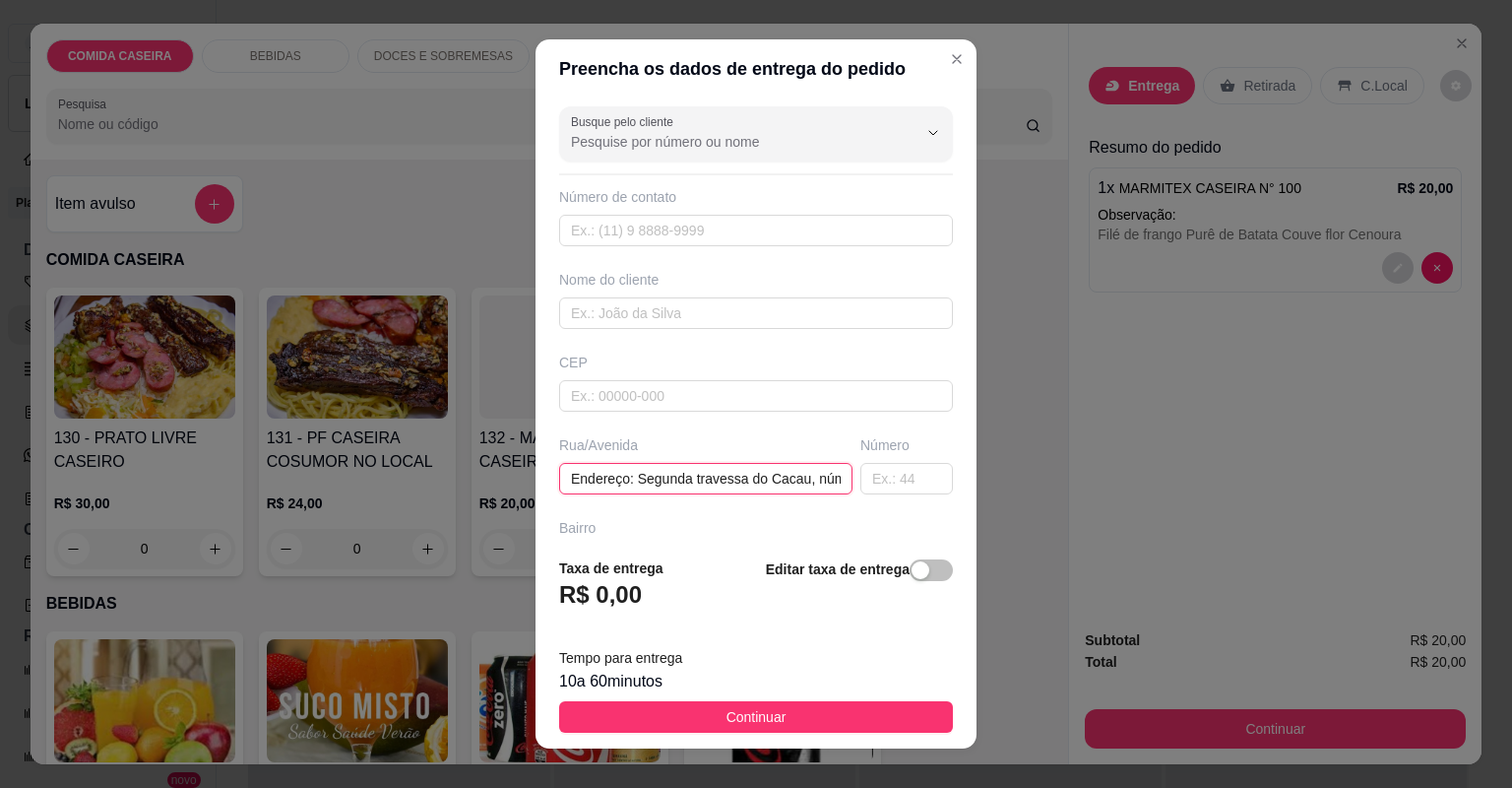 scroll, scrollTop: 0, scrollLeft: 132, axis: horizontal 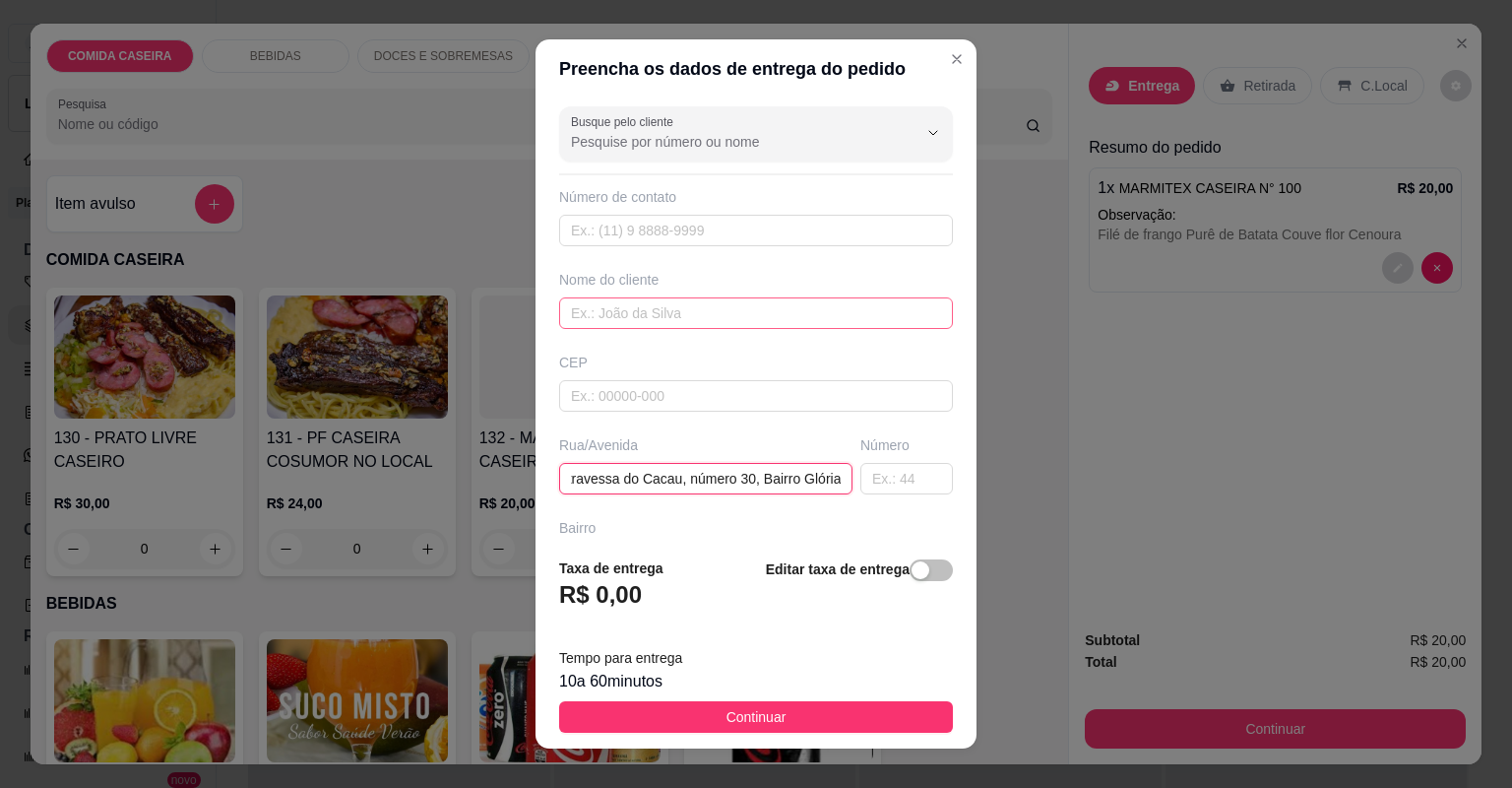 type on "Endereço: Segunda travessa do Cacau, número 30, Bairro Glória" 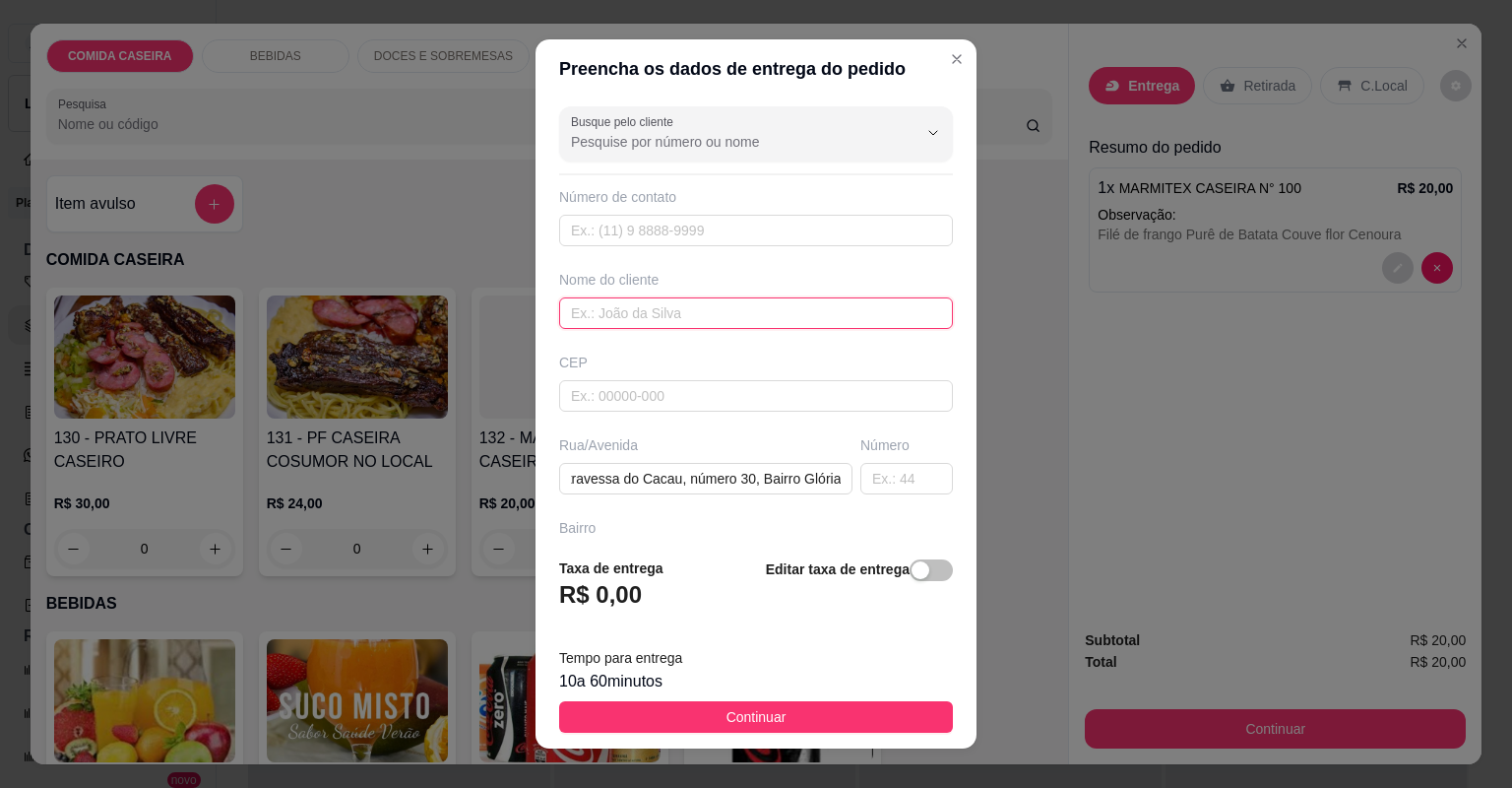 scroll, scrollTop: 0, scrollLeft: 0, axis: both 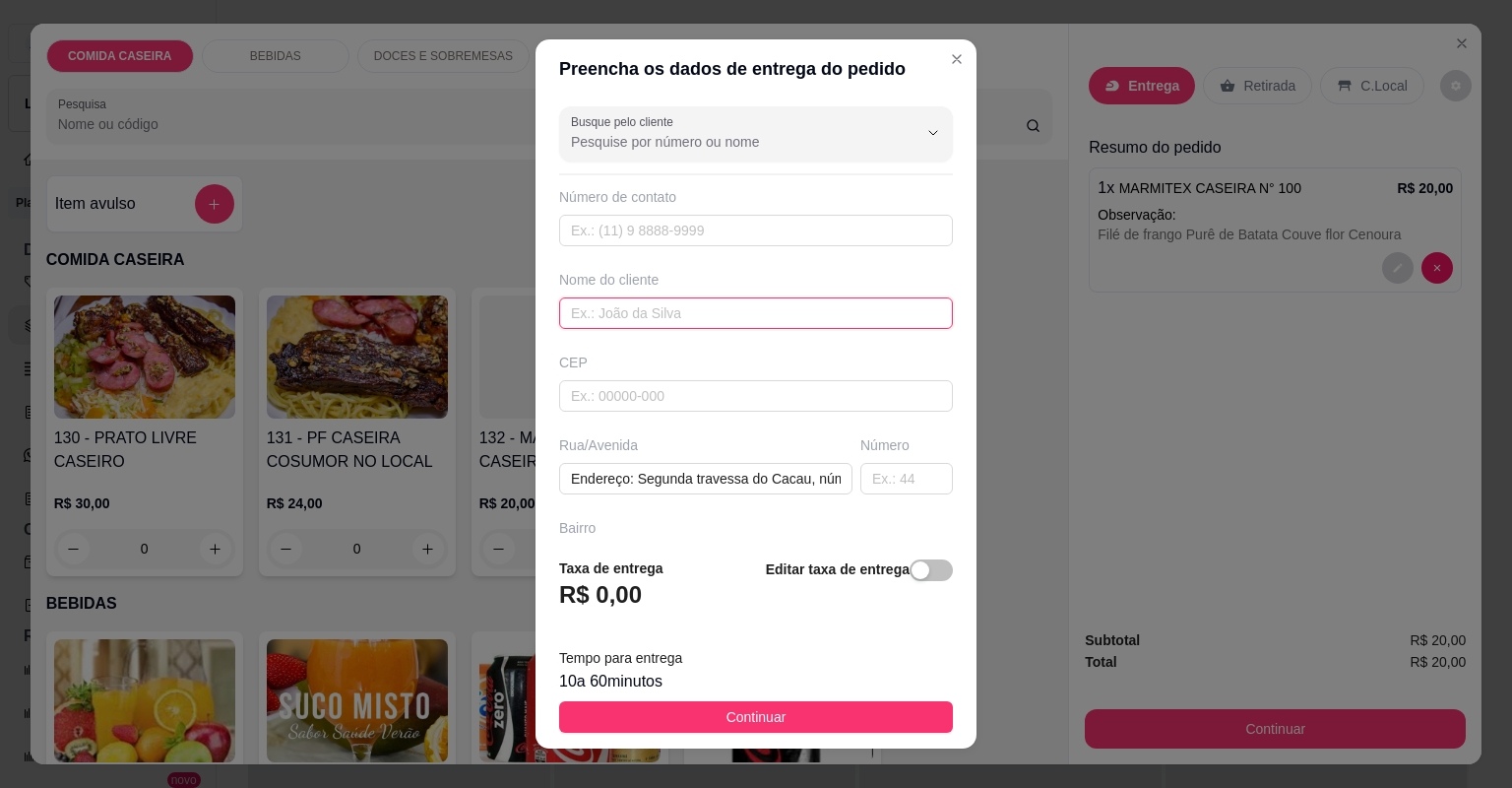 click at bounding box center [756, 313] 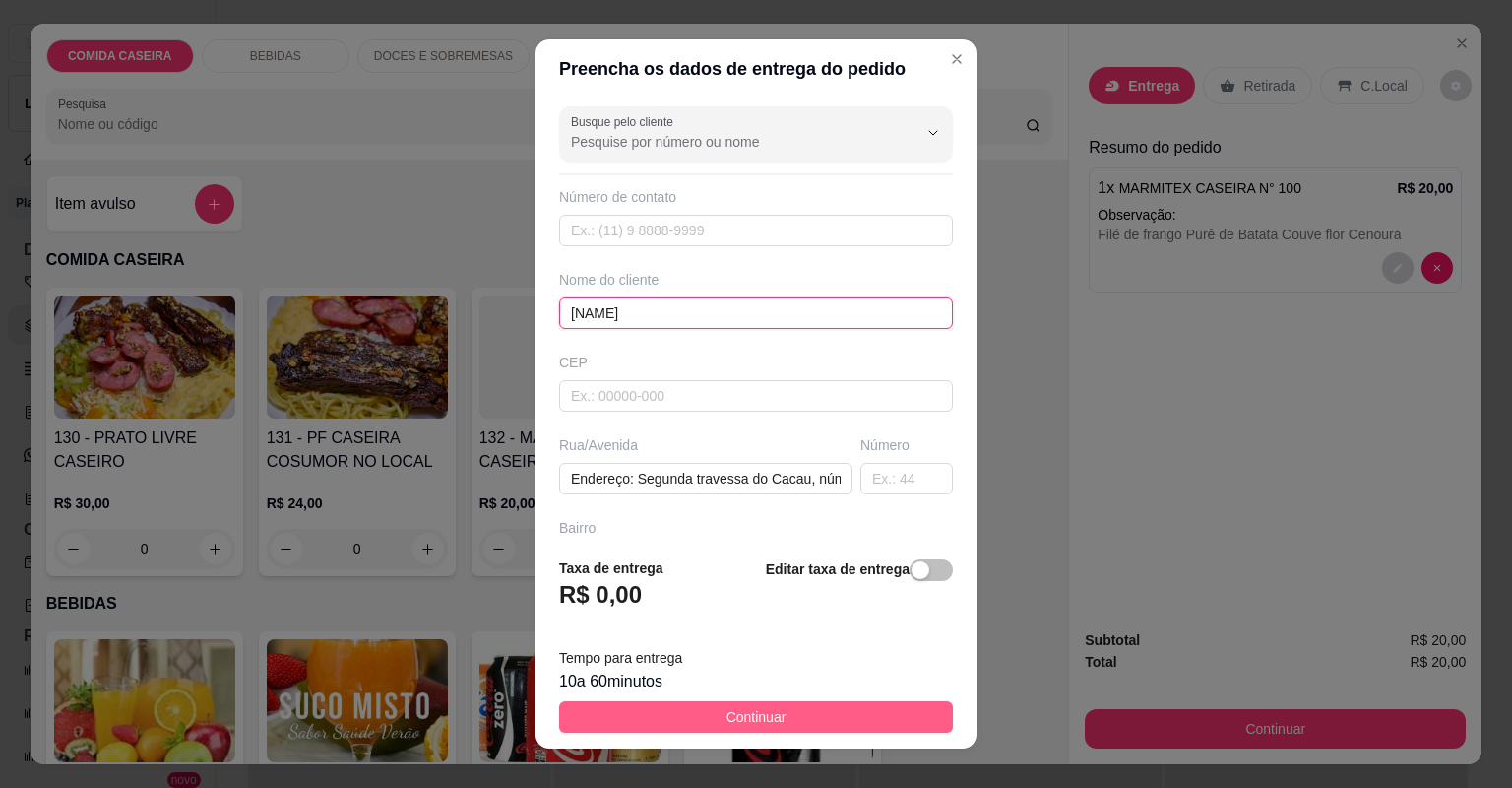 type on "[NAME]" 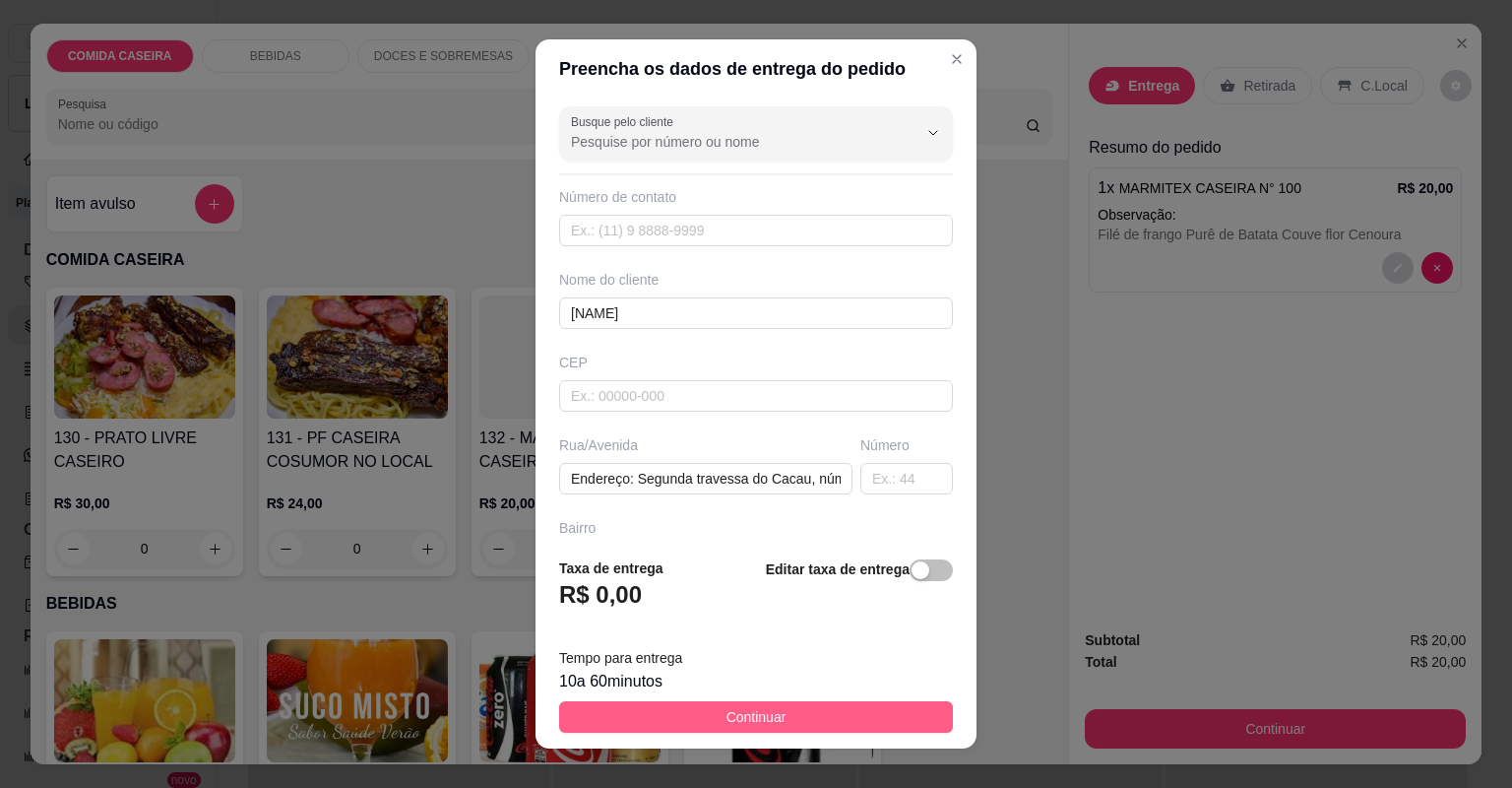 click on "Continuar" at bounding box center [756, 717] 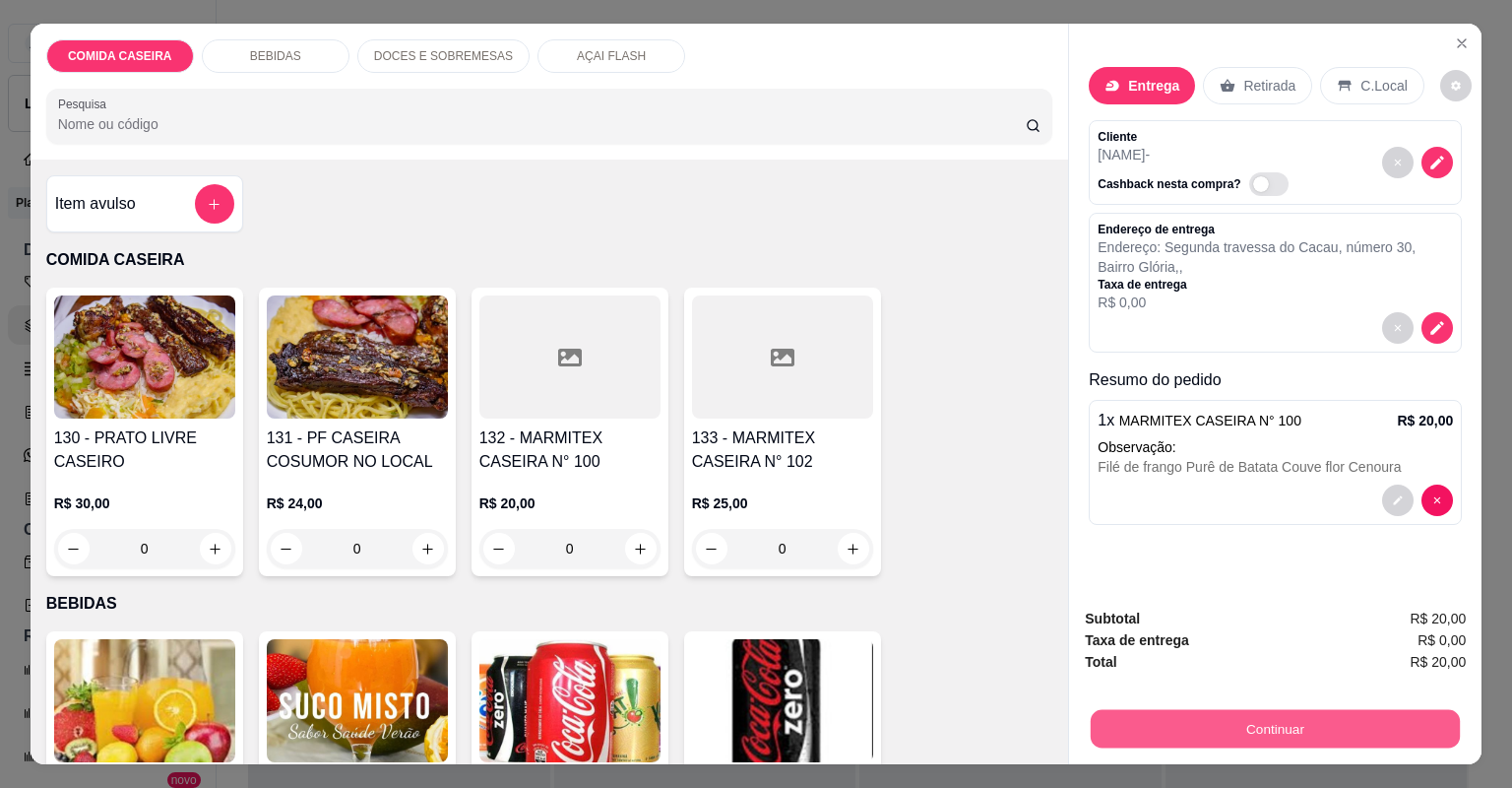click on "Continuar" at bounding box center (1275, 729) 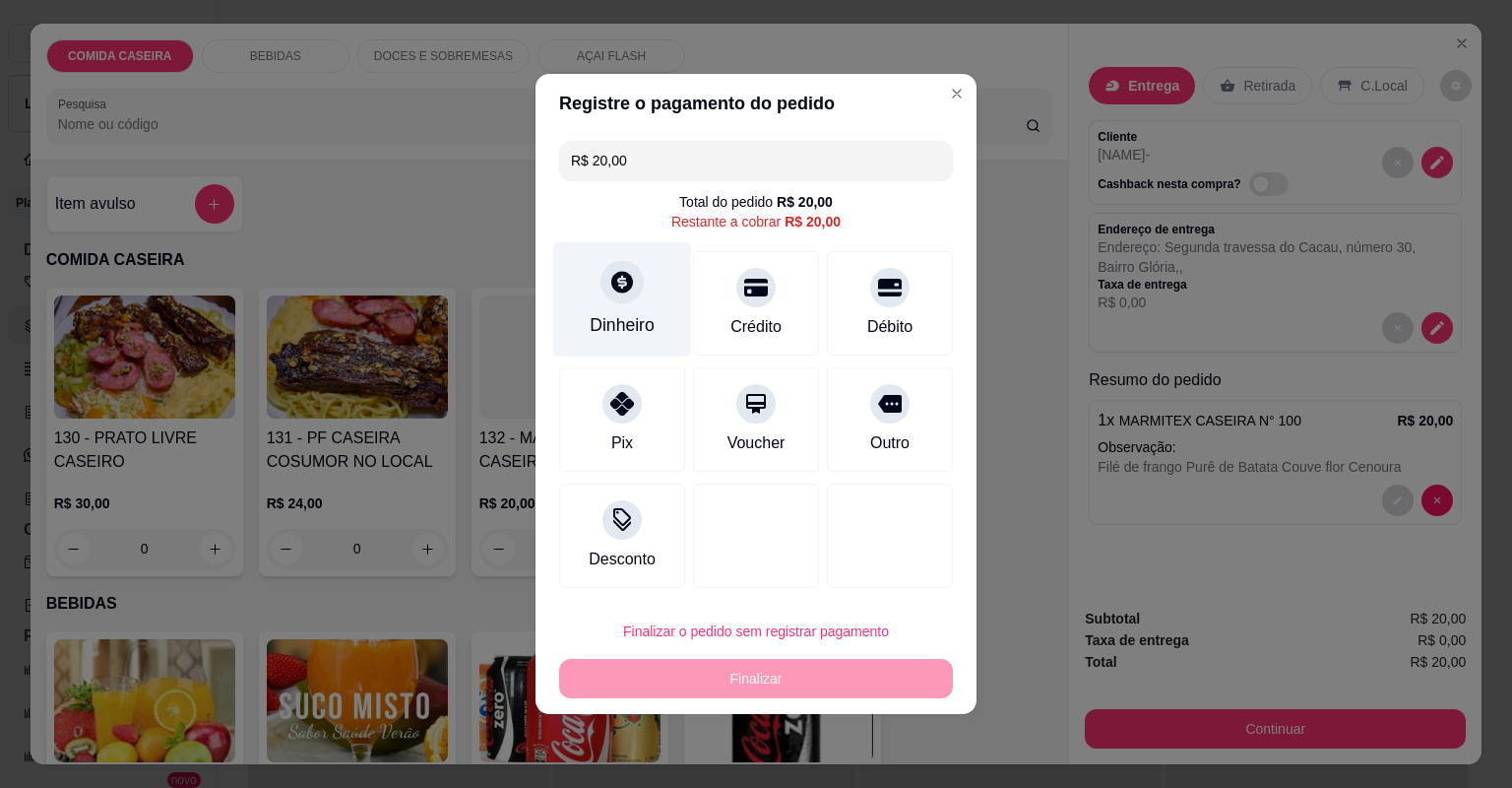 click on "Dinheiro" at bounding box center [622, 325] 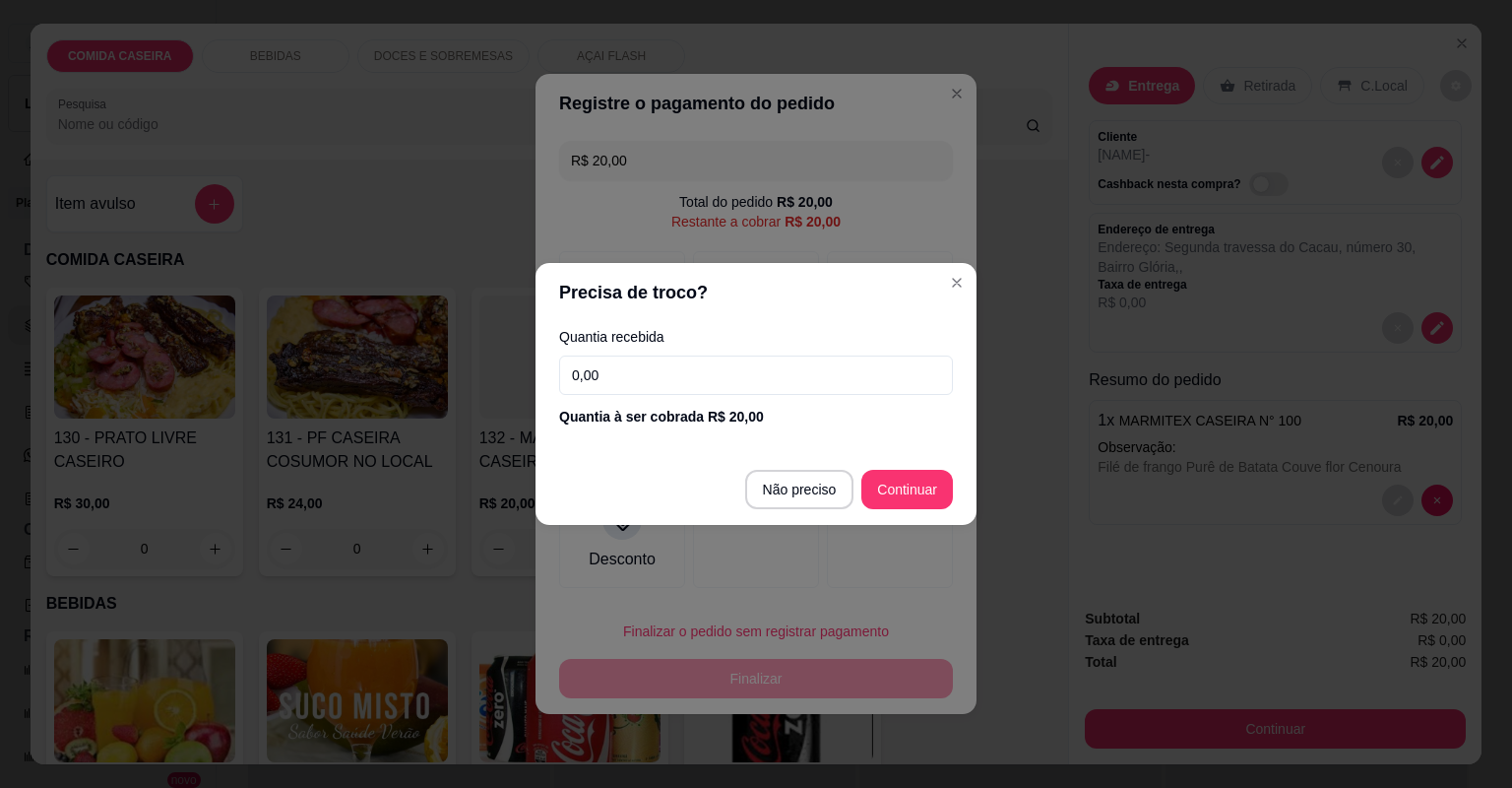 click on "0,00" at bounding box center [756, 375] 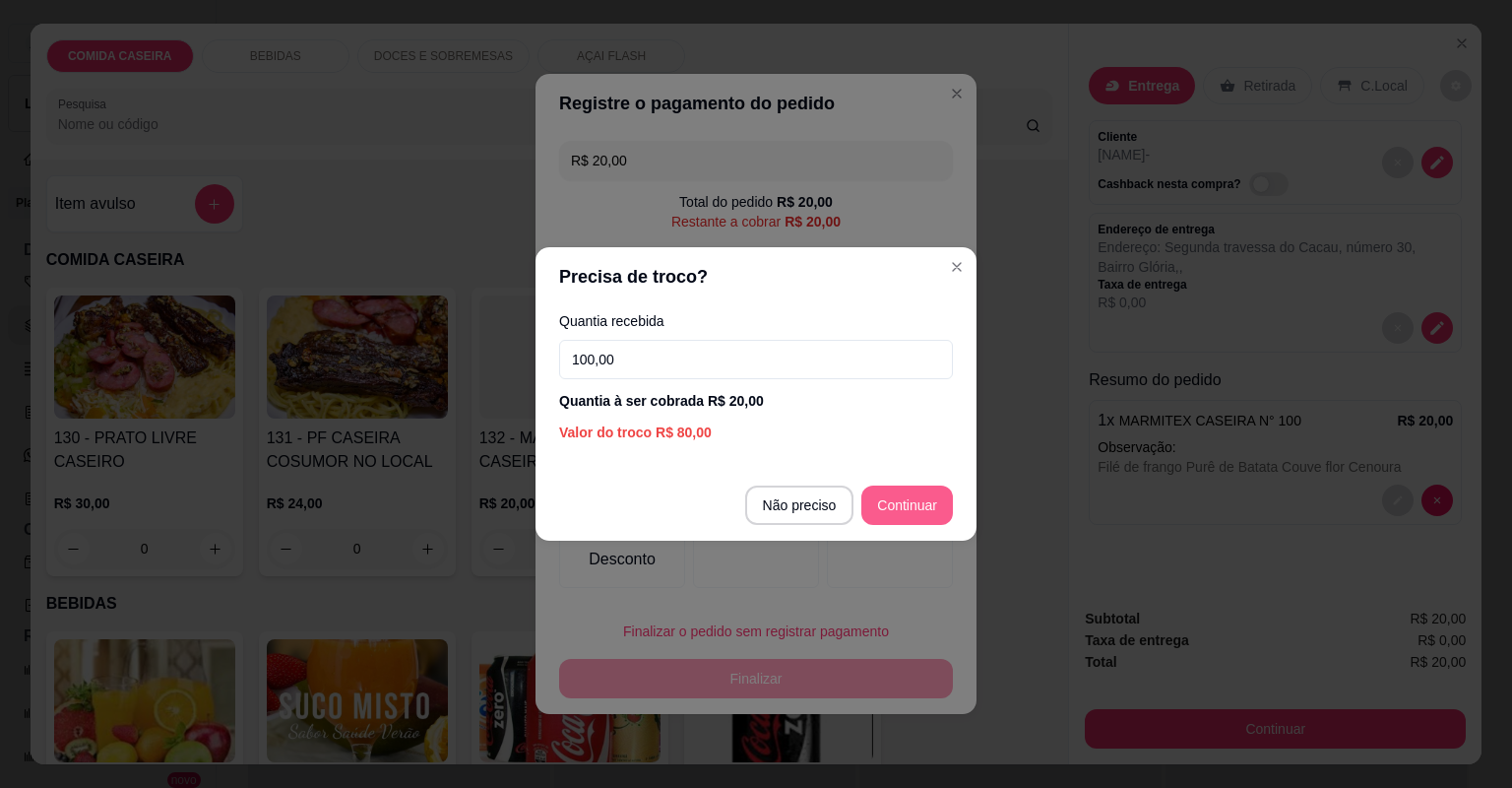 type on "100,00" 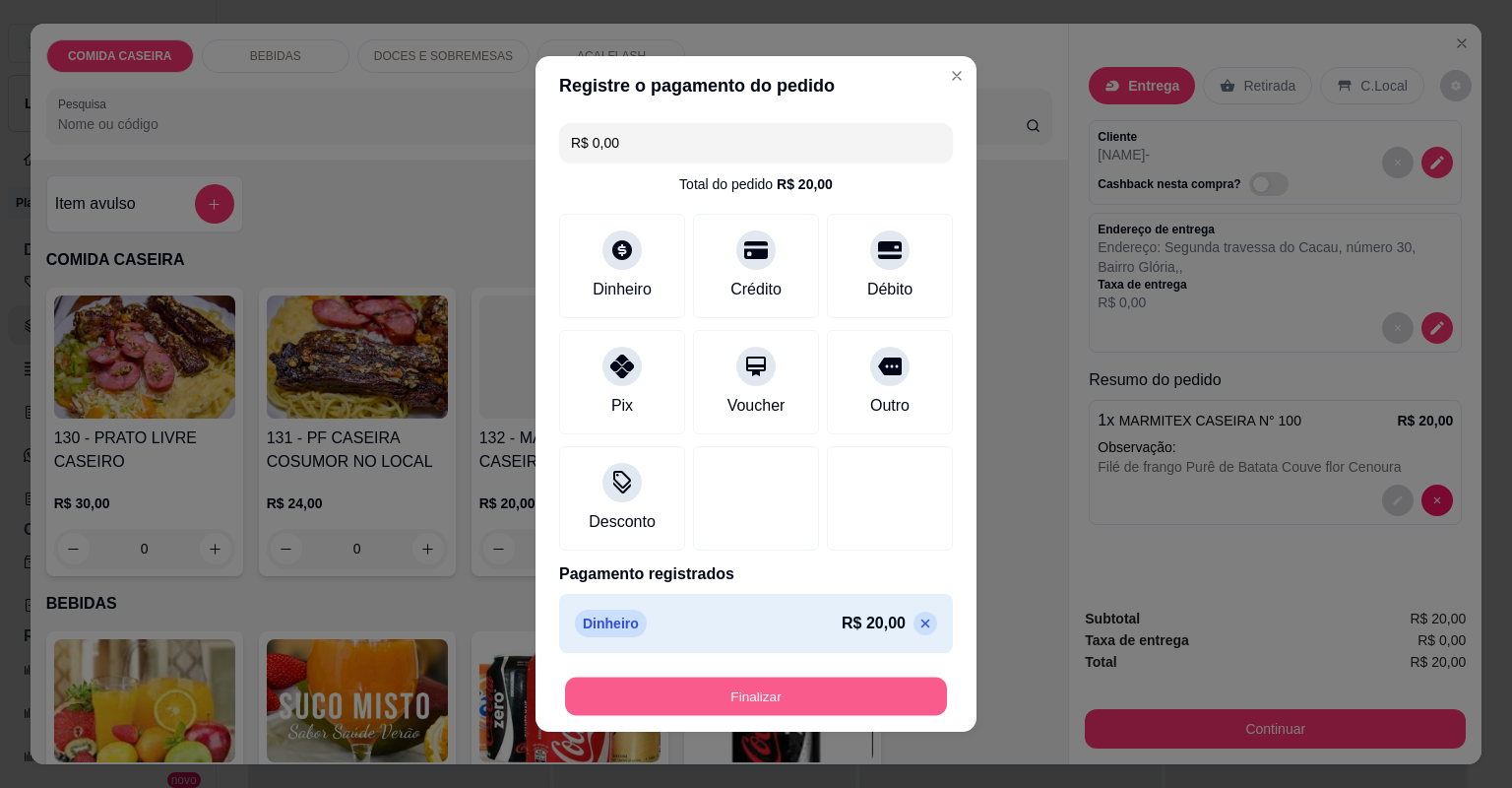 click on "Finalizar" at bounding box center [756, 696] 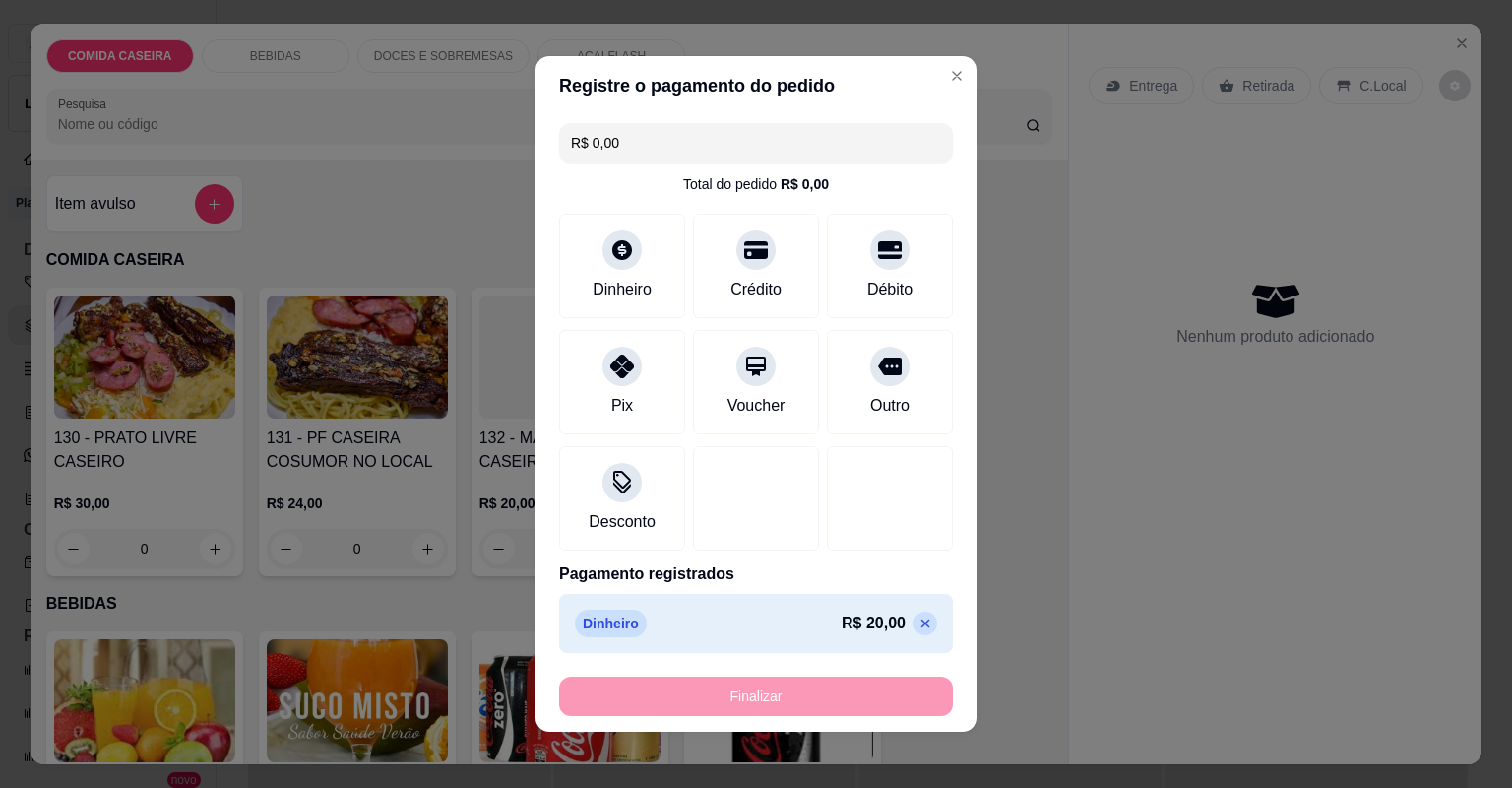 type on "-R$ 20,00" 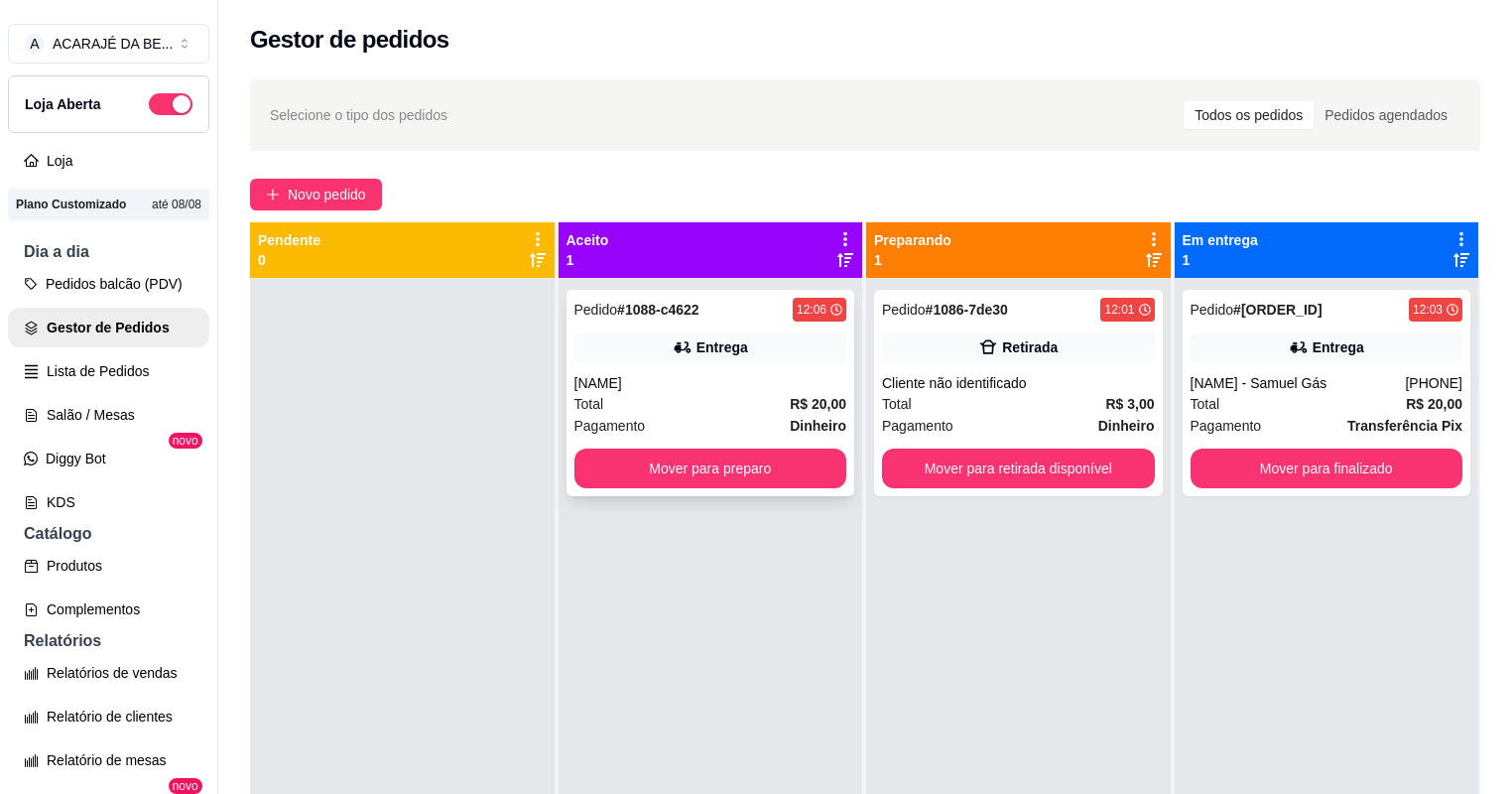 click on "Total R$ 20,00" at bounding box center (710, 404) 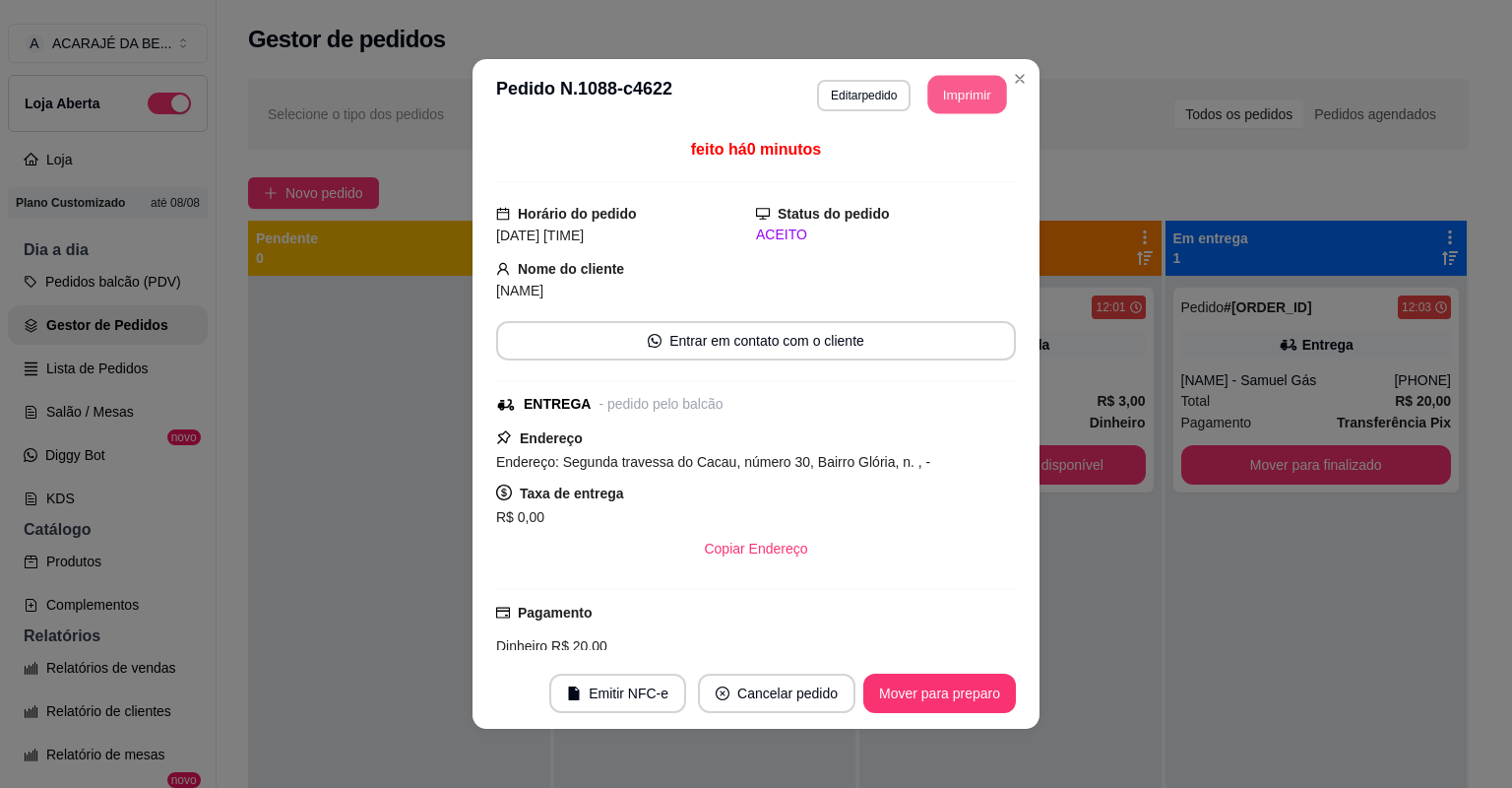 click on "Imprimir" at bounding box center [968, 95] 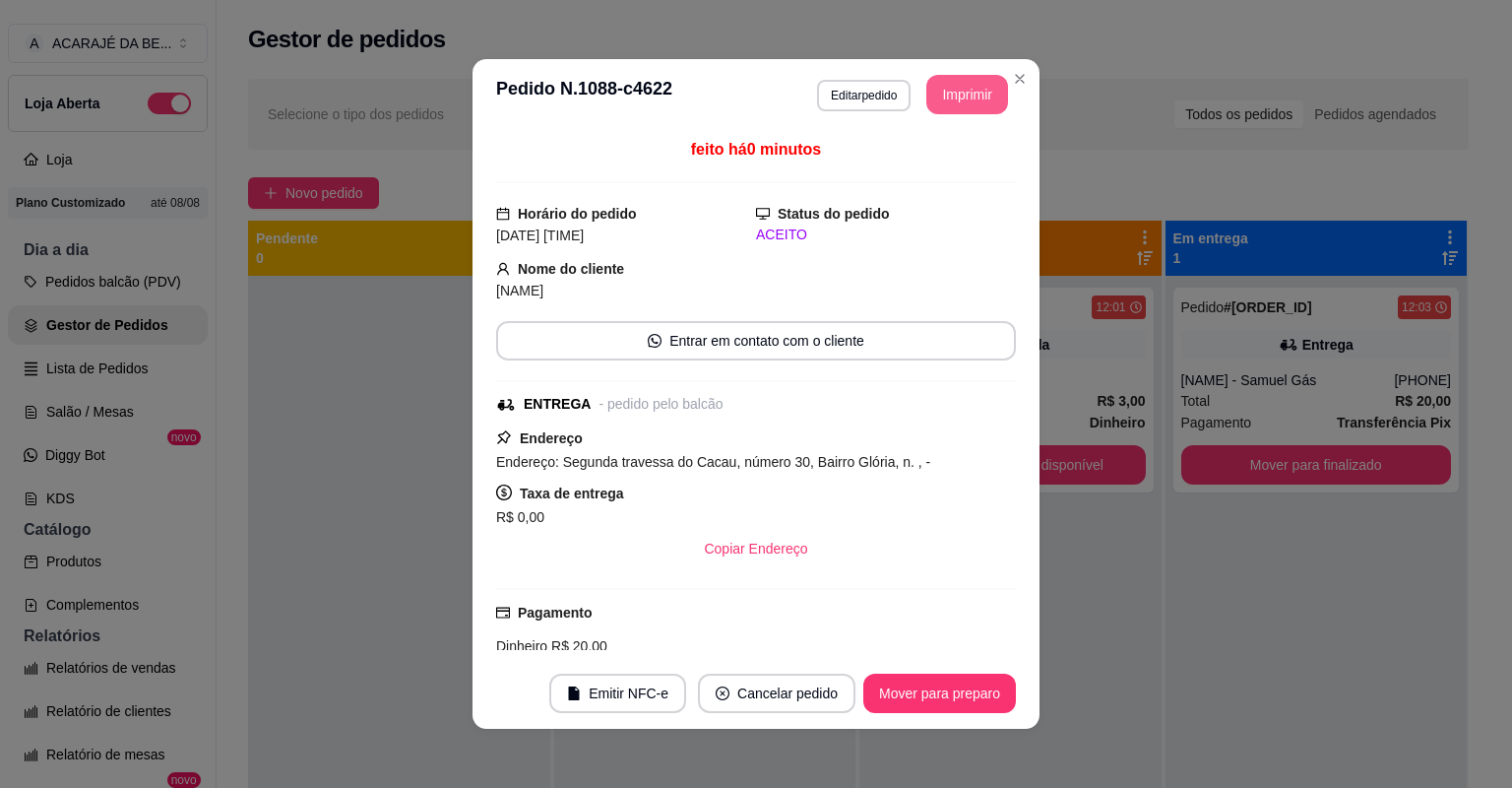 scroll, scrollTop: 0, scrollLeft: 0, axis: both 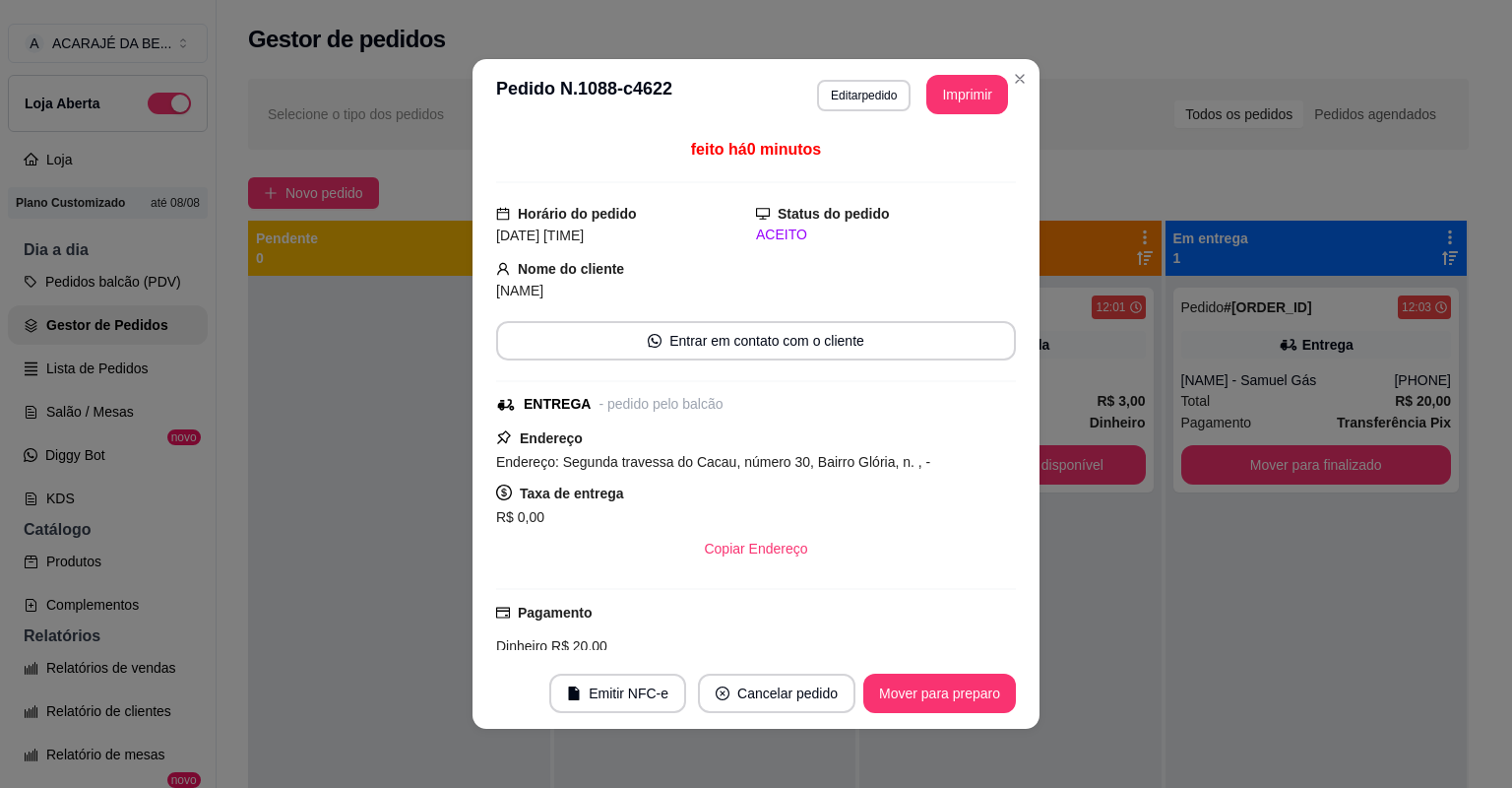 click on "**********" at bounding box center (756, 394) 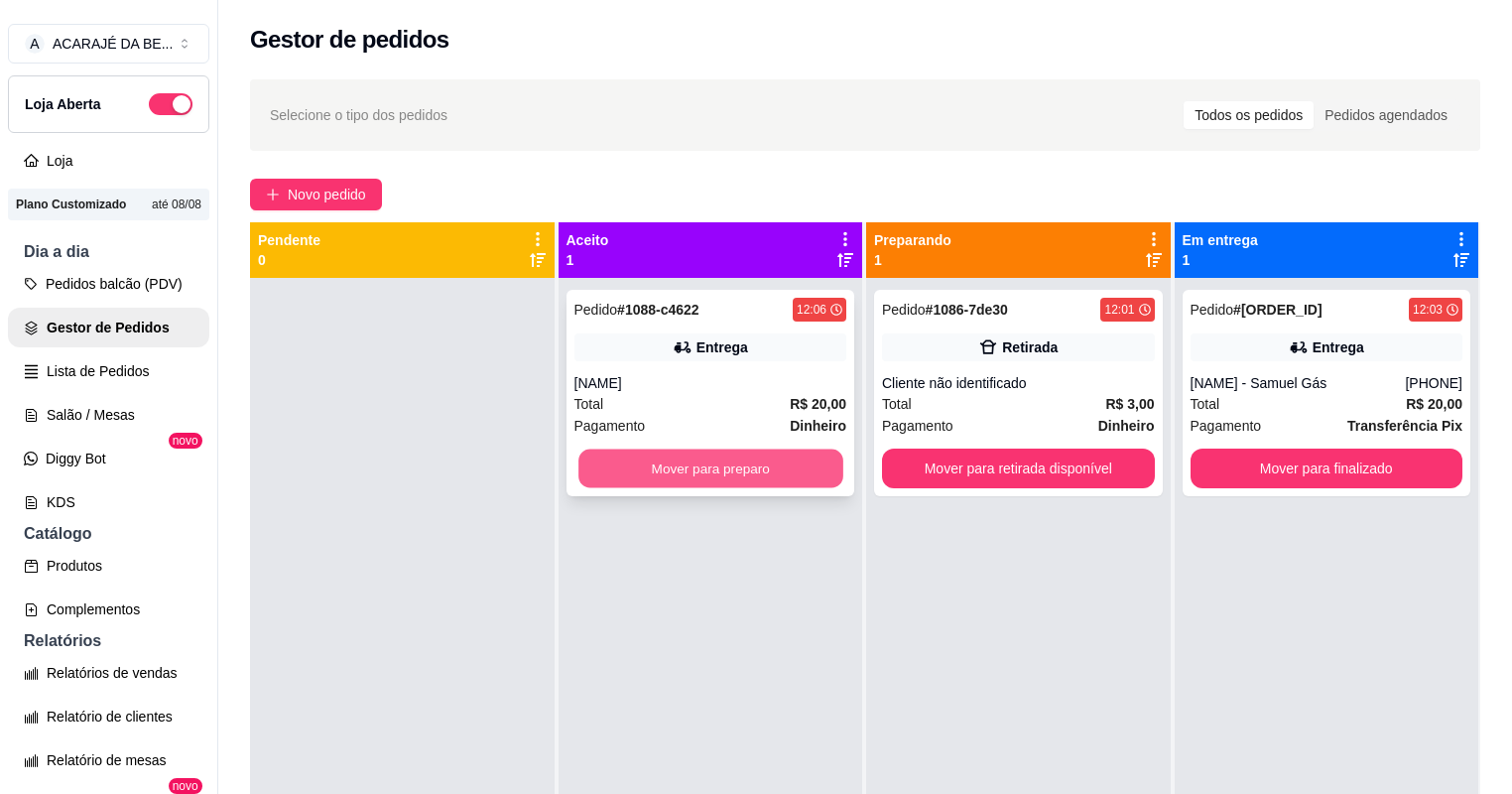 click on "Mover para preparo" at bounding box center (710, 468) 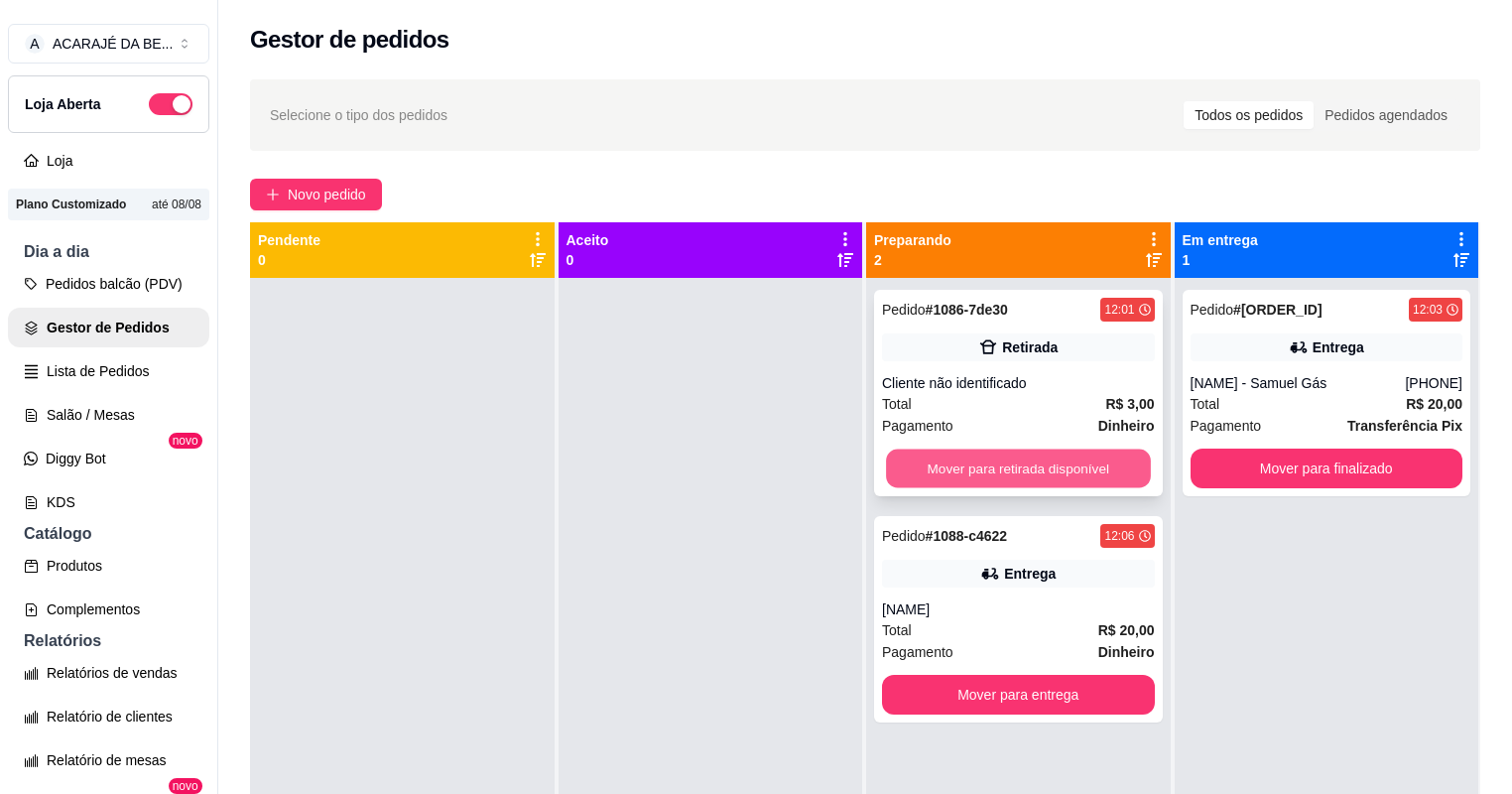 click on "Mover para retirada disponível" at bounding box center [1018, 468] 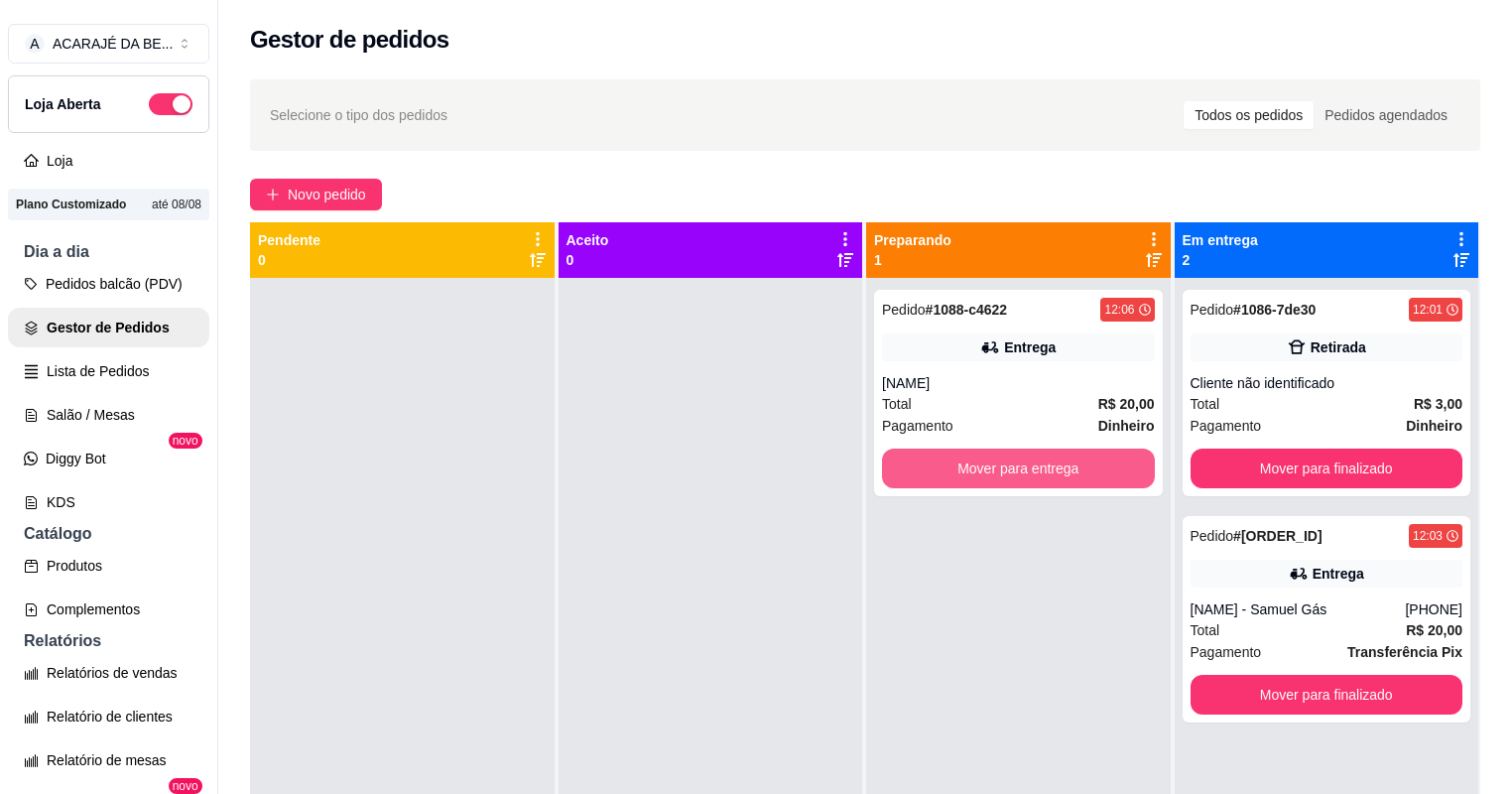 click on "Mover para entrega" at bounding box center (1018, 468) 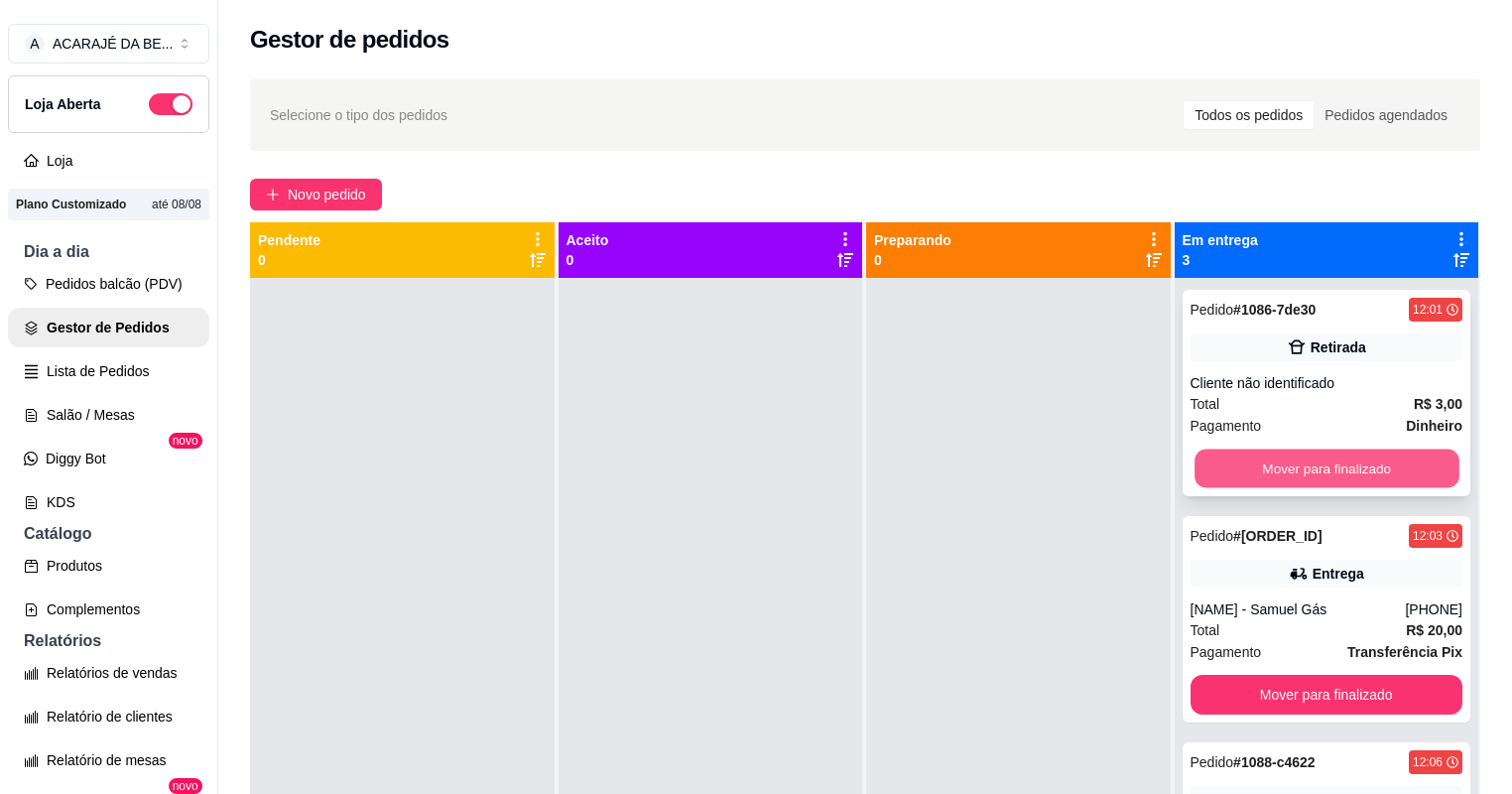click on "Mover para finalizado" at bounding box center (1326, 468) 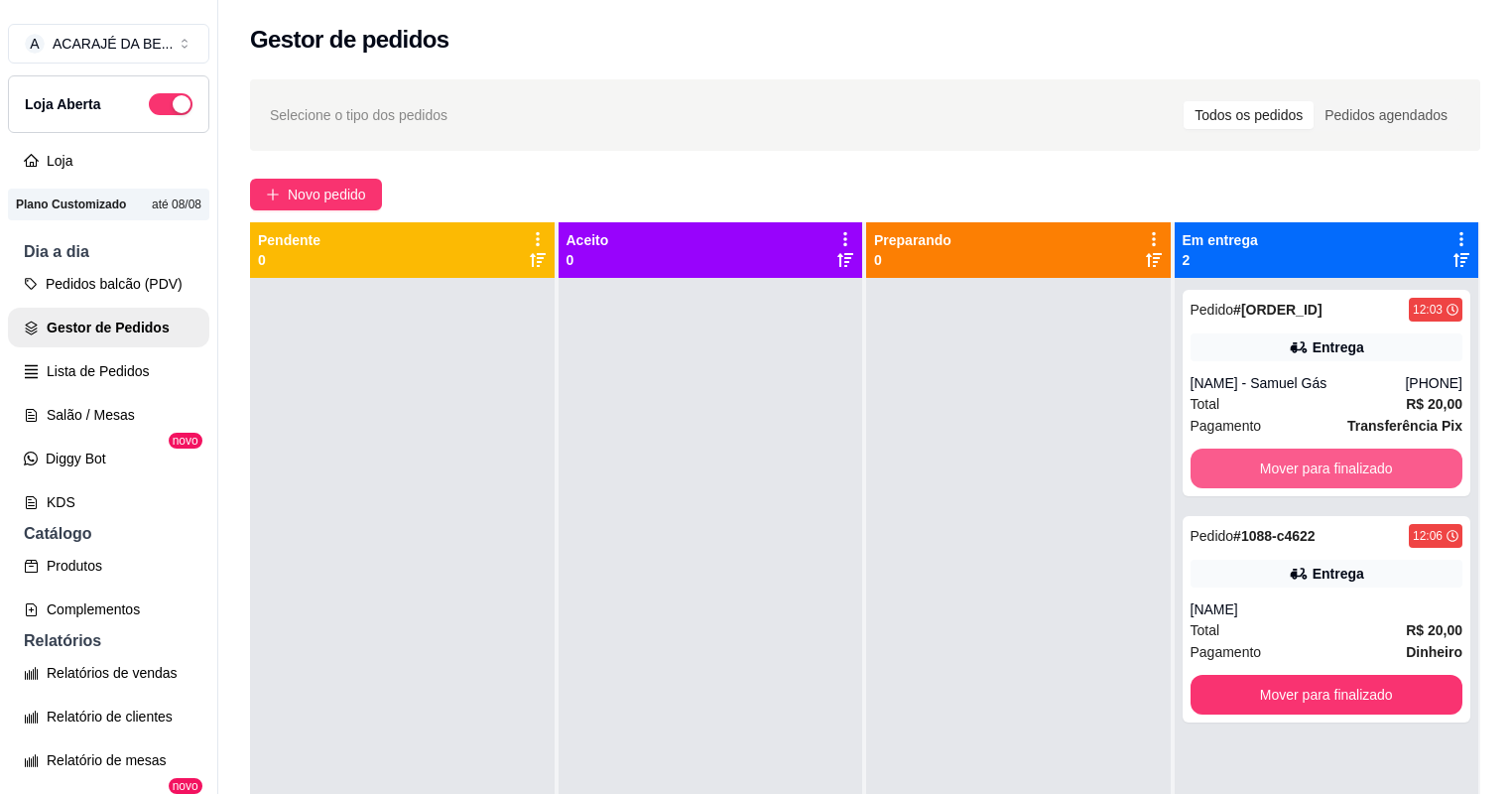 click on "Mover para finalizado" at bounding box center [1326, 468] 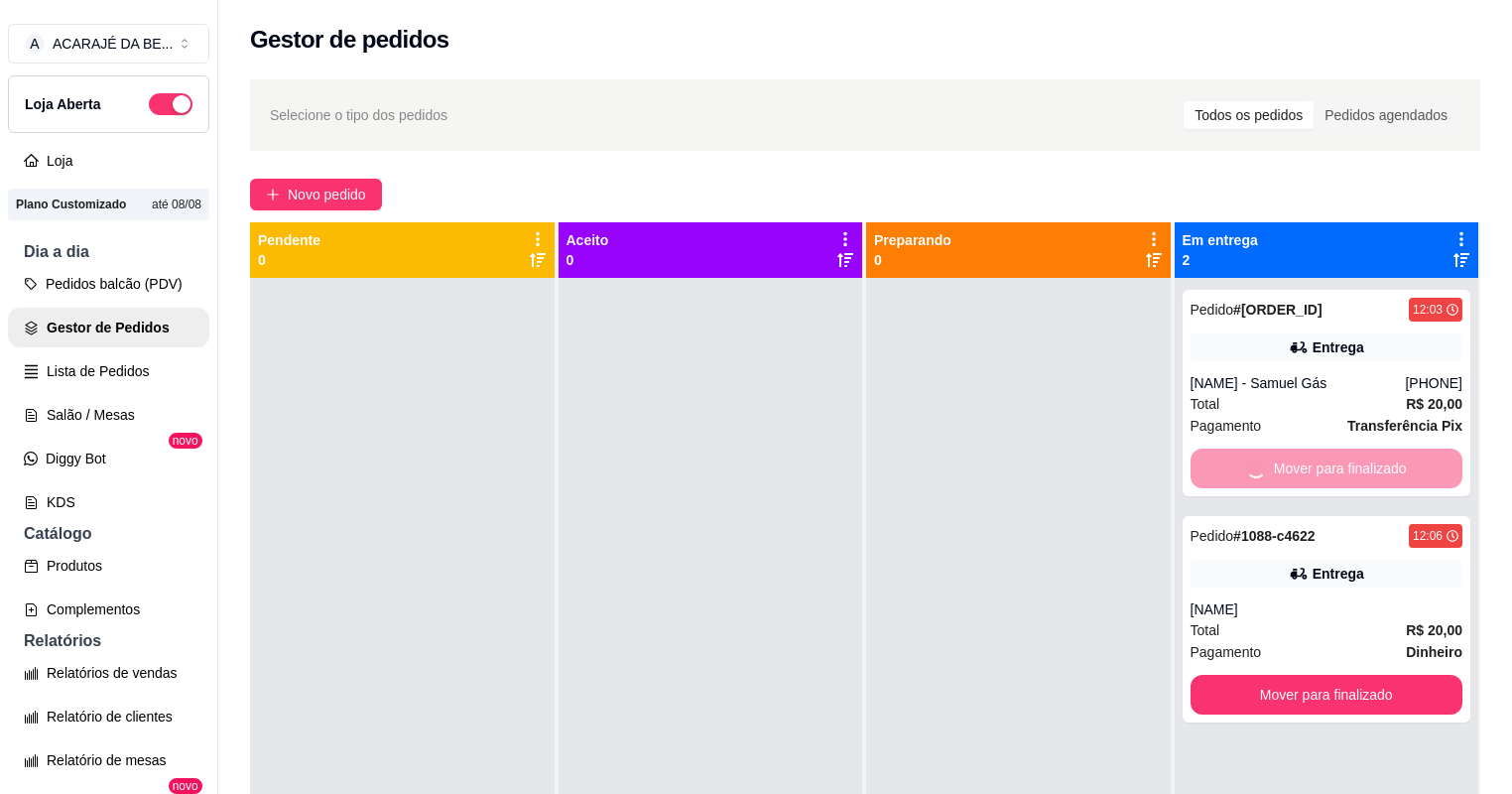 click on "Mover para finalizado" at bounding box center (1326, 468) 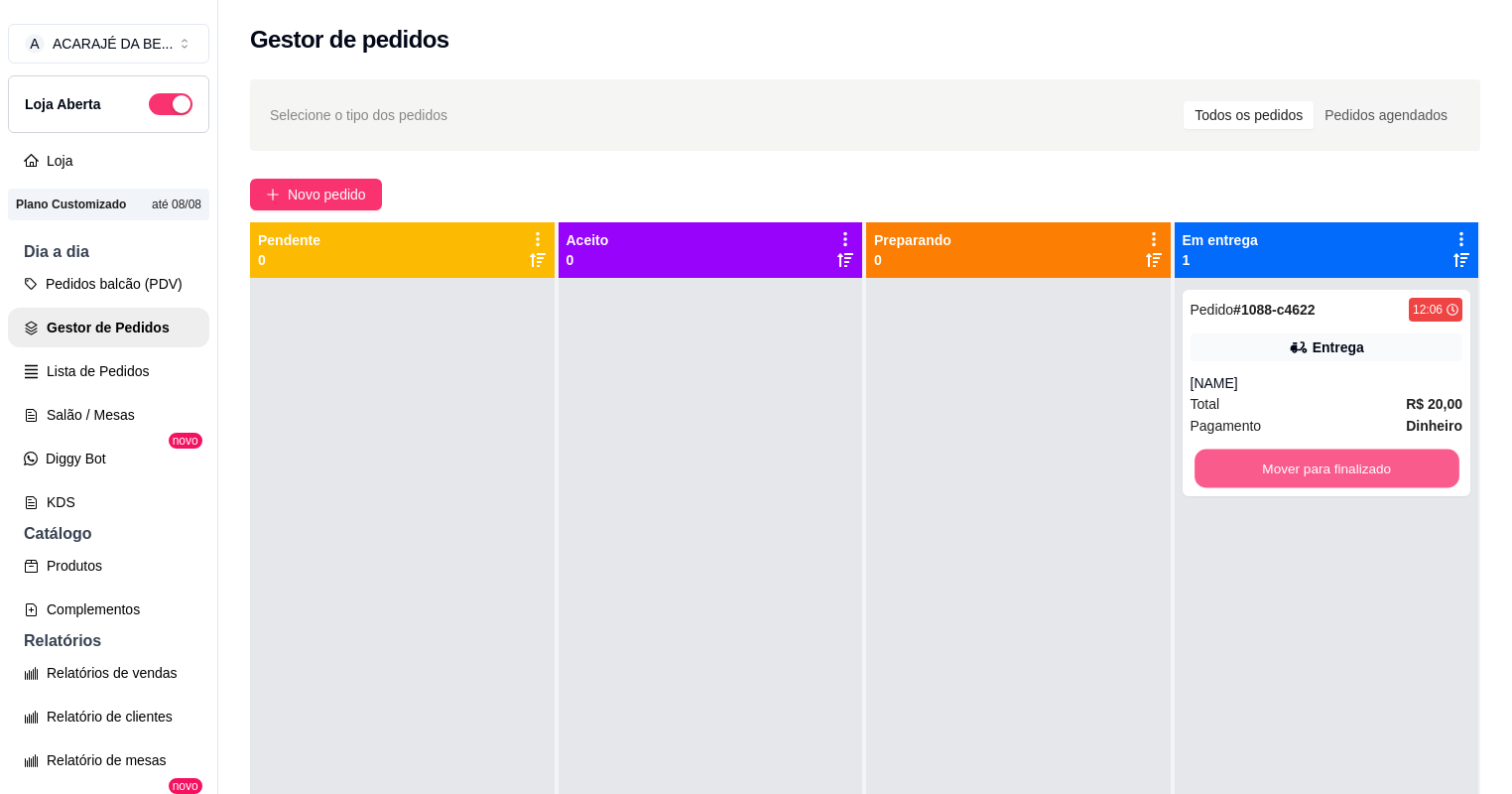 click on "Mover para finalizado" at bounding box center (1326, 468) 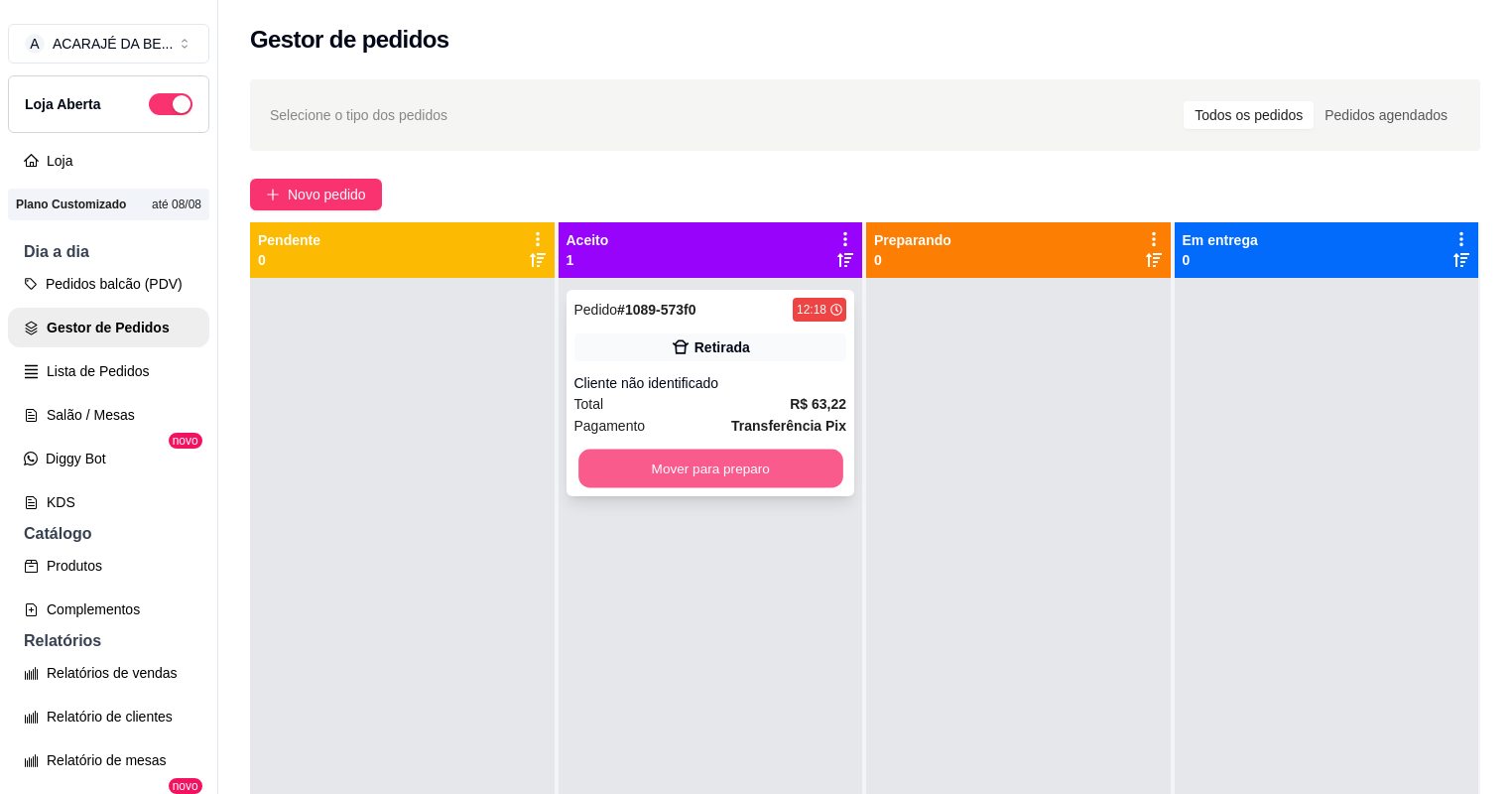 click on "Mover para preparo" at bounding box center (710, 468) 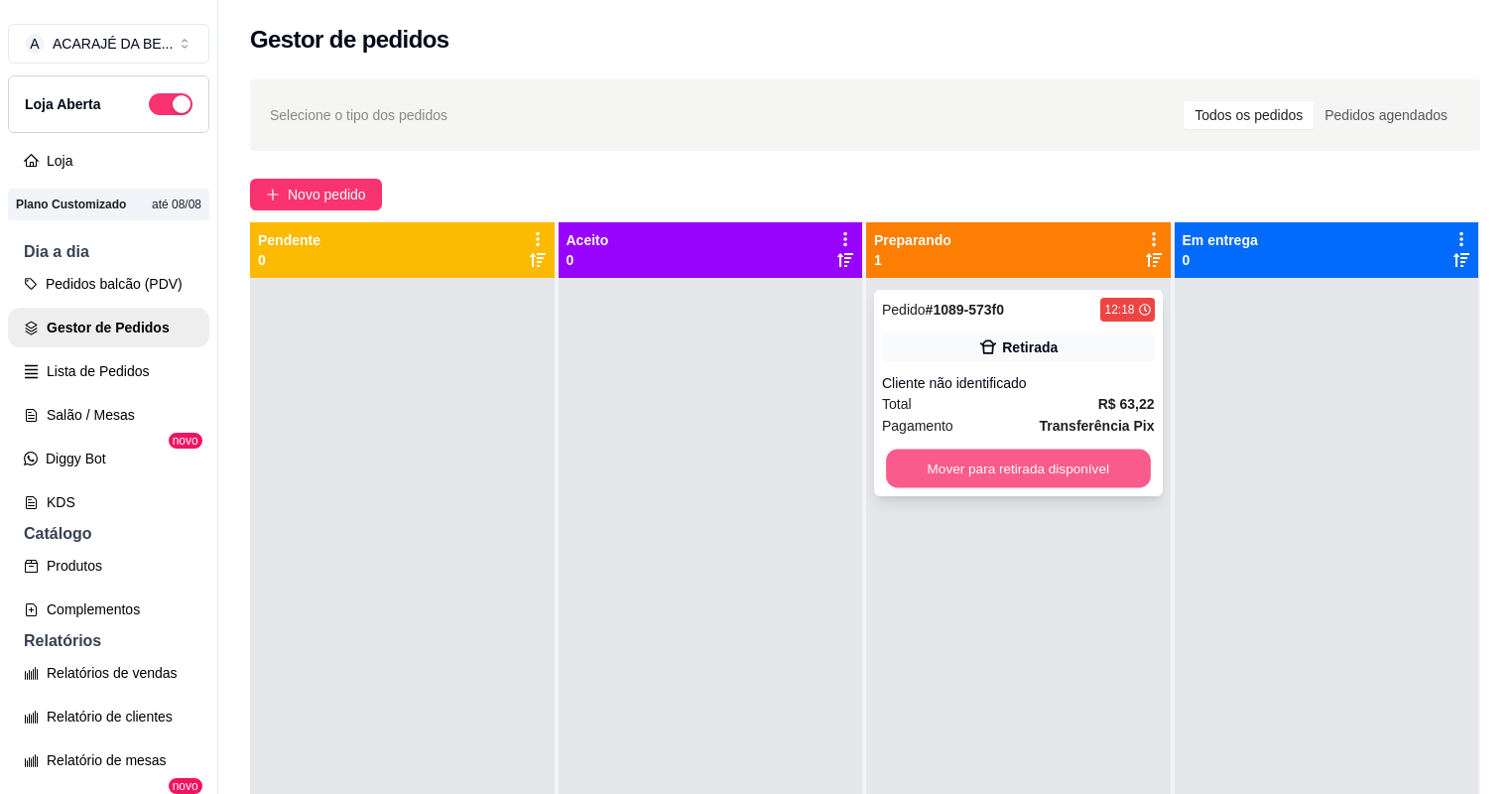 click on "Mover para retirada disponível" at bounding box center (1018, 468) 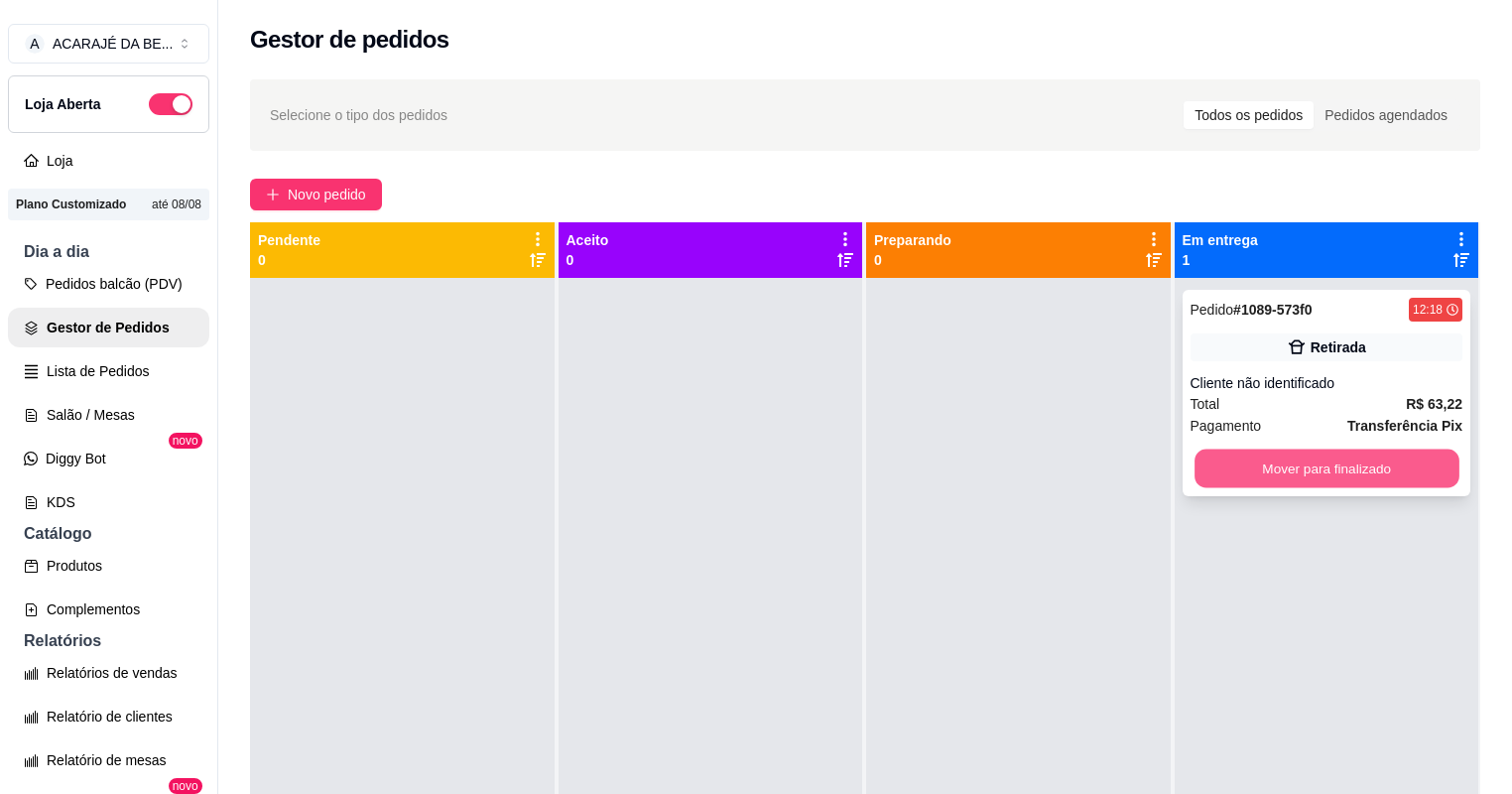 click on "Mover para finalizado" at bounding box center (1326, 468) 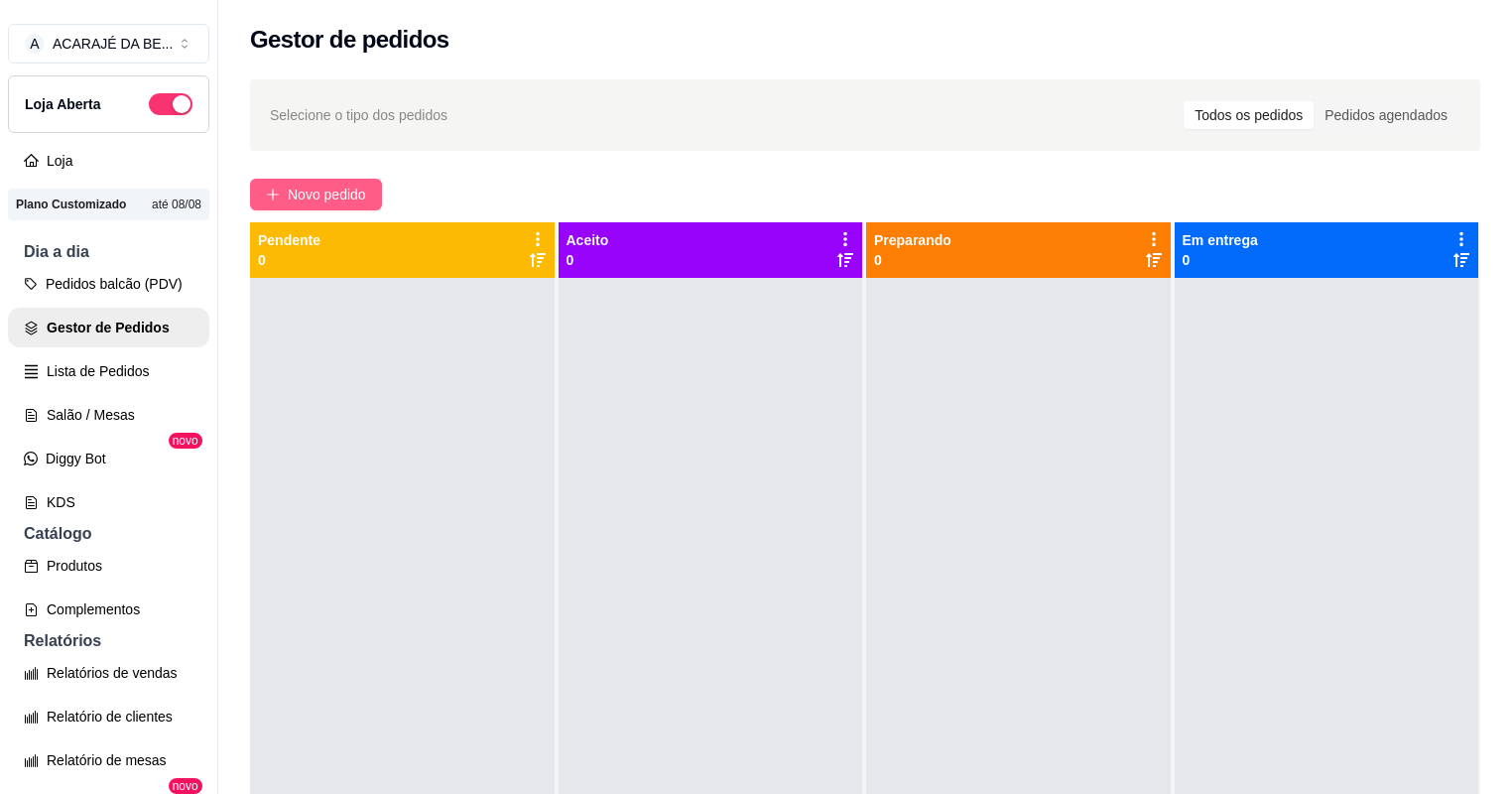 click on "Novo pedido" at bounding box center (326, 195) 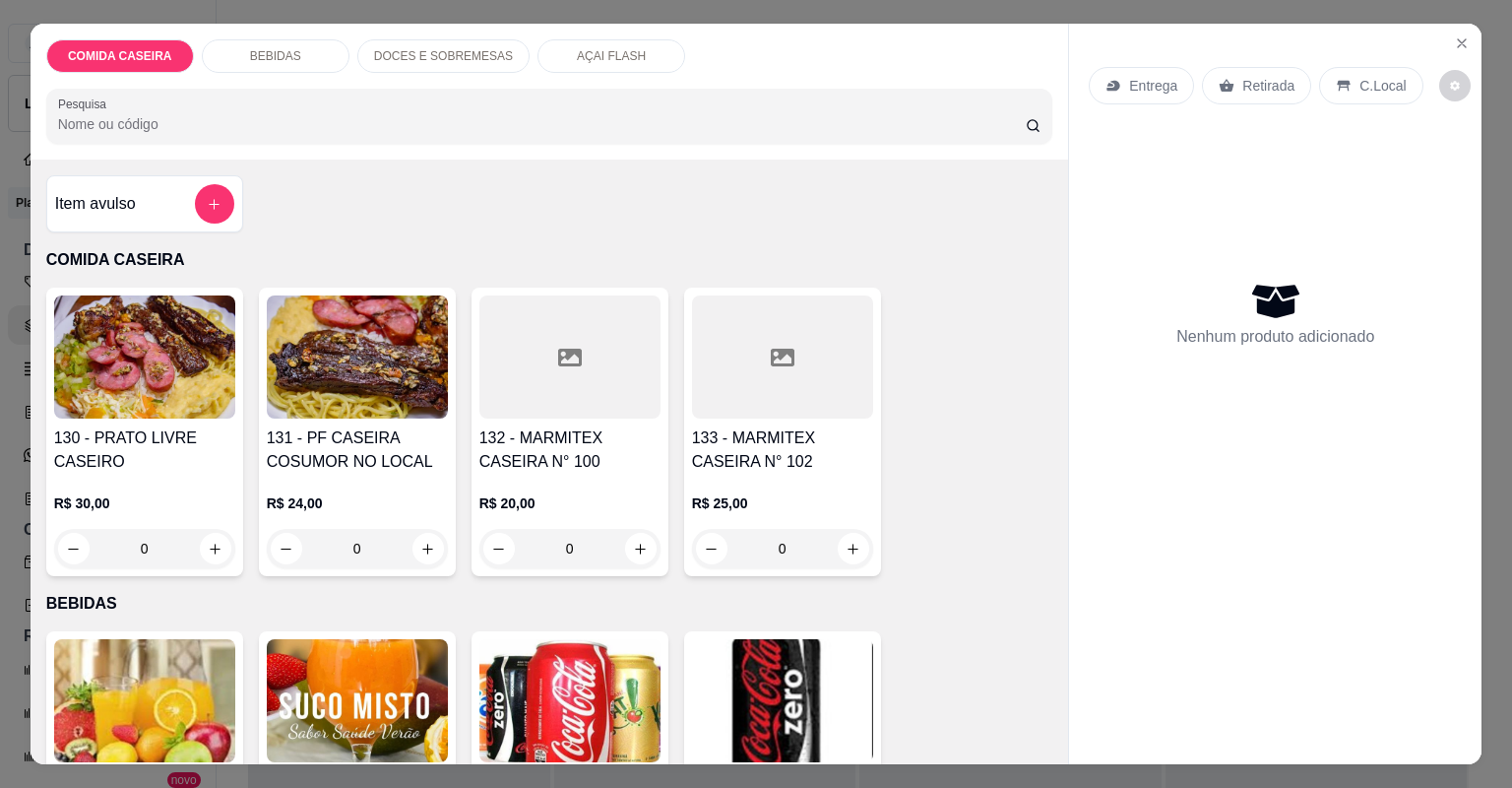 click at bounding box center (570, 357) 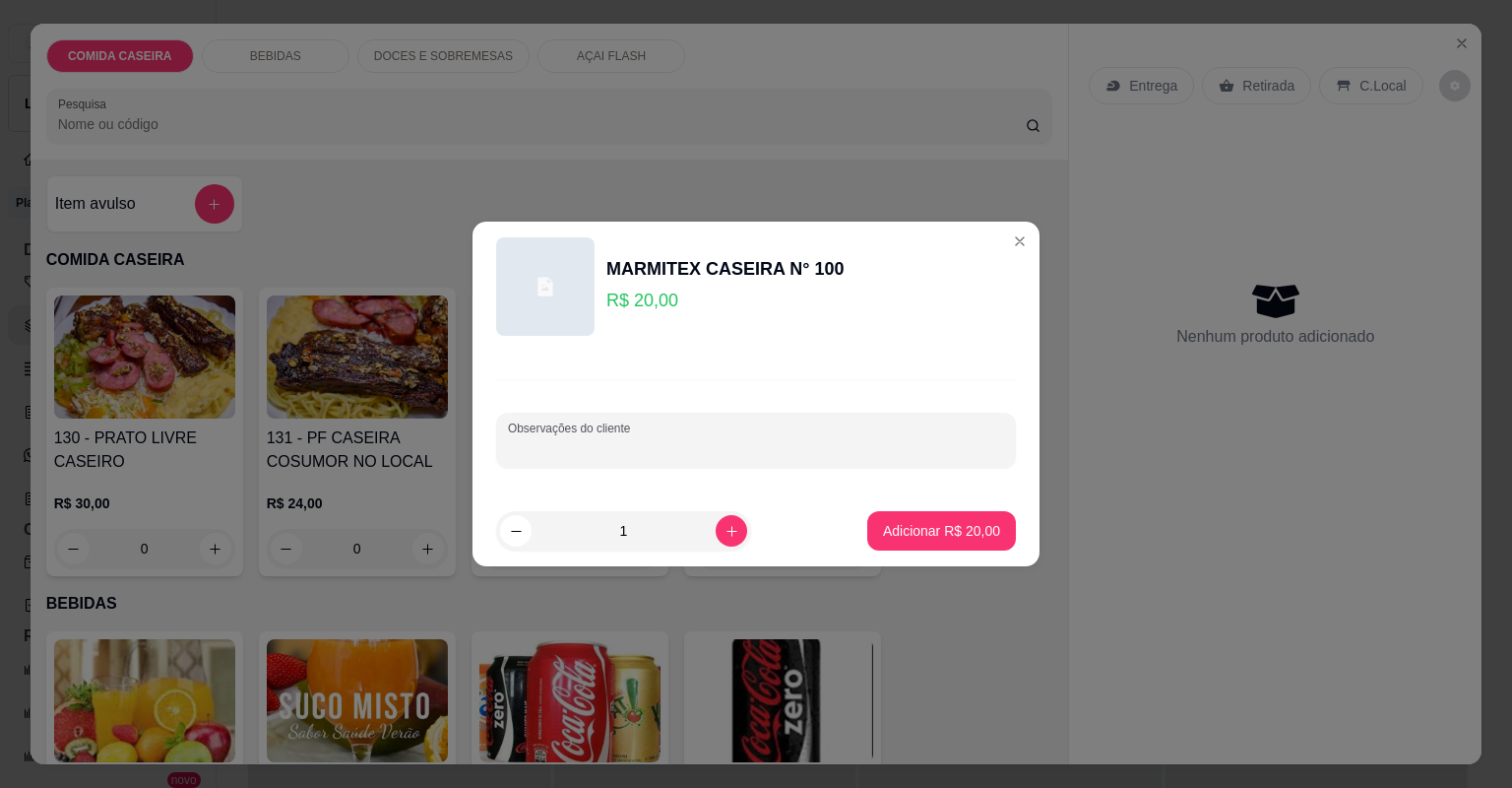 click on "Observações do cliente" at bounding box center [756, 448] 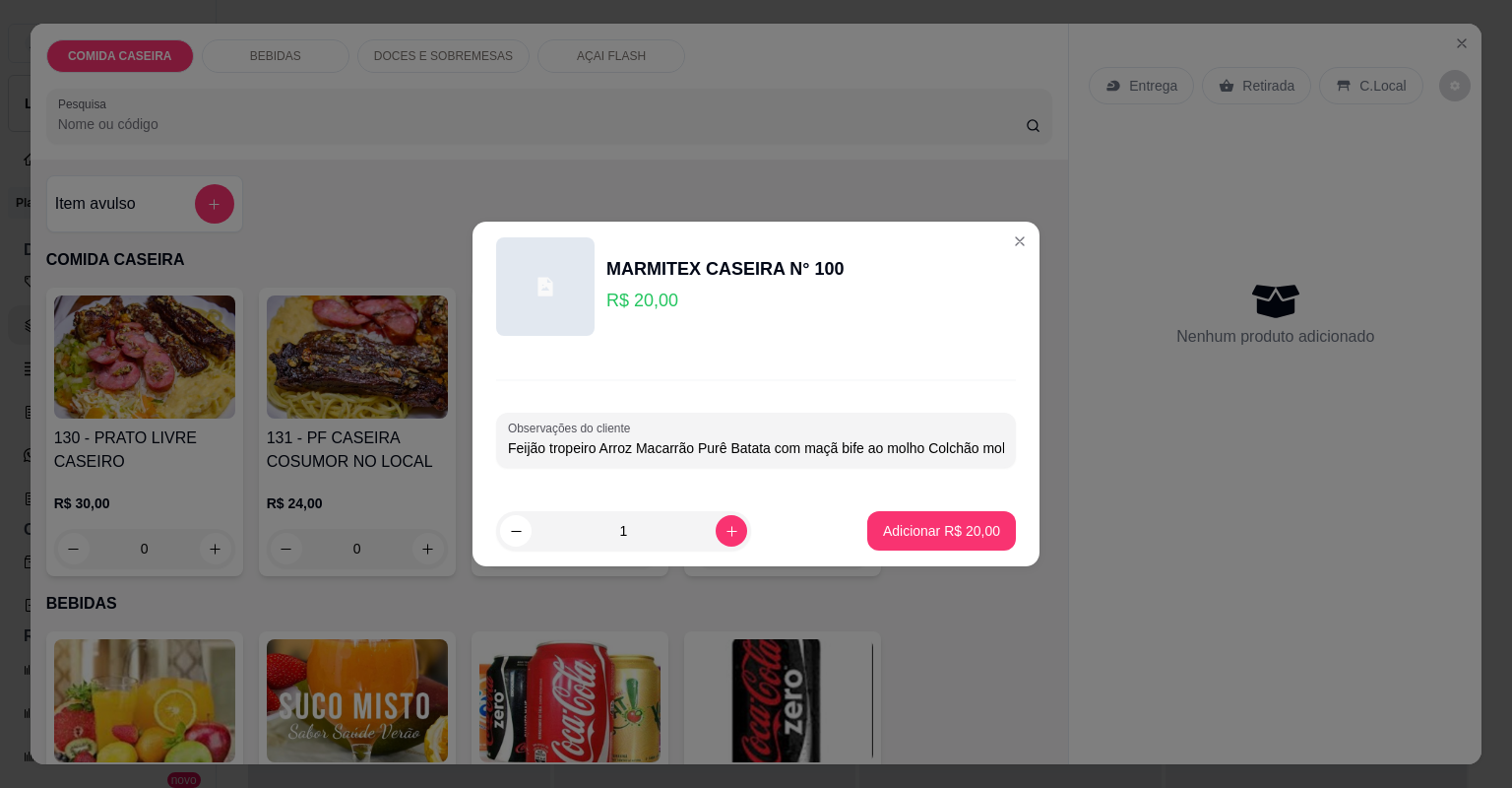 scroll, scrollTop: 0, scrollLeft: 43, axis: horizontal 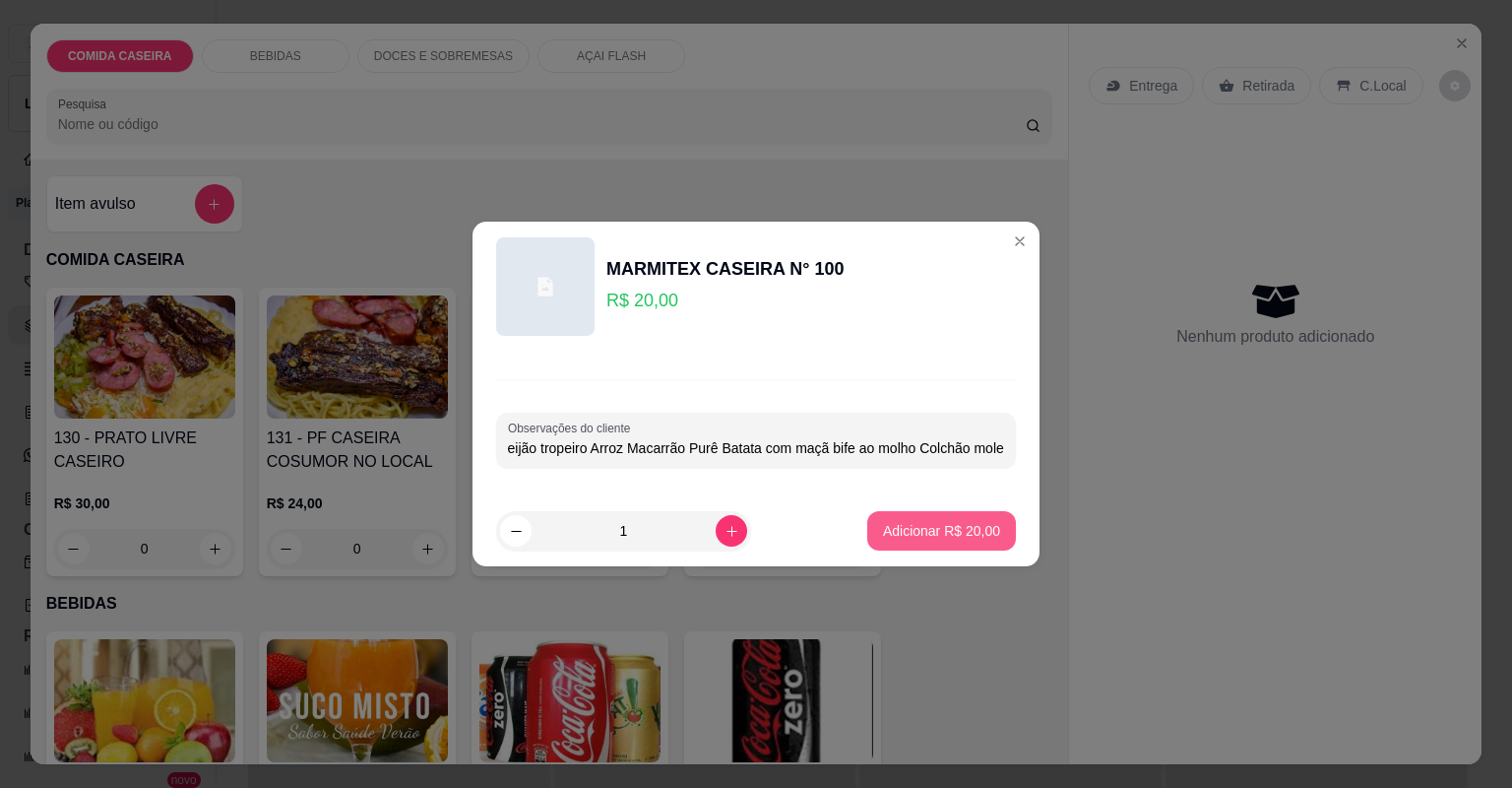 type on "Feijão tropeiro Arroz Macarrão Purê Batata com maçã bife ao molho Colchão mole" 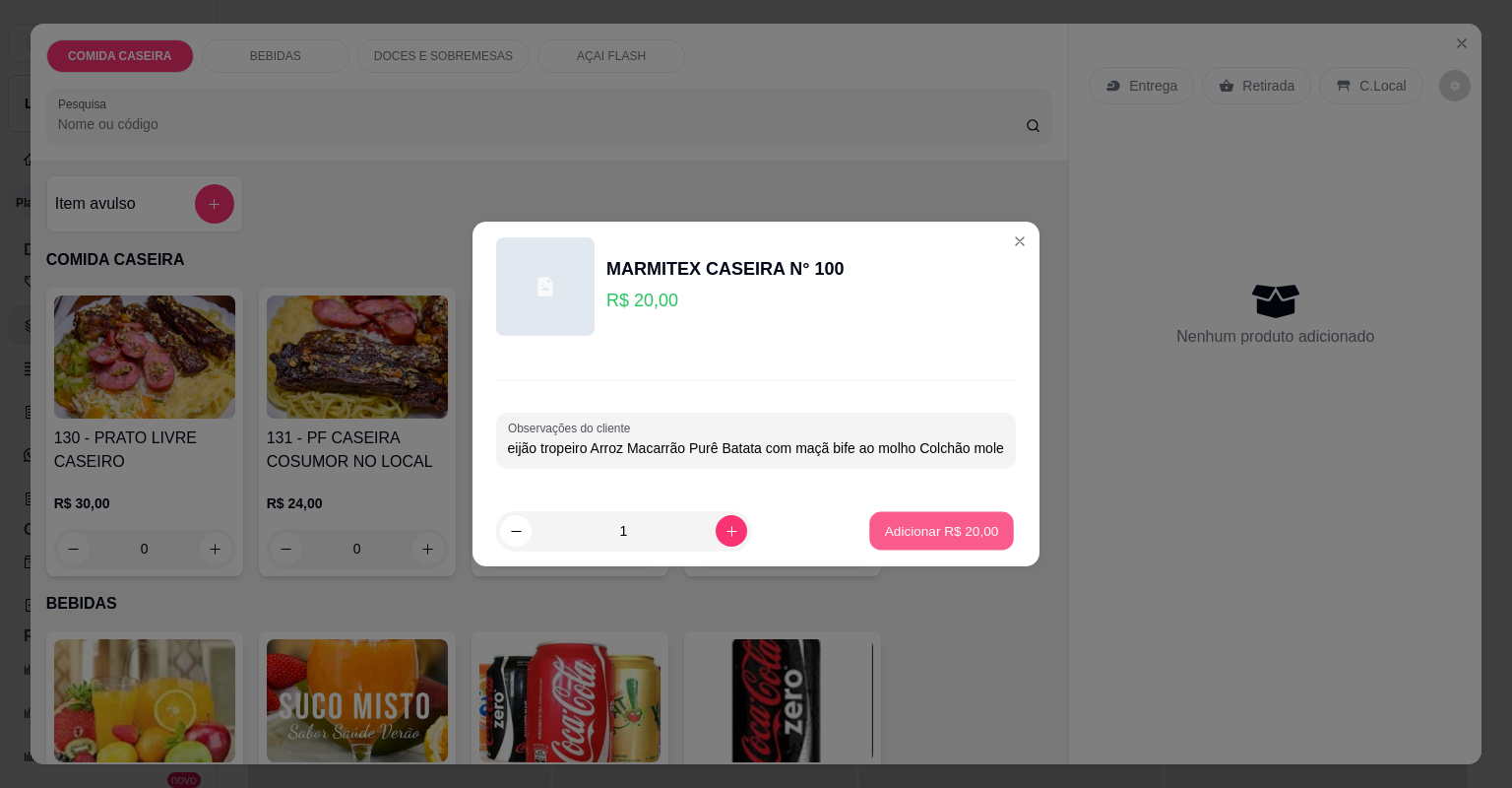 scroll, scrollTop: 0, scrollLeft: 0, axis: both 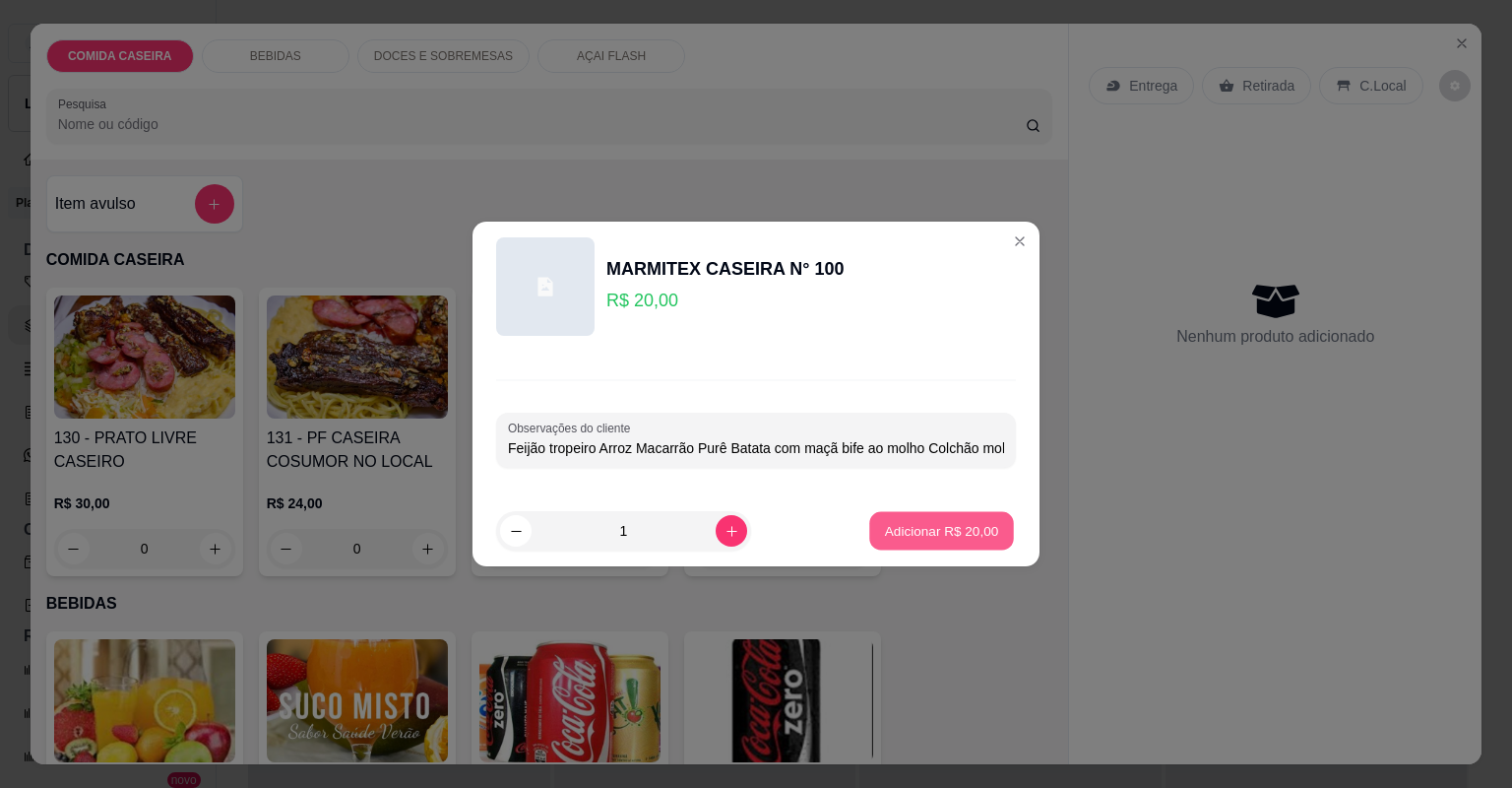 click on "Adicionar   R$ 20,00" at bounding box center (941, 531) 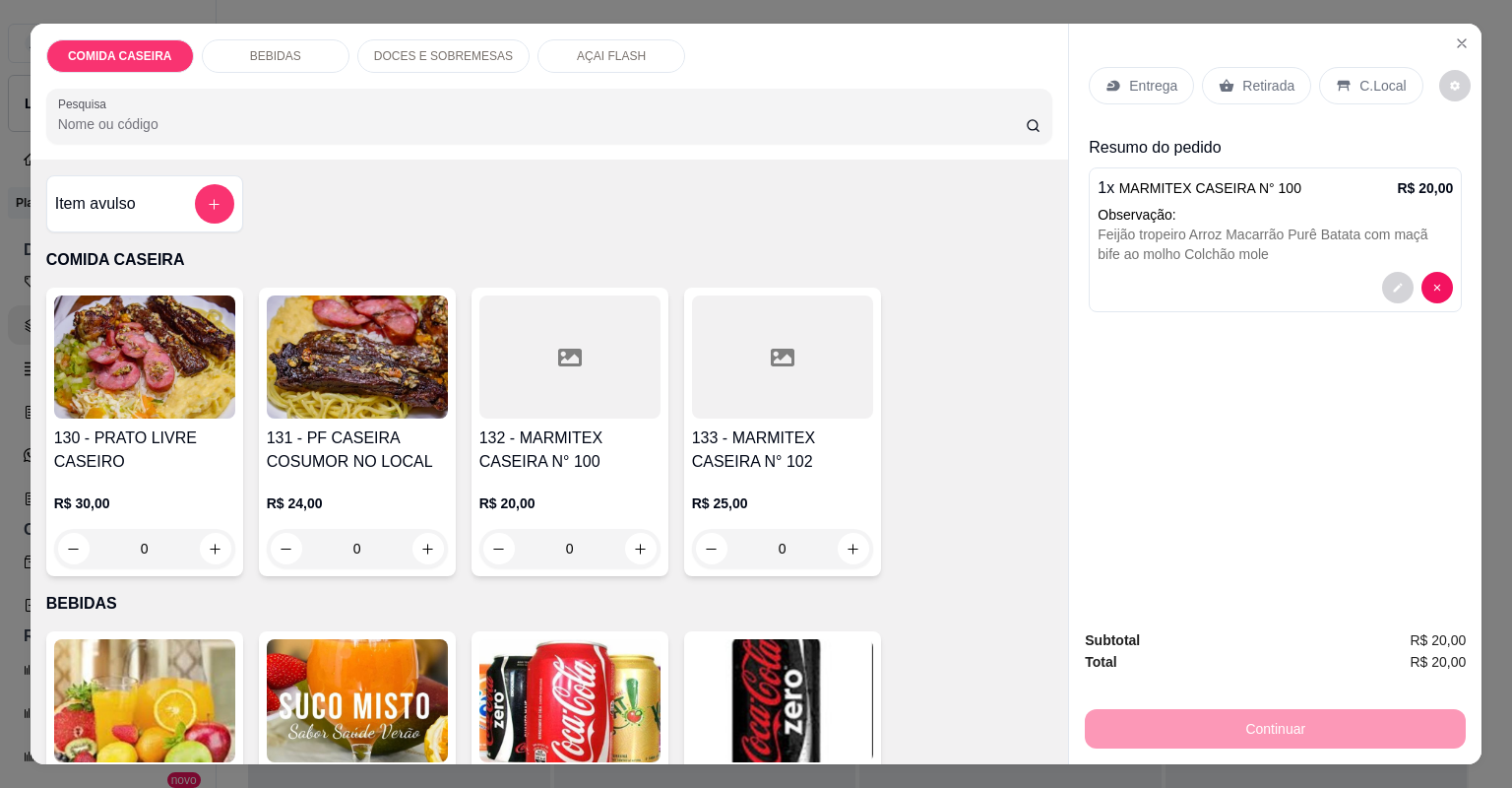 click at bounding box center [570, 357] 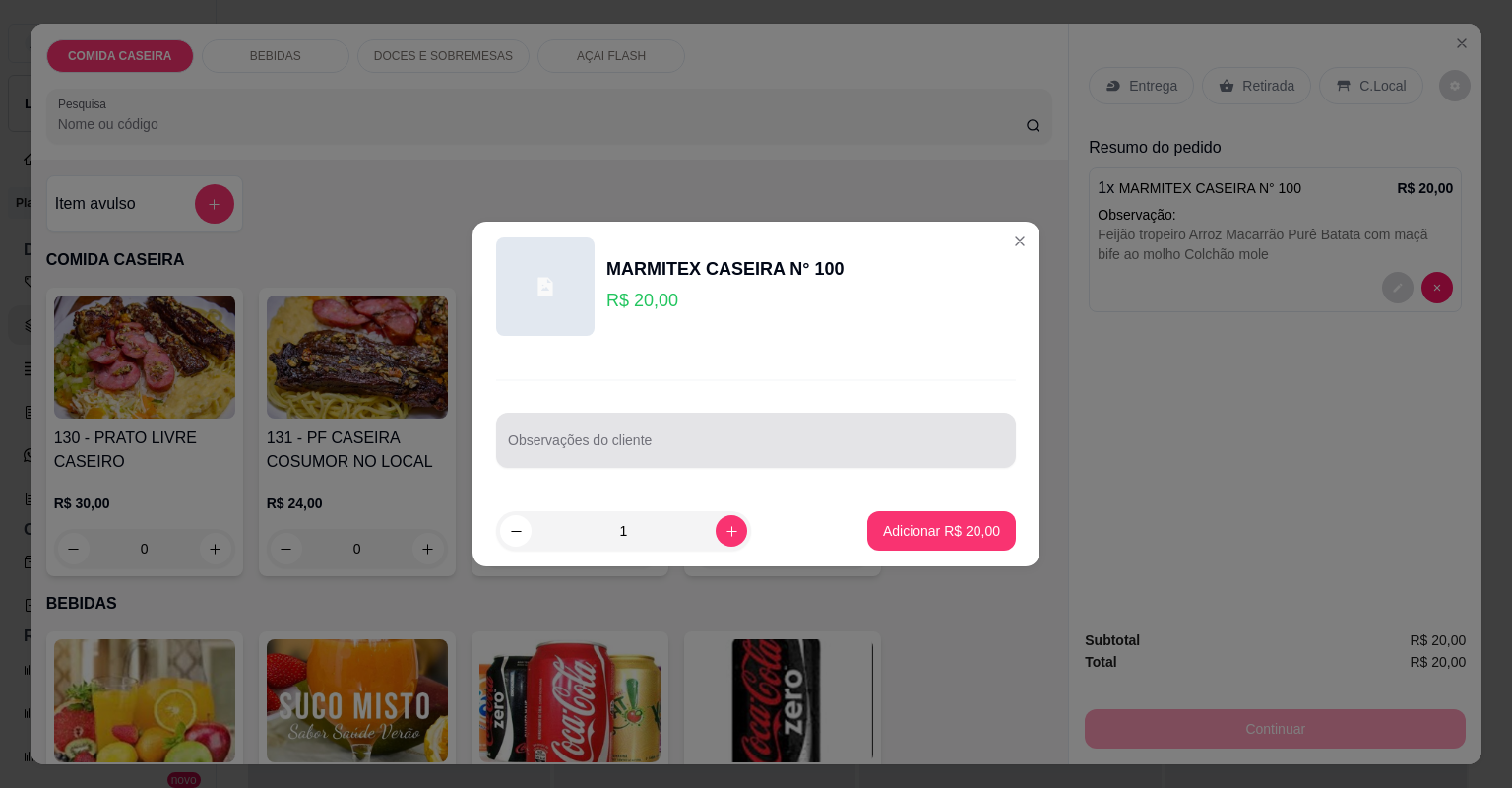 click on "Observações do cliente" at bounding box center (756, 448) 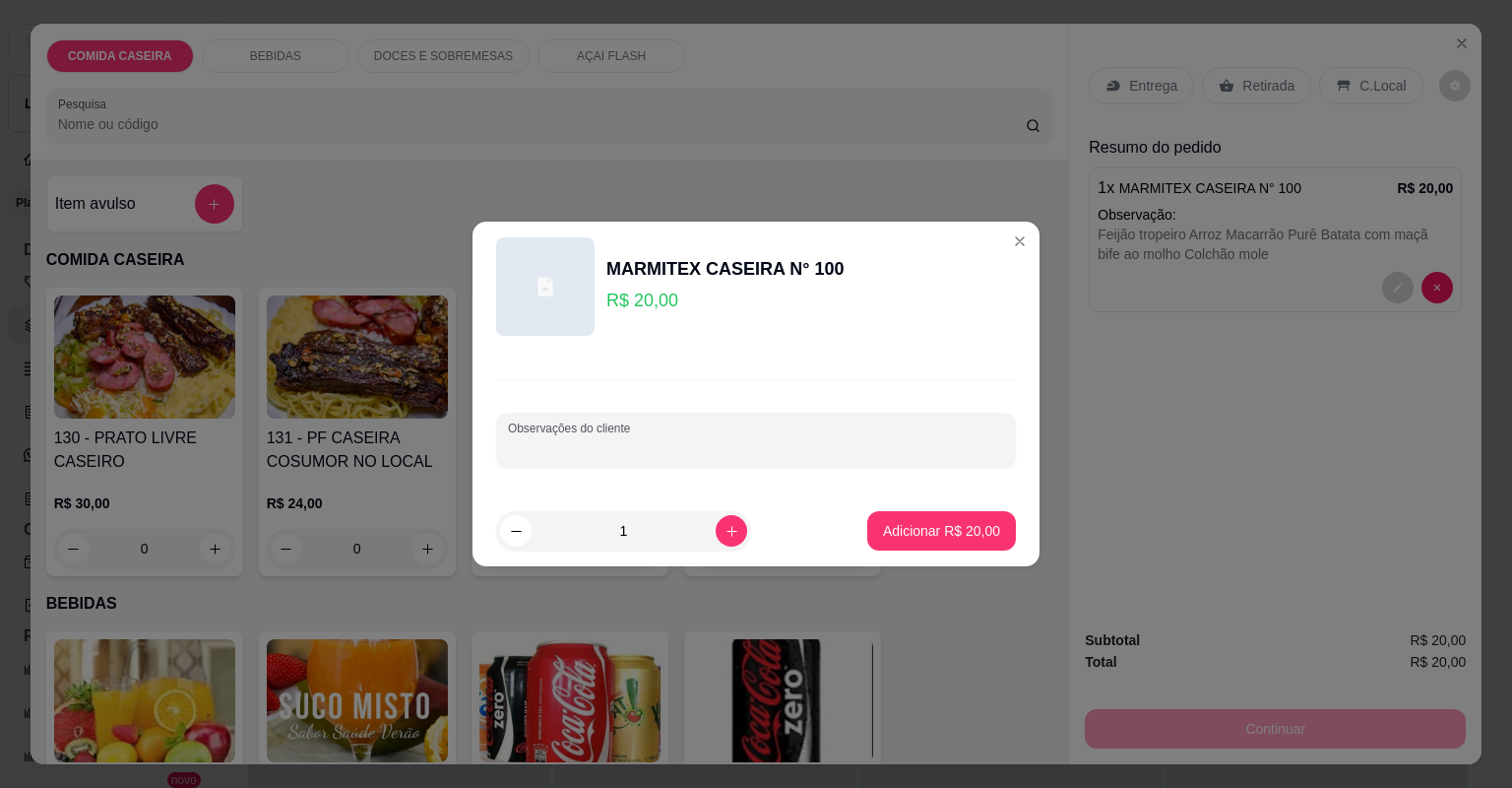 paste on "Feijão tropeiro Arroz Purê Macarrão Colve flor Filé de frango Alcatra" 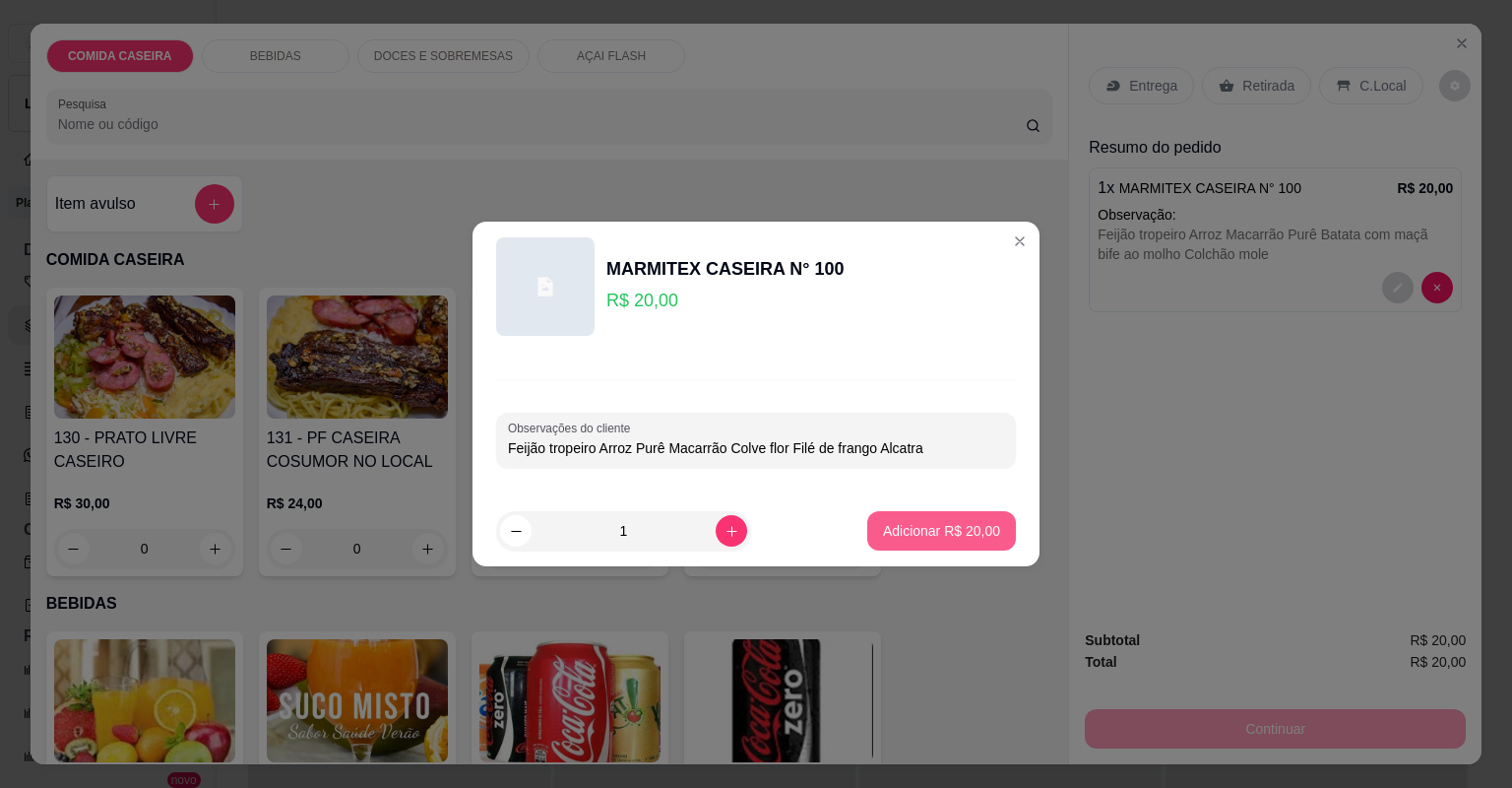 type on "Feijão tropeiro Arroz Purê Macarrão Colve flor Filé de frango Alcatra" 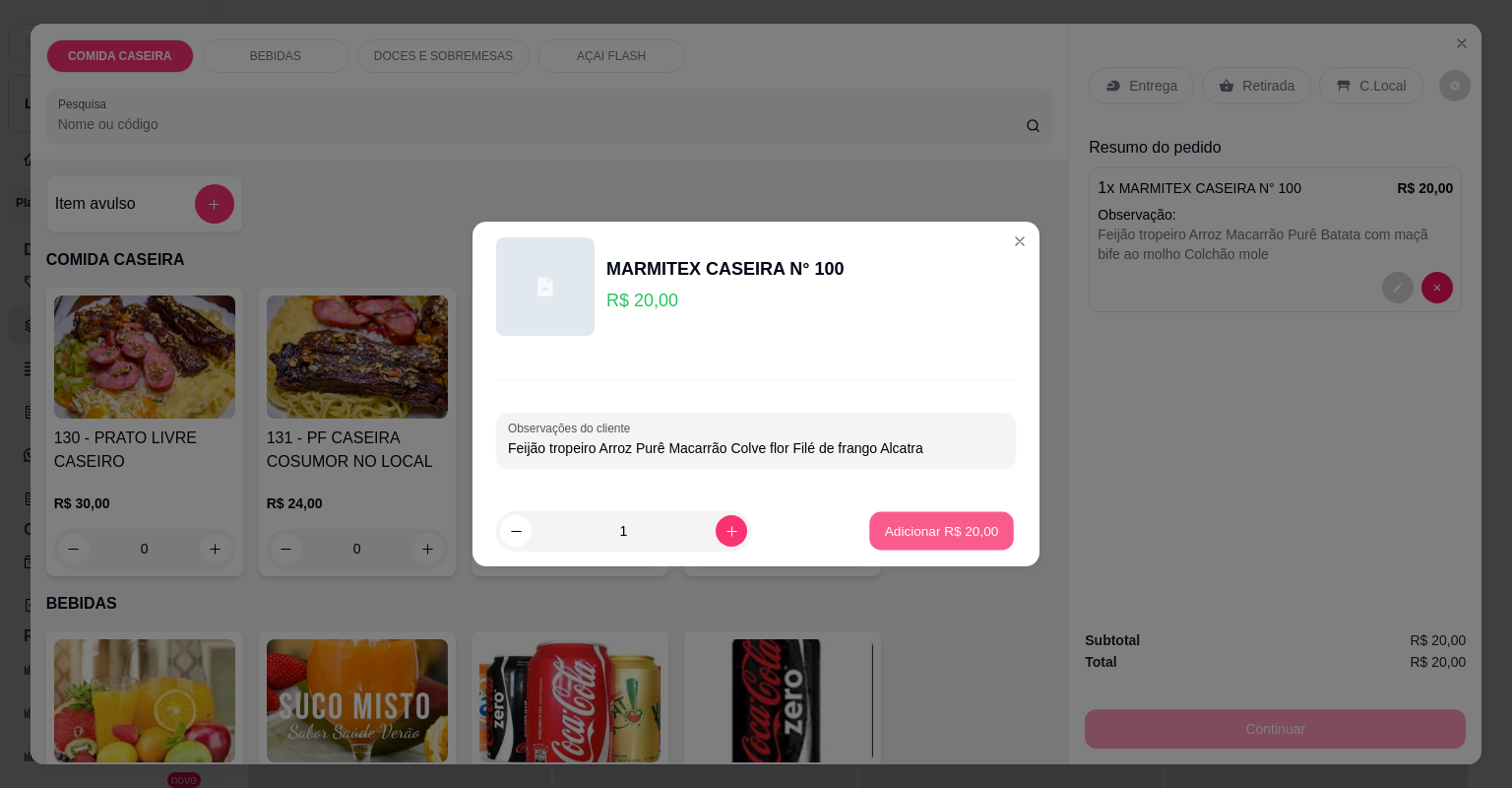 click on "Adicionar   R$ 20,00" at bounding box center (942, 530) 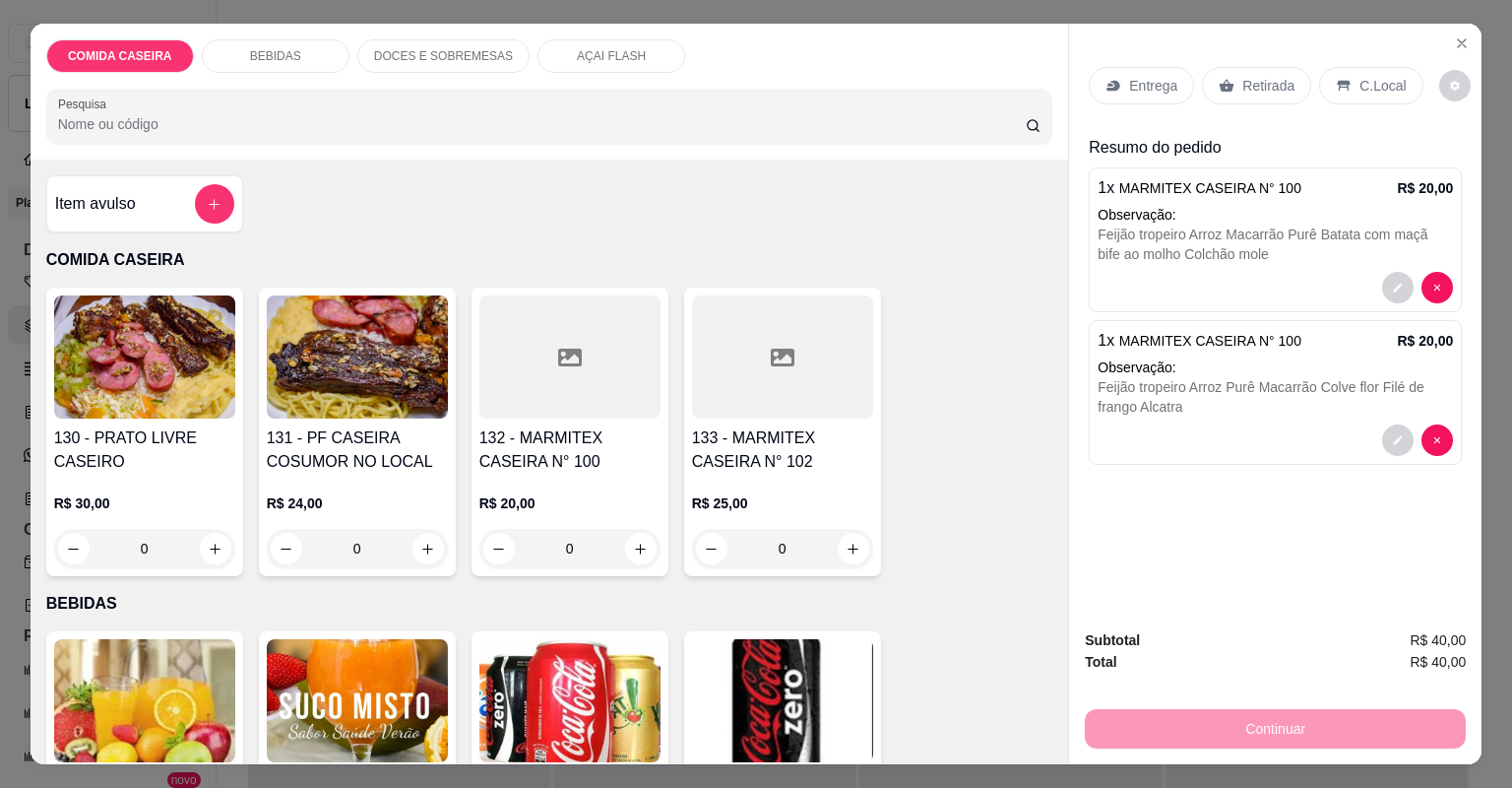 click on "Entrega" at bounding box center (1153, 86) 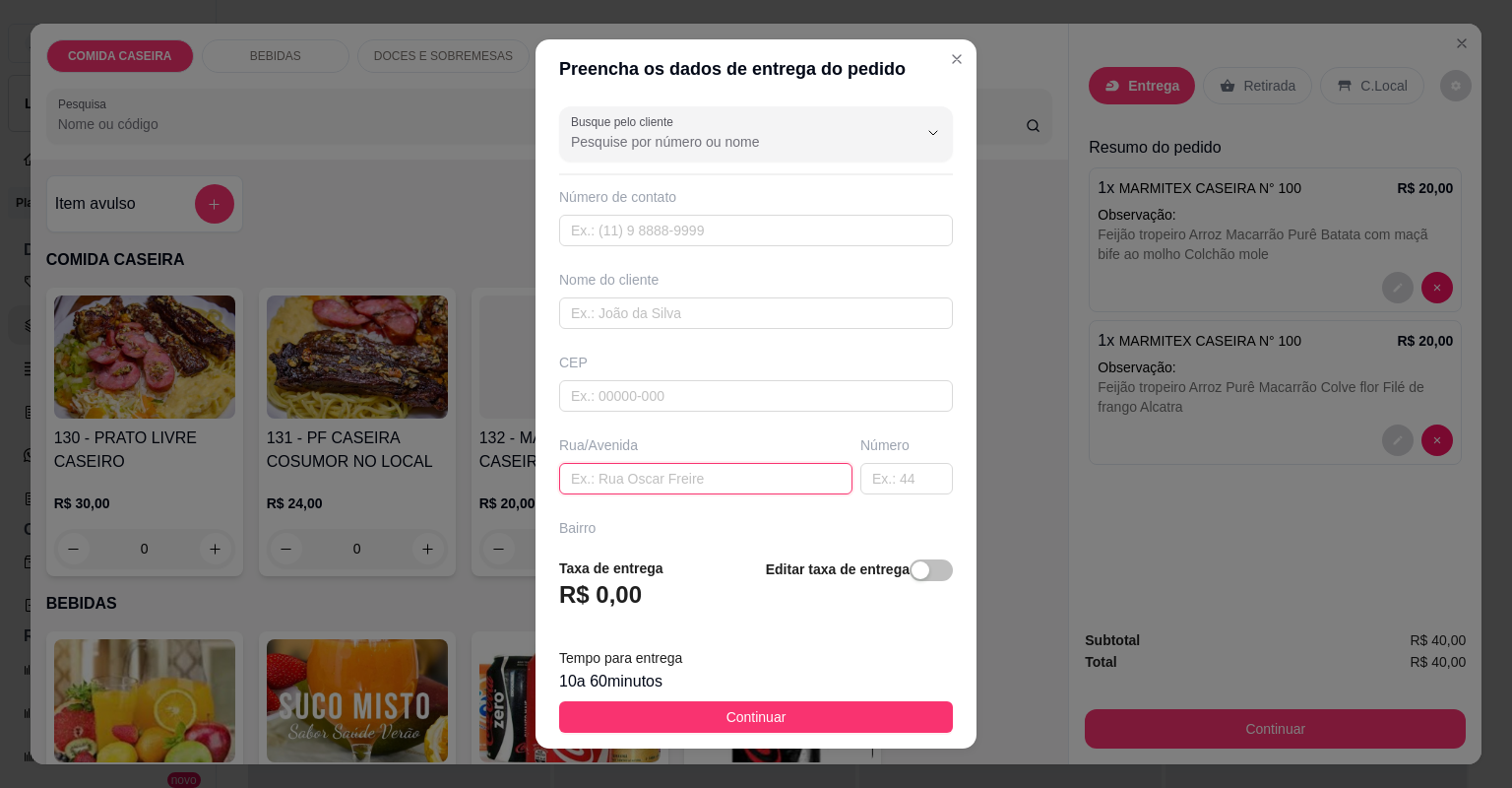 click at bounding box center [706, 479] 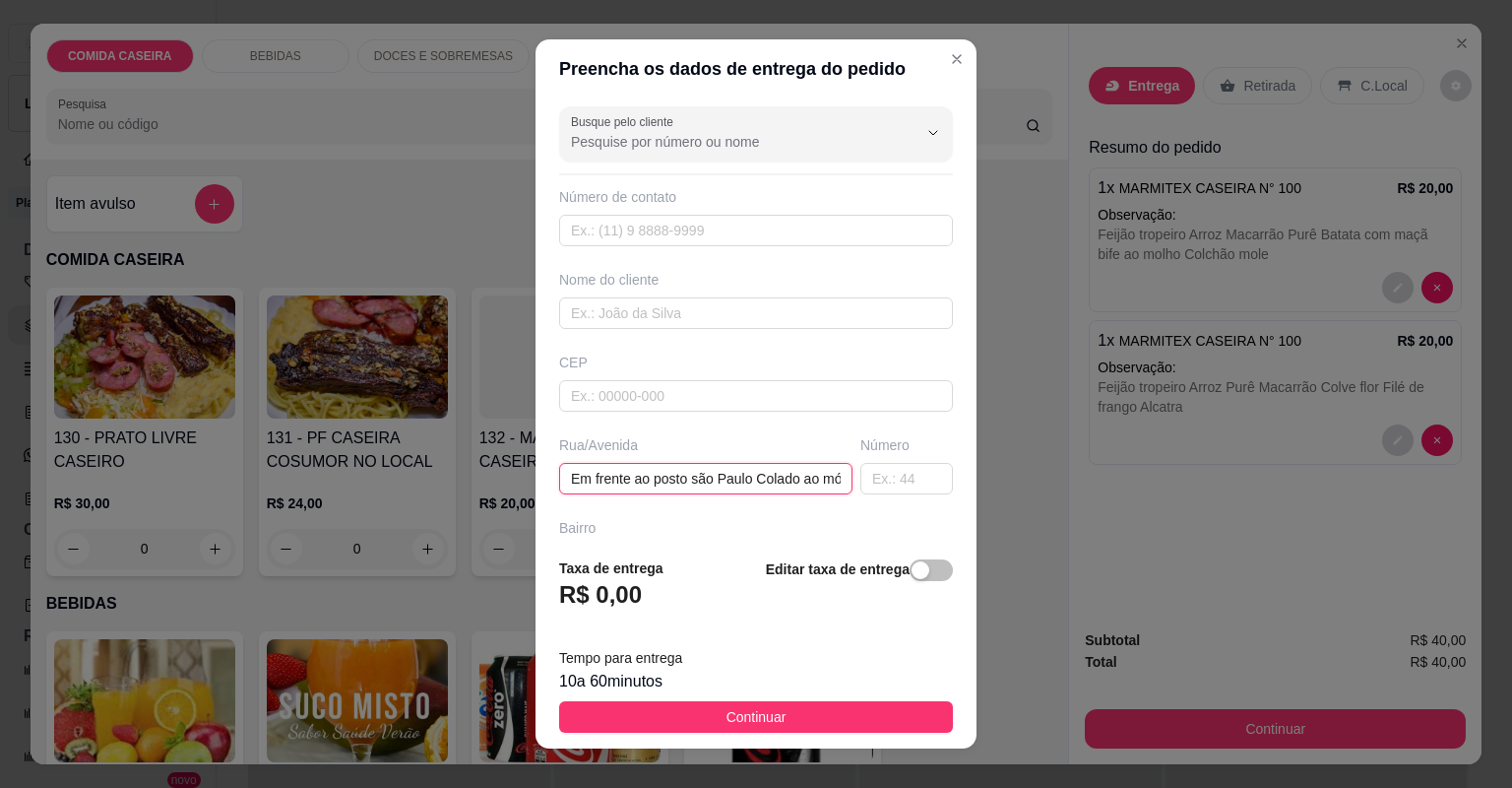 scroll, scrollTop: 0, scrollLeft: 94, axis: horizontal 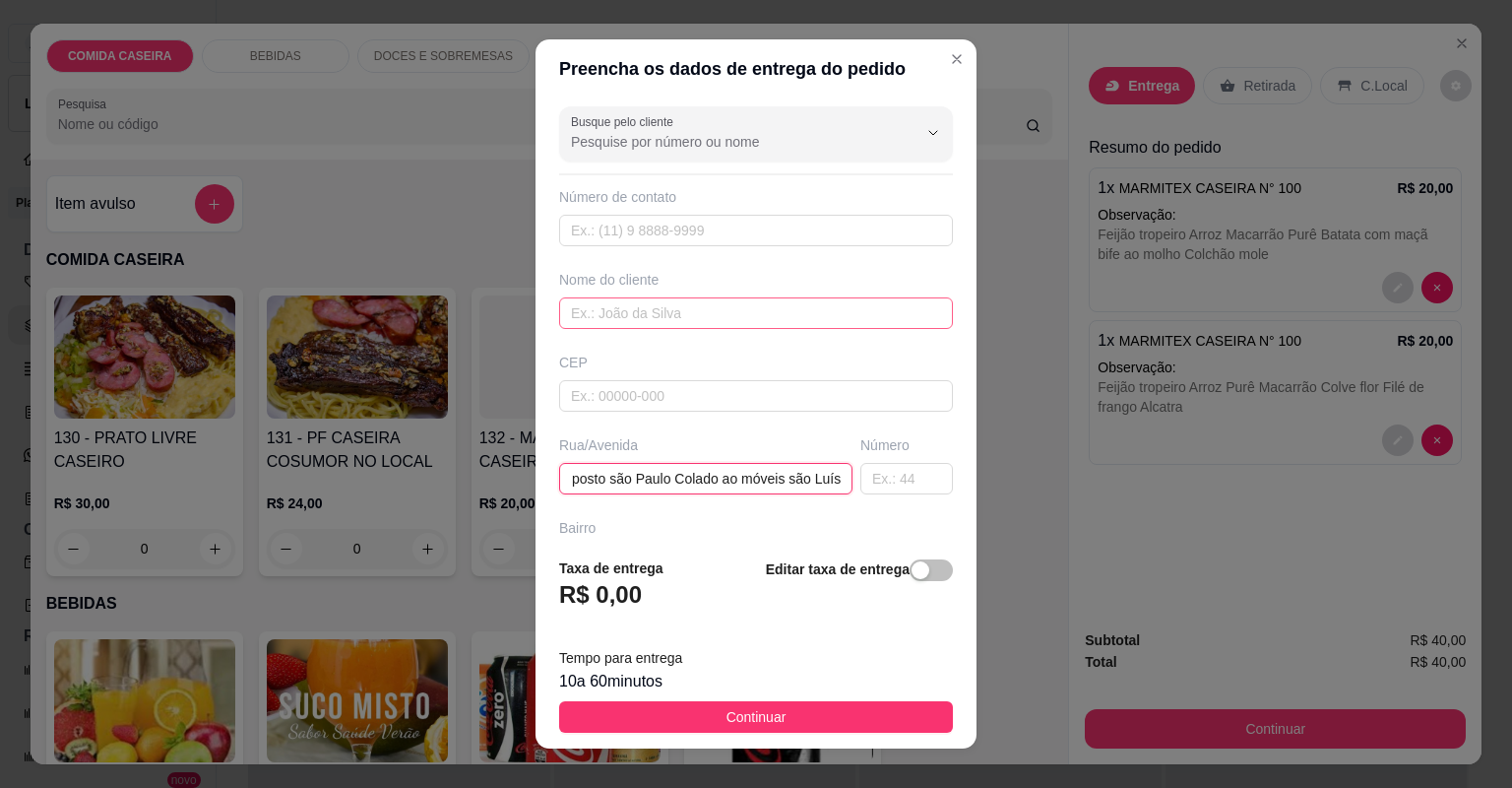 type on "Em frente ao posto são Paulo Colado ao móveis são Luís" 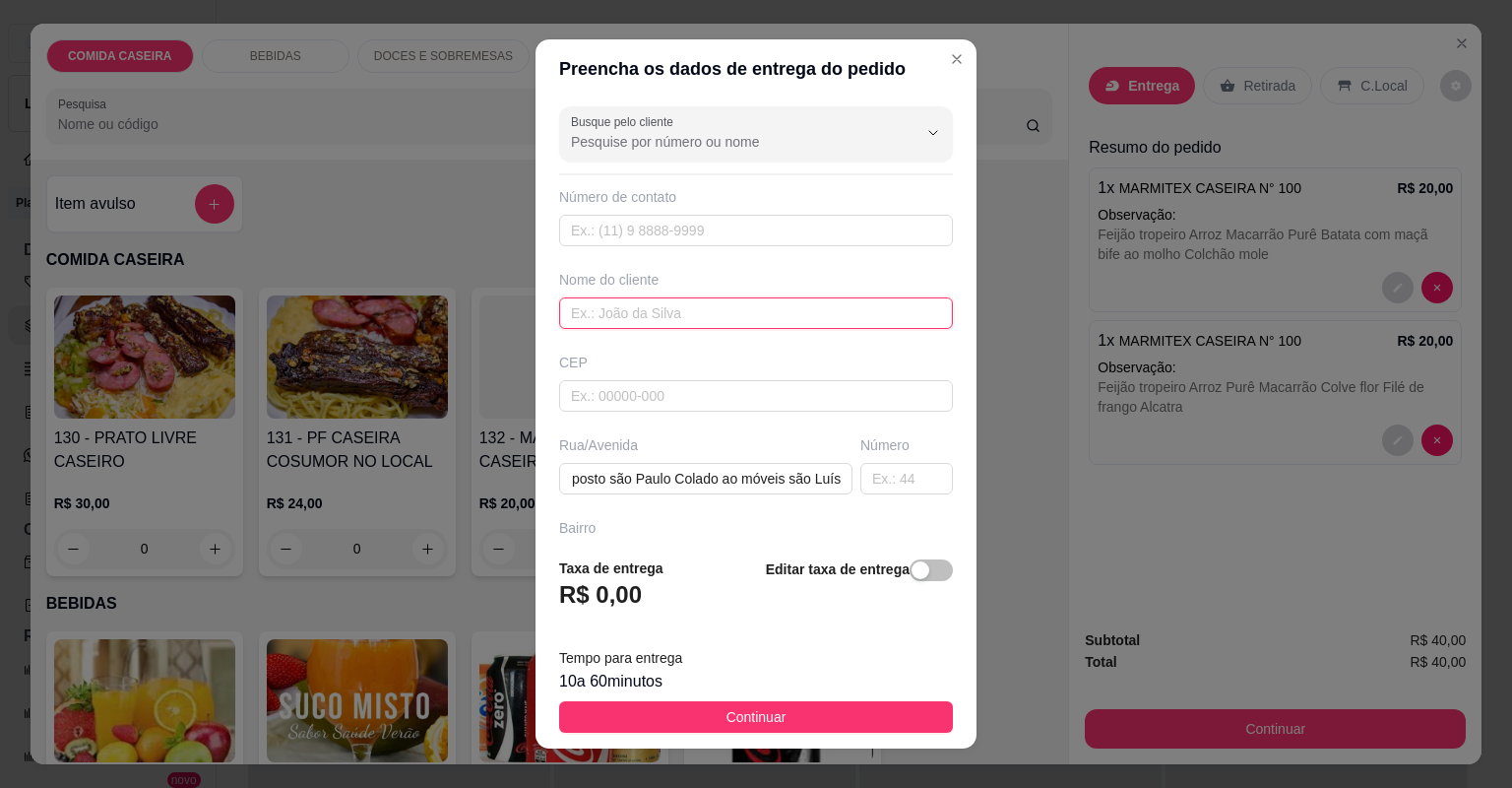 scroll, scrollTop: 0, scrollLeft: 0, axis: both 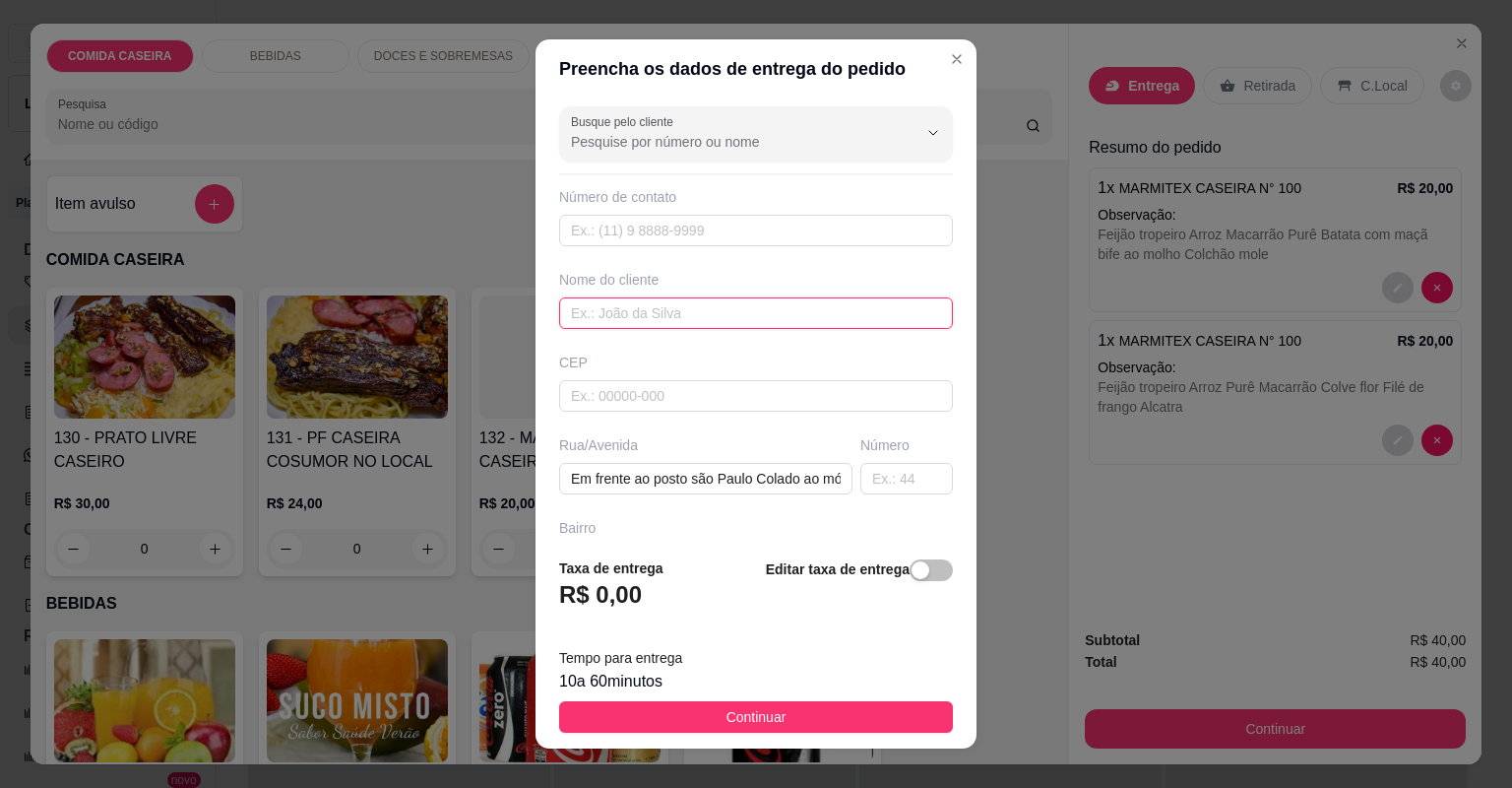 click at bounding box center [756, 313] 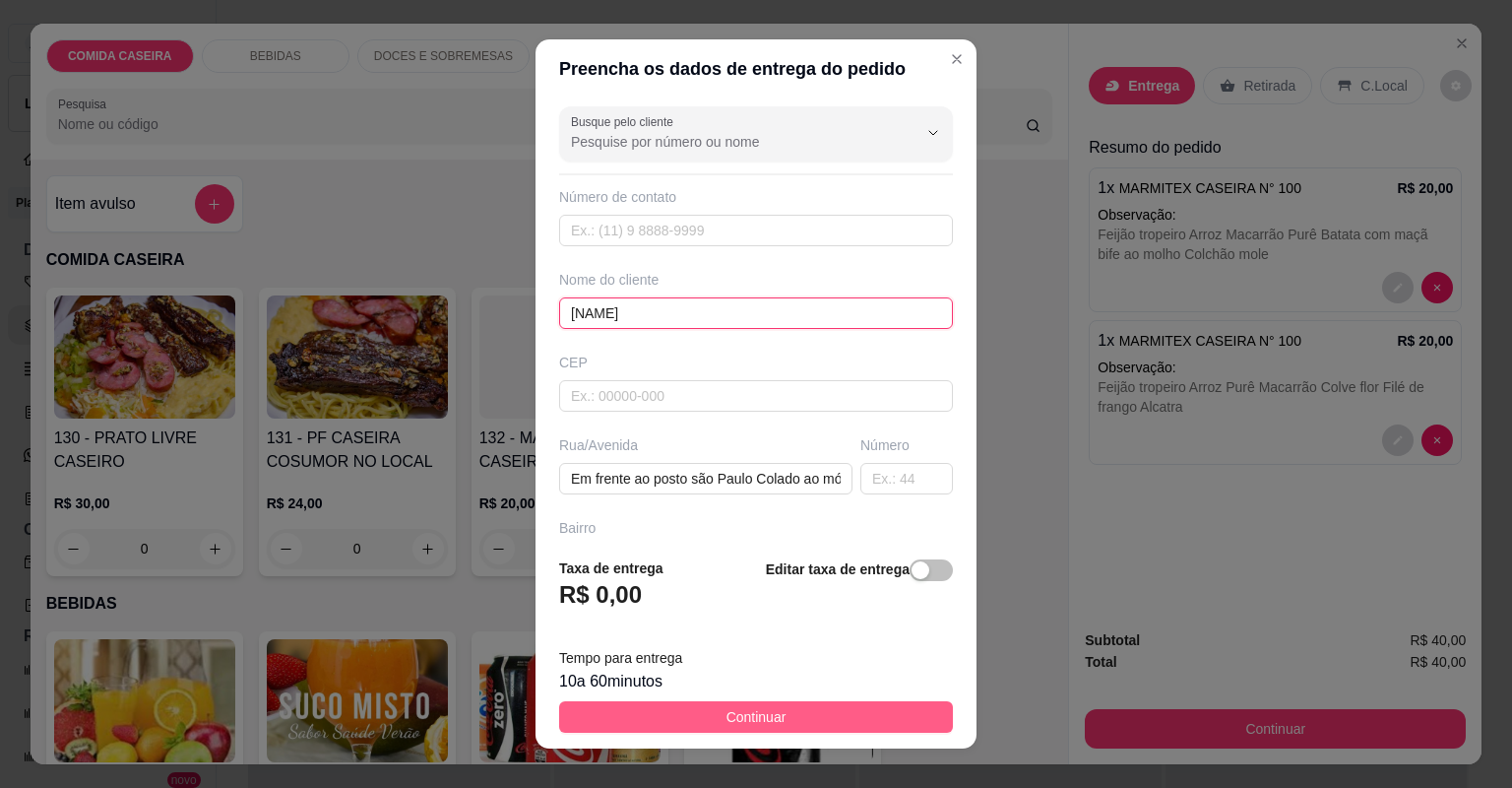 type on "[NAME]" 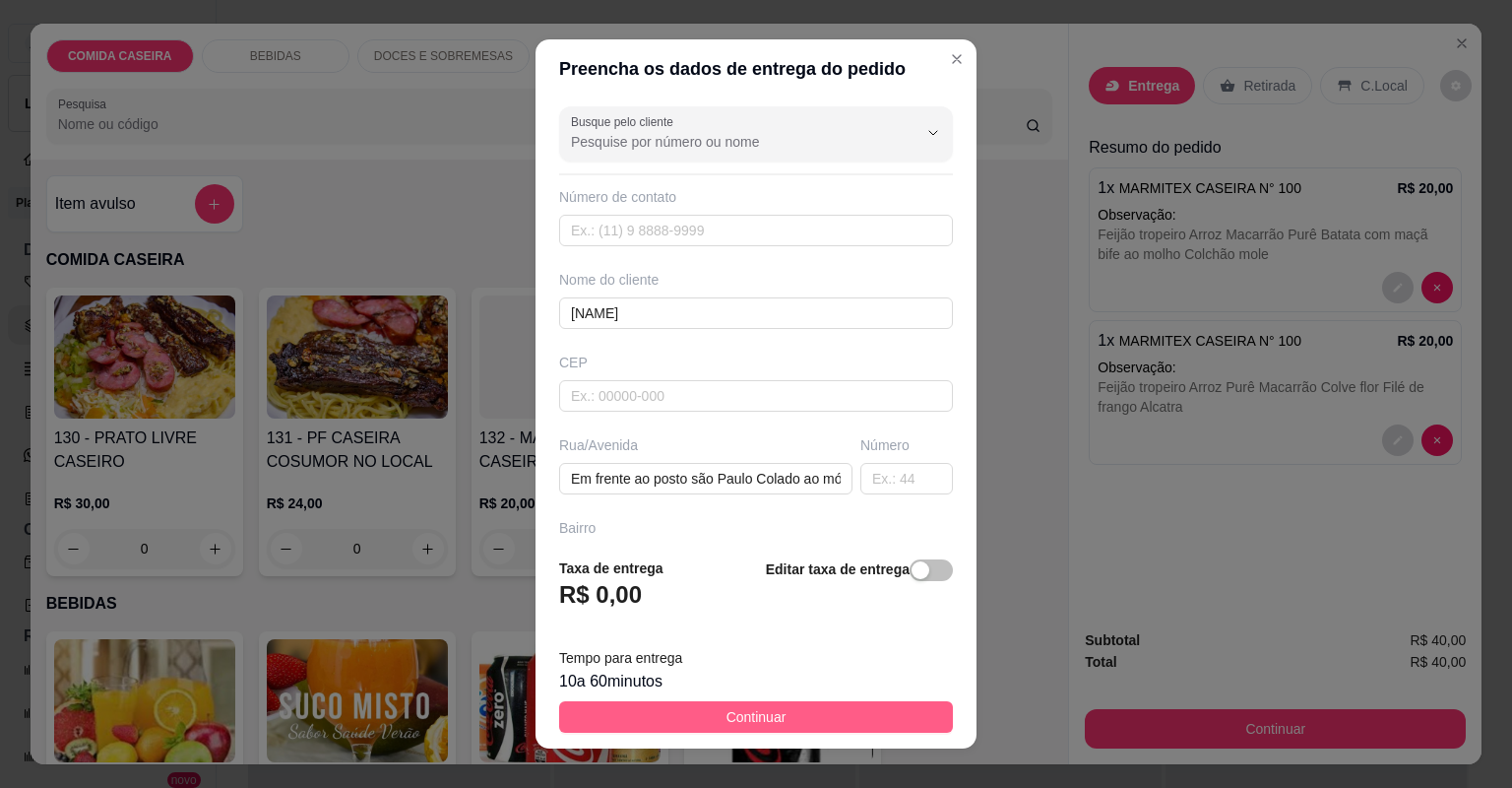 click on "Continuar" at bounding box center [756, 717] 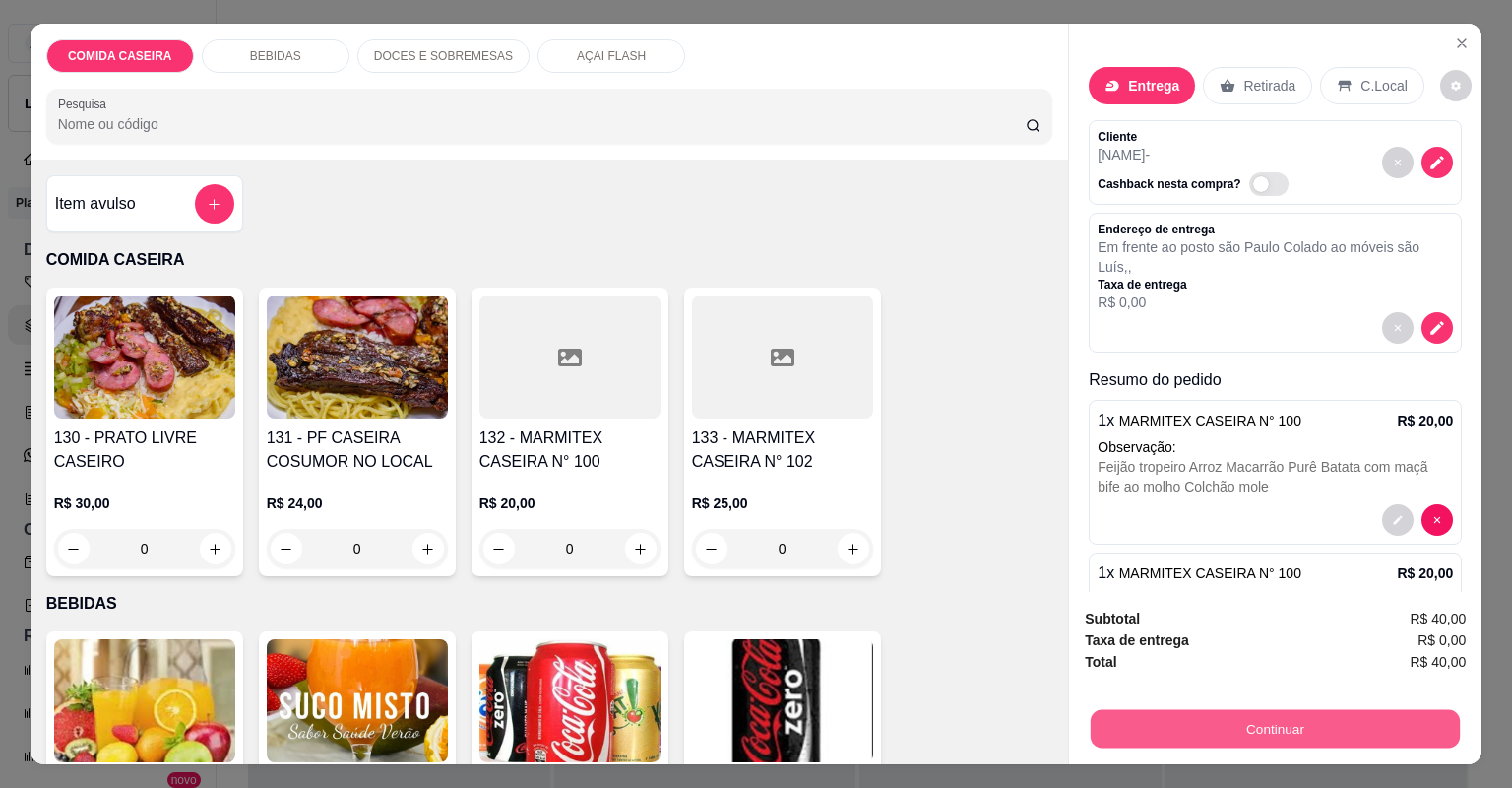 click on "Continuar" at bounding box center [1275, 729] 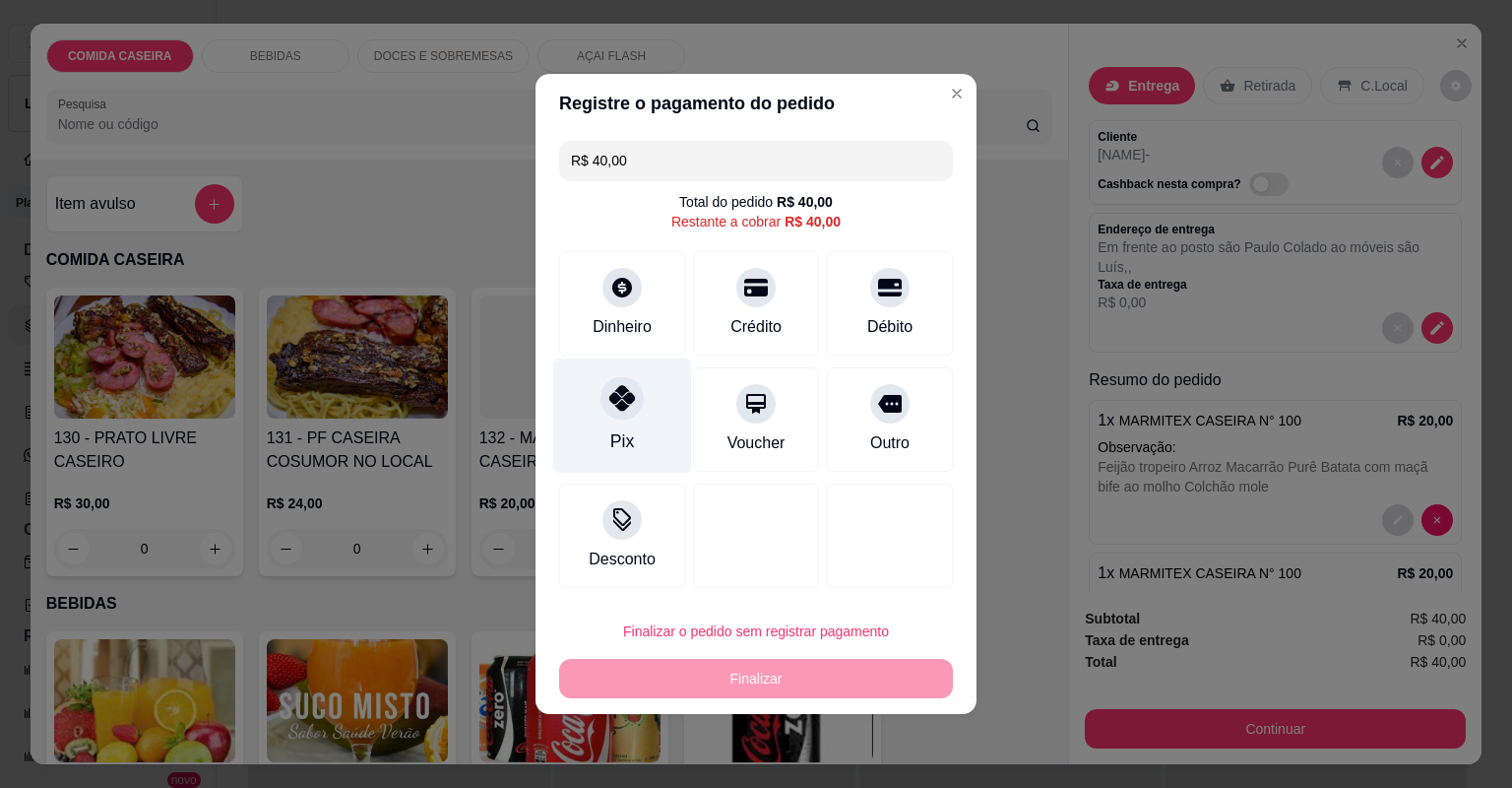 click on "Pix" at bounding box center (622, 416) 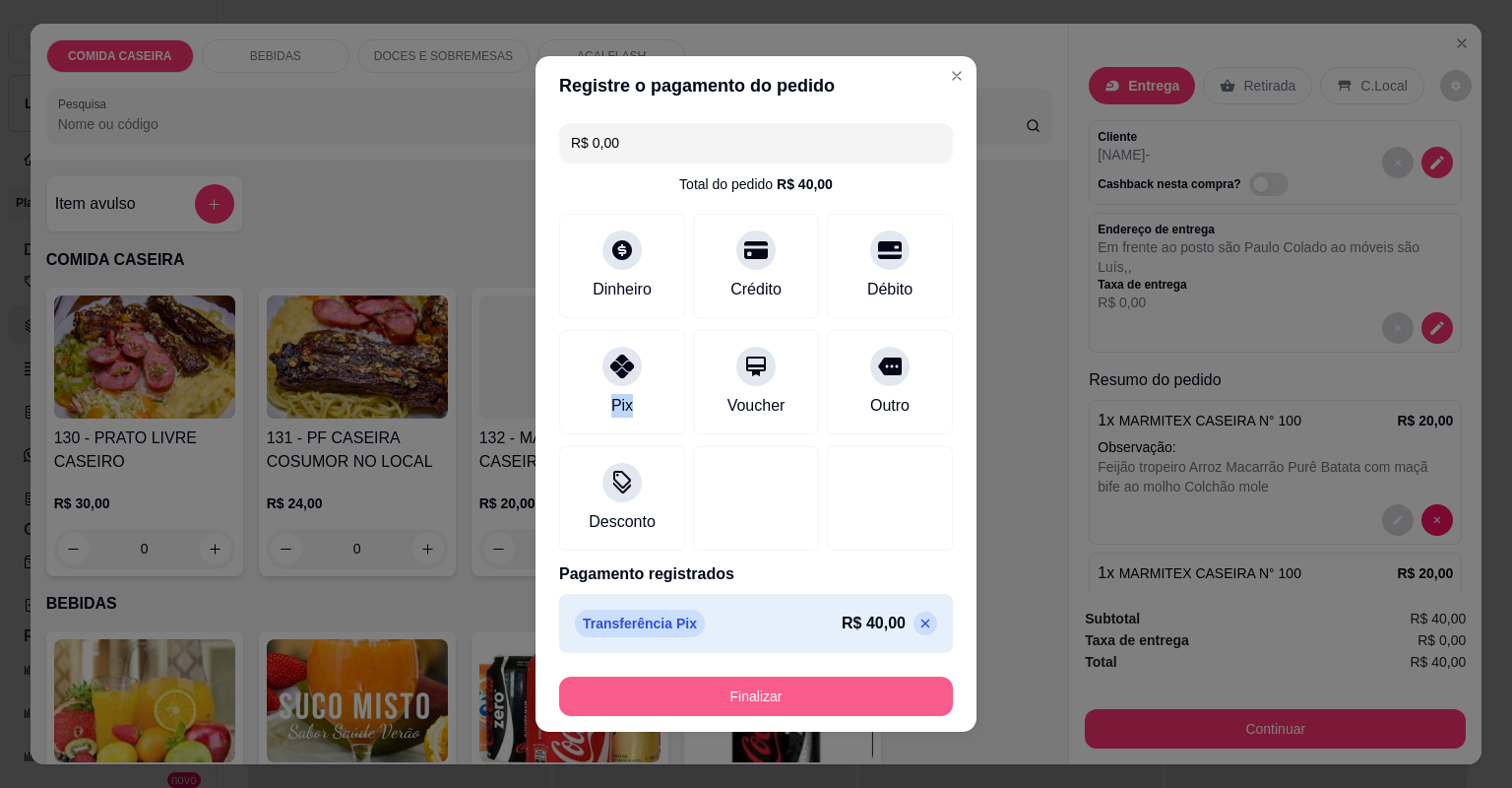 click on "Finalizar" at bounding box center (756, 696) 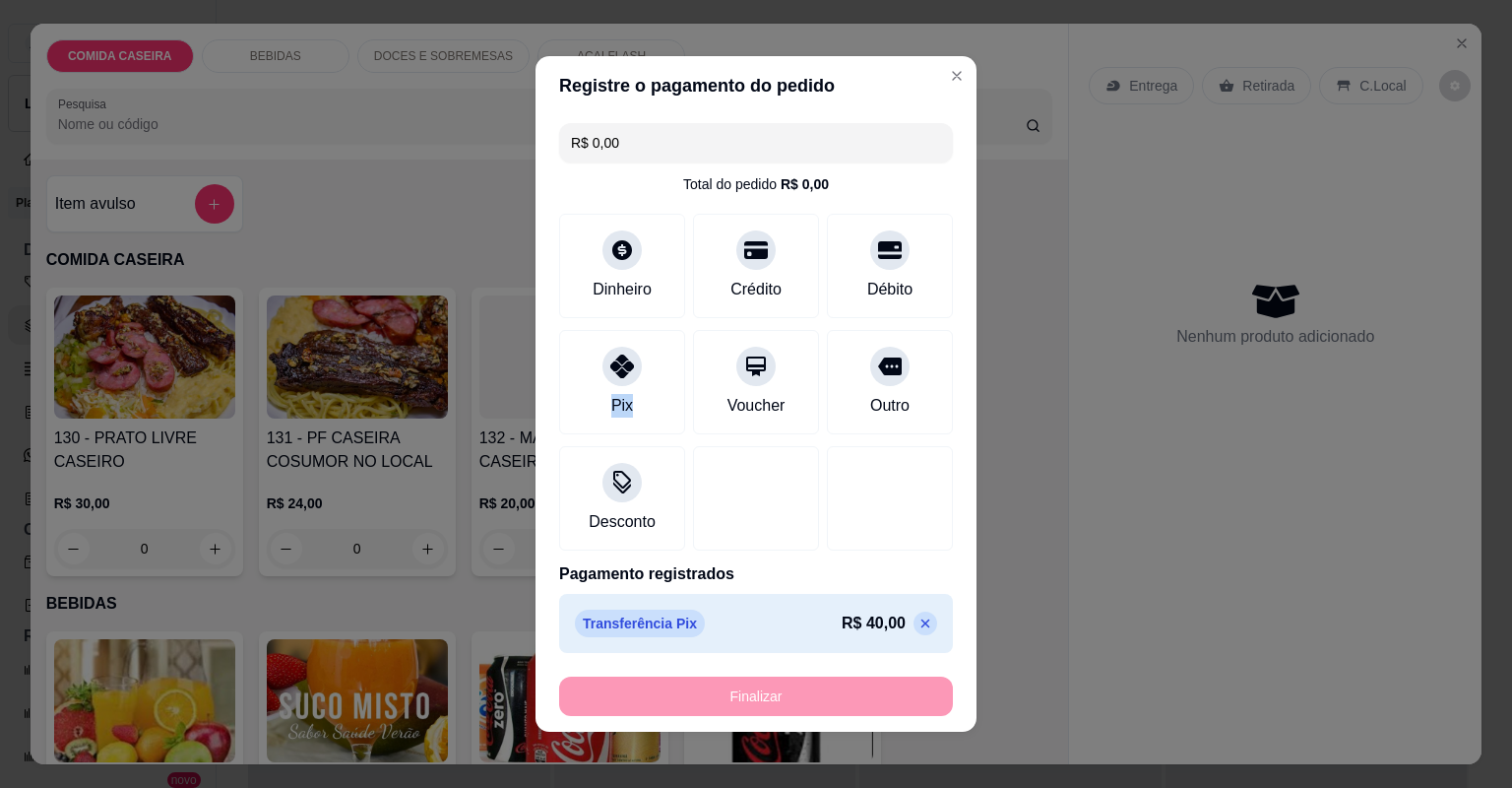 type on "-R$ 40,00" 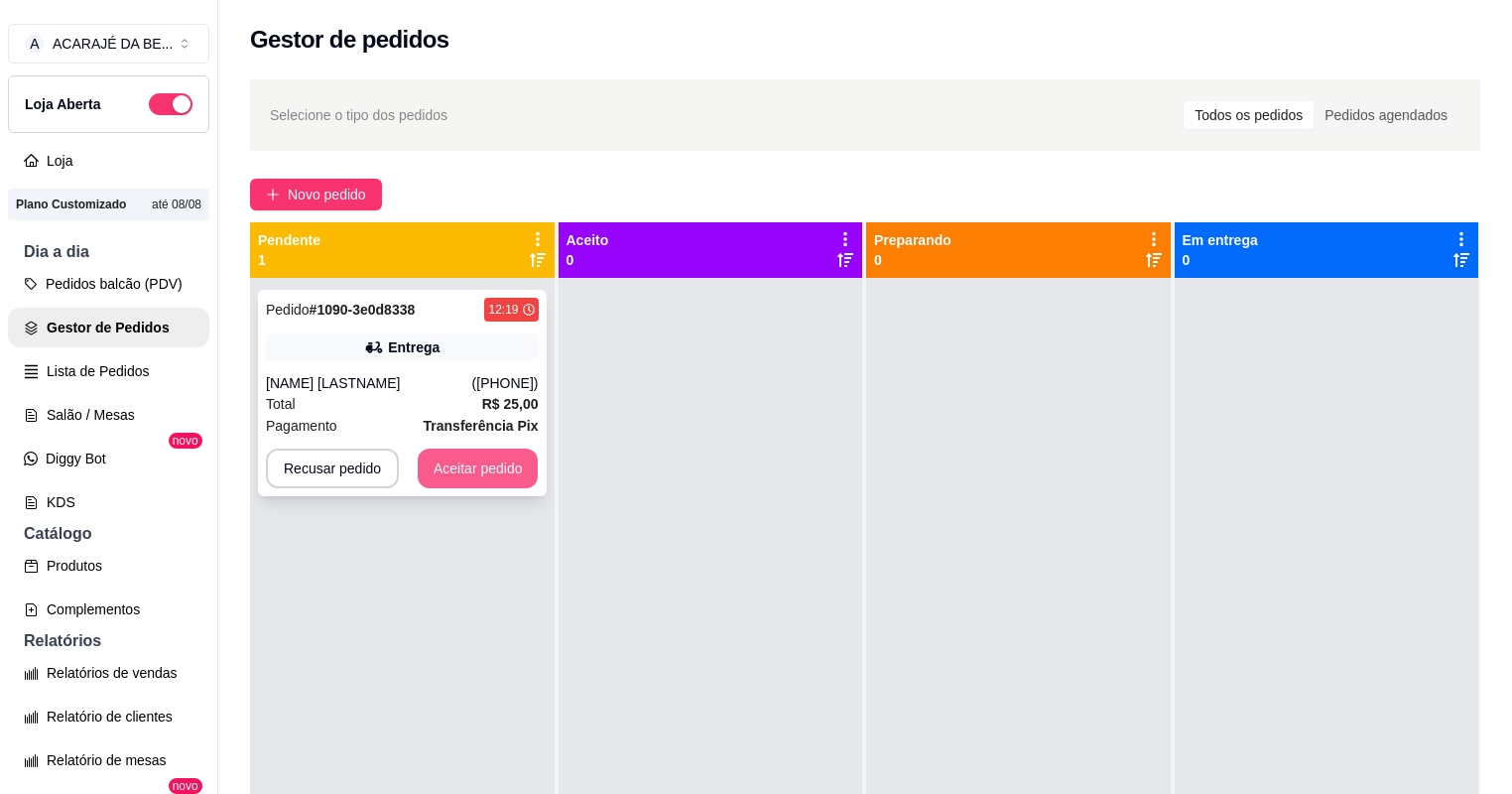 click on "Aceitar pedido" at bounding box center [478, 468] 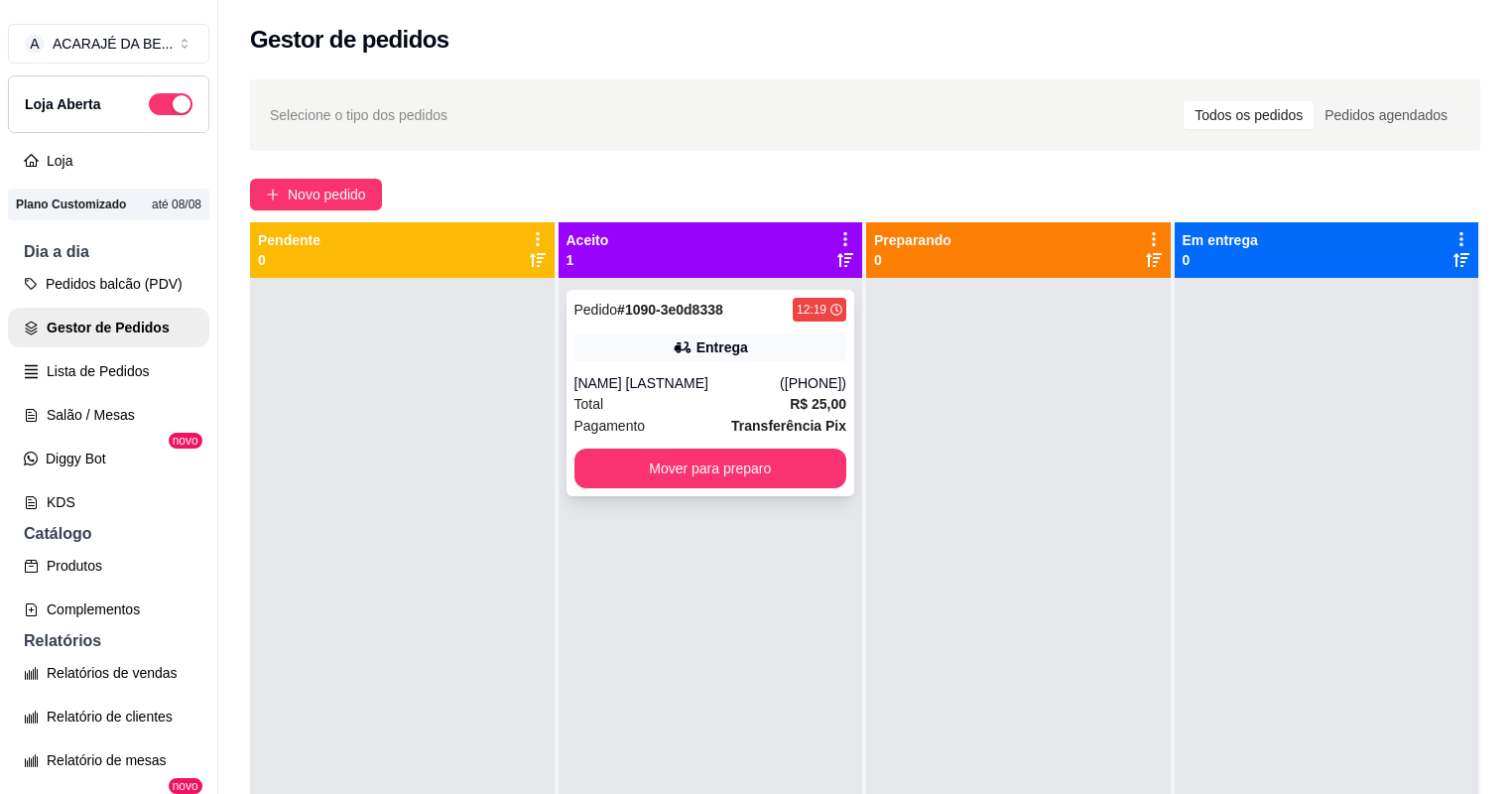 click on "[NAME] [LASTNAME]" at bounding box center [678, 383] 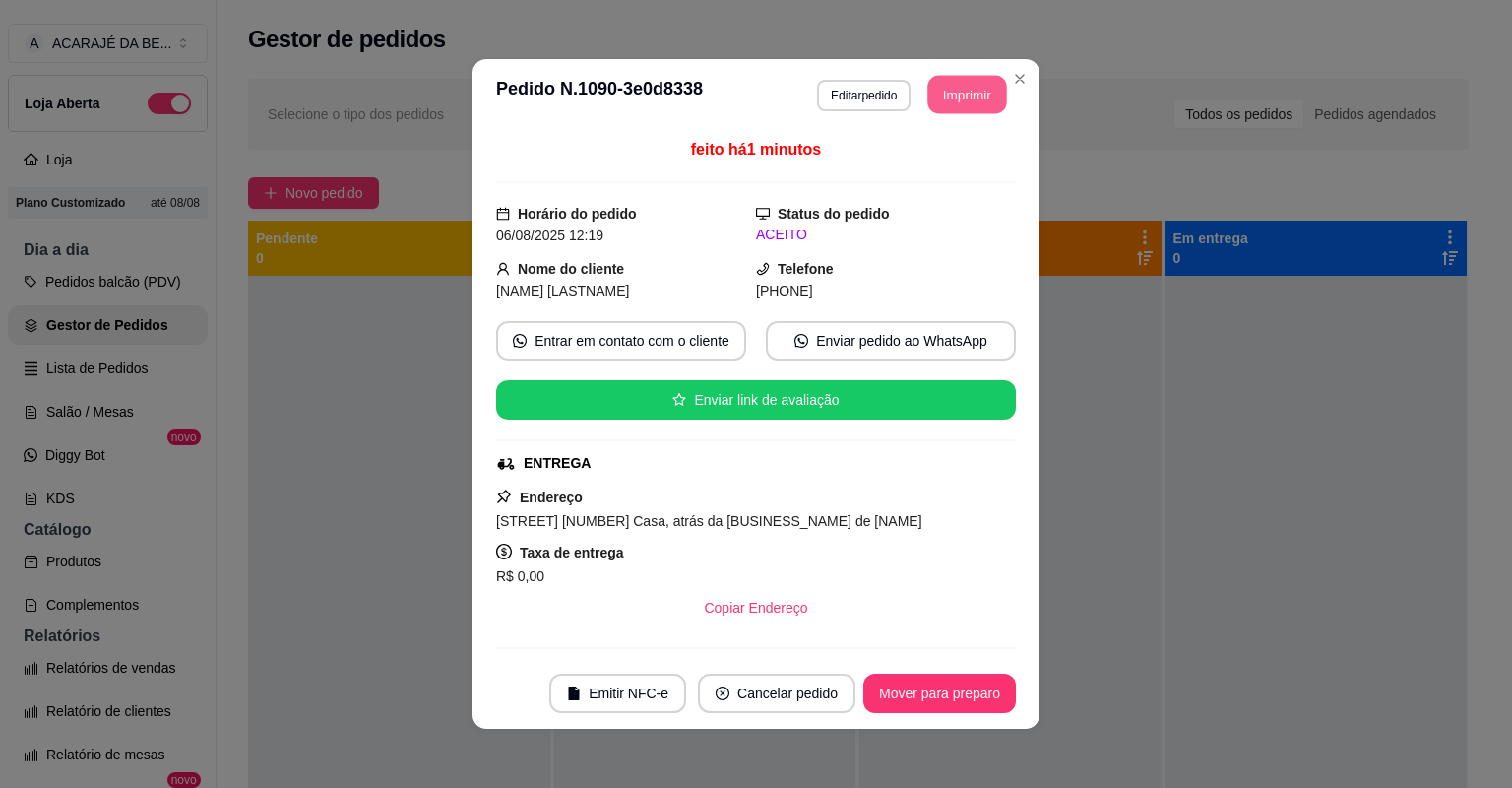 click on "Imprimir" at bounding box center (968, 95) 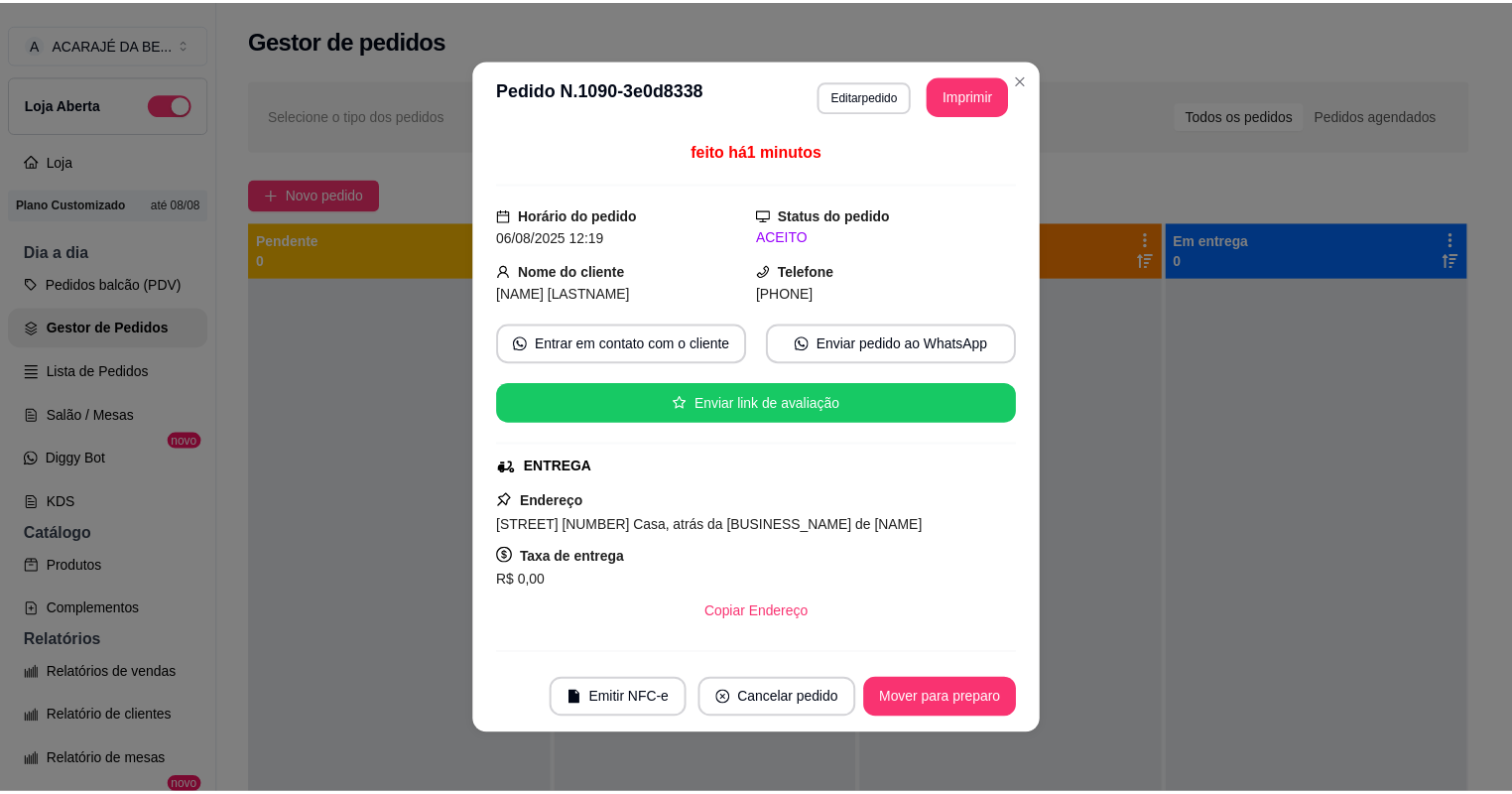 scroll, scrollTop: 0, scrollLeft: 0, axis: both 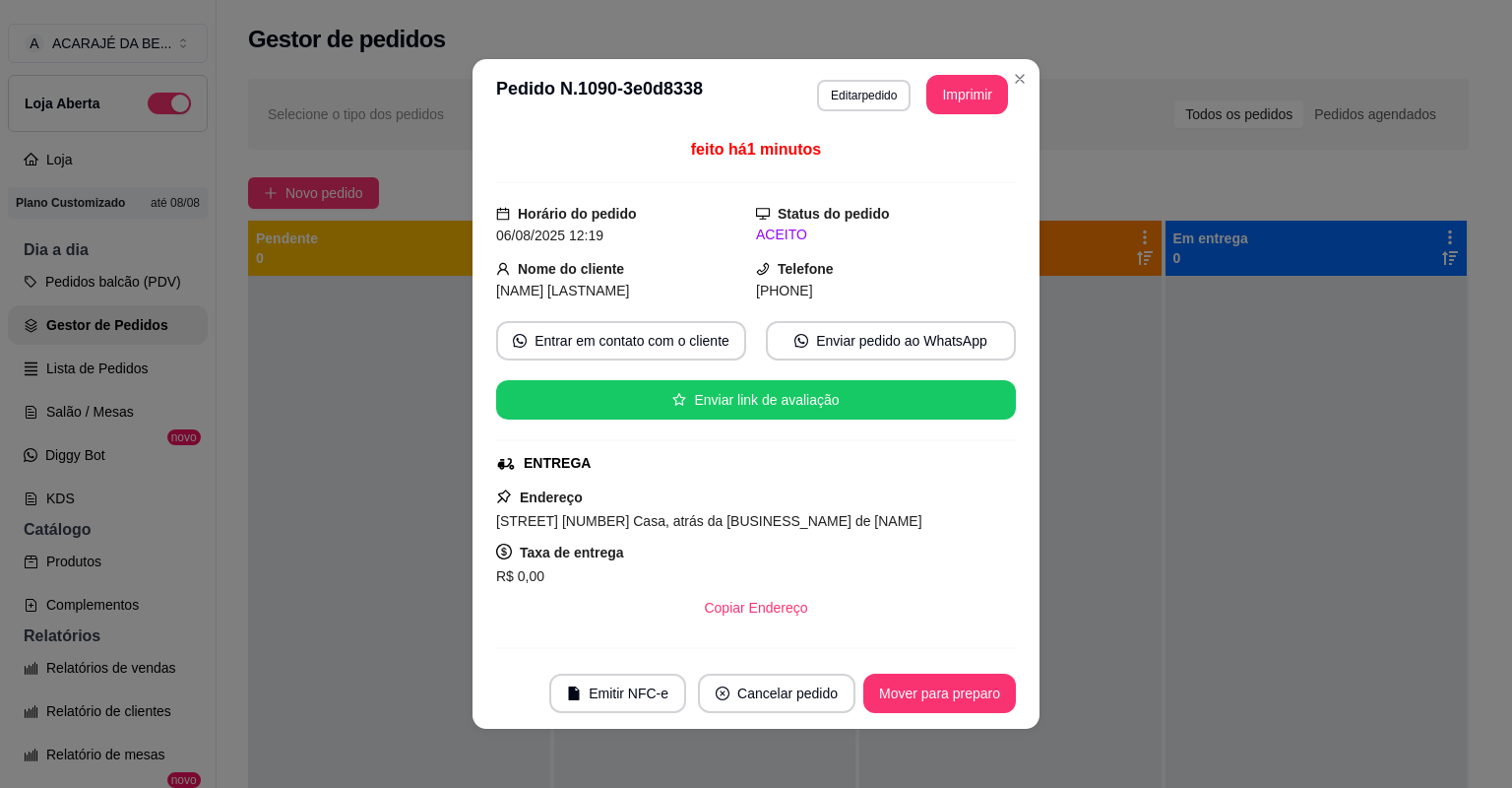 click on "**********" at bounding box center [756, 394] 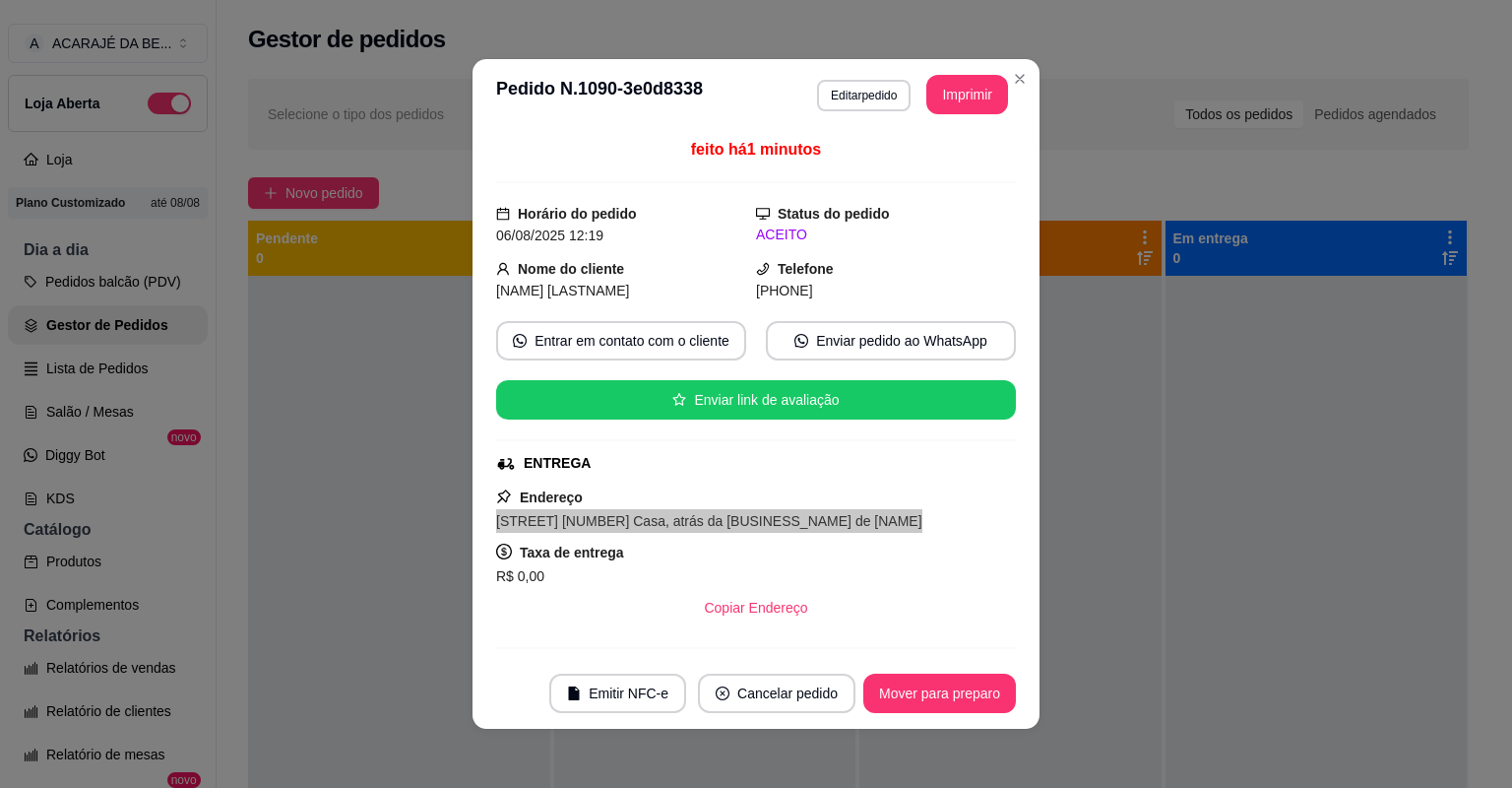 click at bounding box center [399, 670] 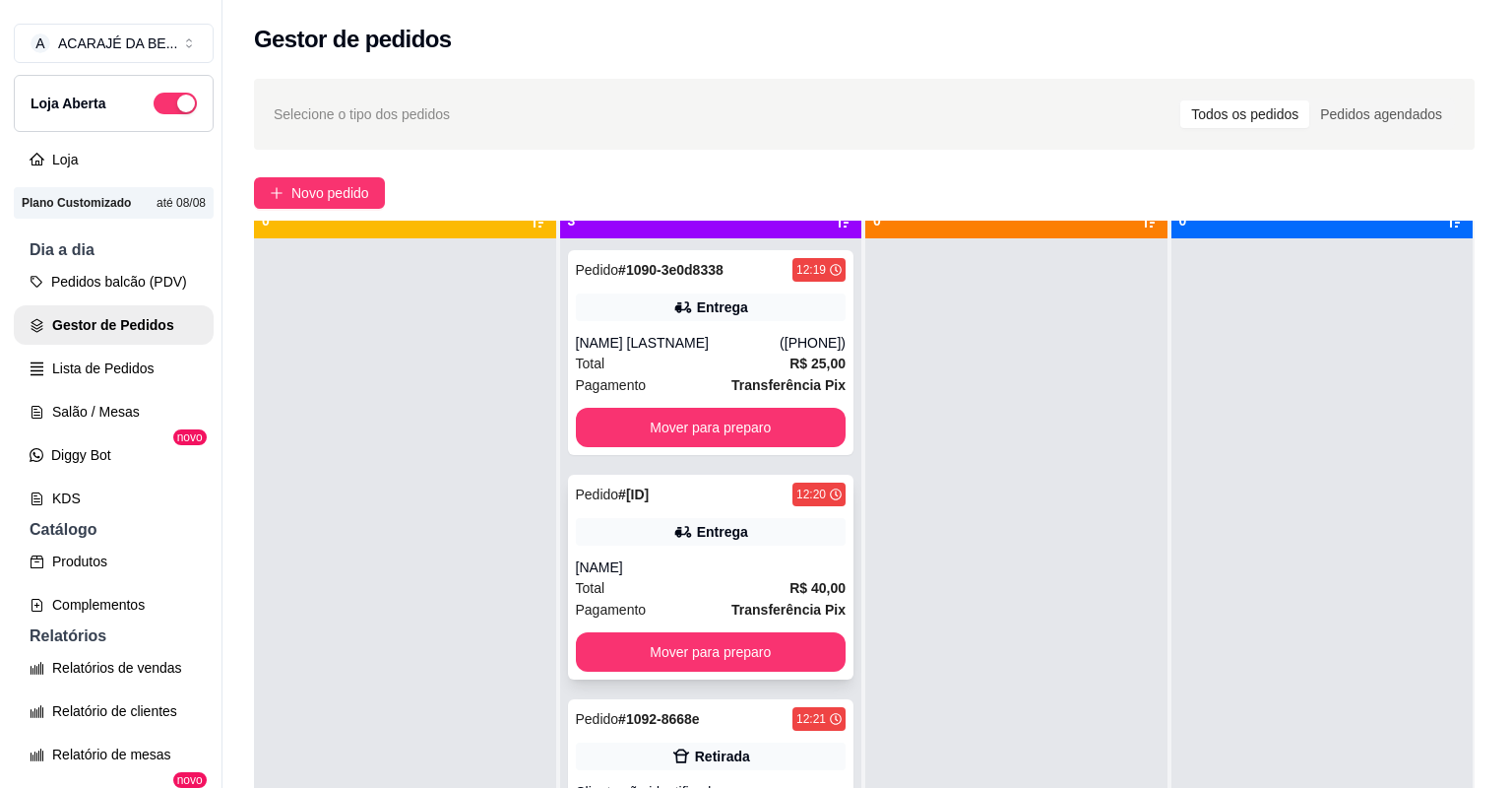 scroll, scrollTop: 55, scrollLeft: 0, axis: vertical 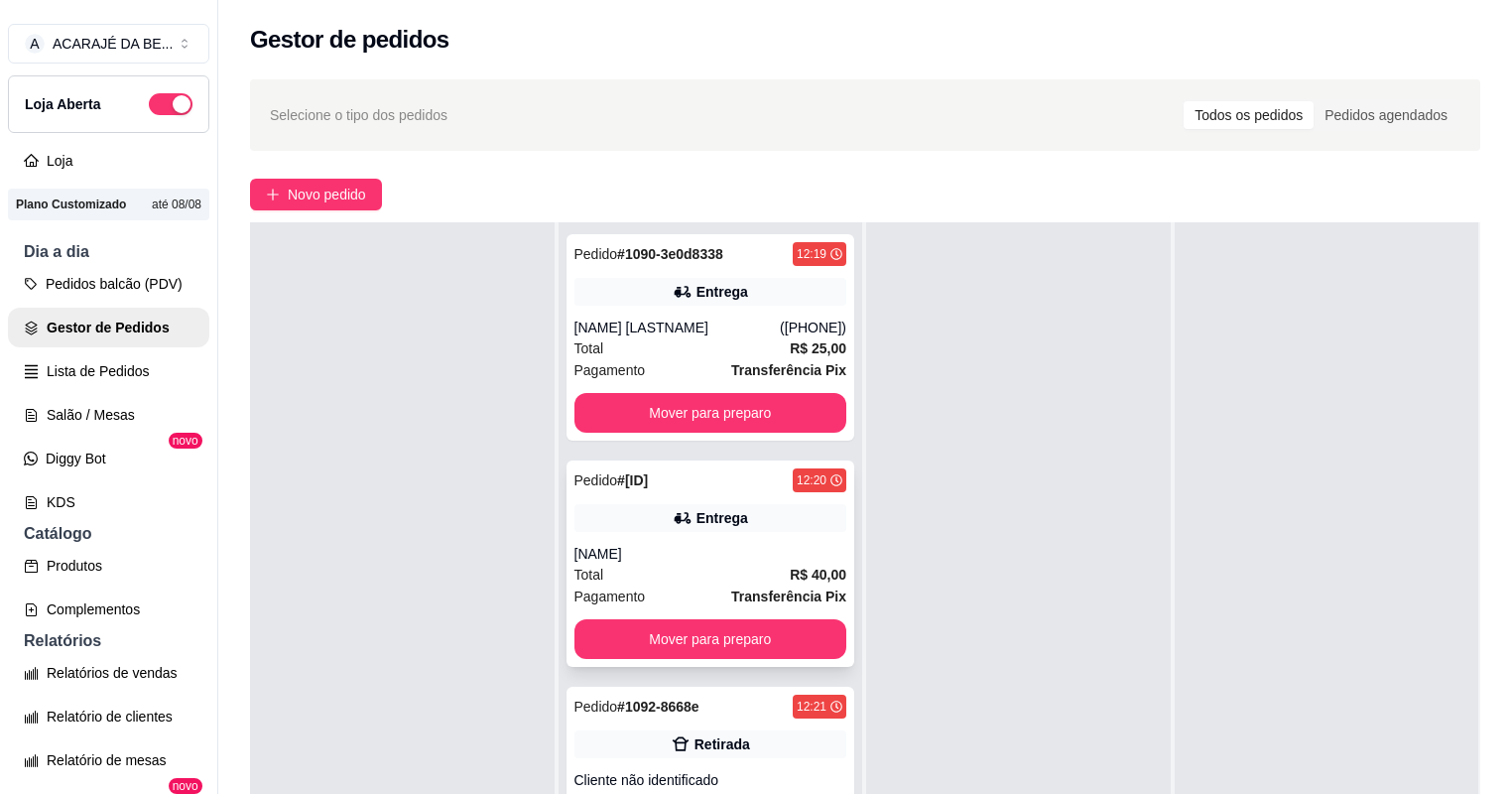 click on "Total R$ 40,00" at bounding box center (710, 575) 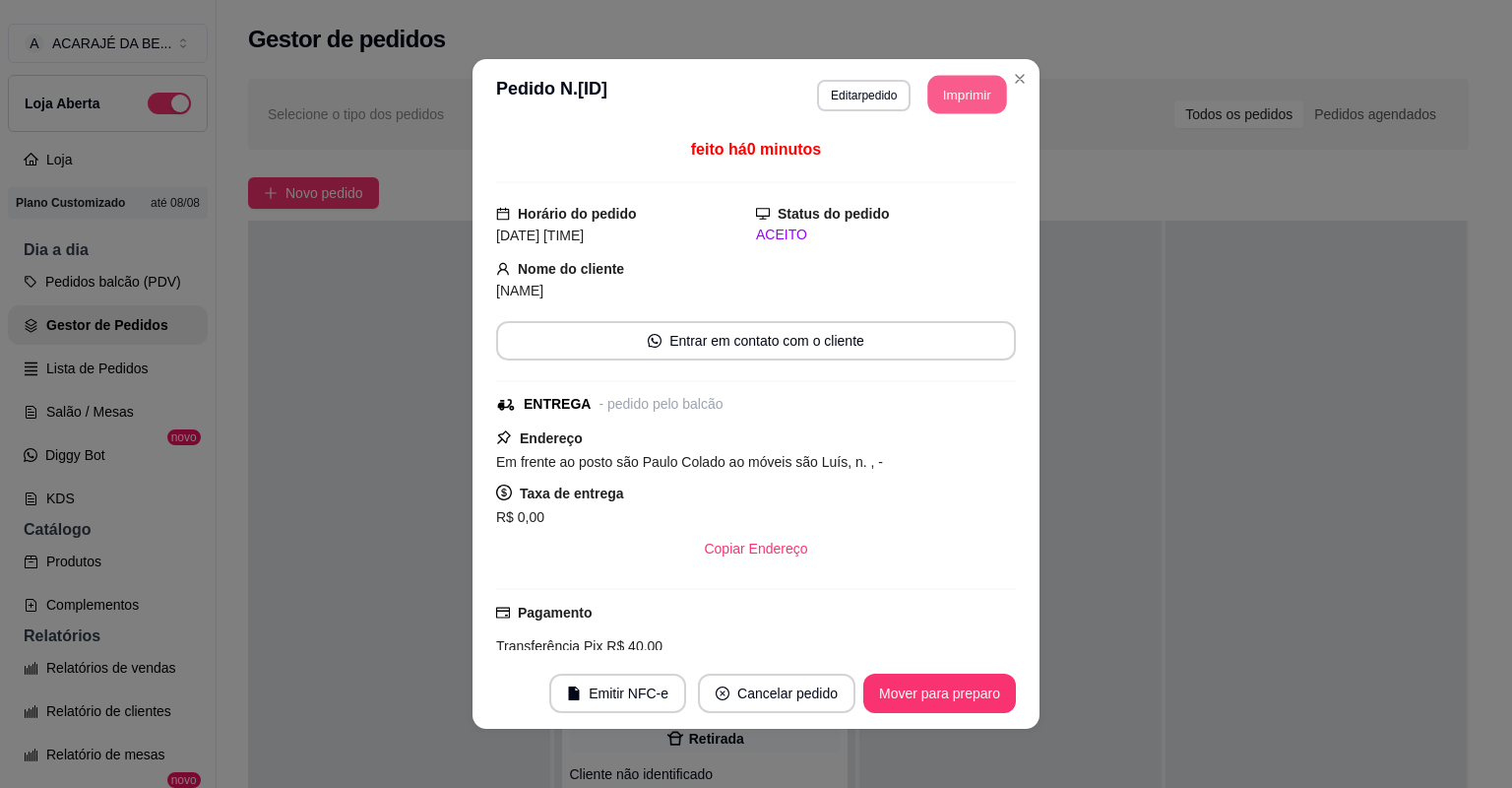 click on "Imprimir" at bounding box center (968, 95) 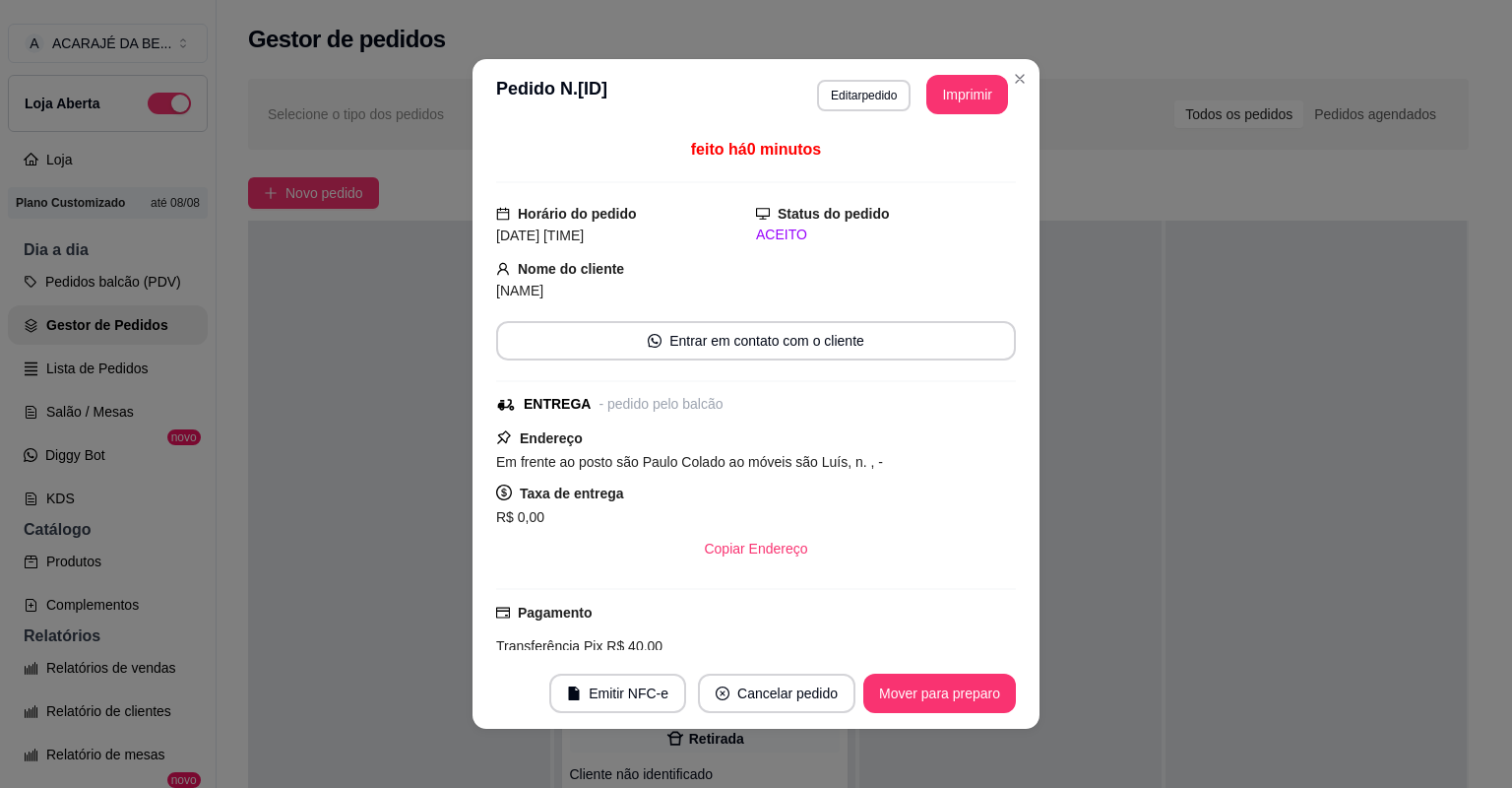 scroll, scrollTop: 0, scrollLeft: 0, axis: both 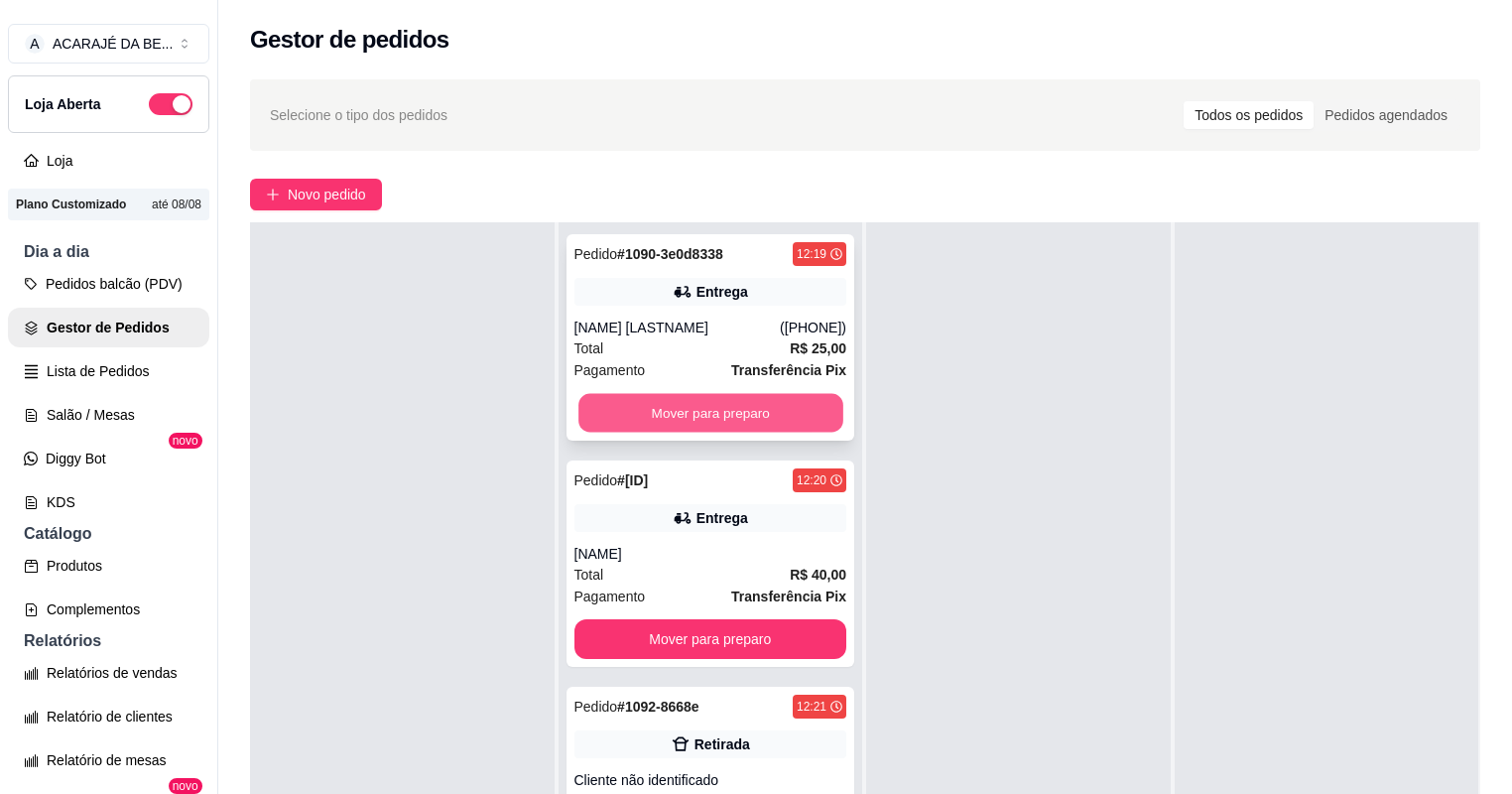 click on "Mover para preparo" at bounding box center (710, 413) 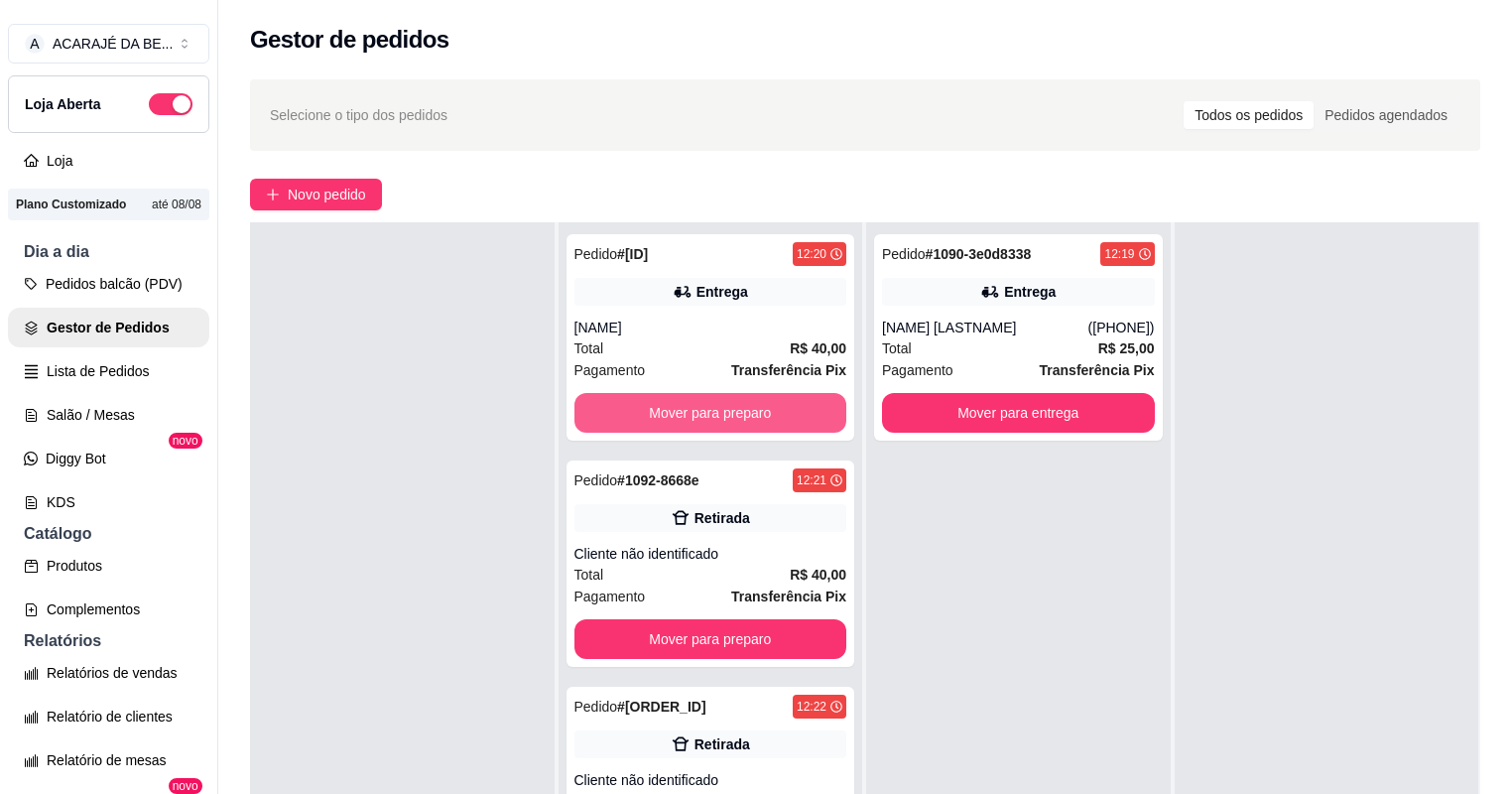 click on "Mover para preparo" at bounding box center (710, 413) 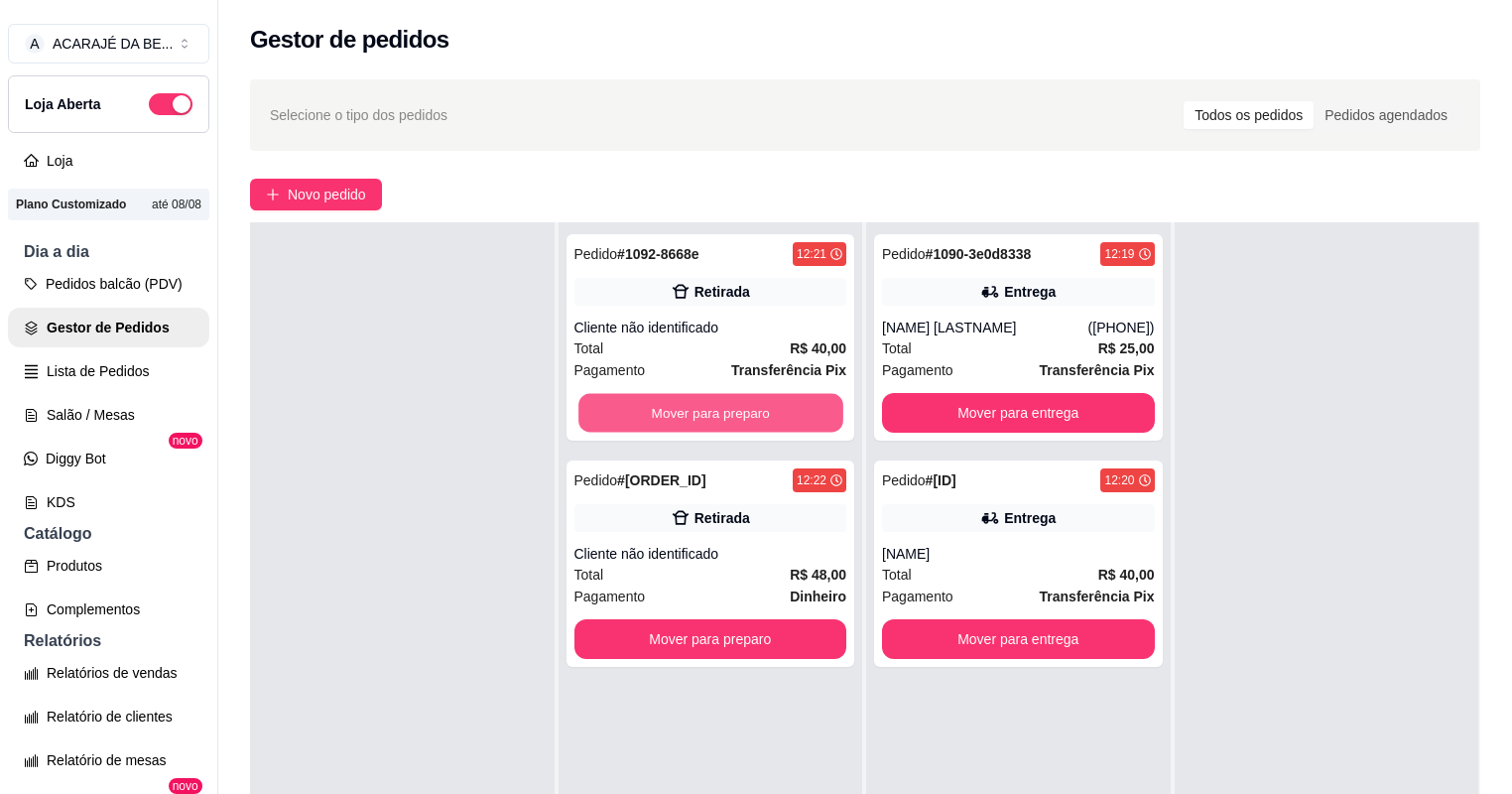 click on "Mover para preparo" at bounding box center [710, 413] 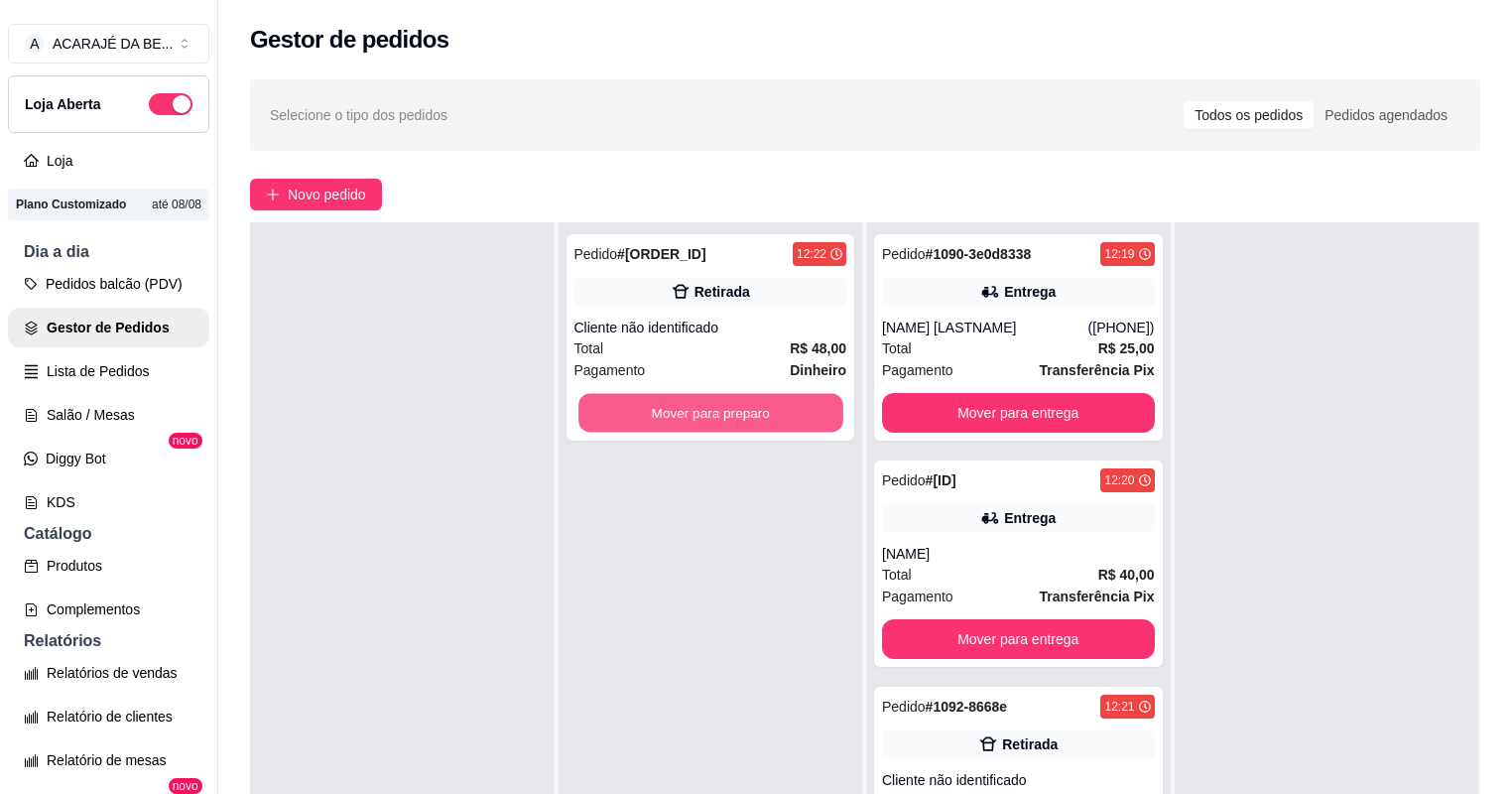 click on "Mover para preparo" at bounding box center (710, 413) 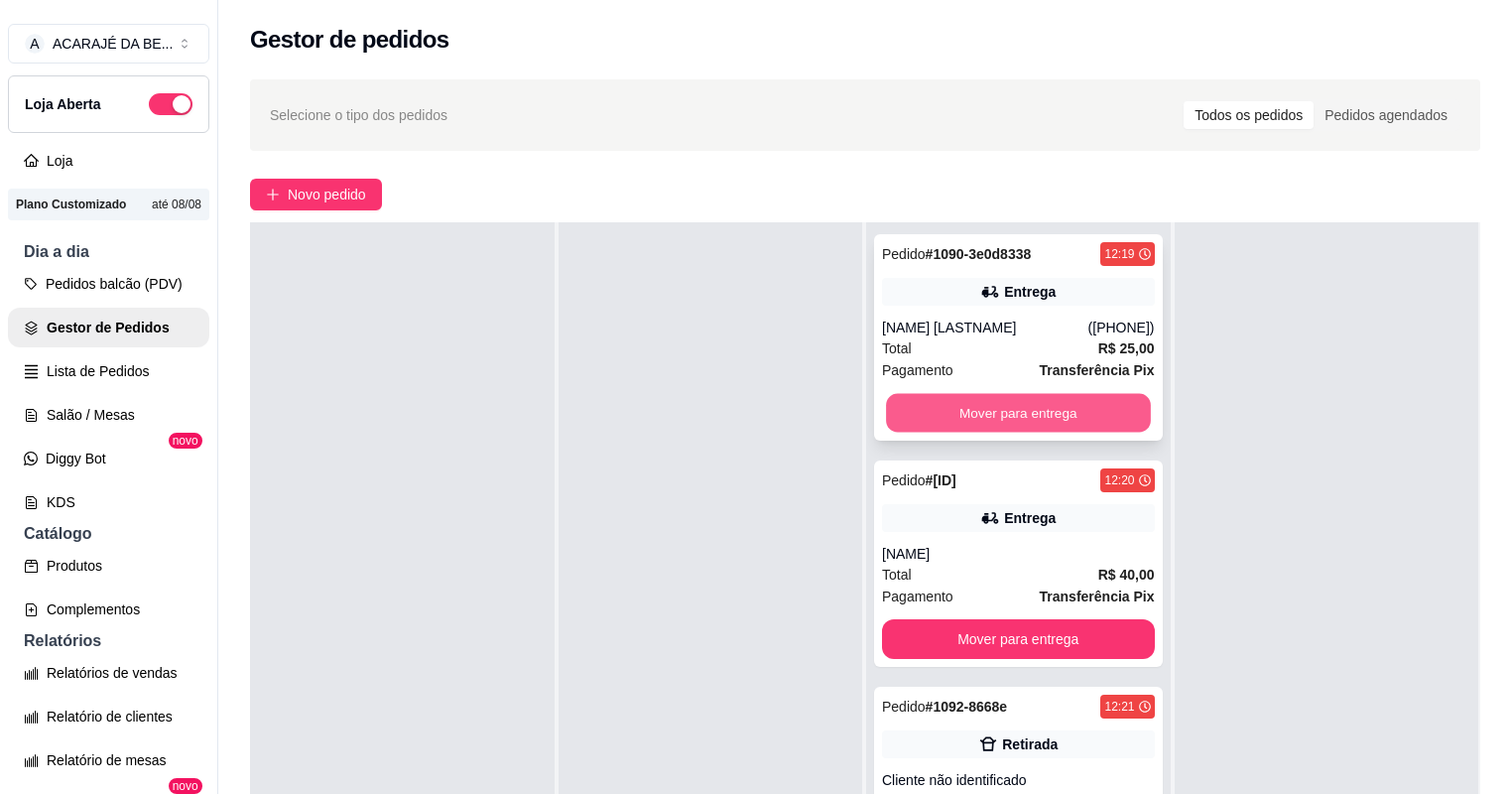 click on "Mover para entrega" at bounding box center [1018, 413] 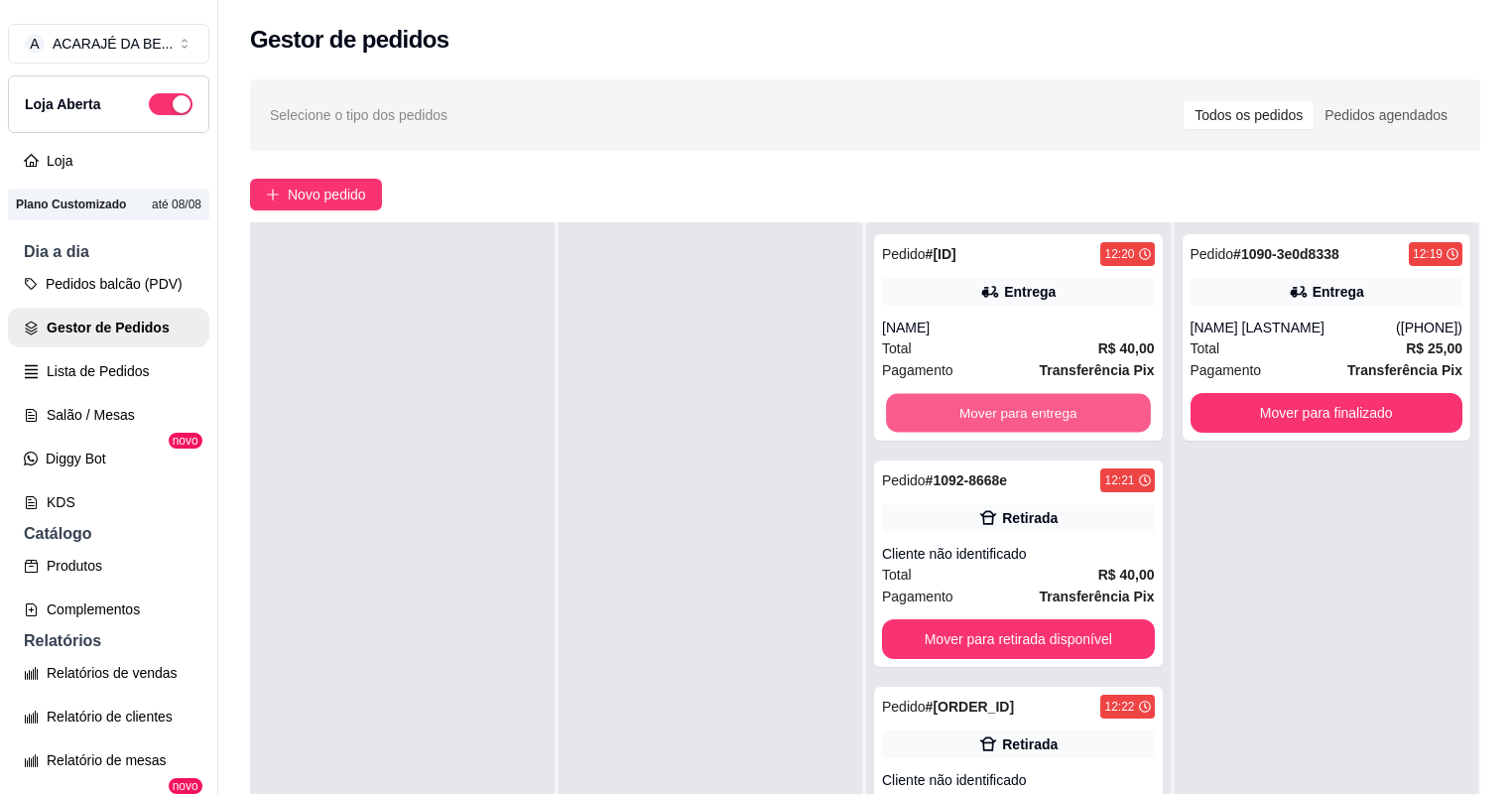 click on "Mover para entrega" at bounding box center (1018, 413) 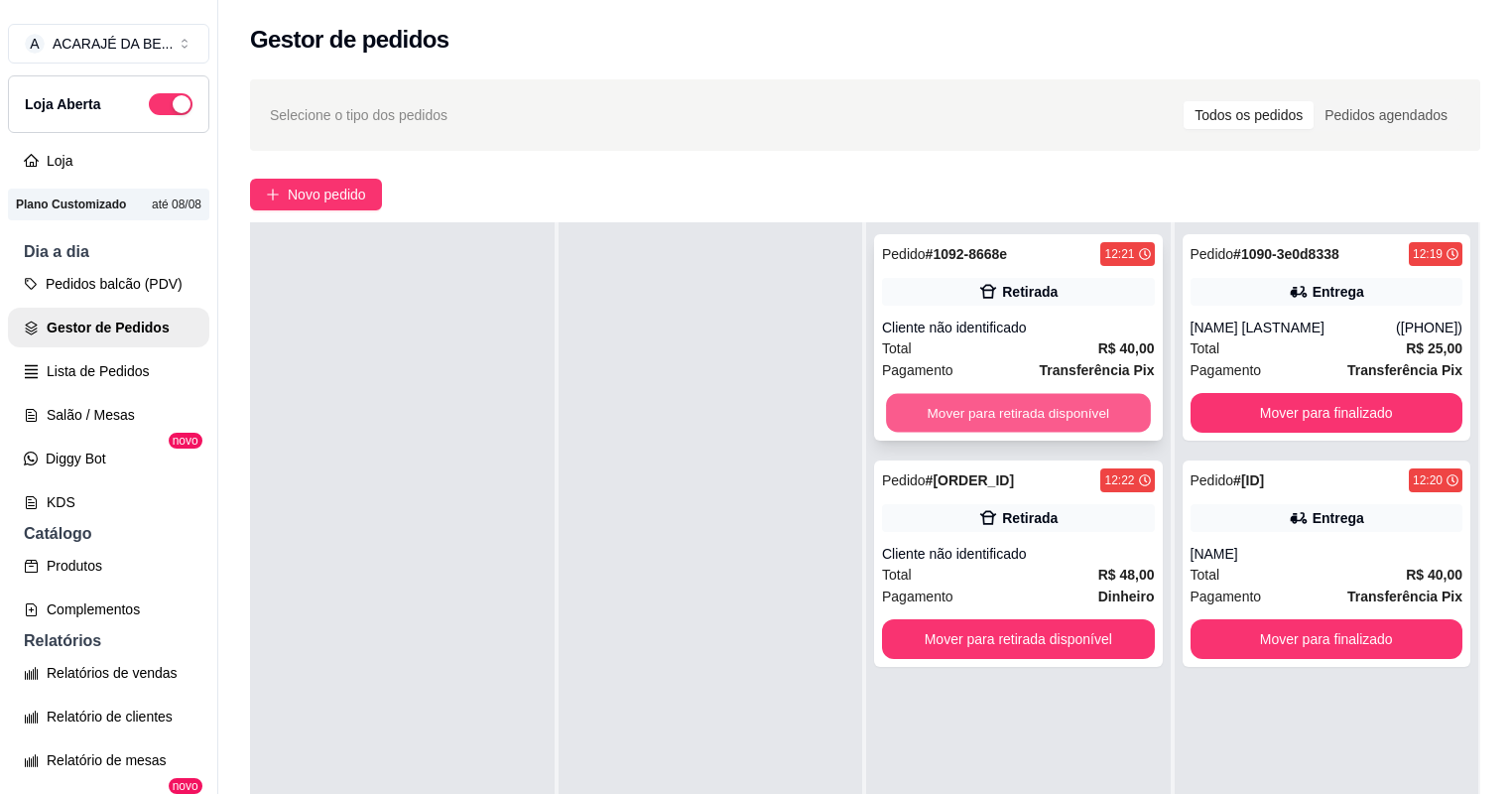 click on "Mover para retirada disponível" at bounding box center (1018, 413) 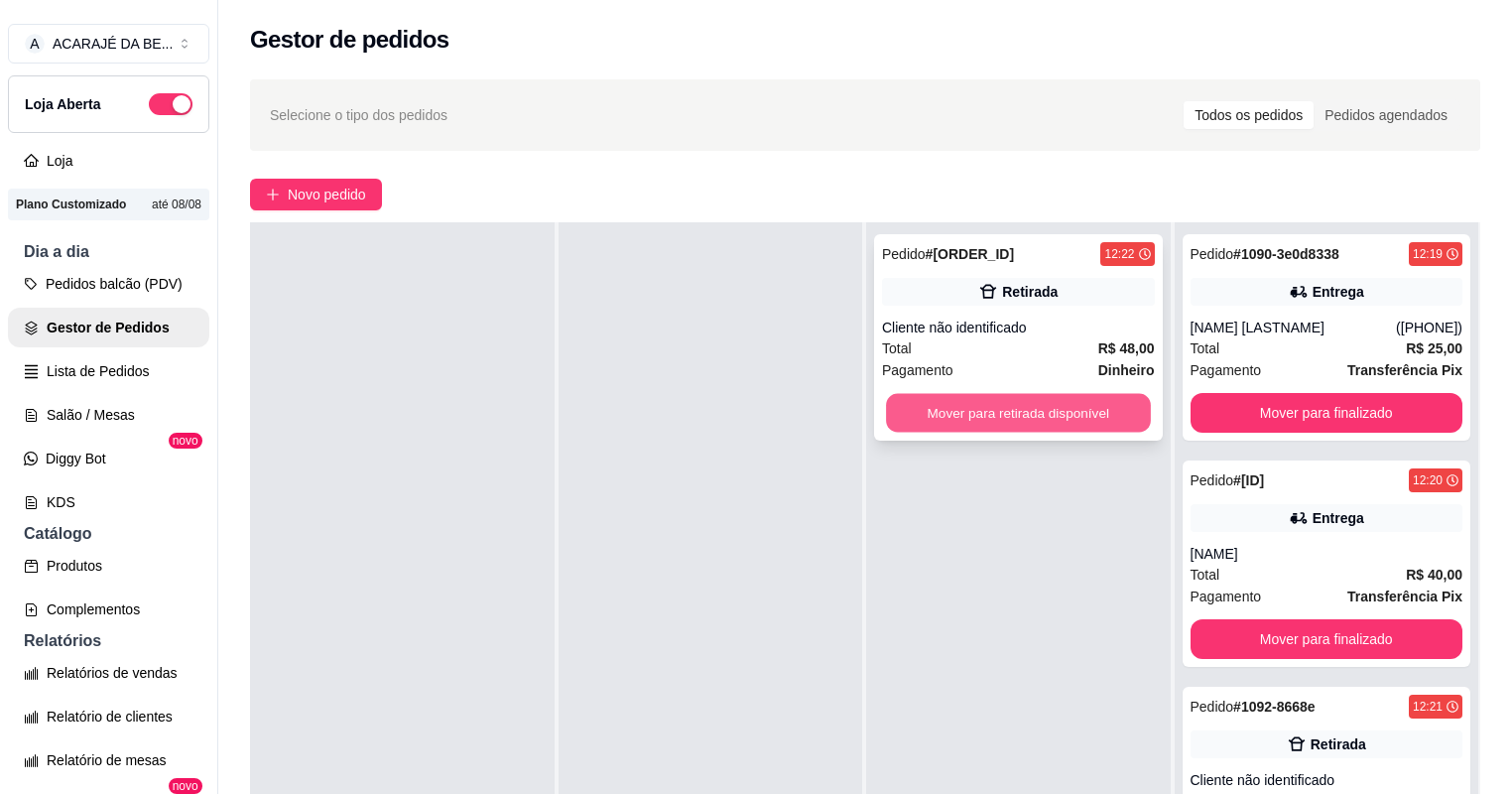 click on "Mover para retirada disponível" at bounding box center [1018, 413] 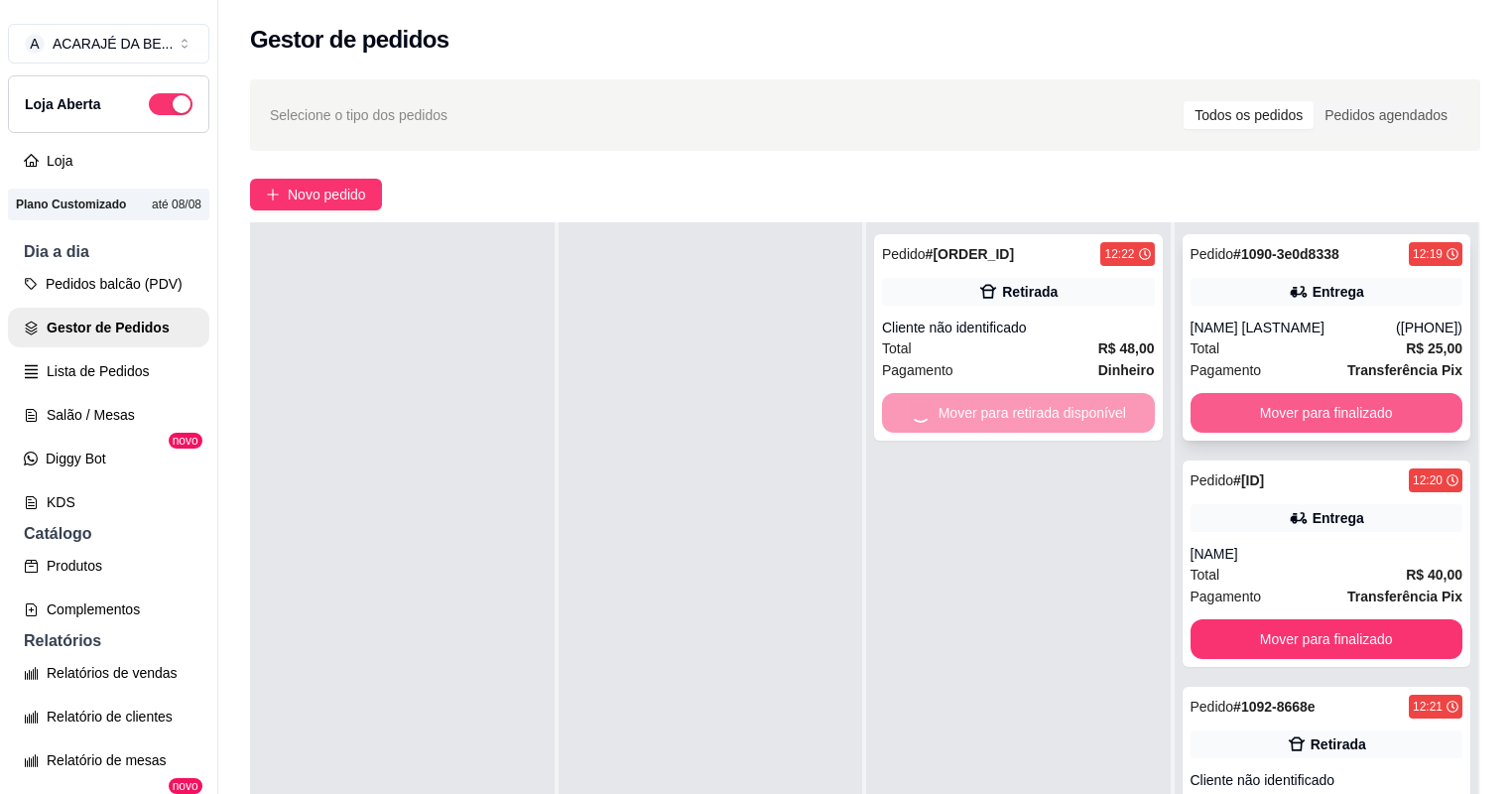 click on "Mover para finalizado" at bounding box center [1326, 413] 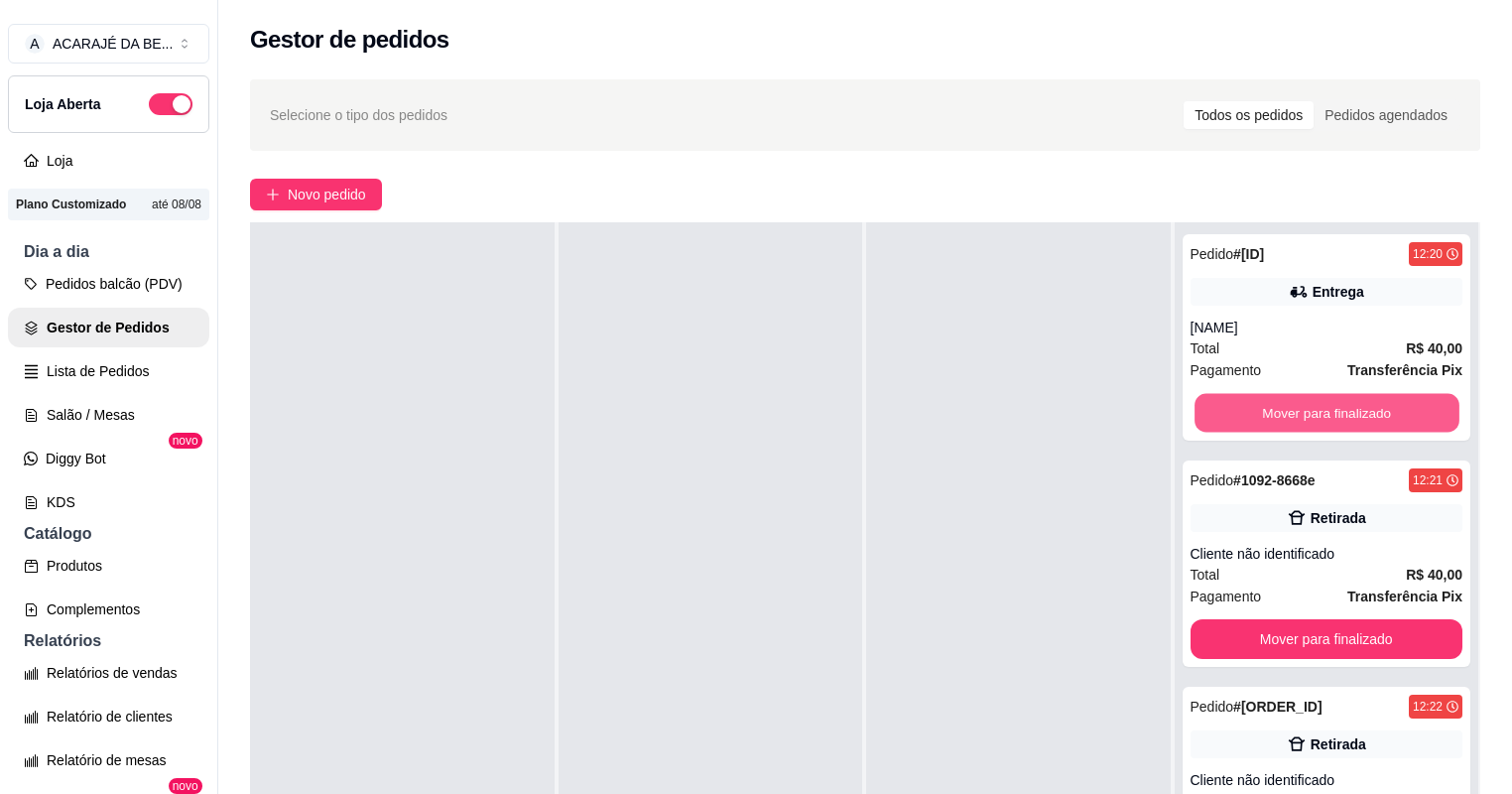 click on "Mover para finalizado" at bounding box center (1326, 413) 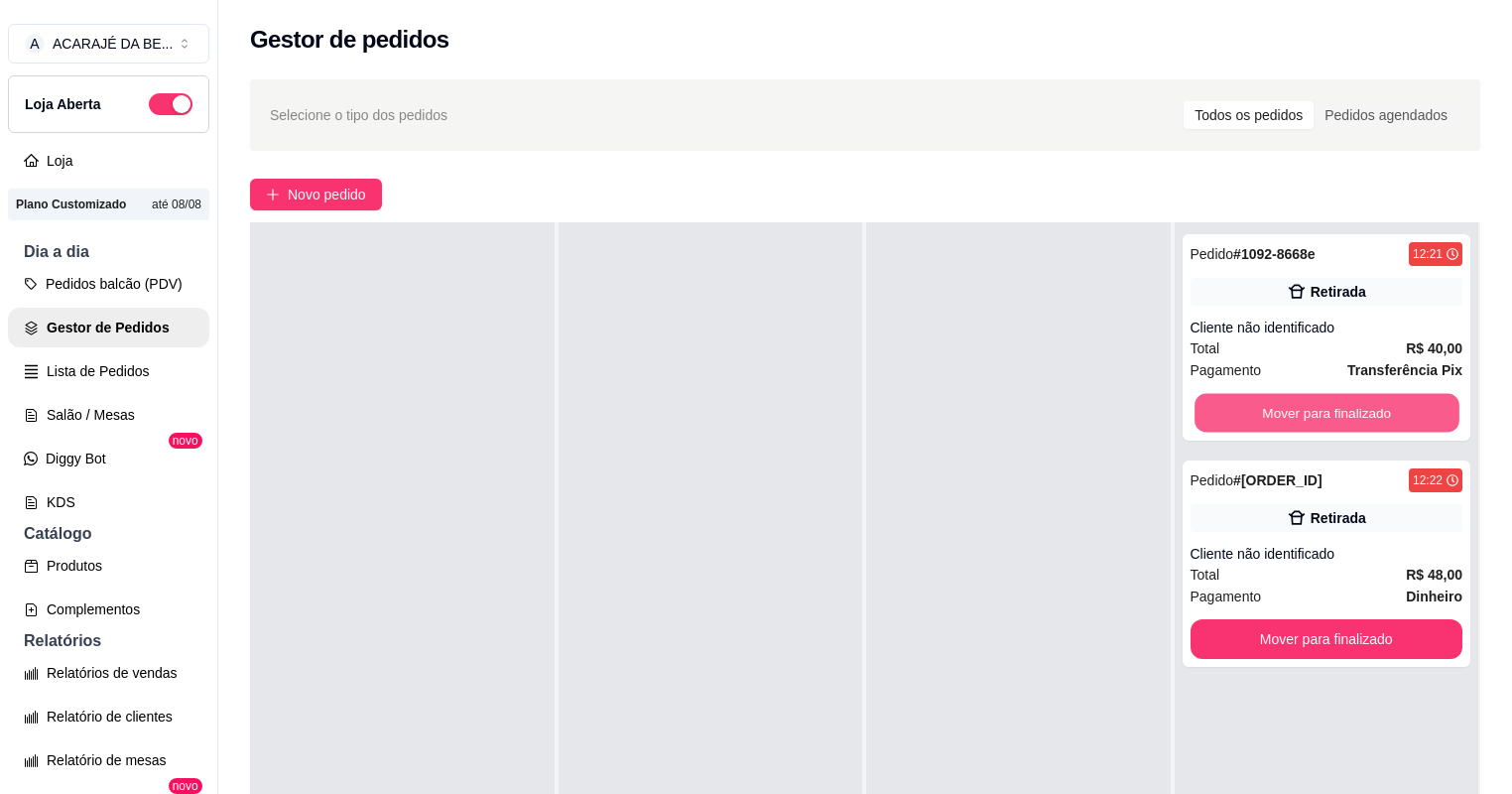 click on "Mover para finalizado" at bounding box center [1326, 413] 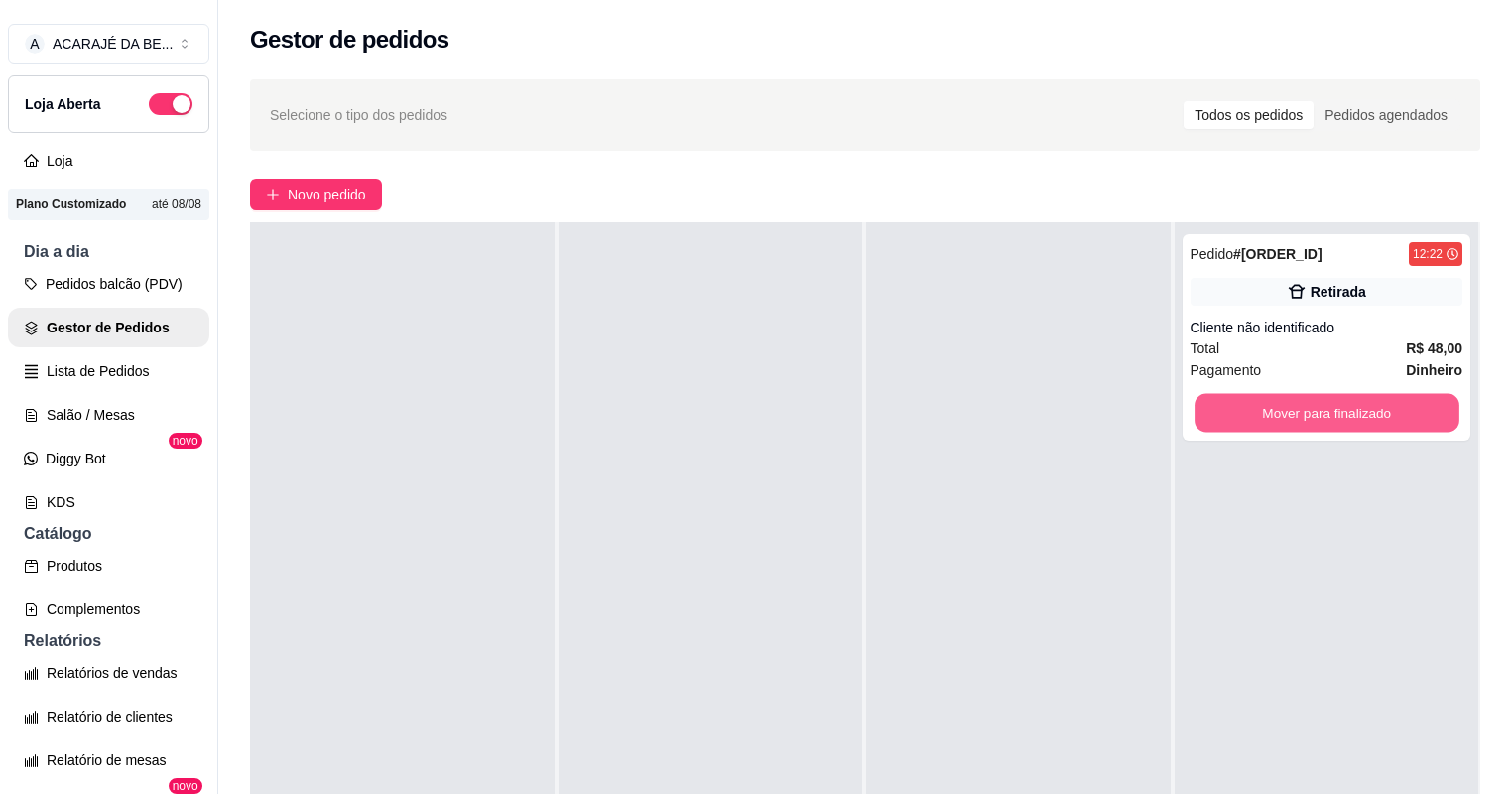 click on "Mover para finalizado" at bounding box center [1326, 413] 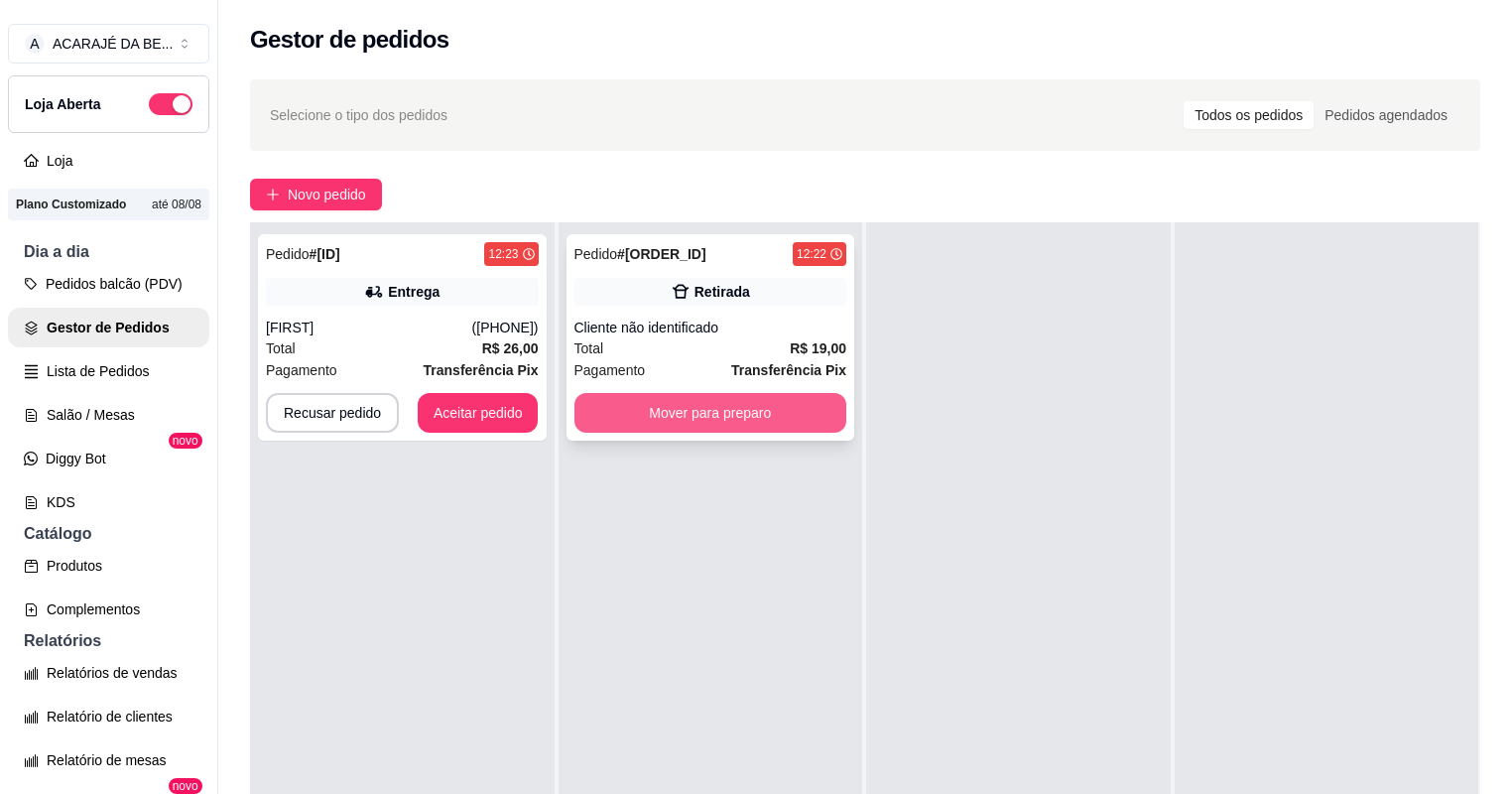 click on "Pedido  # [ORDER_ID] [TIME] Retirada Cliente não identificado Total R$ 19,00 Pagamento Transferência Pix Mover para preparo" at bounding box center [710, 337] 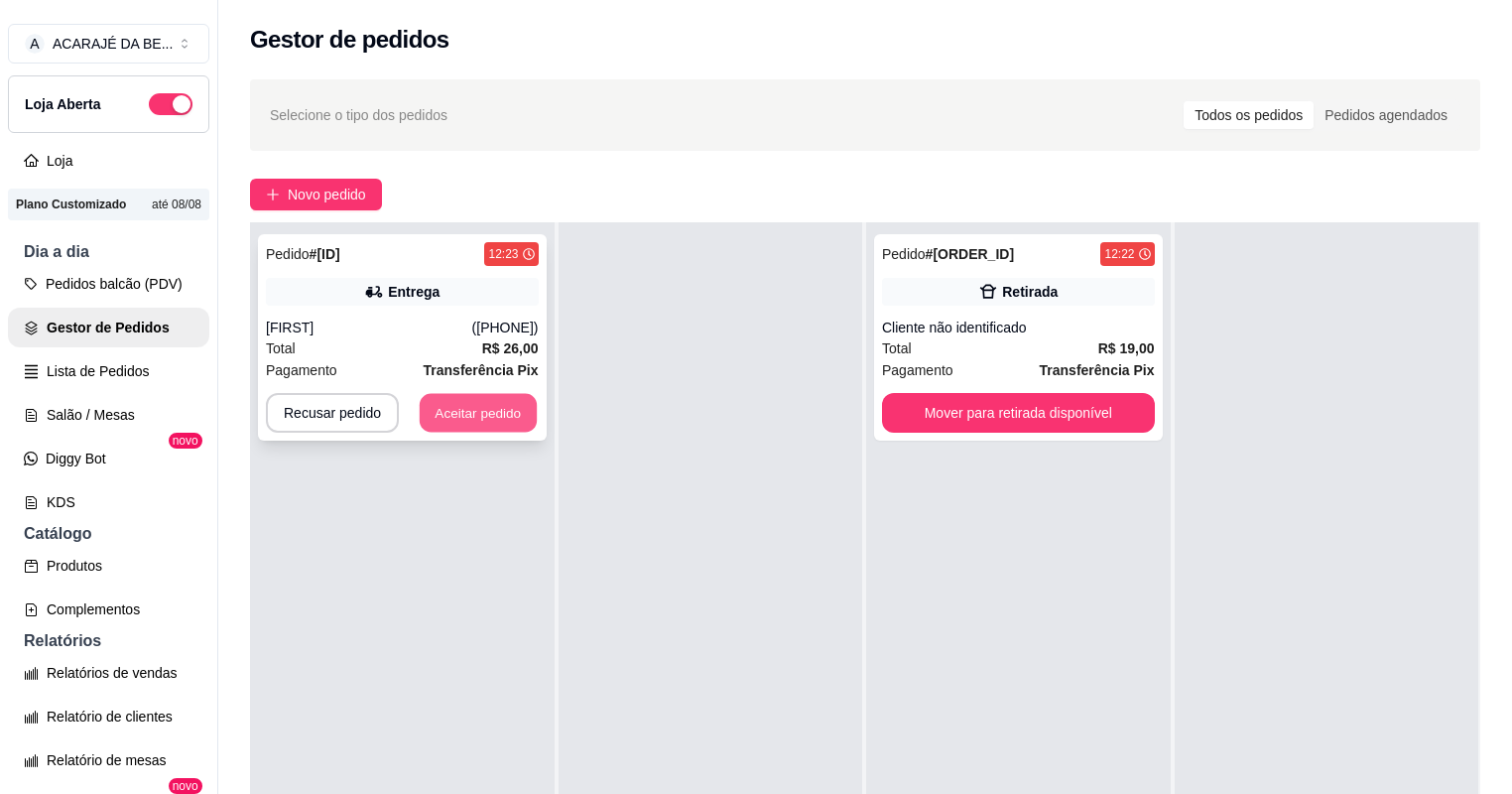 click on "Aceitar pedido" at bounding box center [478, 413] 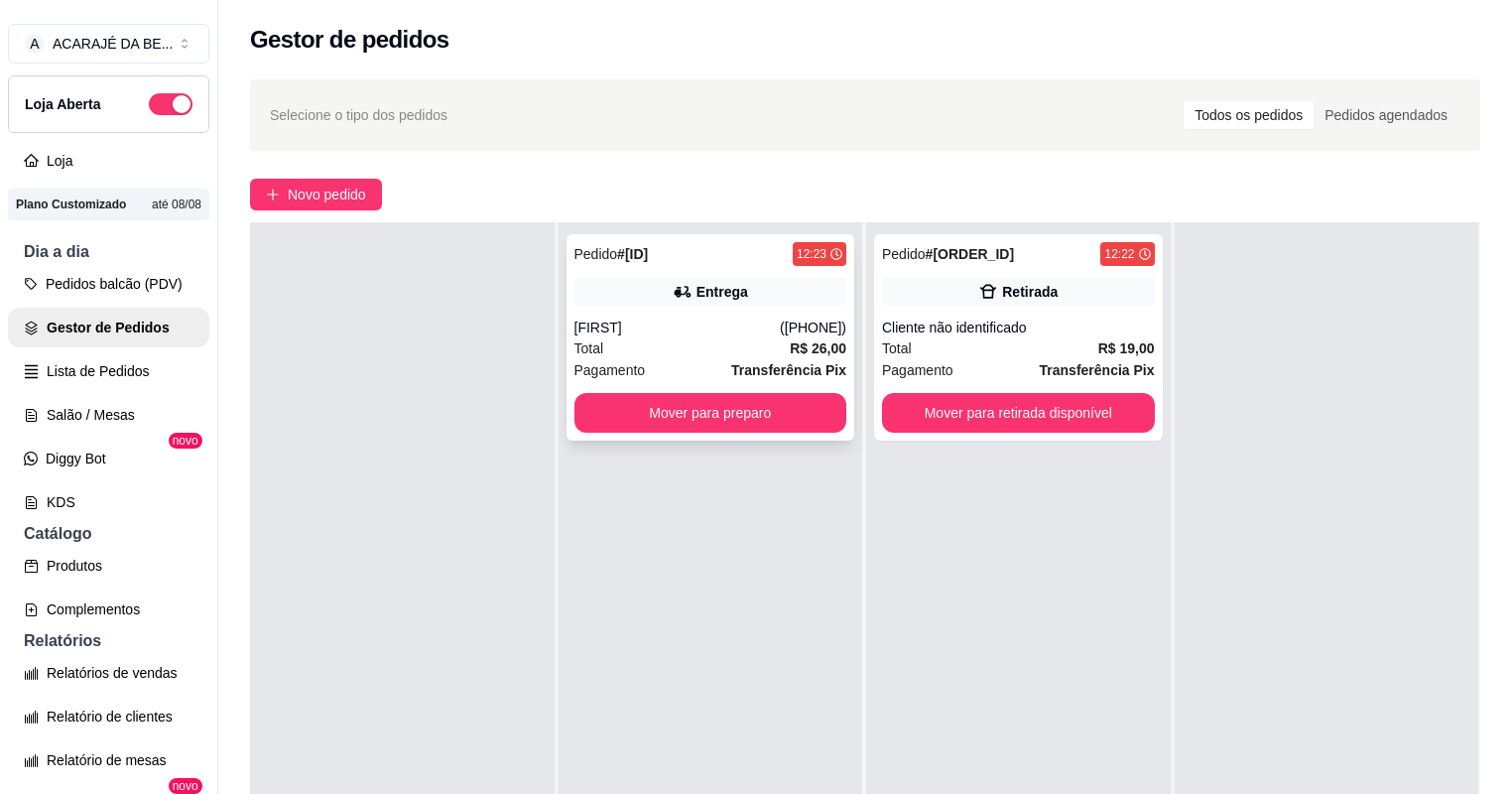 click on "Total R$ 26,00" at bounding box center (710, 348) 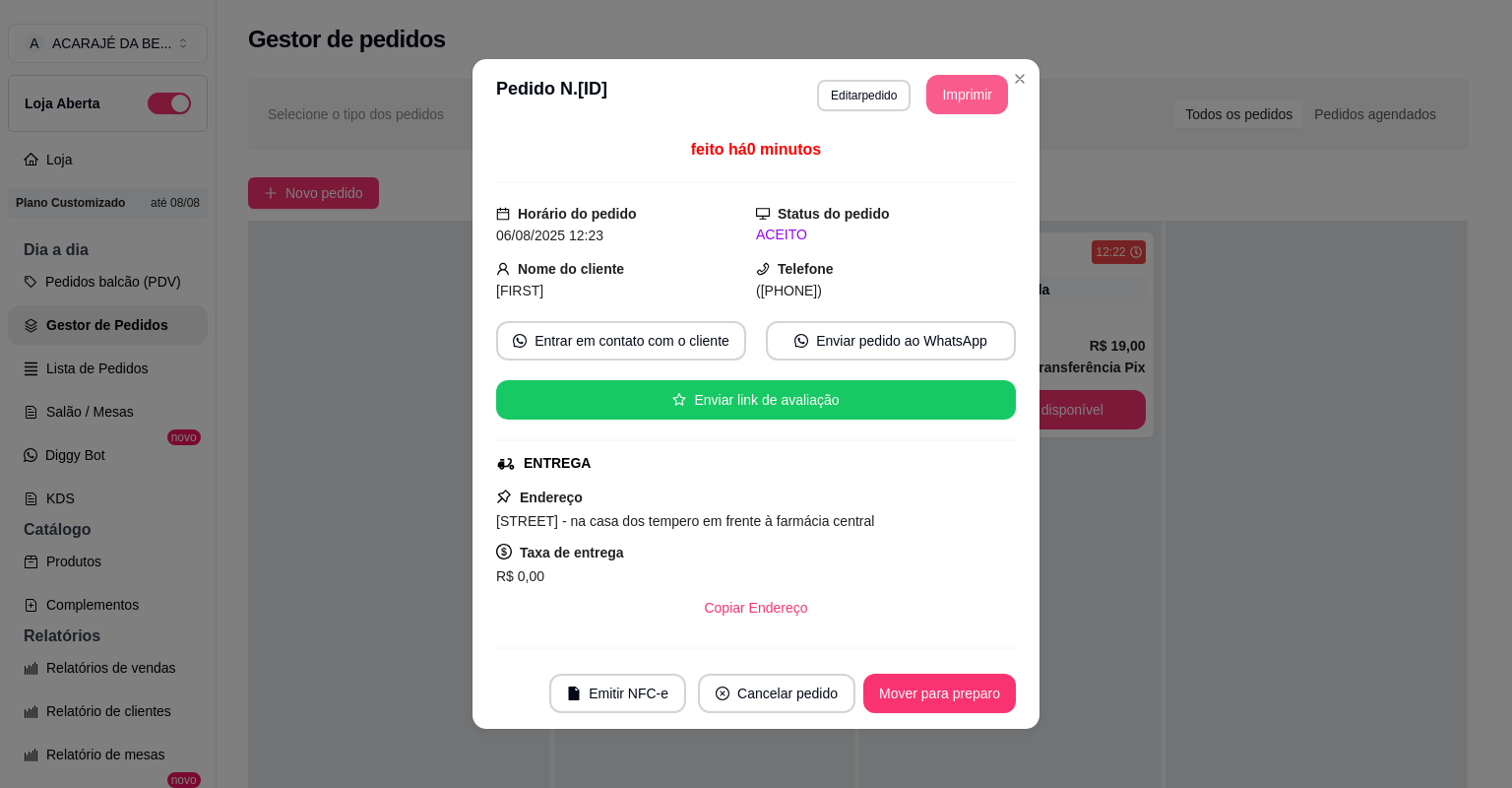 click on "Imprimir" at bounding box center [967, 95] 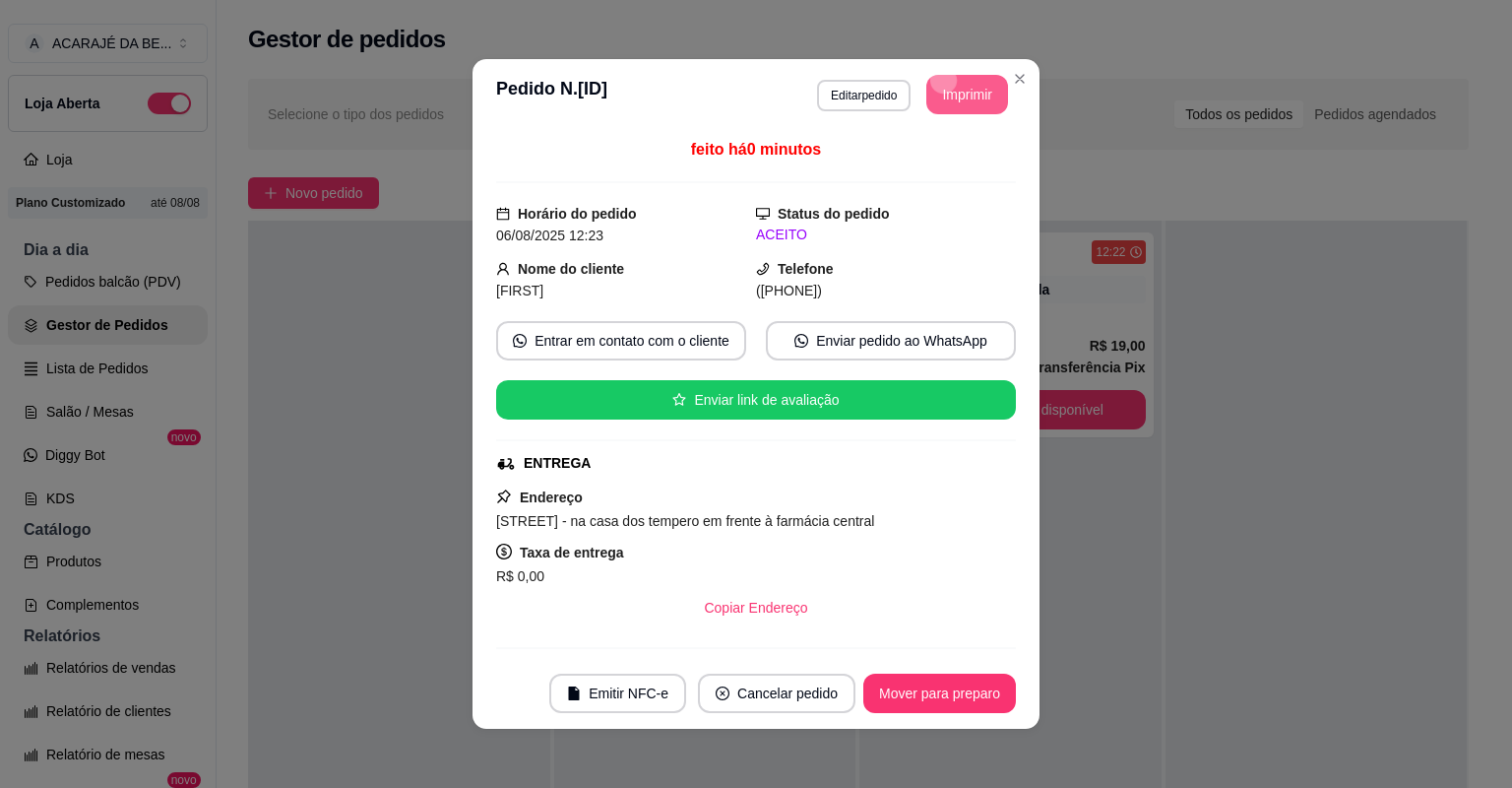 scroll, scrollTop: 0, scrollLeft: 0, axis: both 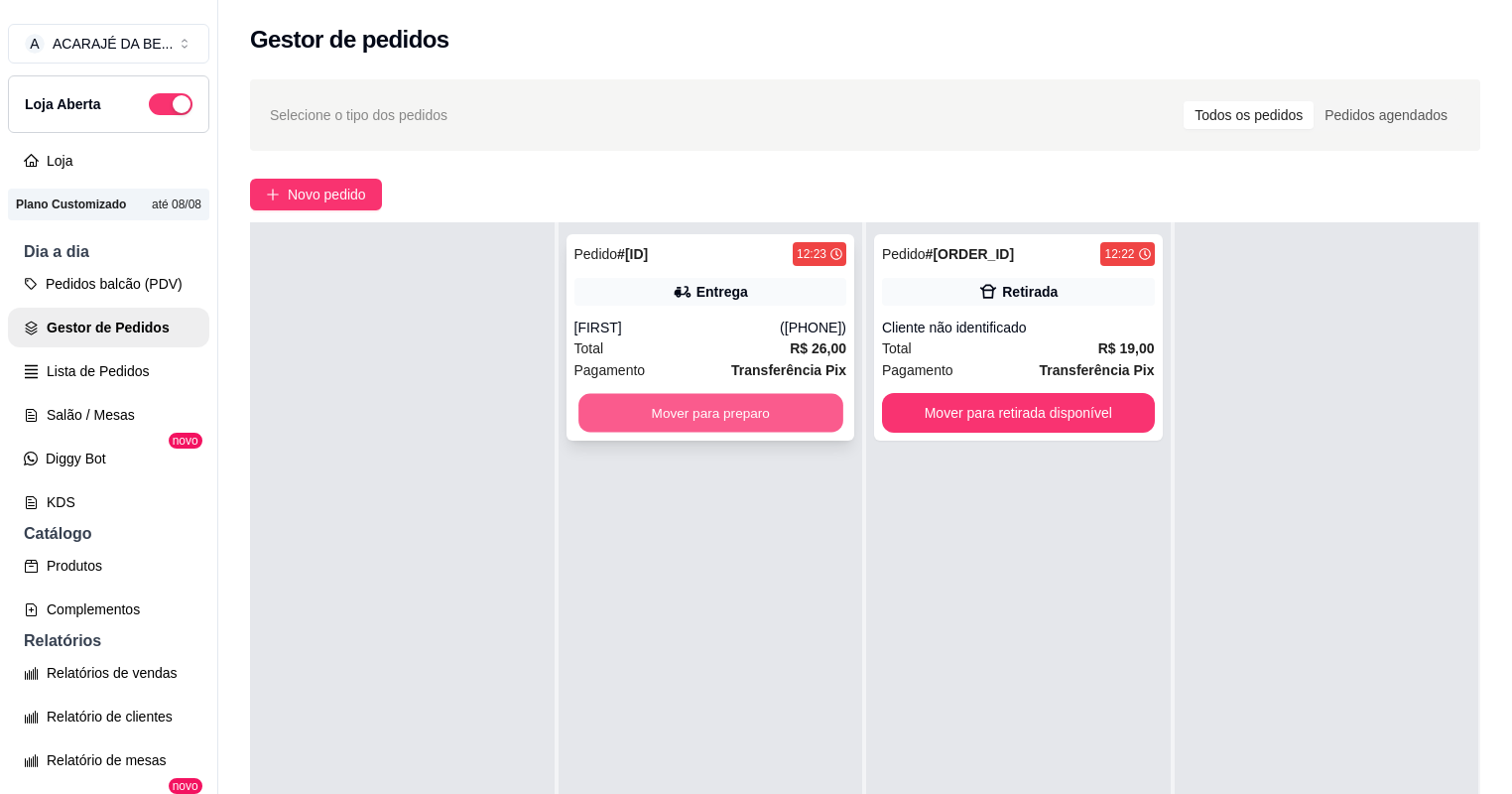 click on "Mover para preparo" at bounding box center (710, 413) 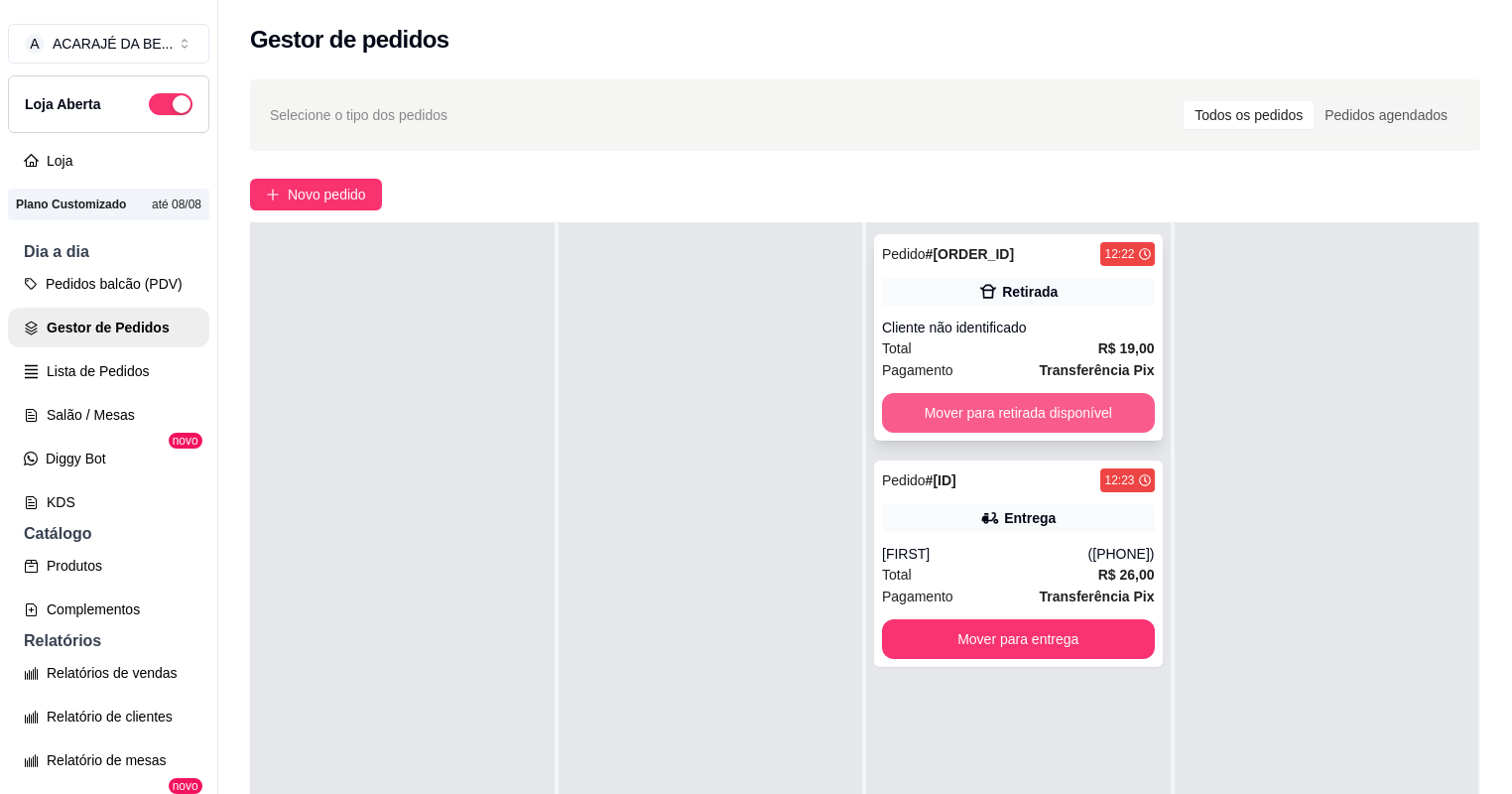 click on "Mover para retirada disponível" at bounding box center (1018, 413) 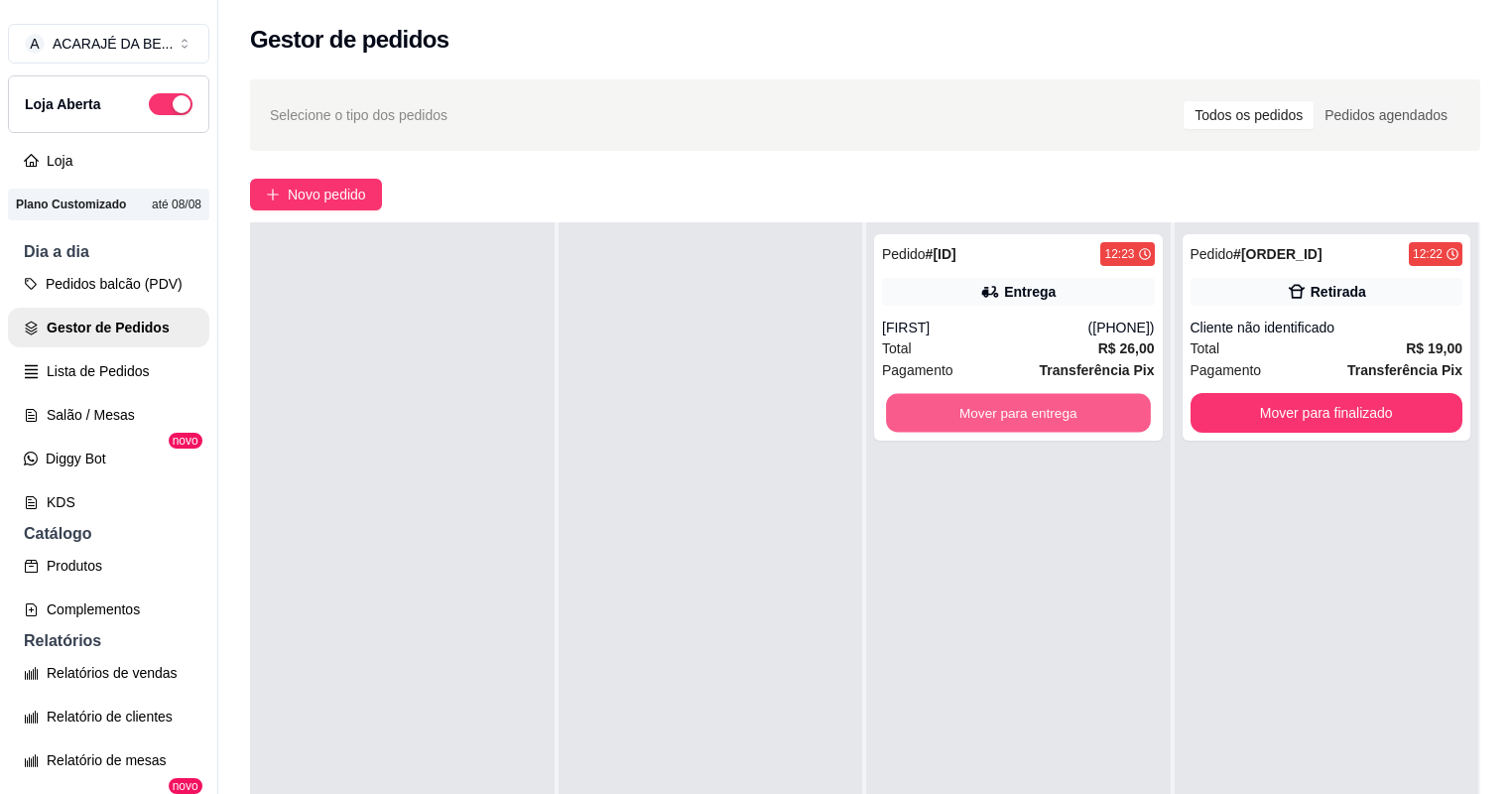 click on "Mover para entrega" at bounding box center (1018, 413) 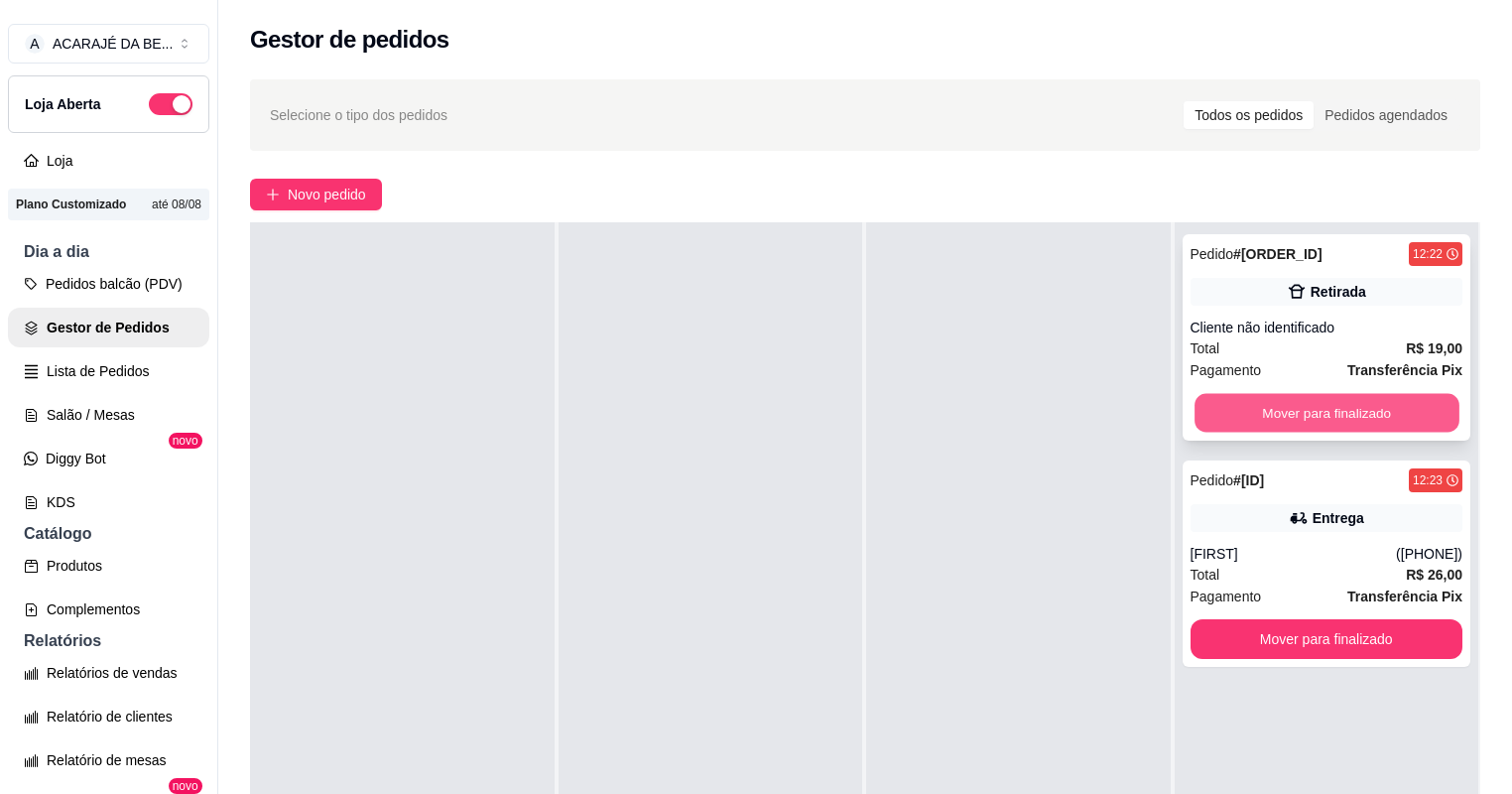 click on "Mover para finalizado" at bounding box center [1326, 413] 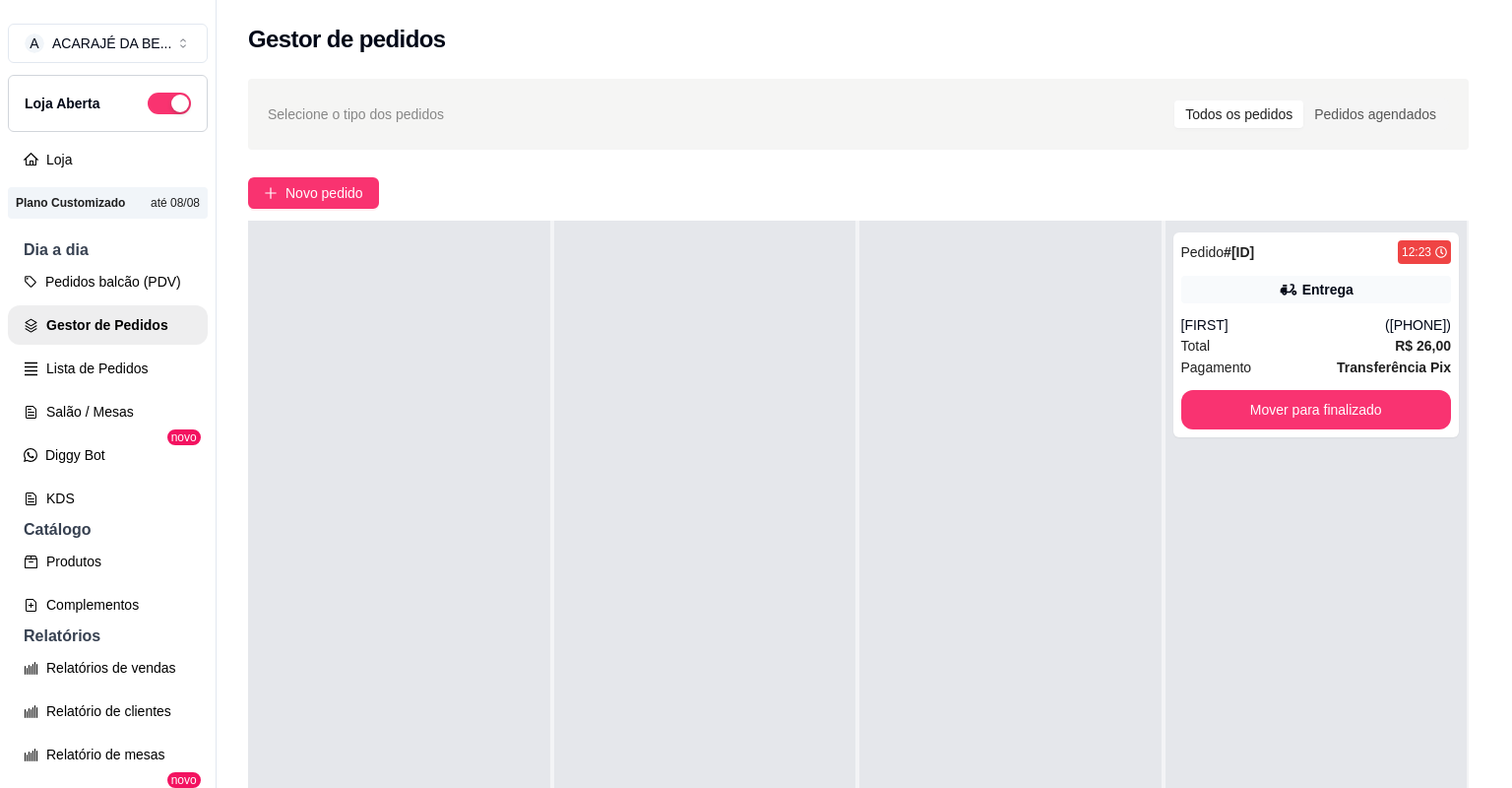 click on "Mover para finalizado" at bounding box center [1316, 410] 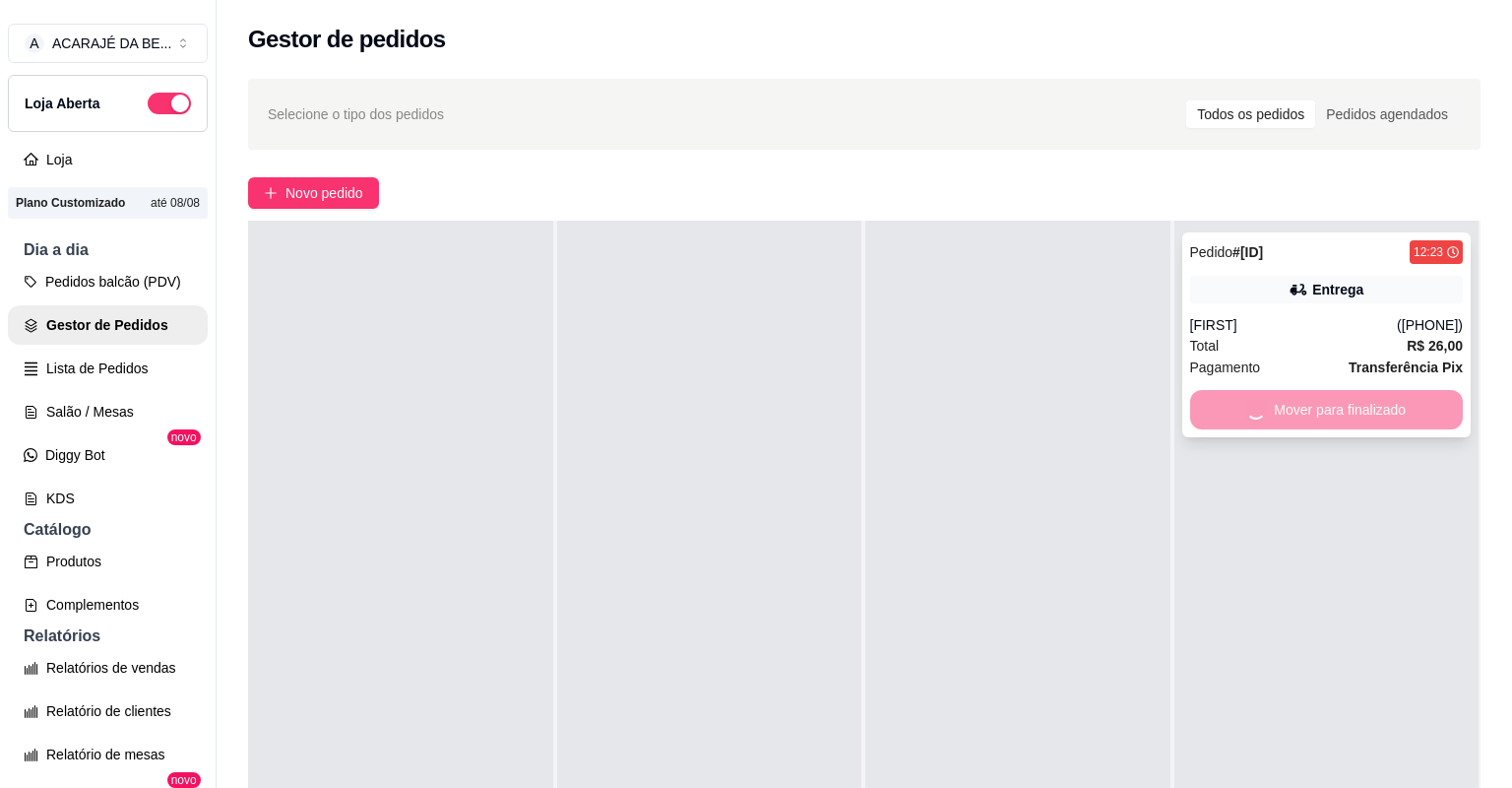 click on "Mover para finalizado" at bounding box center (1327, 410) 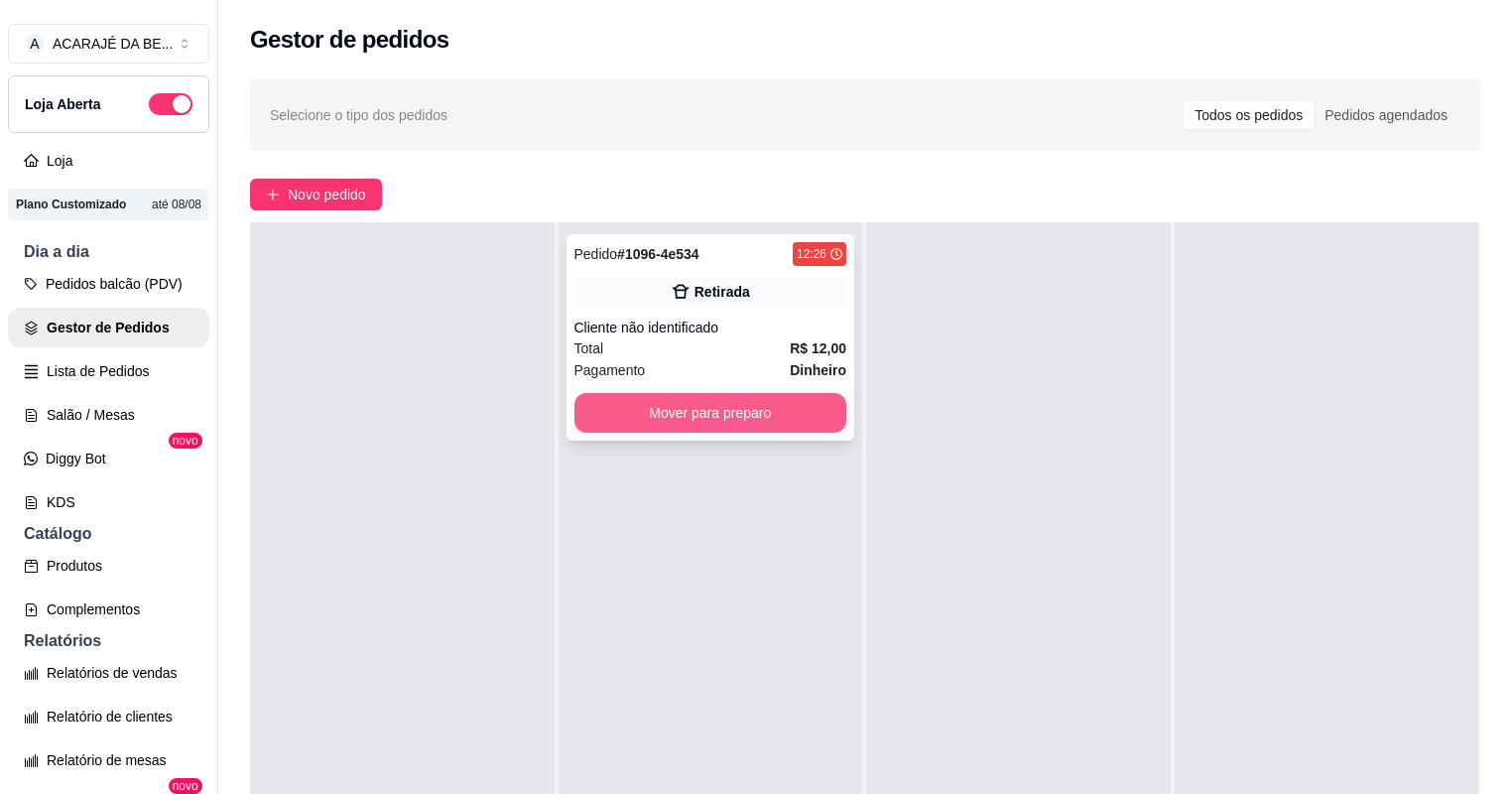 click on "Mover para preparo" at bounding box center (710, 413) 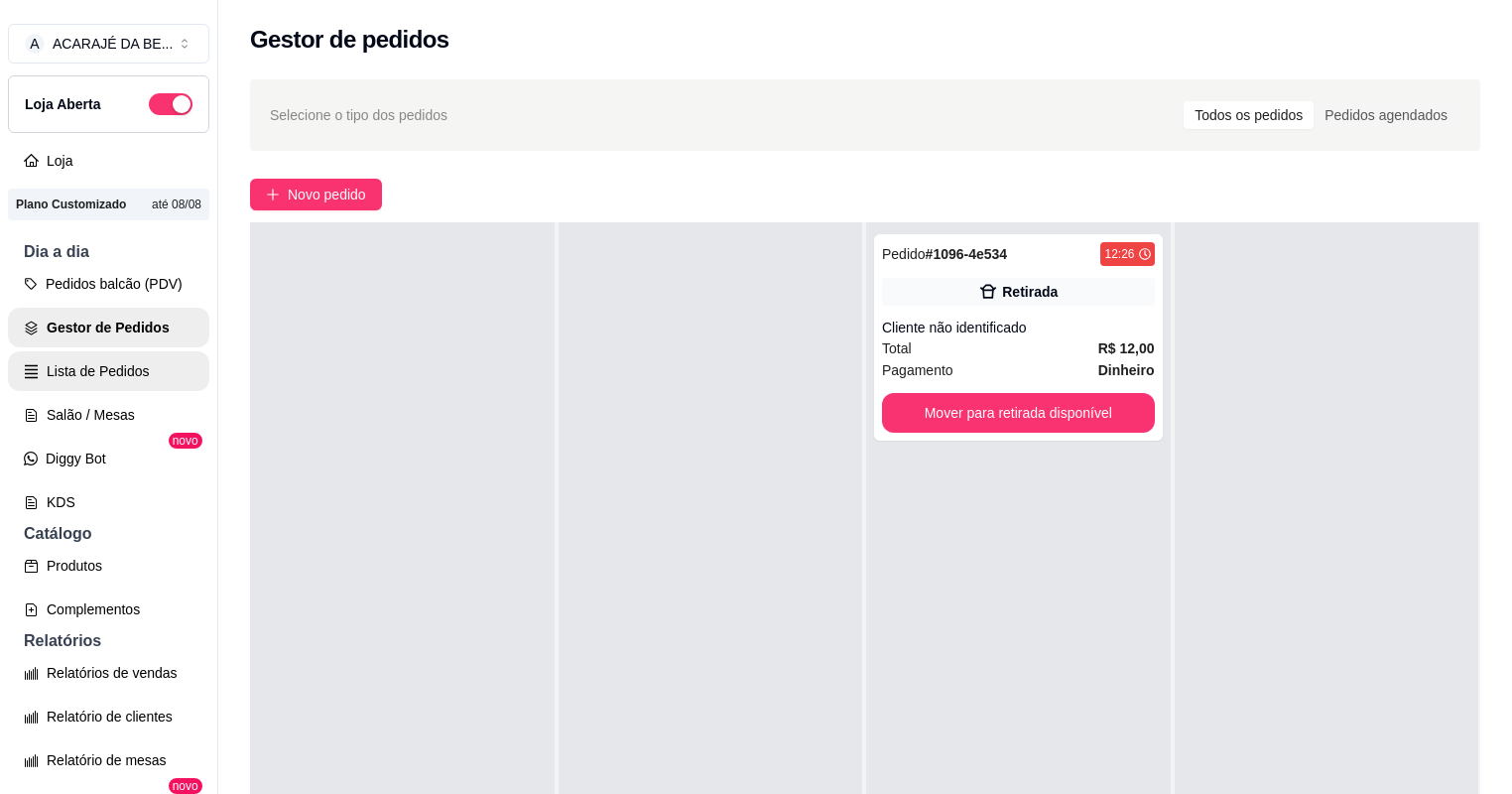 click on "Lista de Pedidos" at bounding box center [108, 371] 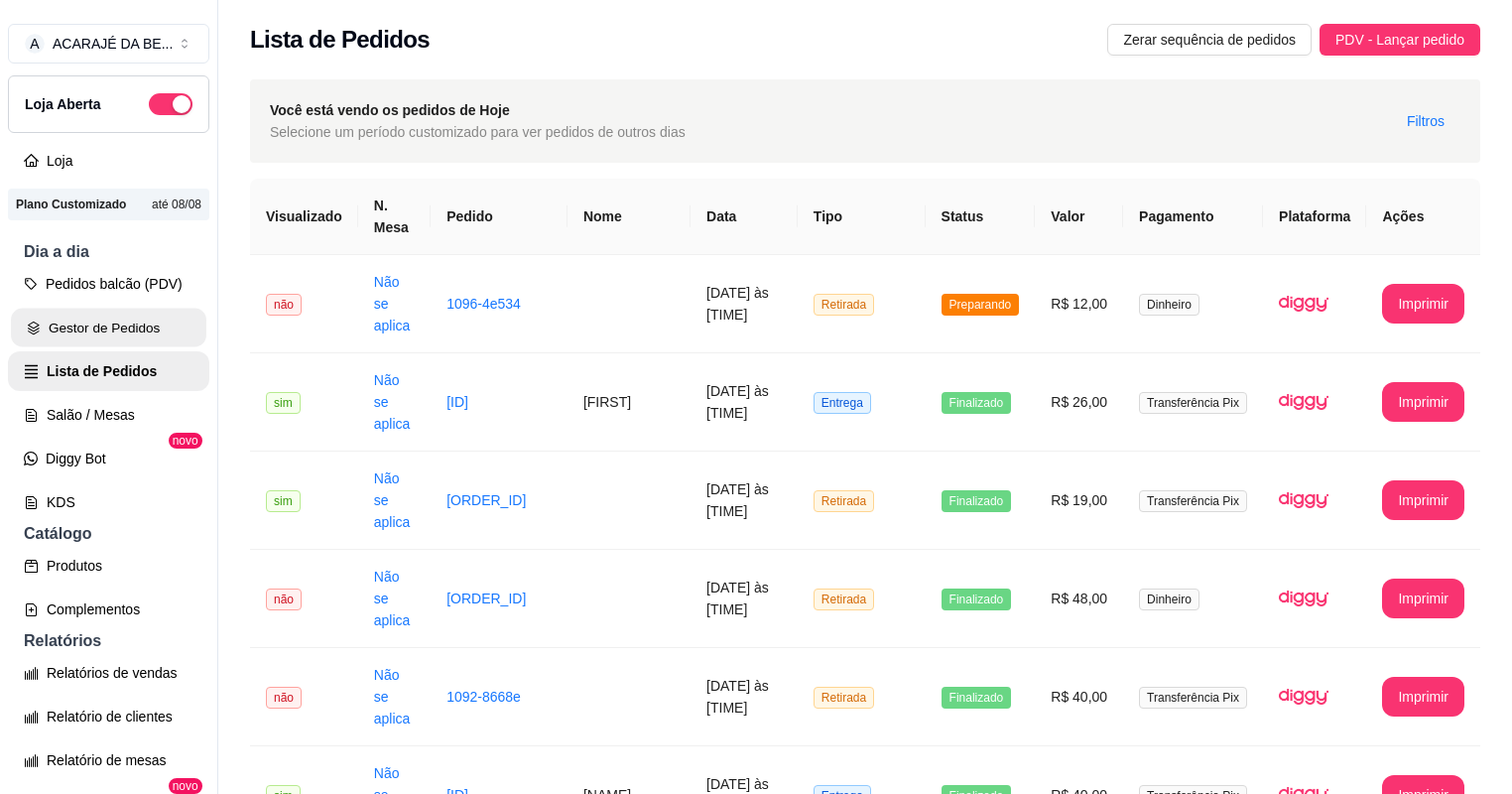 click on "Gestor de Pedidos" at bounding box center (108, 328) 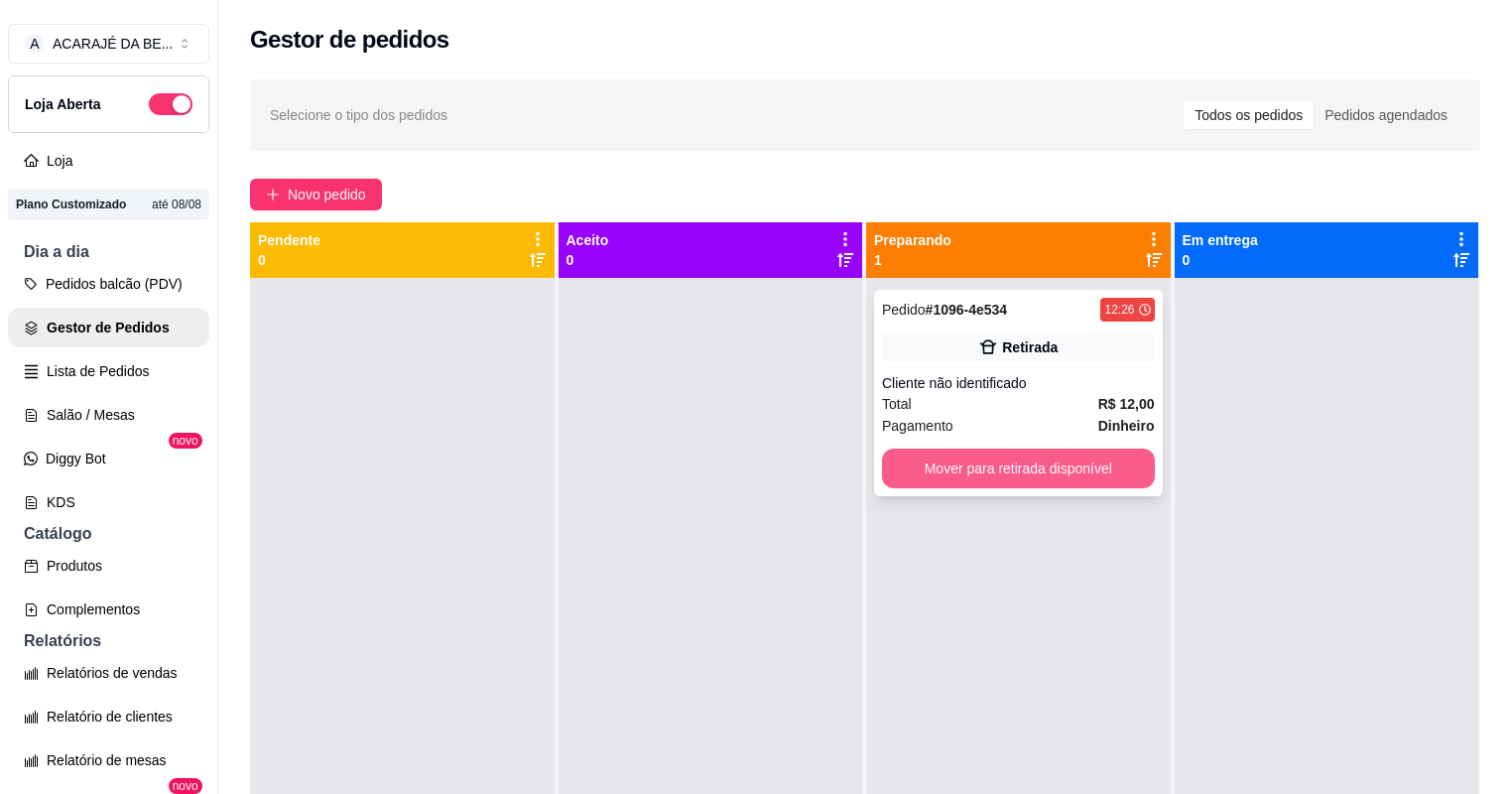 click on "Mover para retirada disponível" at bounding box center (1018, 468) 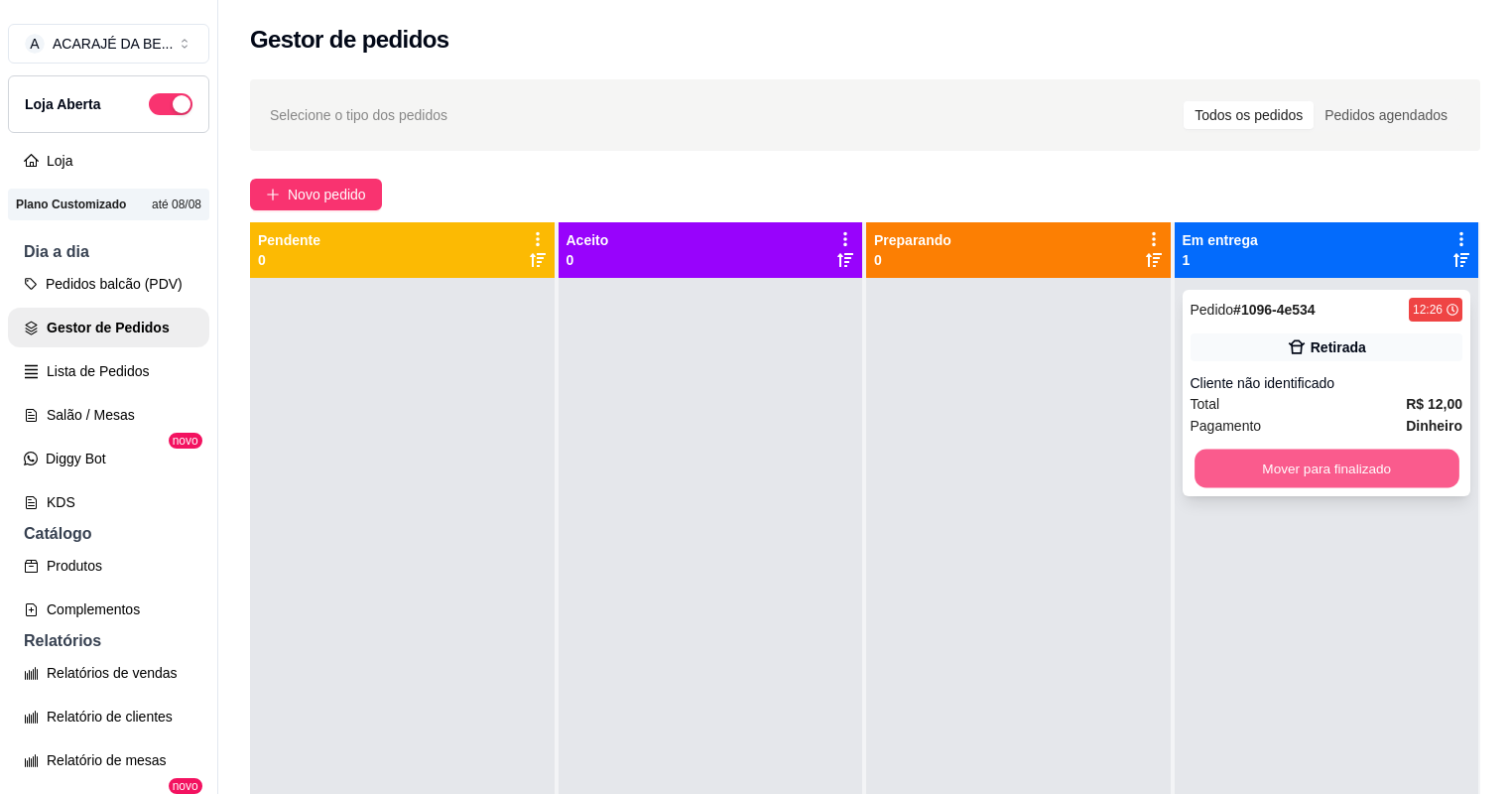 click on "Mover para finalizado" at bounding box center (1326, 468) 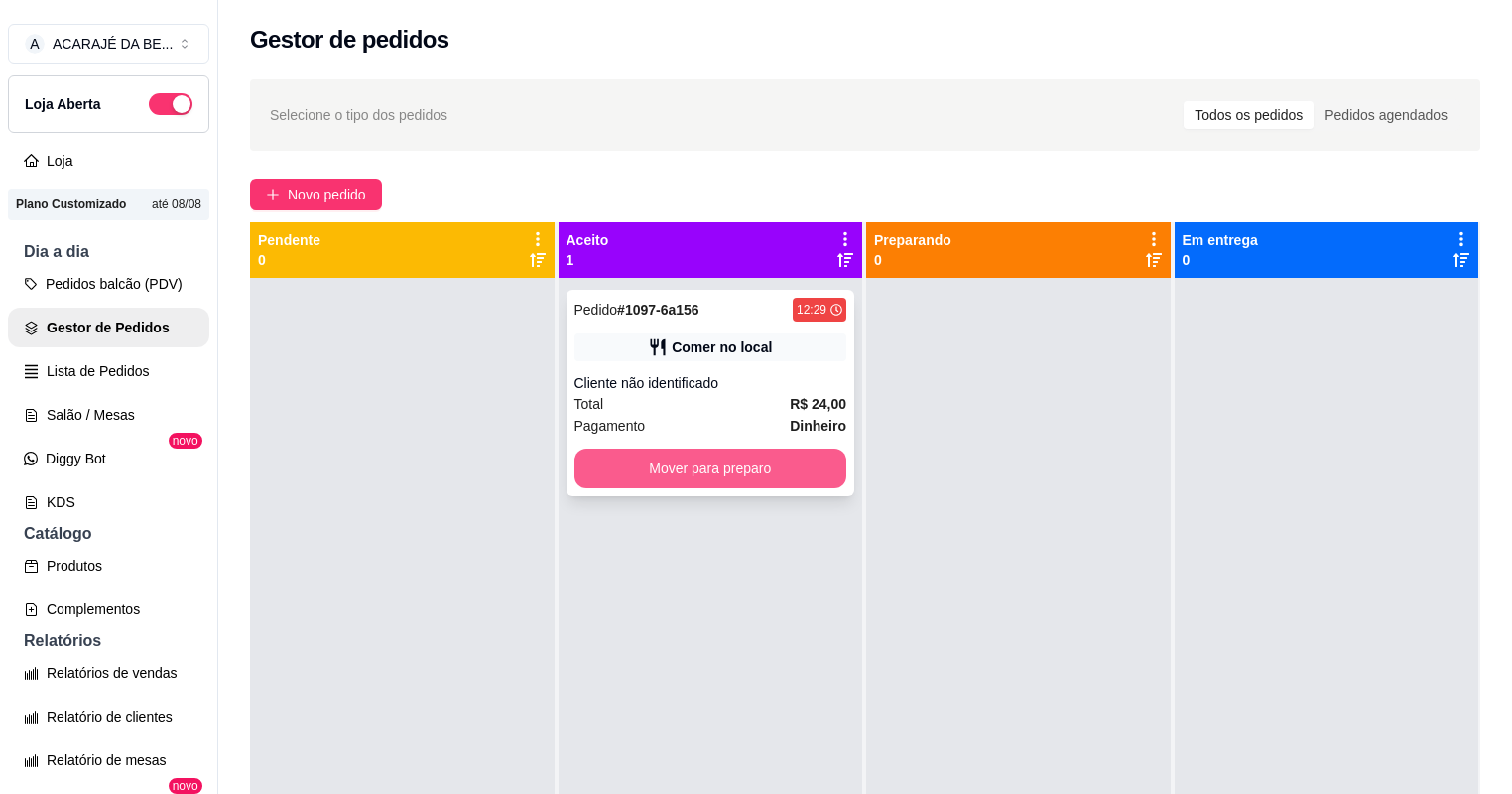 click on "Mover para preparo" at bounding box center [710, 468] 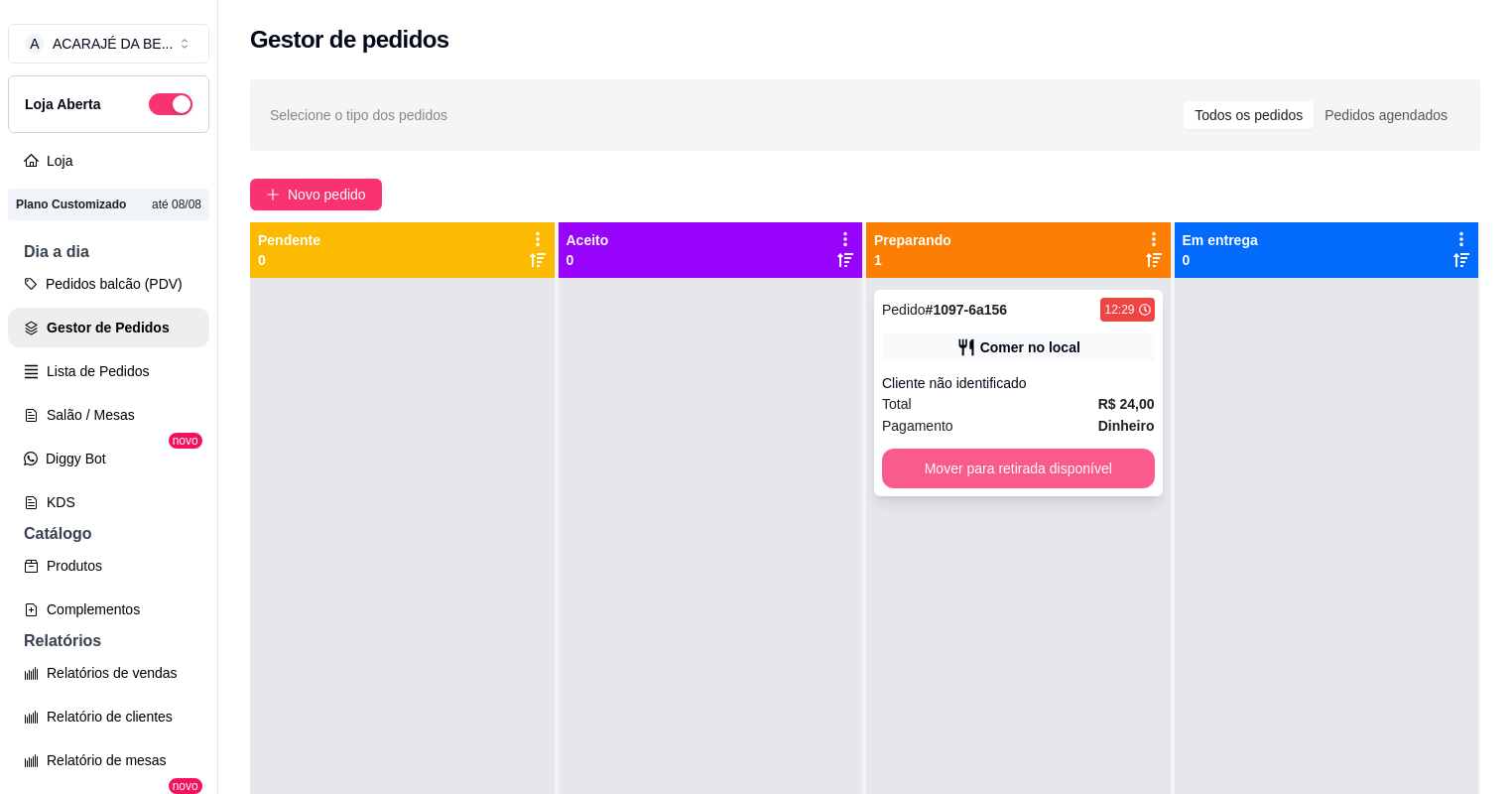 click on "Mover para retirada disponível" at bounding box center [1018, 468] 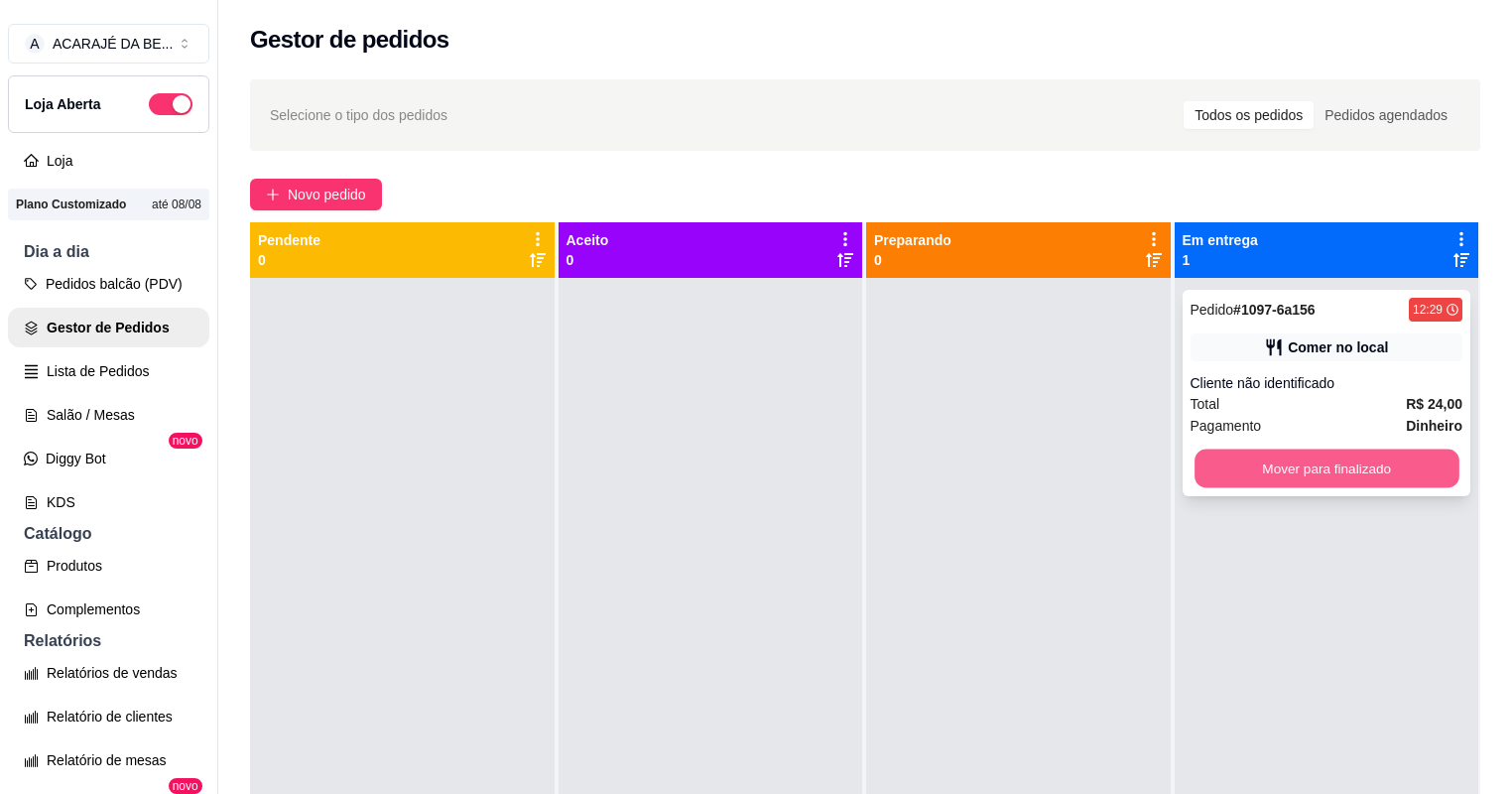 click on "Mover para finalizado" at bounding box center (1326, 468) 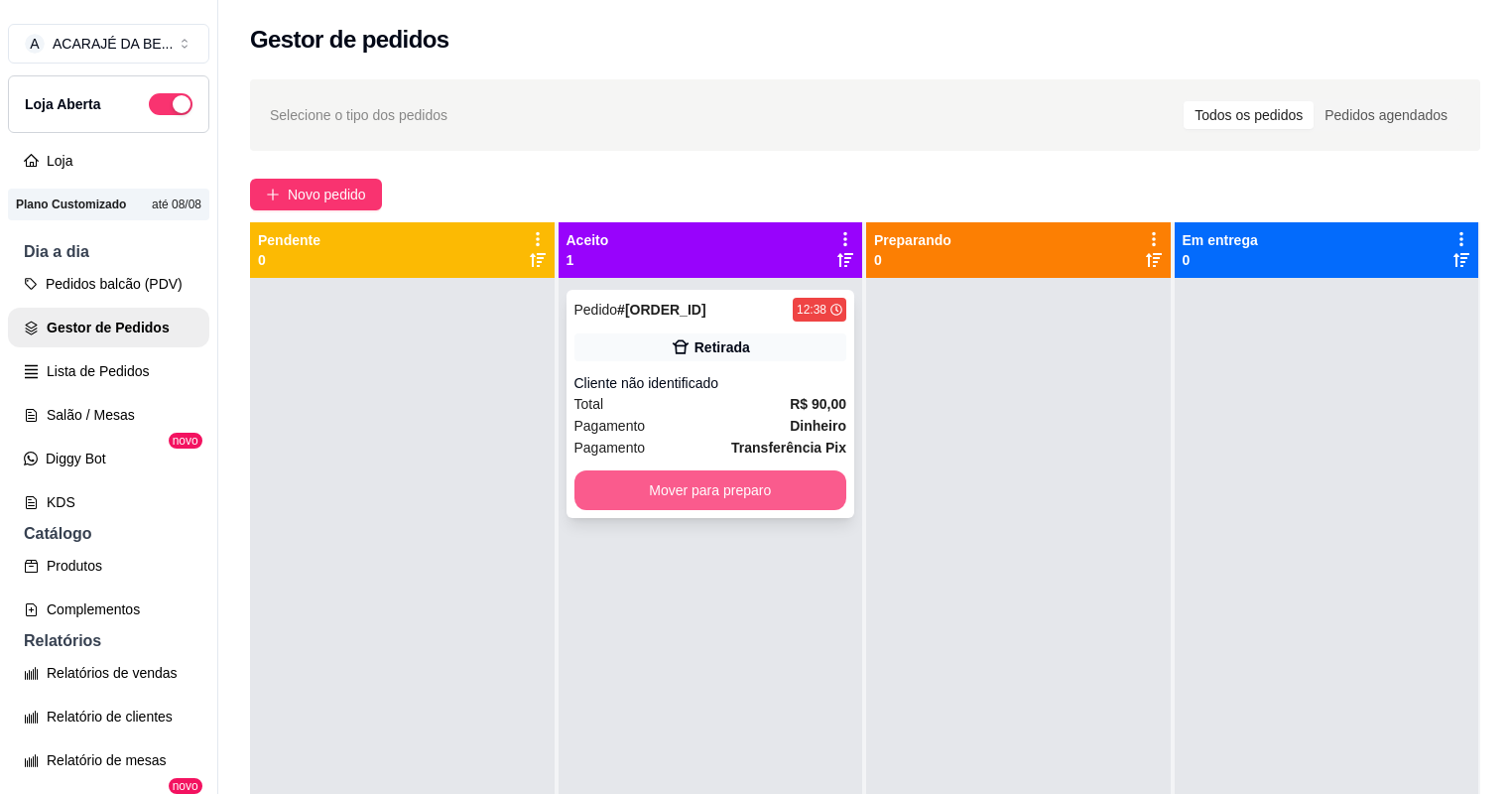 click on "Mover para preparo" at bounding box center (710, 490) 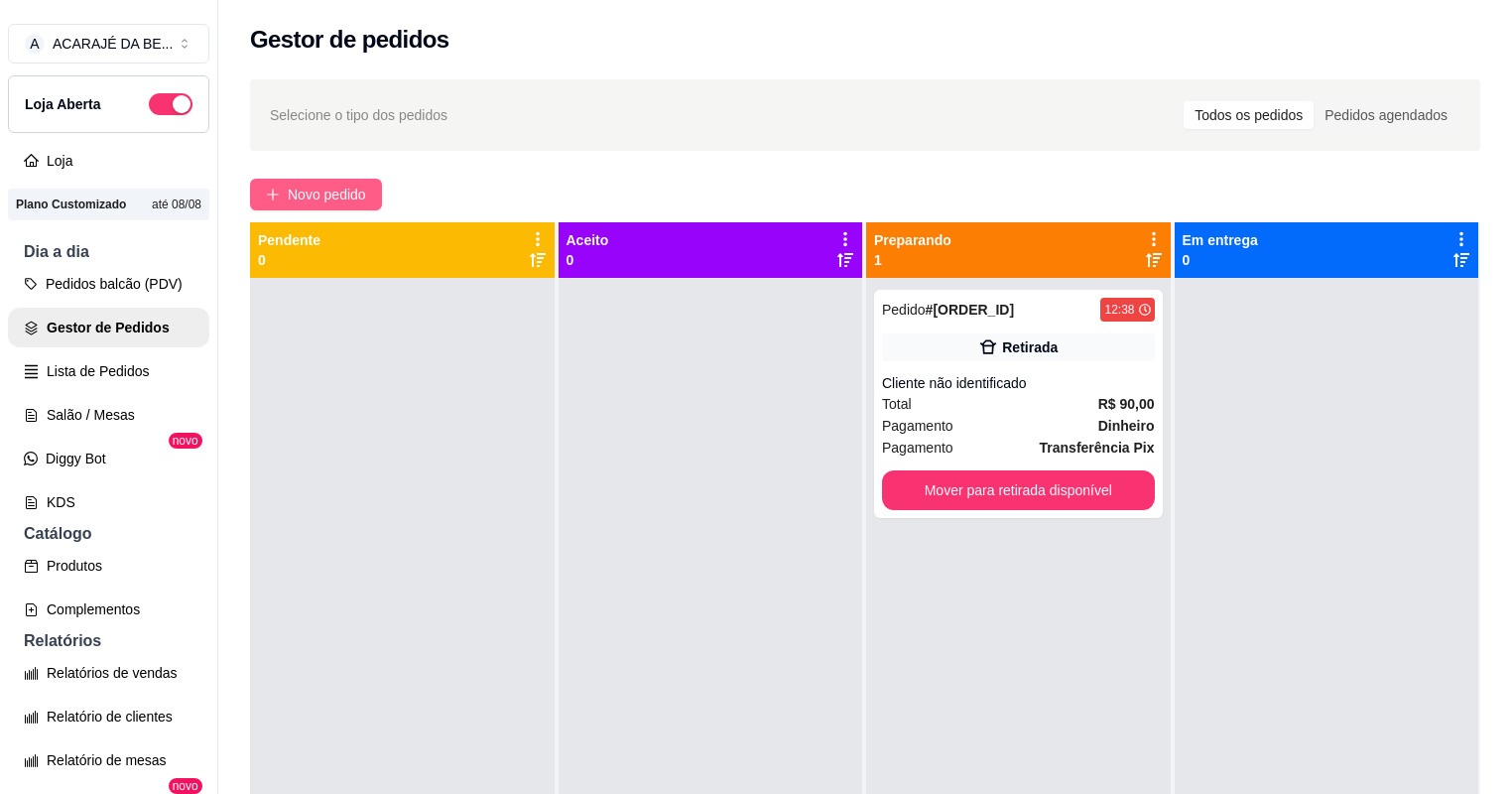 click on "Novo pedido" at bounding box center (326, 195) 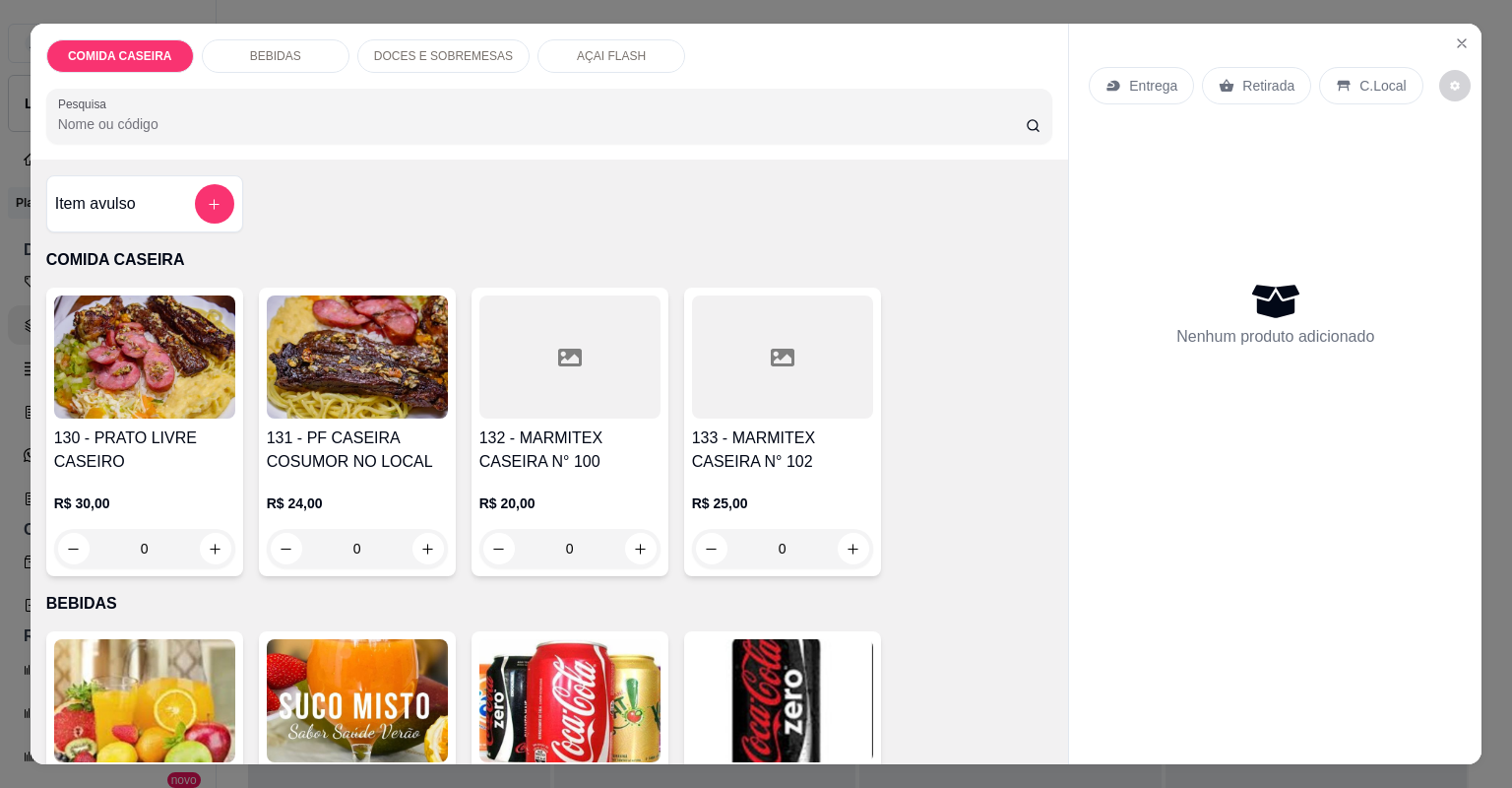 click at bounding box center (783, 357) 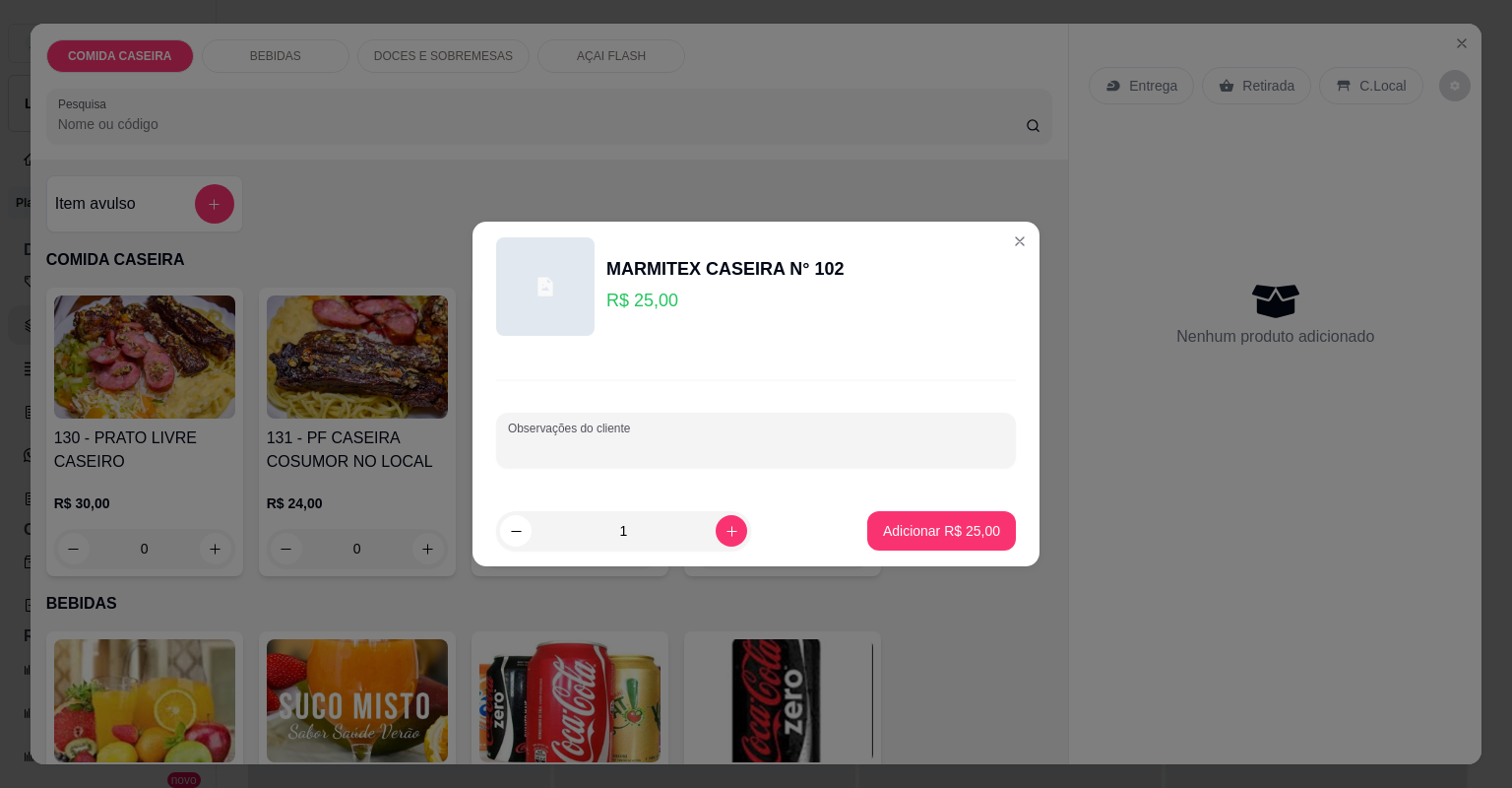 click on "Observações do cliente" at bounding box center [756, 448] 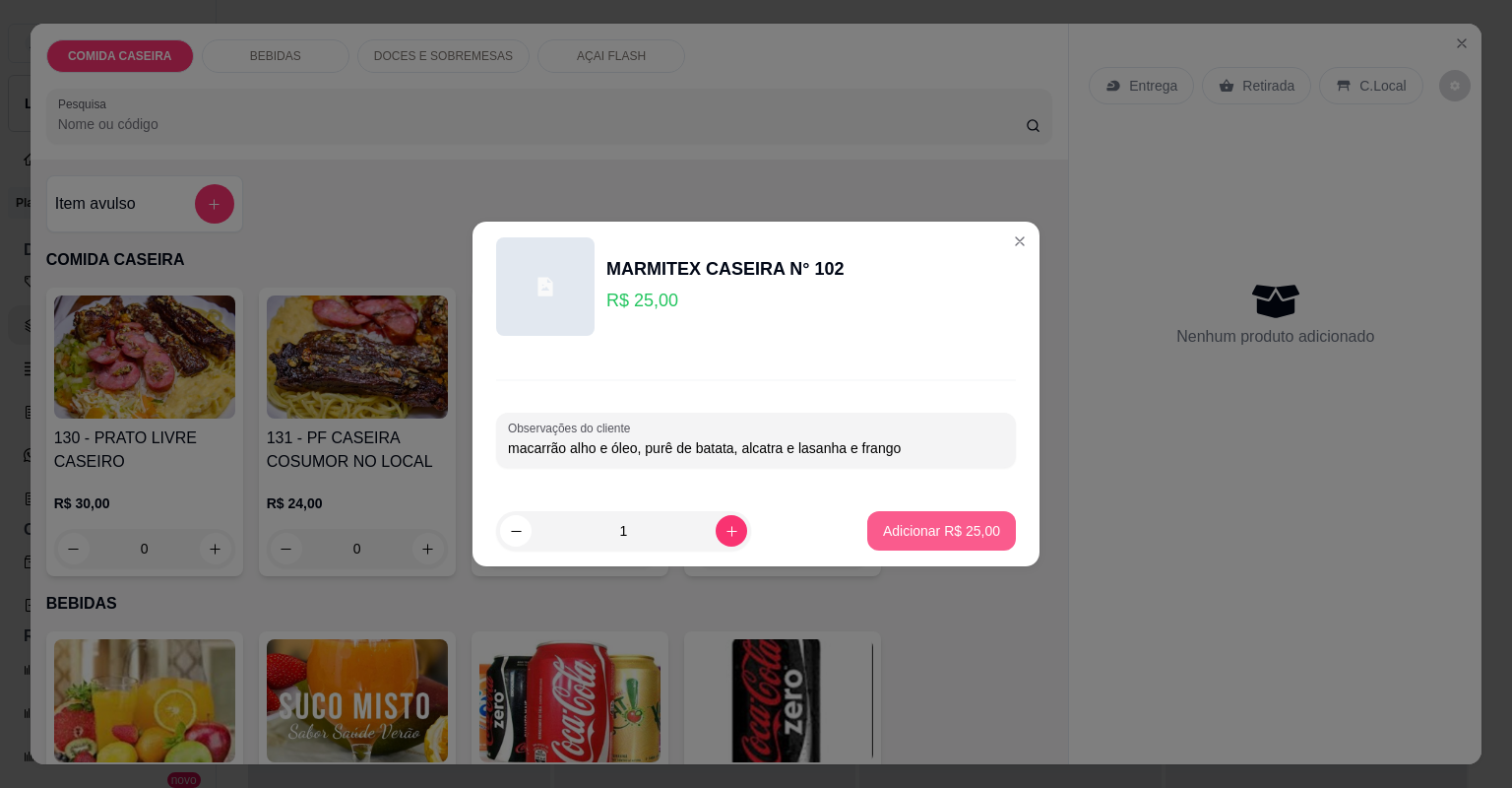 type on "macarrão alho e óleo, purê de batata, alcatra e lasanha e frango" 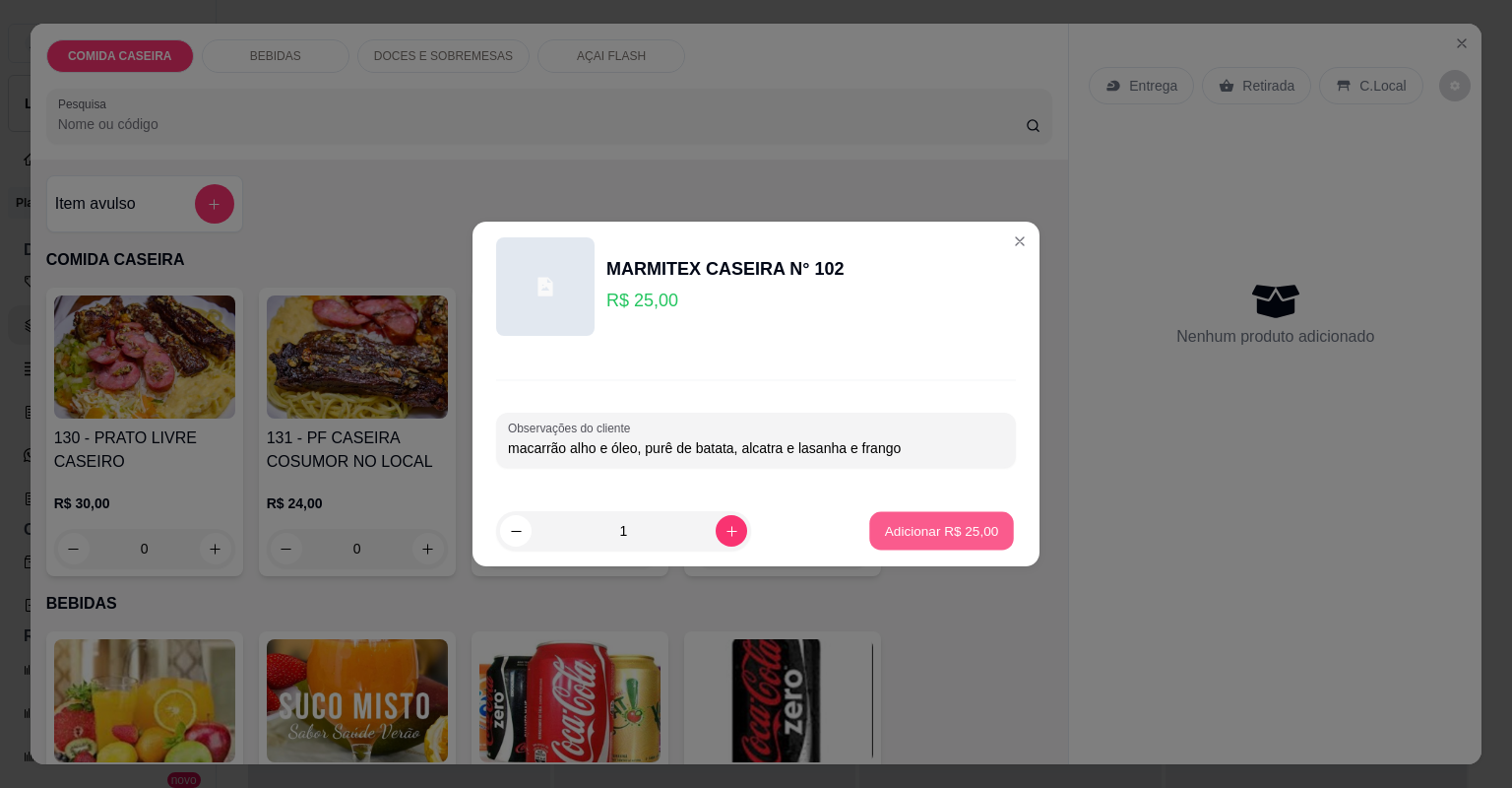 click on "Adicionar   R$ 25,00" at bounding box center [942, 530] 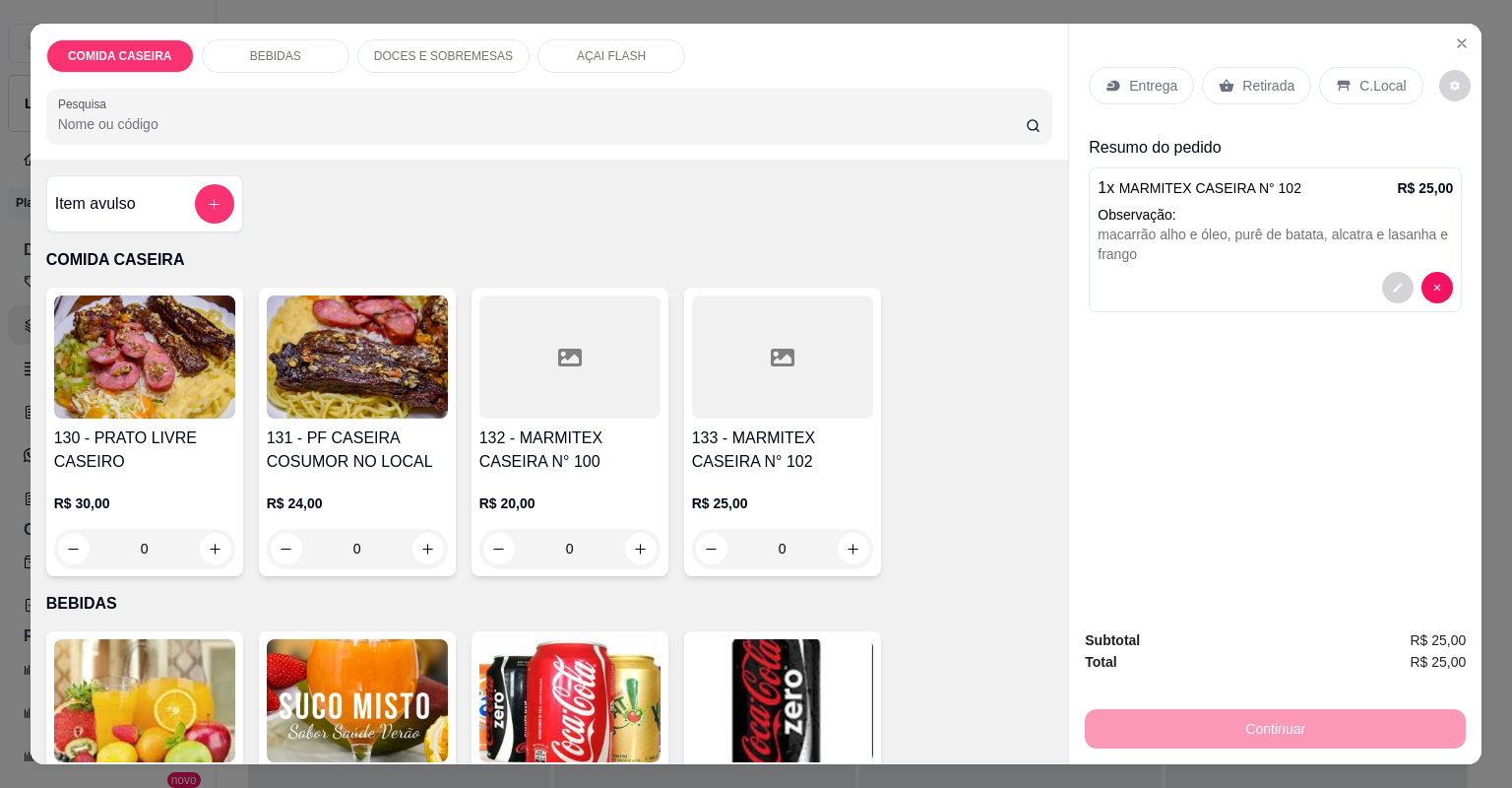click on "Entrega" at bounding box center [1141, 86] 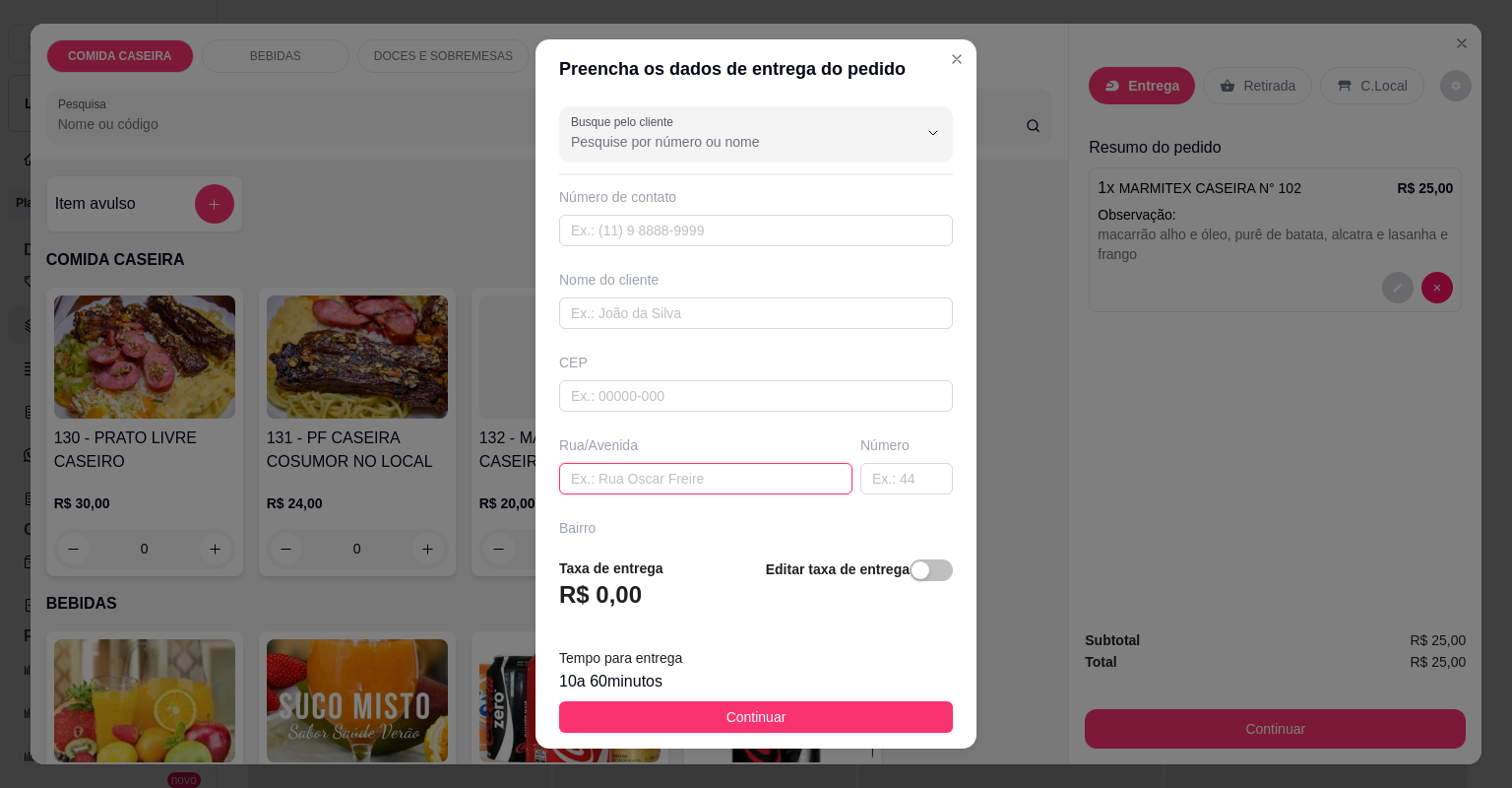 click at bounding box center (706, 479) 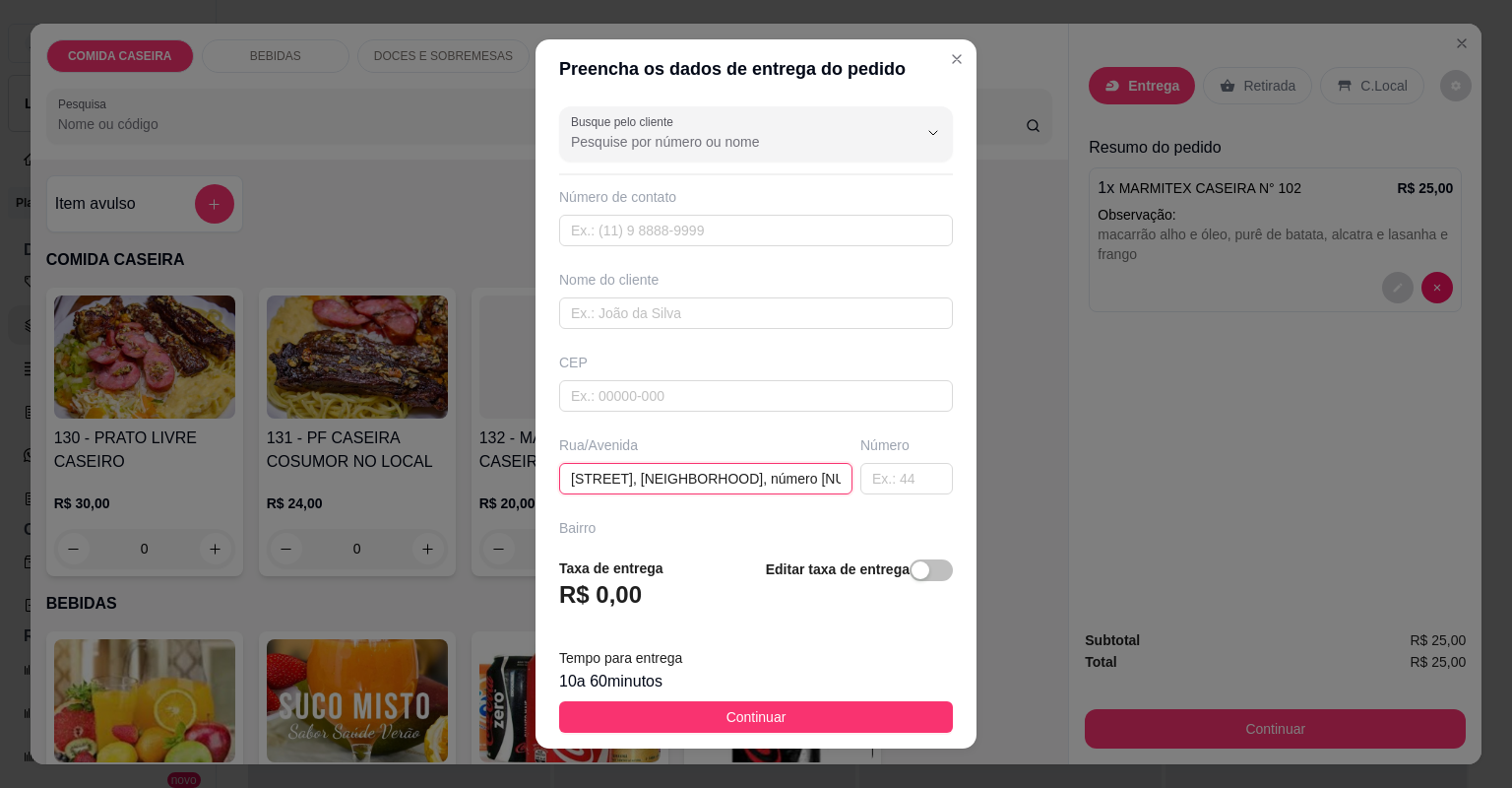 scroll, scrollTop: 0, scrollLeft: 43, axis: horizontal 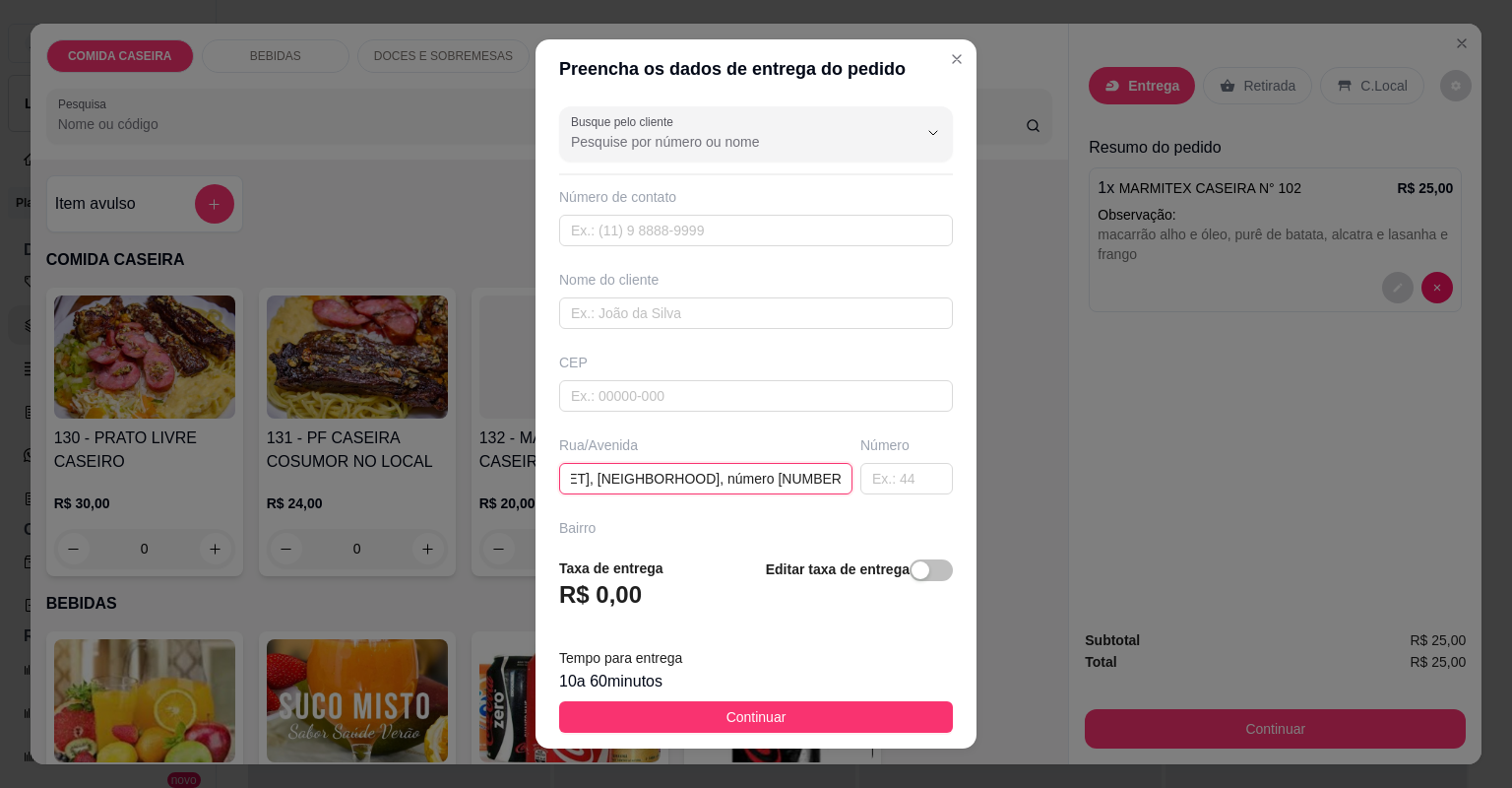 type on "[STREET], [NEIGHBORHOOD], número [NUMBER]" 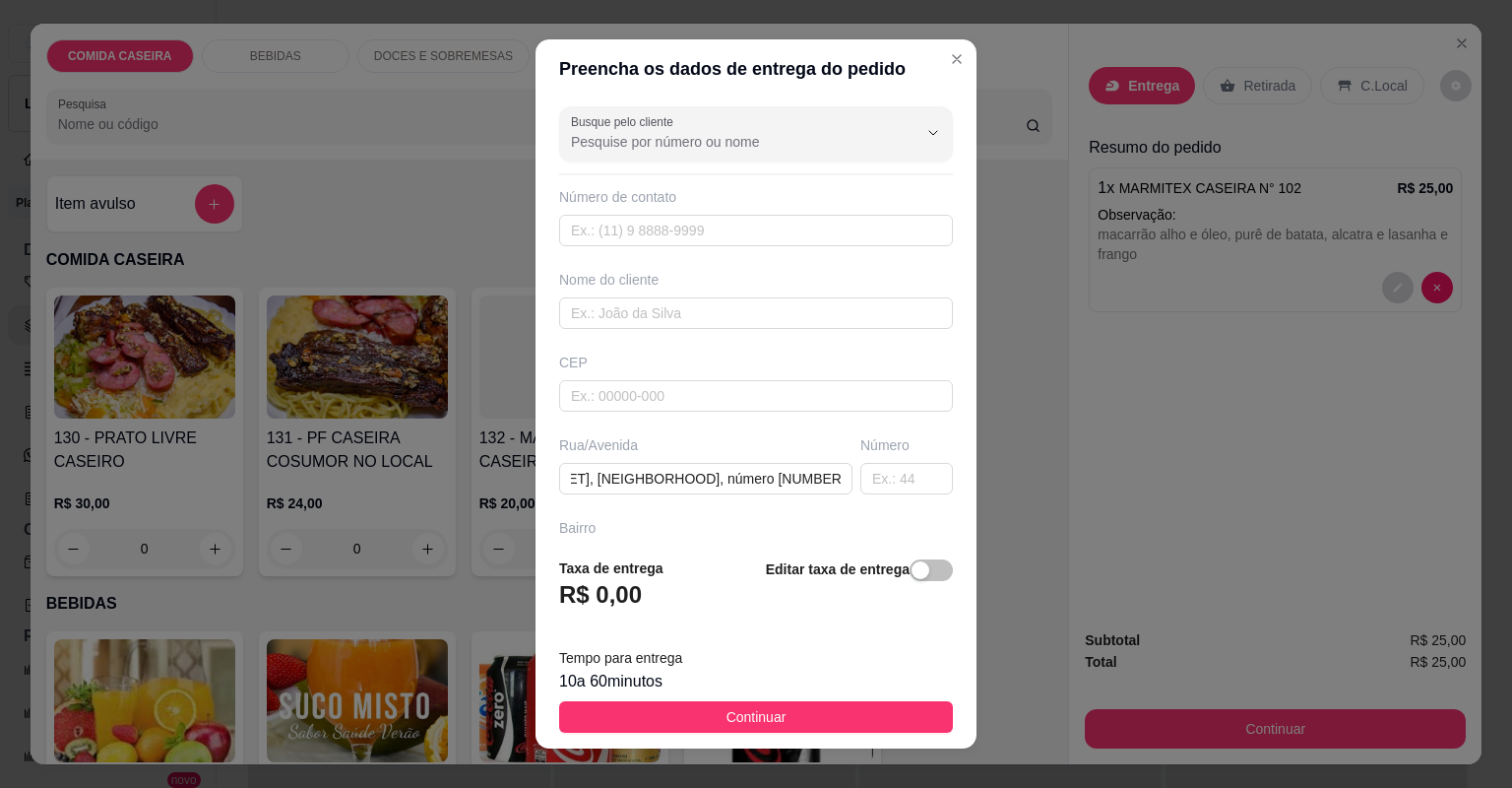 scroll, scrollTop: 0, scrollLeft: 0, axis: both 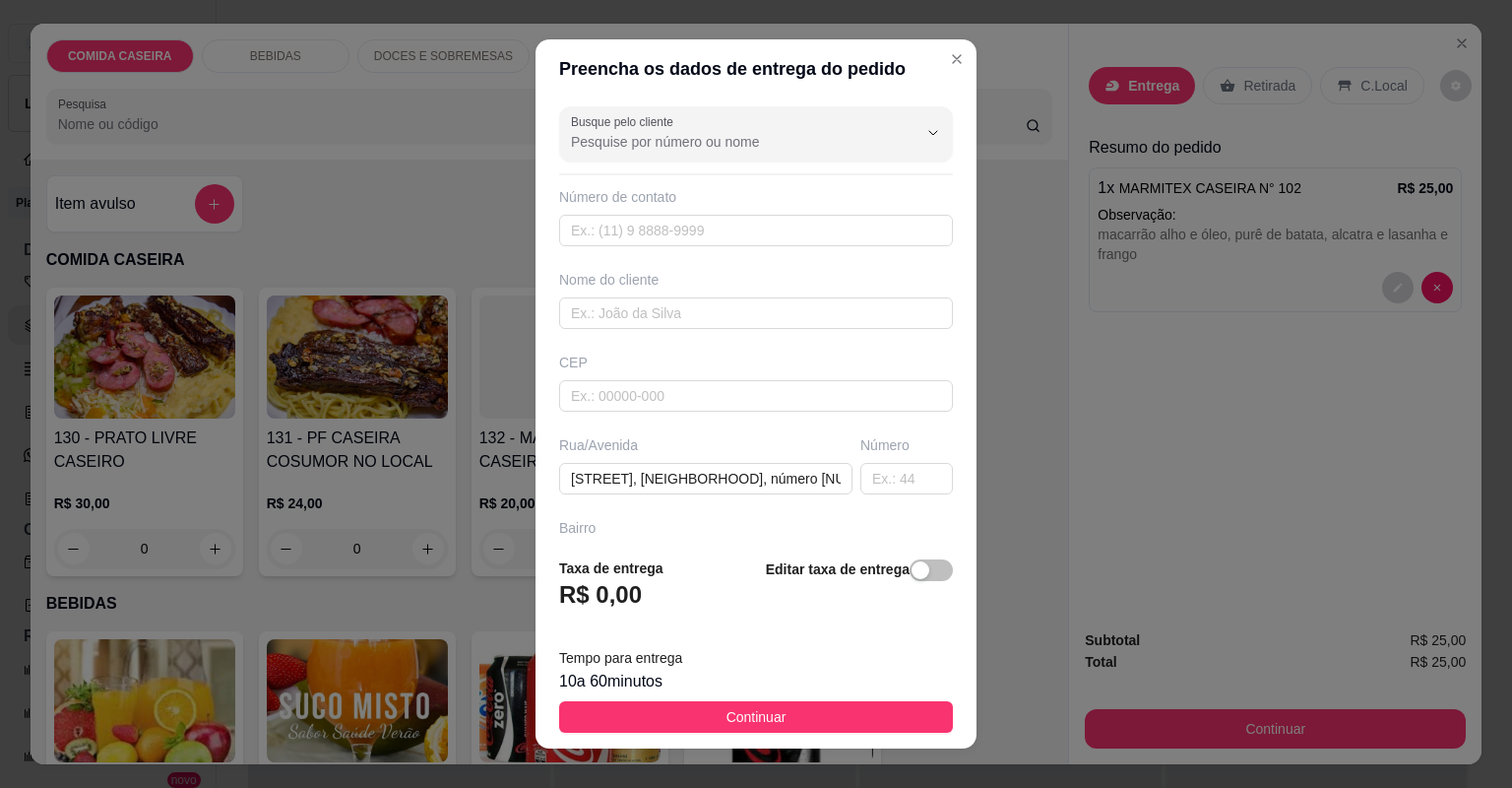 click on "Nome do cliente" at bounding box center (756, 299) 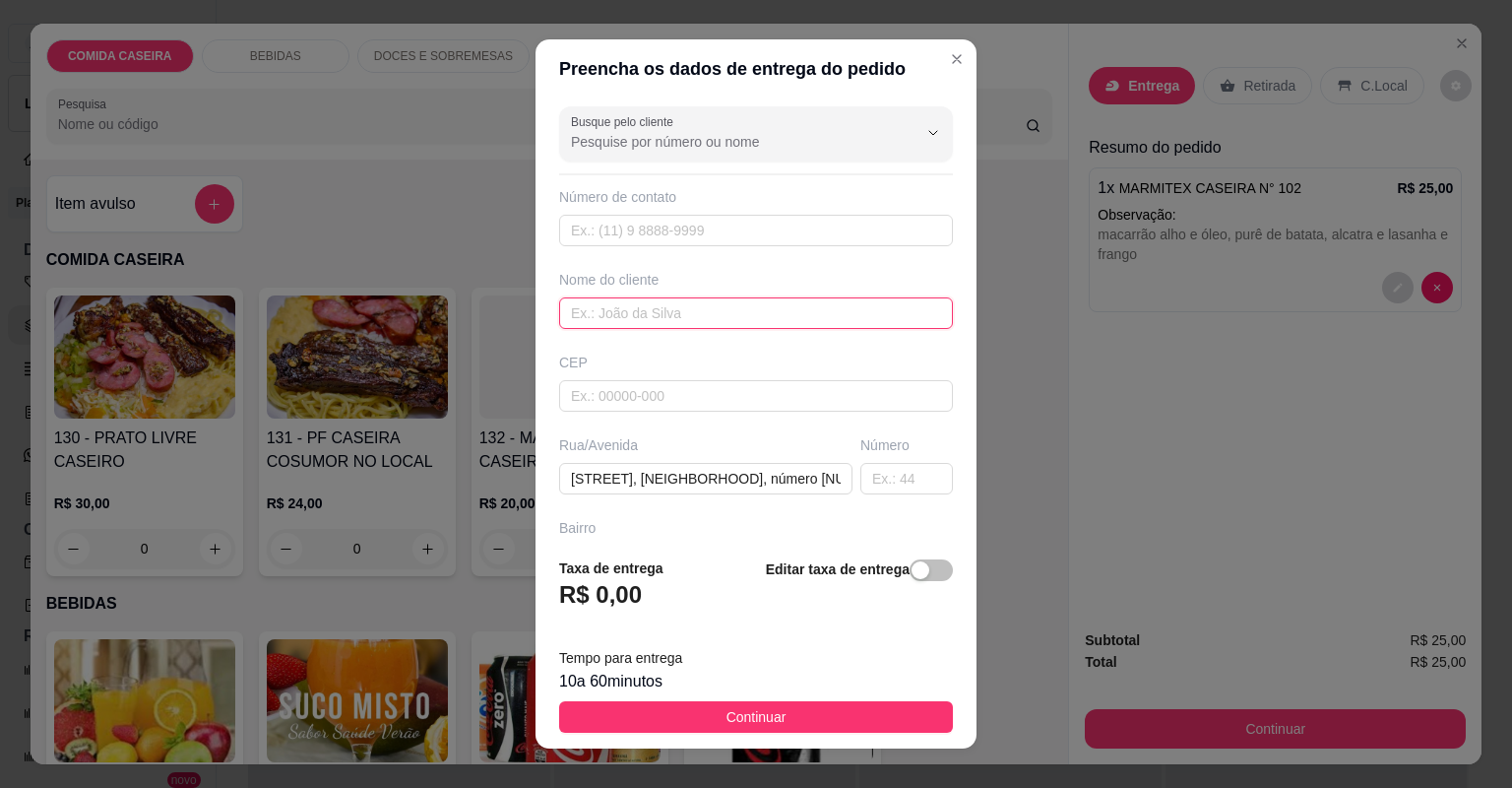 click at bounding box center (756, 313) 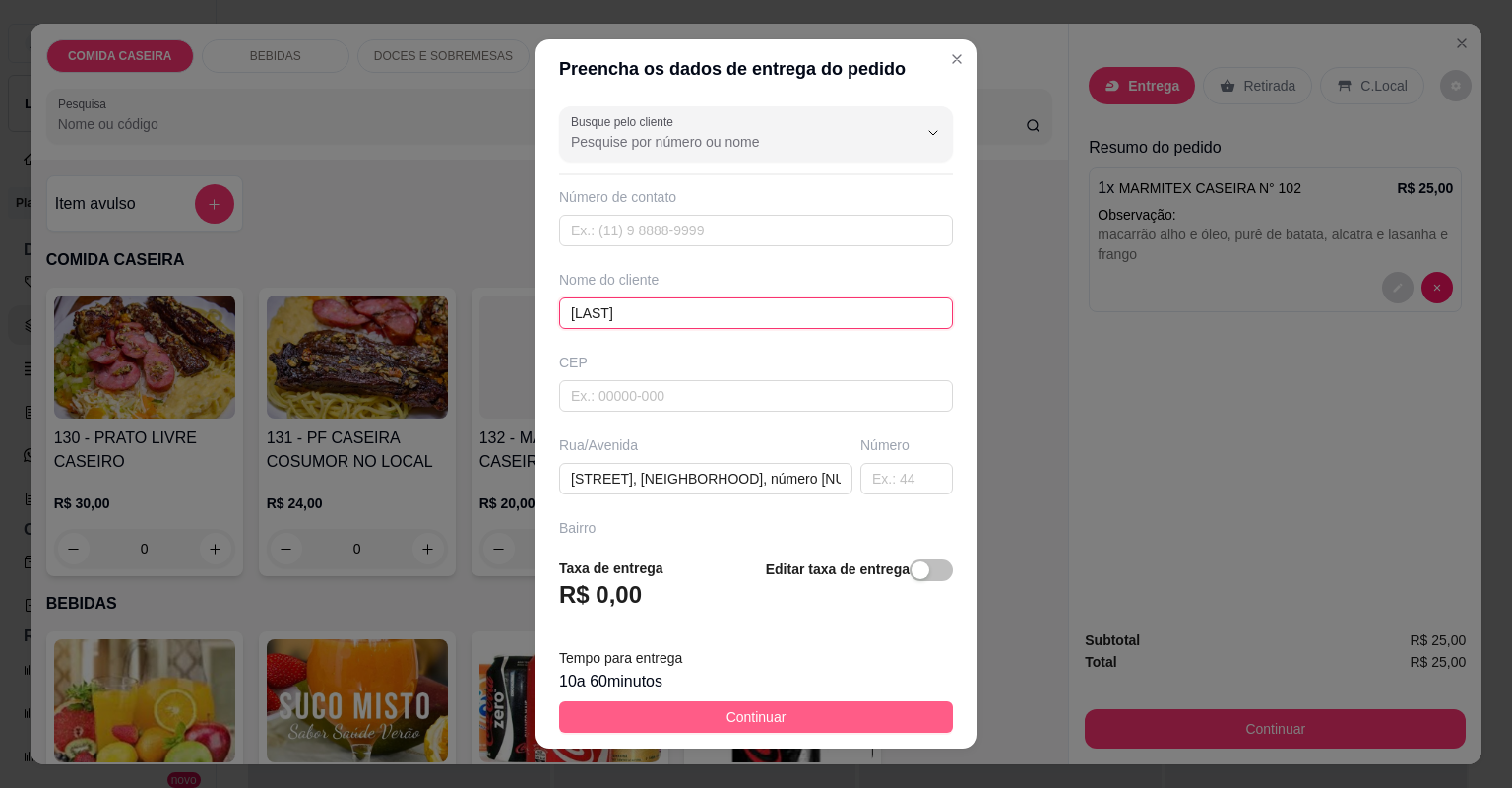 type on "[LAST]" 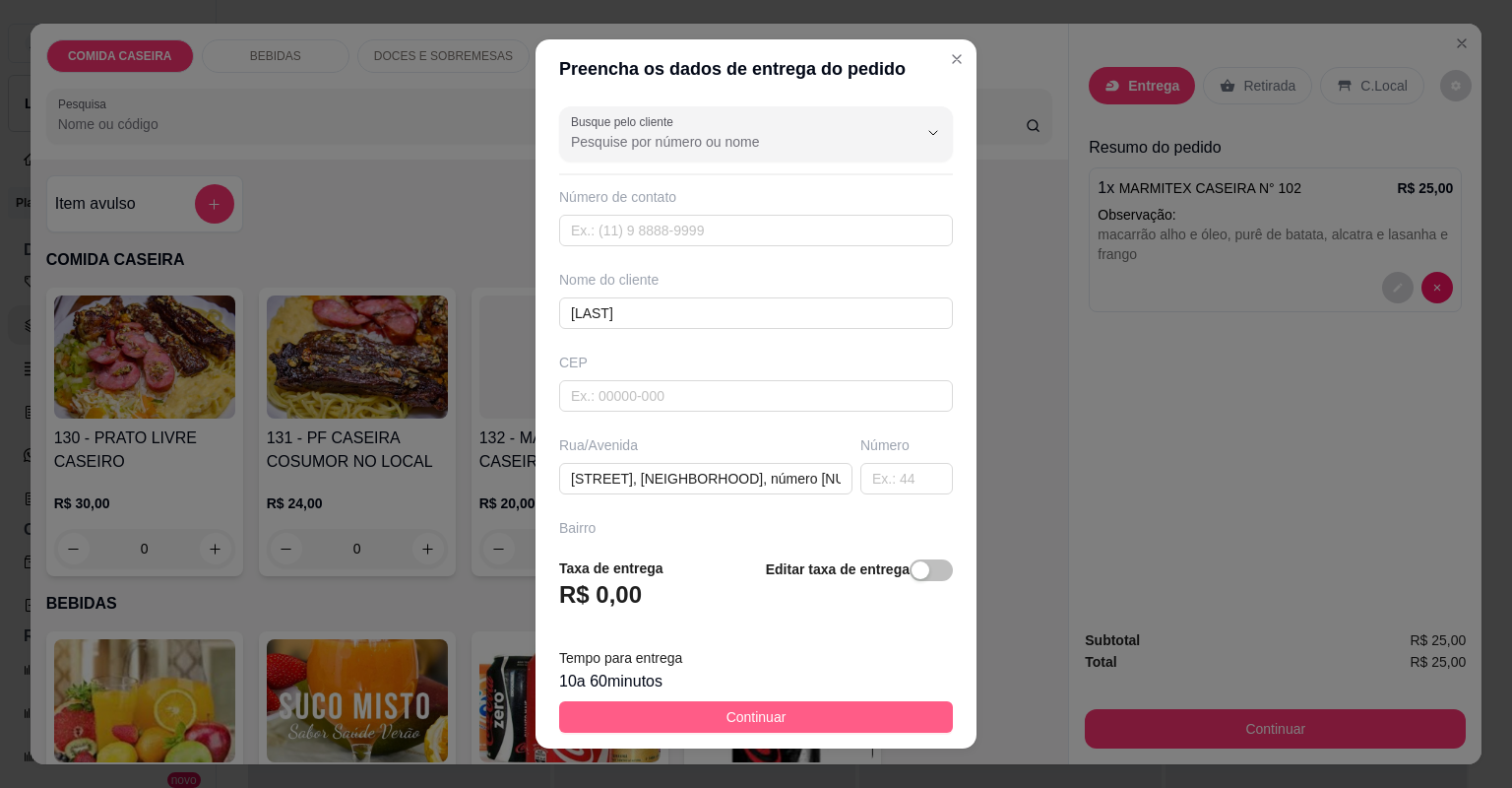 click on "Continuar" at bounding box center [756, 717] 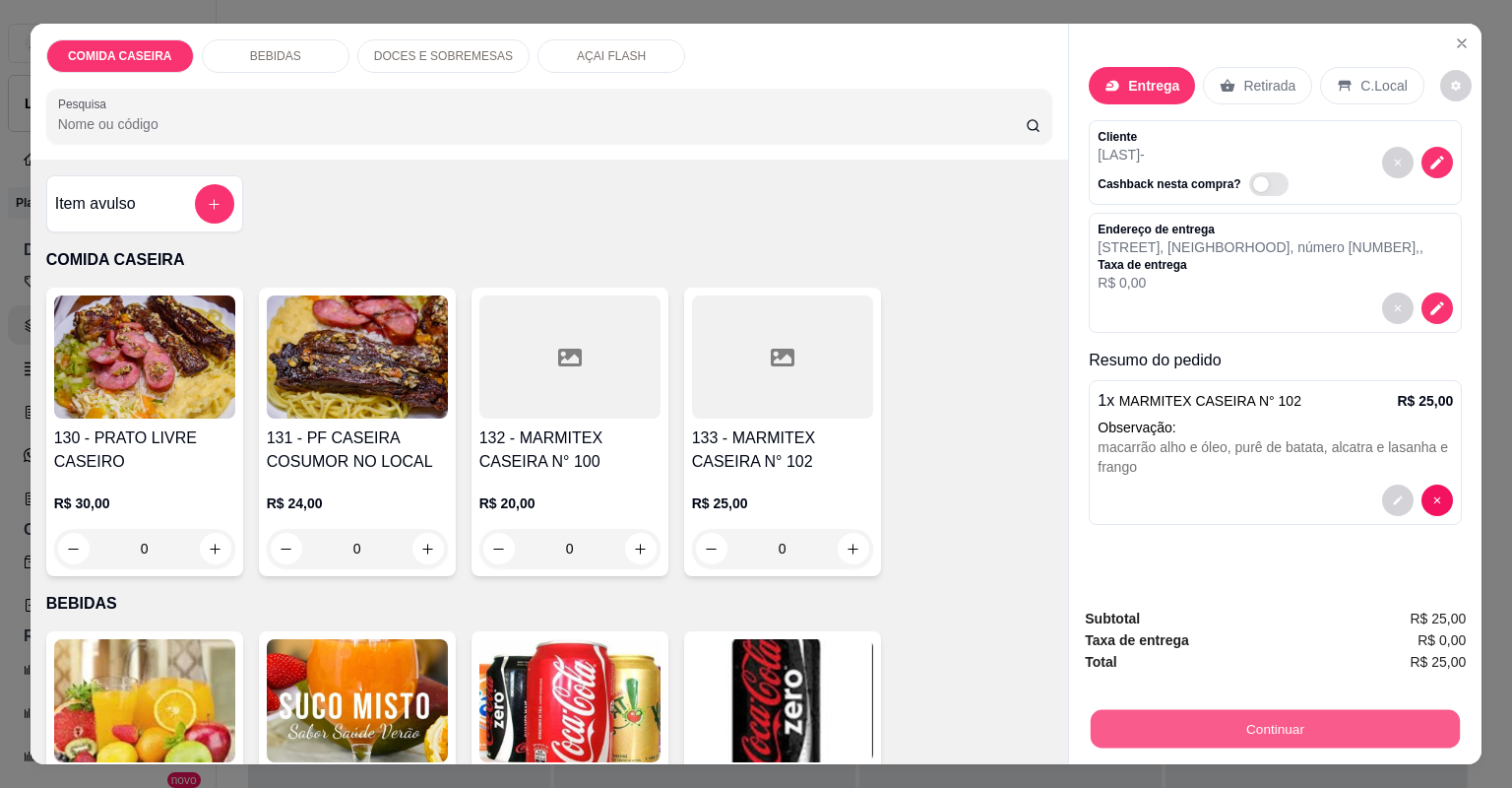 click on "Continuar" at bounding box center (1275, 729) 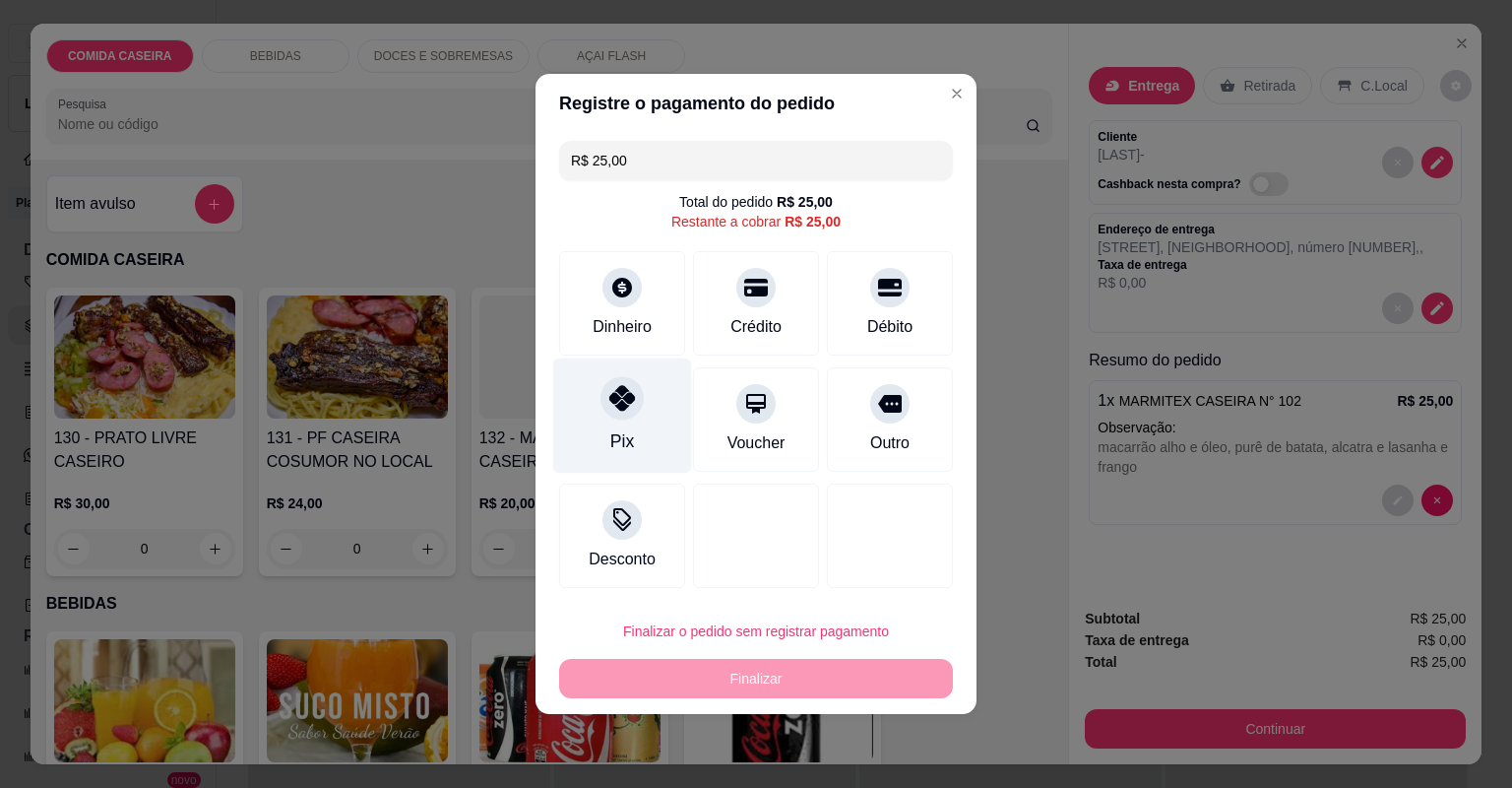 click on "Pix" at bounding box center [622, 416] 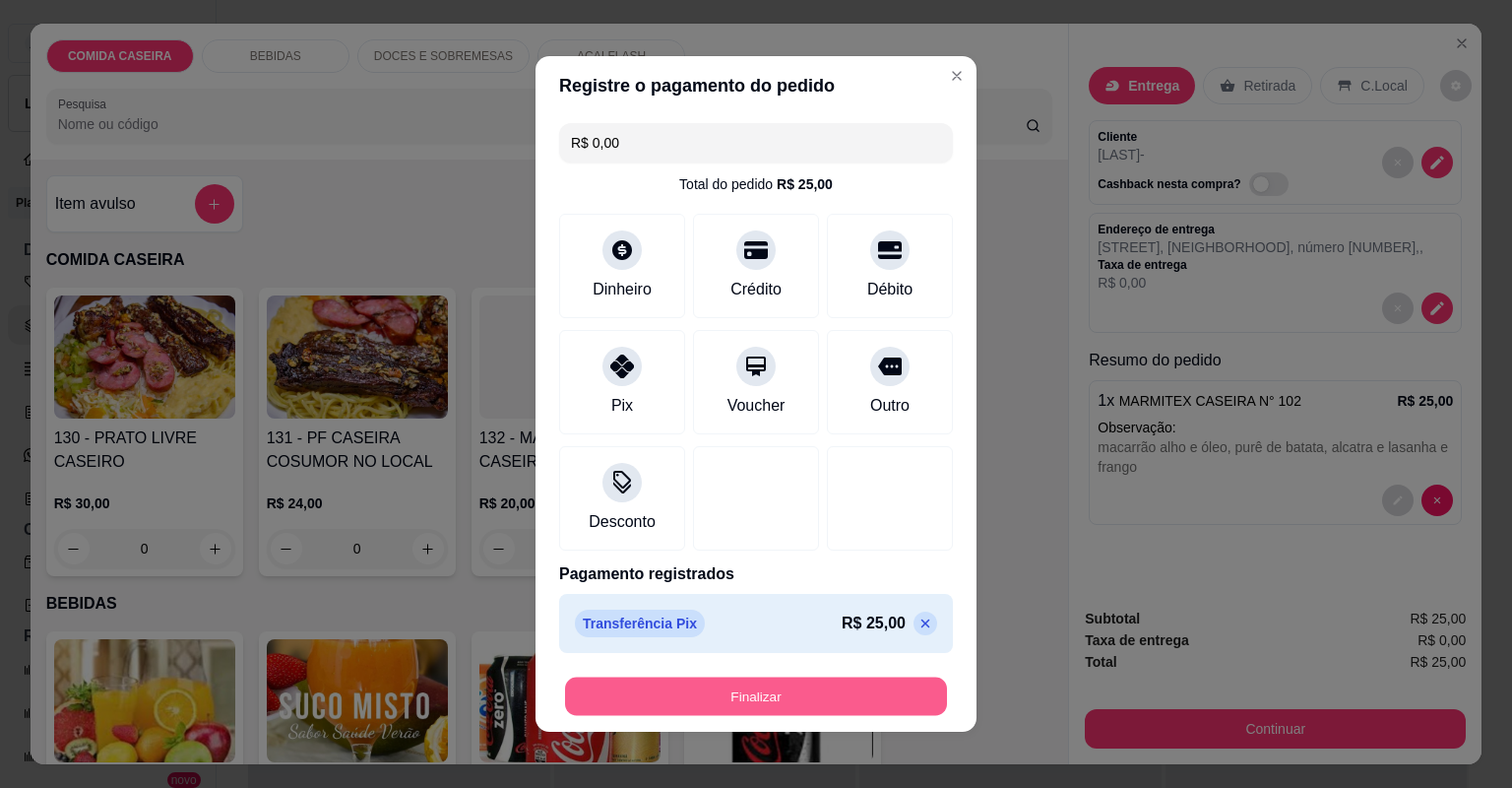 click on "Finalizar" at bounding box center (756, 696) 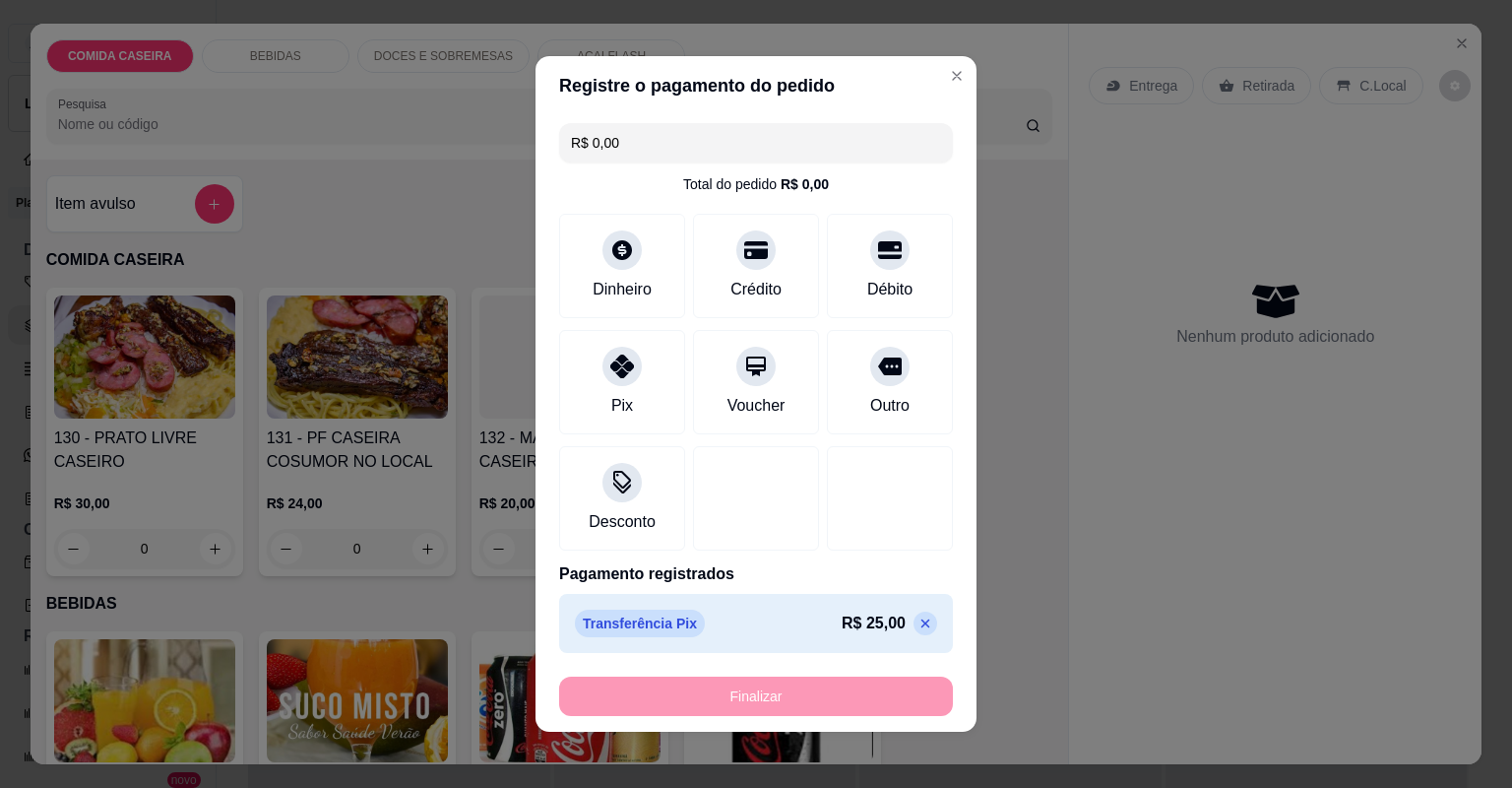 type on "-R$ 25,00" 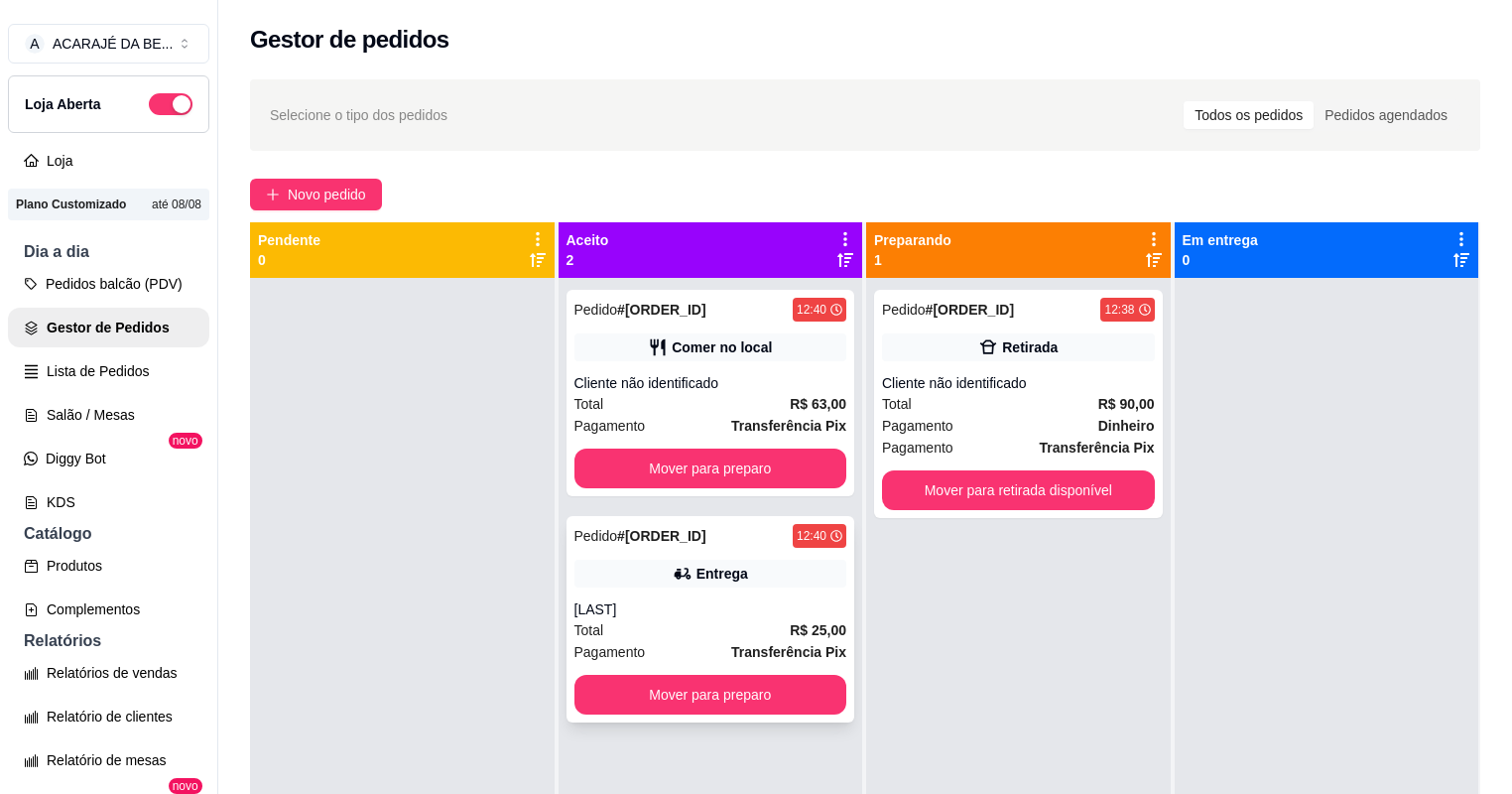 click on "[LAST]" at bounding box center [710, 609] 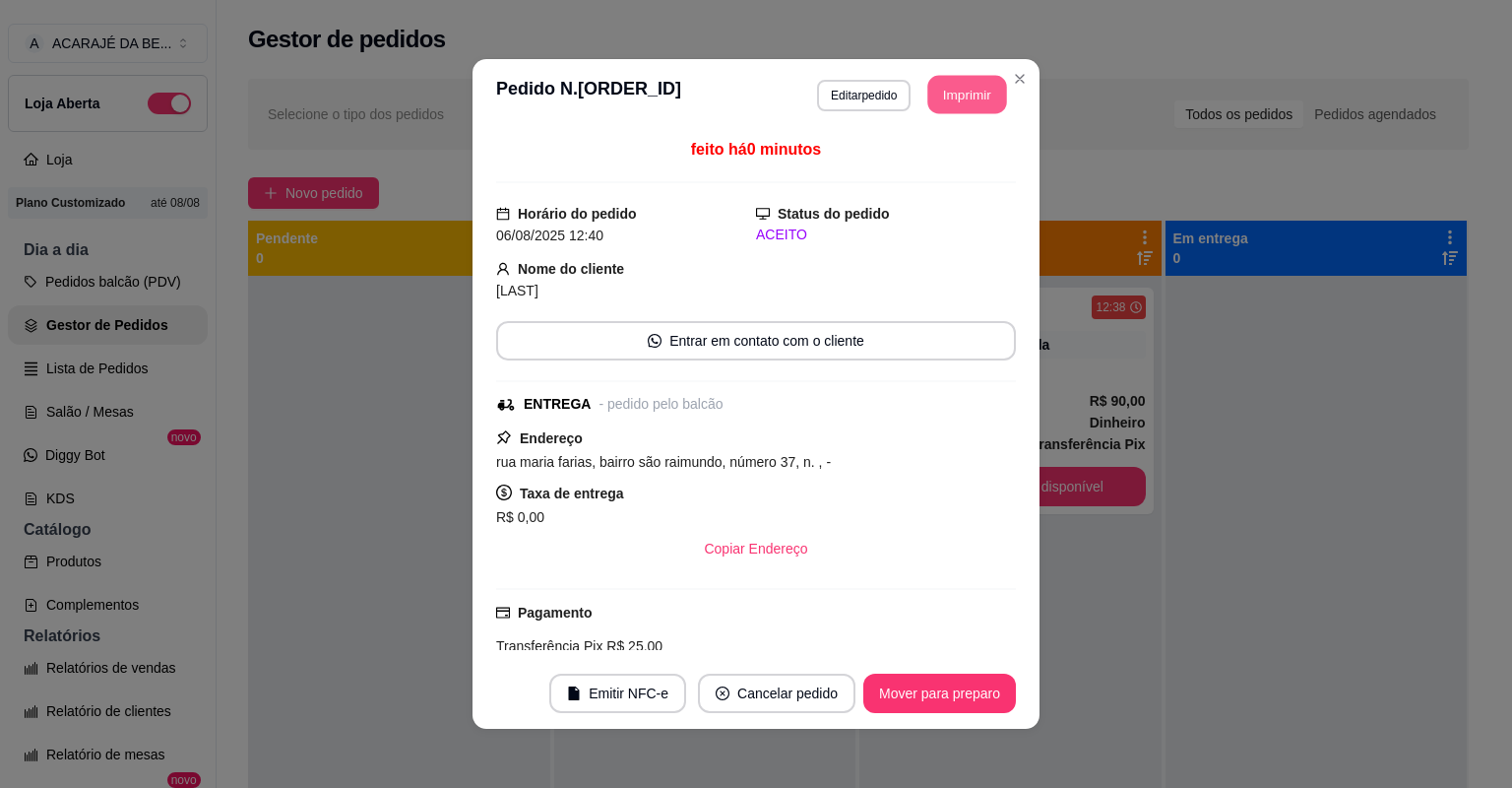 click on "Imprimir" at bounding box center [968, 95] 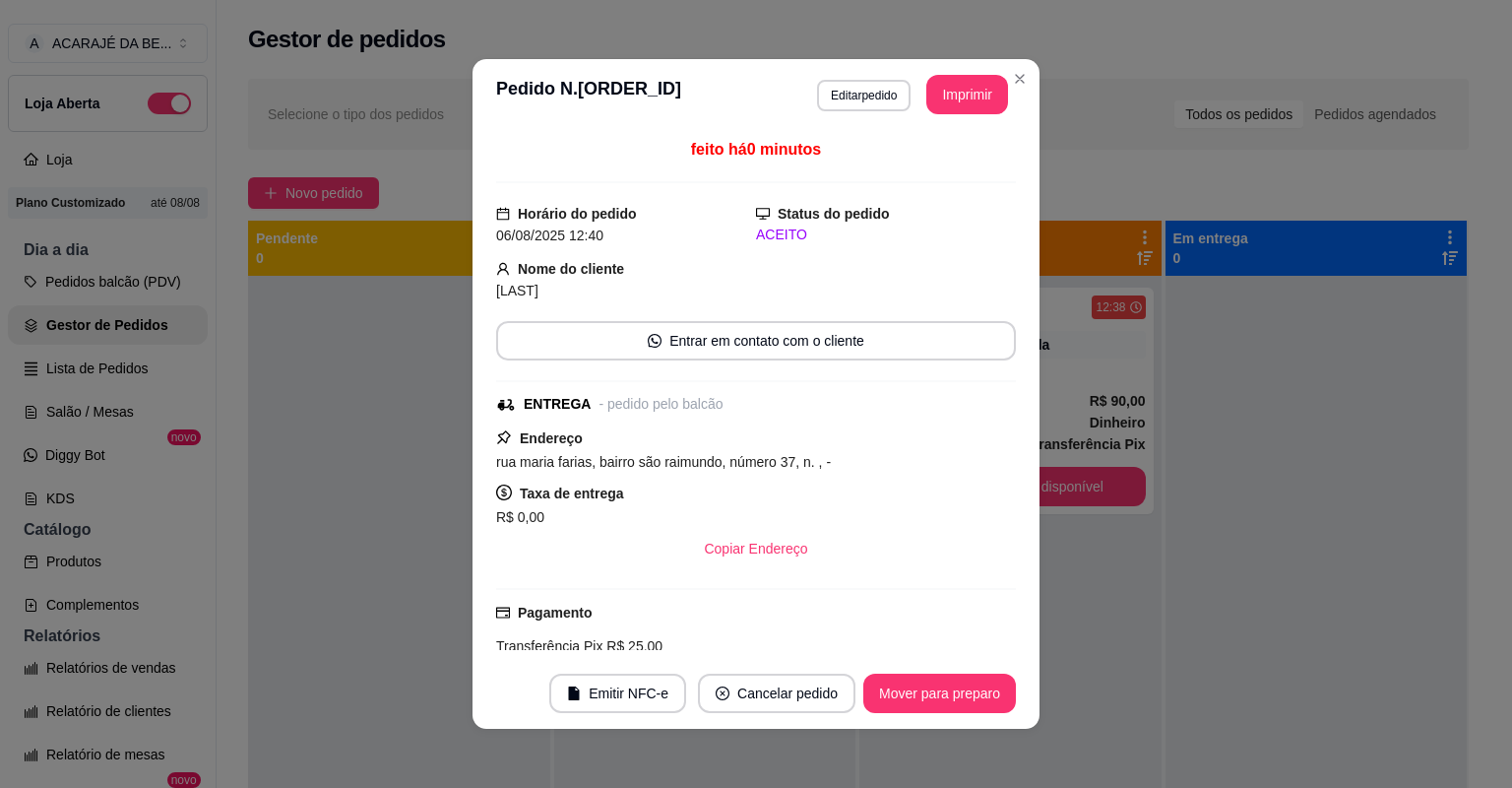 scroll, scrollTop: 0, scrollLeft: 0, axis: both 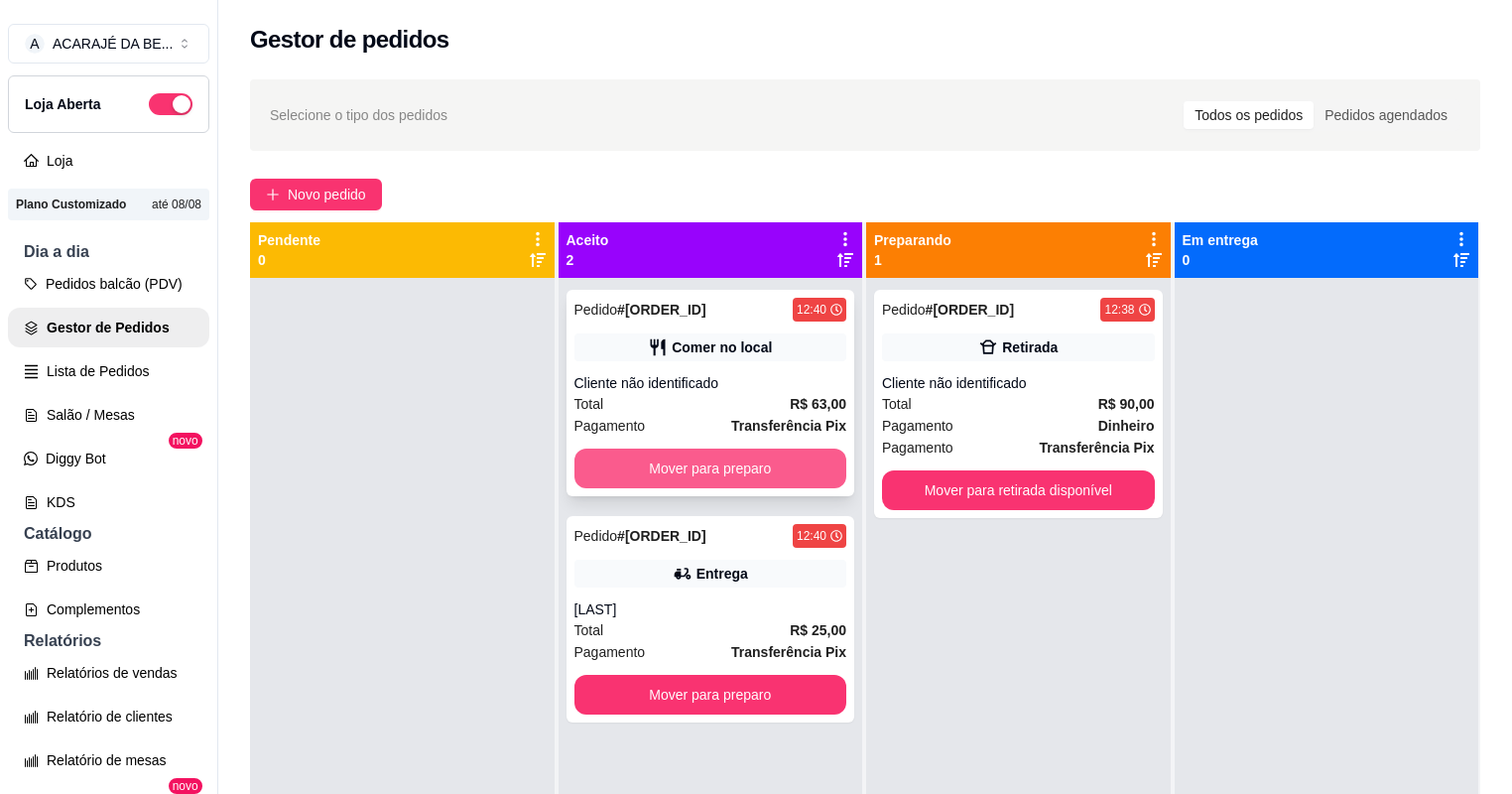 click on "Mover para preparo" at bounding box center (710, 468) 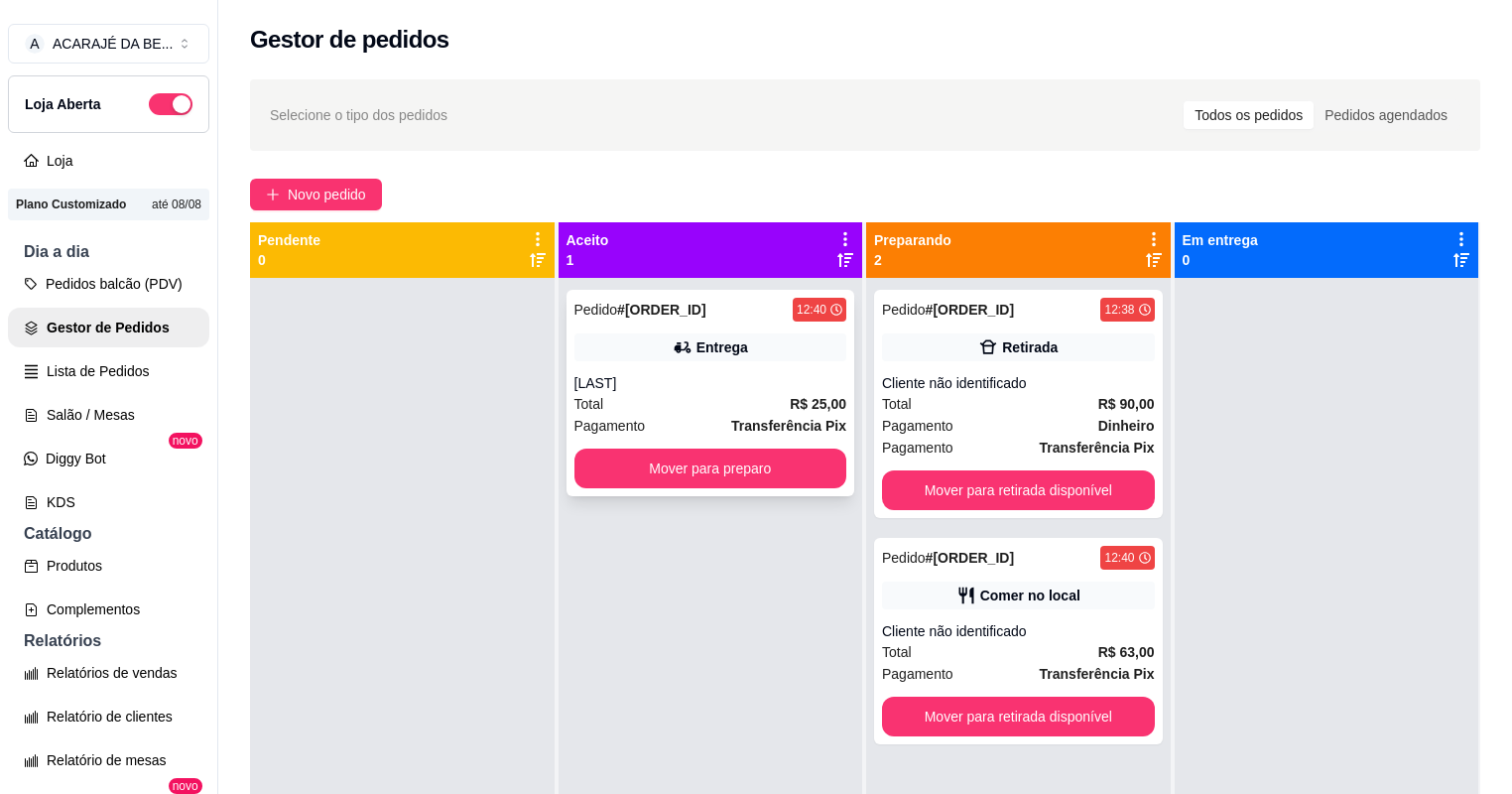 click on "Pedido # [ORDER_ID] [TIME] Entrega [USERNAME] Total R$ 25,00 Pagamento Transferência Pix Mover para preparo" at bounding box center [710, 393] 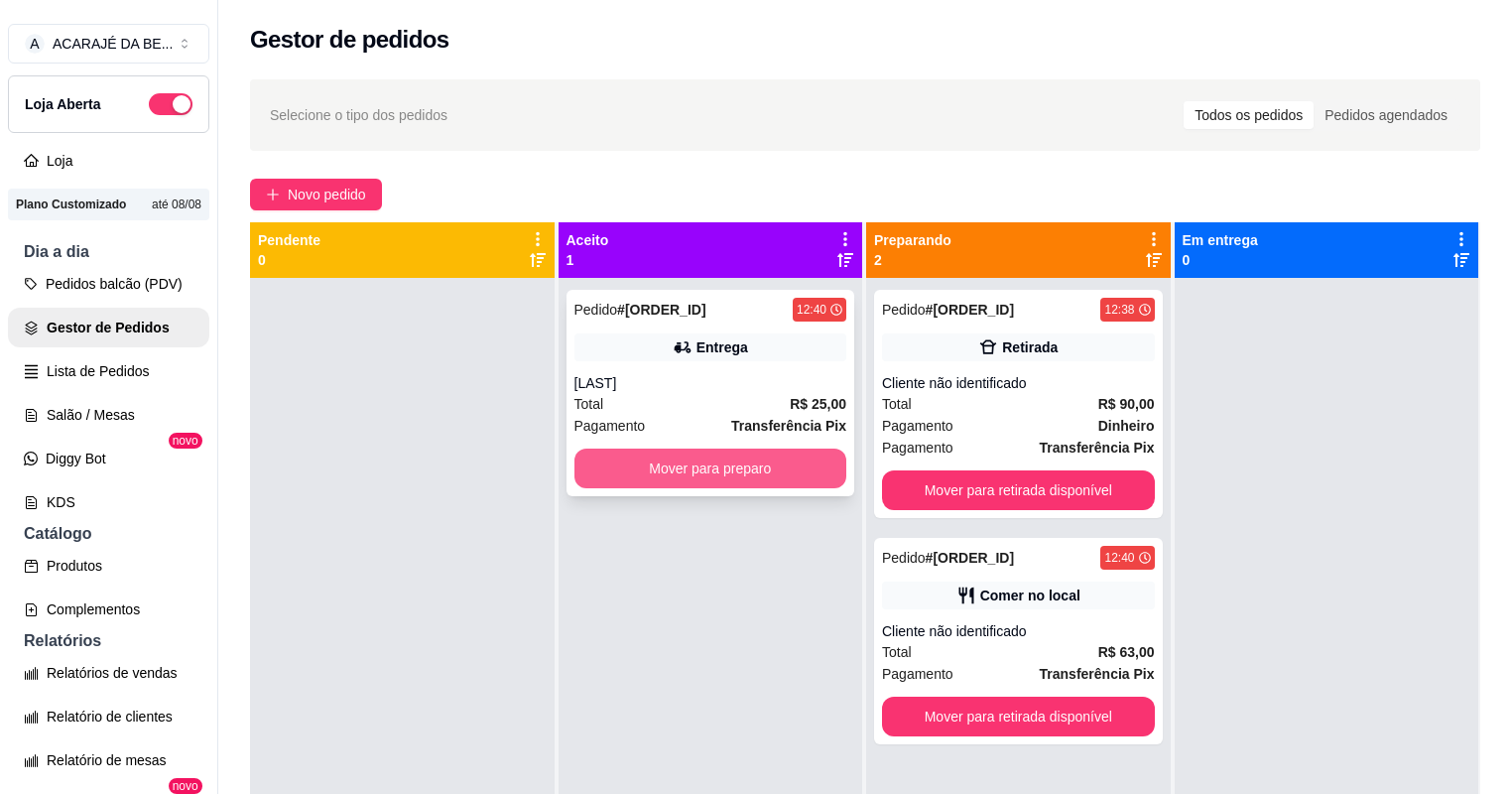 click on "Mover para preparo" at bounding box center [710, 468] 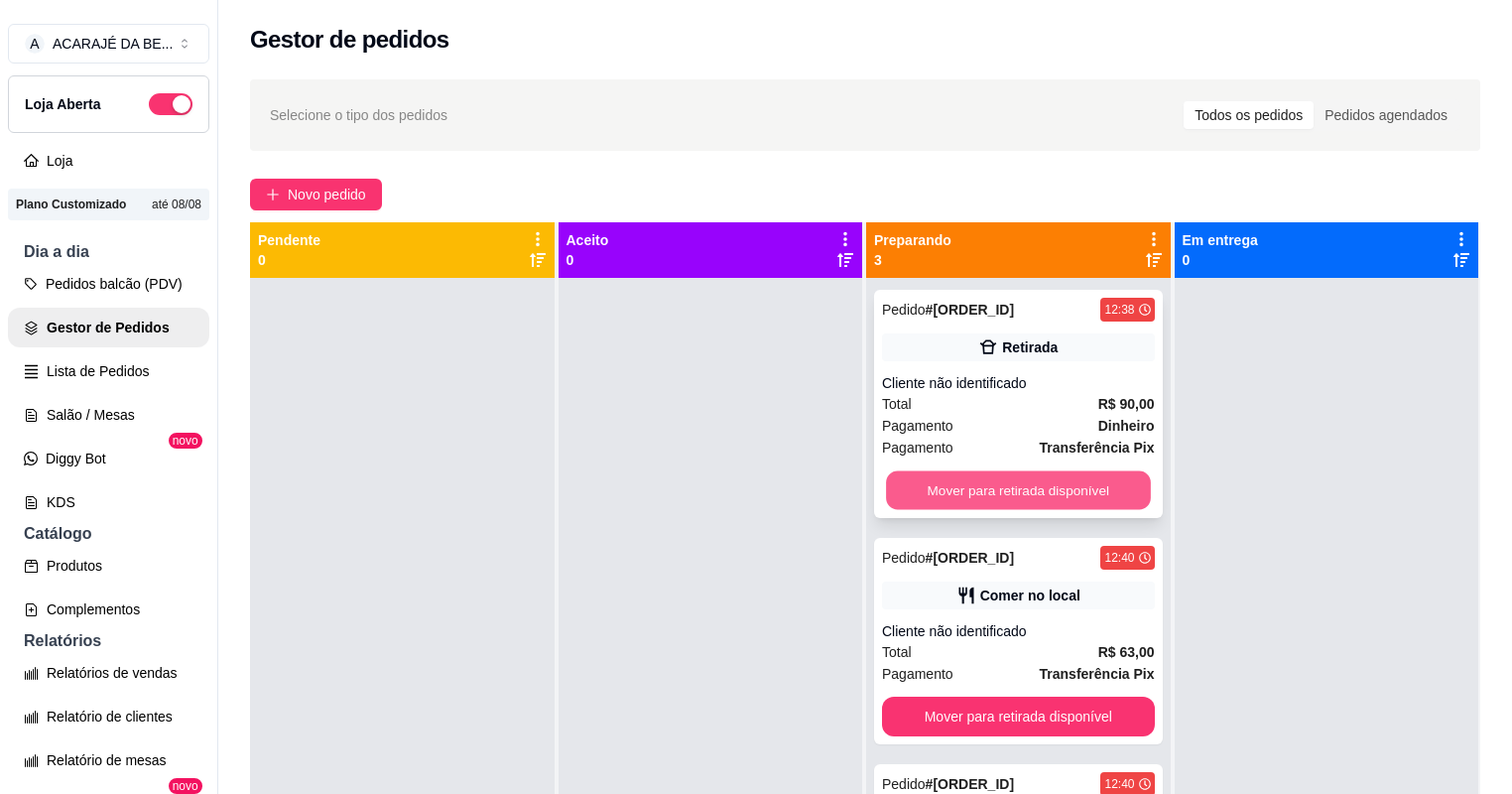 click on "Mover para retirada disponível" at bounding box center (1018, 490) 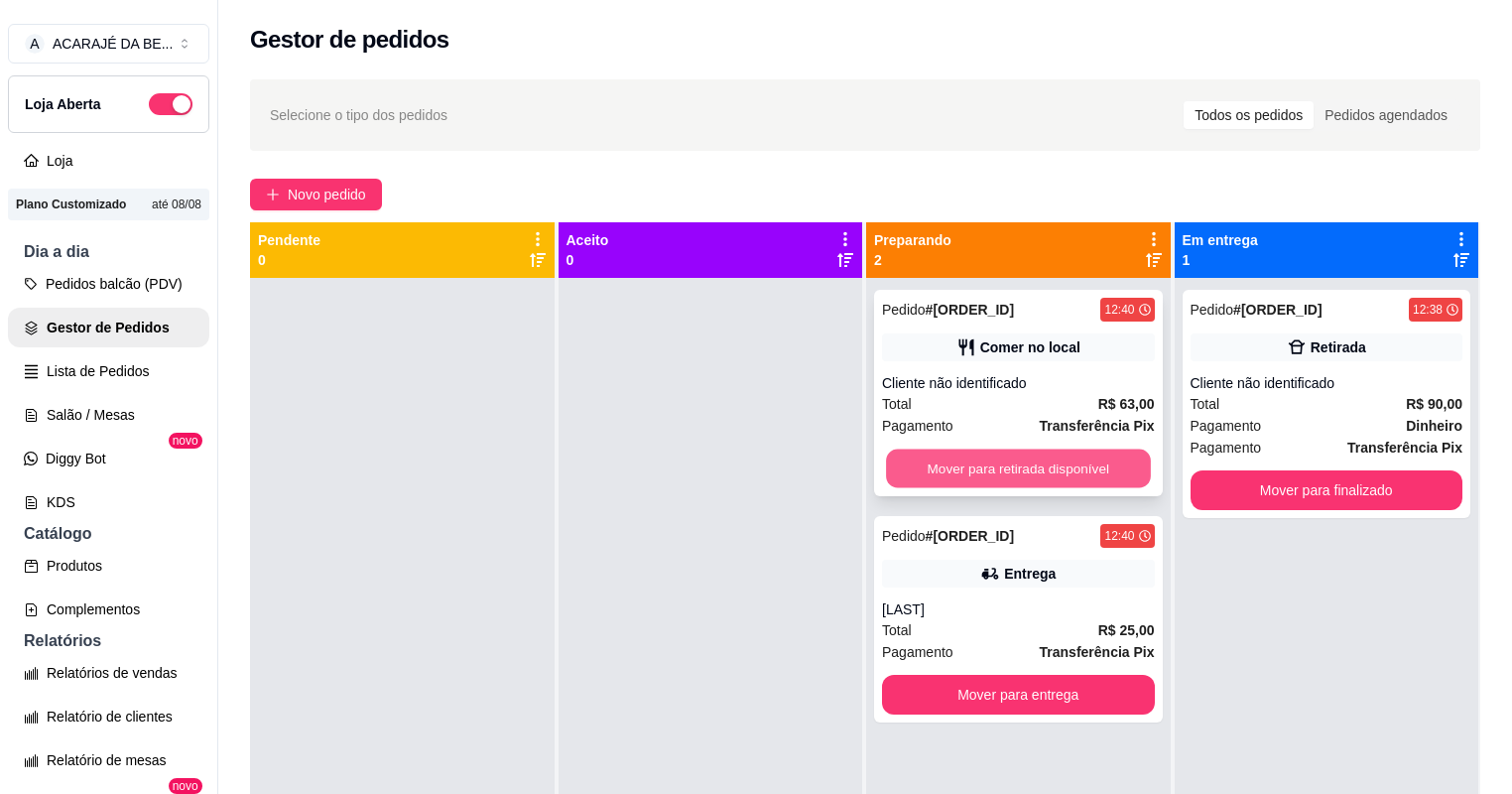 click on "Mover para retirada disponível" at bounding box center [1018, 468] 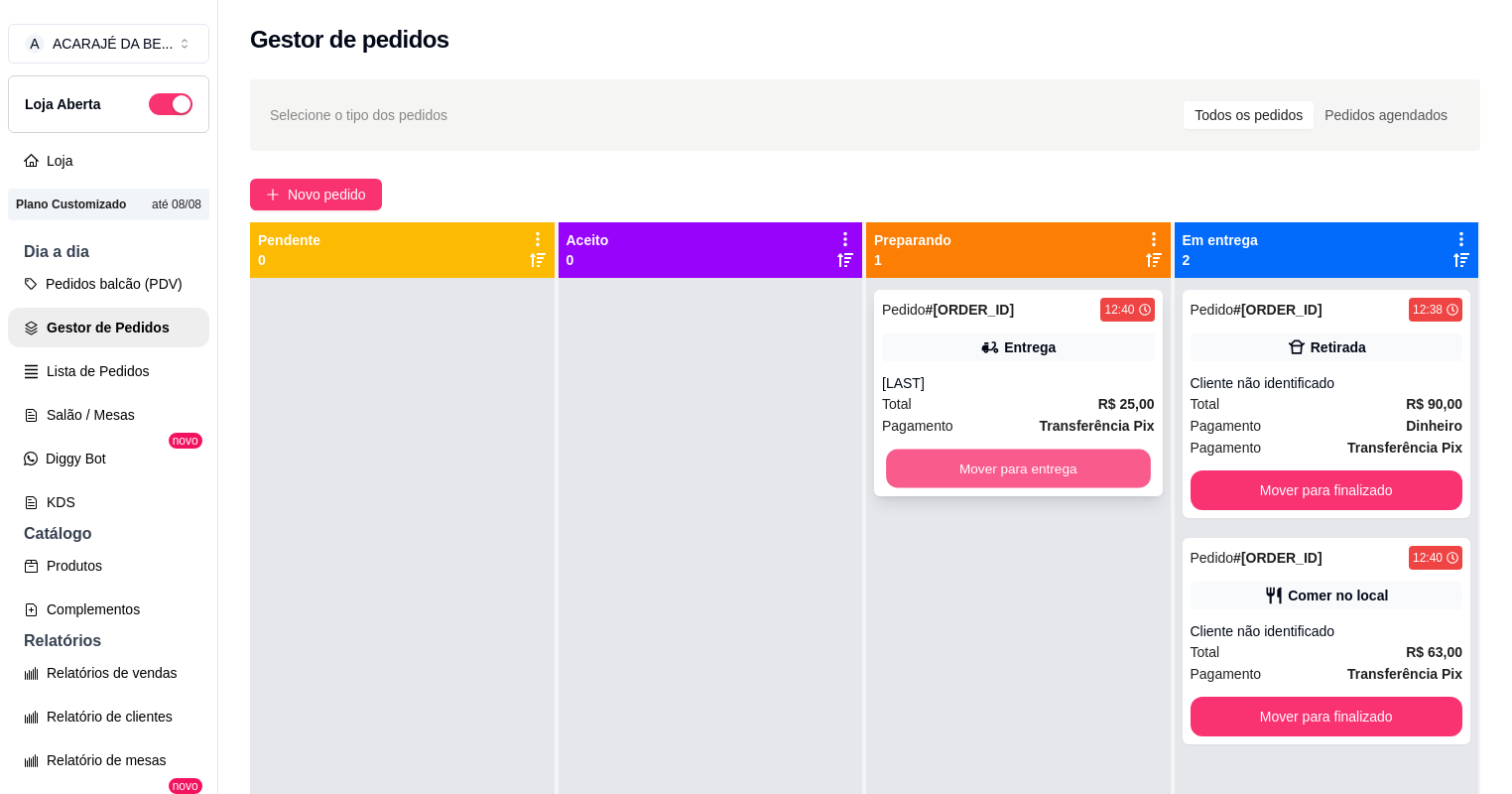 click on "Mover para entrega" at bounding box center [1018, 468] 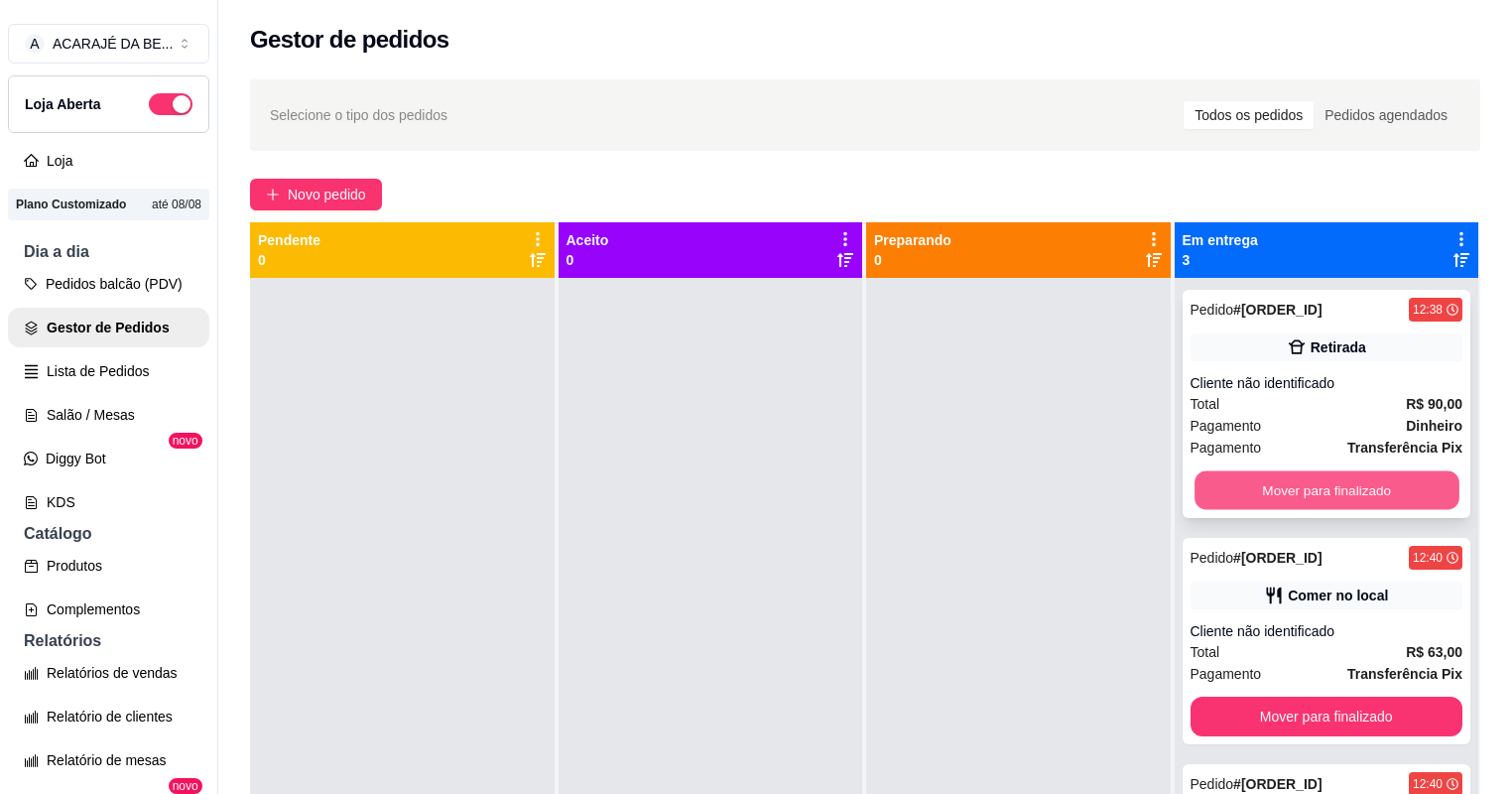 click on "Mover para finalizado" at bounding box center (1326, 490) 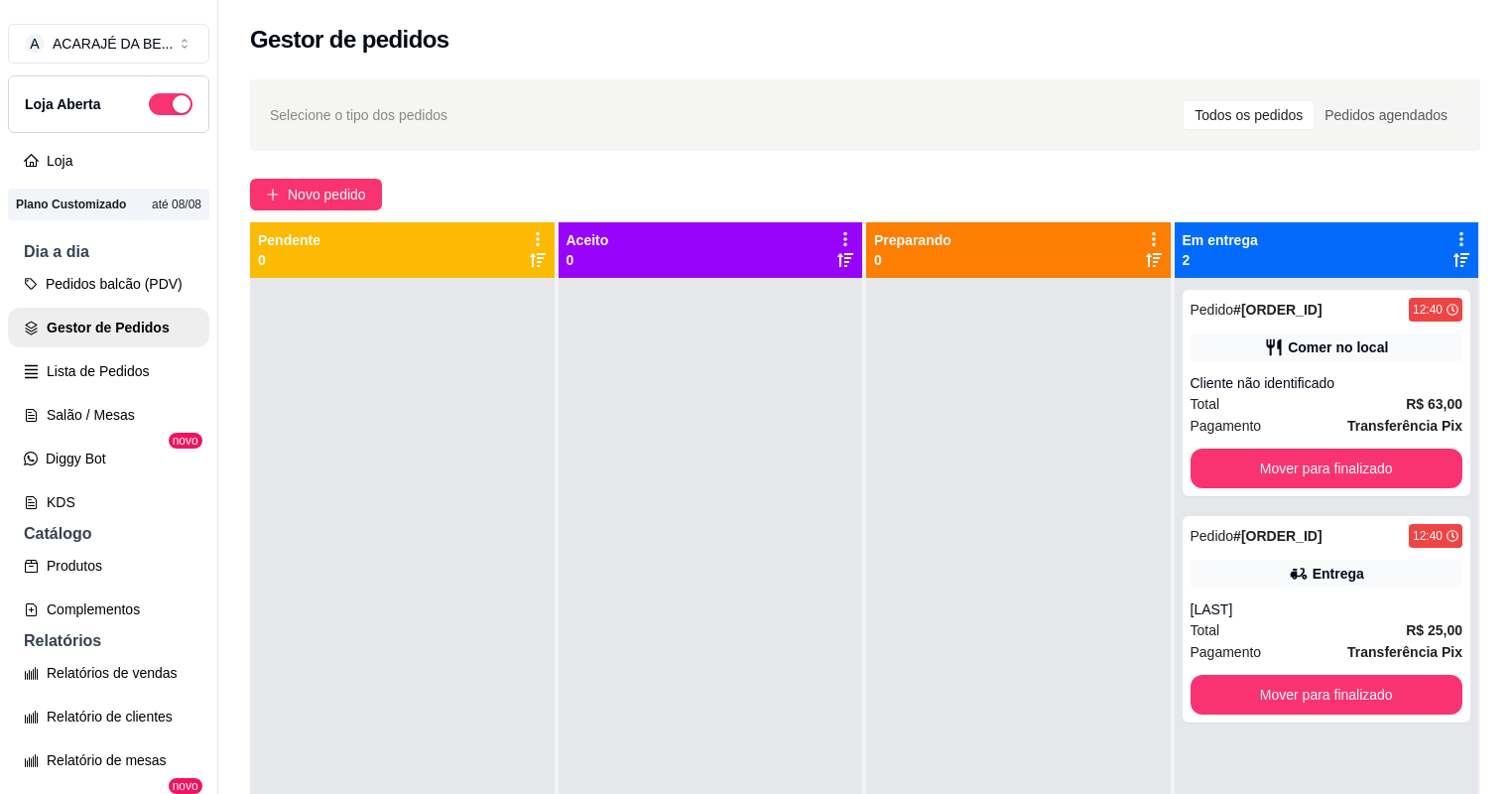 click on "Pedido  # 1099-0dec8 12:40 Comer no local Cliente não identificado Total R$ 63,00 Pagamento Transferência Pix Mover para finalizado" at bounding box center [1326, 393] 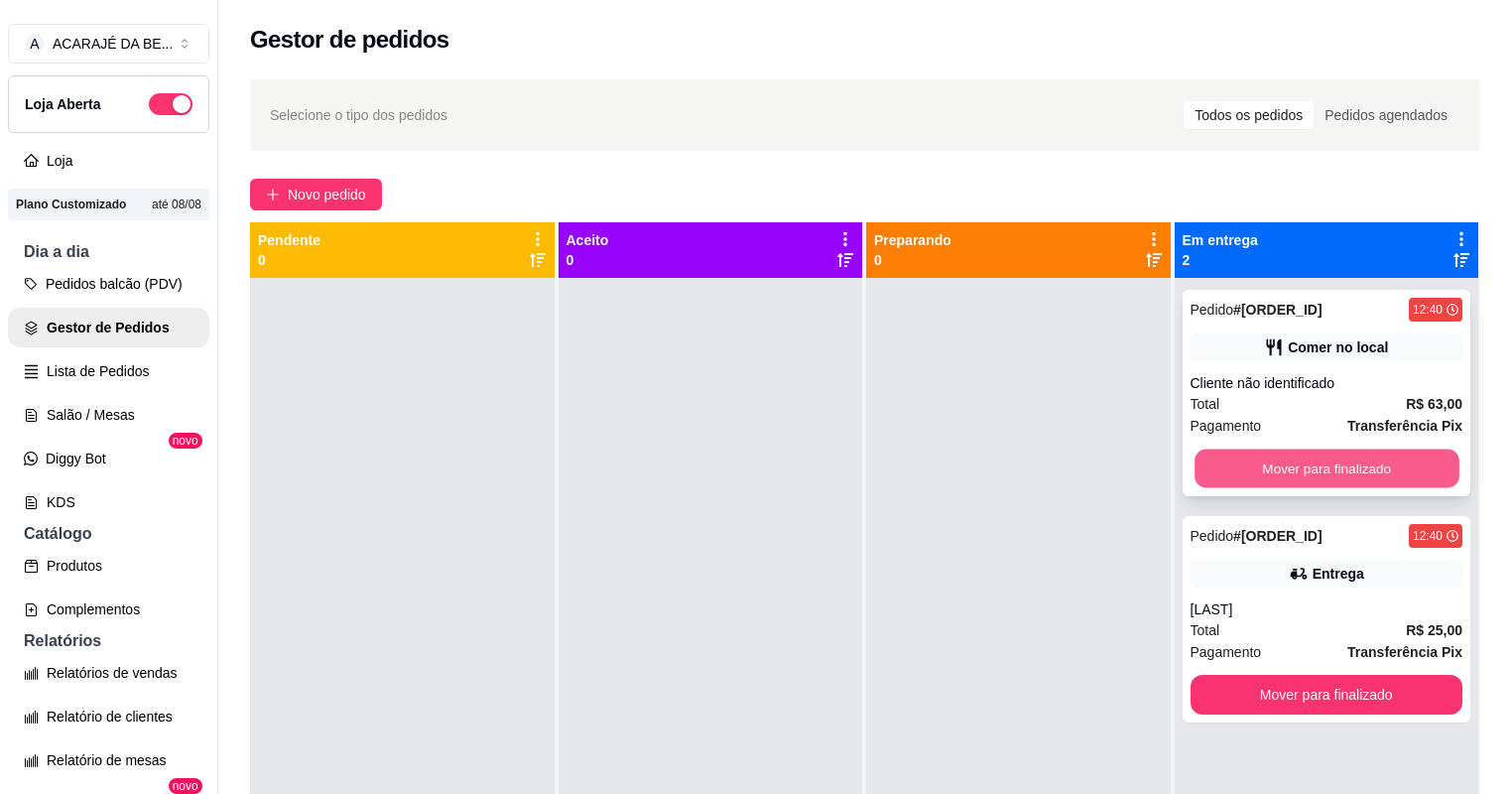 click on "Mover para finalizado" at bounding box center (1326, 468) 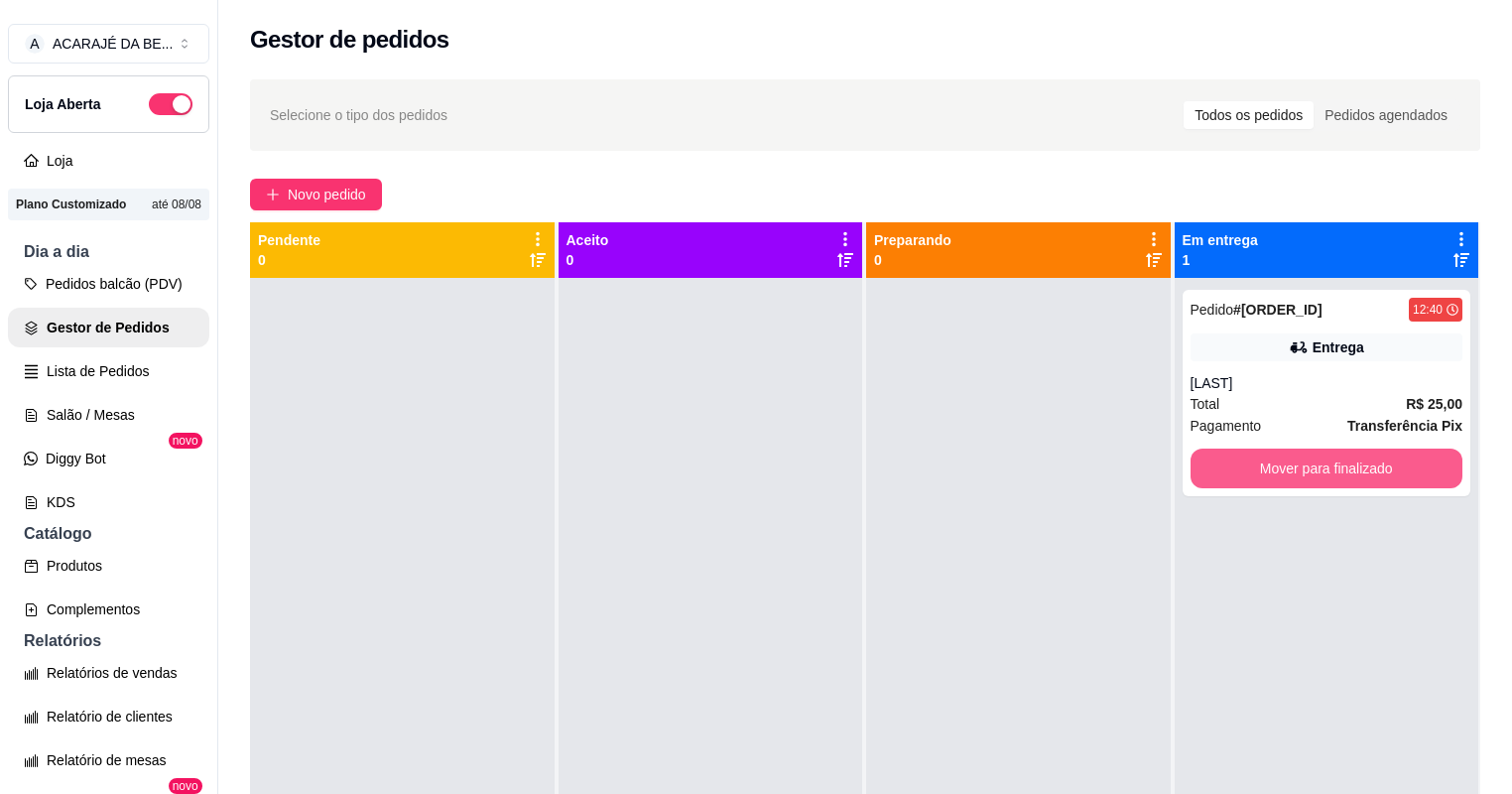 click on "Mover para finalizado" at bounding box center [1326, 468] 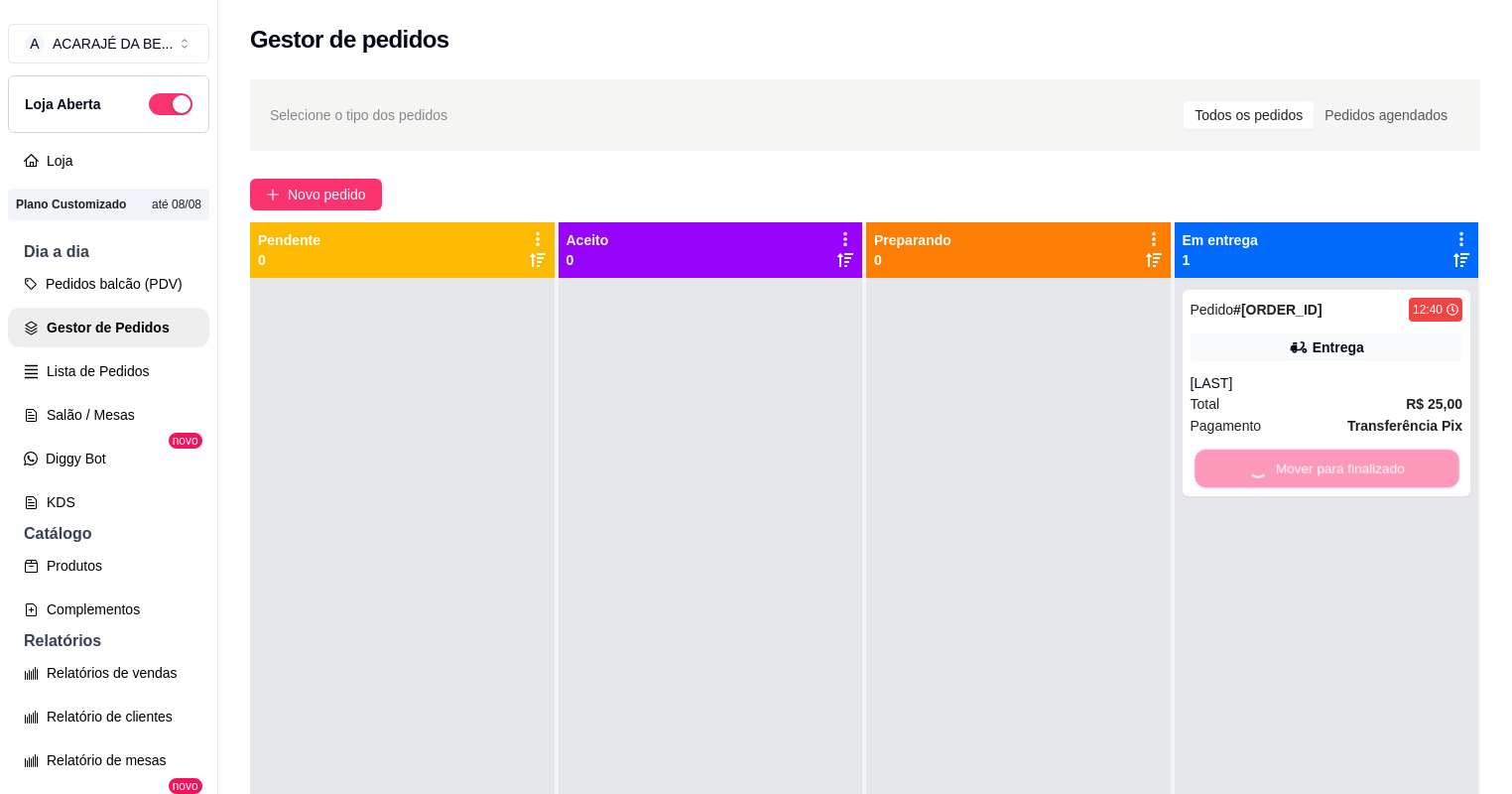 click on "Mover para finalizado" at bounding box center [1326, 468] 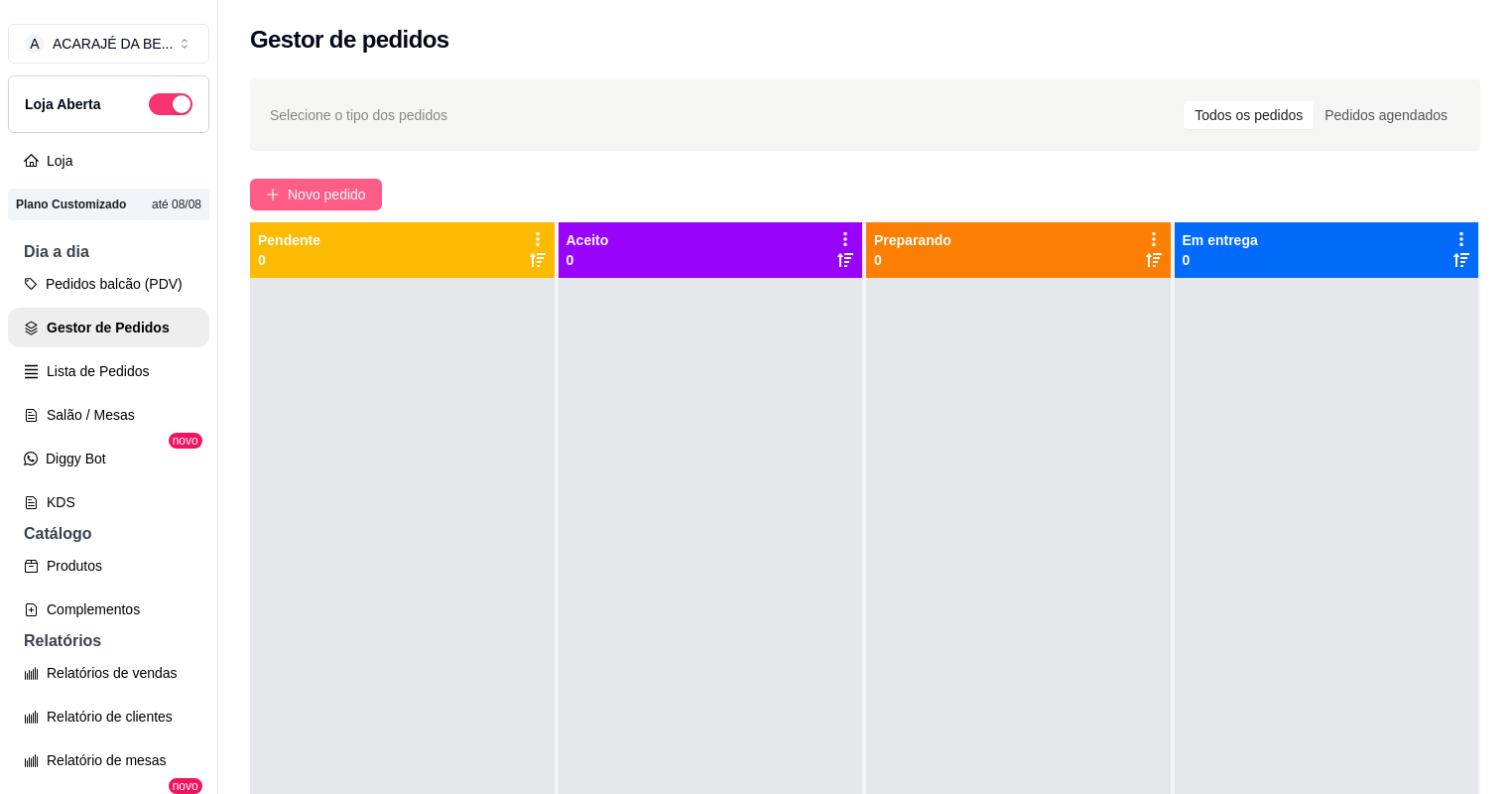 click on "Novo pedido" at bounding box center (326, 195) 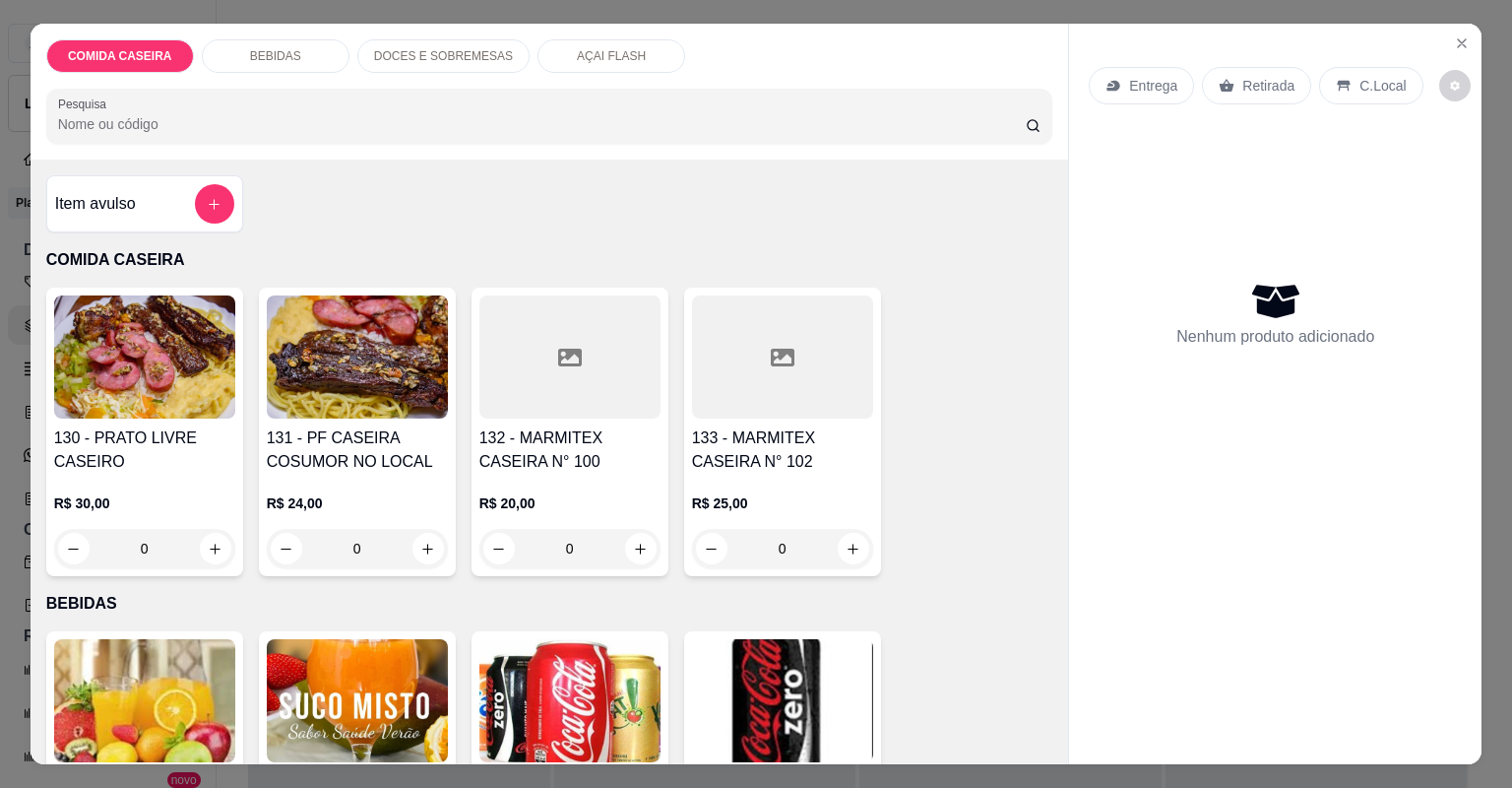 click at bounding box center (570, 357) 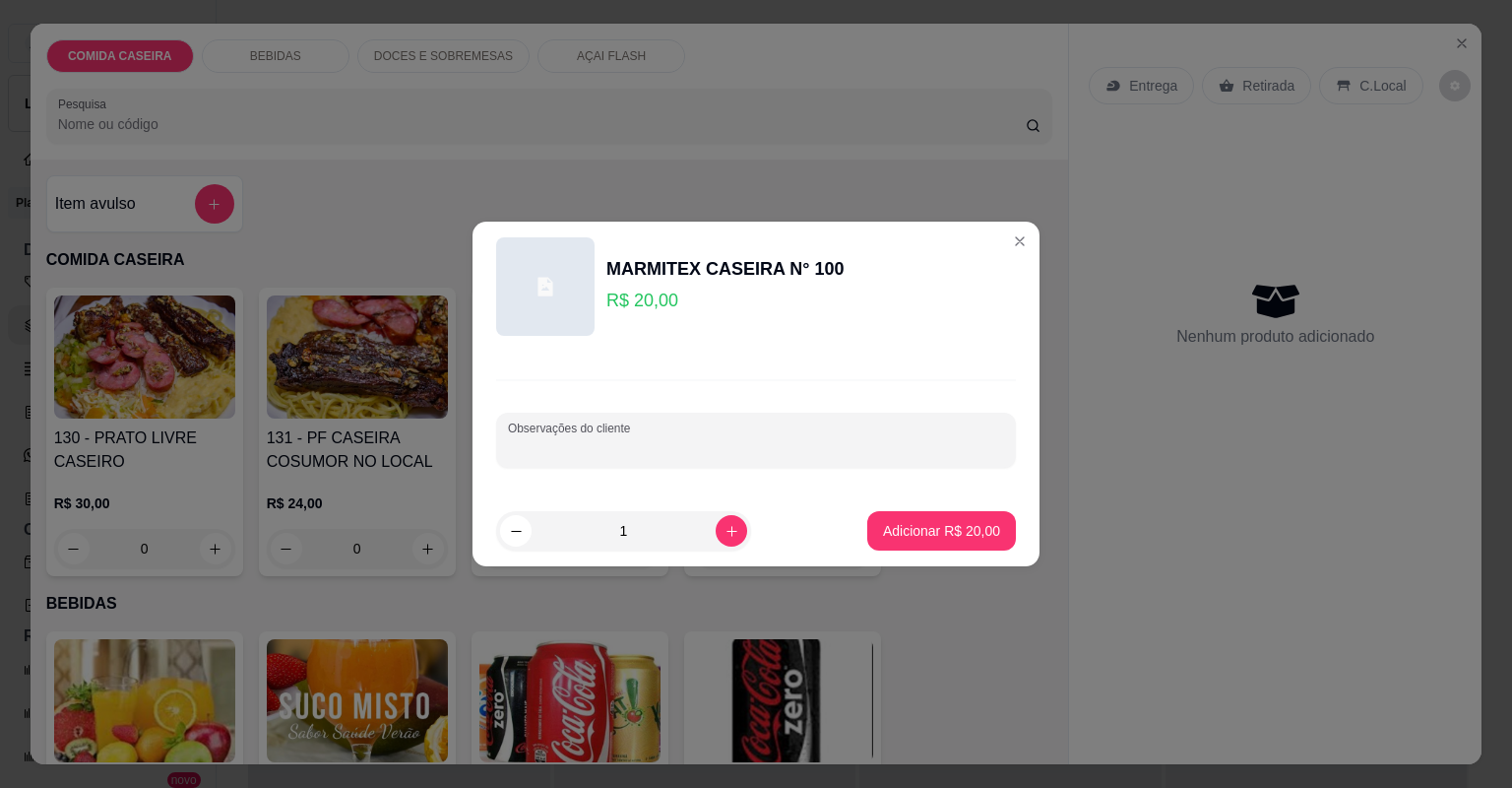 click on "Observações do cliente" at bounding box center [756, 448] 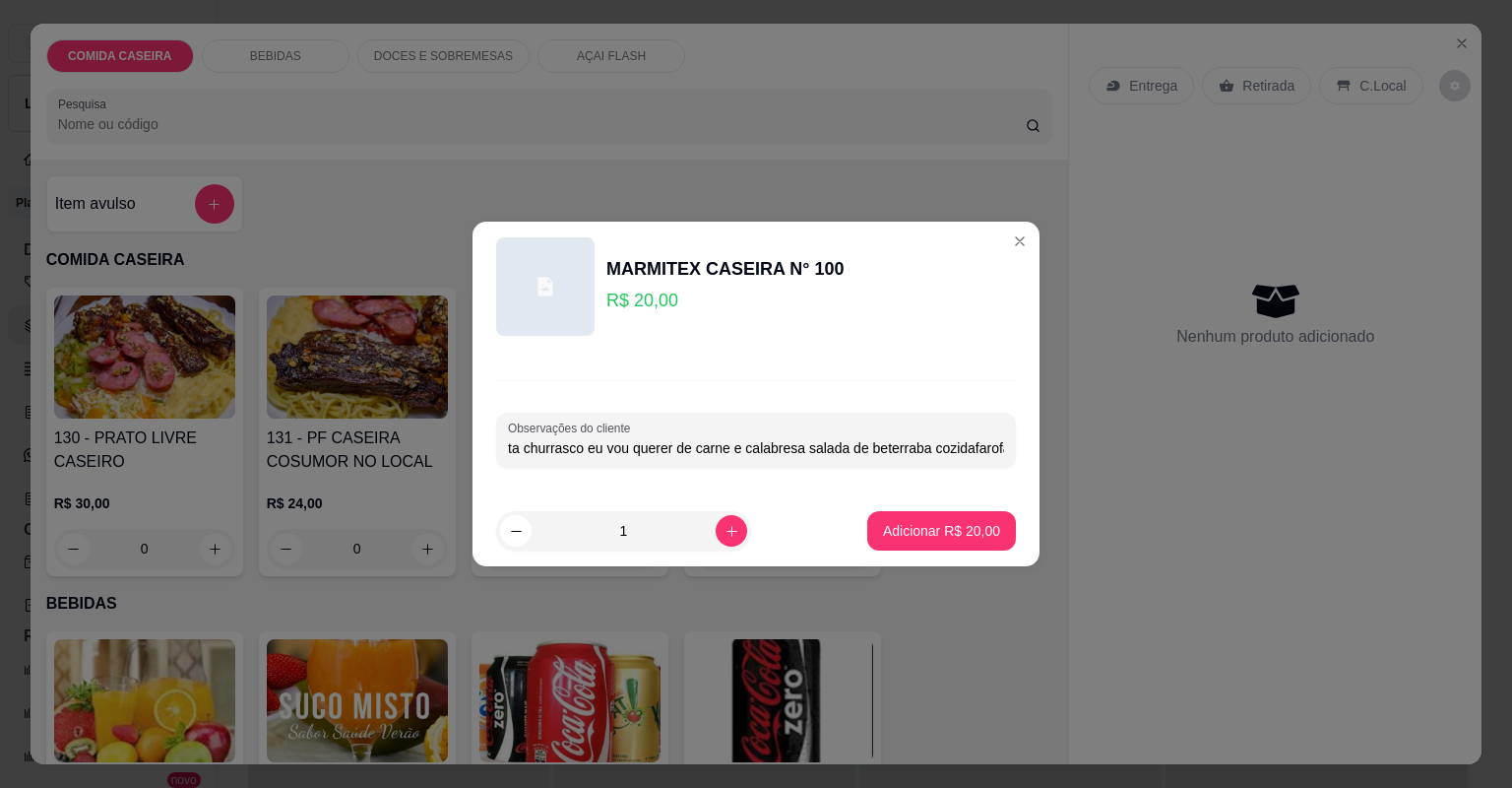 scroll, scrollTop: 0, scrollLeft: 369, axis: horizontal 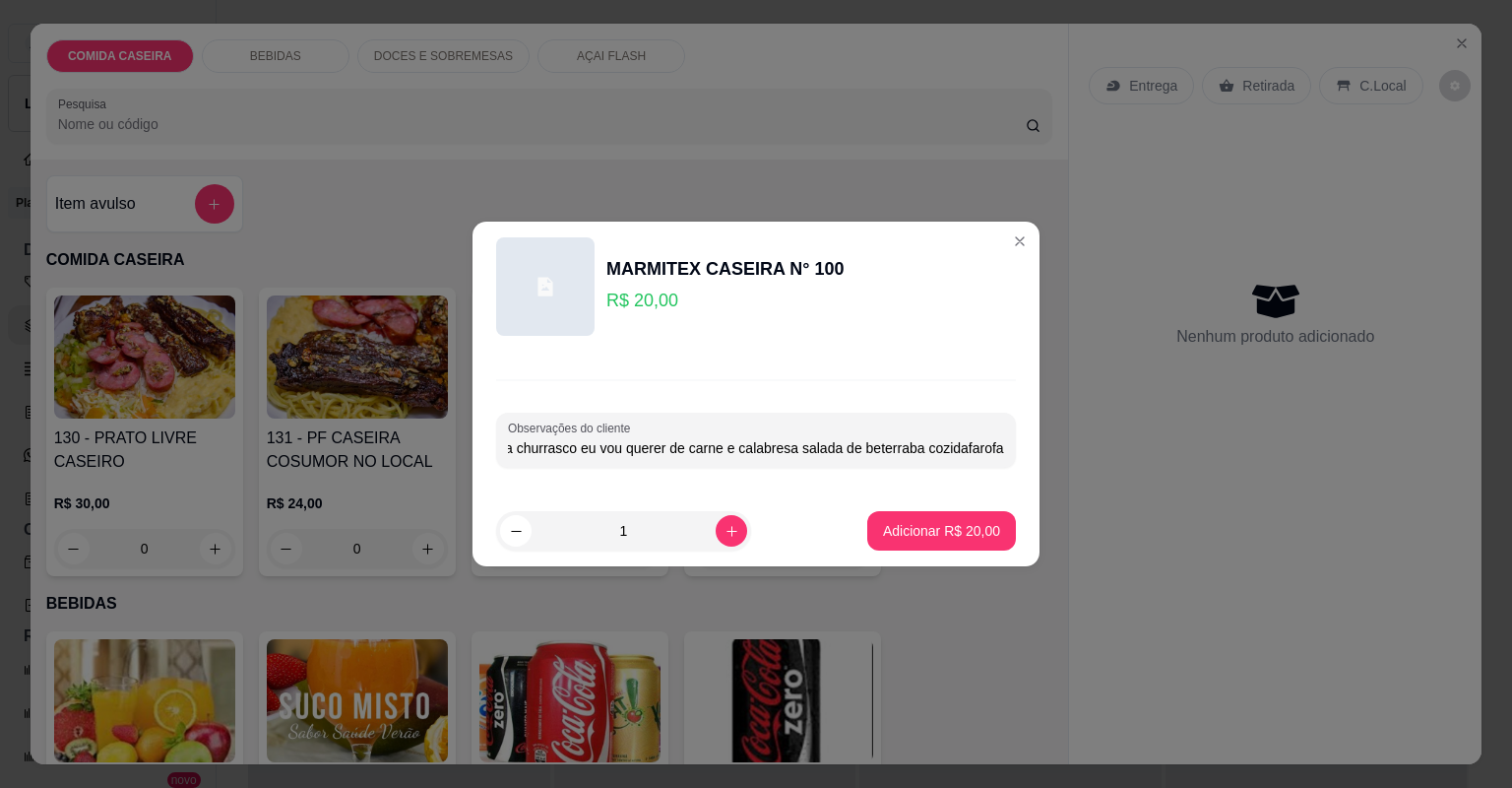 click on "Farofa de cenoura arroz branco feijão tropeiro purê de batata churrasco eu vou querer de carne e calabresa salada de beterraba cozidafarofa" at bounding box center (756, 448) 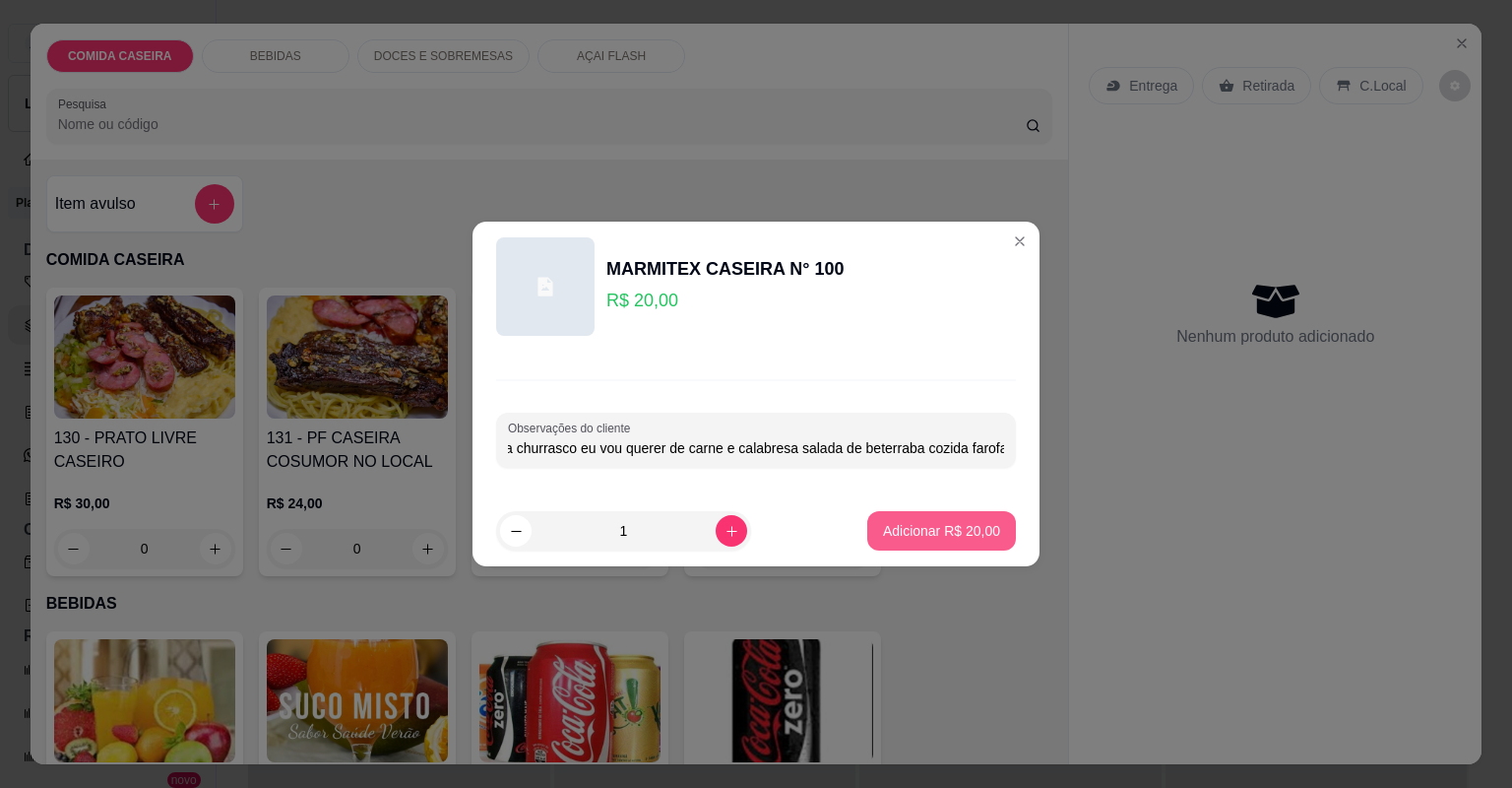 type on "Farofa de cenoura arroz branco feijão tropeiro purê de batata churrasco eu vou querer de carne e calabresa salada de beterraba cozida farofa" 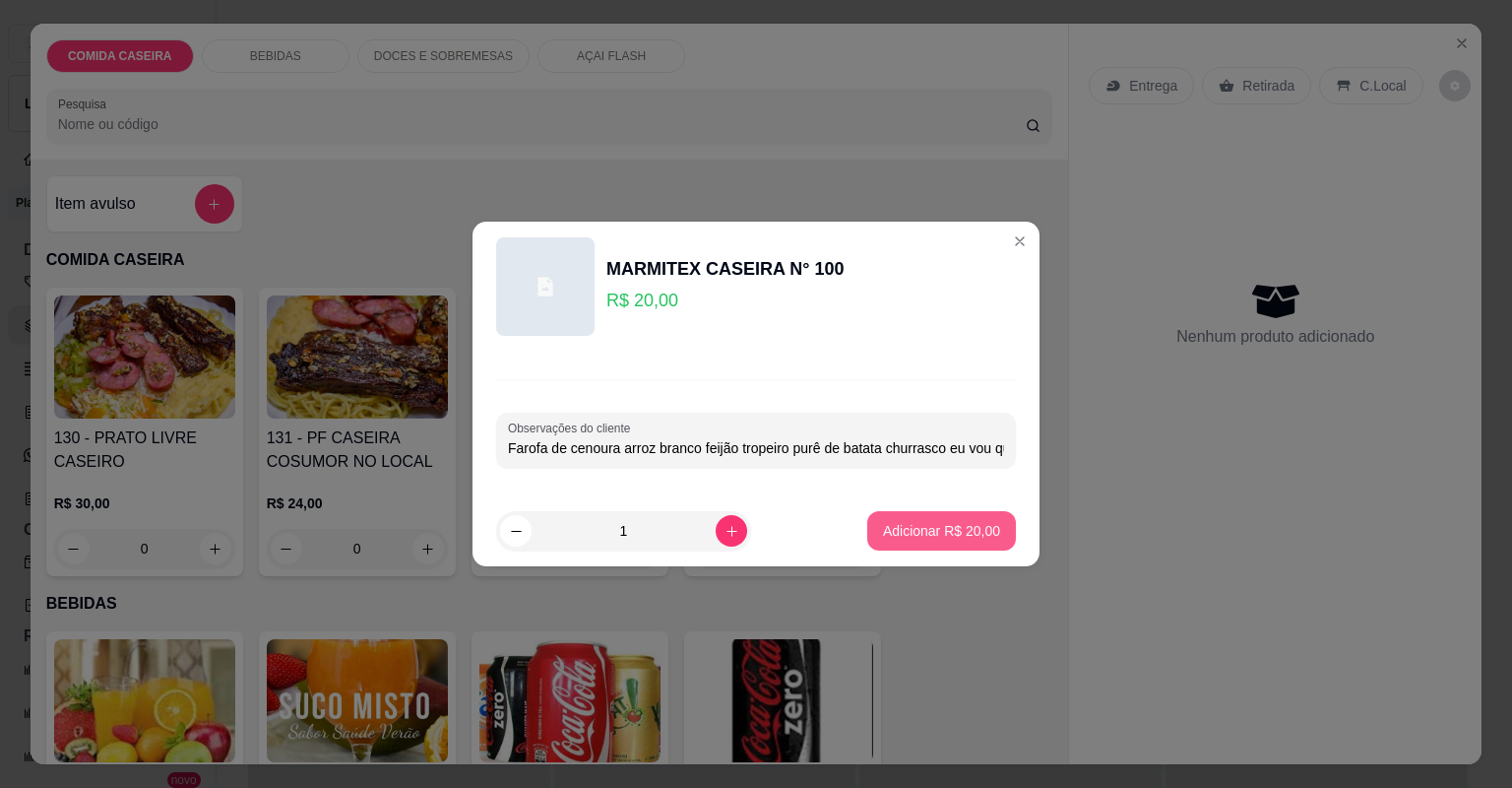 click on "Adicionar   R$ 20,00" at bounding box center (941, 531) 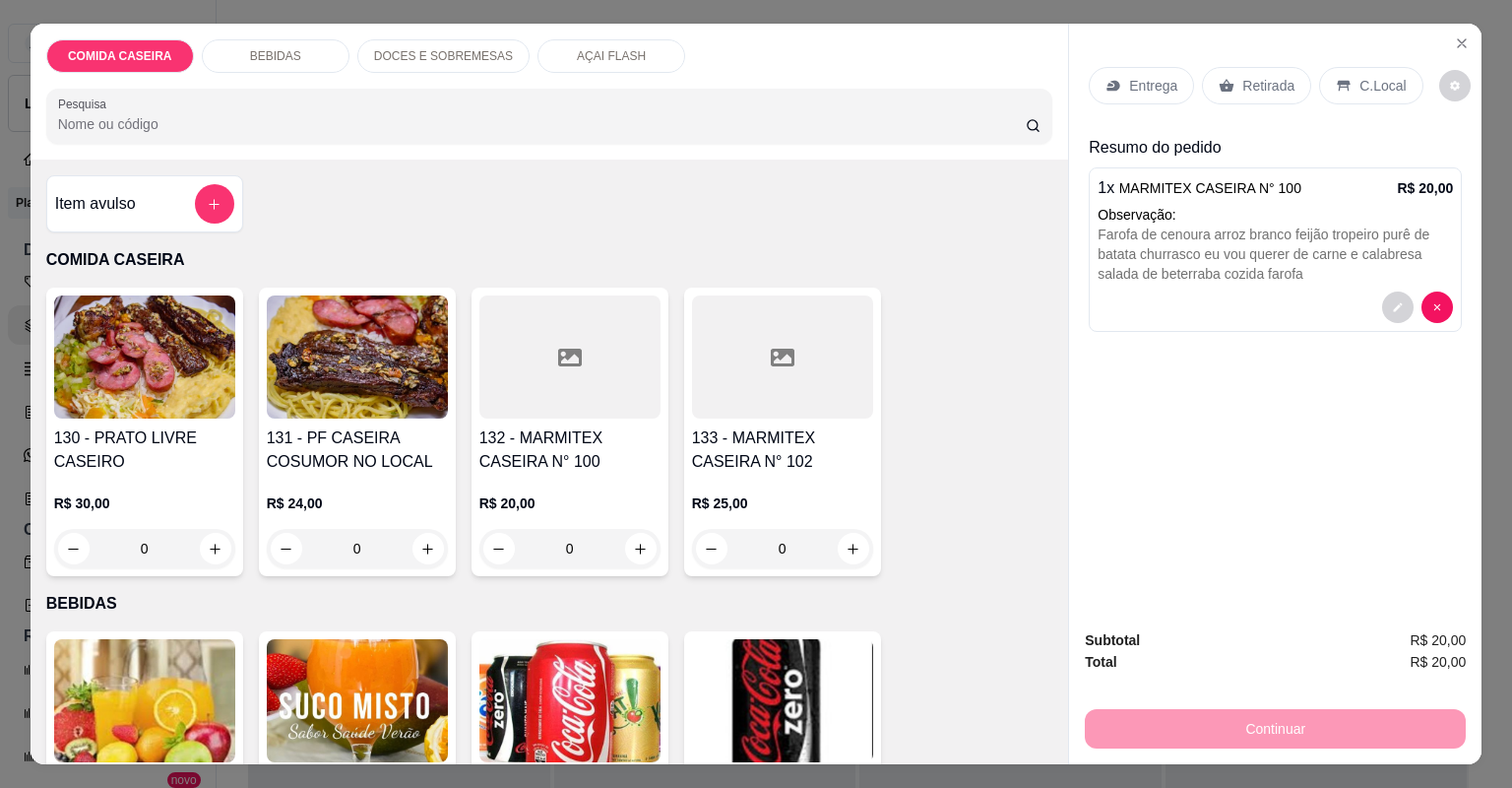 click on "Entrega" at bounding box center [1153, 86] 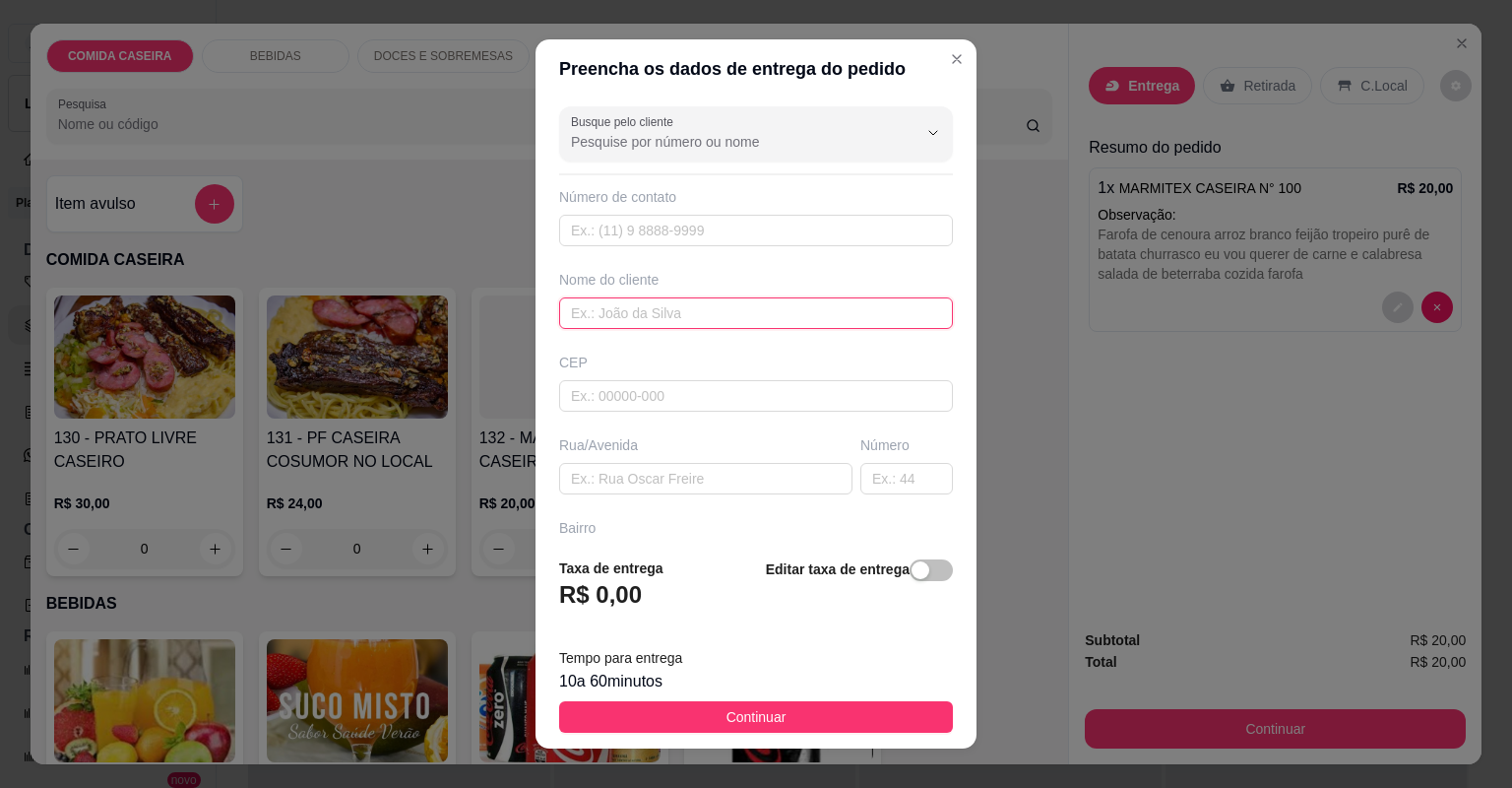 click at bounding box center [756, 313] 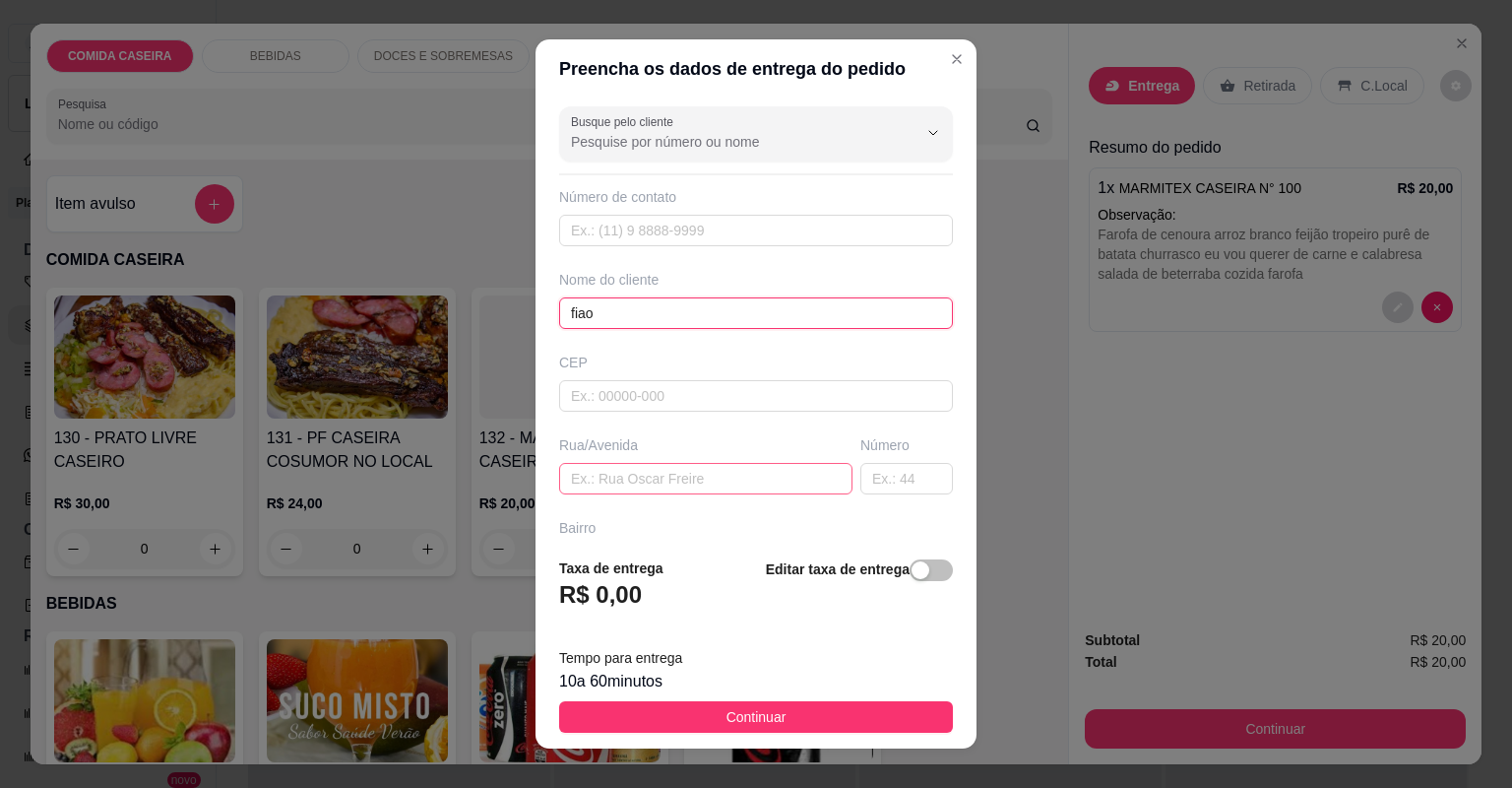 type on "fiao" 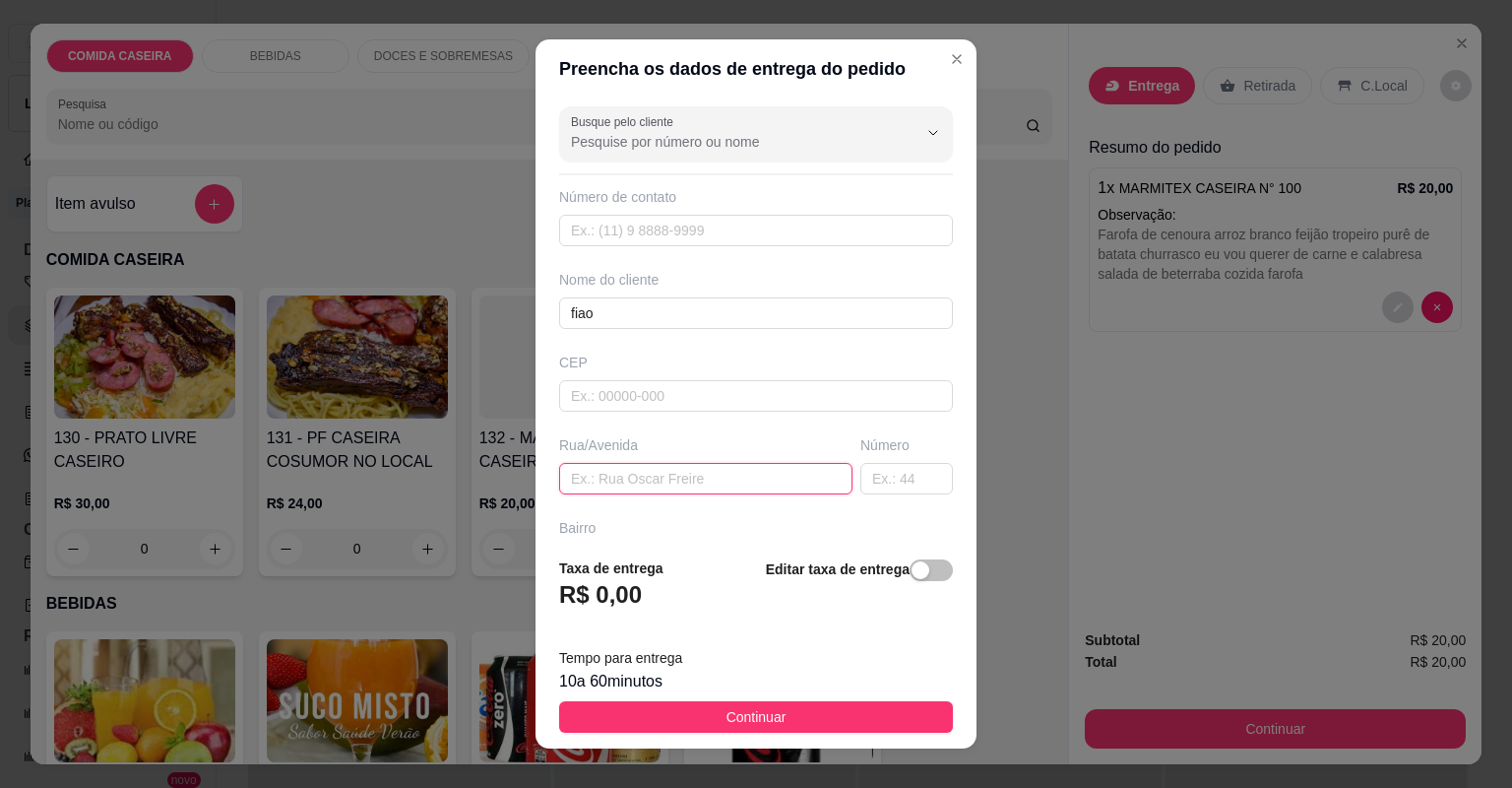 click at bounding box center [706, 479] 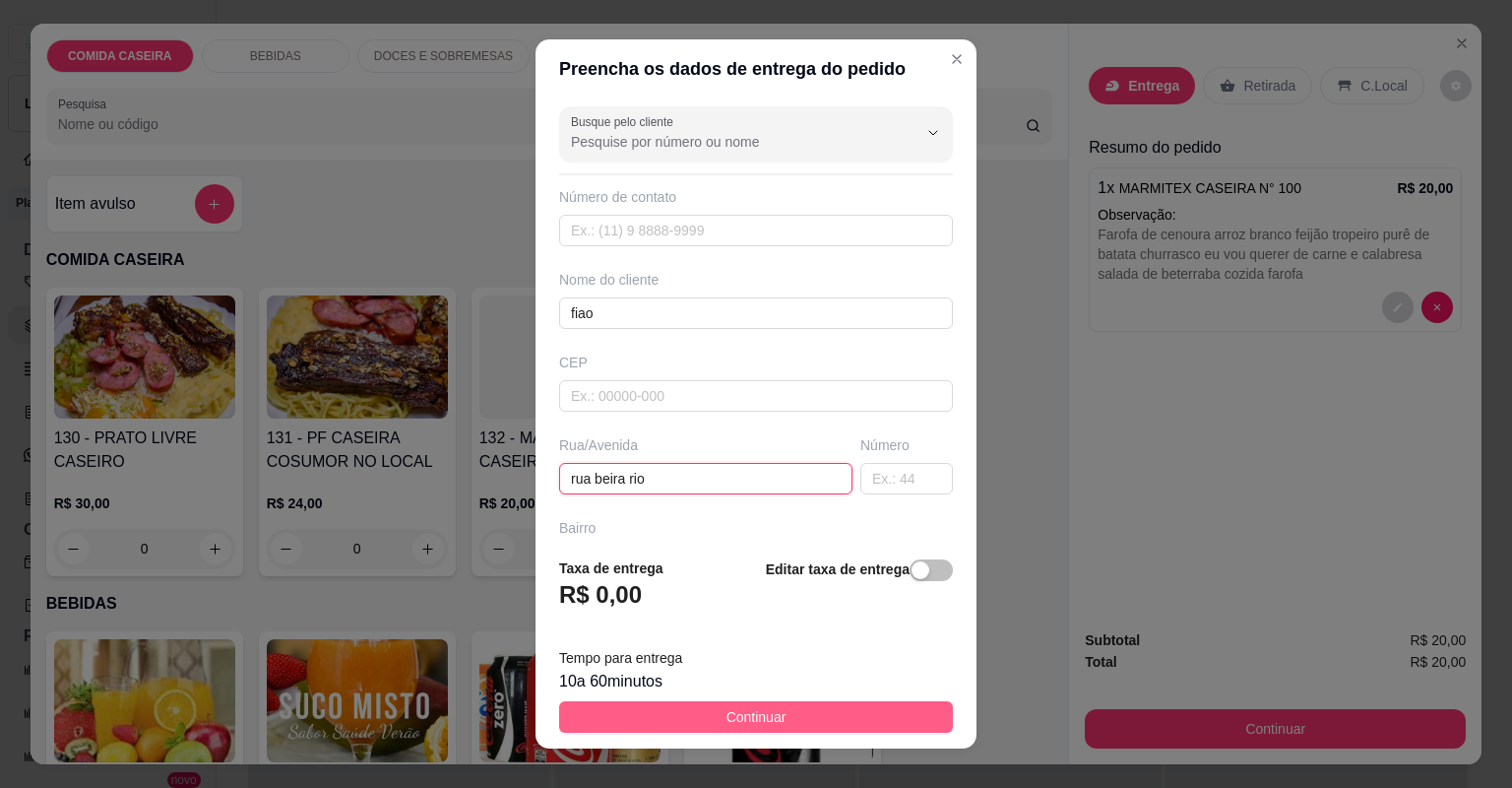 type on "rua beira rio" 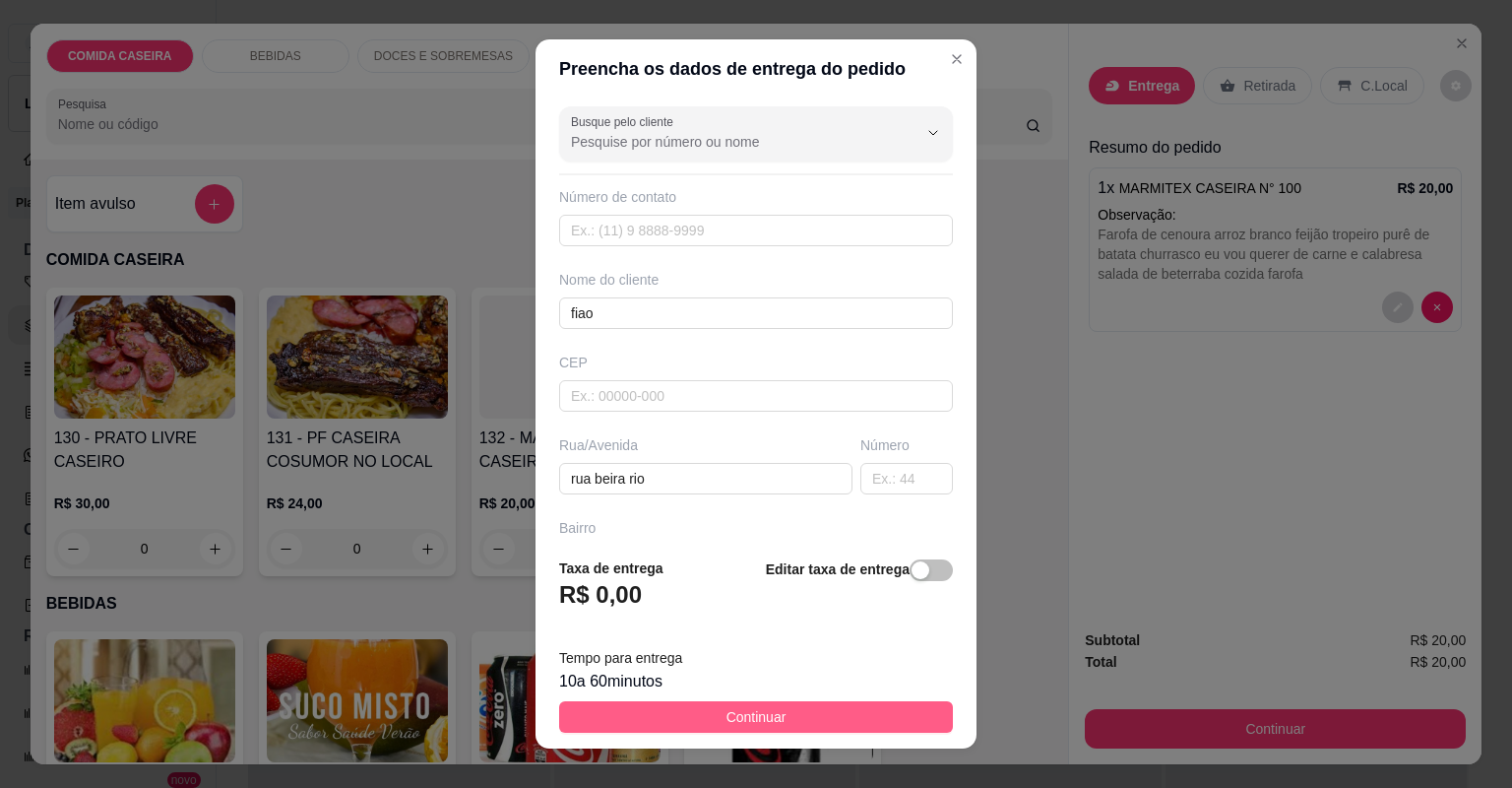 click on "Continuar" at bounding box center (756, 717) 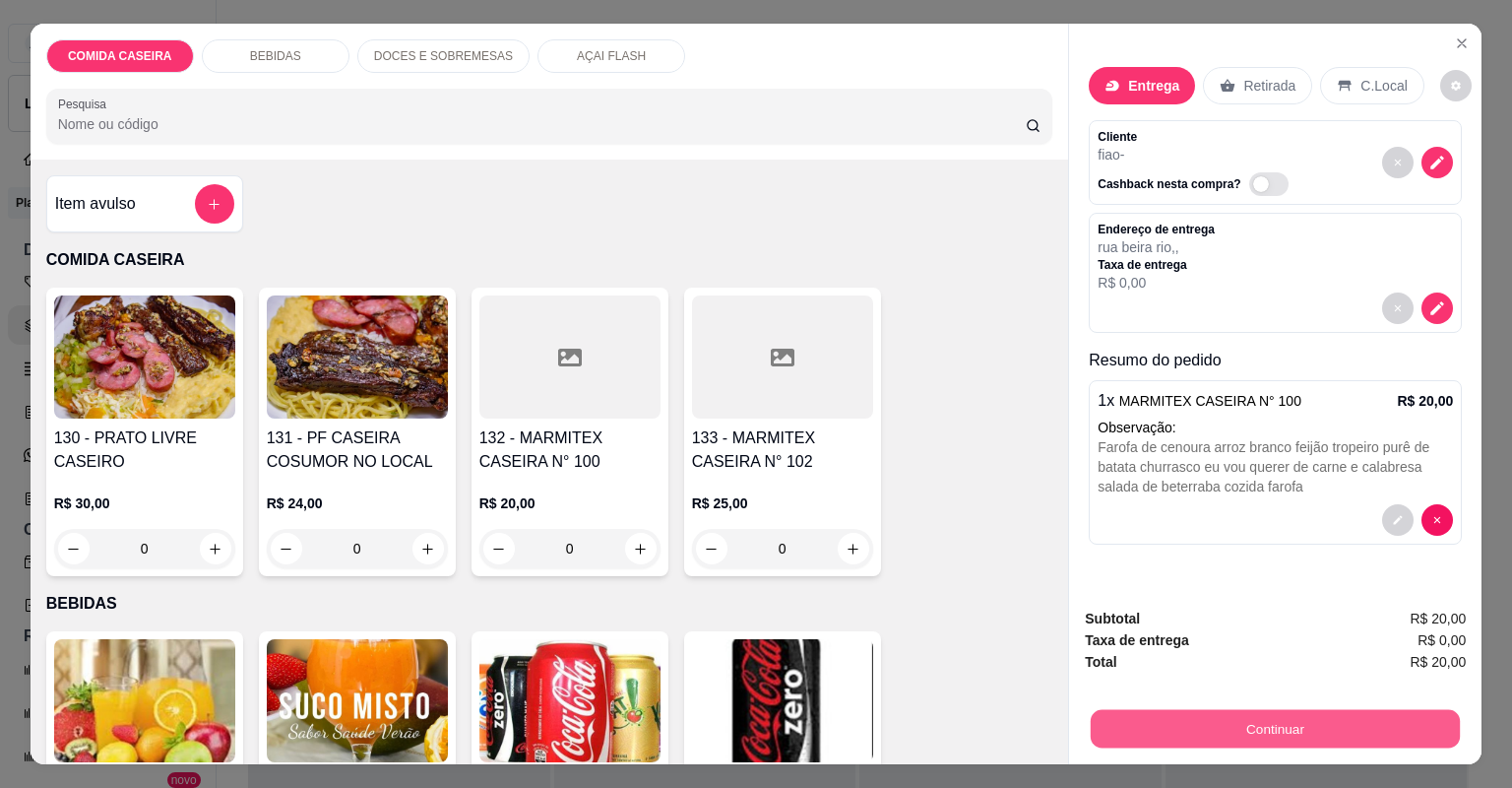 click on "Continuar" at bounding box center (1275, 729) 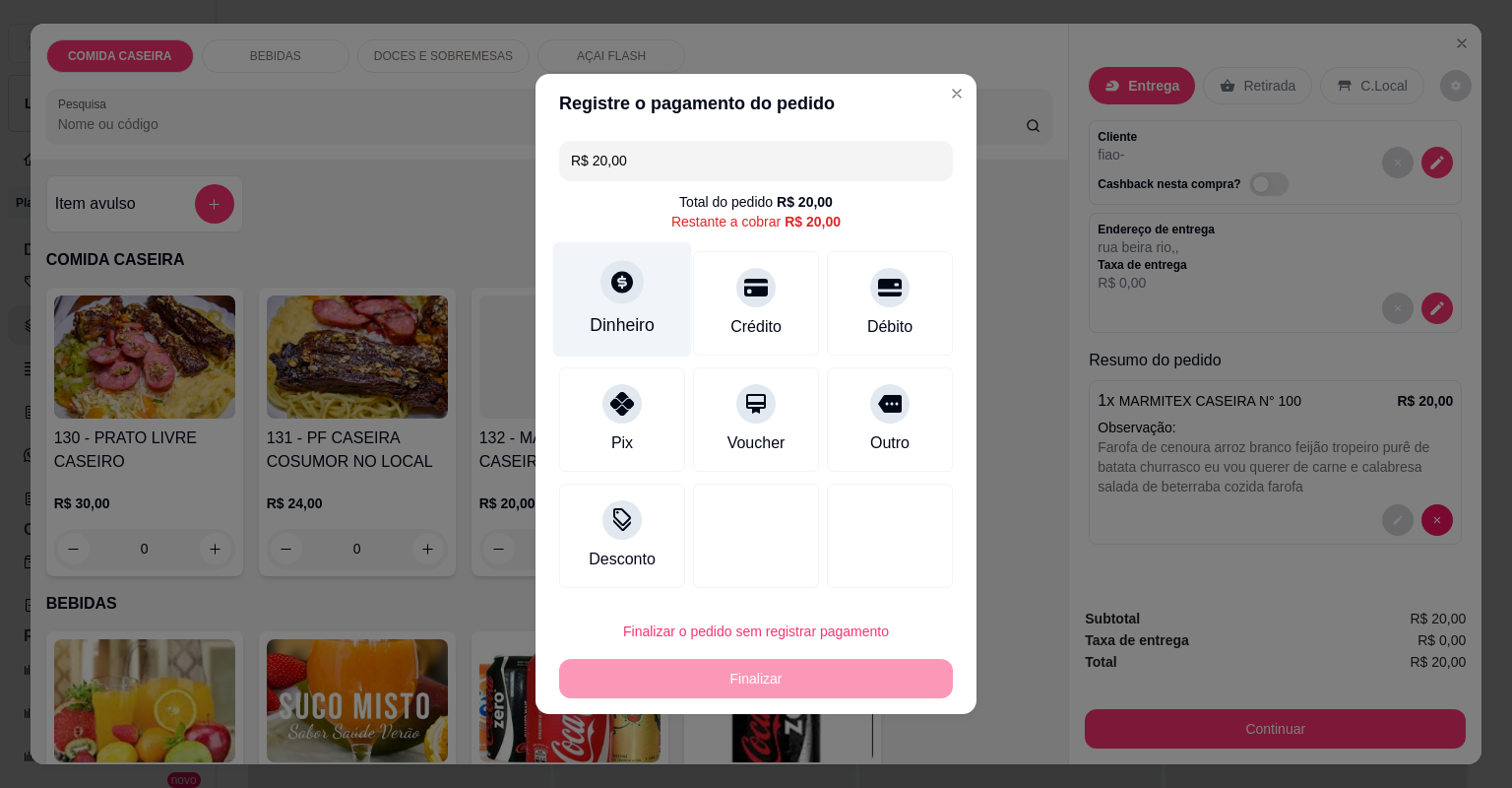 click on "Dinheiro" at bounding box center (622, 299) 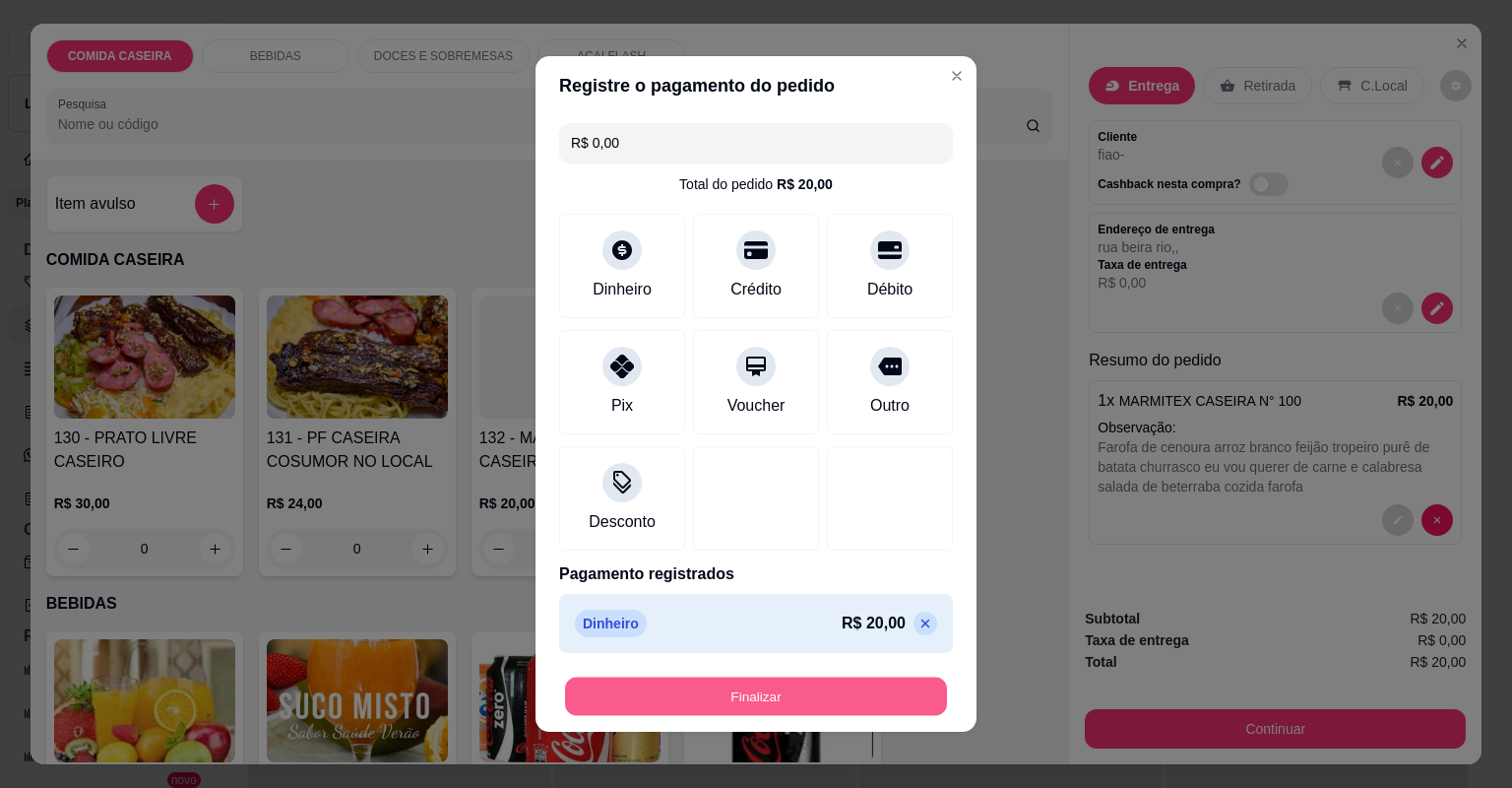 click on "Finalizar" at bounding box center [756, 696] 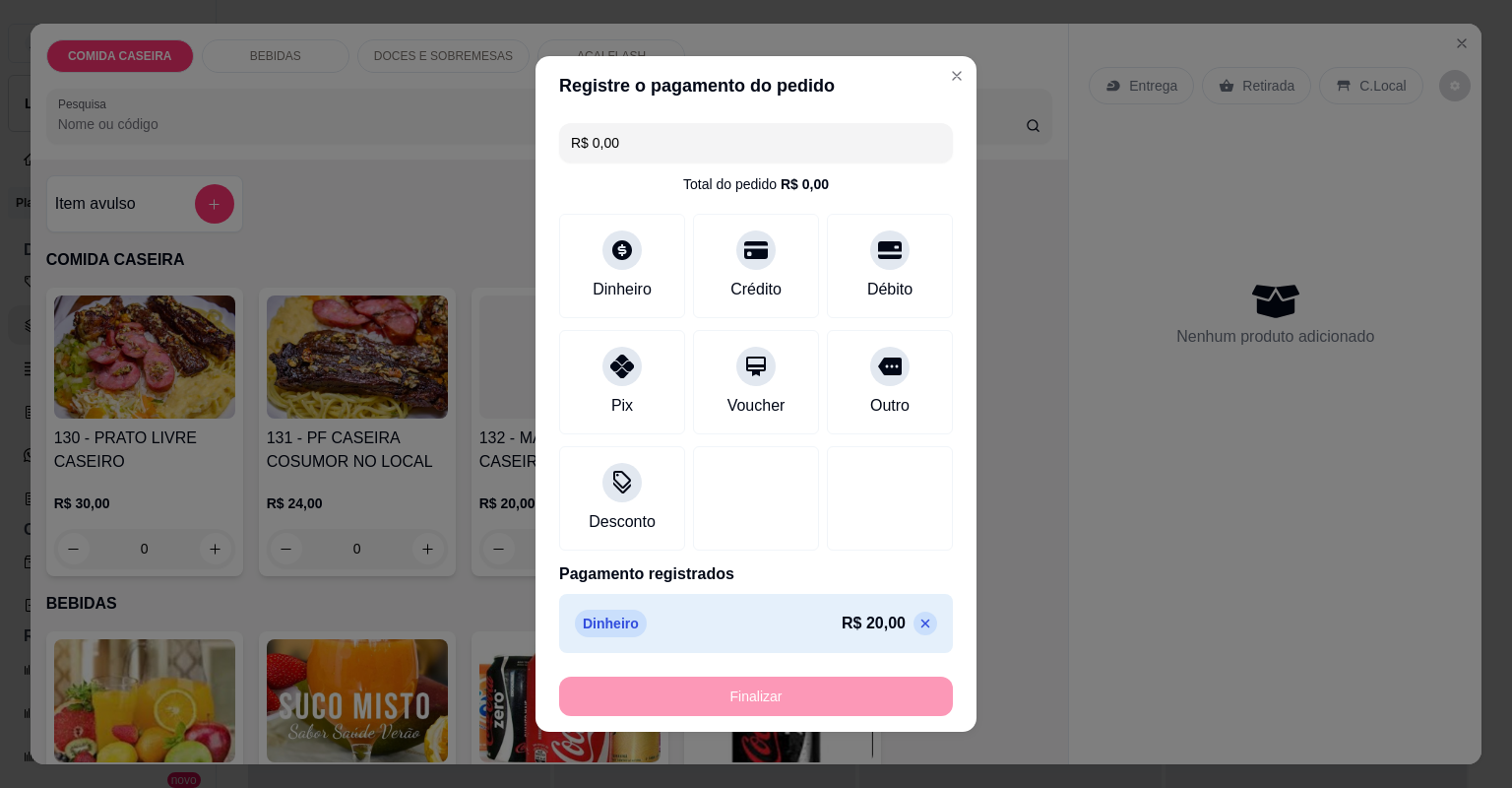 type on "-R$ 20,00" 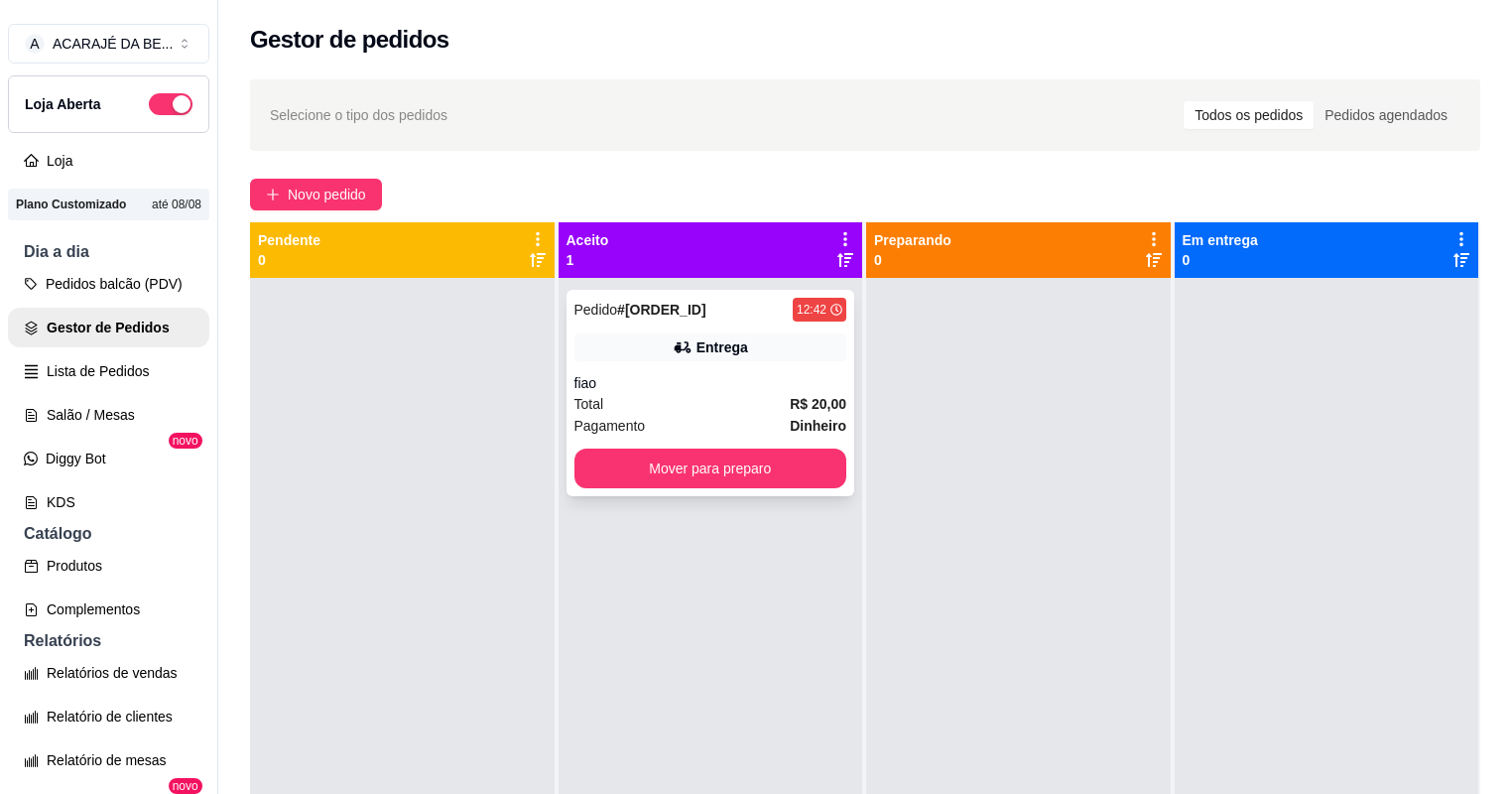 click on "Pagamento Dinheiro" at bounding box center [710, 426] 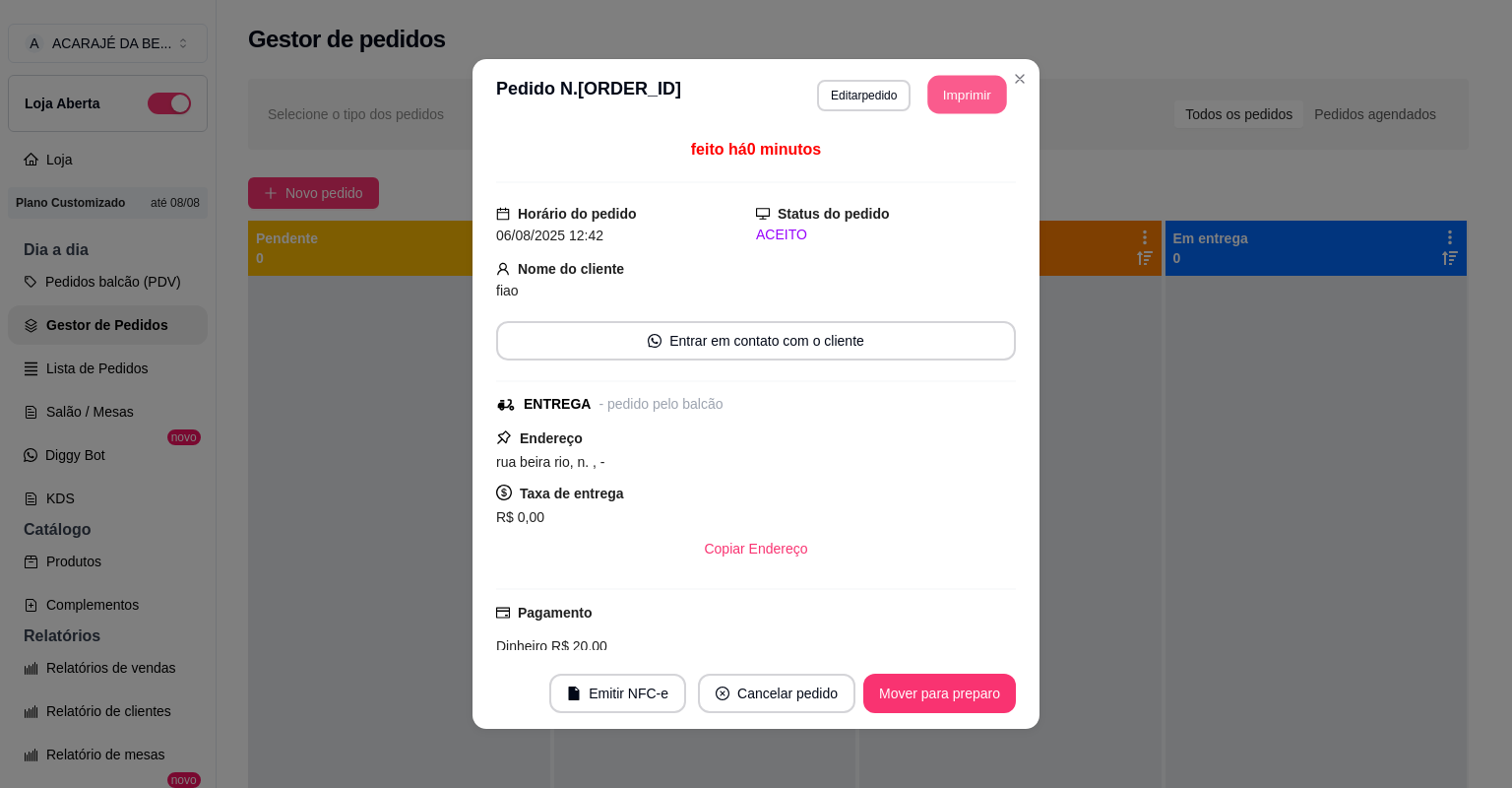 click on "Imprimir" at bounding box center (968, 95) 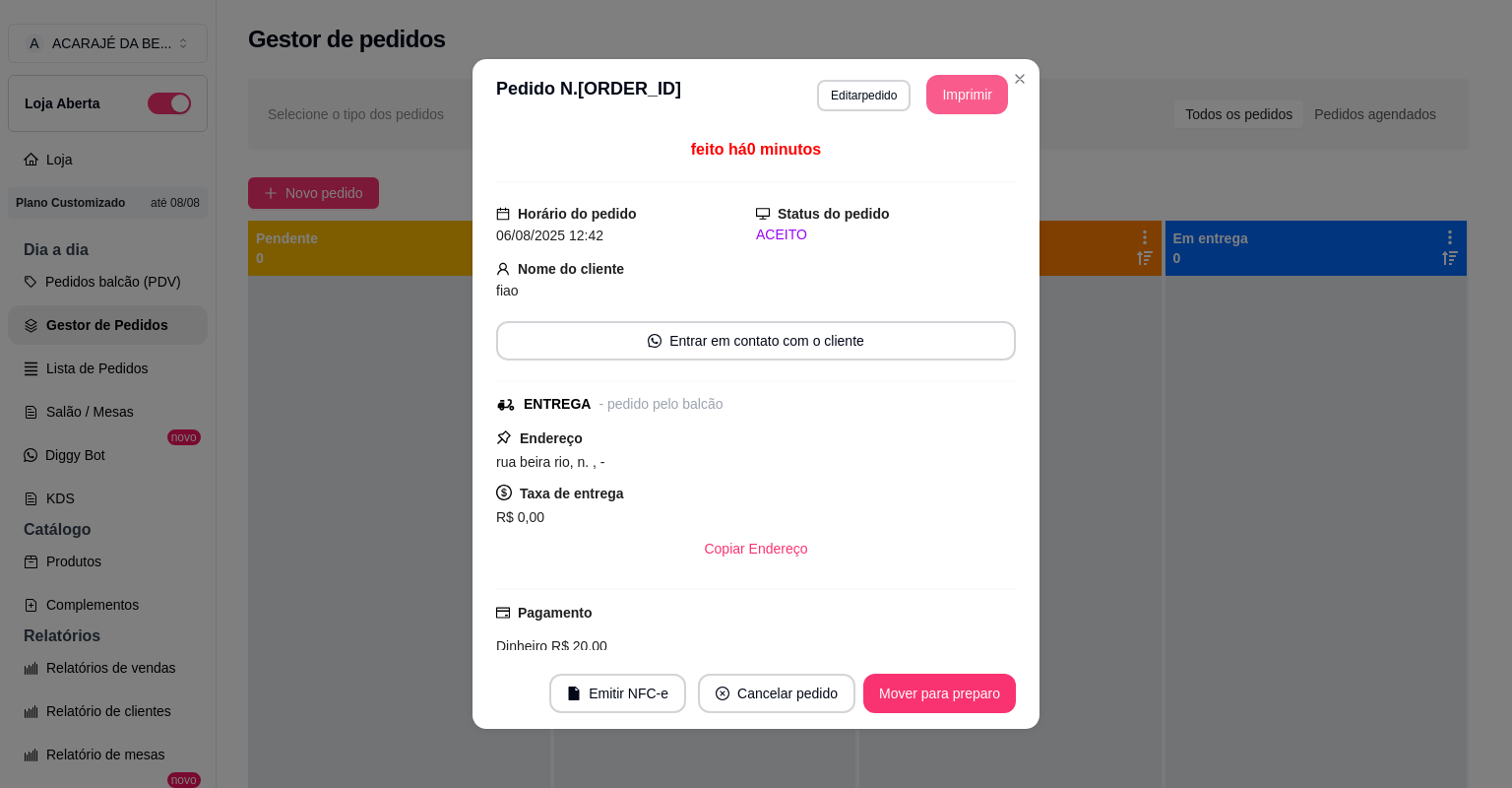 scroll, scrollTop: 0, scrollLeft: 0, axis: both 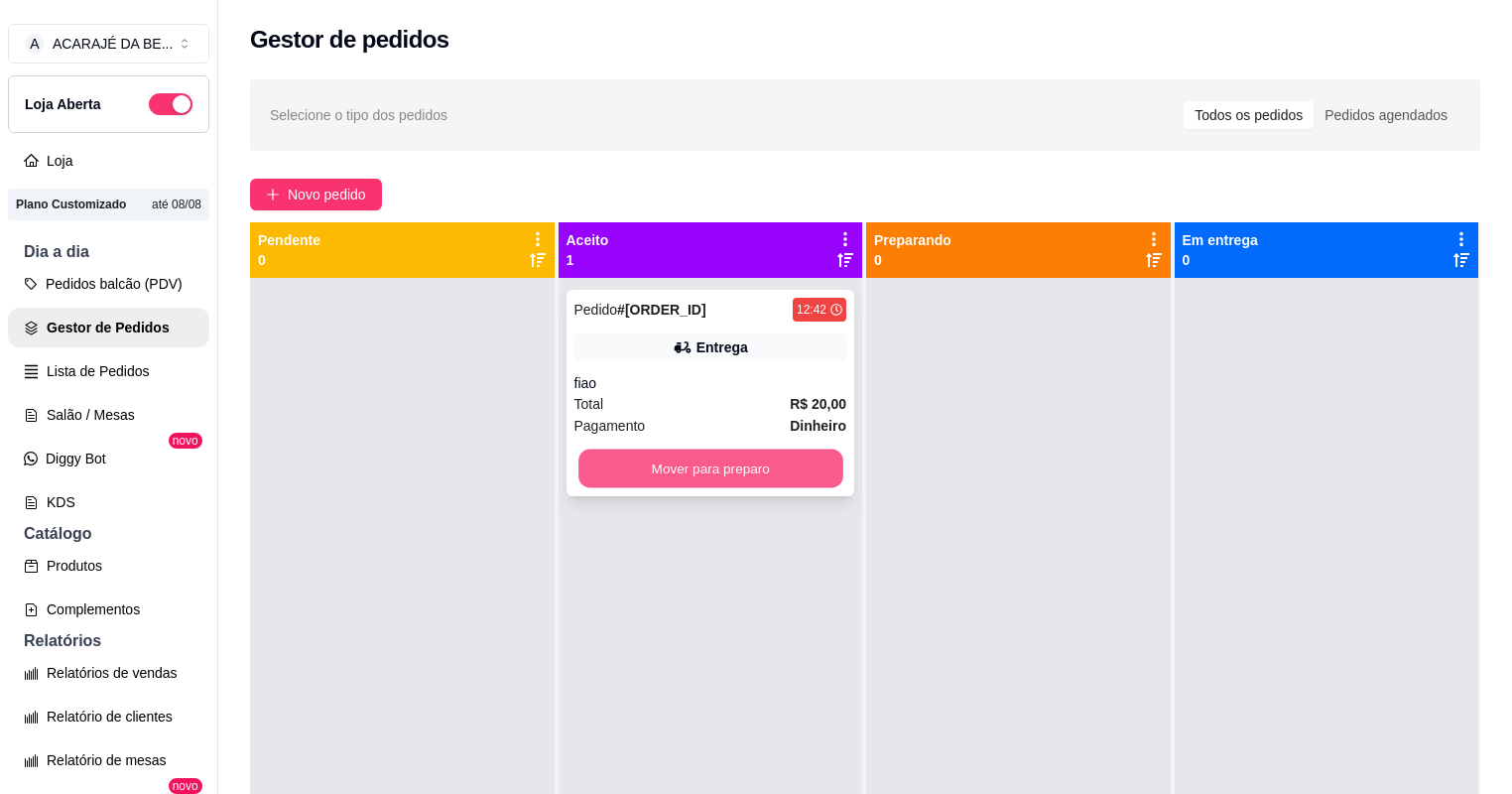 click on "Mover para preparo" at bounding box center (710, 468) 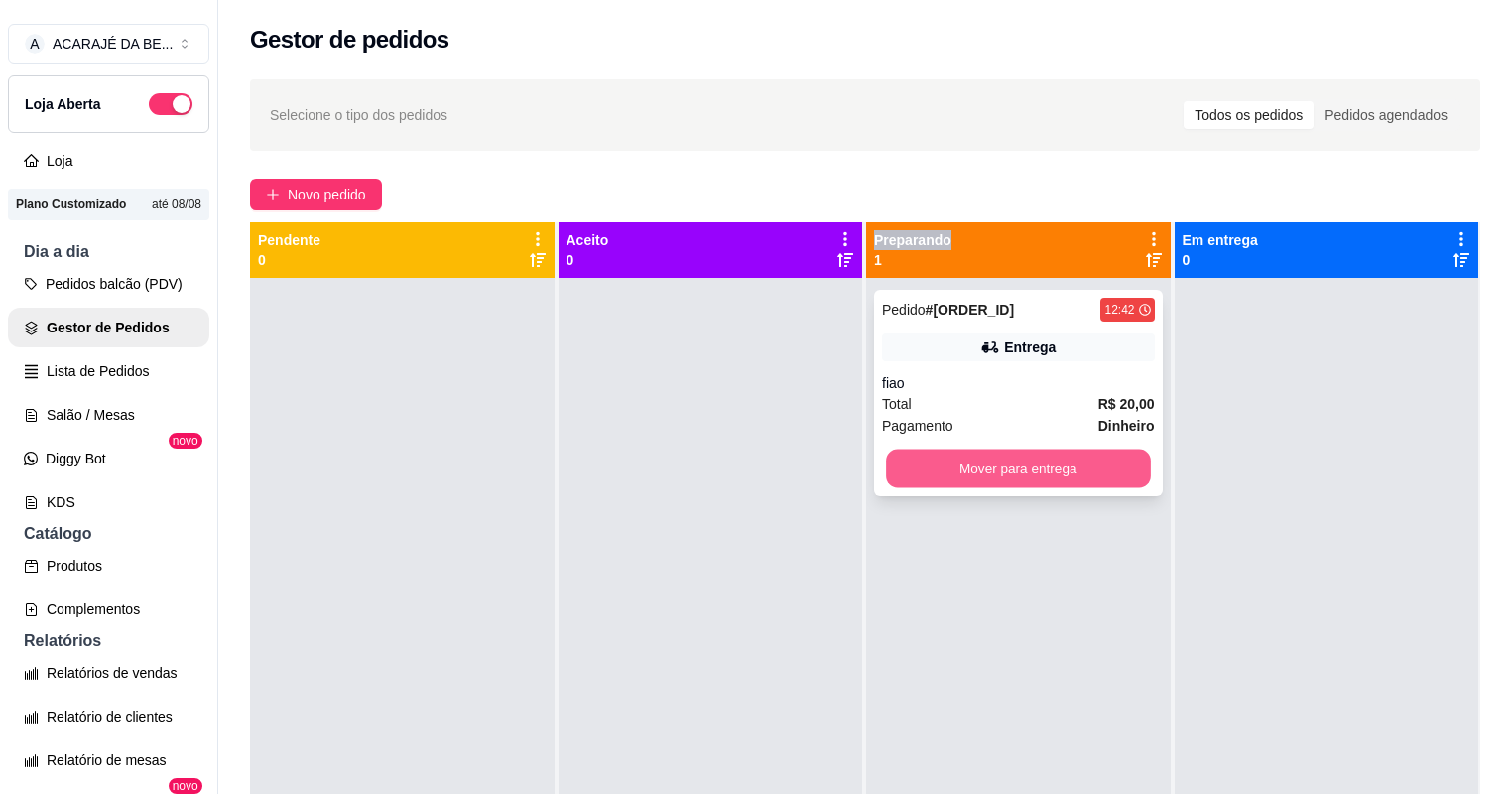 click on "Mover para entrega" at bounding box center [1018, 468] 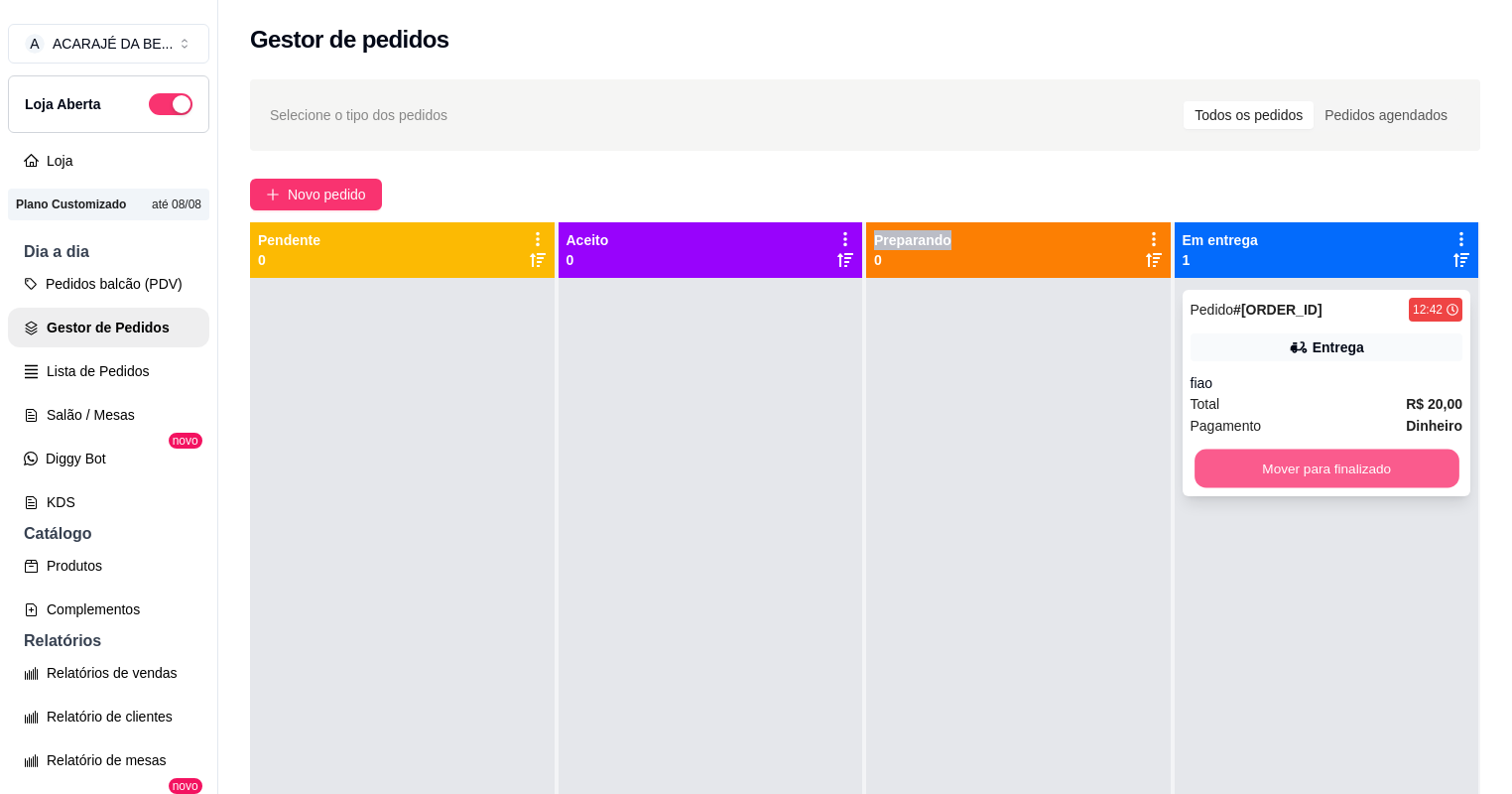 click on "Mover para finalizado" at bounding box center [1326, 468] 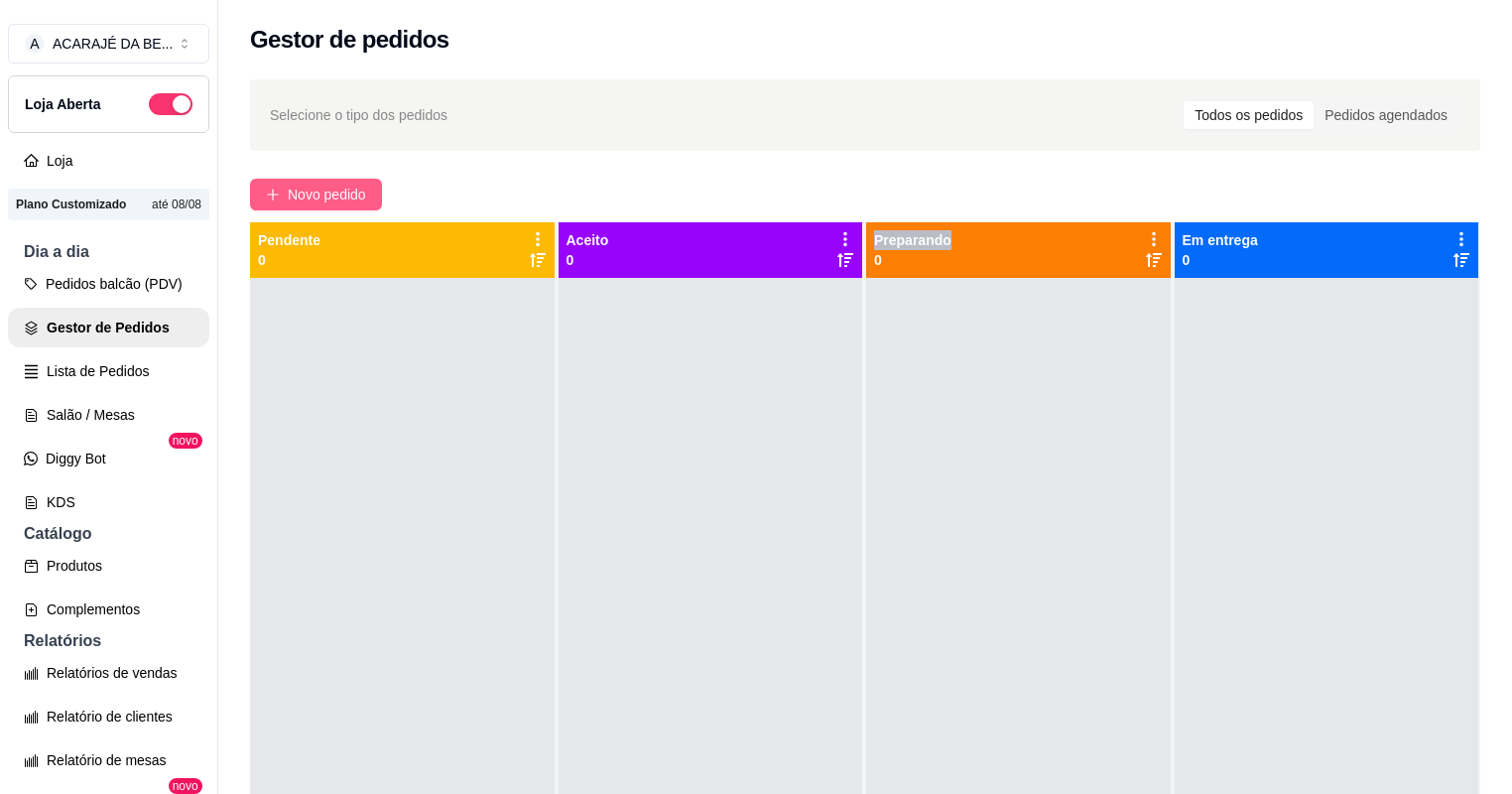 click on "Novo pedido" at bounding box center [315, 195] 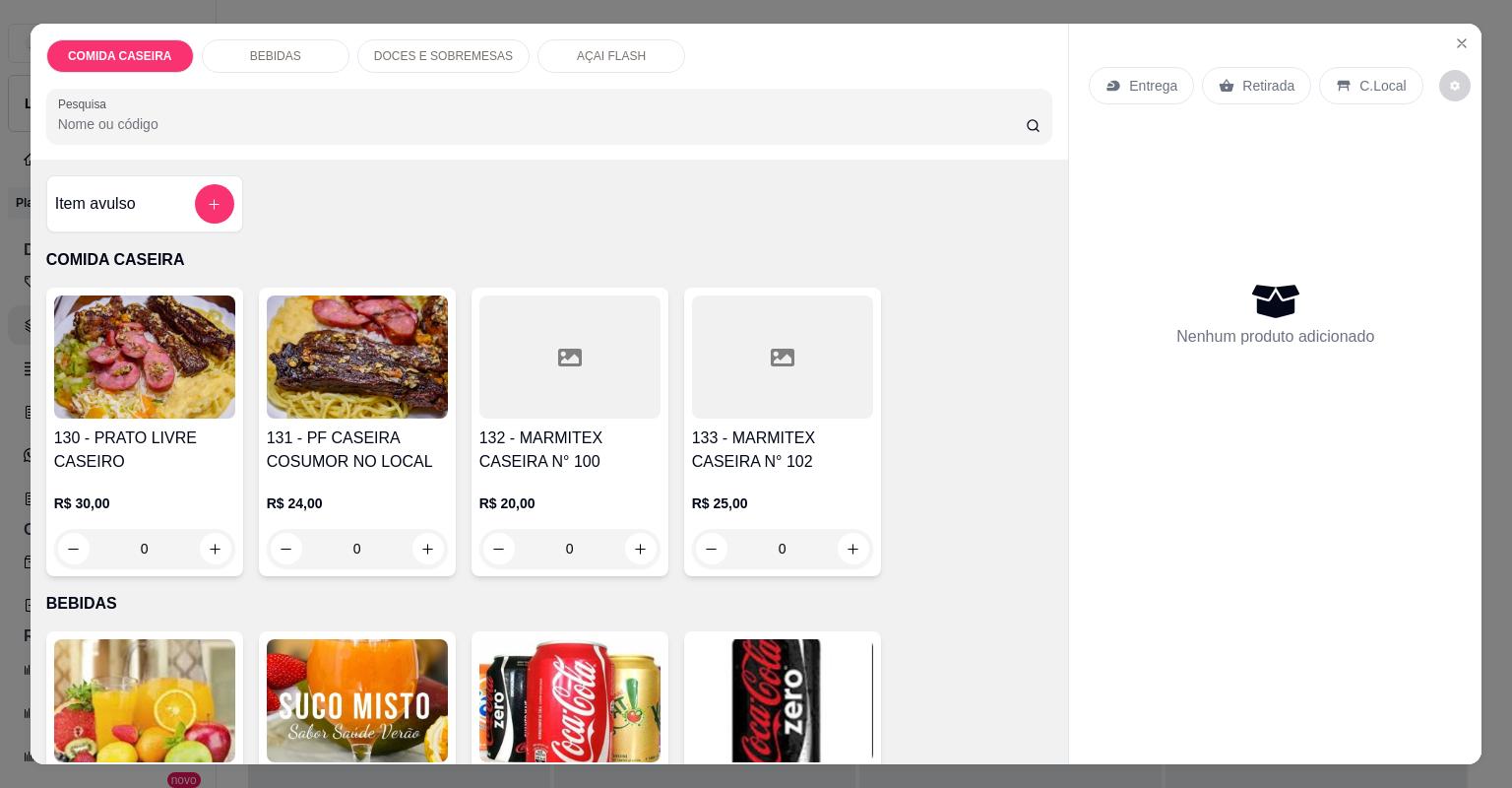 click at bounding box center [570, 357] 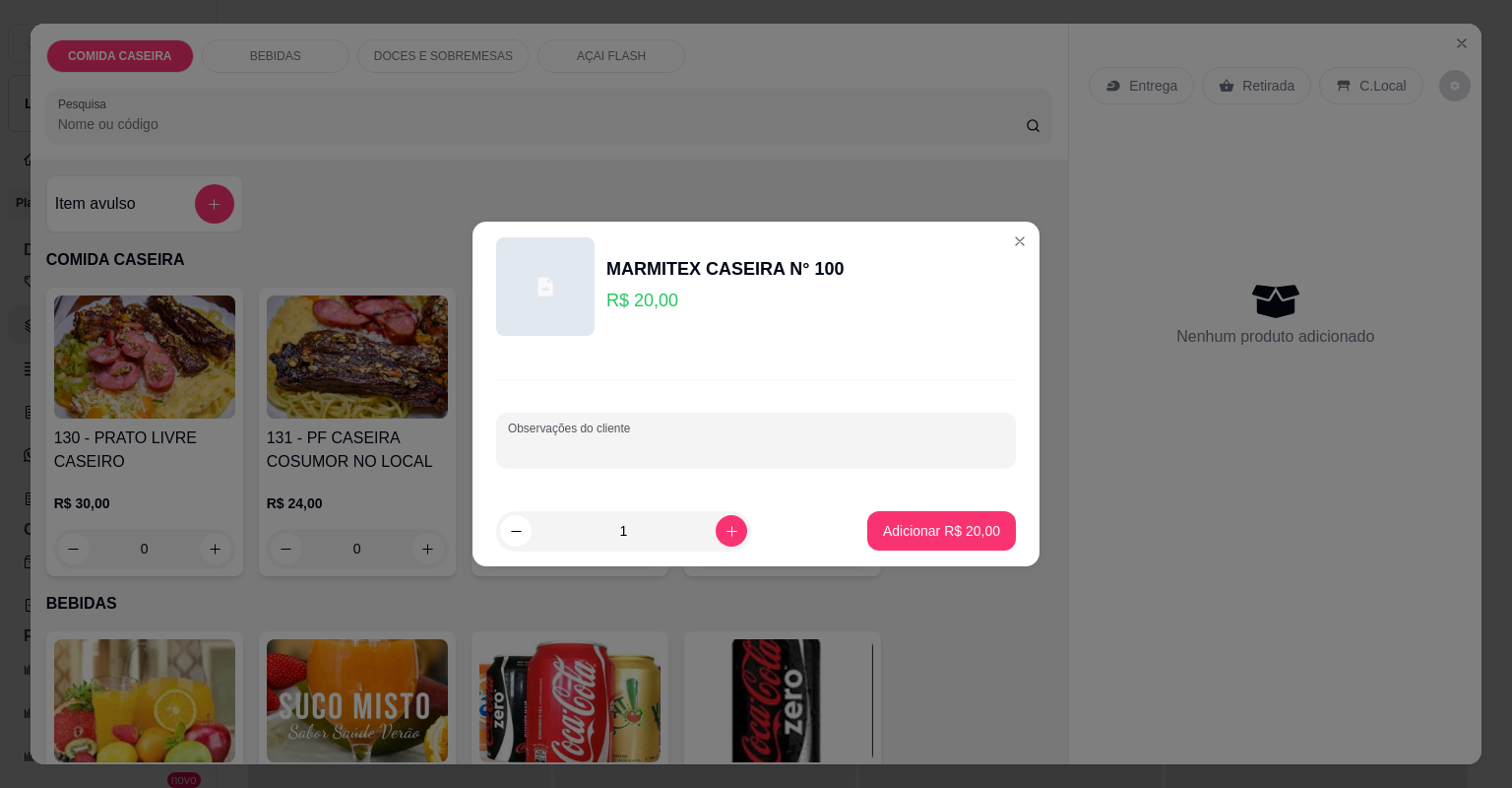 click on "Observações do cliente" at bounding box center [756, 448] 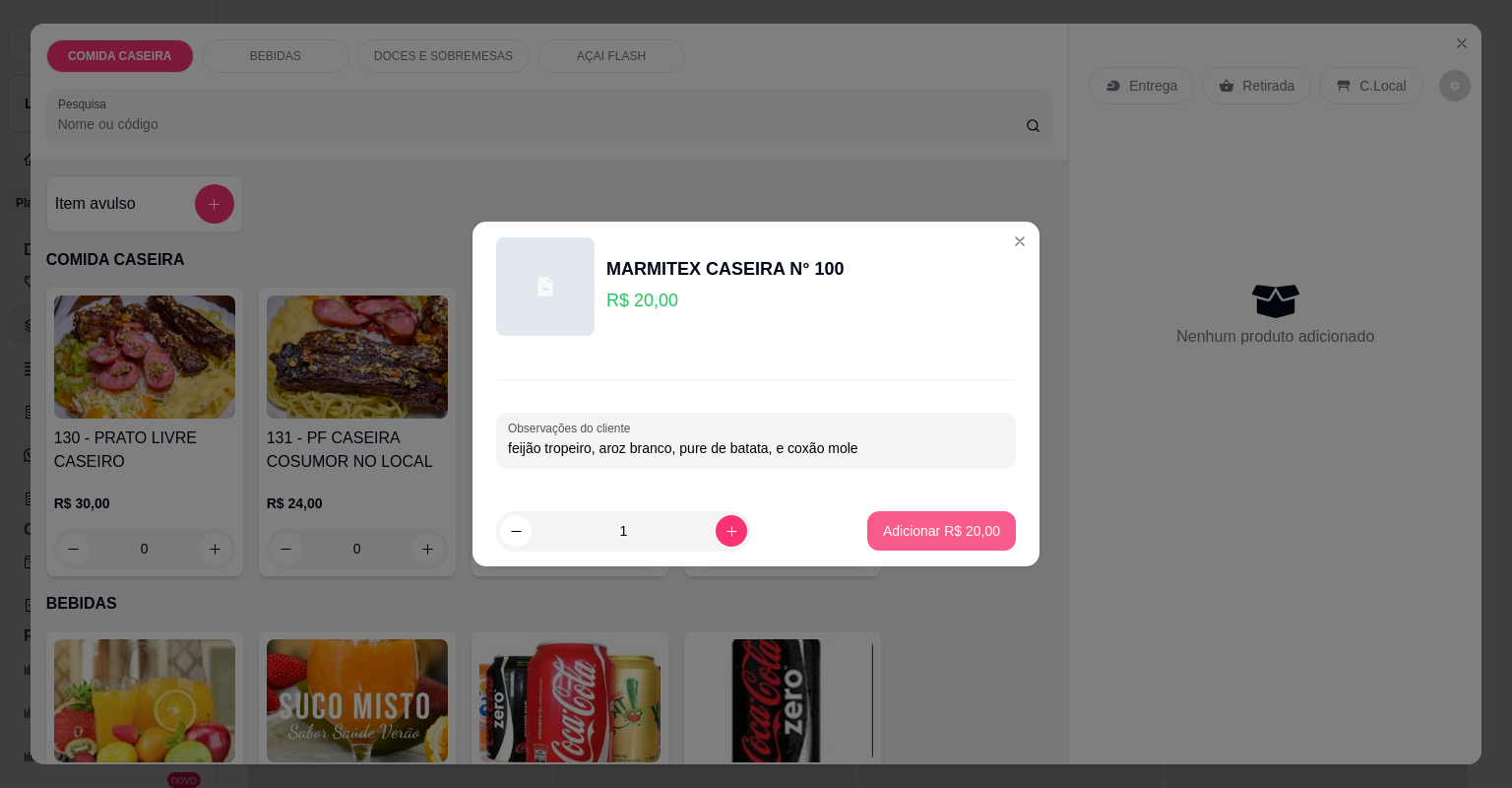 type on "feijão tropeiro, aroz branco, pure de batata, e coxão mole" 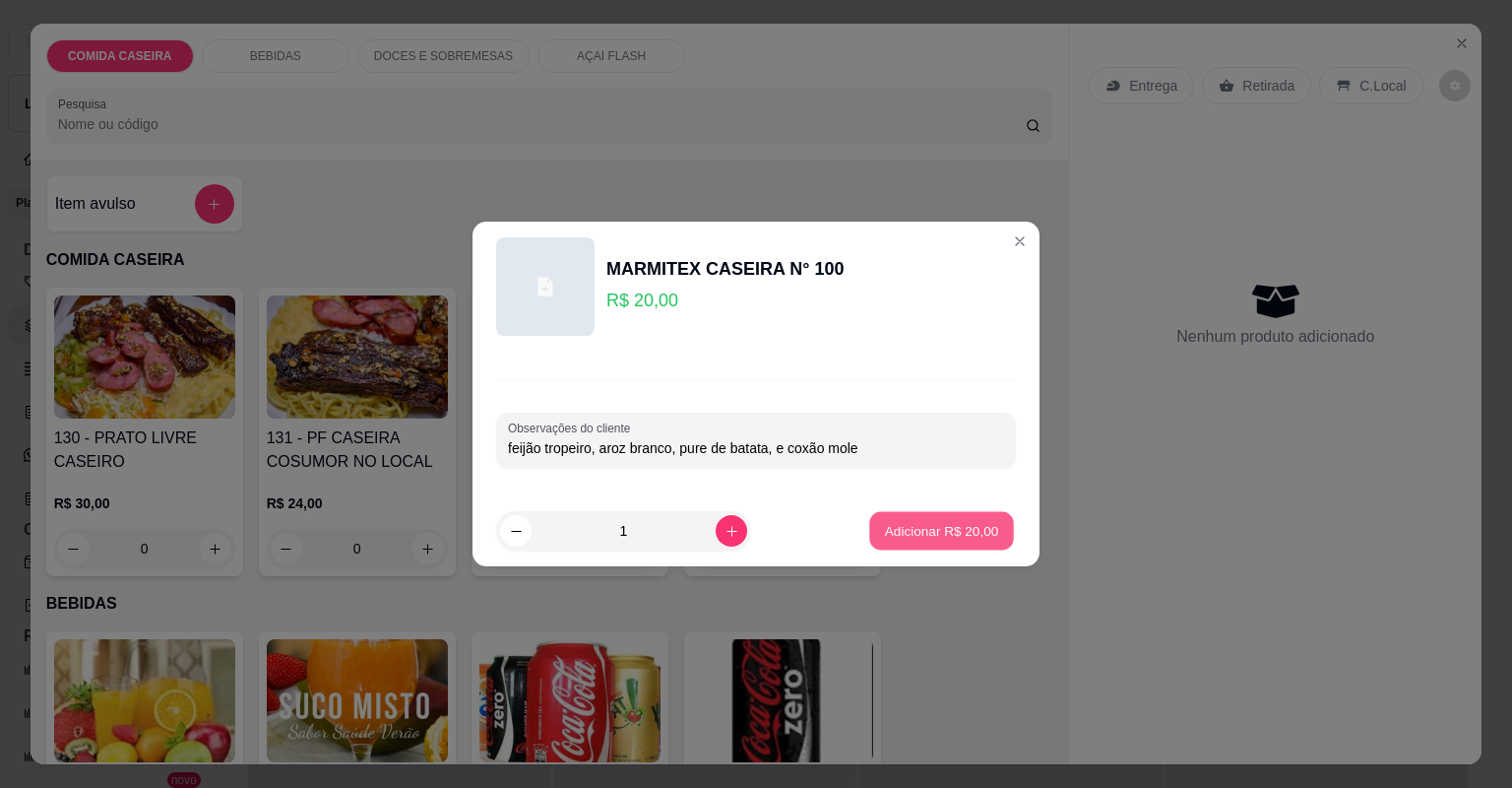 click on "Adicionar   R$ 20,00" at bounding box center (942, 530) 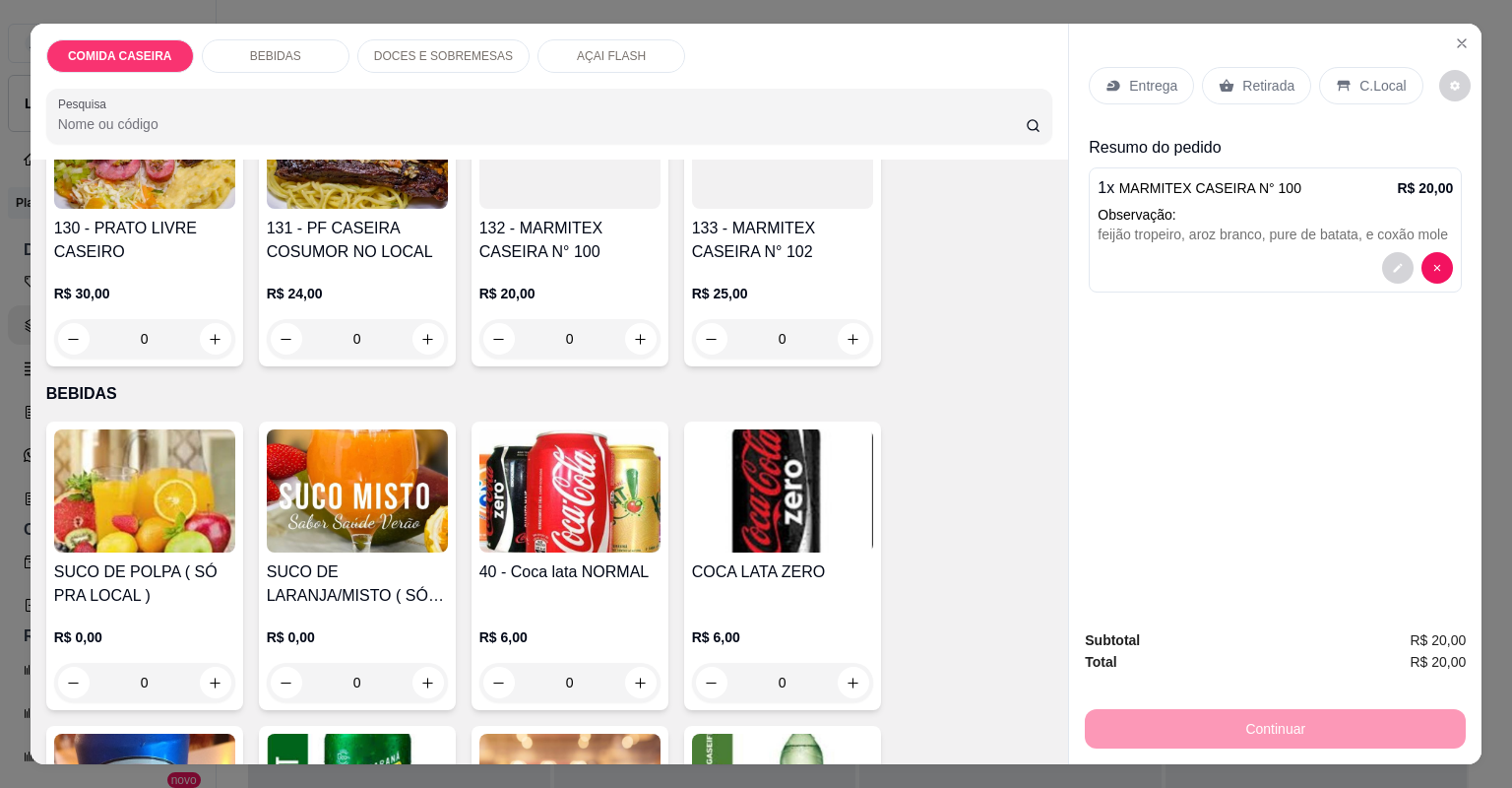 scroll, scrollTop: 236, scrollLeft: 0, axis: vertical 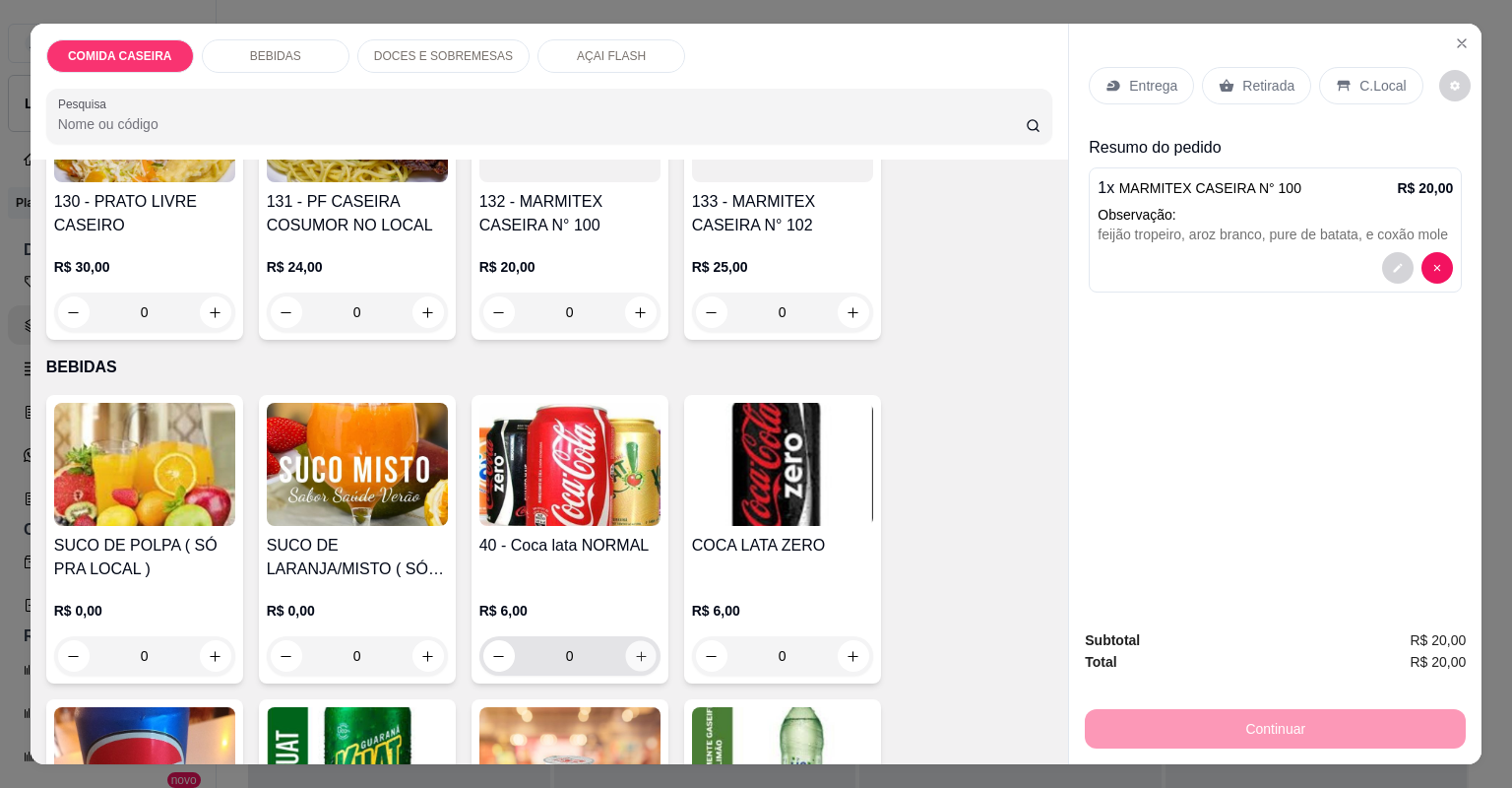 click 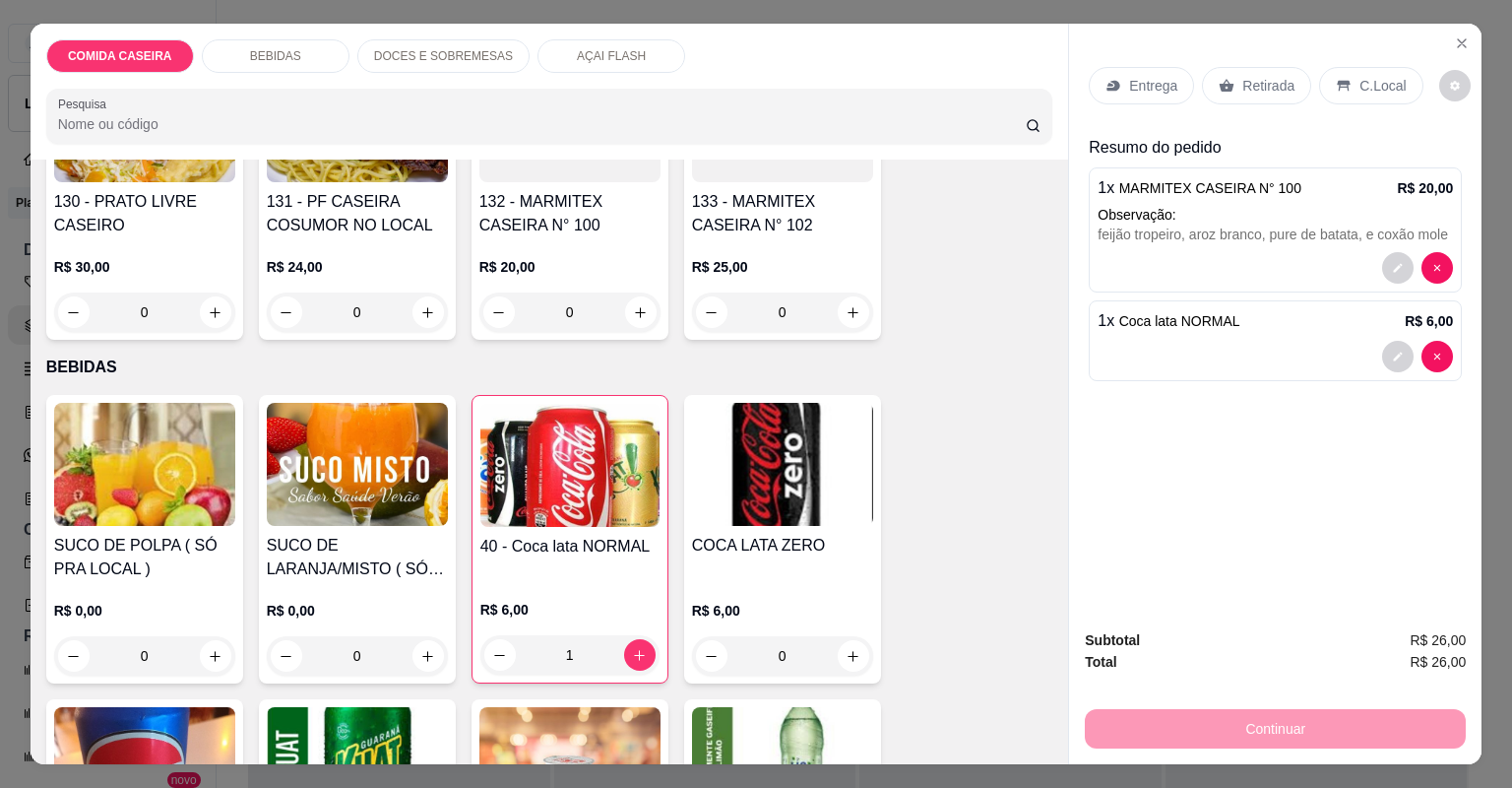 click on "Entrega" at bounding box center [1153, 86] 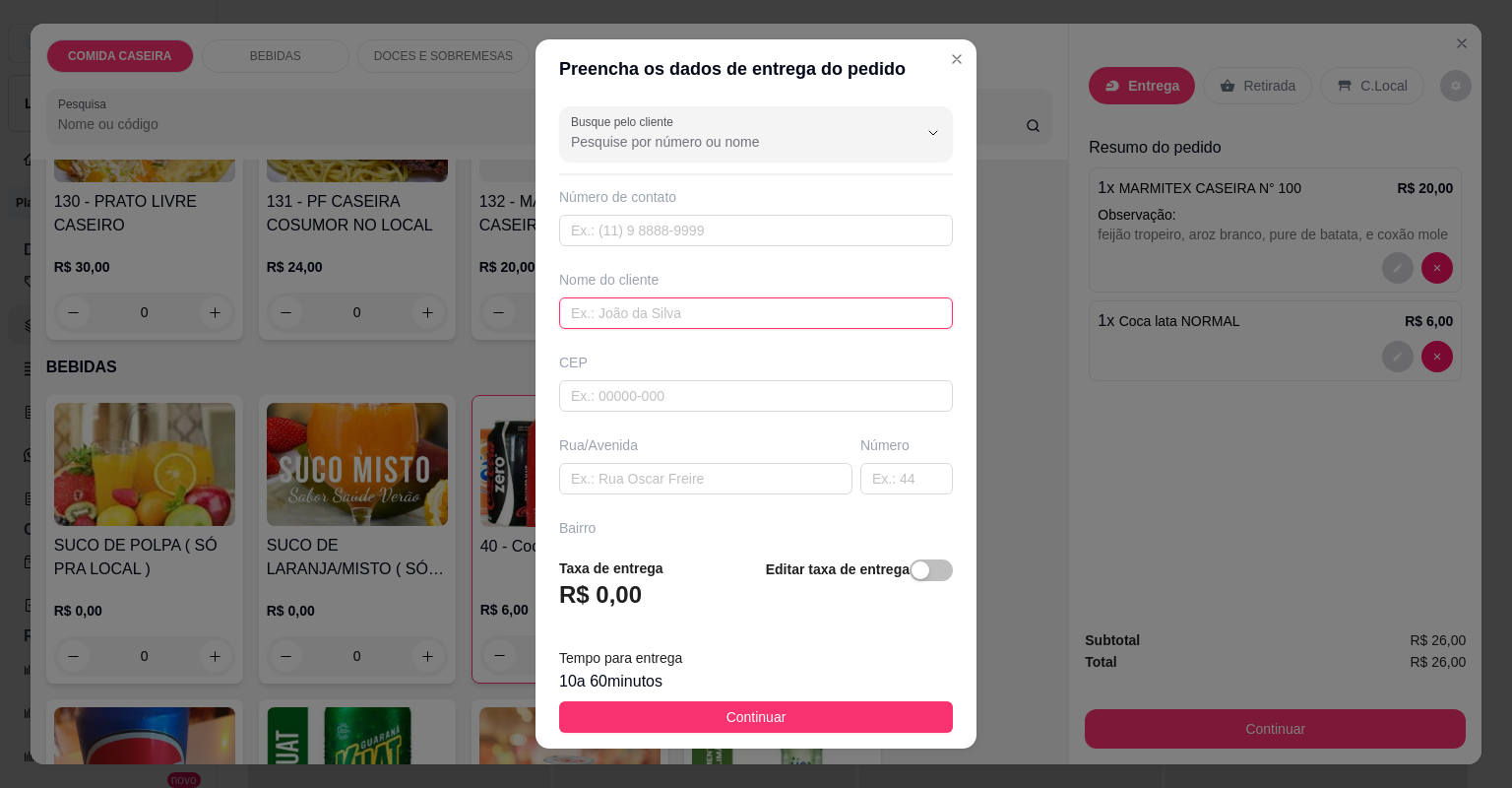 click at bounding box center (756, 313) 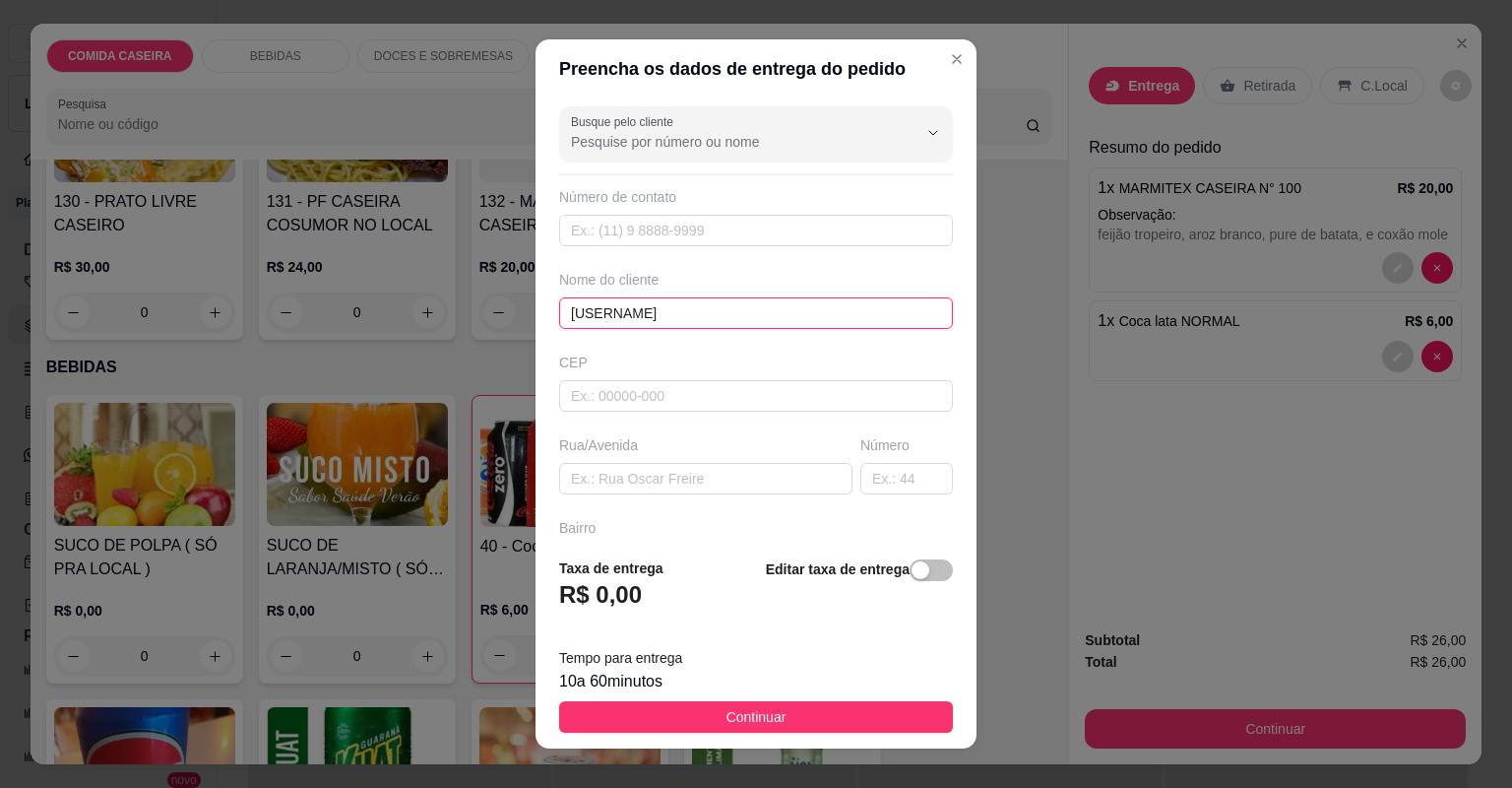 type on "[USERNAME]" 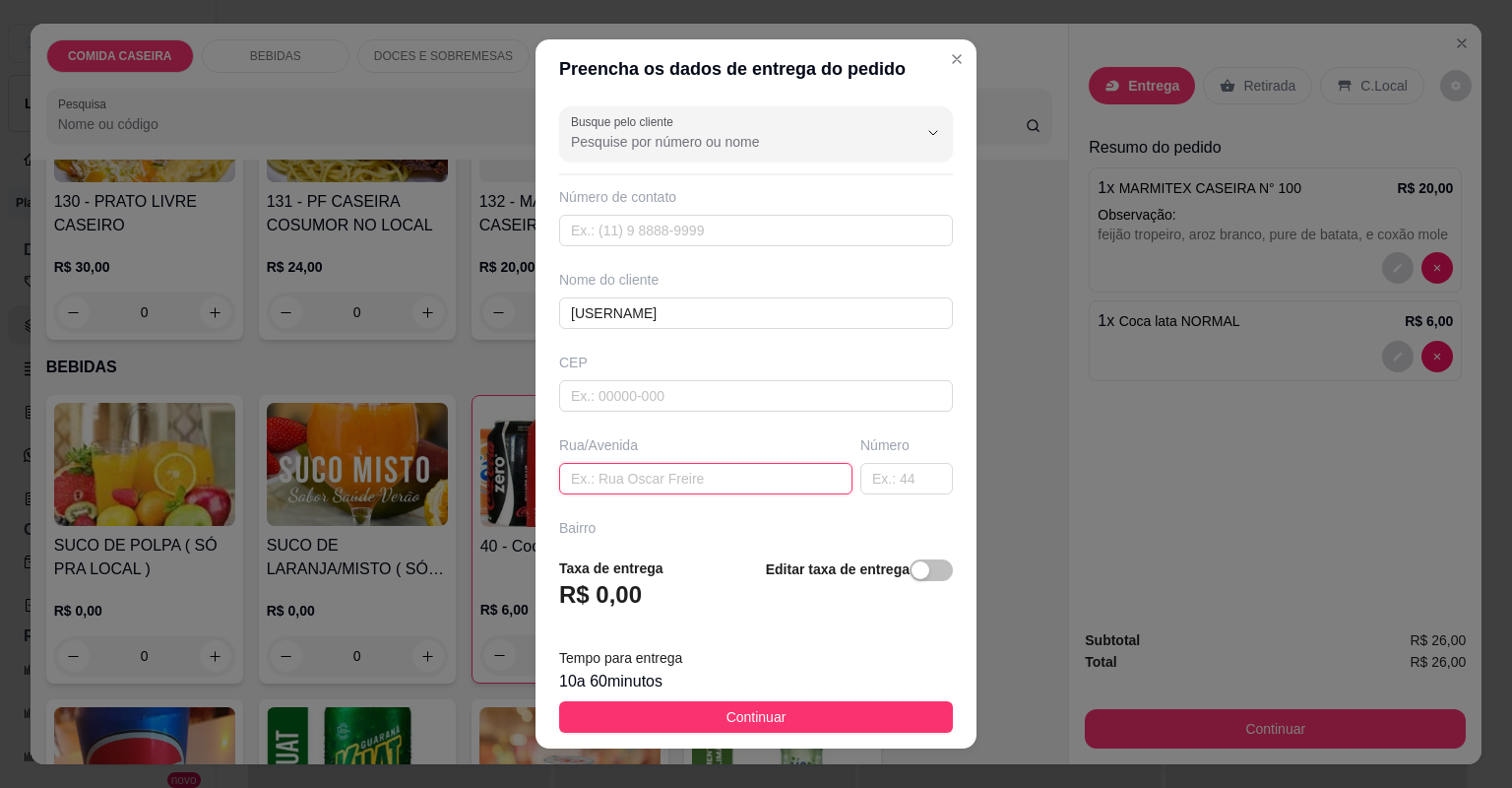 click at bounding box center (706, 479) 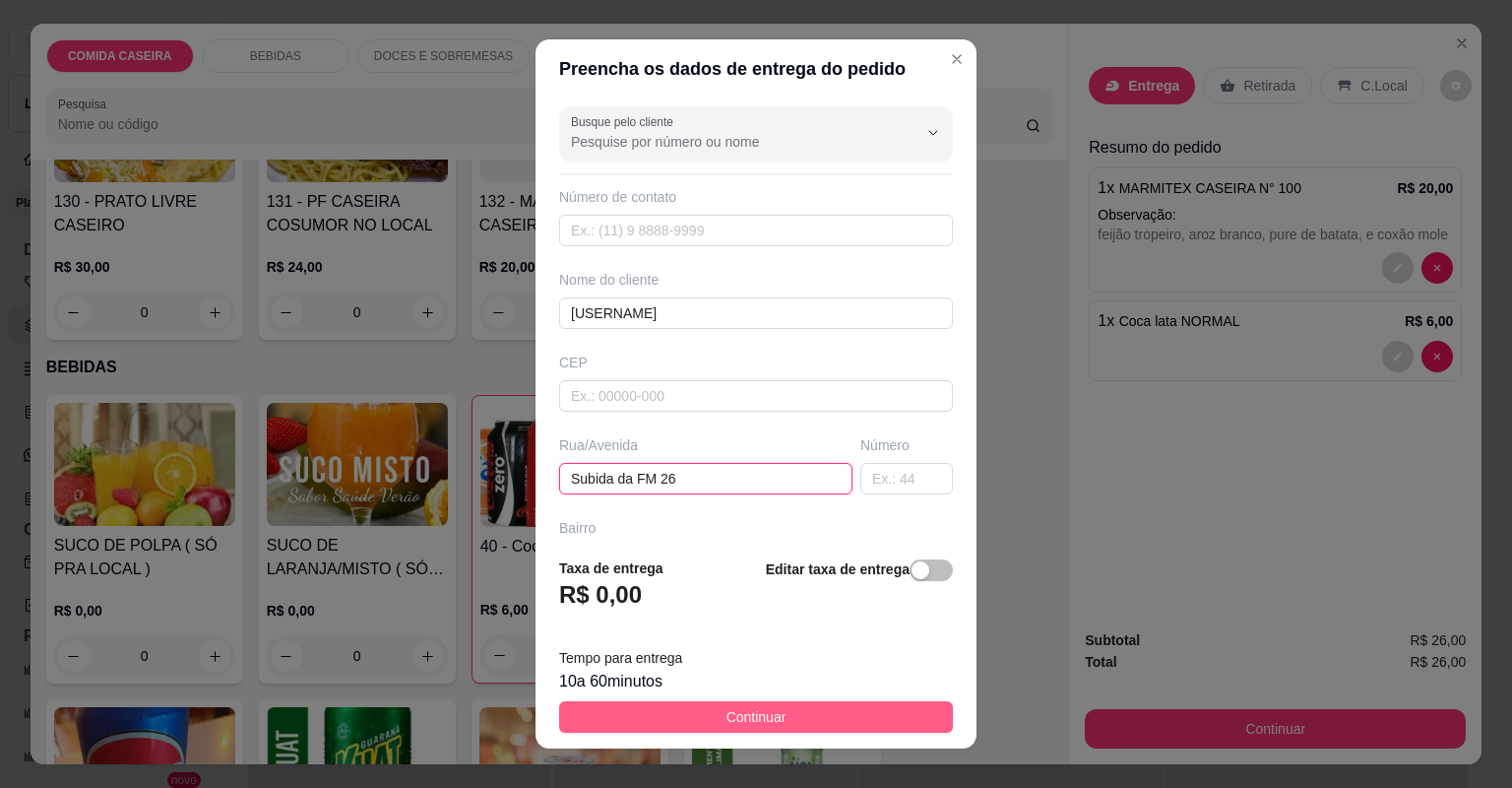 type on "Subida da FM 26" 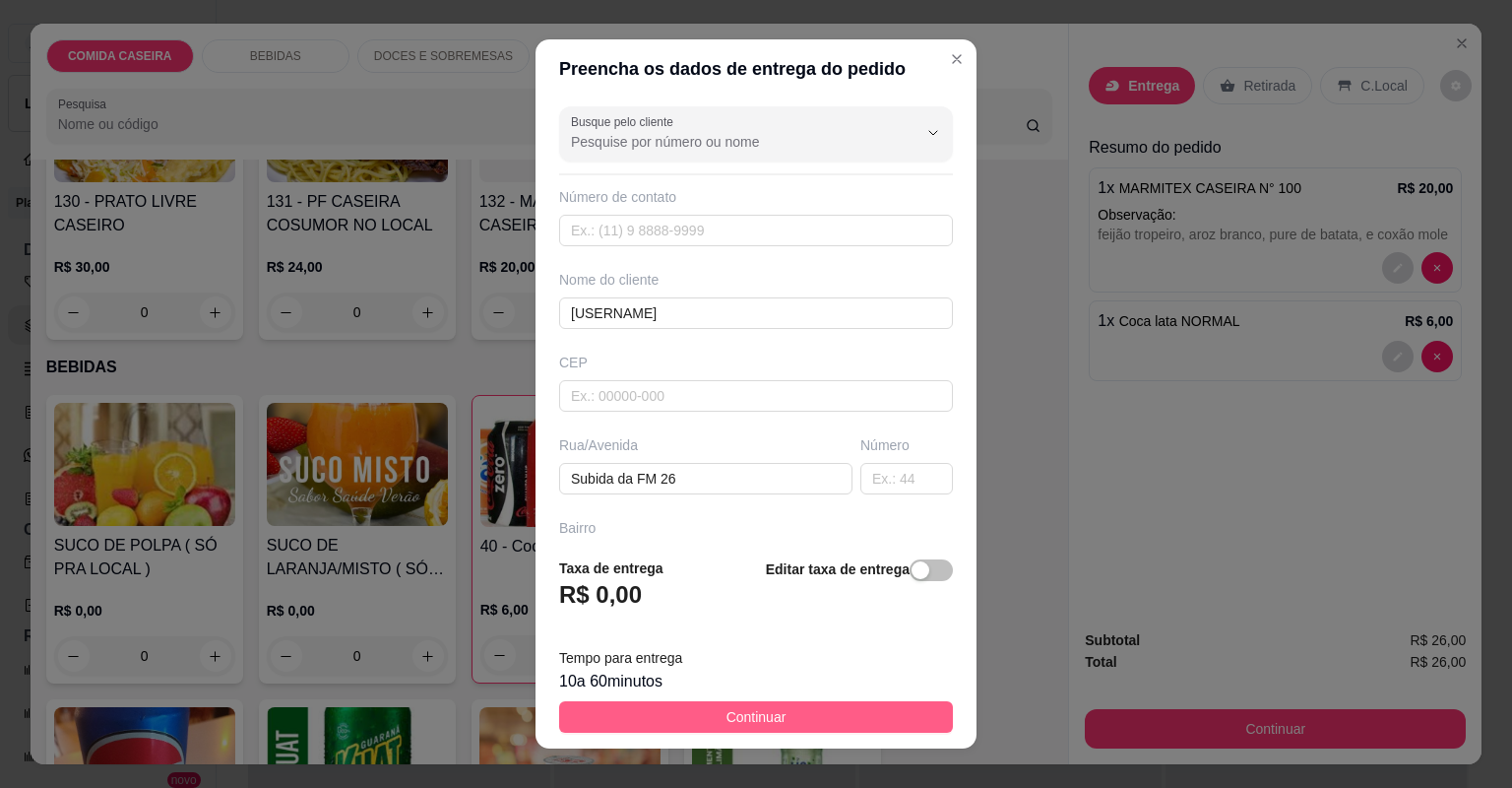 click on "Continuar" at bounding box center [756, 717] 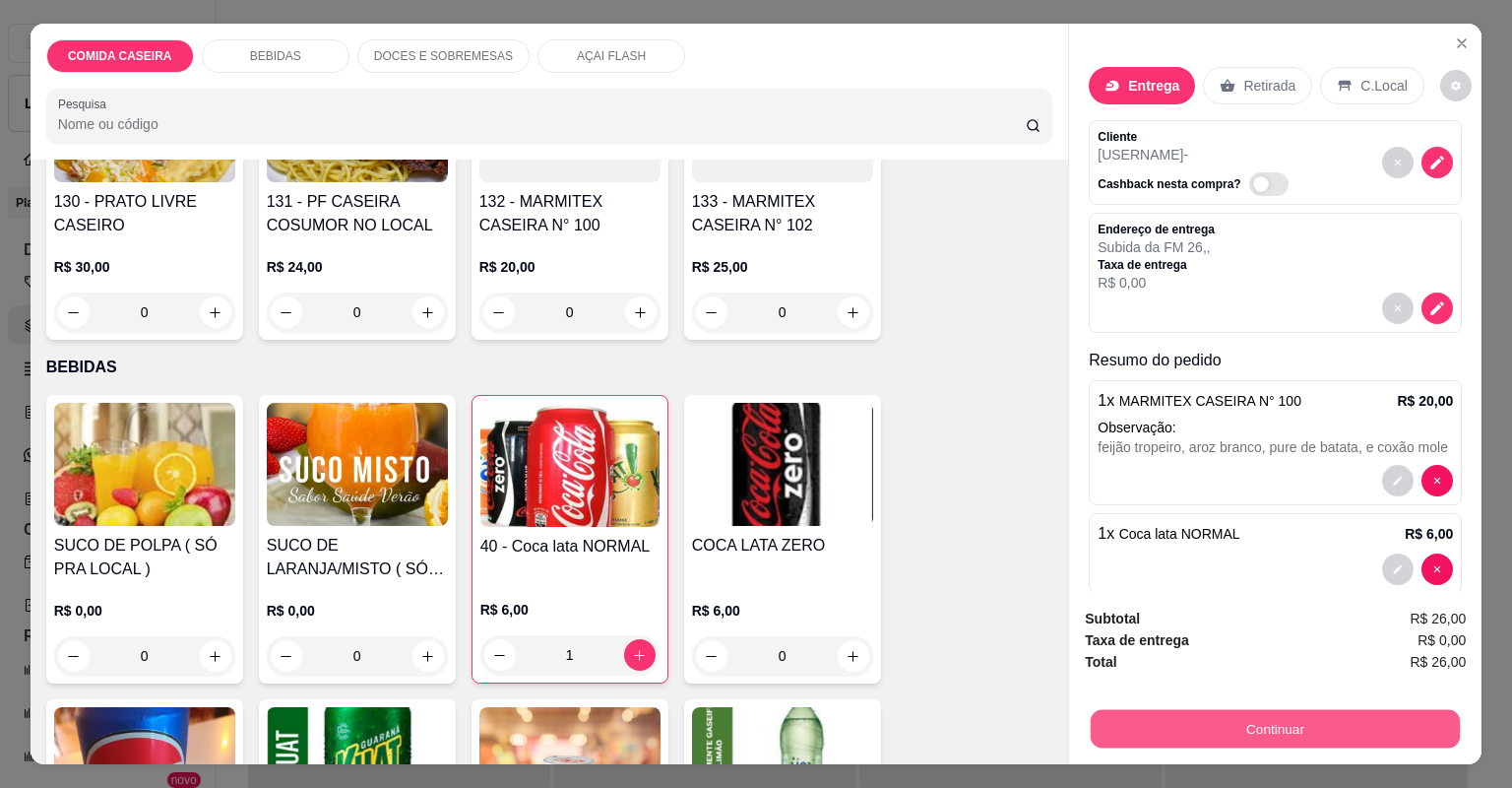 click on "Continuar" at bounding box center [1275, 729] 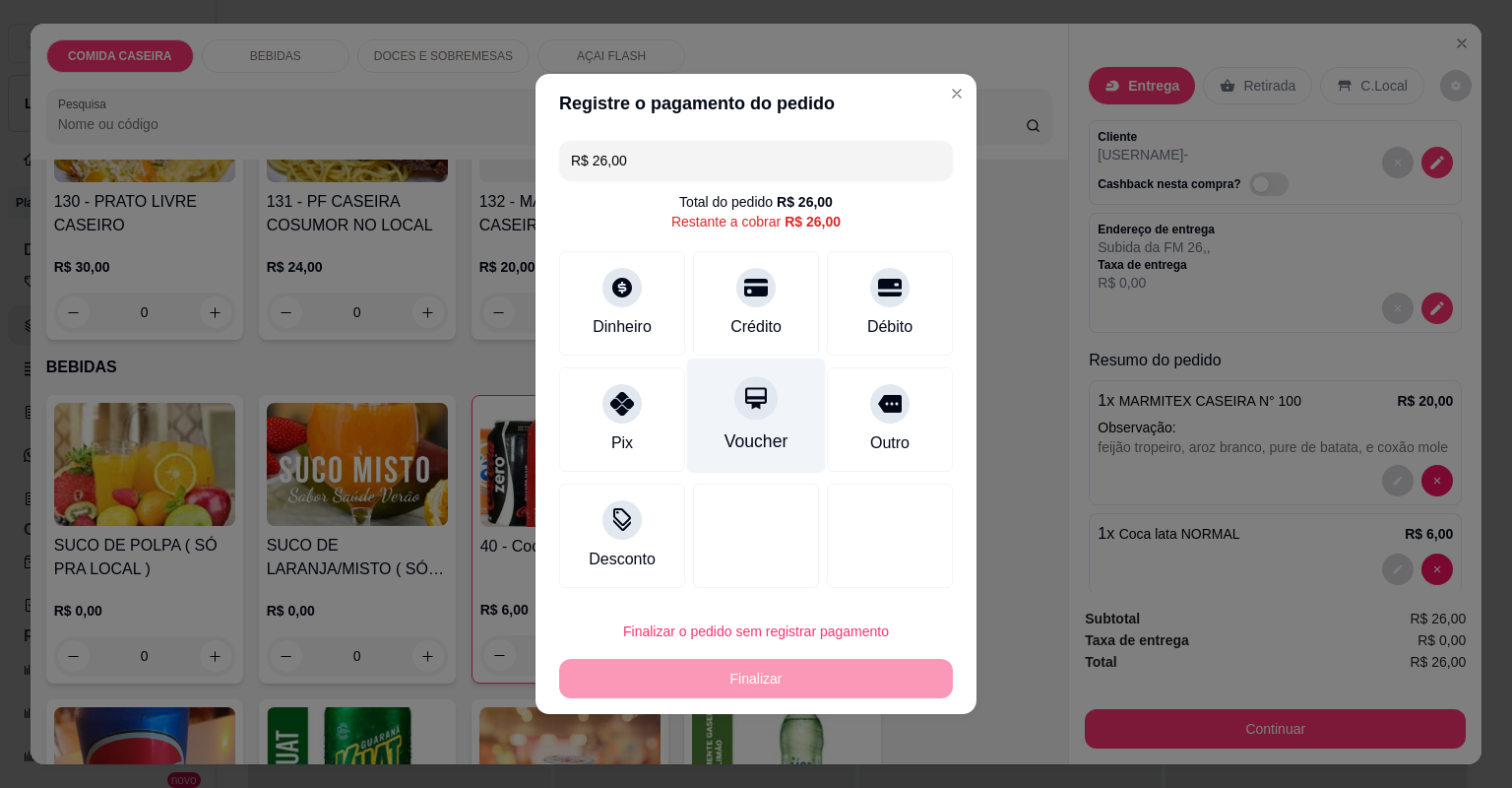 drag, startPoint x: 760, startPoint y: 293, endPoint x: 760, endPoint y: 331, distance: 38 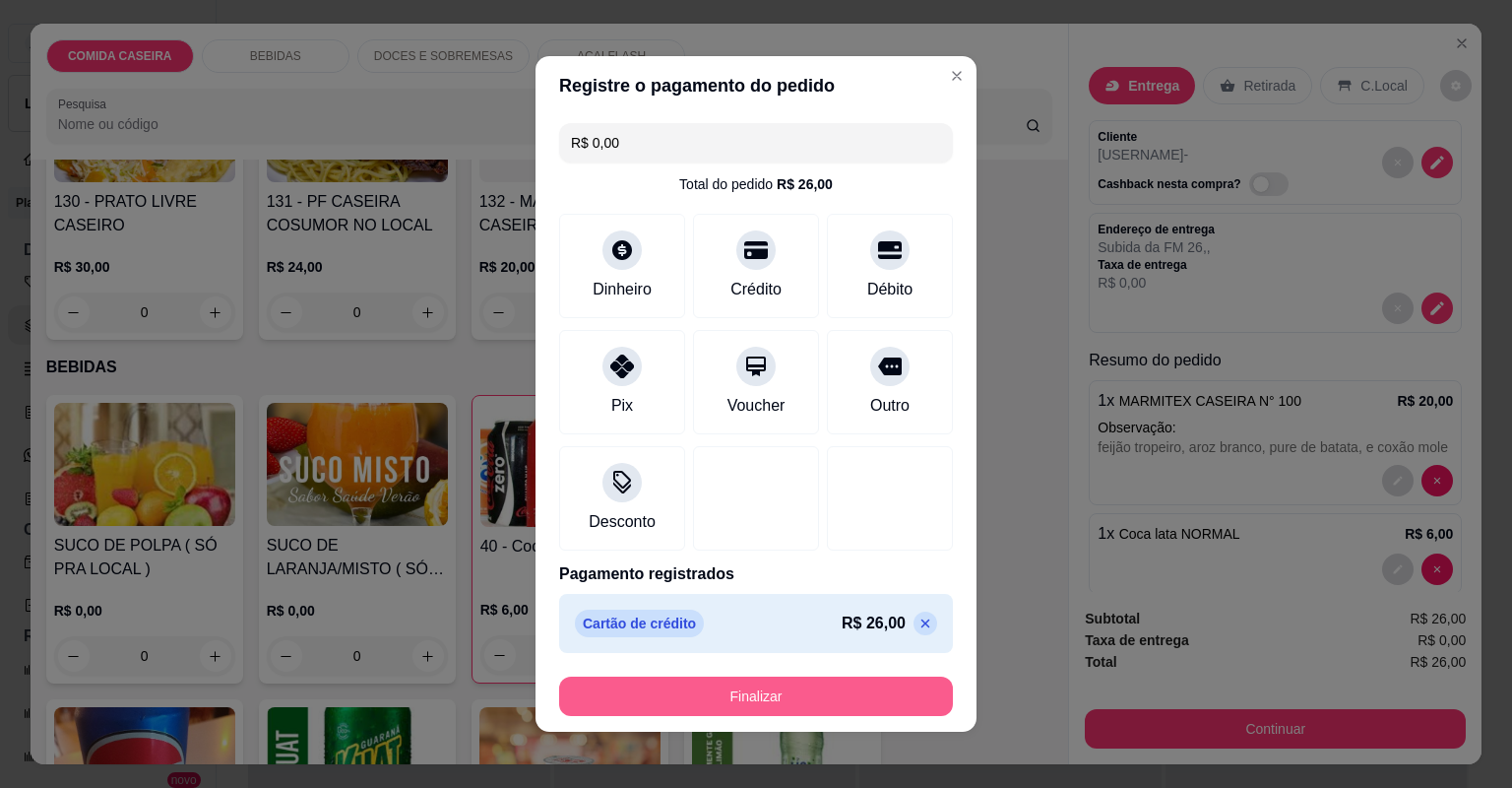 click on "Finalizar" at bounding box center (756, 696) 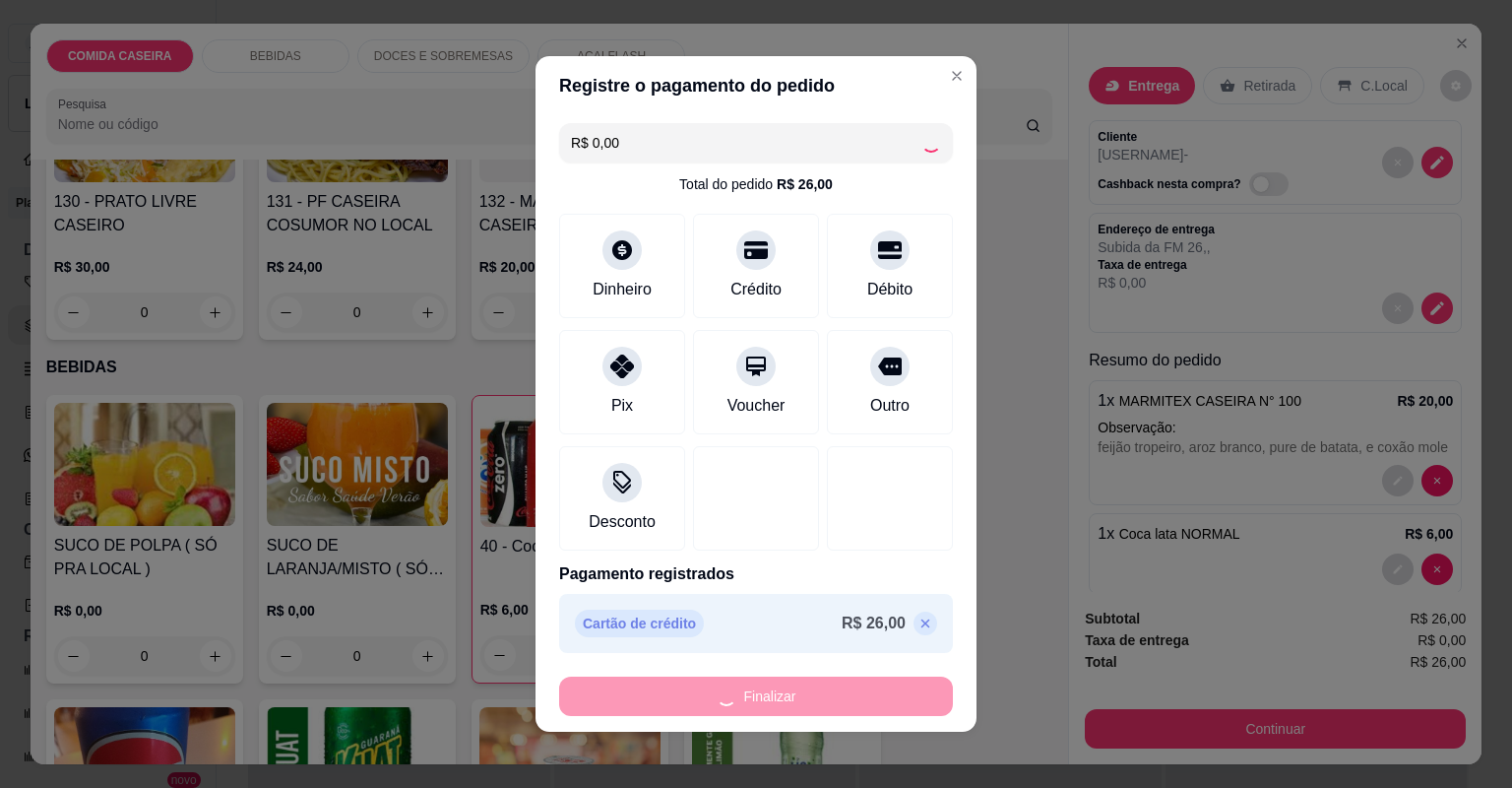 type on "0" 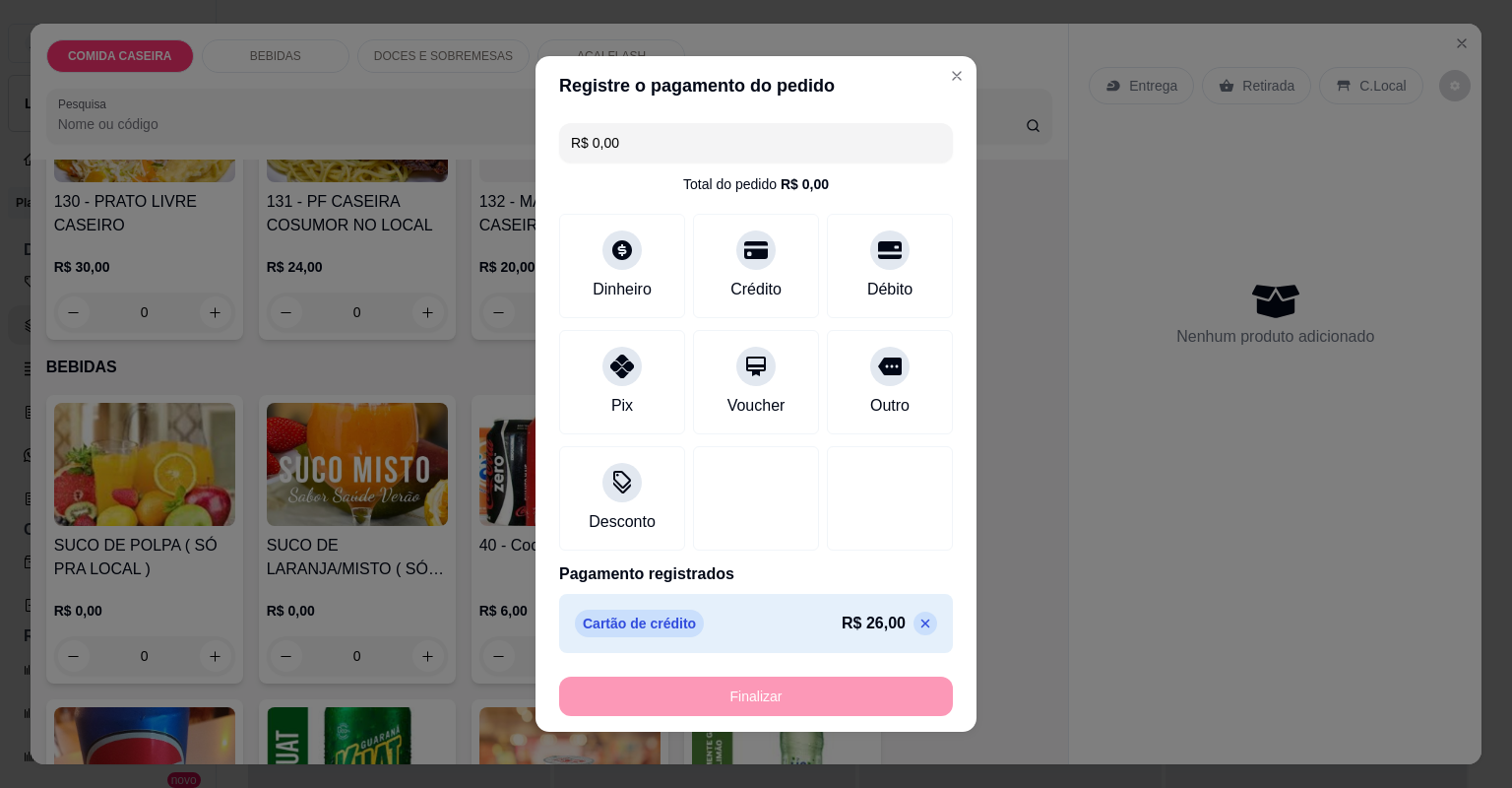 type on "-R$ 26,00" 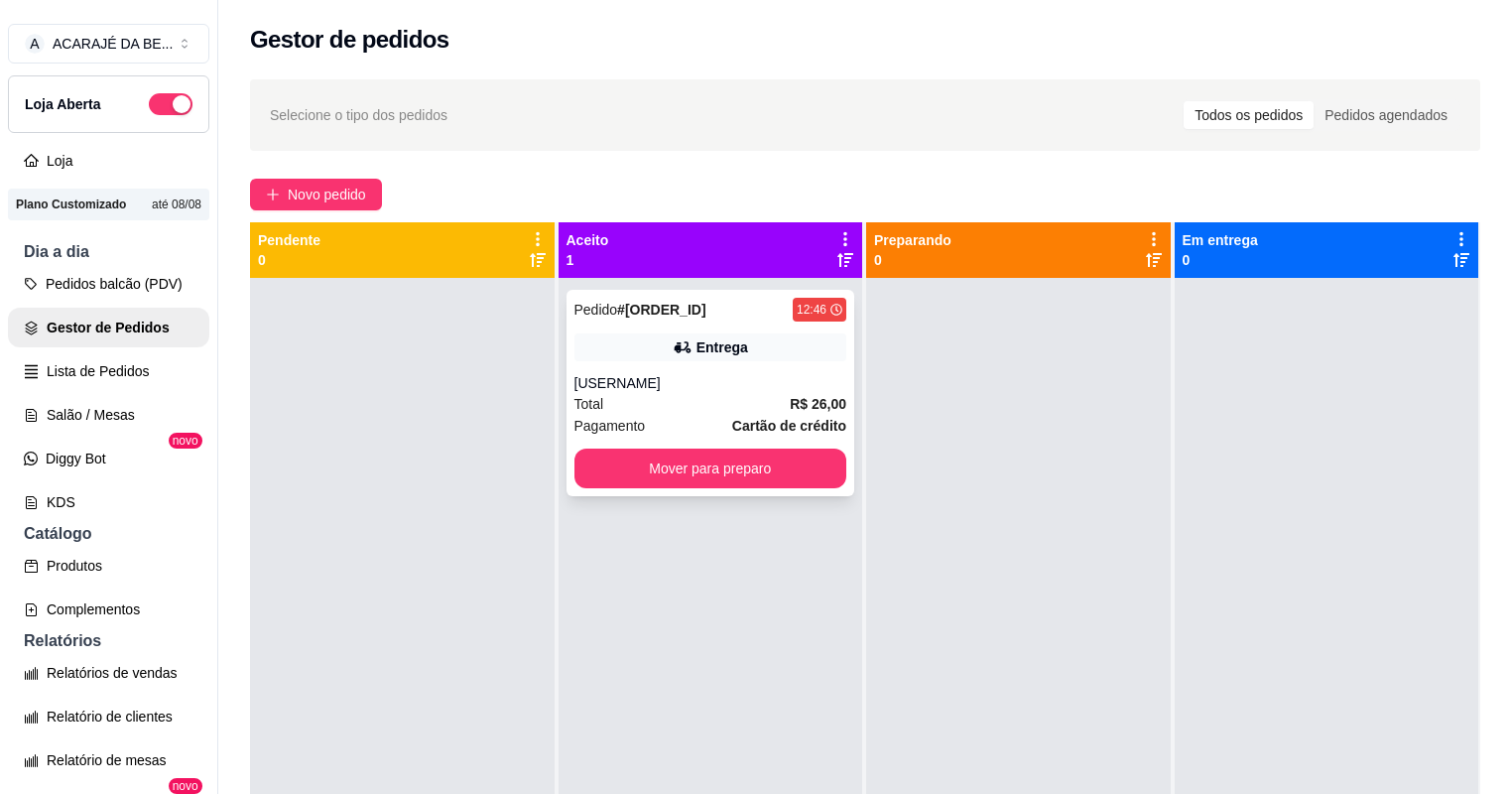 click on "[USERNAME]" at bounding box center (710, 383) 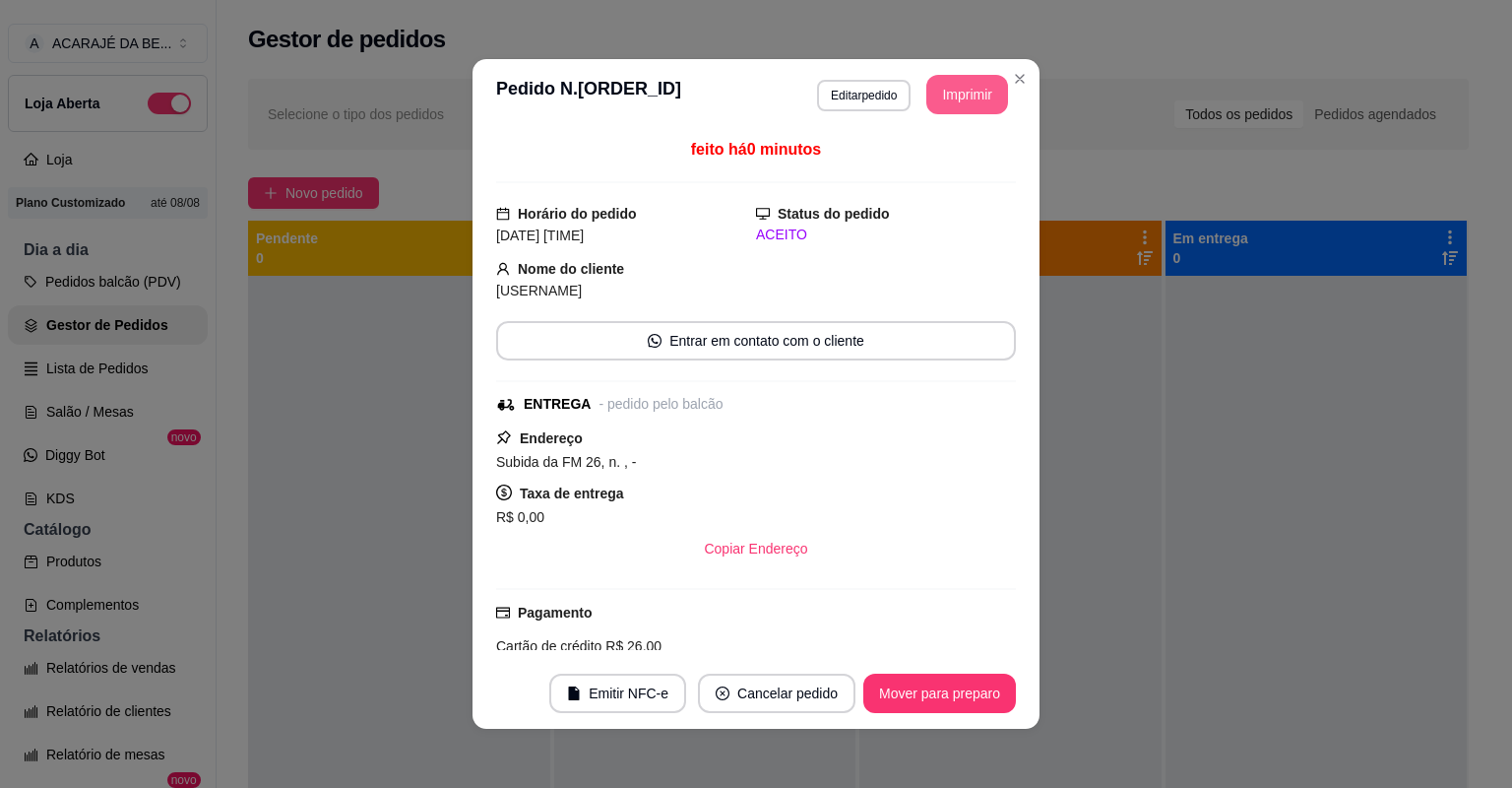 click on "Imprimir" at bounding box center (967, 95) 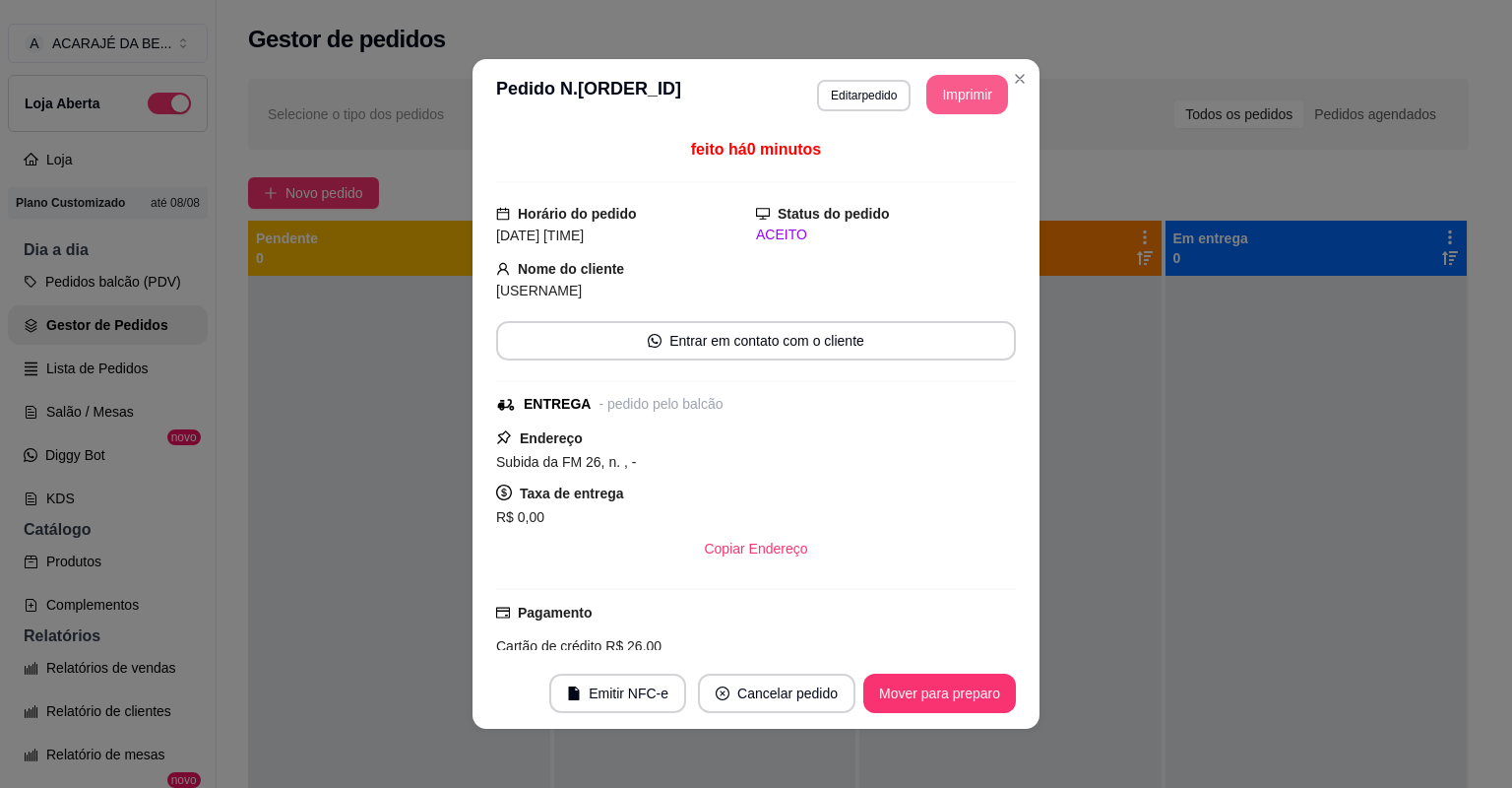 scroll, scrollTop: 0, scrollLeft: 0, axis: both 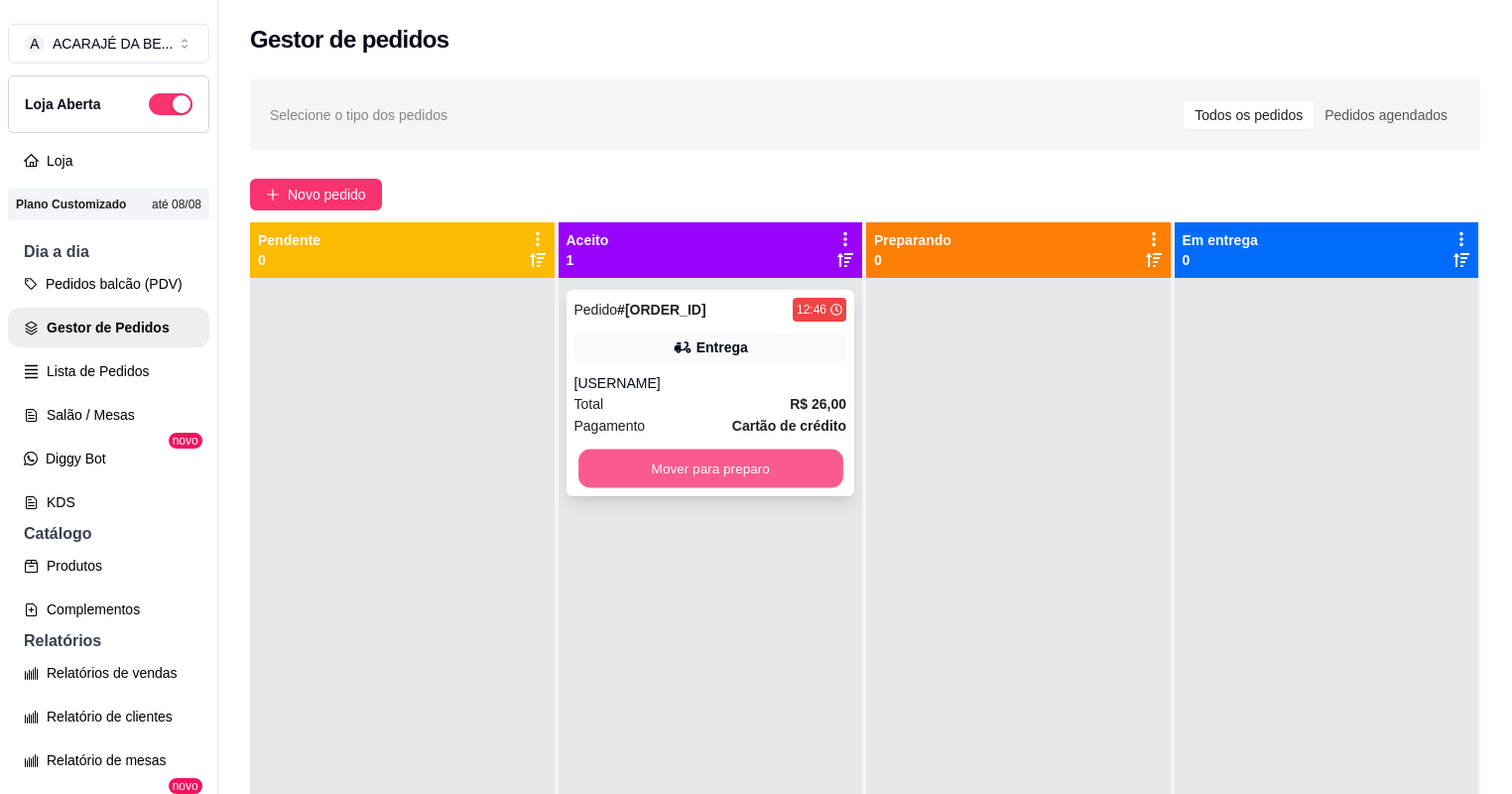 click on "Mover para preparo" at bounding box center (710, 468) 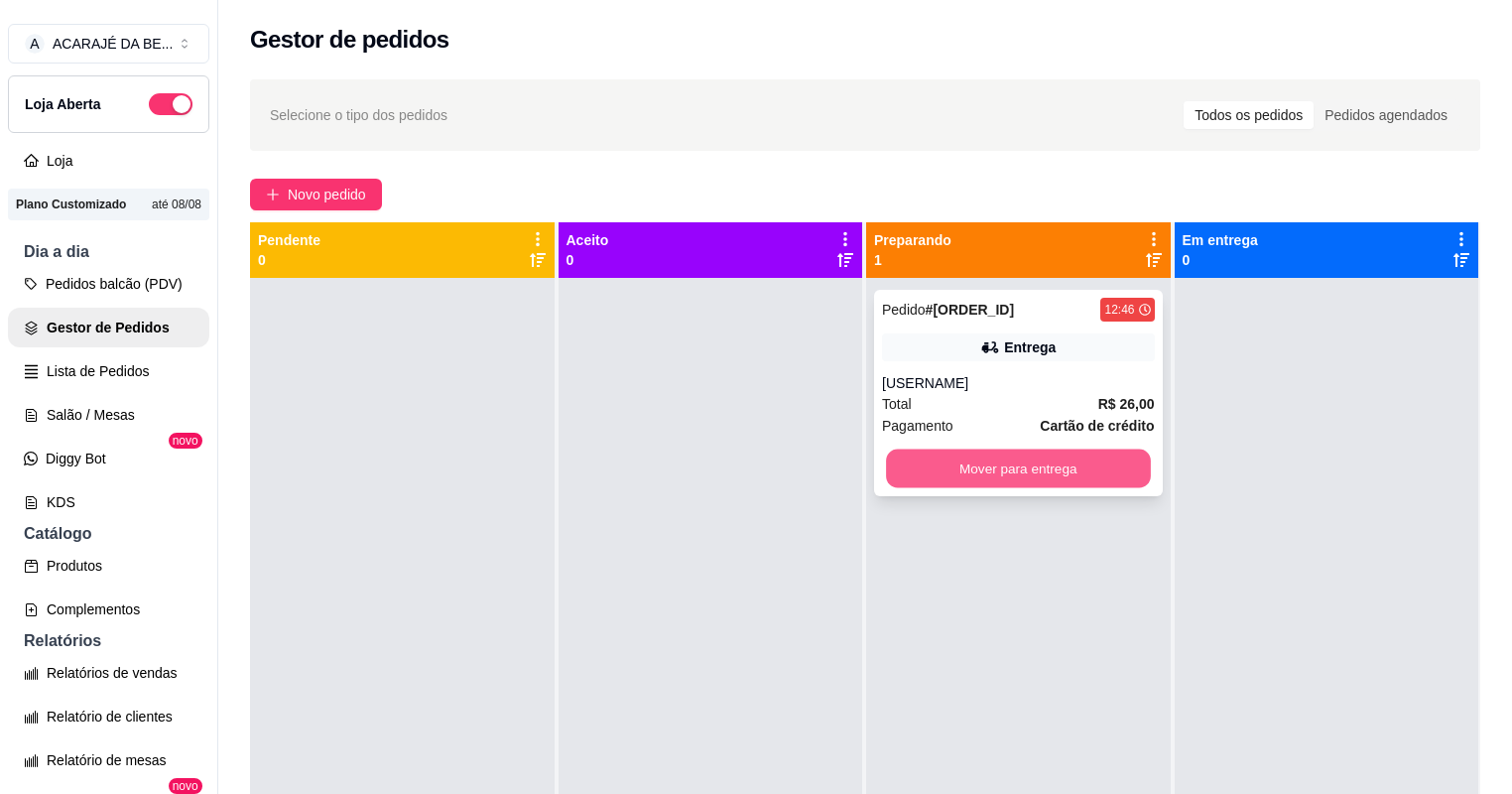 click on "Mover para entrega" at bounding box center [1018, 468] 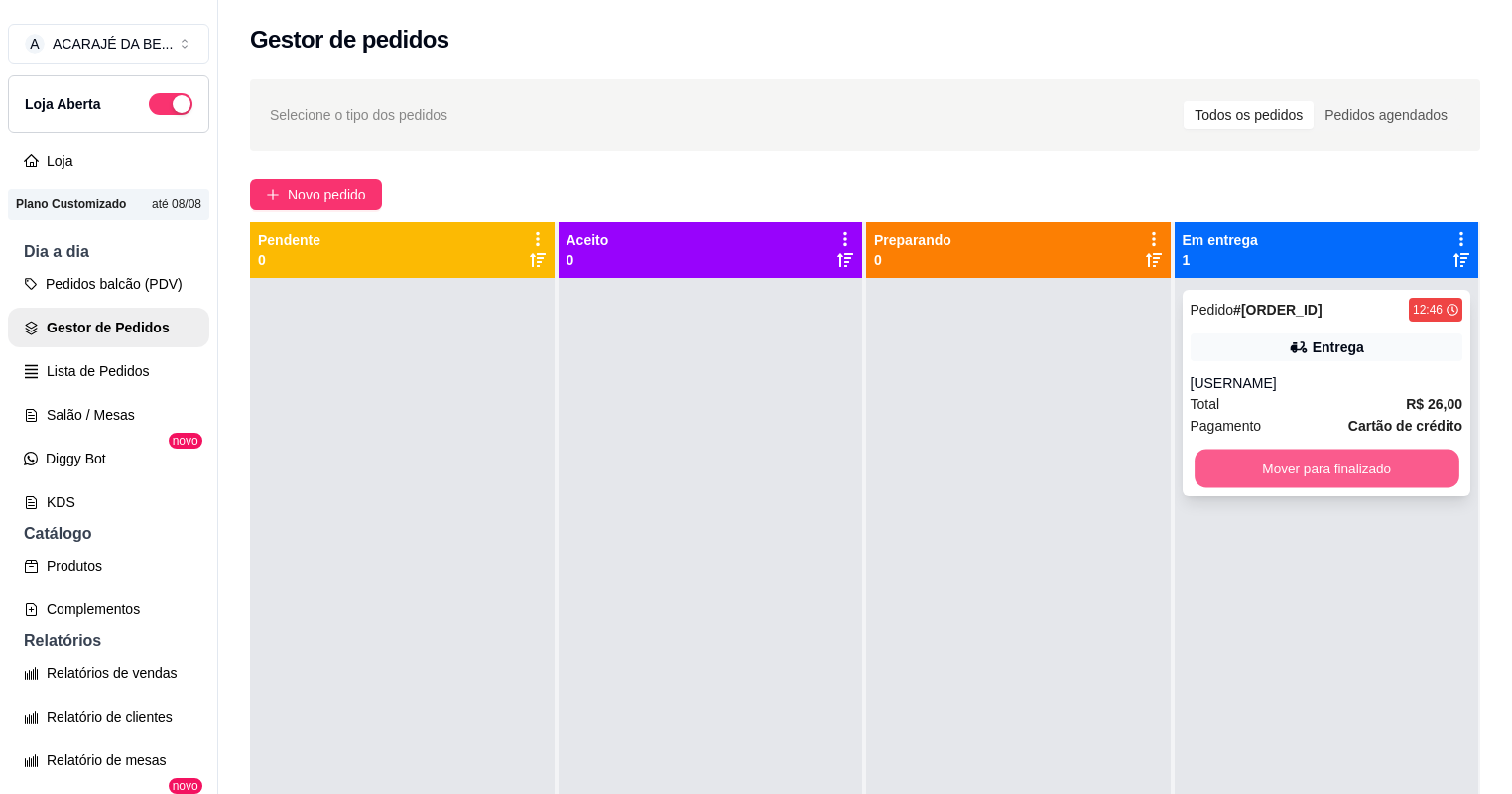 click on "Mover para finalizado" at bounding box center [1326, 468] 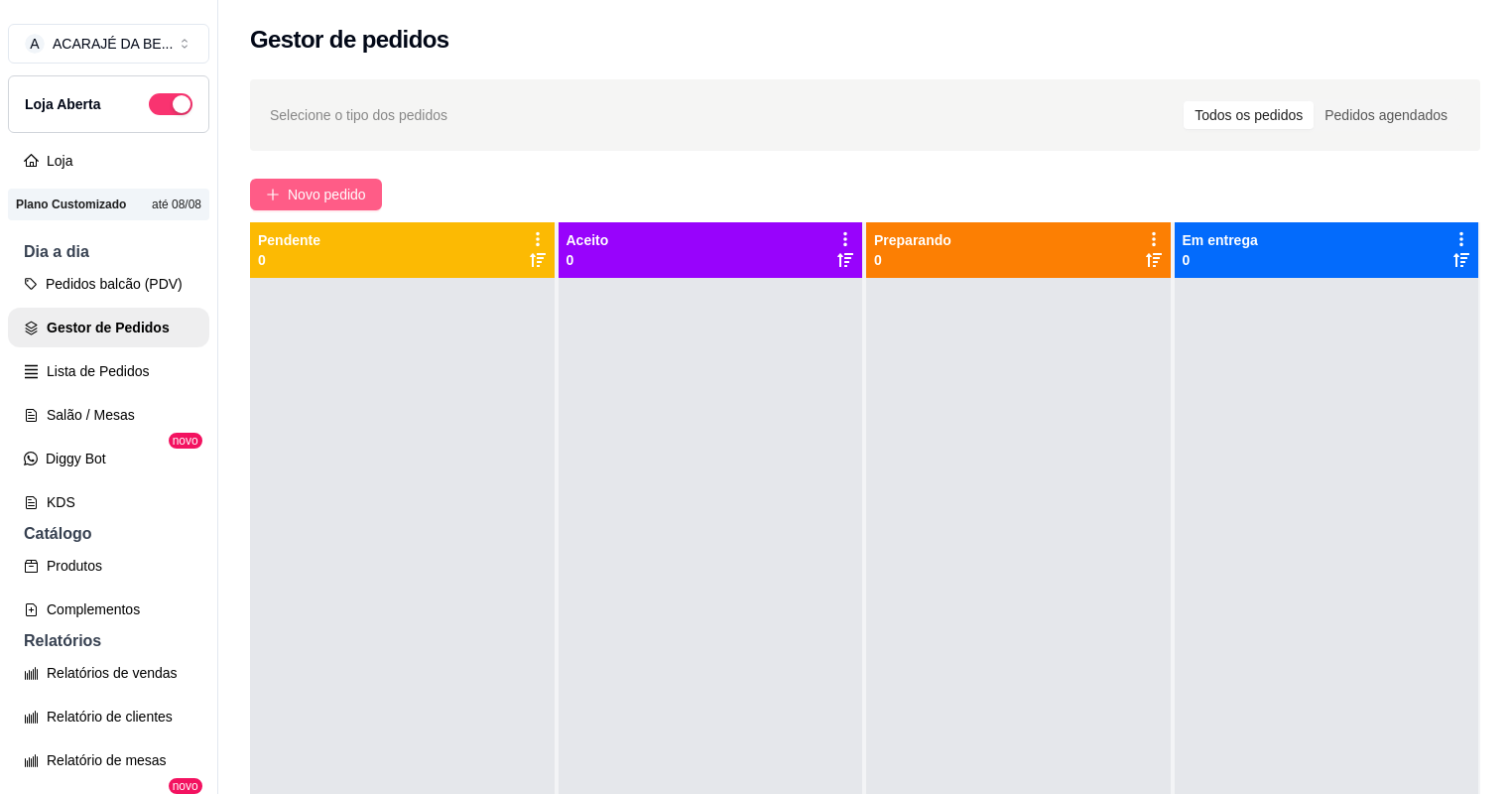 click on "Novo pedido" at bounding box center [326, 195] 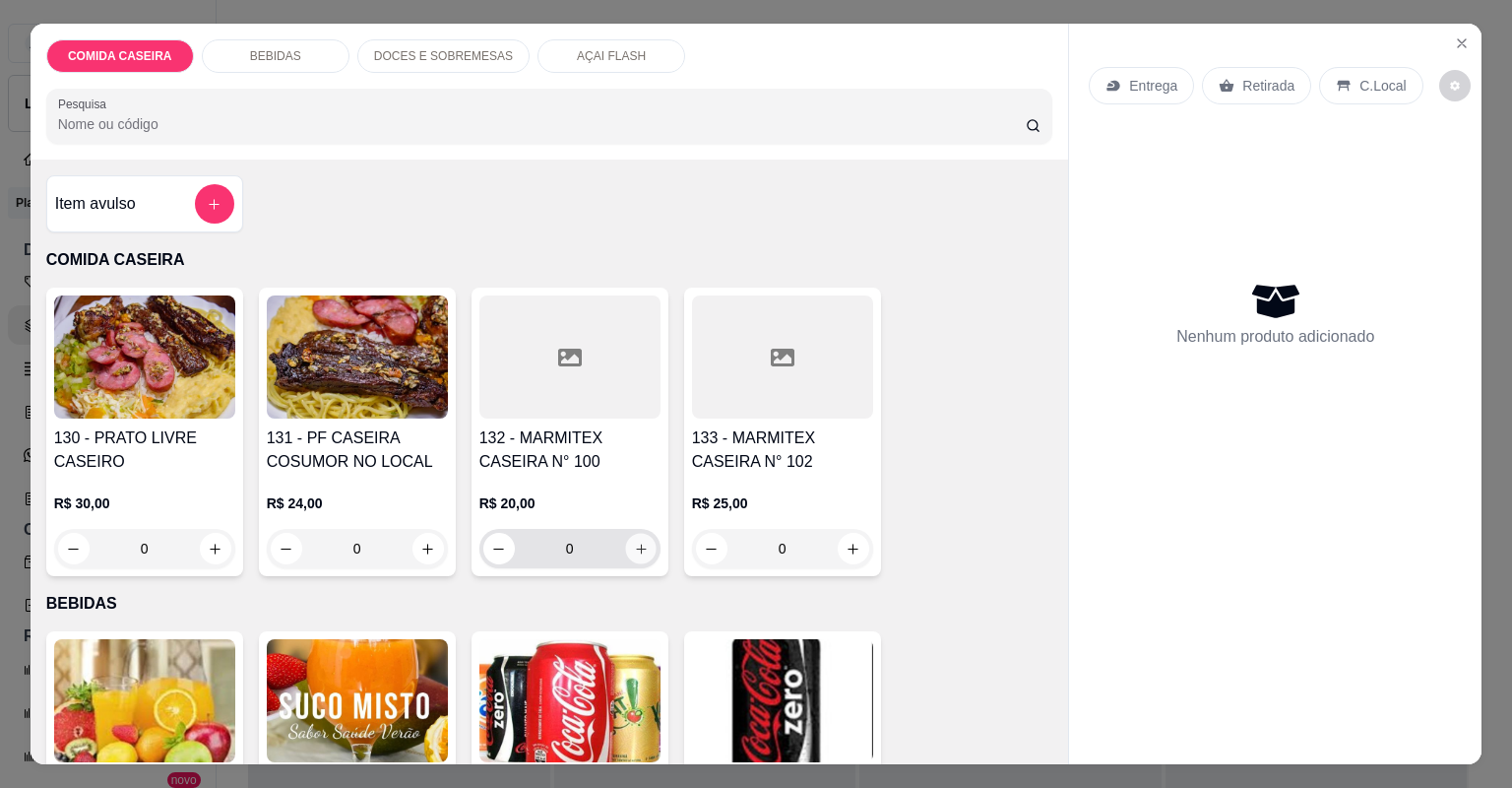 click at bounding box center (640, 548) 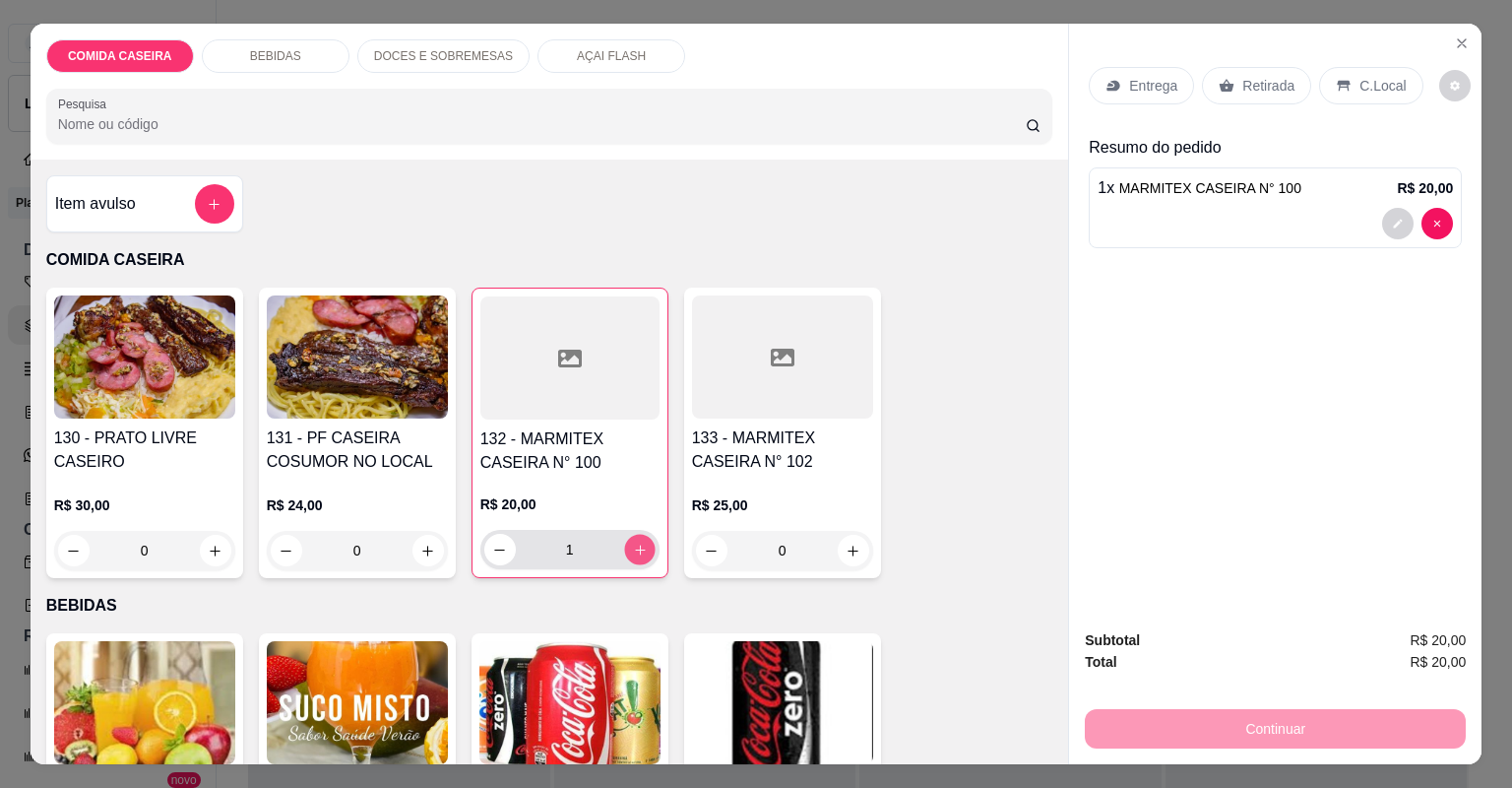 click at bounding box center (639, 549) 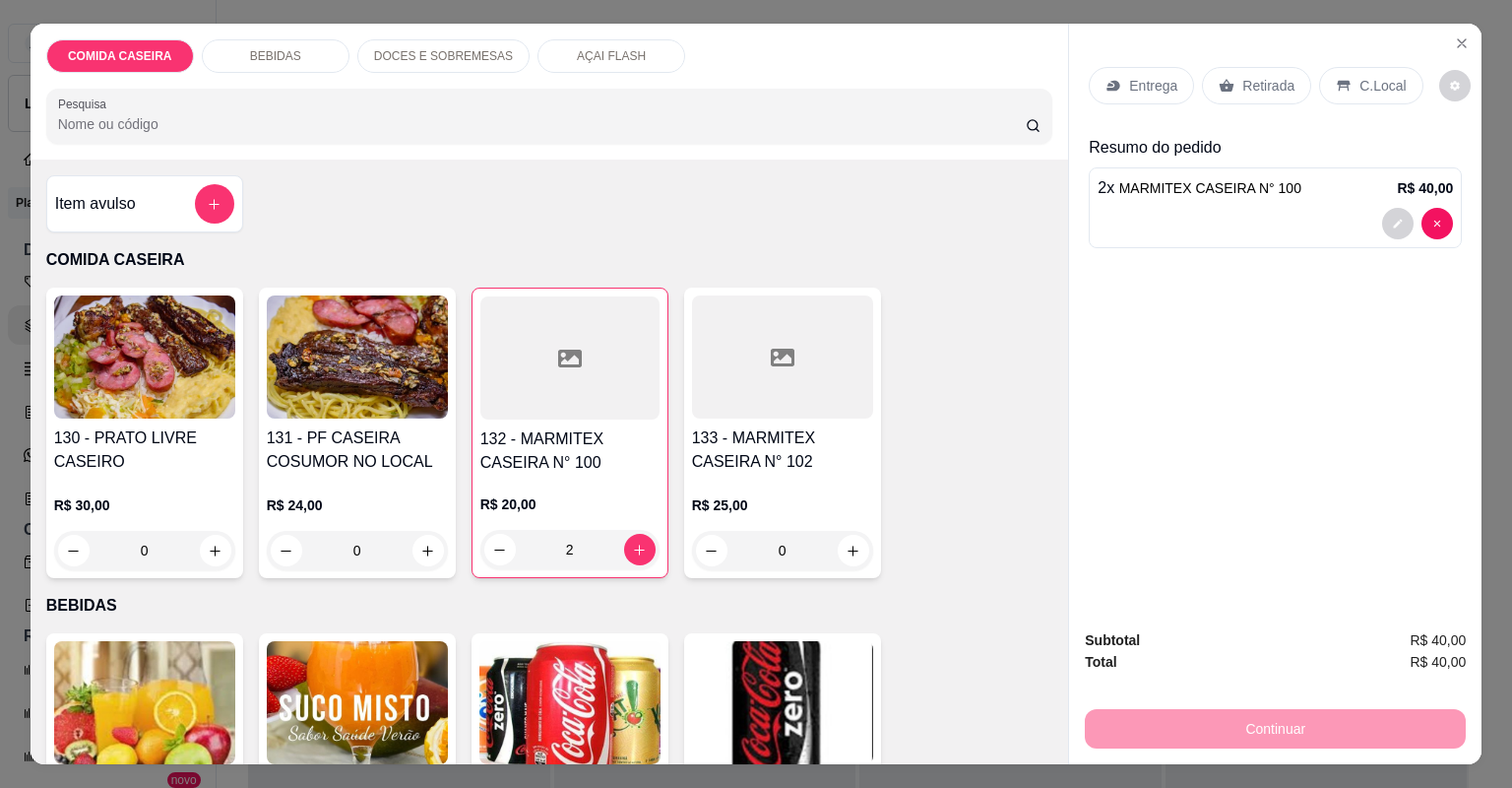 click on "130 - PRATO LIVRE CASEIRO R$ 30,00 0 131 - PF CASEIRA COSUMOR NO LOCAL R$ 24,00 0 132 - MARMITEX CASEIRA N° 100 R$ 20,00 2 133 - MARMITEX CASEIRA N° 102 R$ 25,00 0" at bounding box center (549, 432) 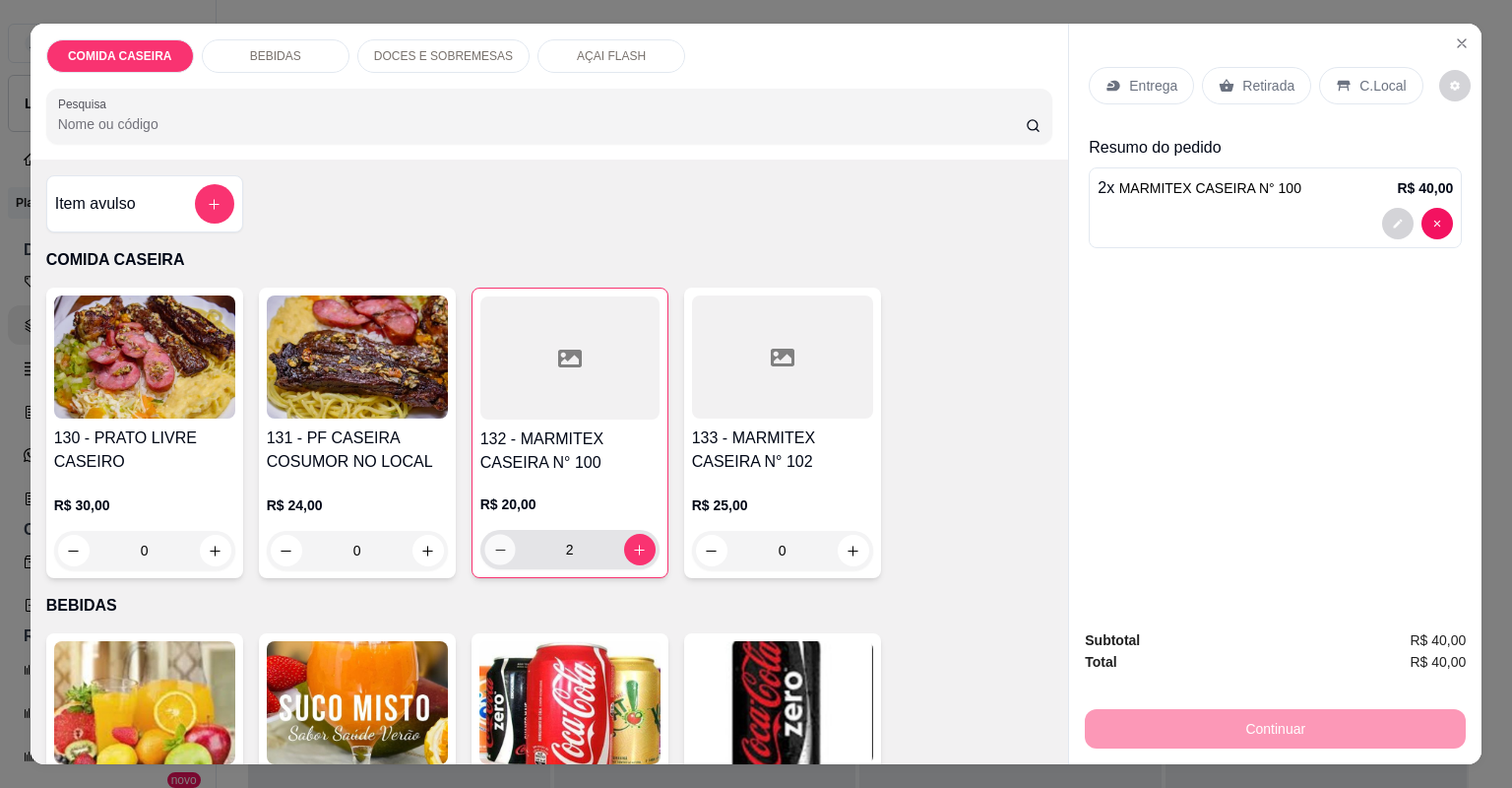 click at bounding box center [499, 549] 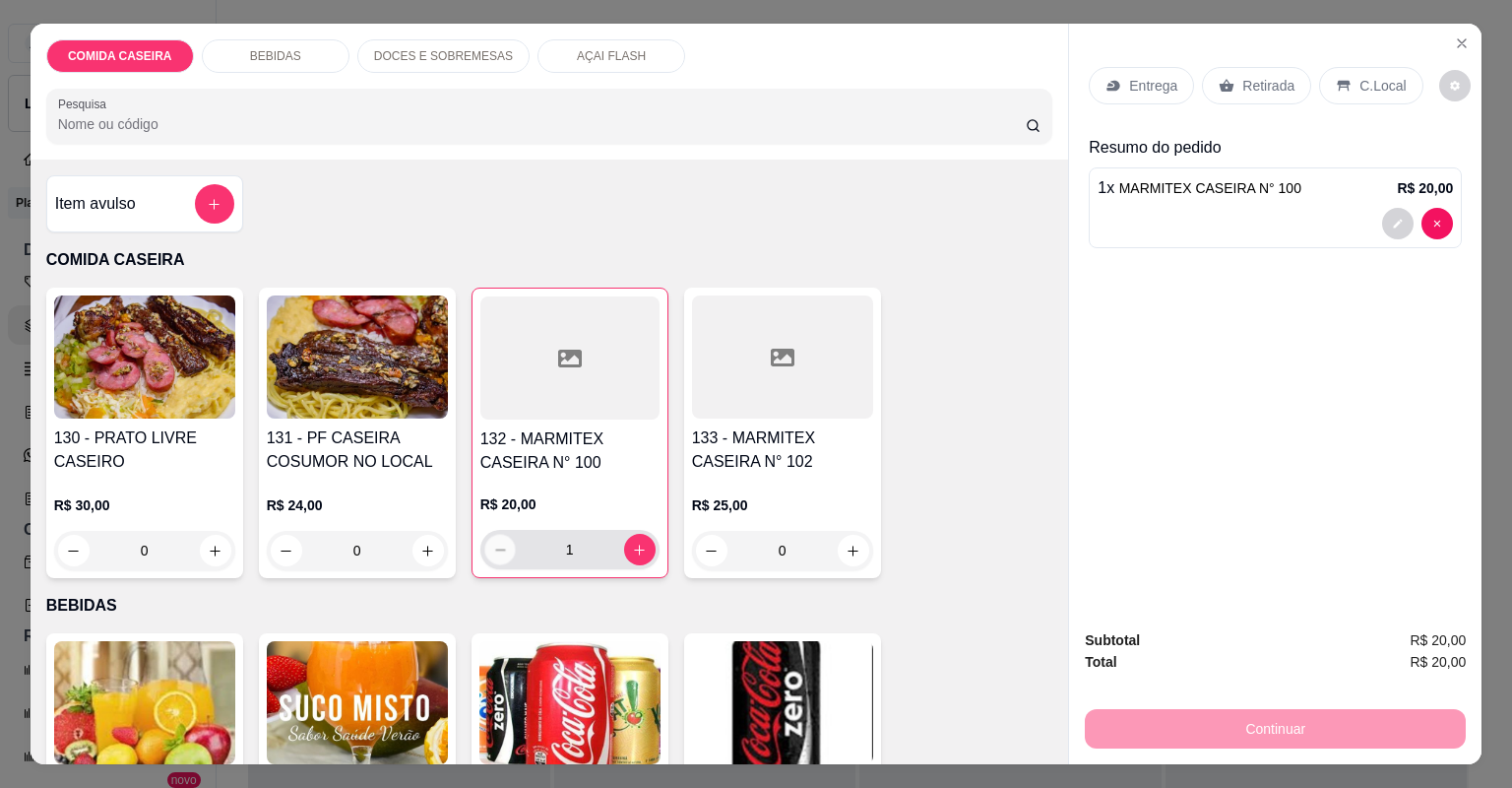 click at bounding box center (499, 549) 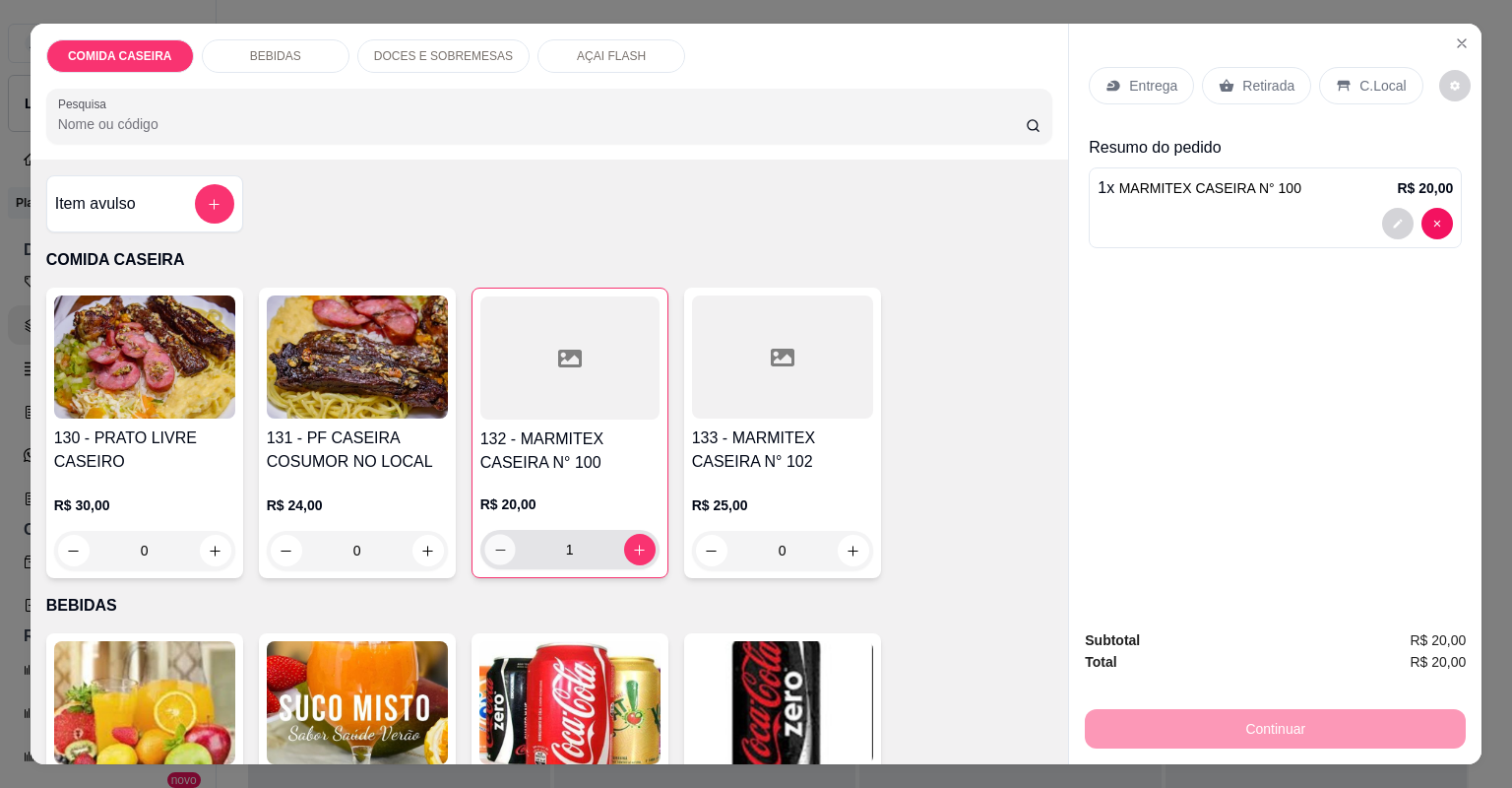 type on "0" 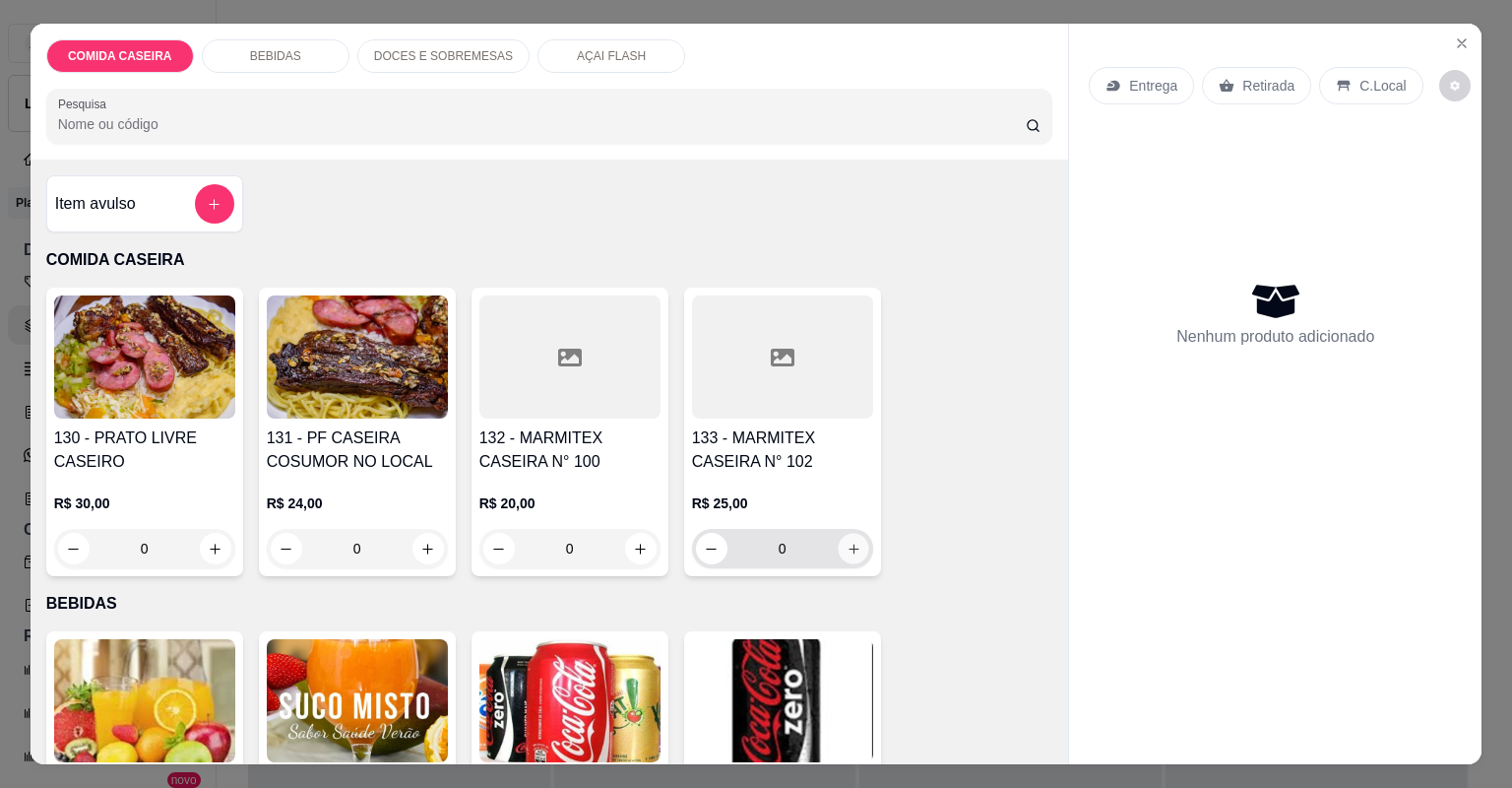 click at bounding box center [852, 548] 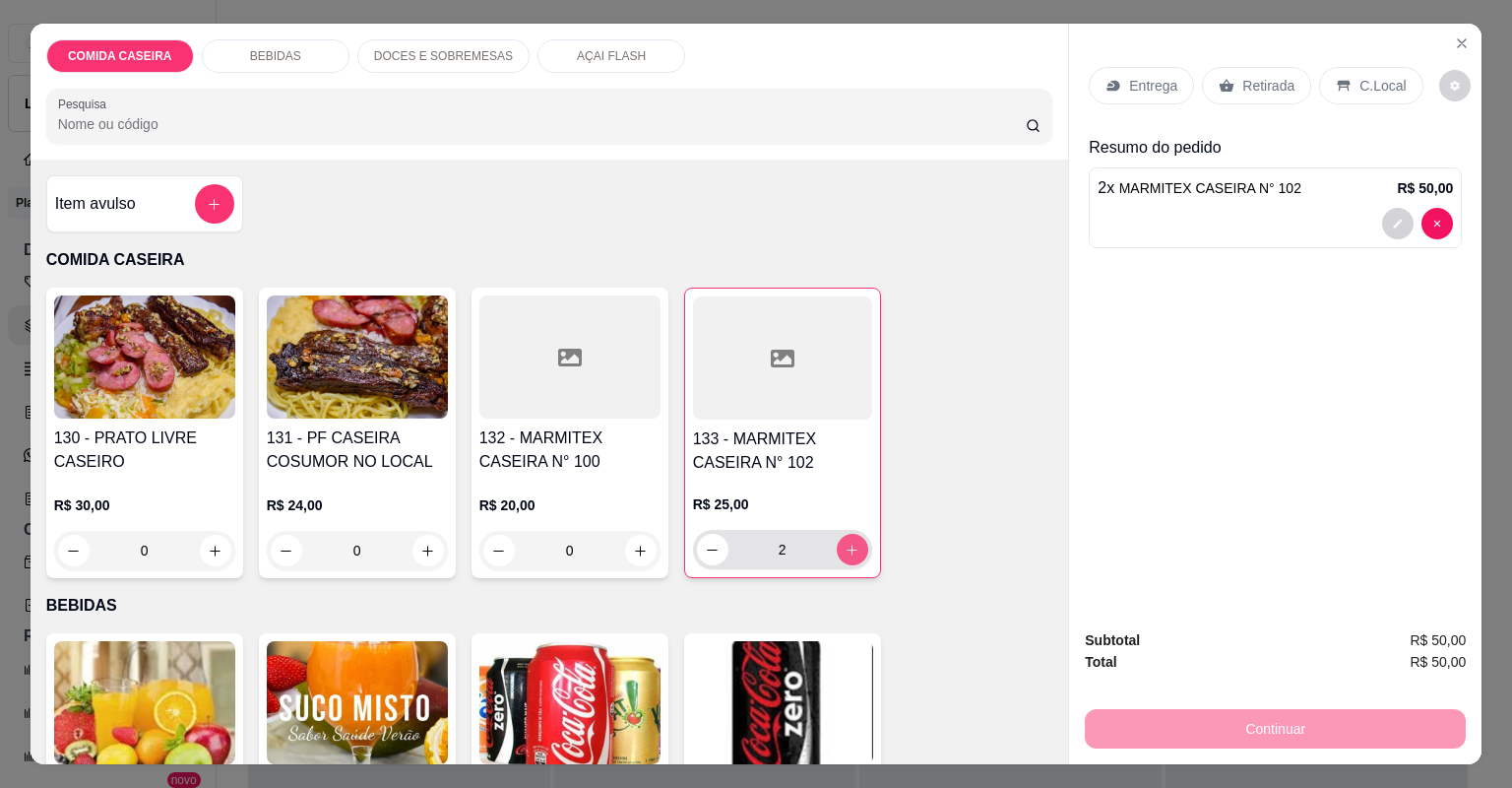 click at bounding box center (852, 550) 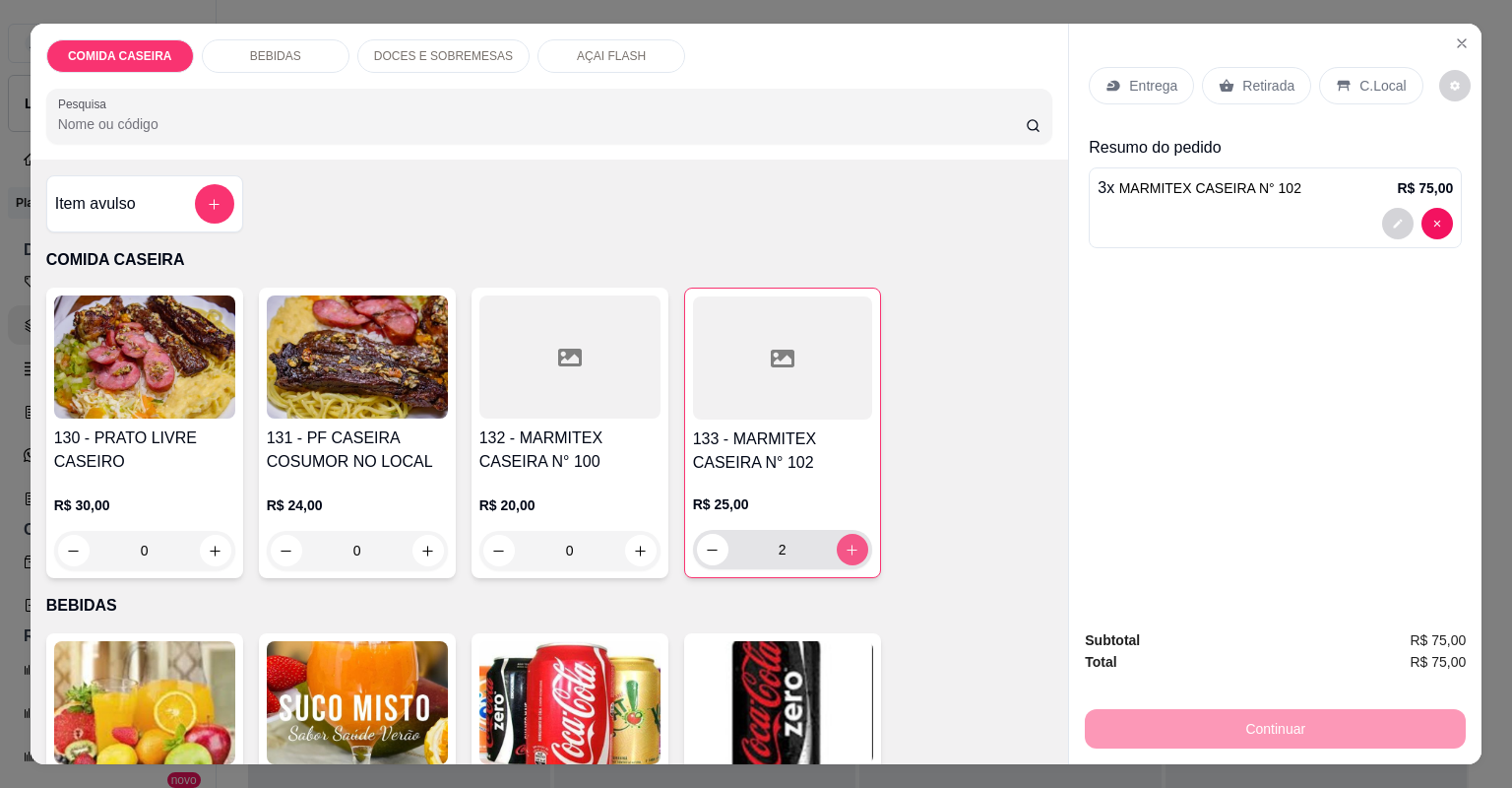 type on "3" 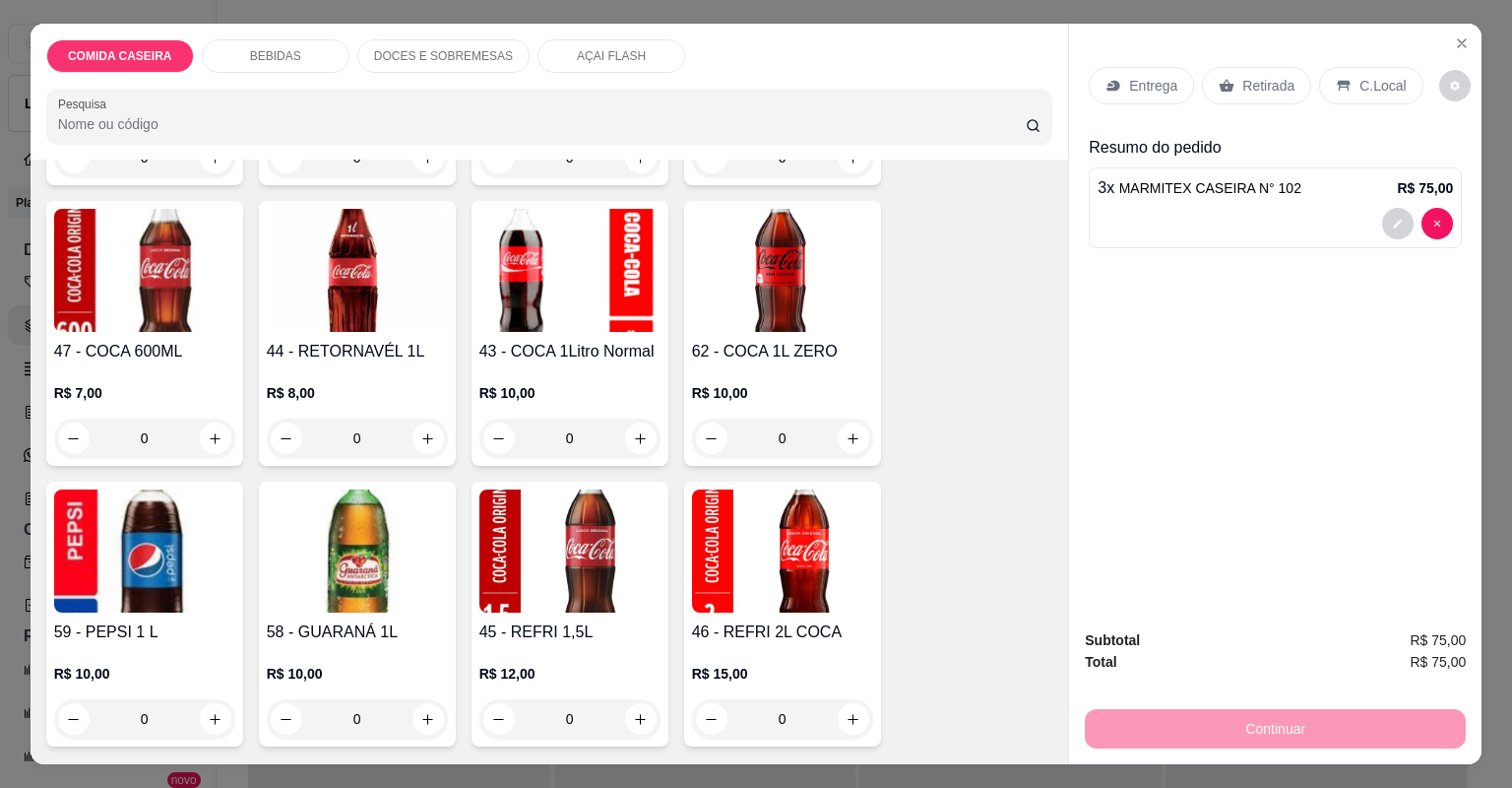 scroll, scrollTop: 1340, scrollLeft: 0, axis: vertical 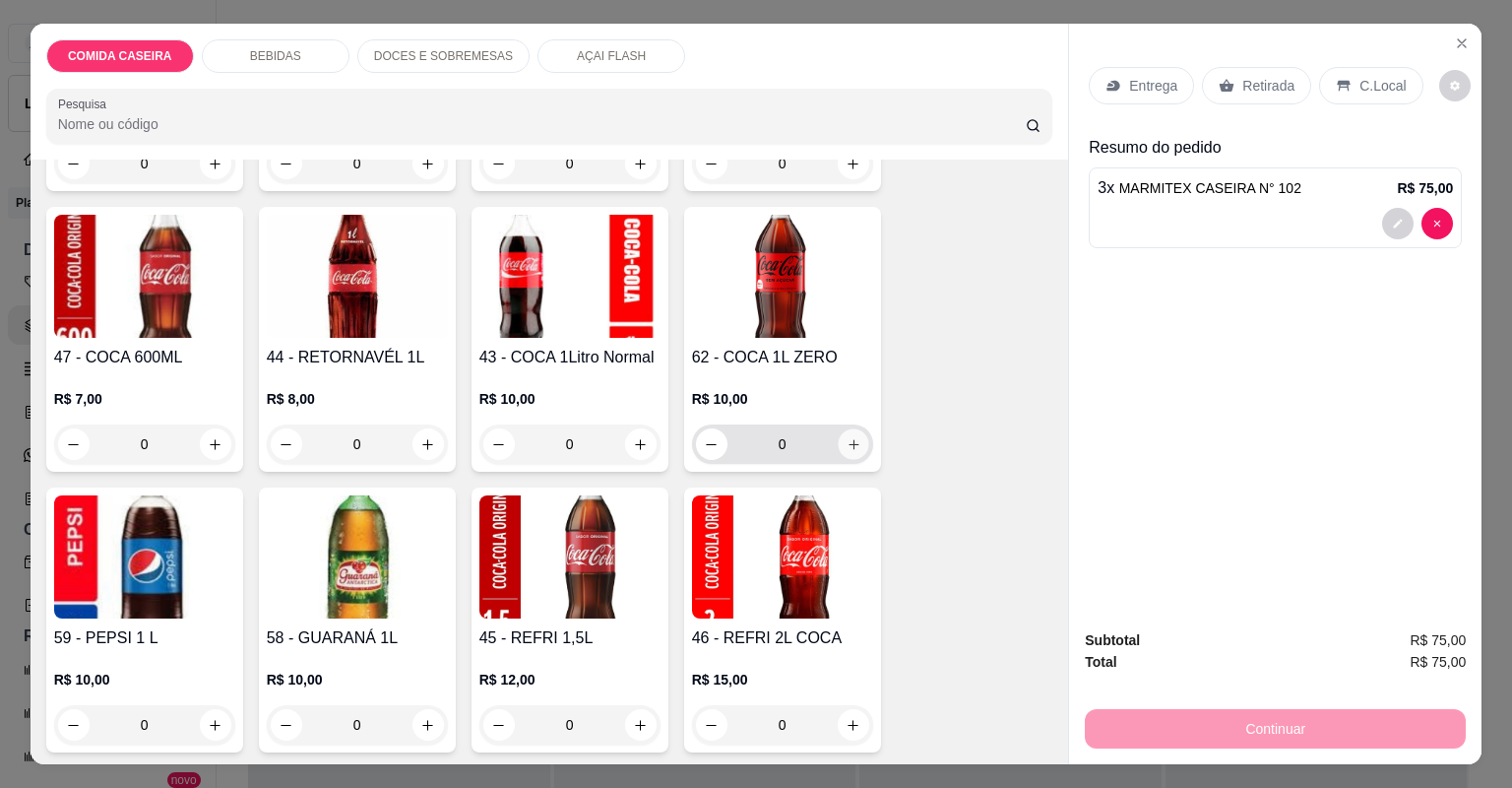 click 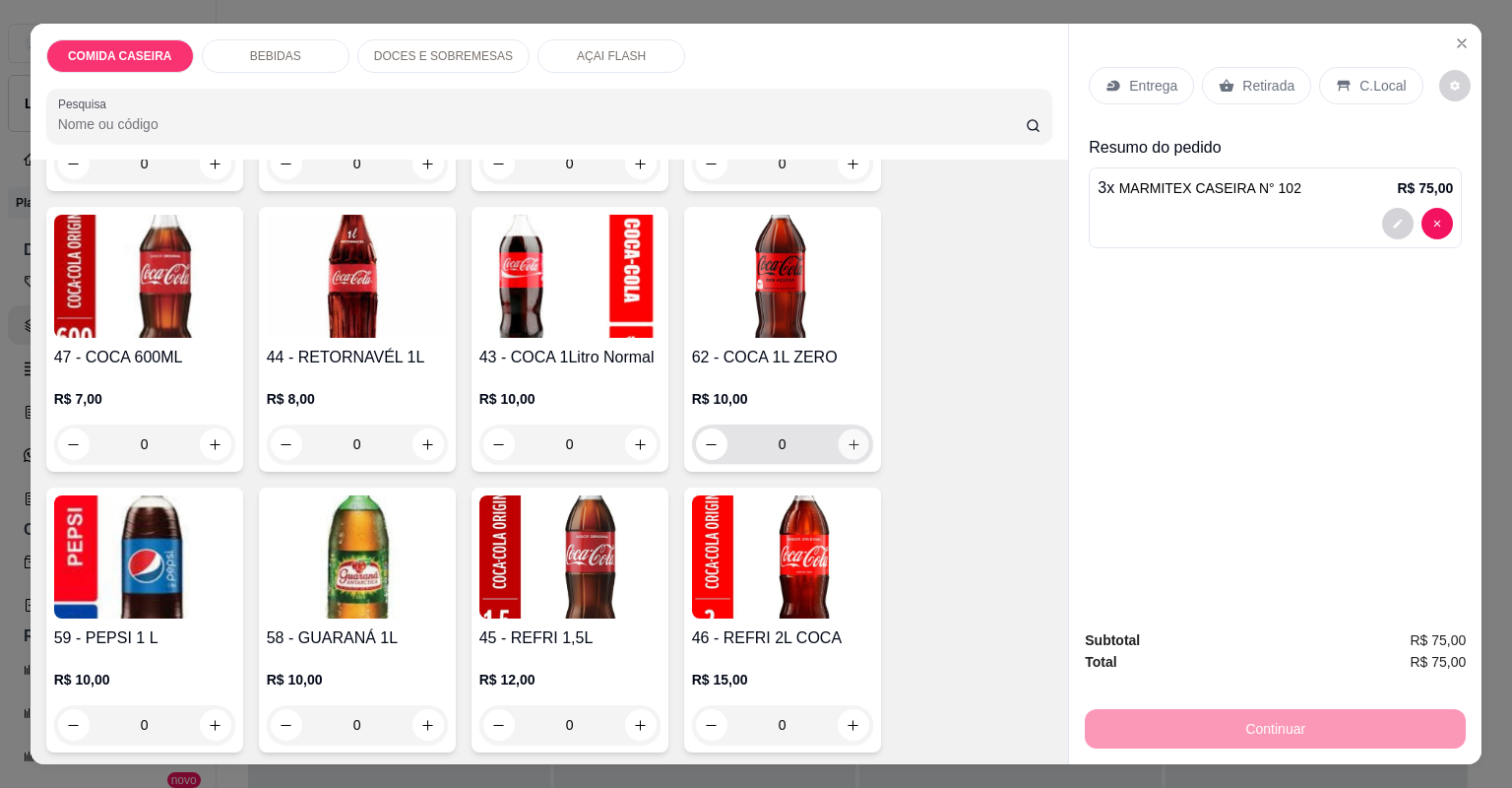 type on "1" 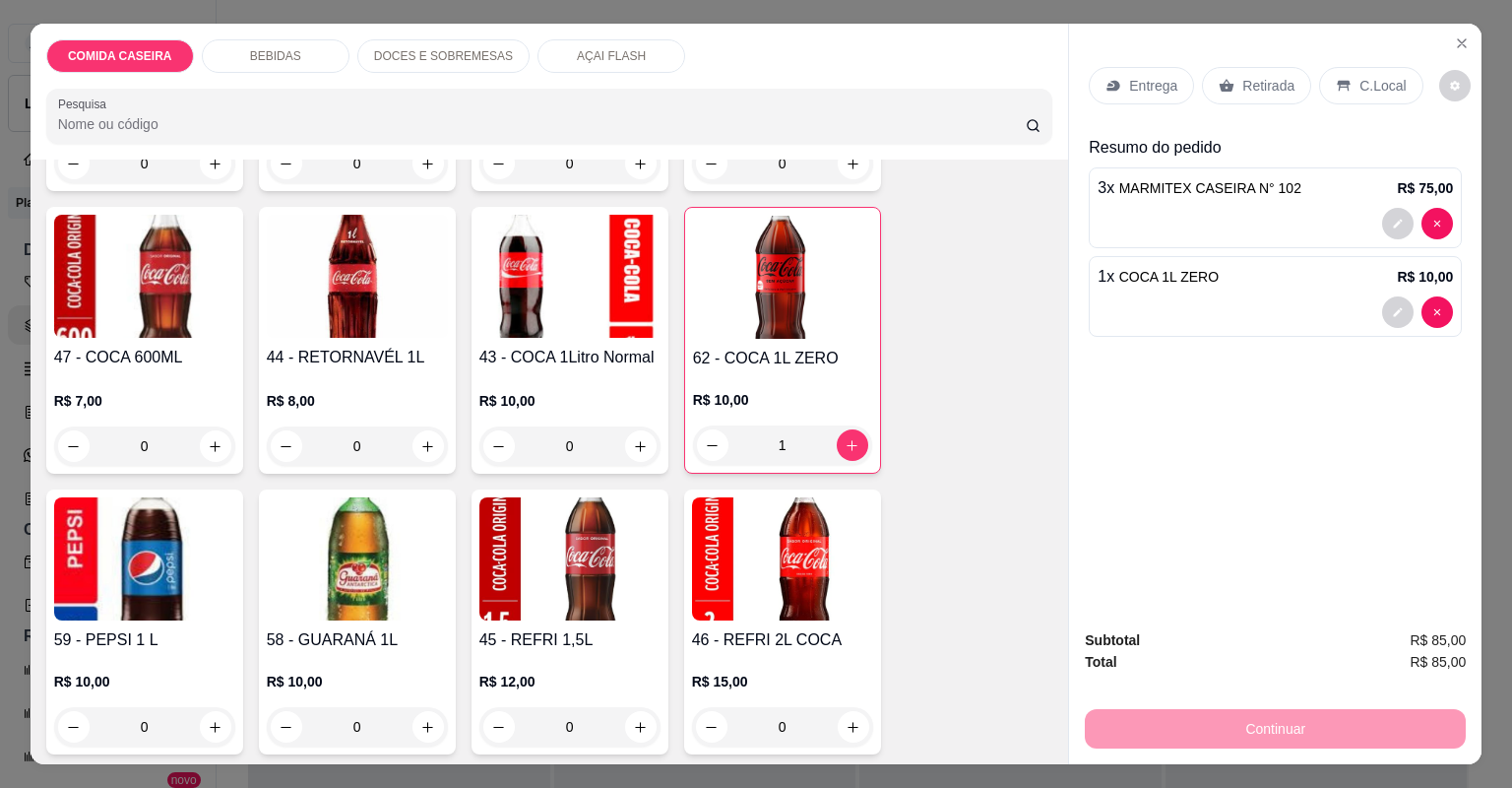 click on "Retirada" at bounding box center [1268, 86] 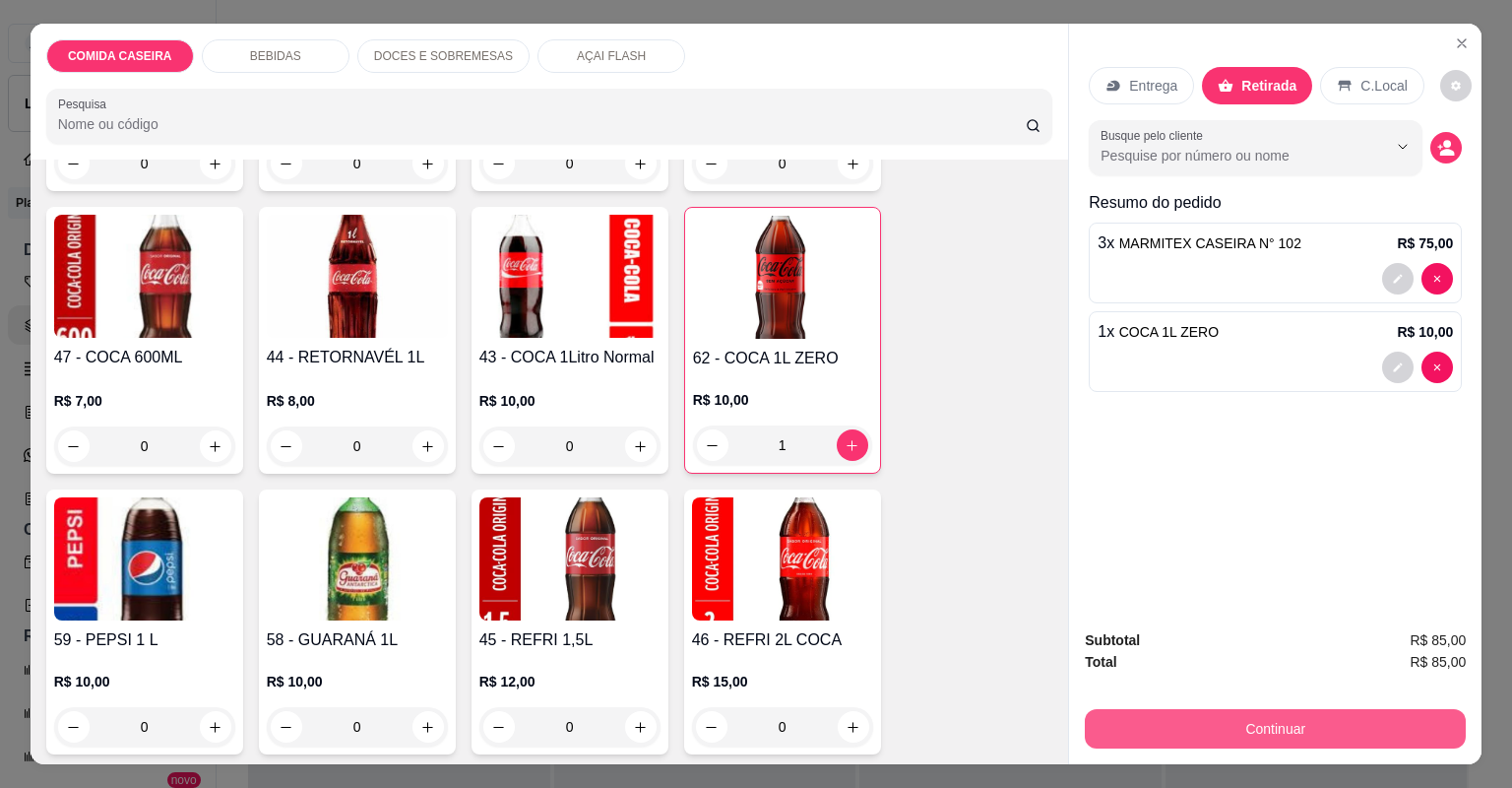 click on "Continuar" at bounding box center [1275, 729] 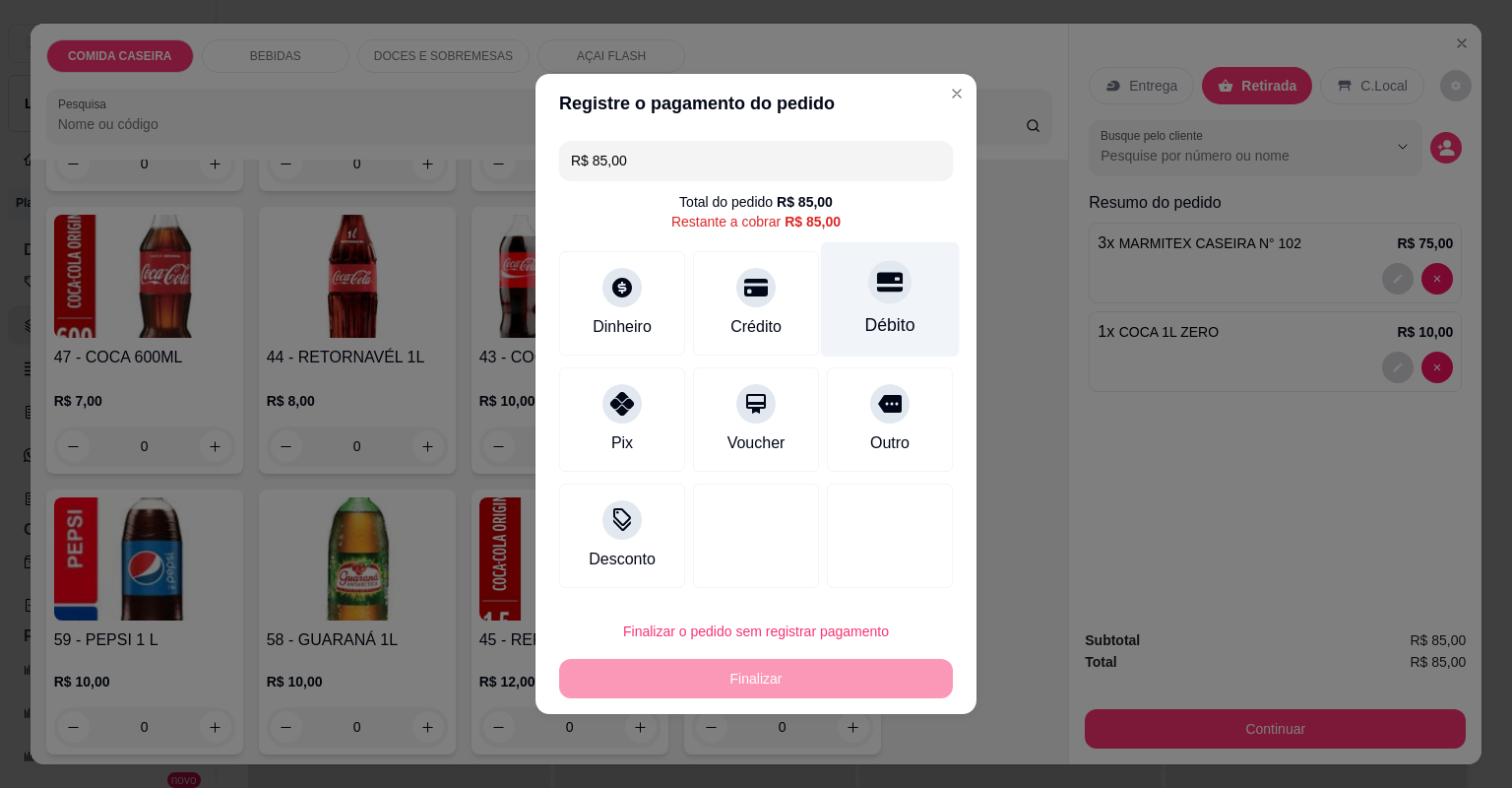 click on "Débito" at bounding box center (890, 299) 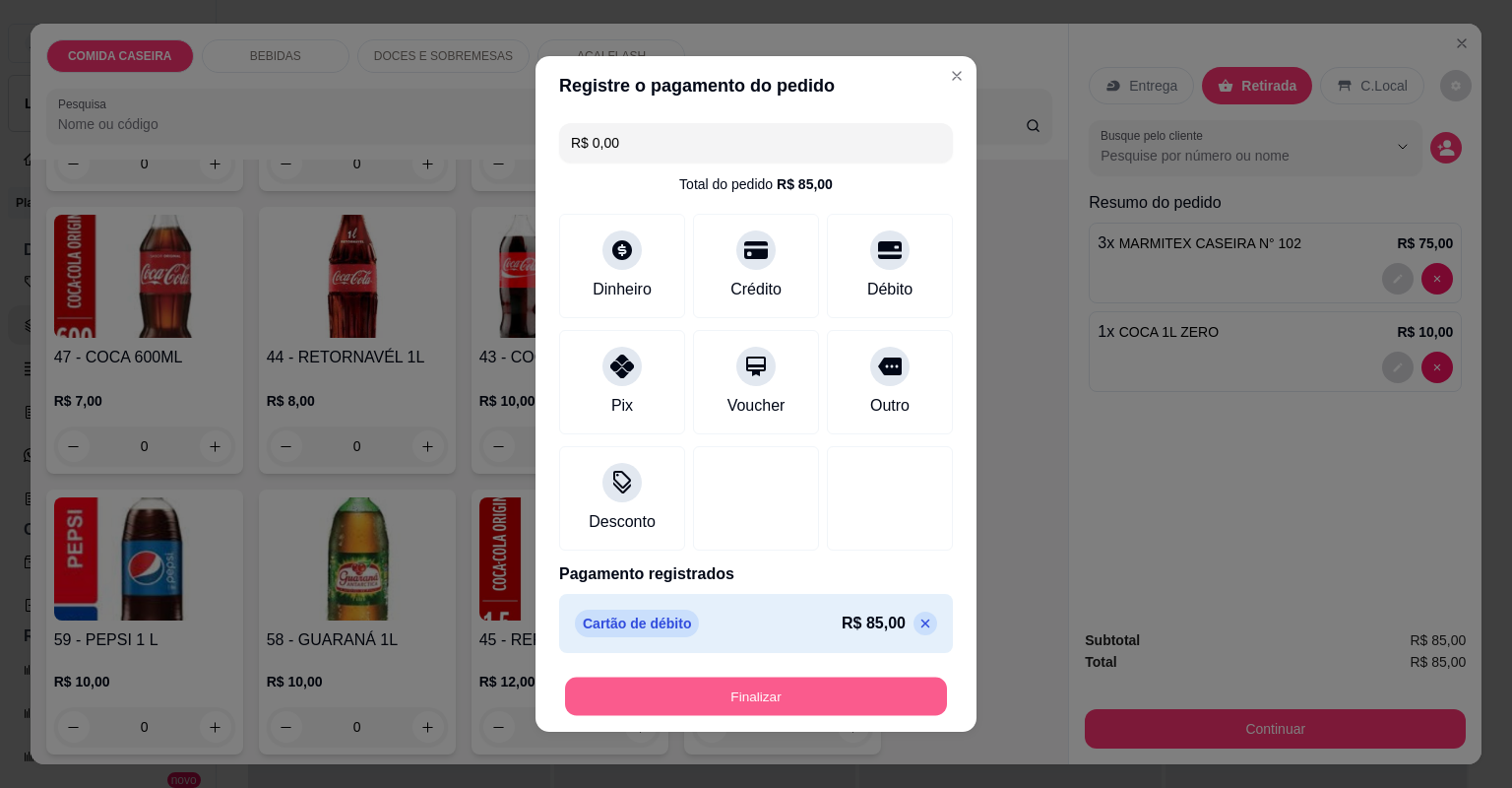 click on "Finalizar" at bounding box center [756, 696] 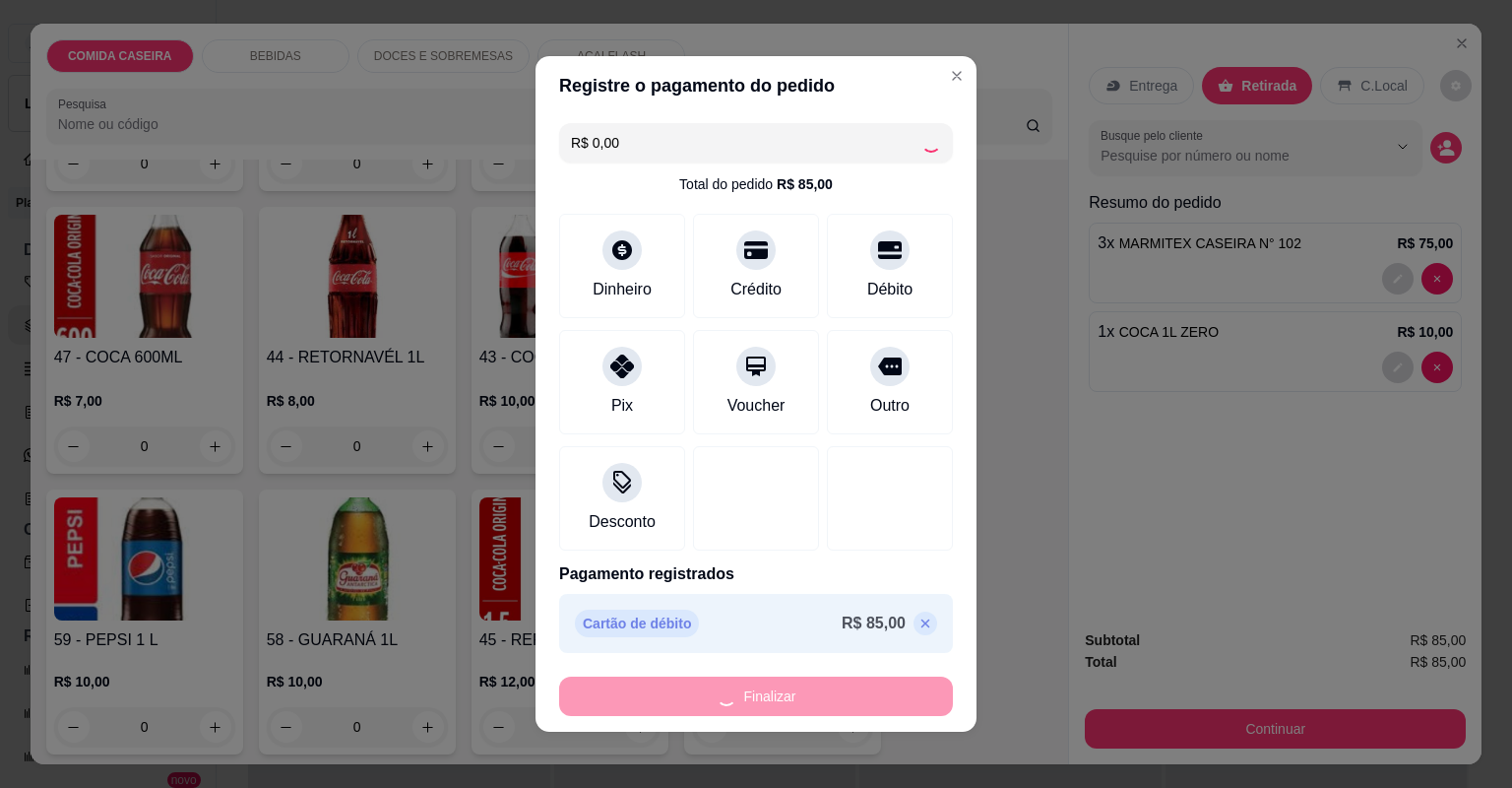 type on "0" 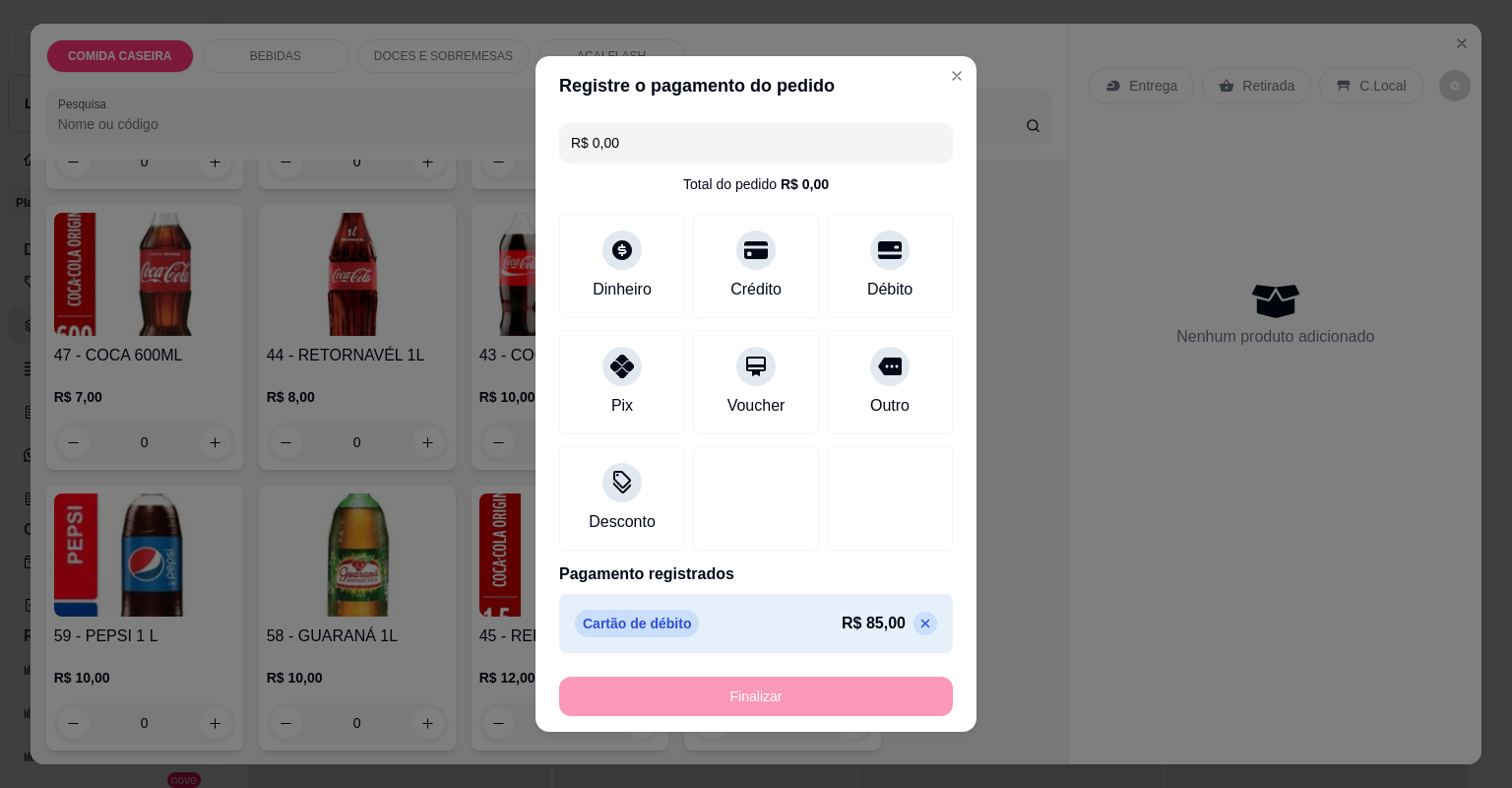 type on "-R$ 85,00" 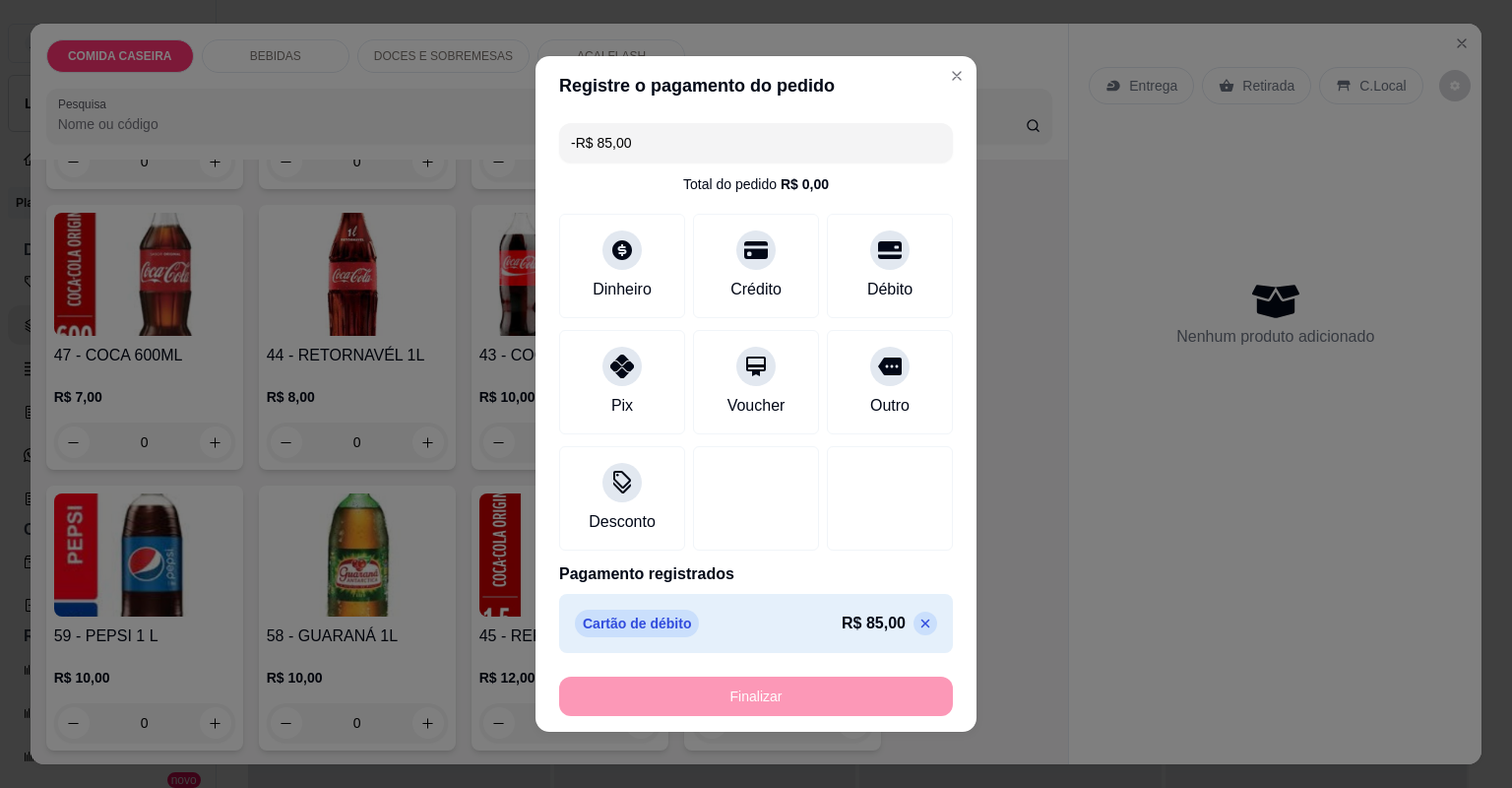 scroll, scrollTop: 1338, scrollLeft: 0, axis: vertical 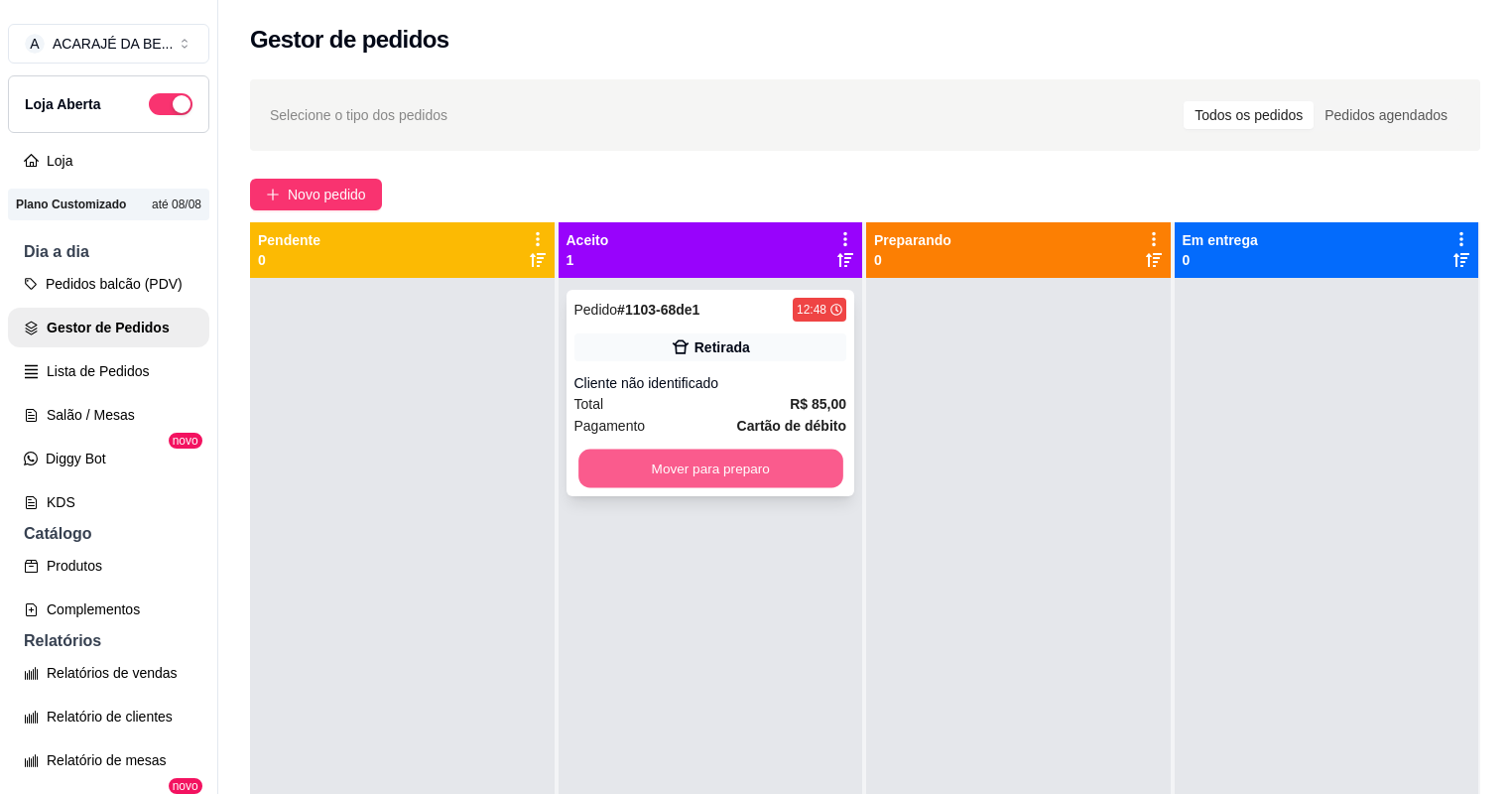 click on "Mover para preparo" at bounding box center (710, 468) 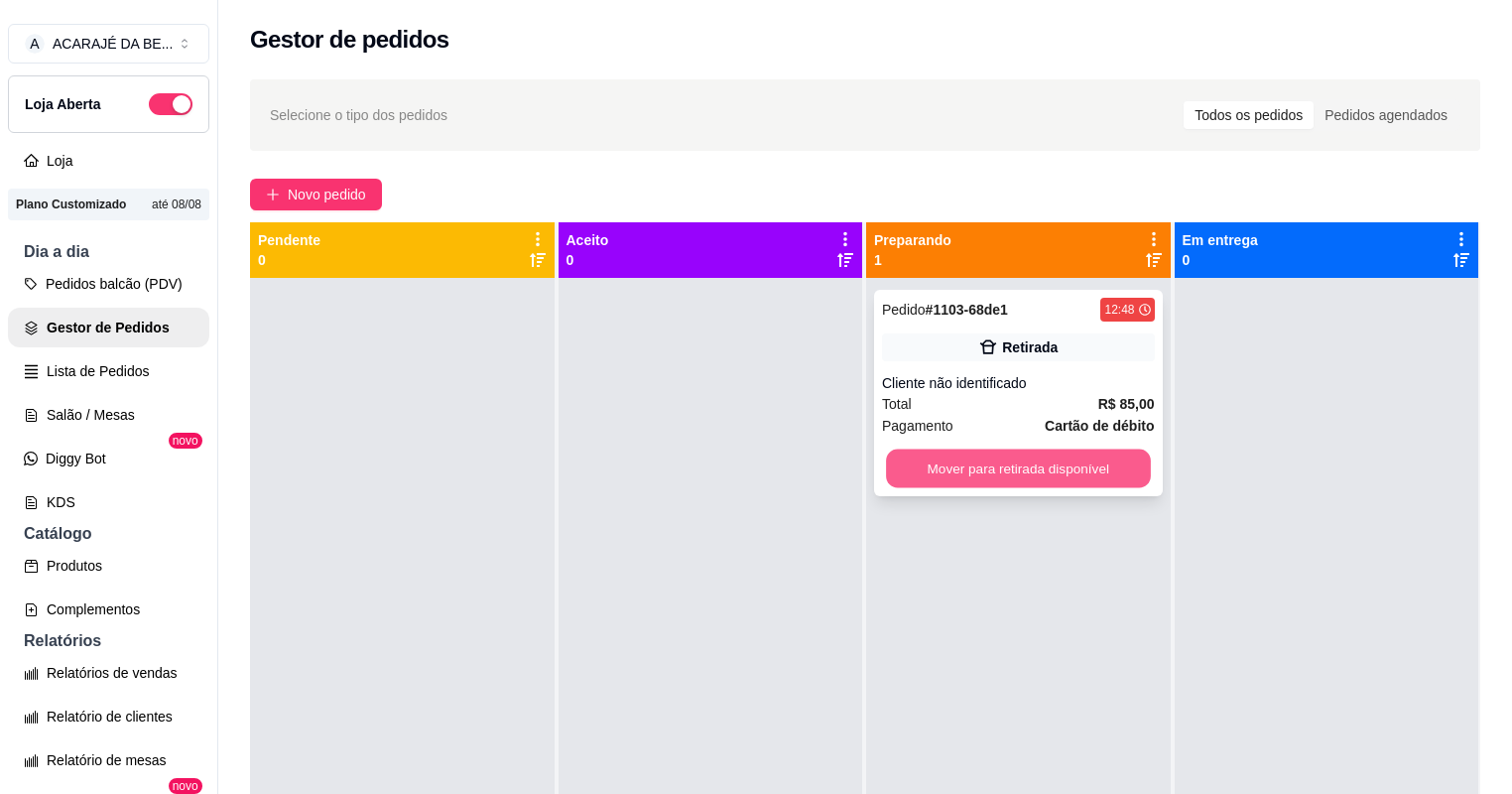 click on "Mover para retirada disponível" at bounding box center [1018, 468] 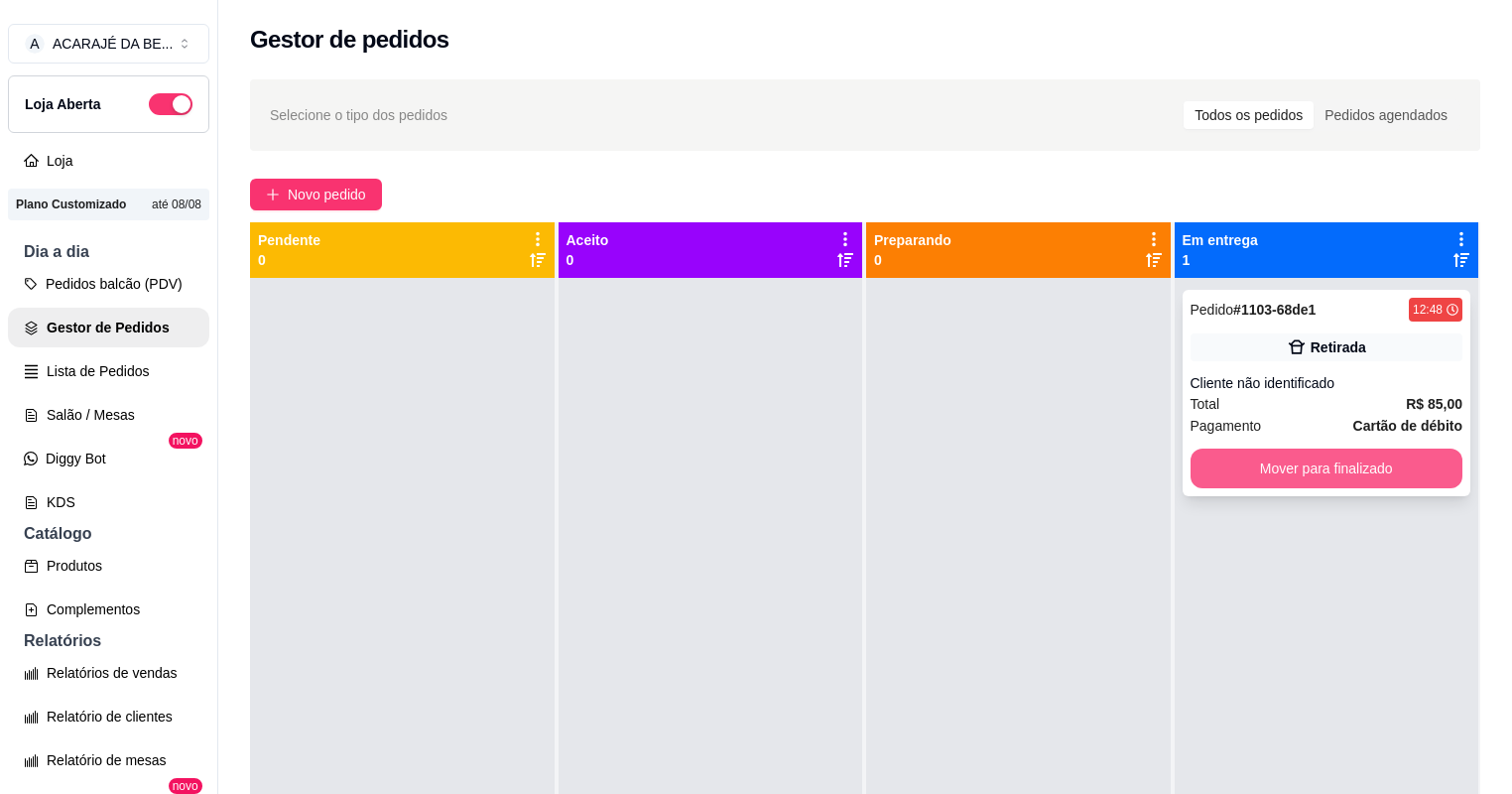 click on "Mover para finalizado" at bounding box center [1326, 468] 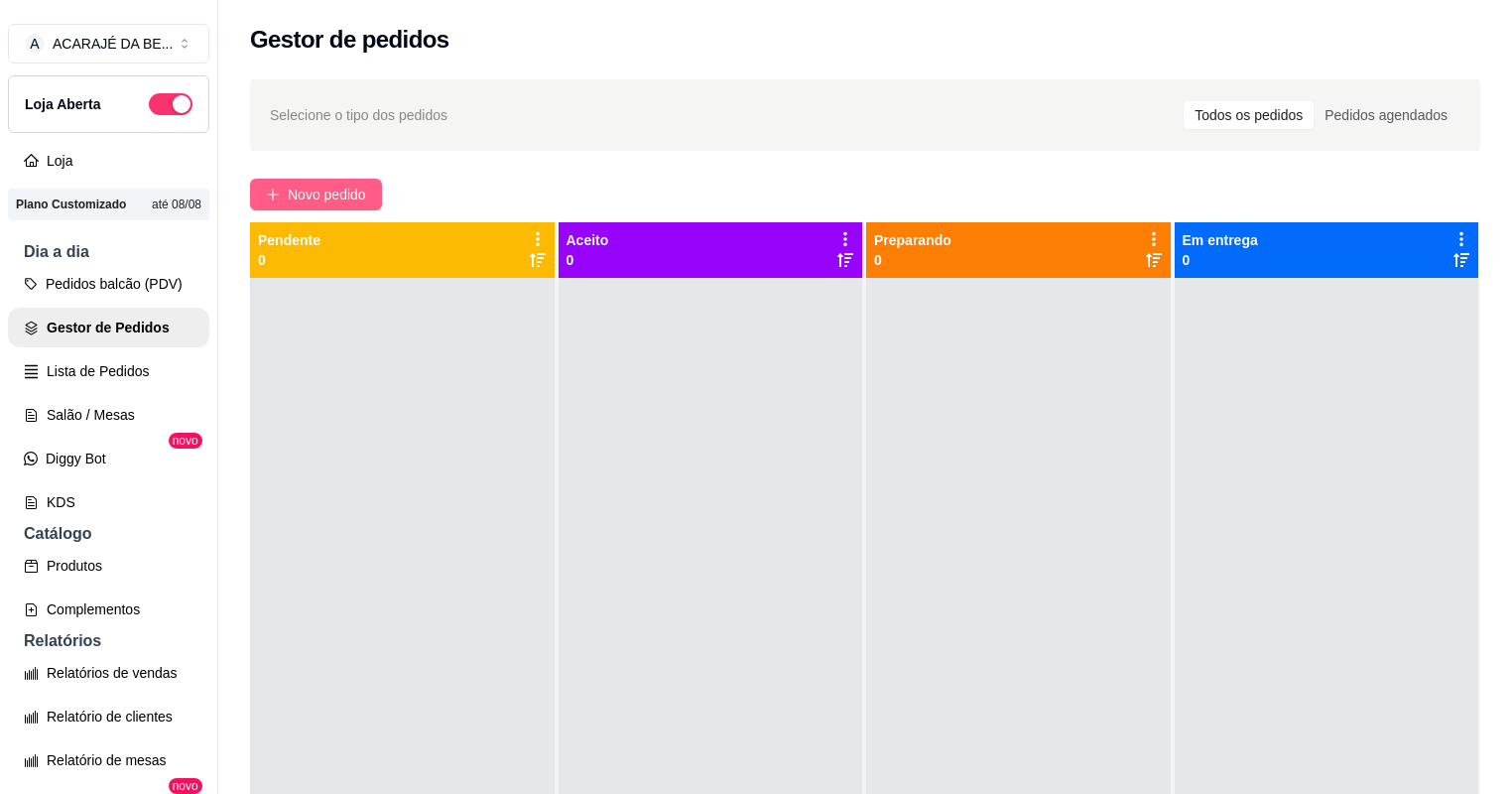 click on "Novo pedido" at bounding box center [326, 195] 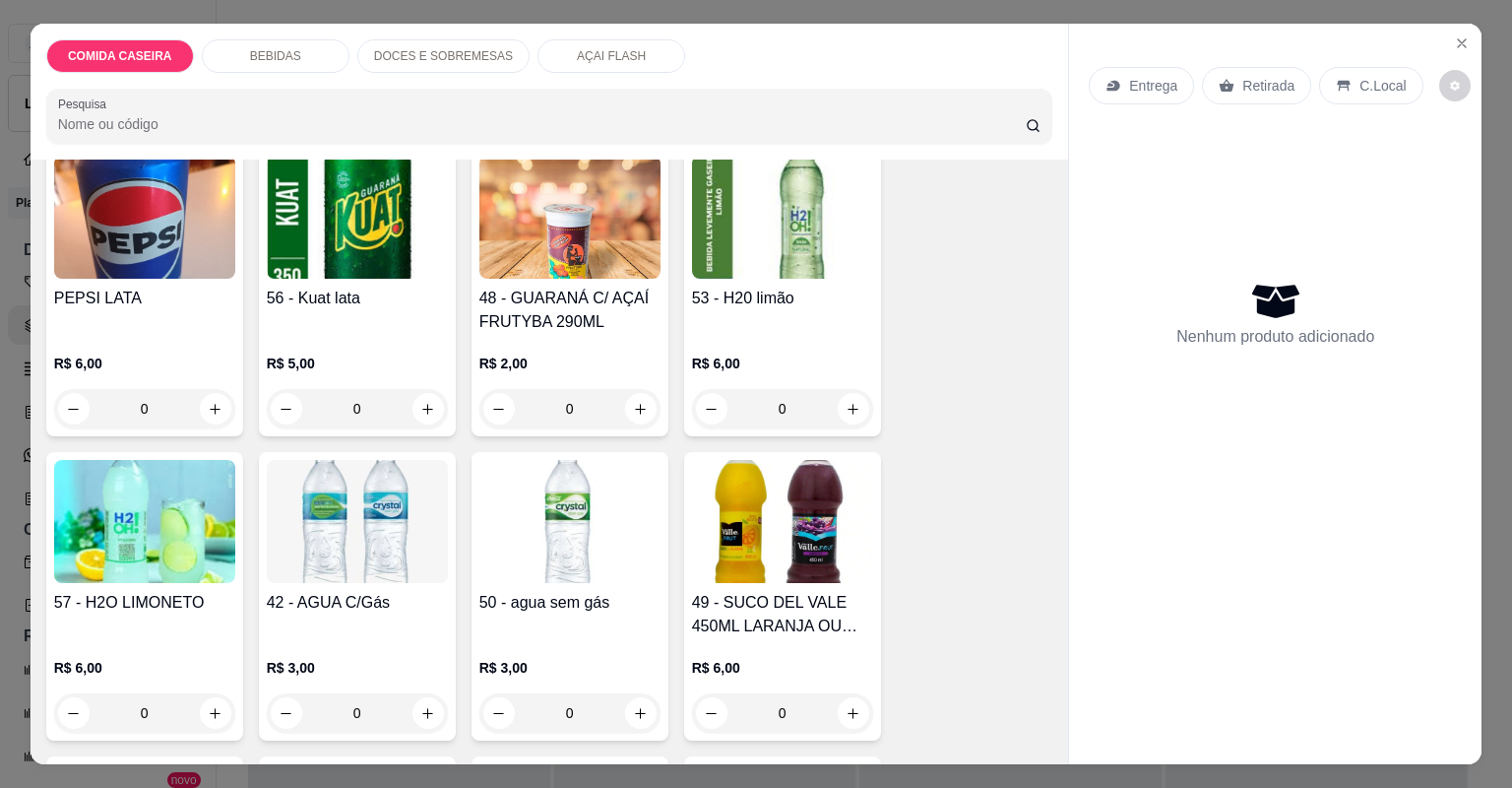 scroll, scrollTop: 1103, scrollLeft: 0, axis: vertical 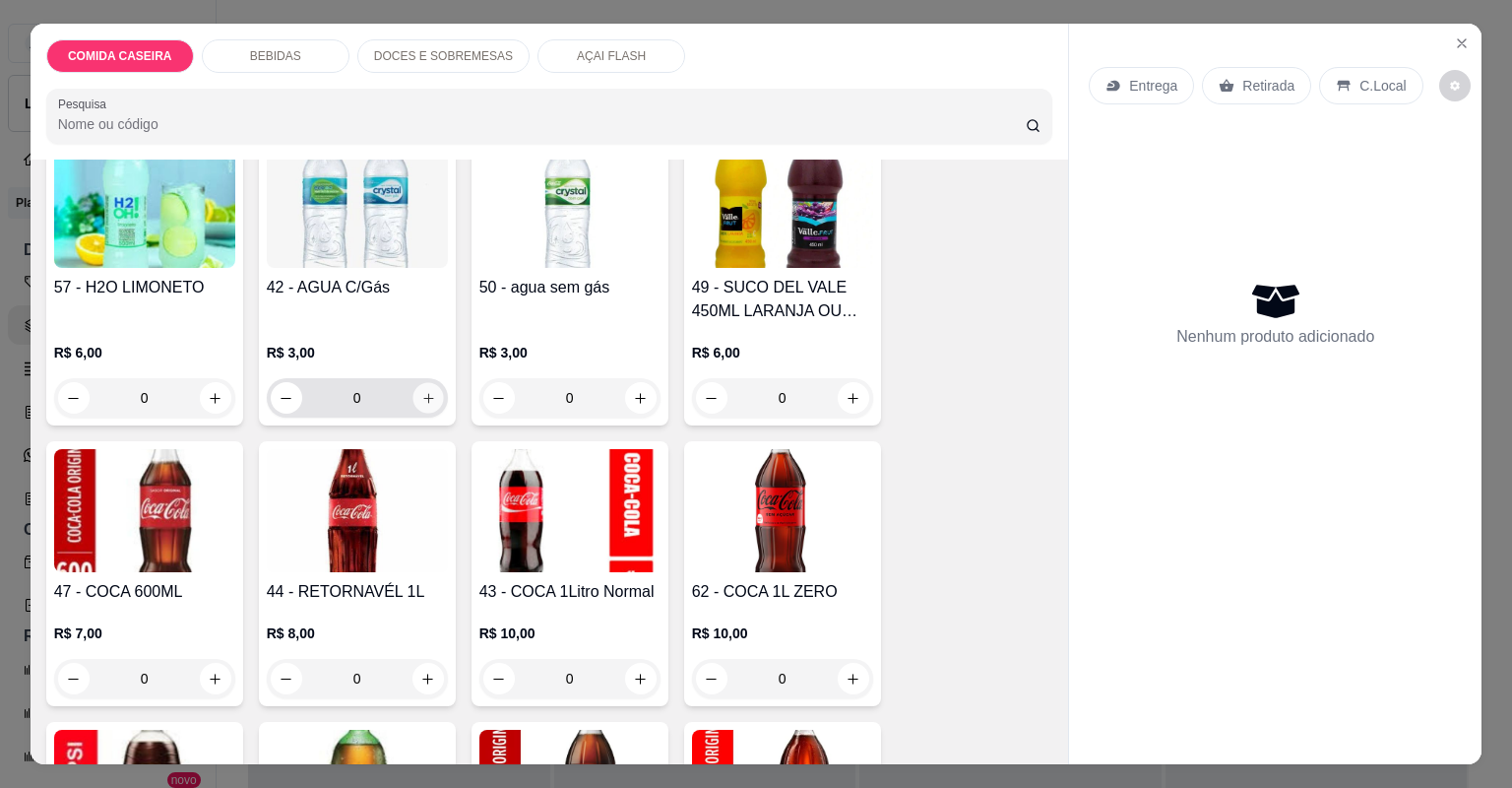 click at bounding box center (427, 397) 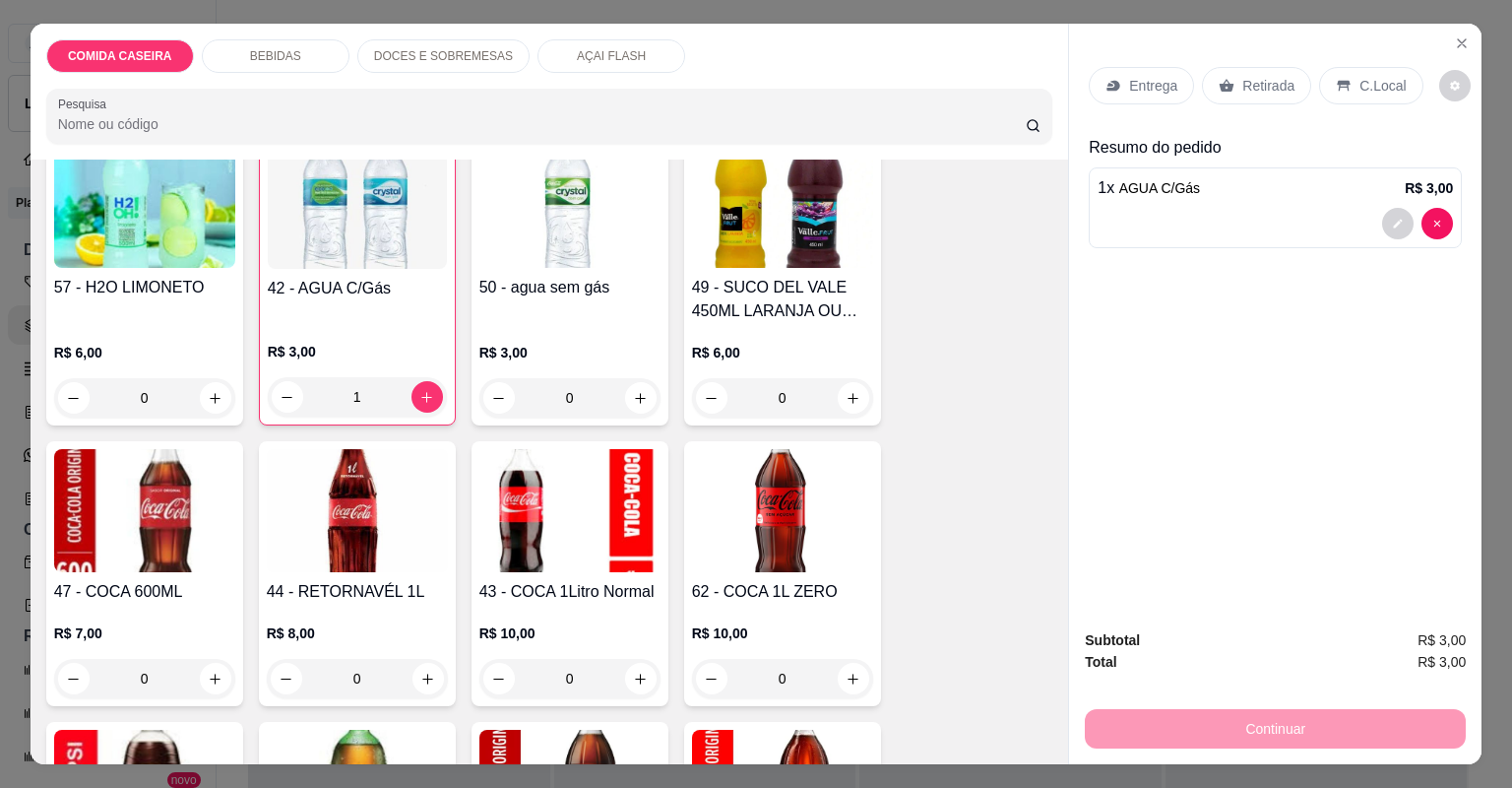 drag, startPoint x: 1264, startPoint y: 70, endPoint x: 1260, endPoint y: 106, distance: 36.221541 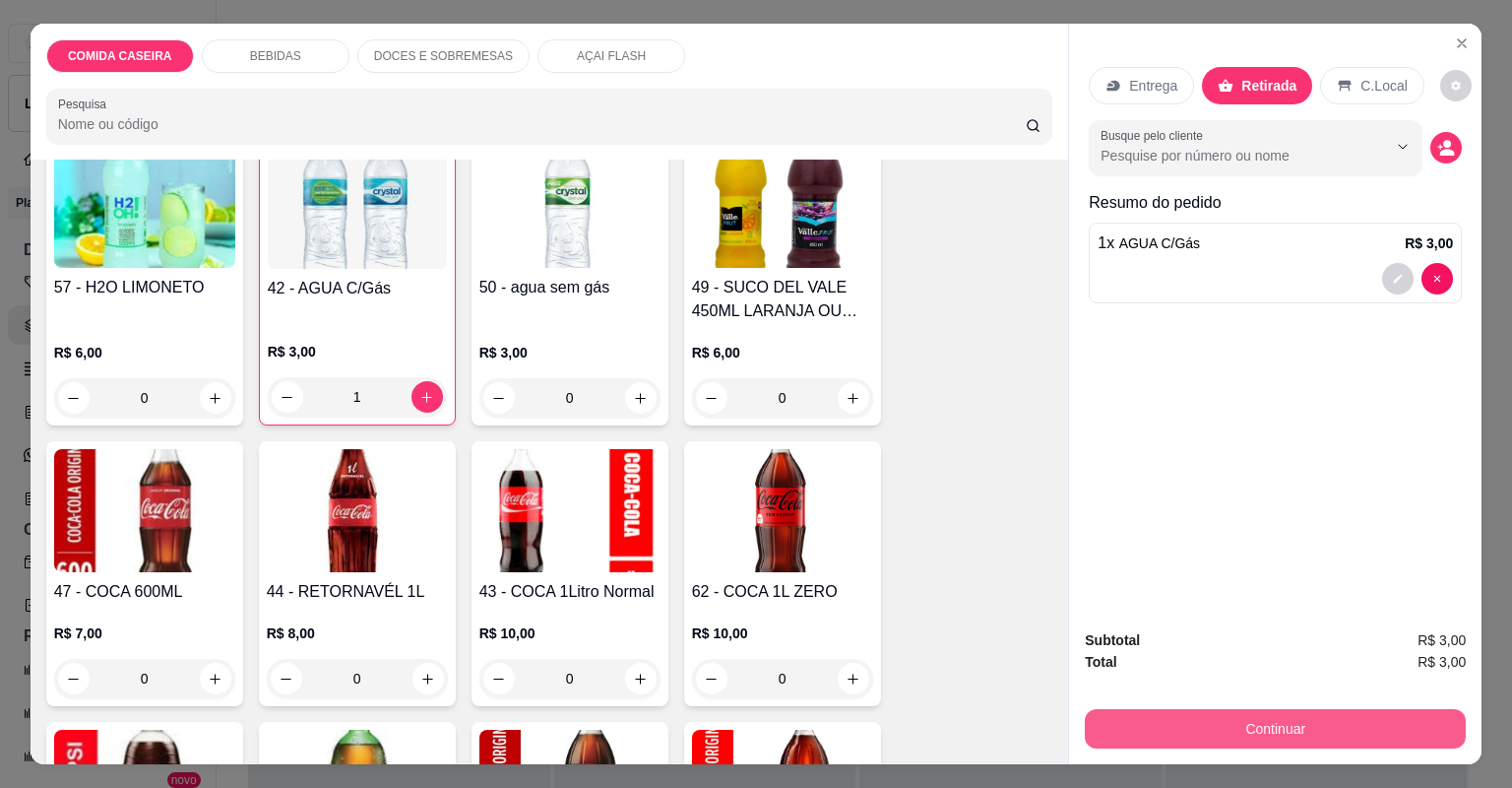 click on "Continuar" at bounding box center (1275, 729) 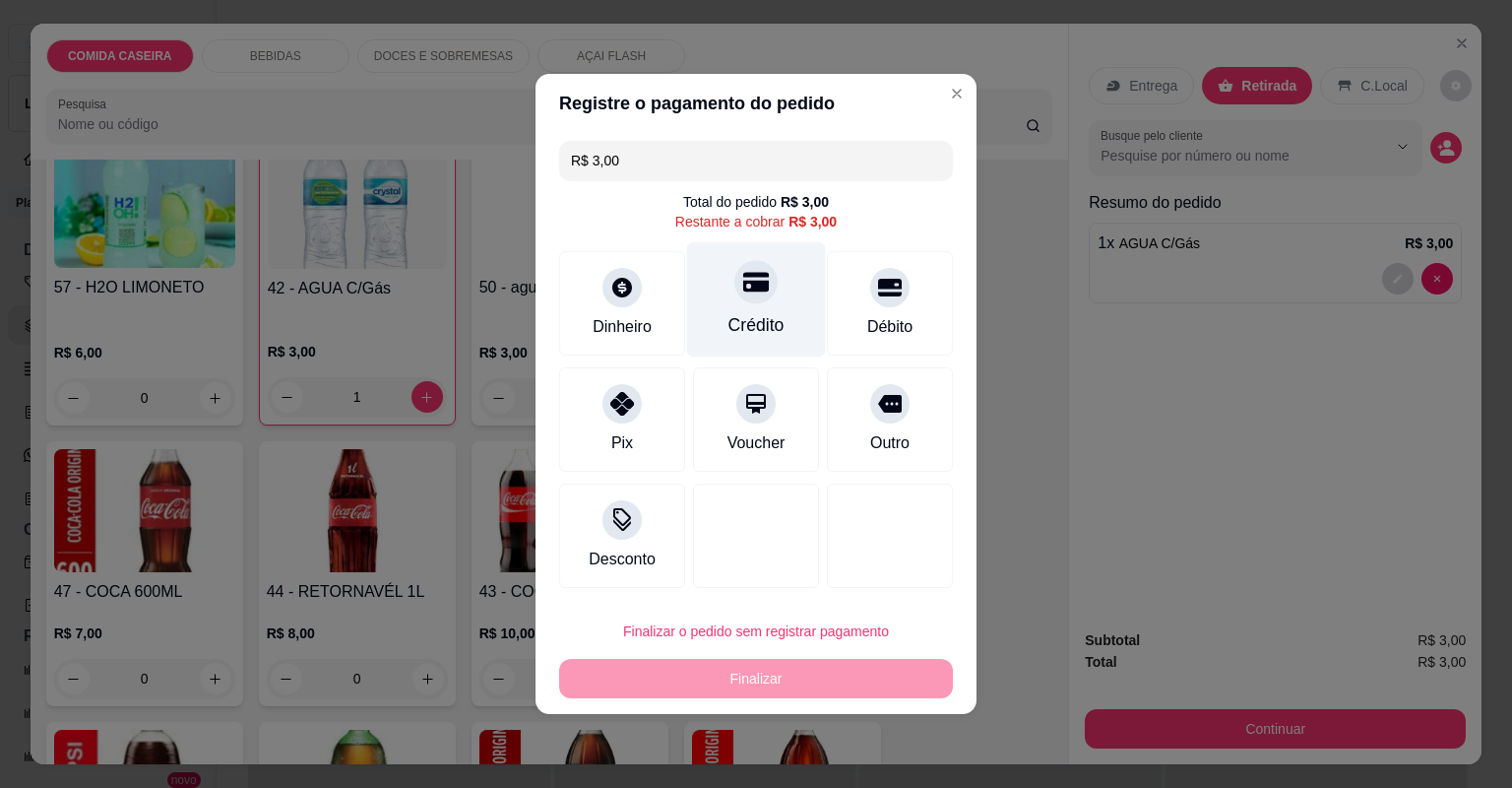 click on "Crédito" at bounding box center [756, 325] 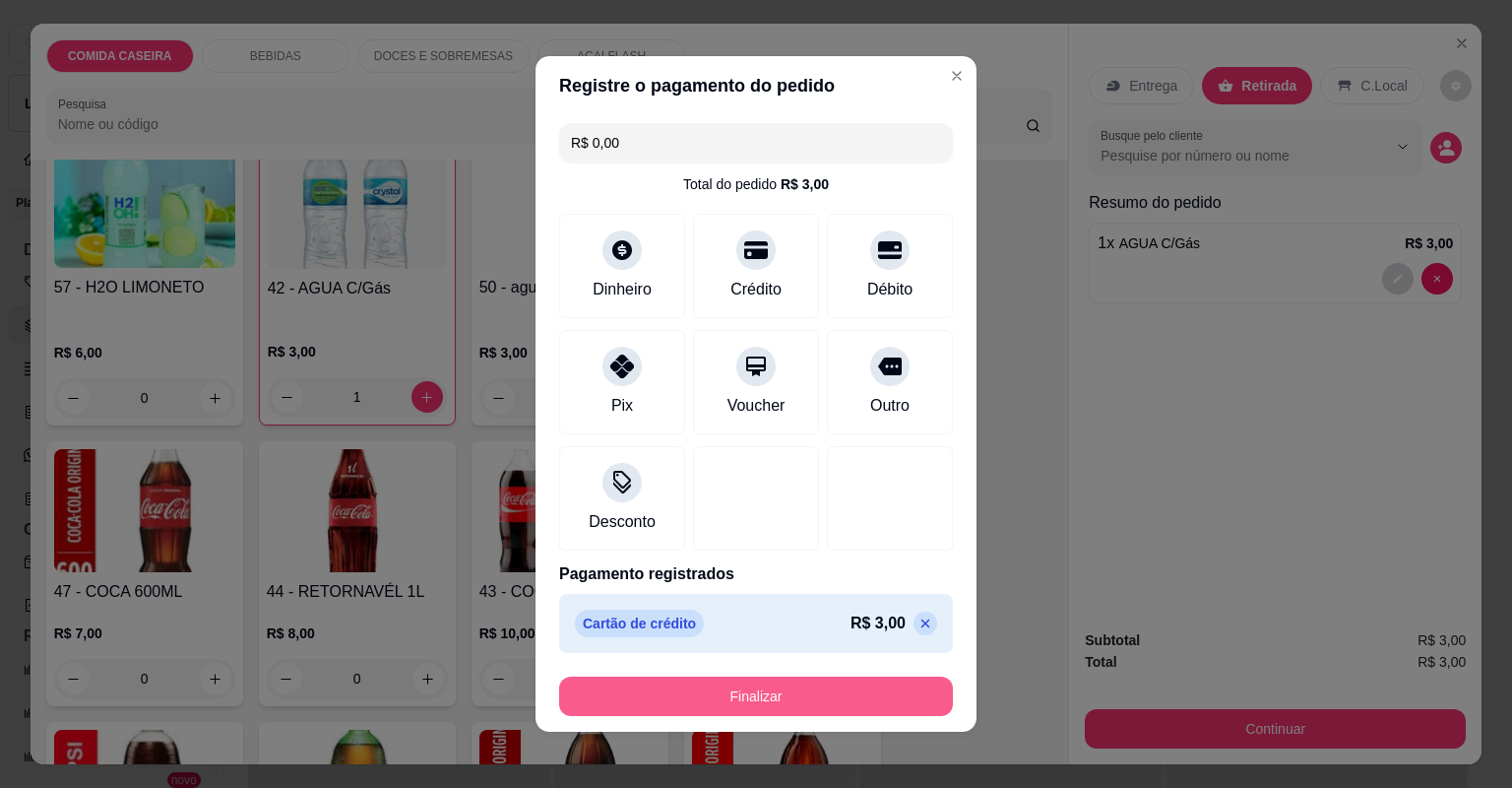 click on "Finalizar" at bounding box center (756, 696) 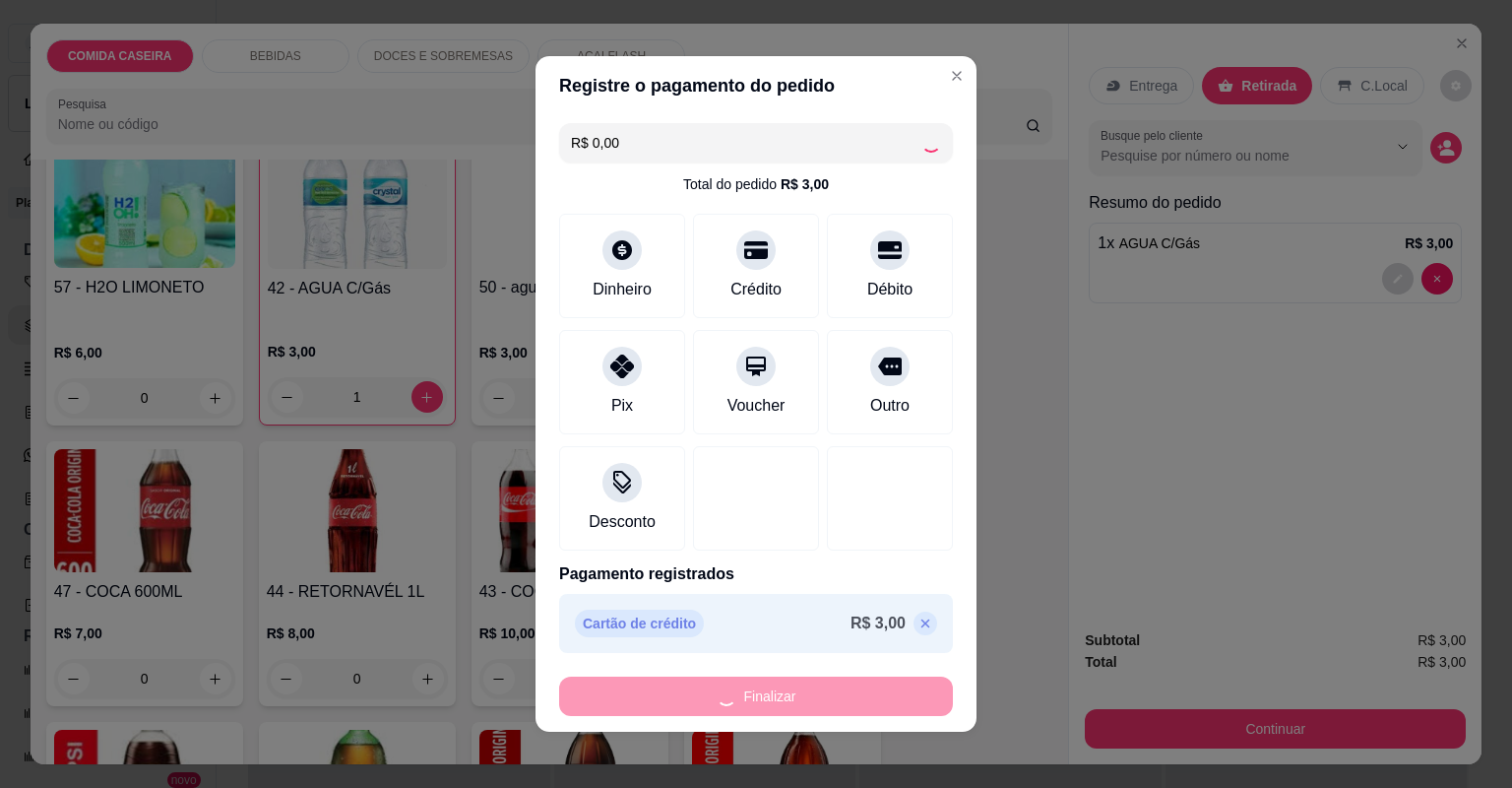 type on "0" 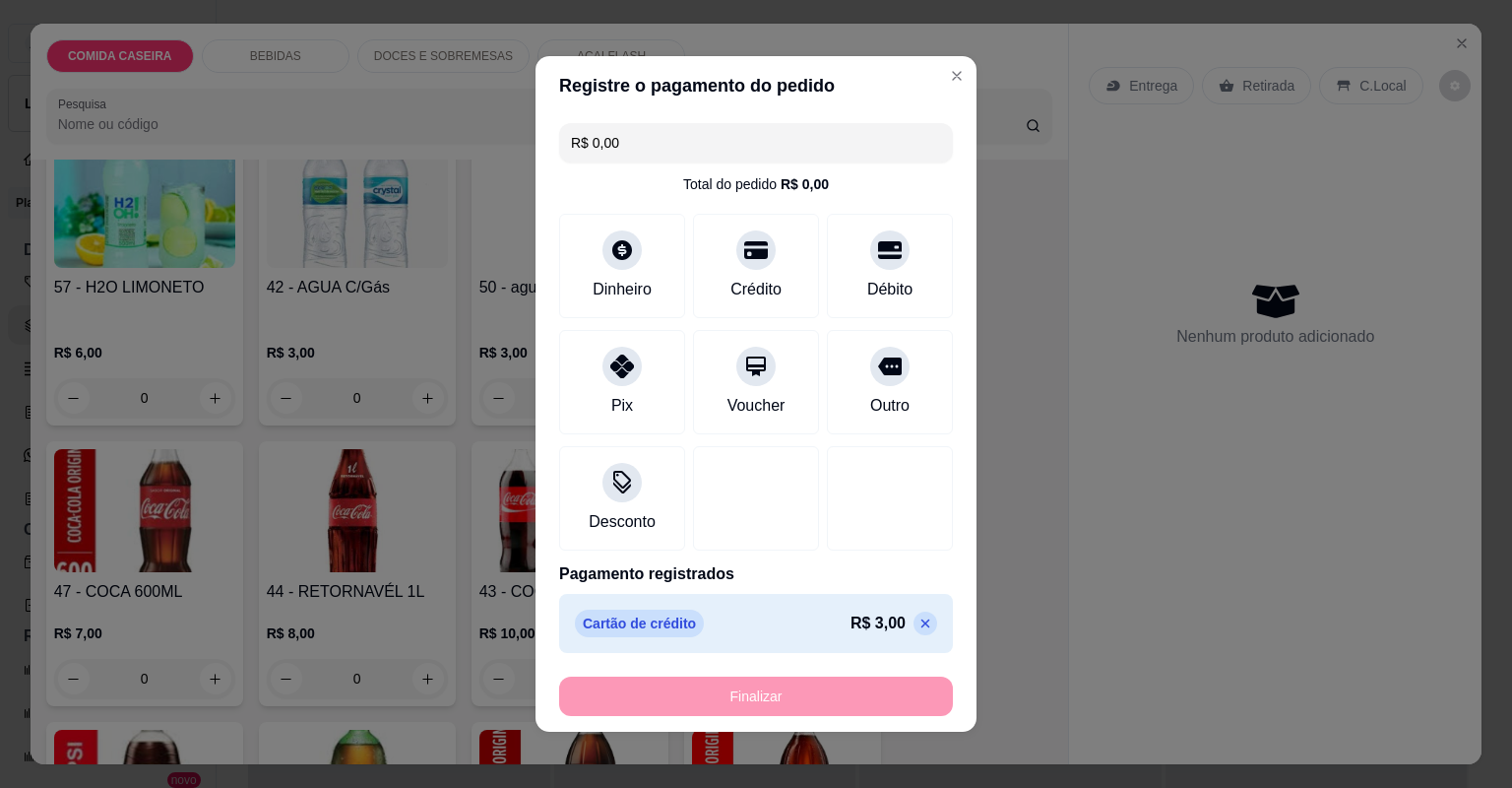 type on "-R$ 3,00" 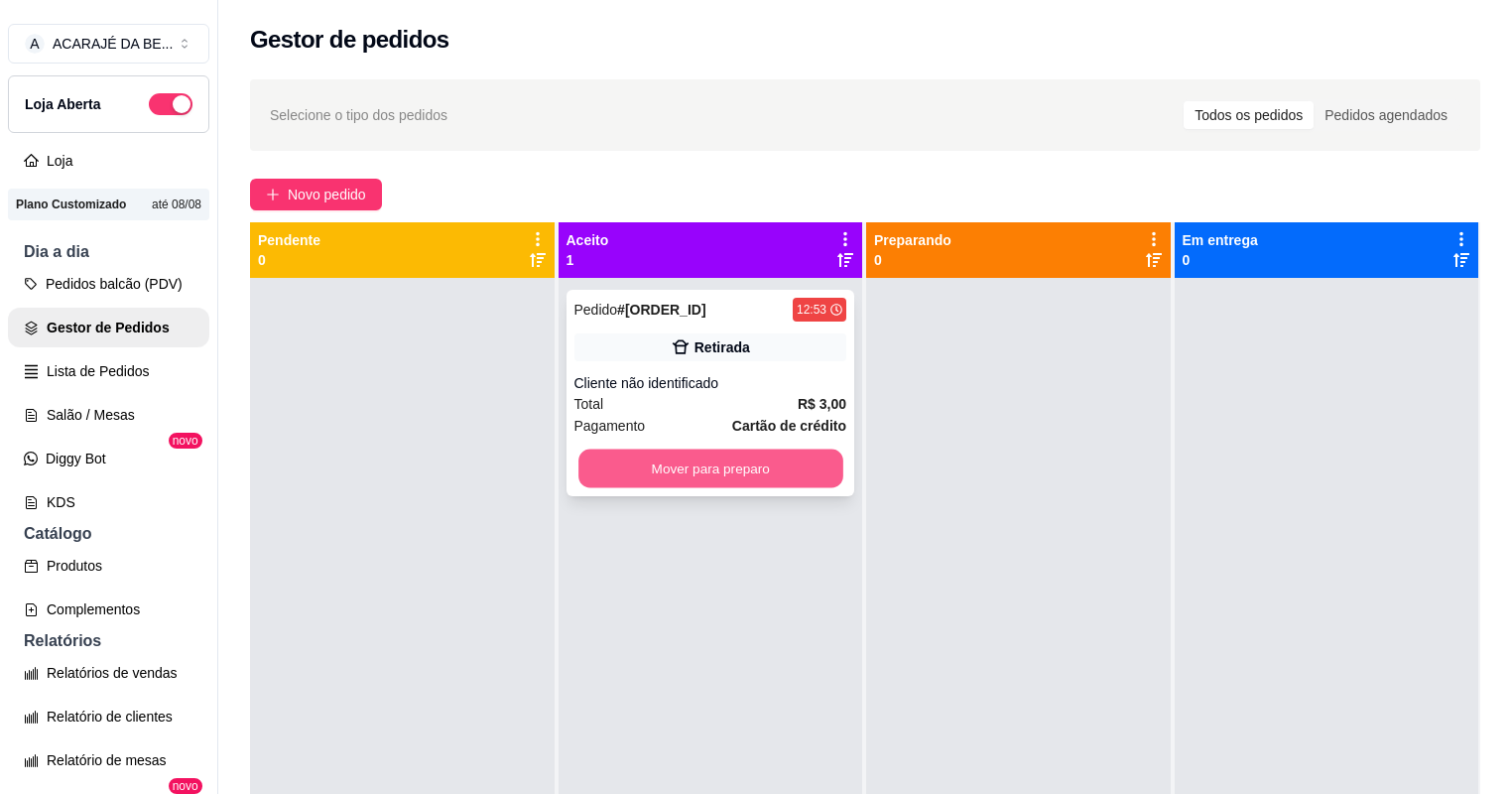 click on "Mover para preparo" at bounding box center (710, 468) 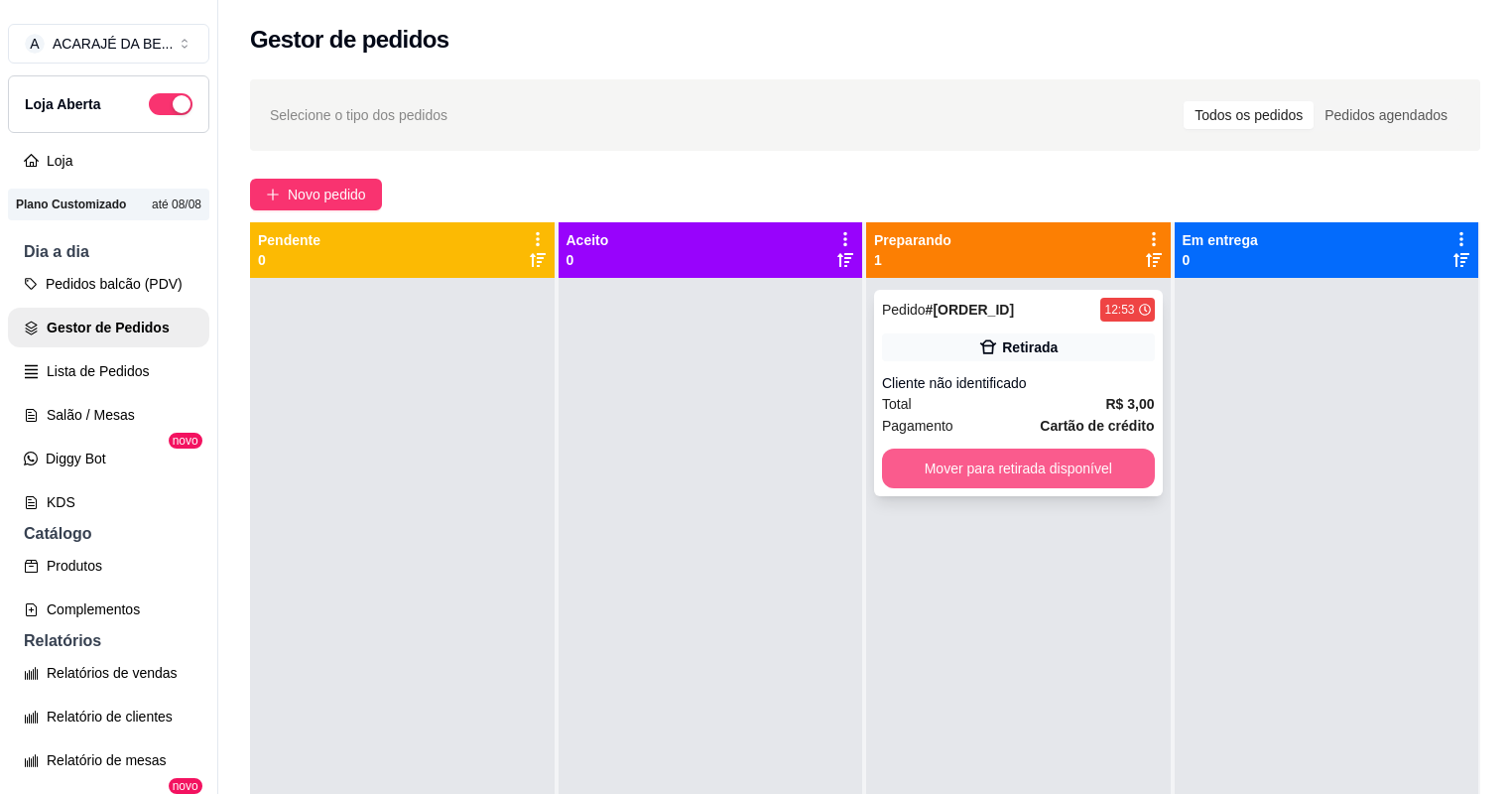 click on "Mover para retirada disponível" at bounding box center [1018, 468] 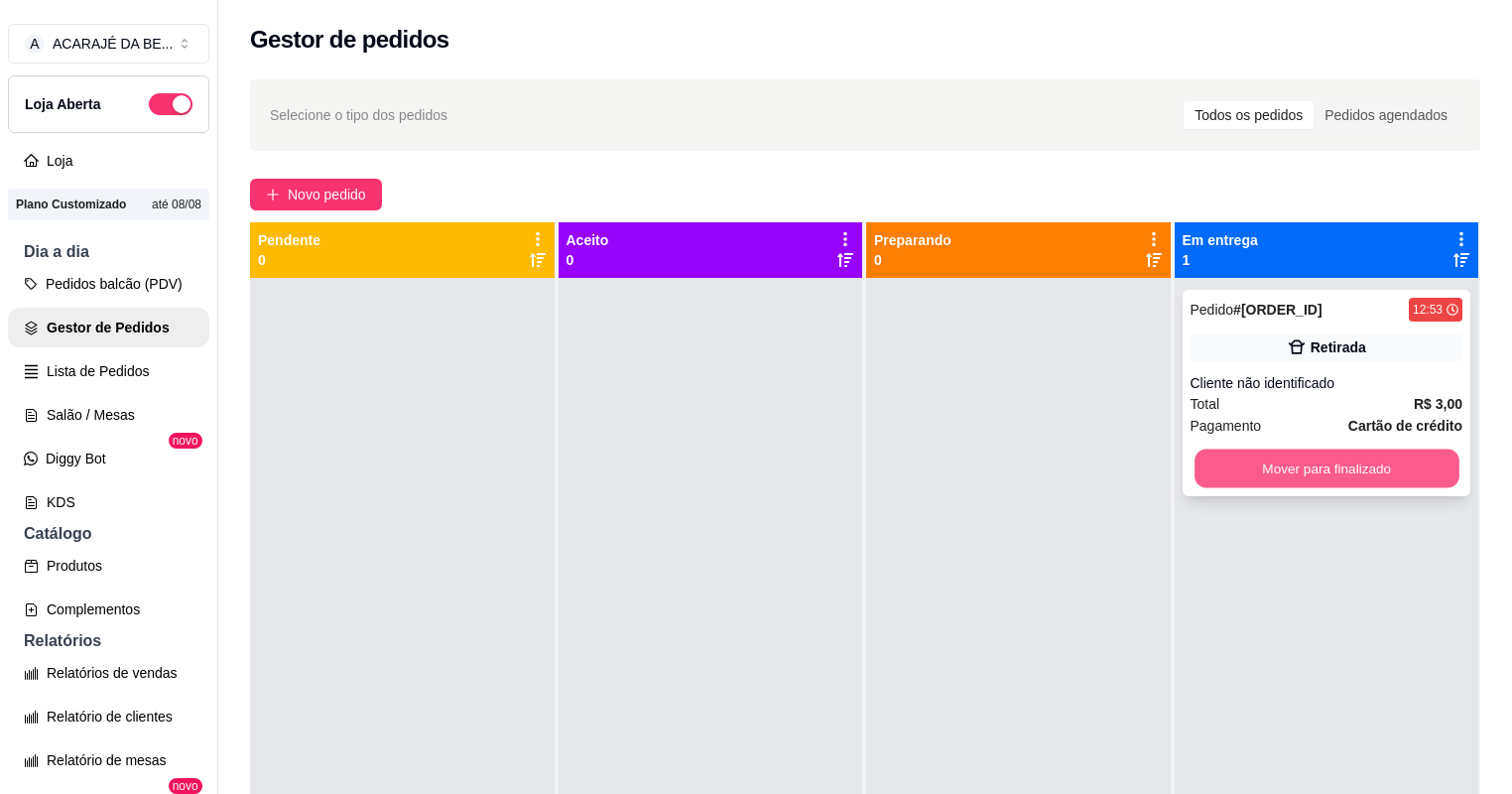 click on "Mover para finalizado" at bounding box center (1326, 468) 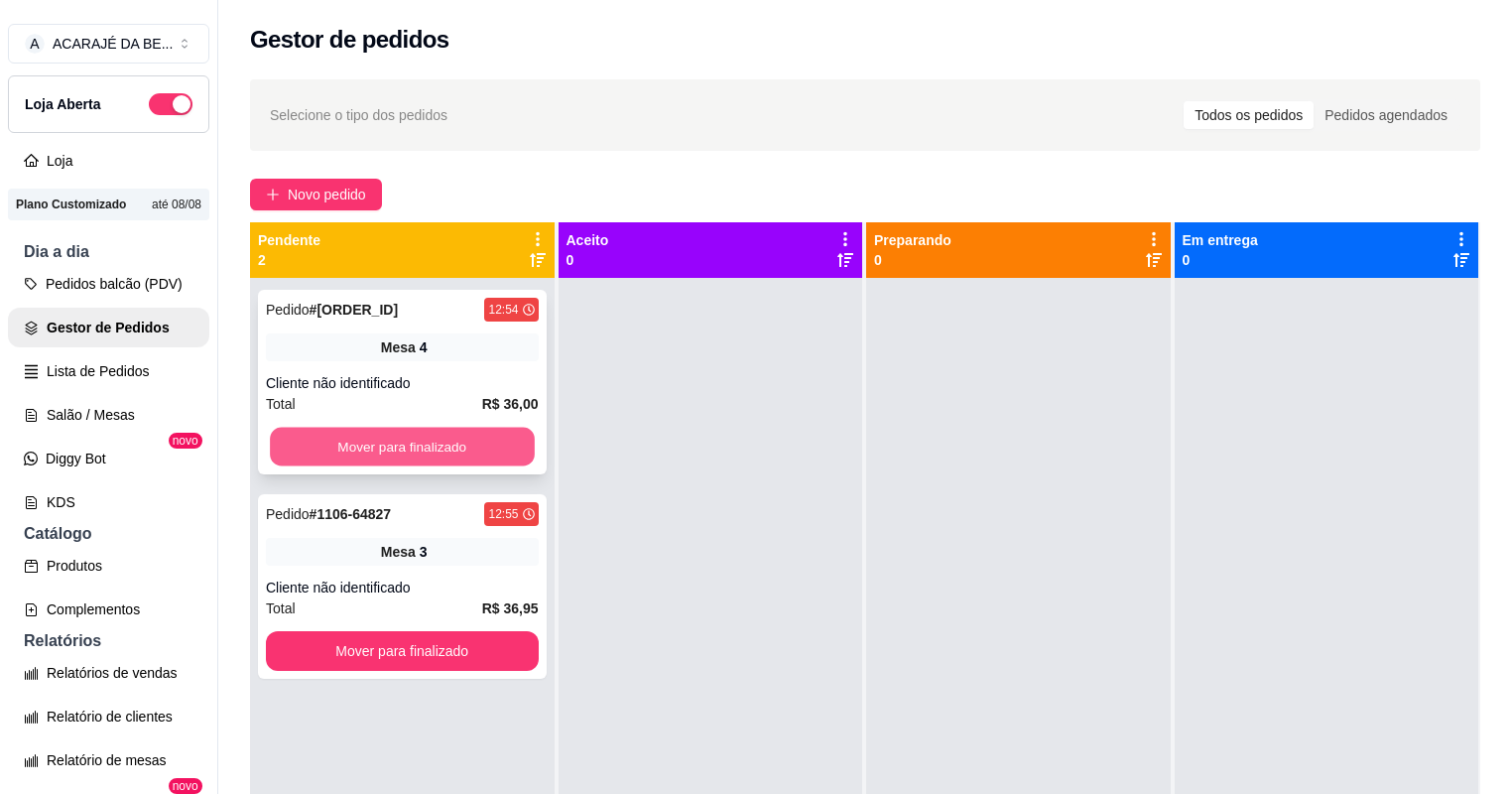 click on "Mover para finalizado" at bounding box center [402, 447] 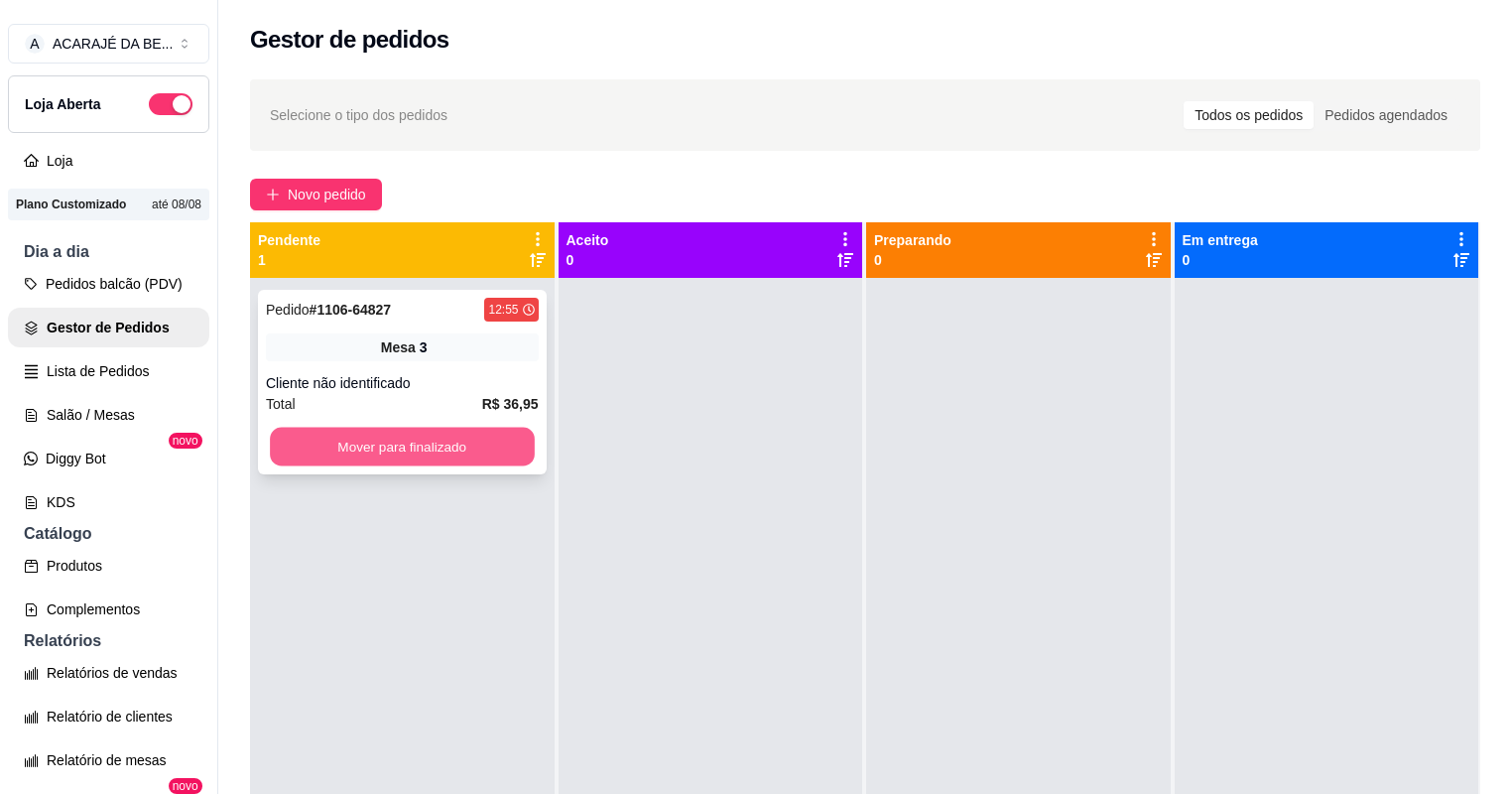 click on "Mover para finalizado" at bounding box center (402, 447) 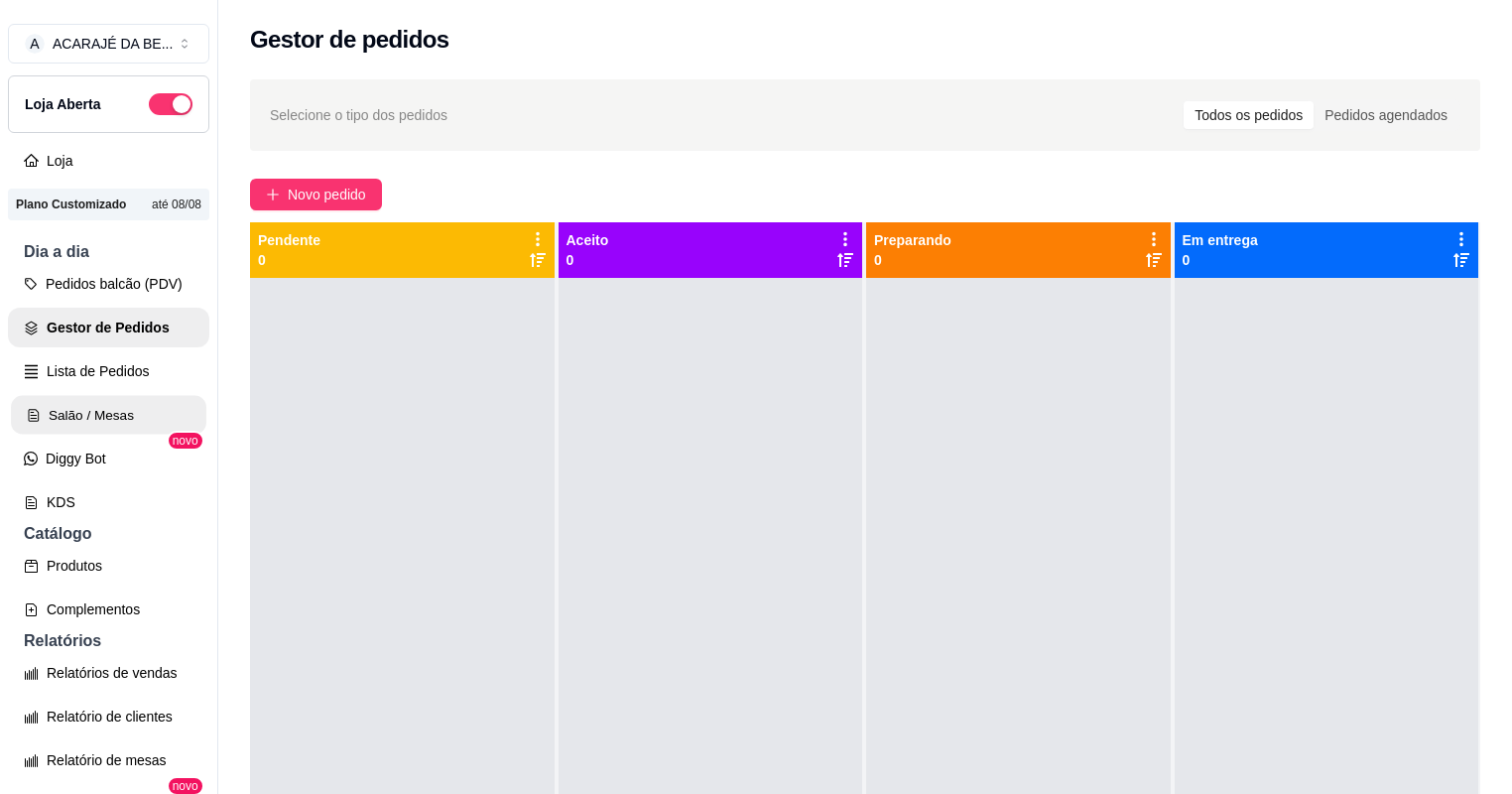 click on "Salão / Mesas" at bounding box center (108, 415) 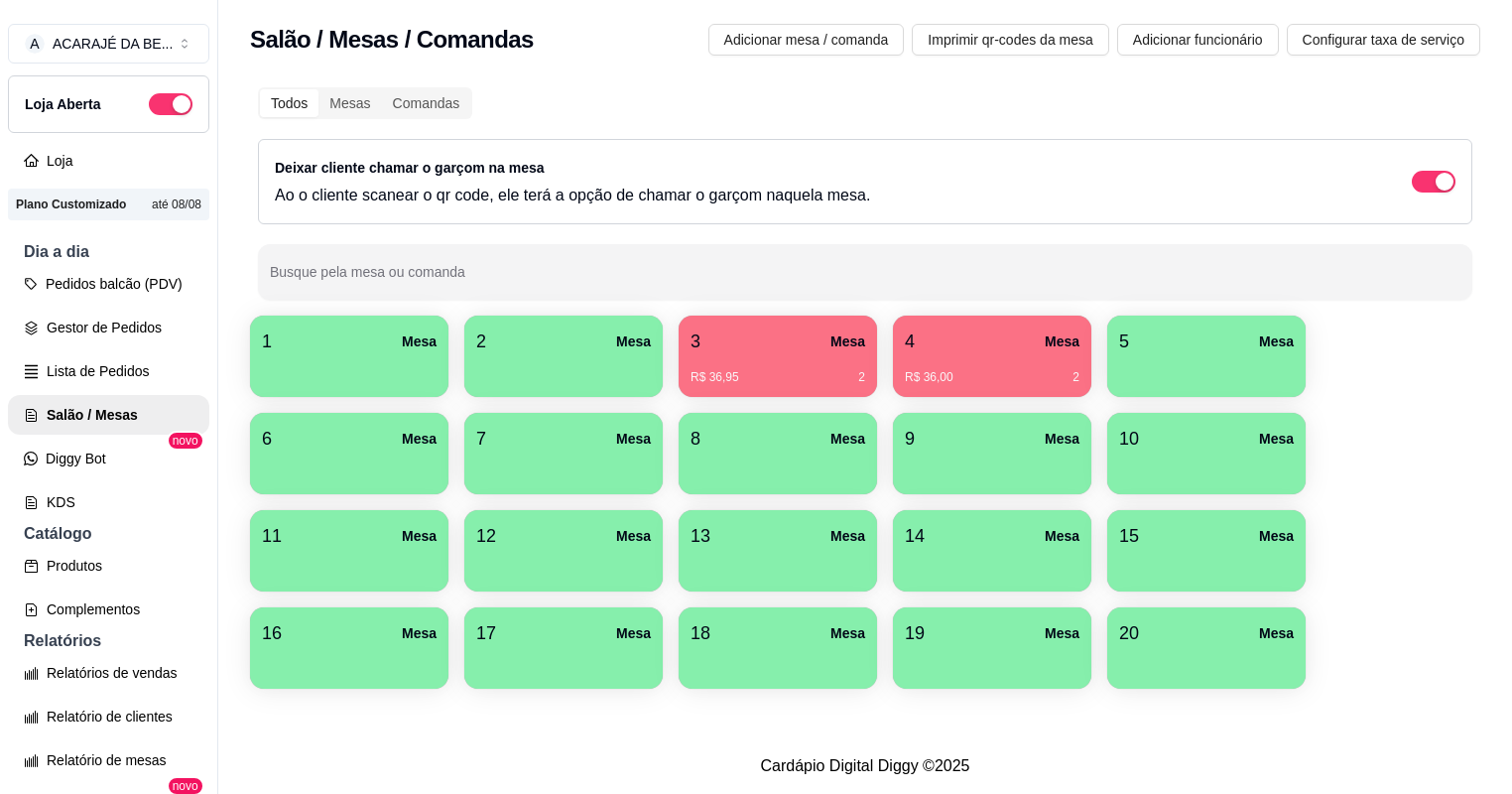 click on "R$ 36,95 2" at bounding box center (778, 377) 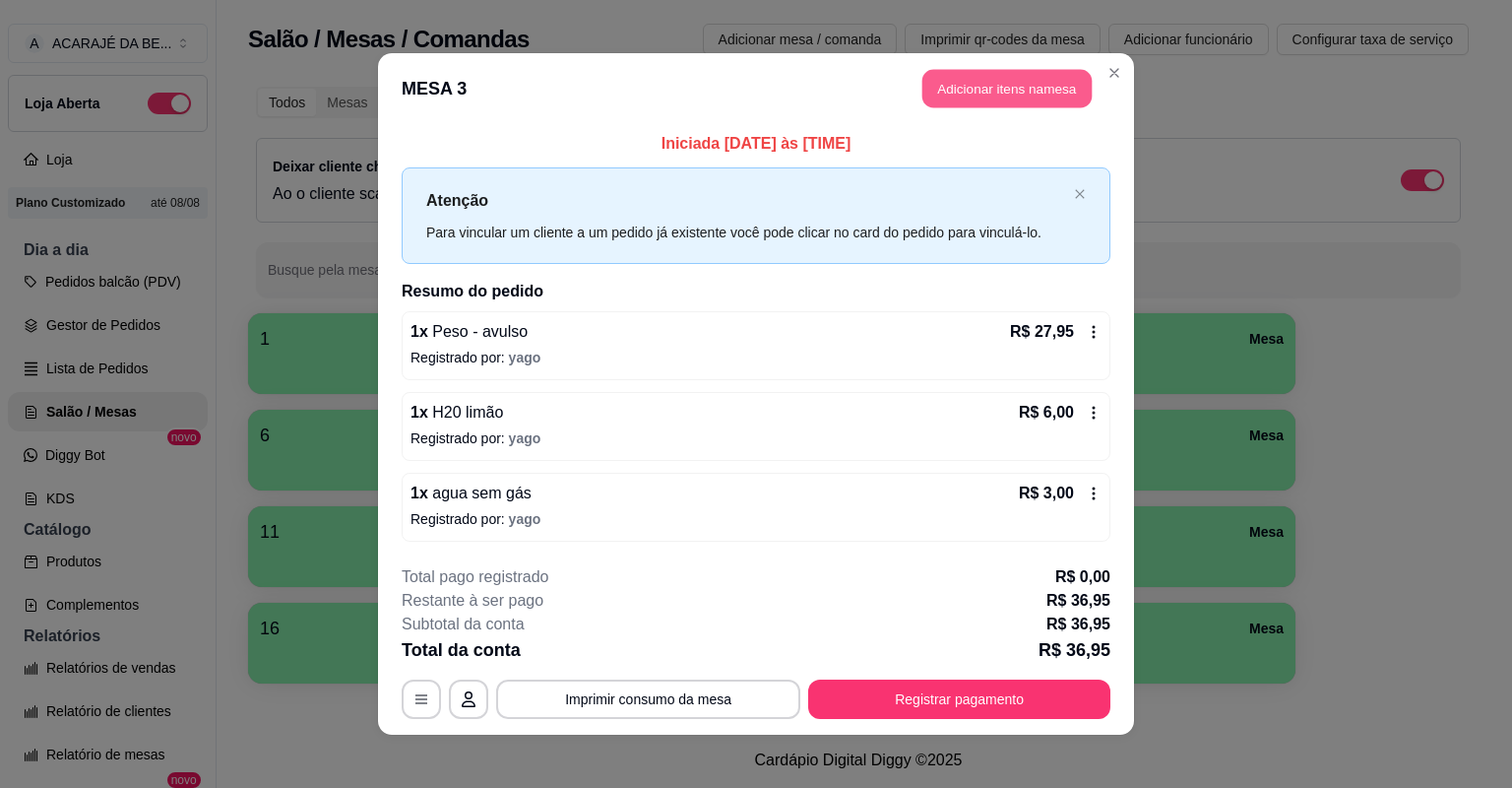 click on "Adicionar itens na  mesa" at bounding box center (1007, 89) 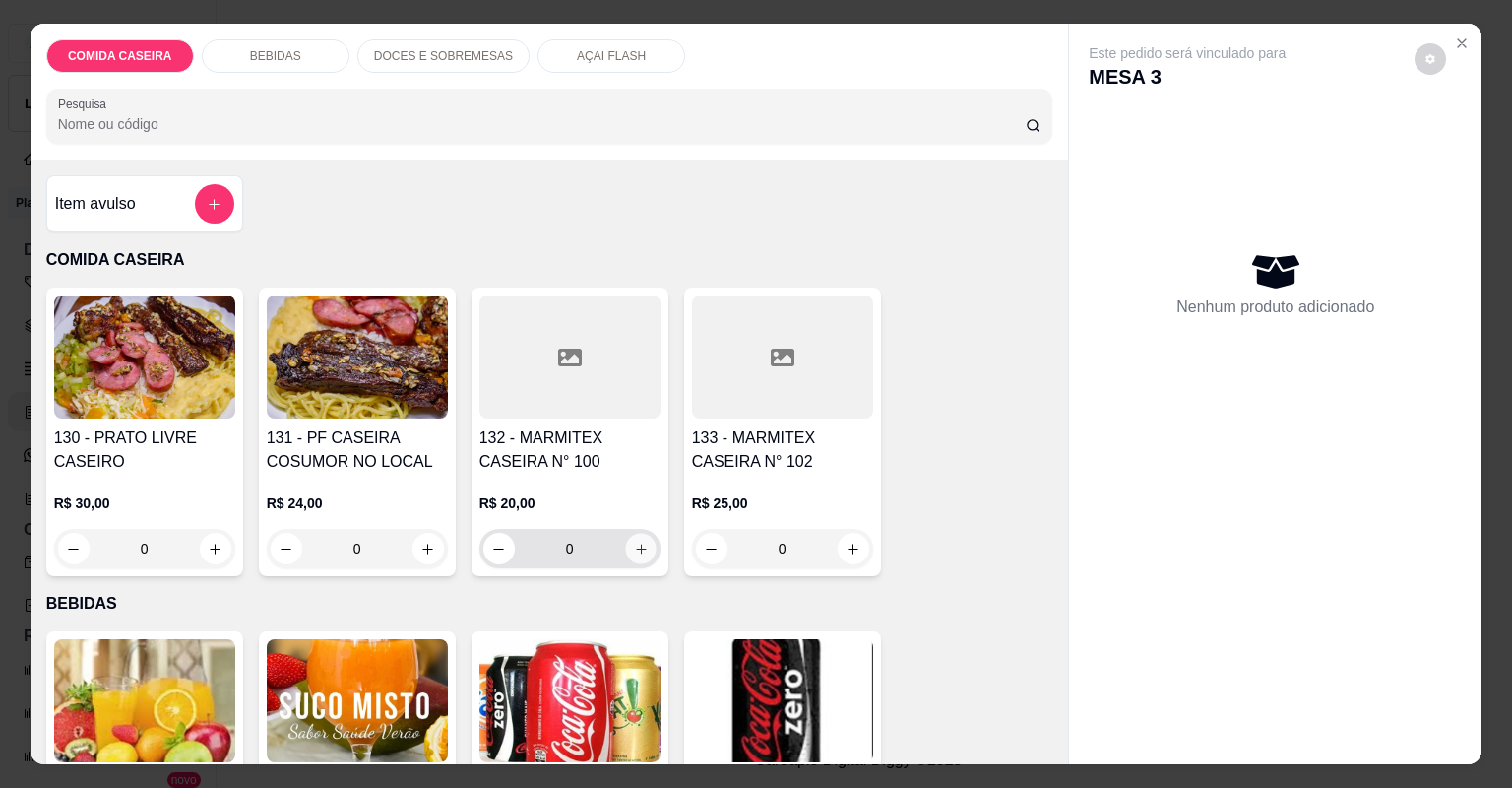 click at bounding box center (640, 548) 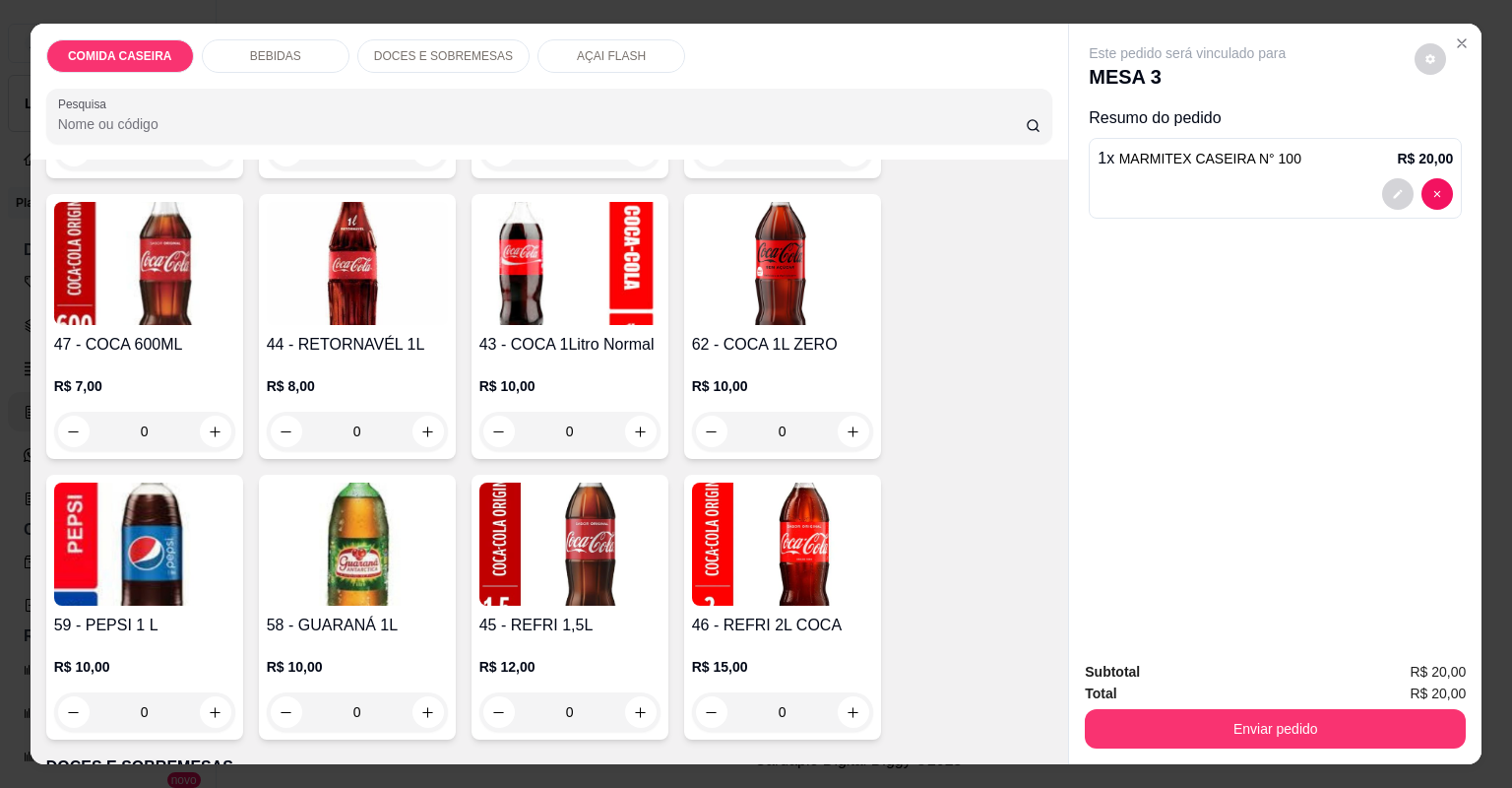 scroll, scrollTop: 1261, scrollLeft: 0, axis: vertical 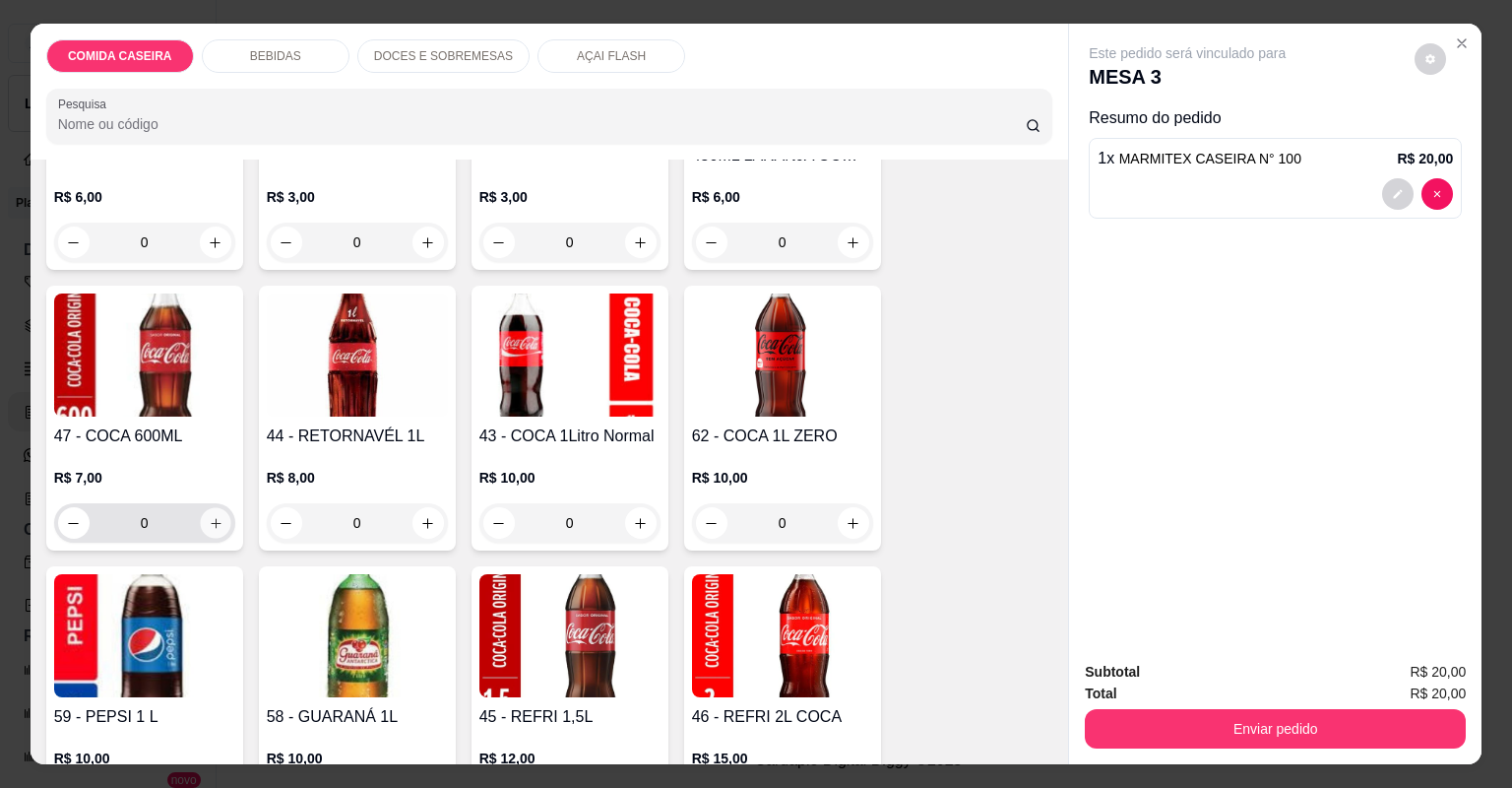 click 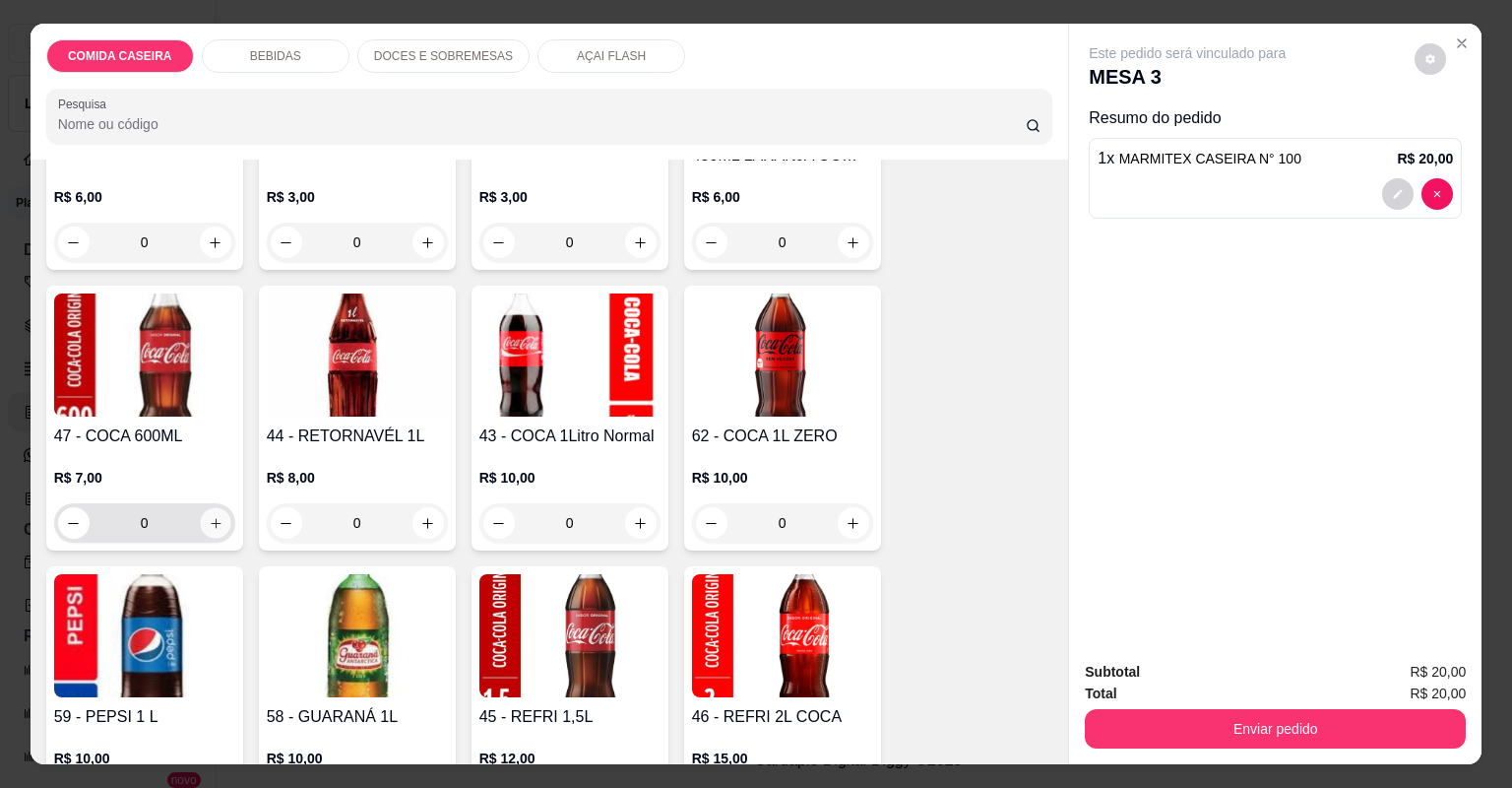 type on "1" 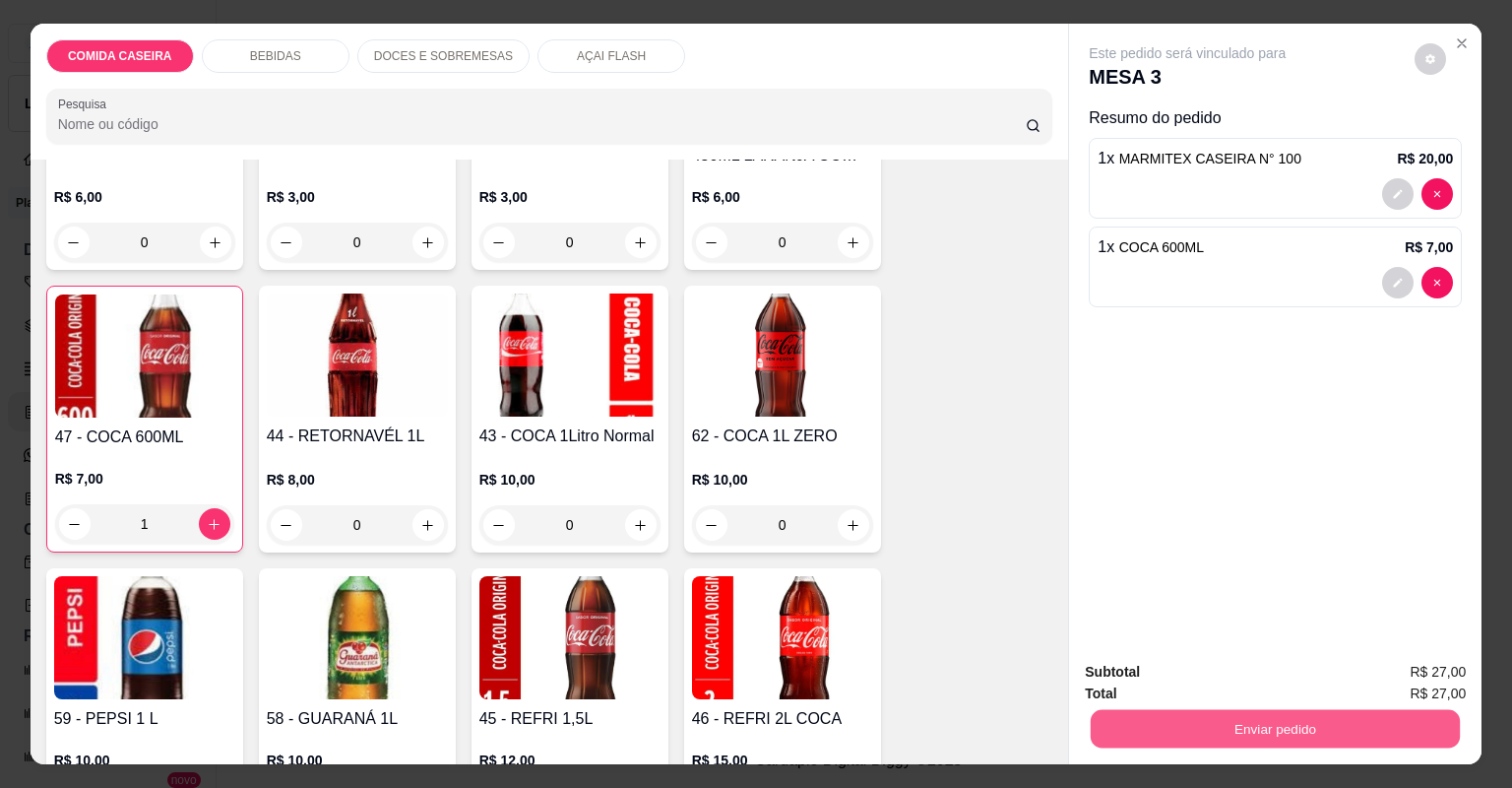 click on "Enviar pedido" at bounding box center [1275, 729] 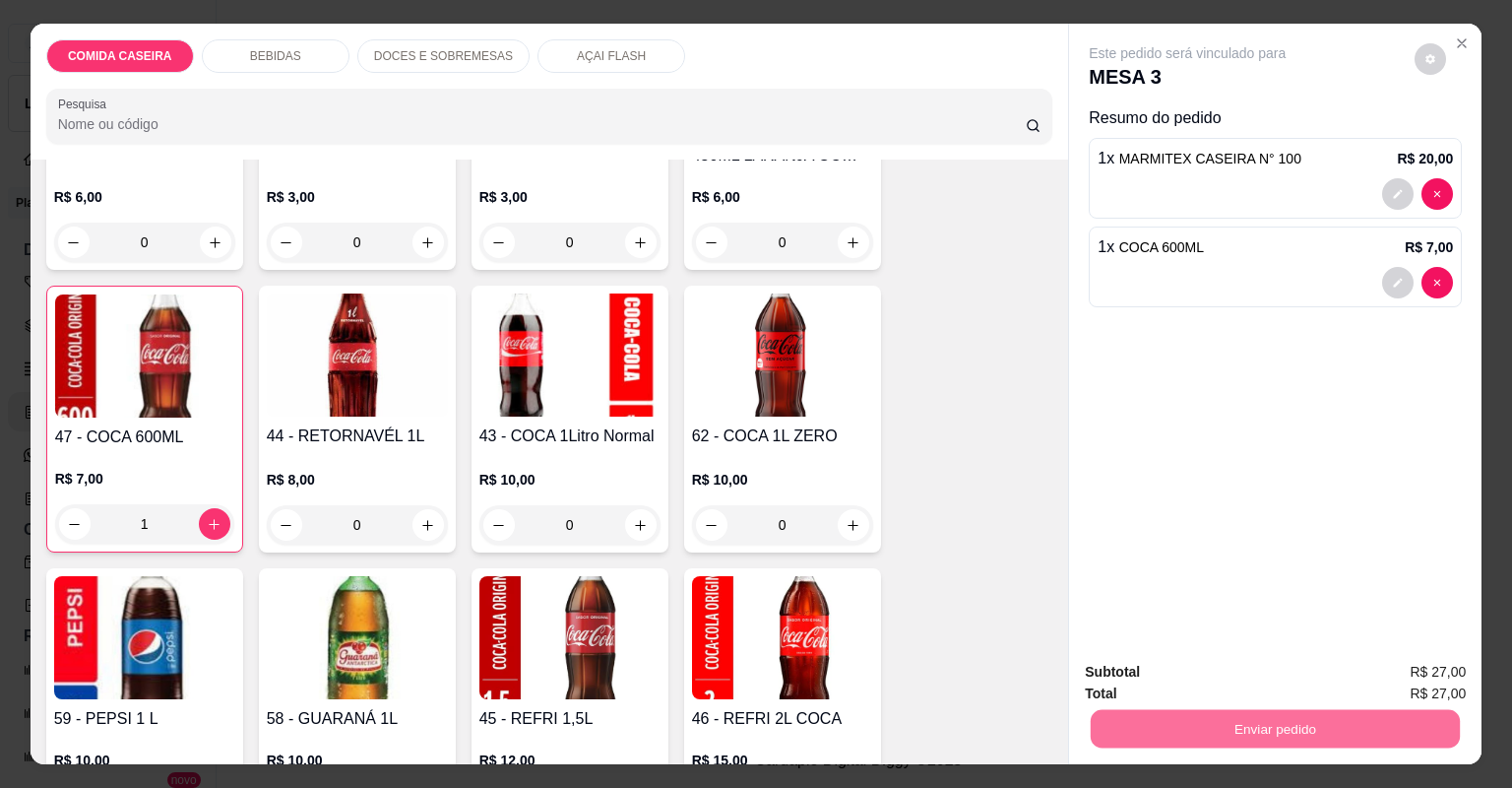click on "Não registrar e enviar pedido" at bounding box center (1212, 681) 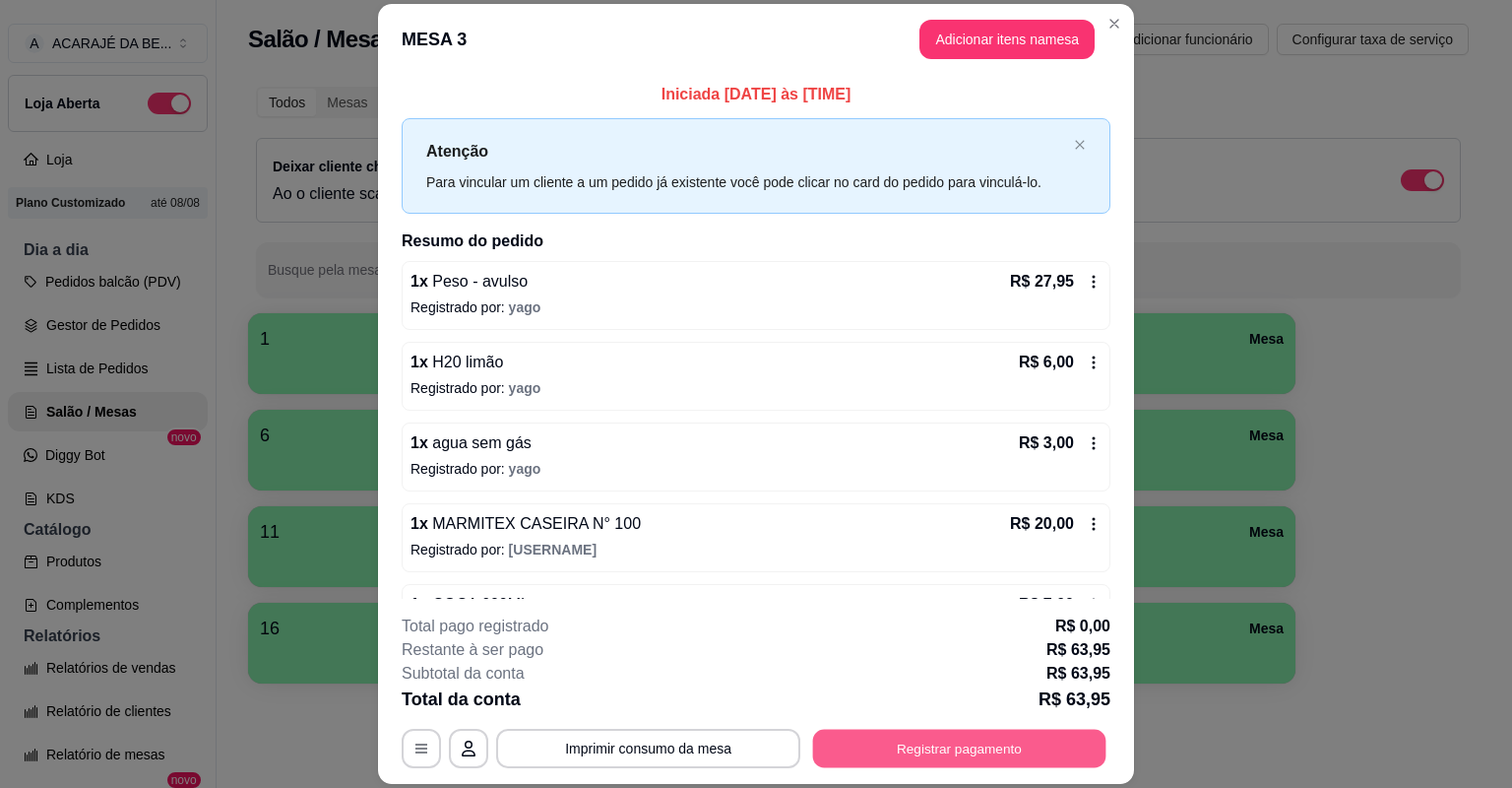 click on "Registrar pagamento" at bounding box center (960, 749) 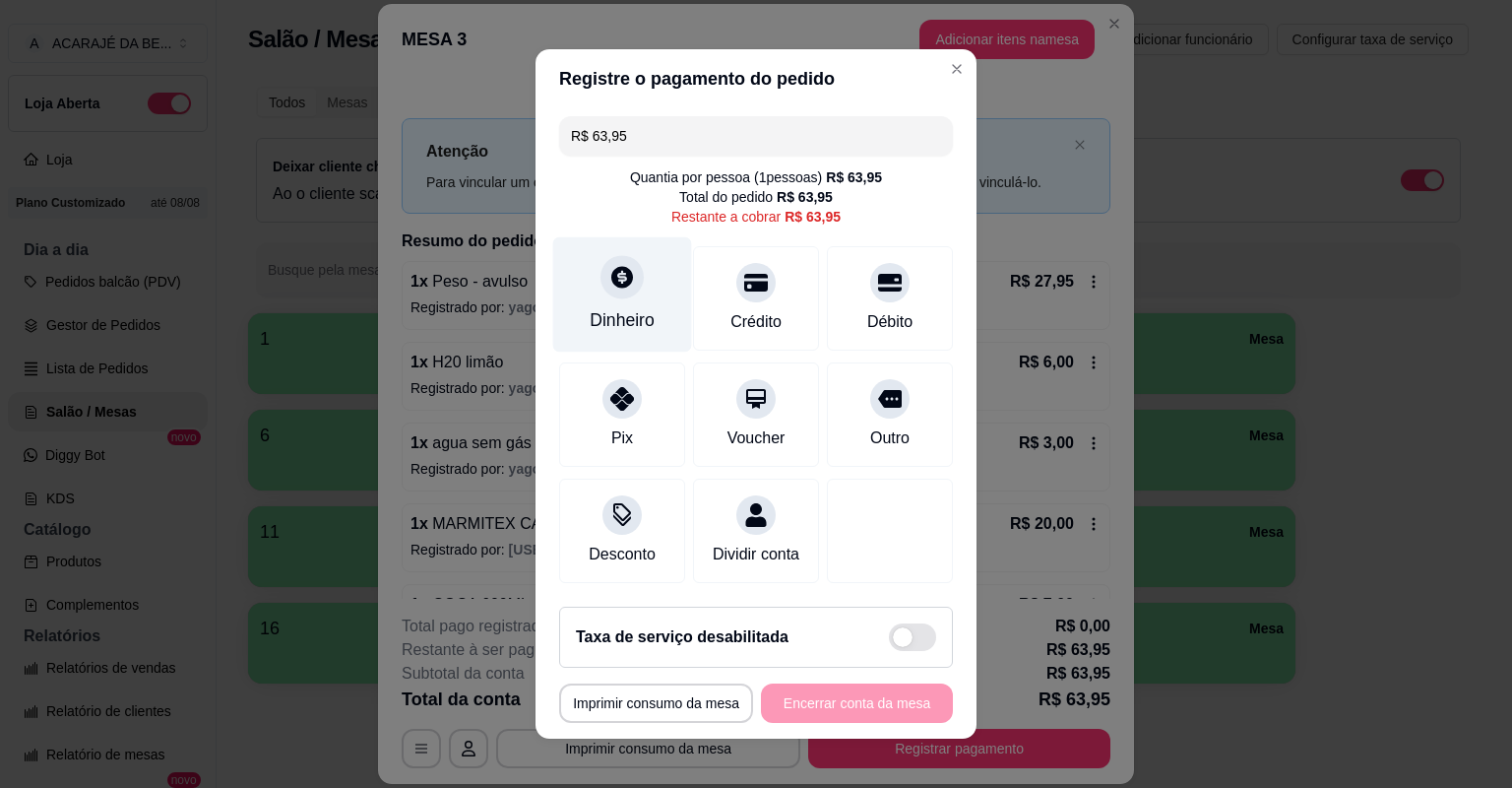 click on "Dinheiro" at bounding box center (622, 295) 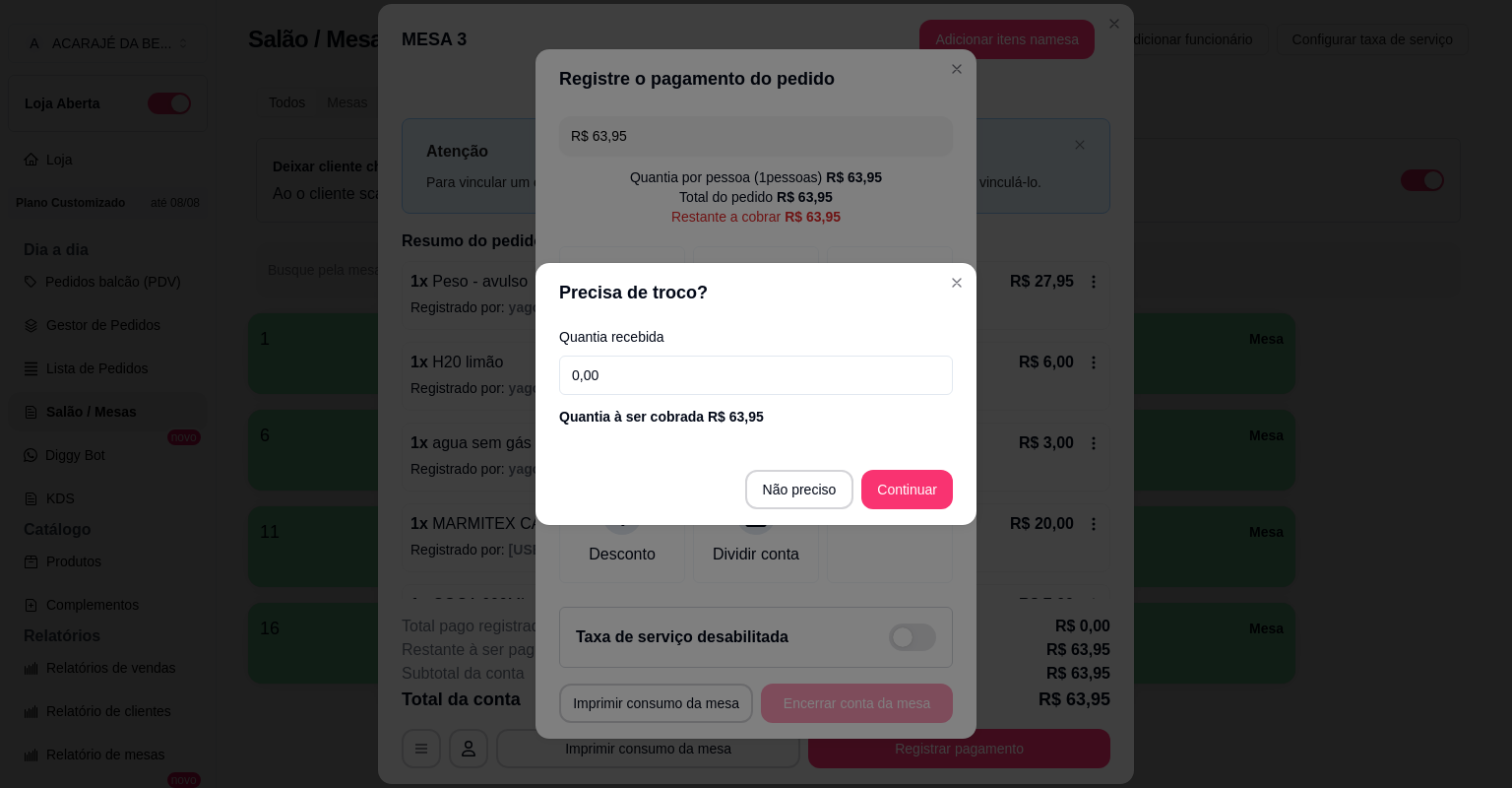 click on "0,00" at bounding box center (756, 375) 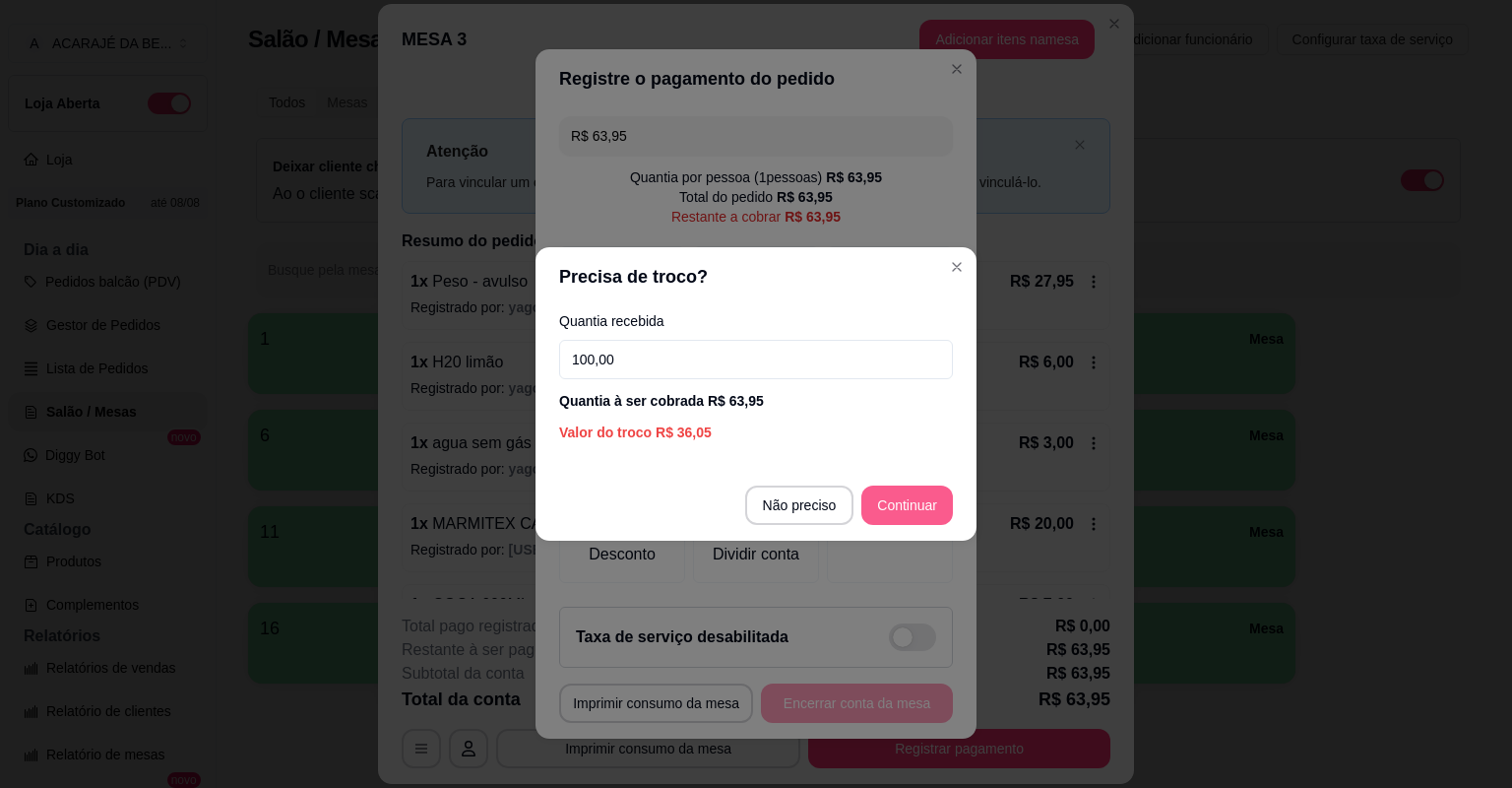 type on "100,00" 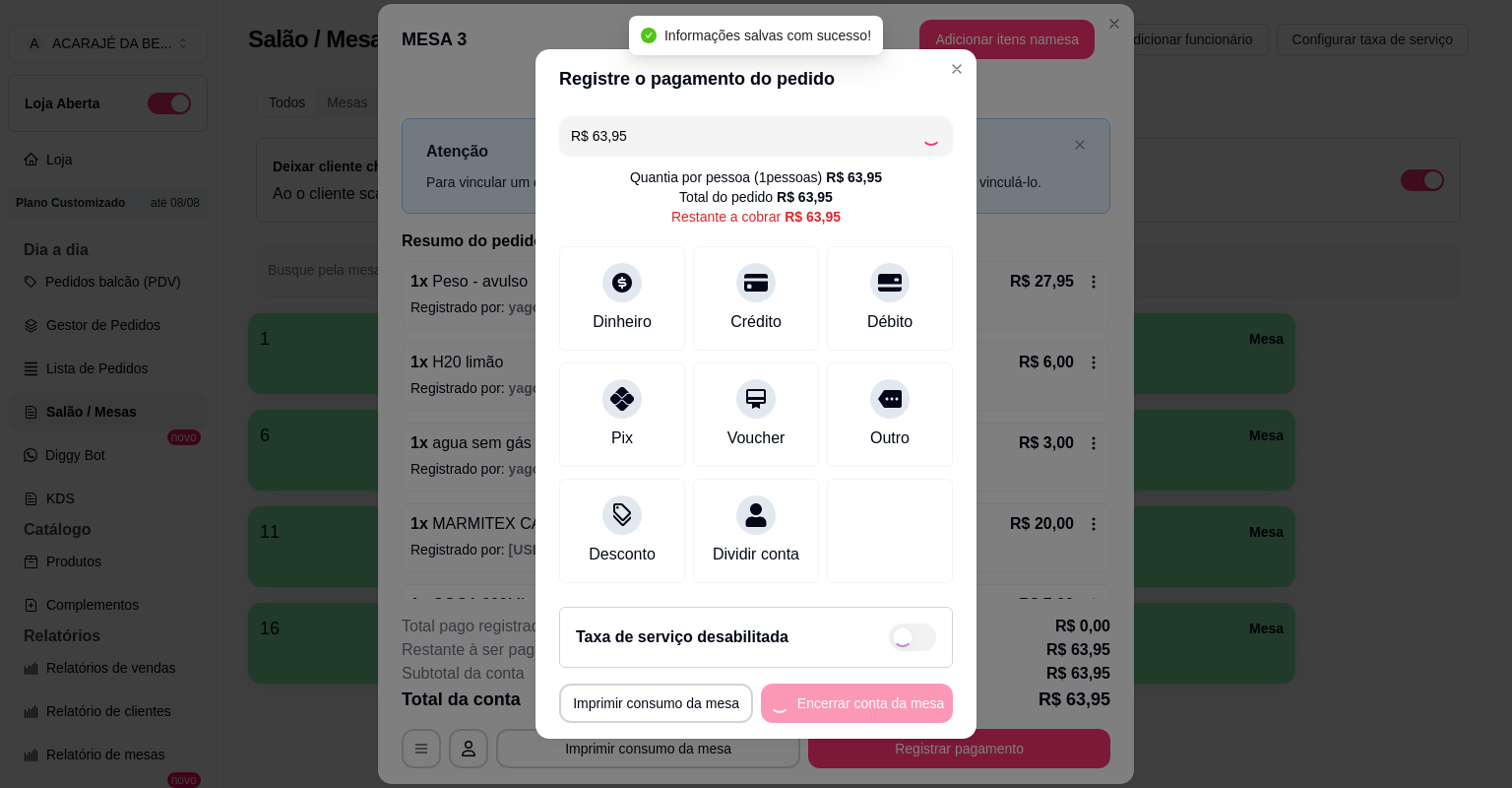 type on "R$ 0,00" 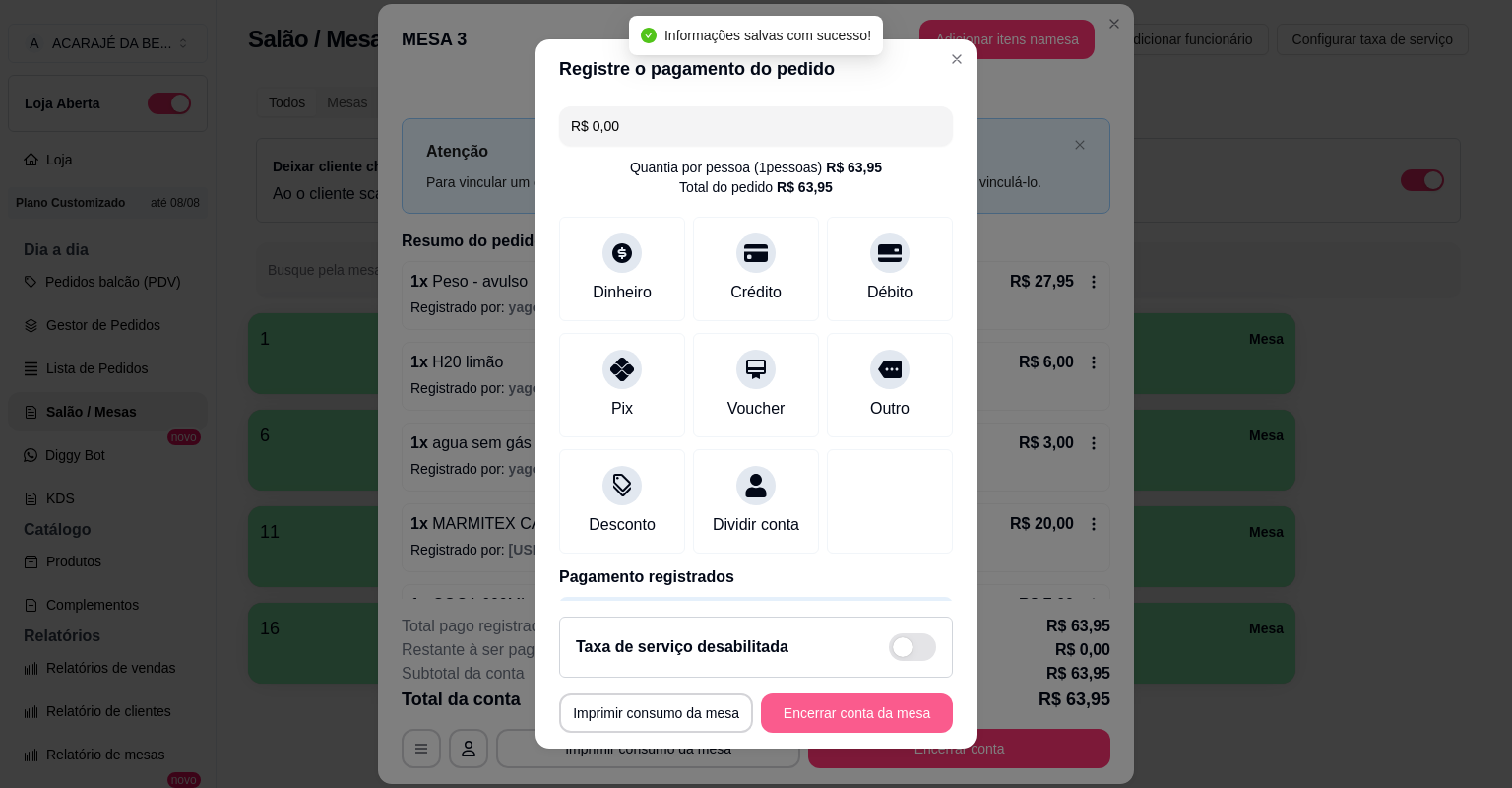 click on "Encerrar conta da mesa" at bounding box center (856, 713) 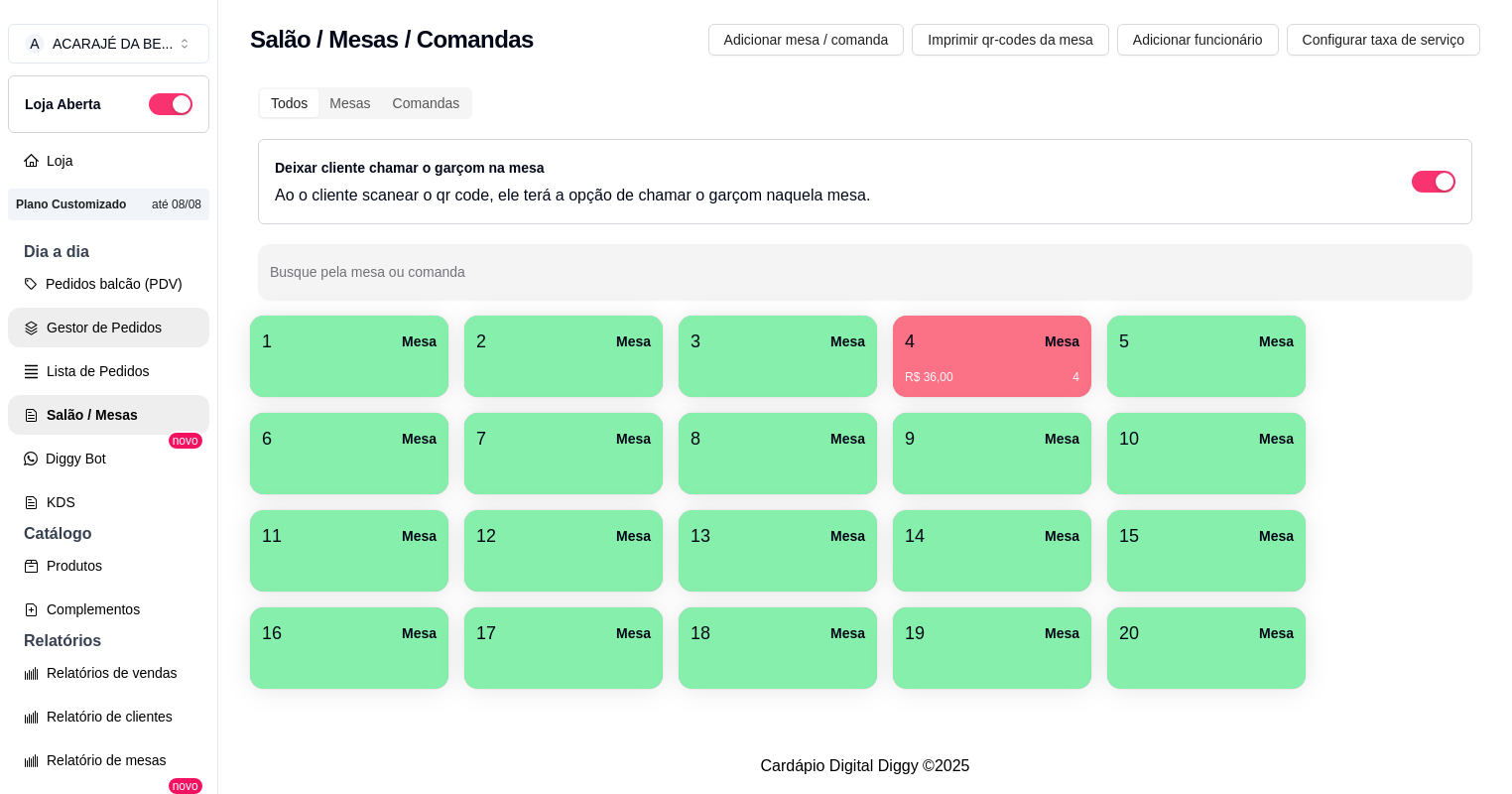 click on "Gestor de Pedidos" at bounding box center [108, 328] 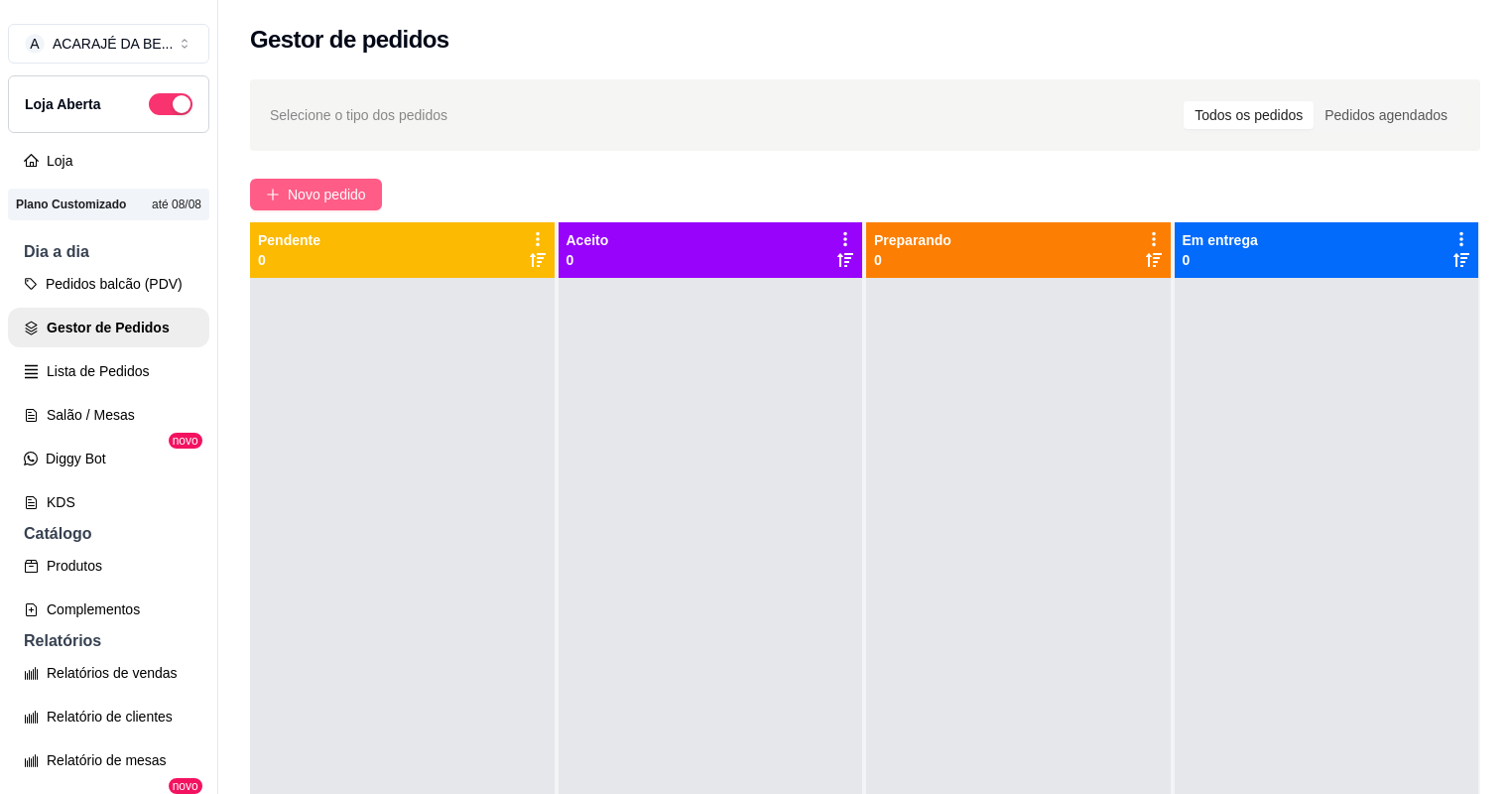 click on "Novo pedido" at bounding box center (326, 195) 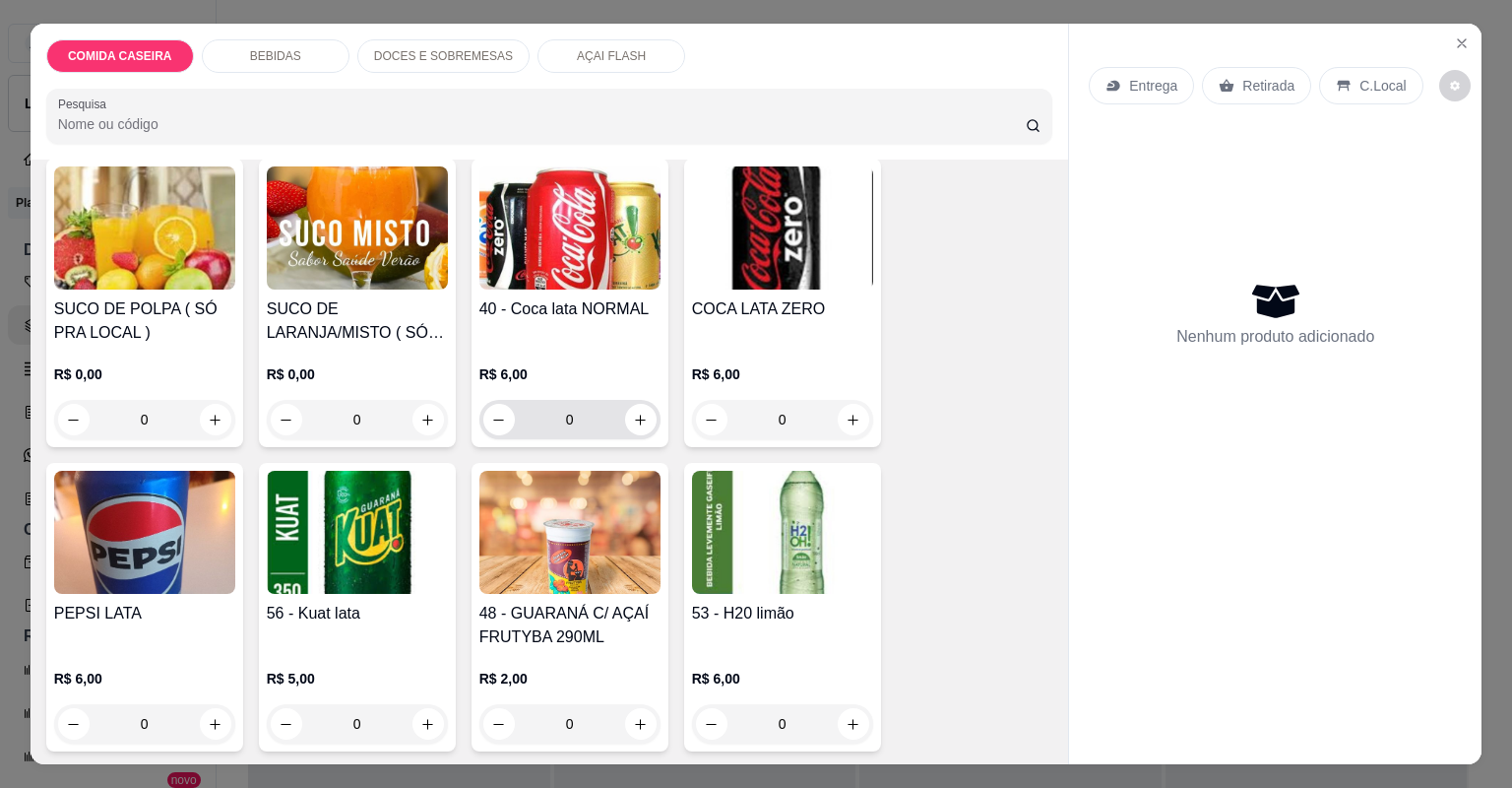 scroll, scrollTop: 788, scrollLeft: 0, axis: vertical 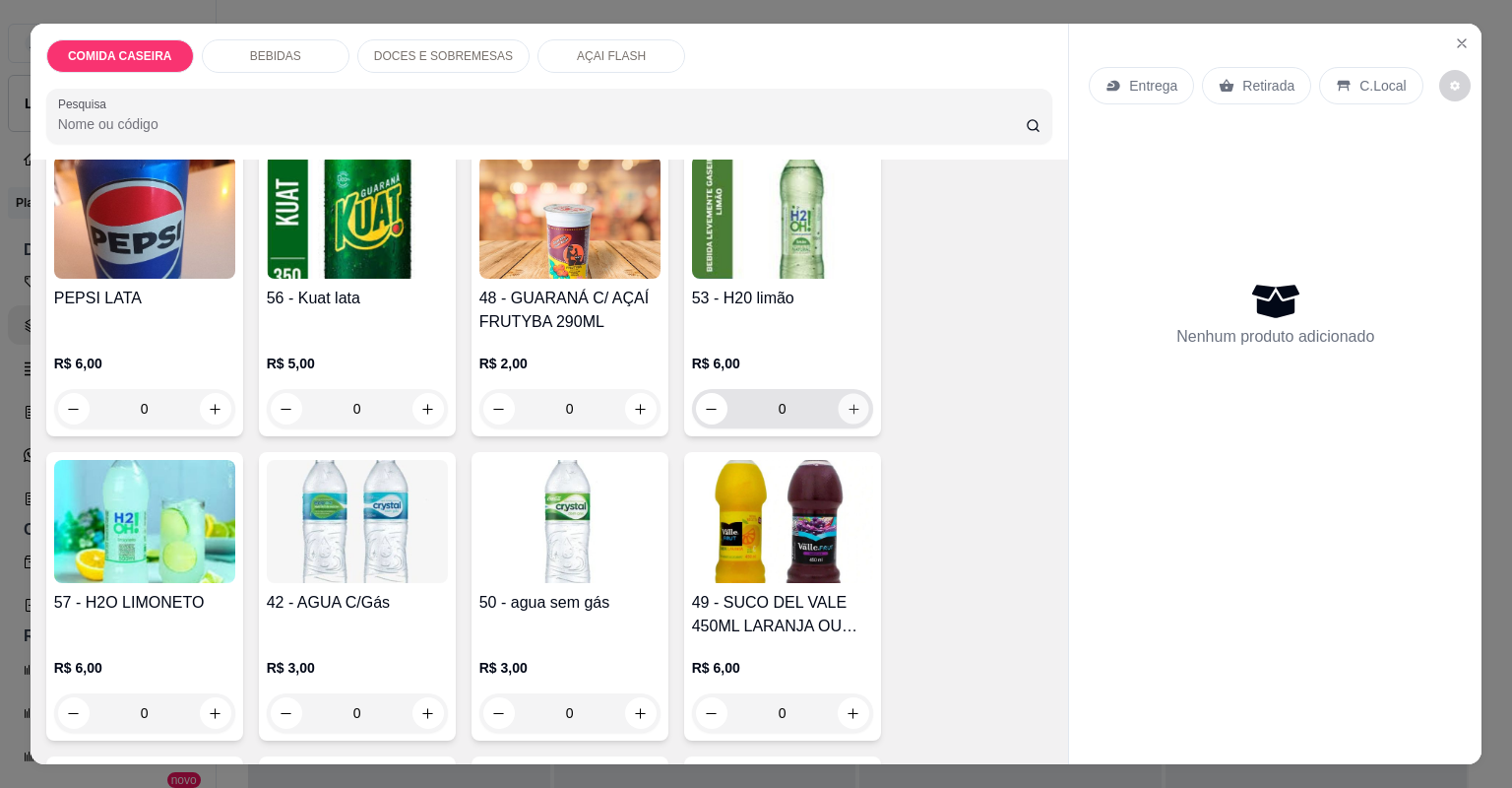click 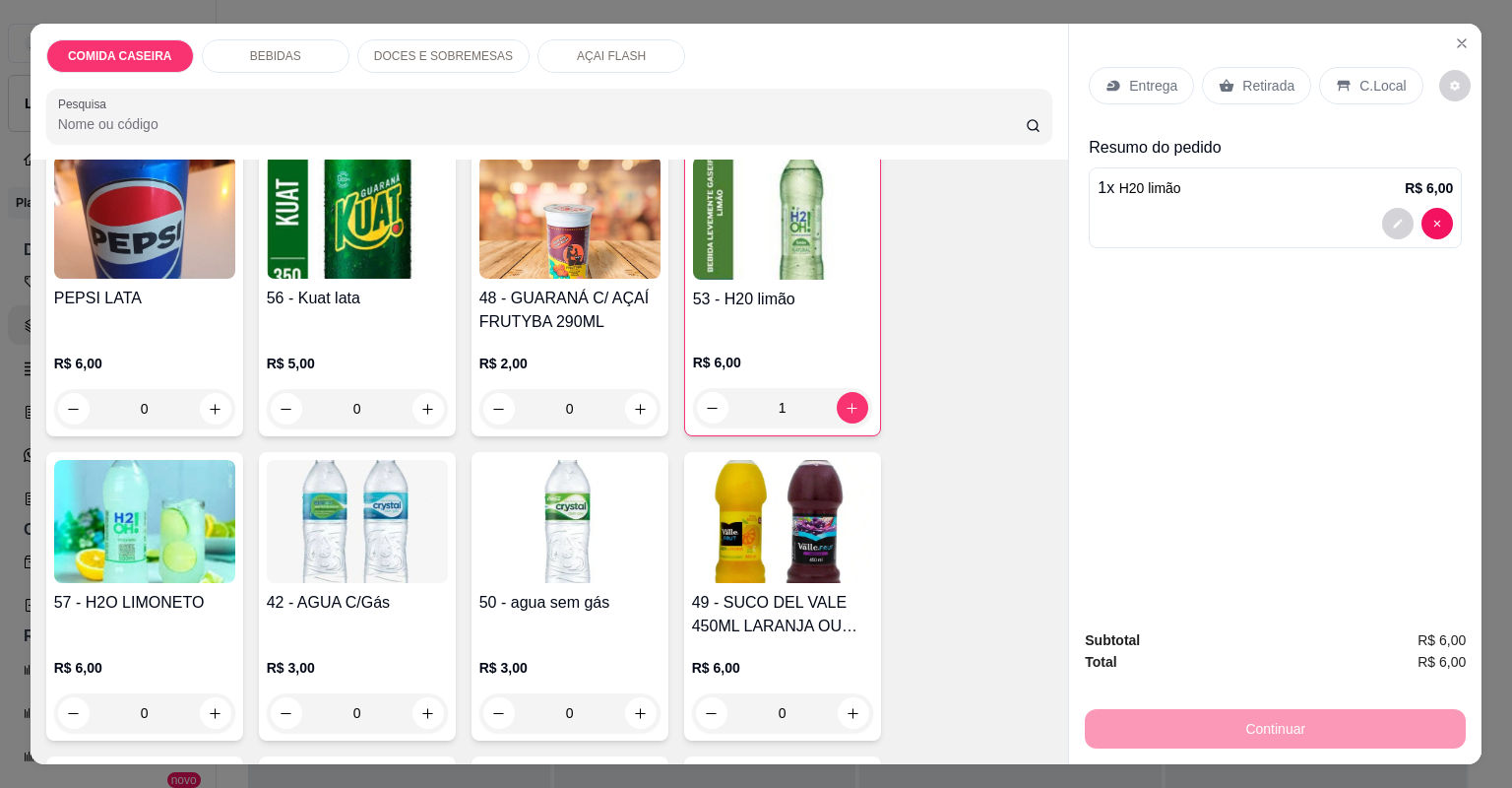 click on "Retirada" at bounding box center (1268, 86) 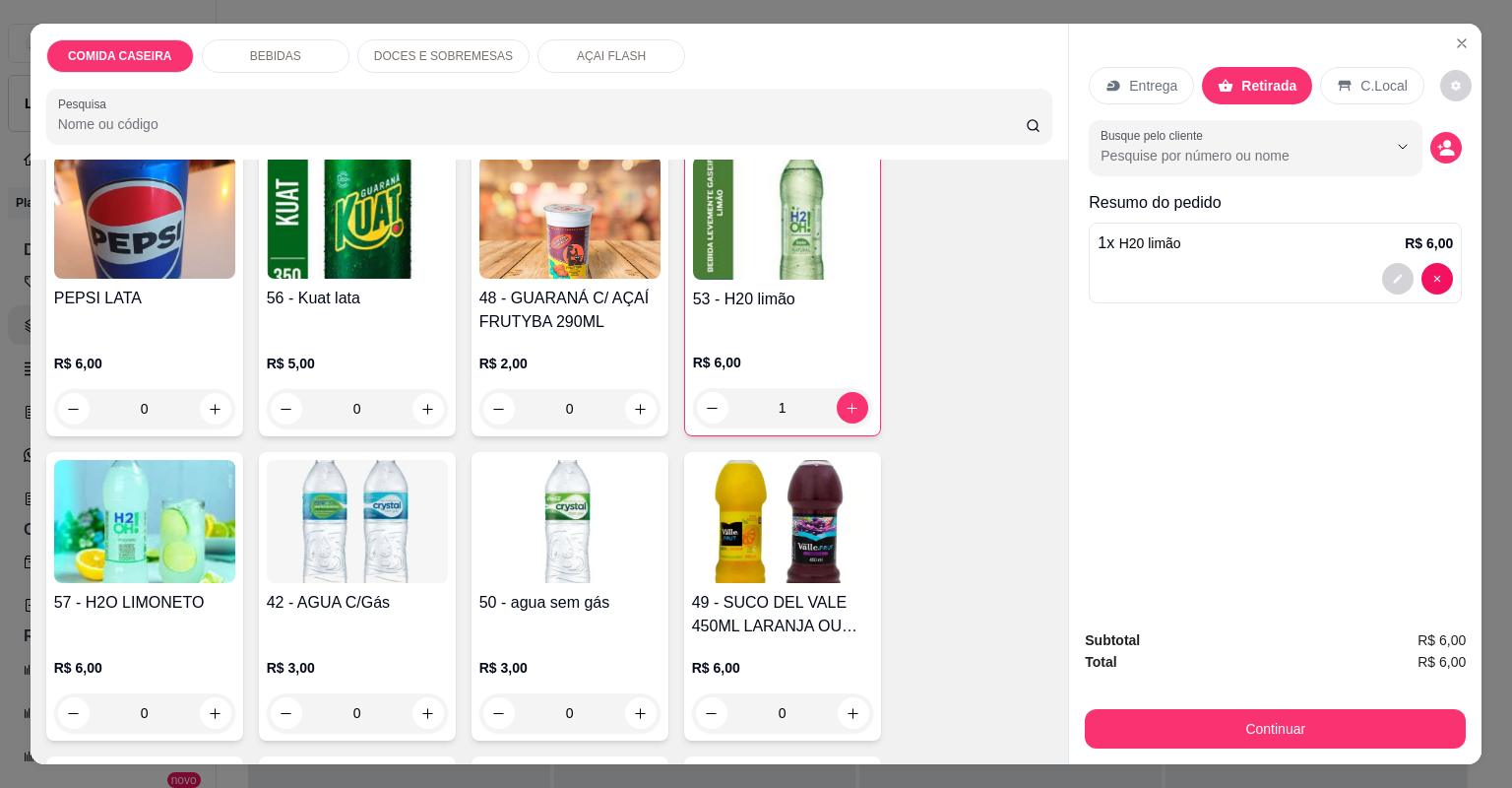 drag, startPoint x: 1185, startPoint y: 708, endPoint x: 1177, endPoint y: 717, distance: 12.0415946 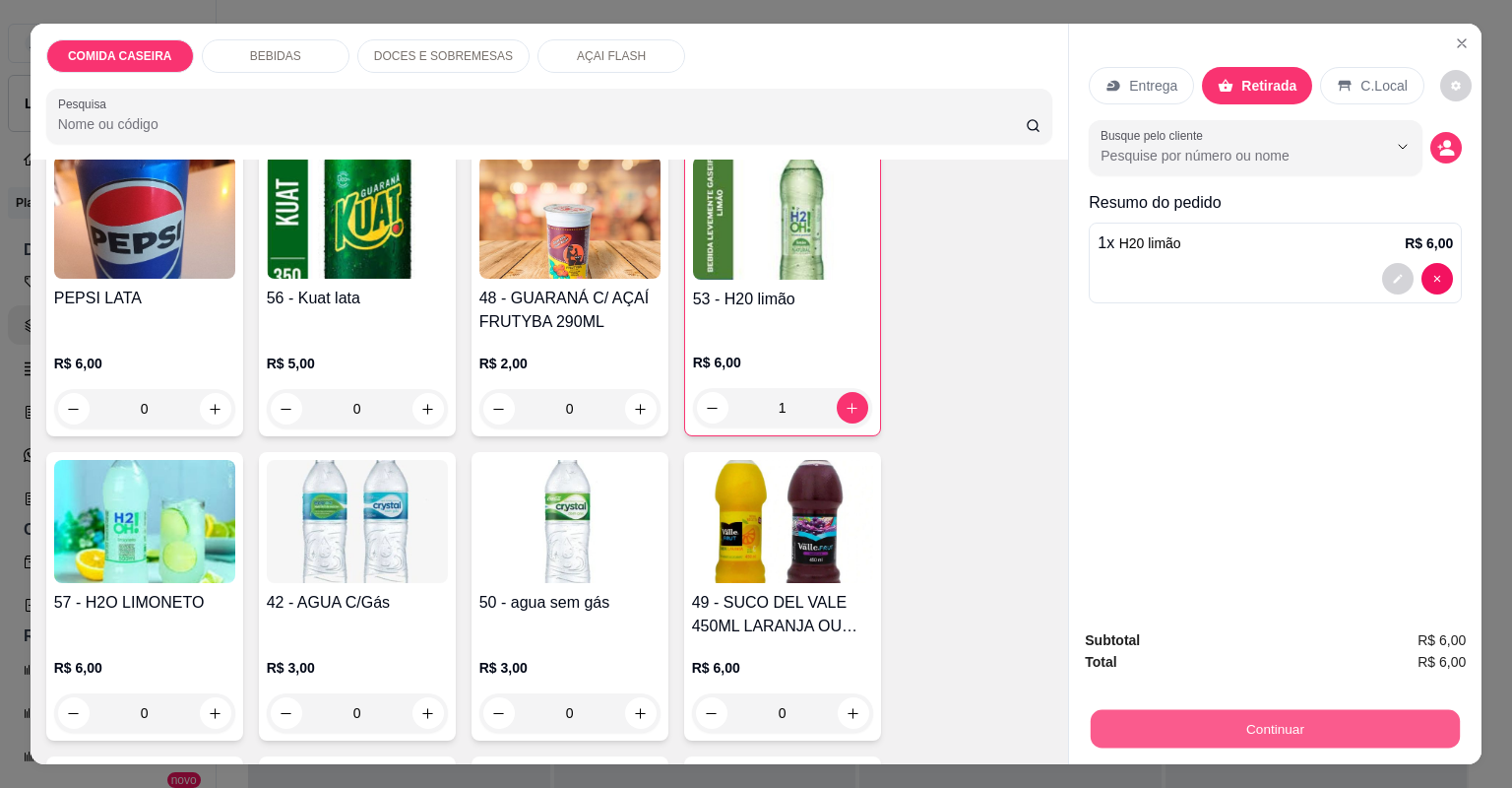 click on "Continuar" at bounding box center (1275, 729) 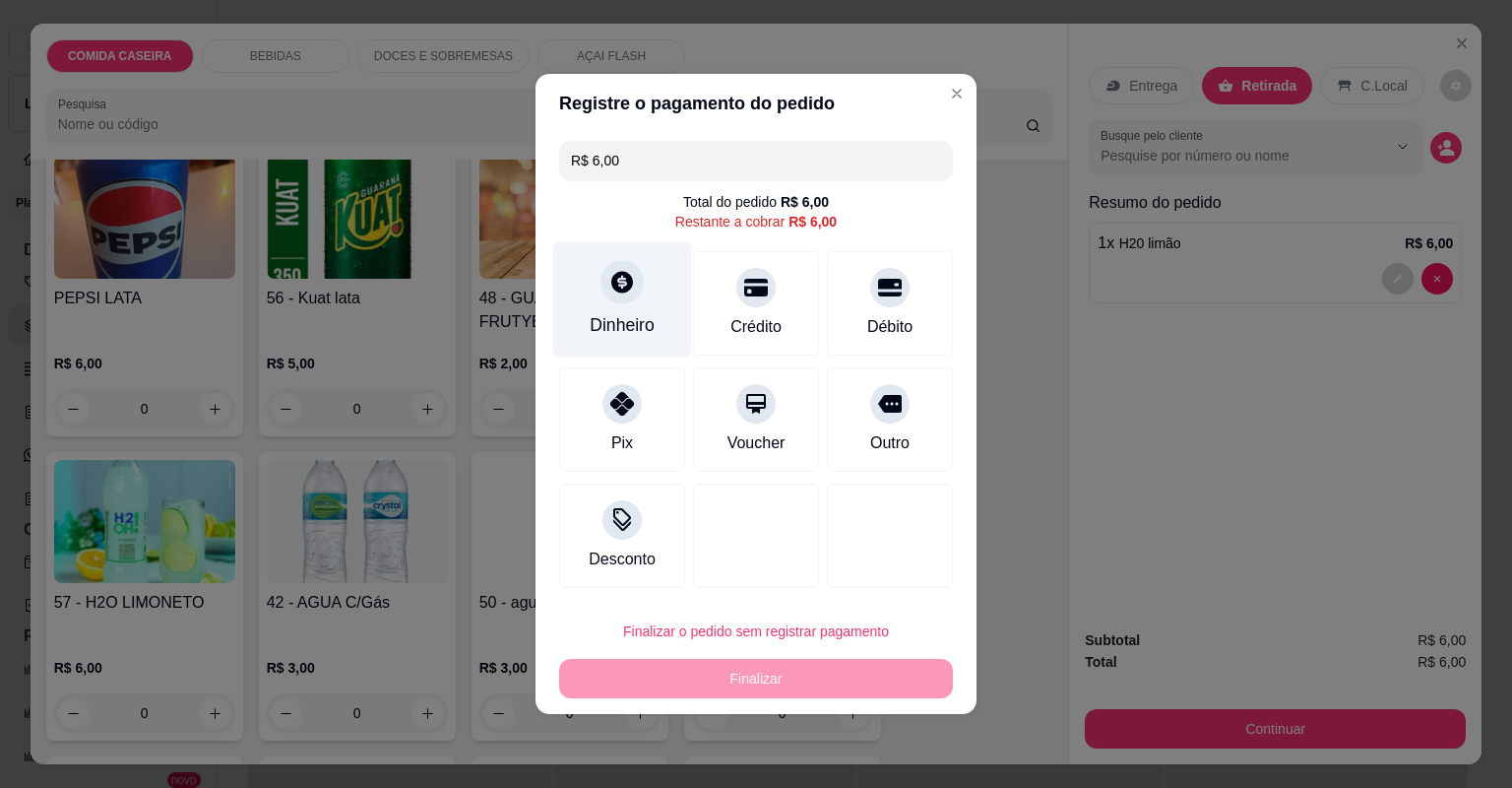 click on "Dinheiro" at bounding box center [622, 299] 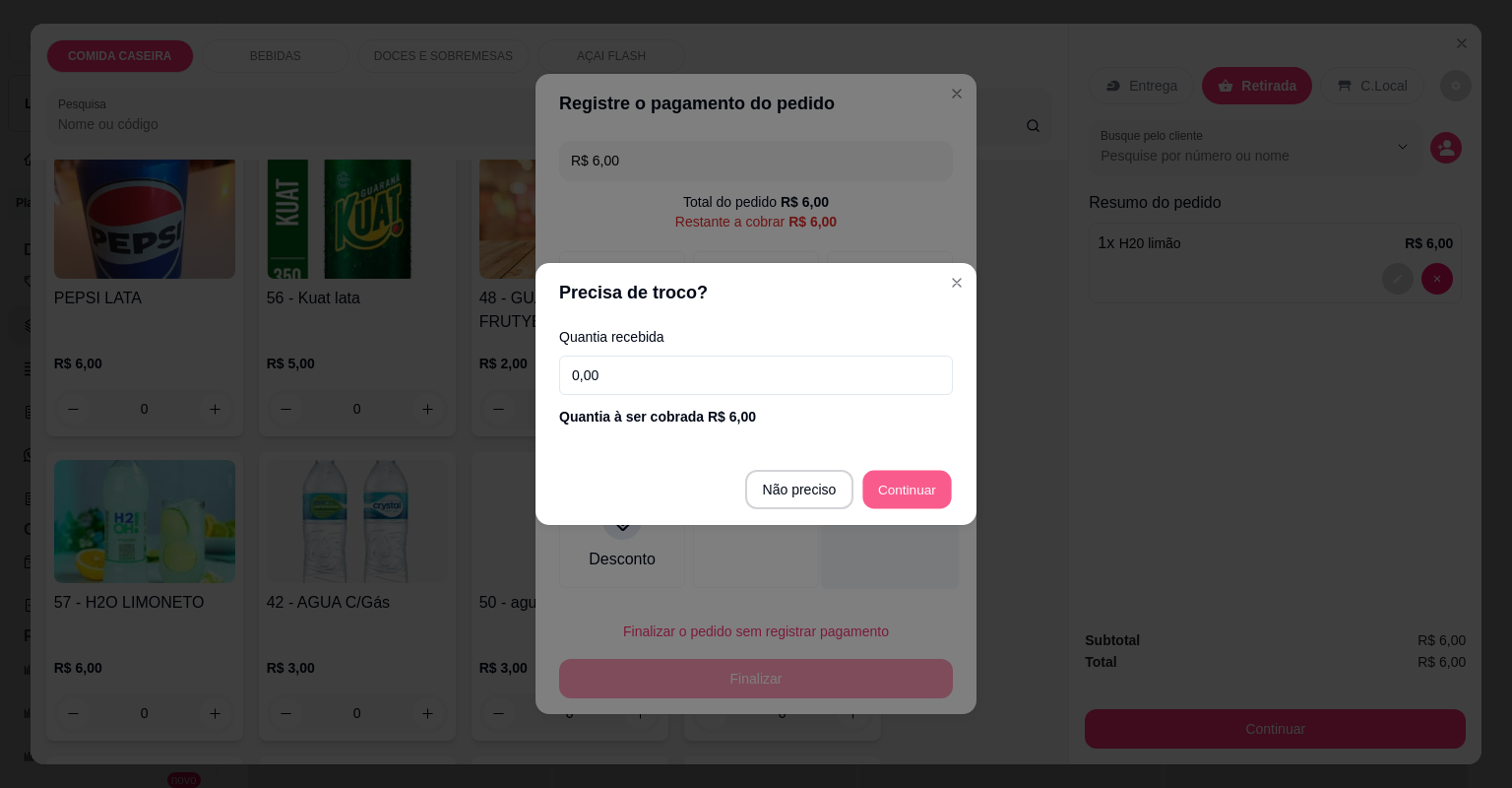 type on "R$ 0,00" 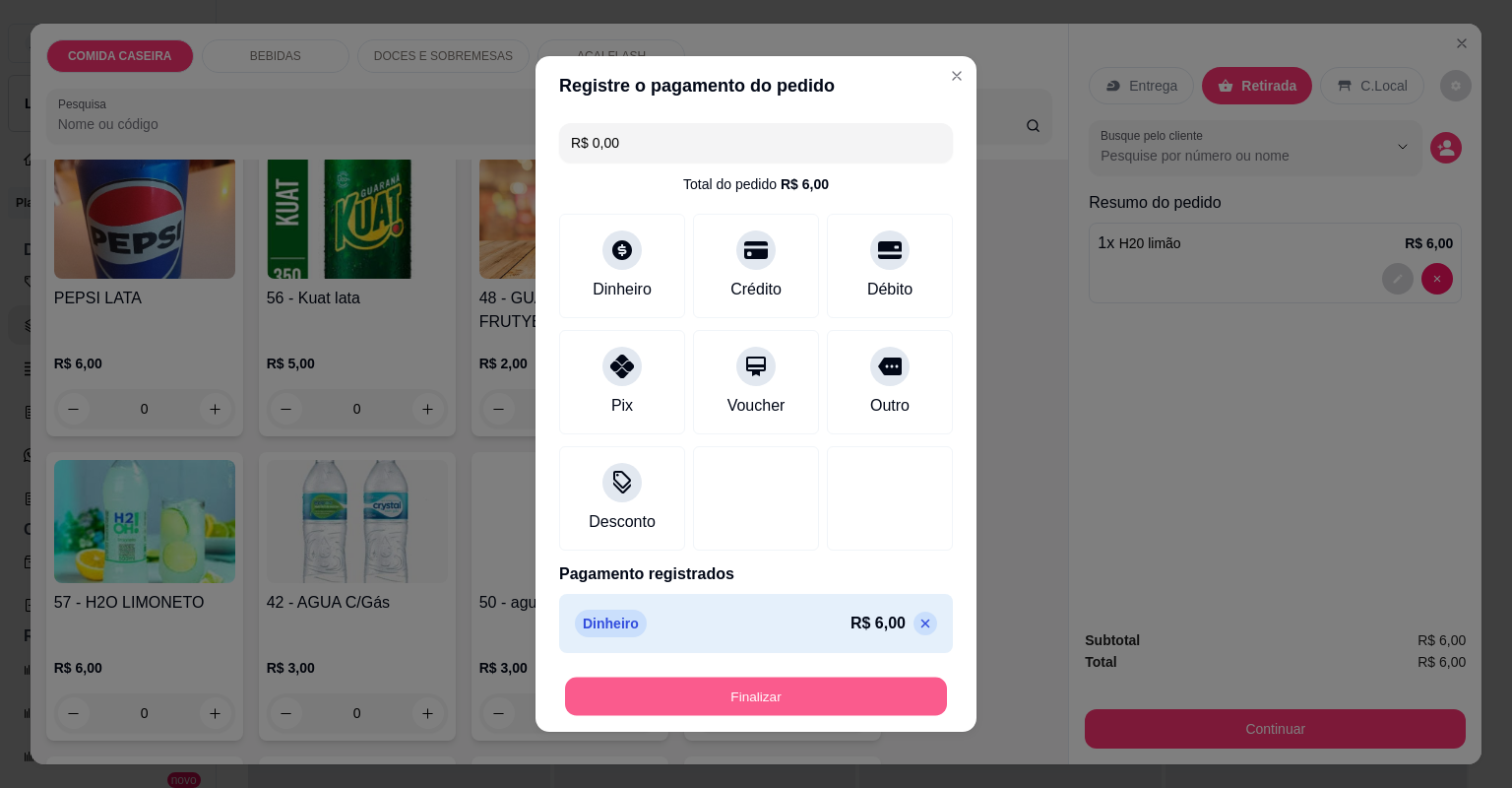 click on "Finalizar" at bounding box center (756, 696) 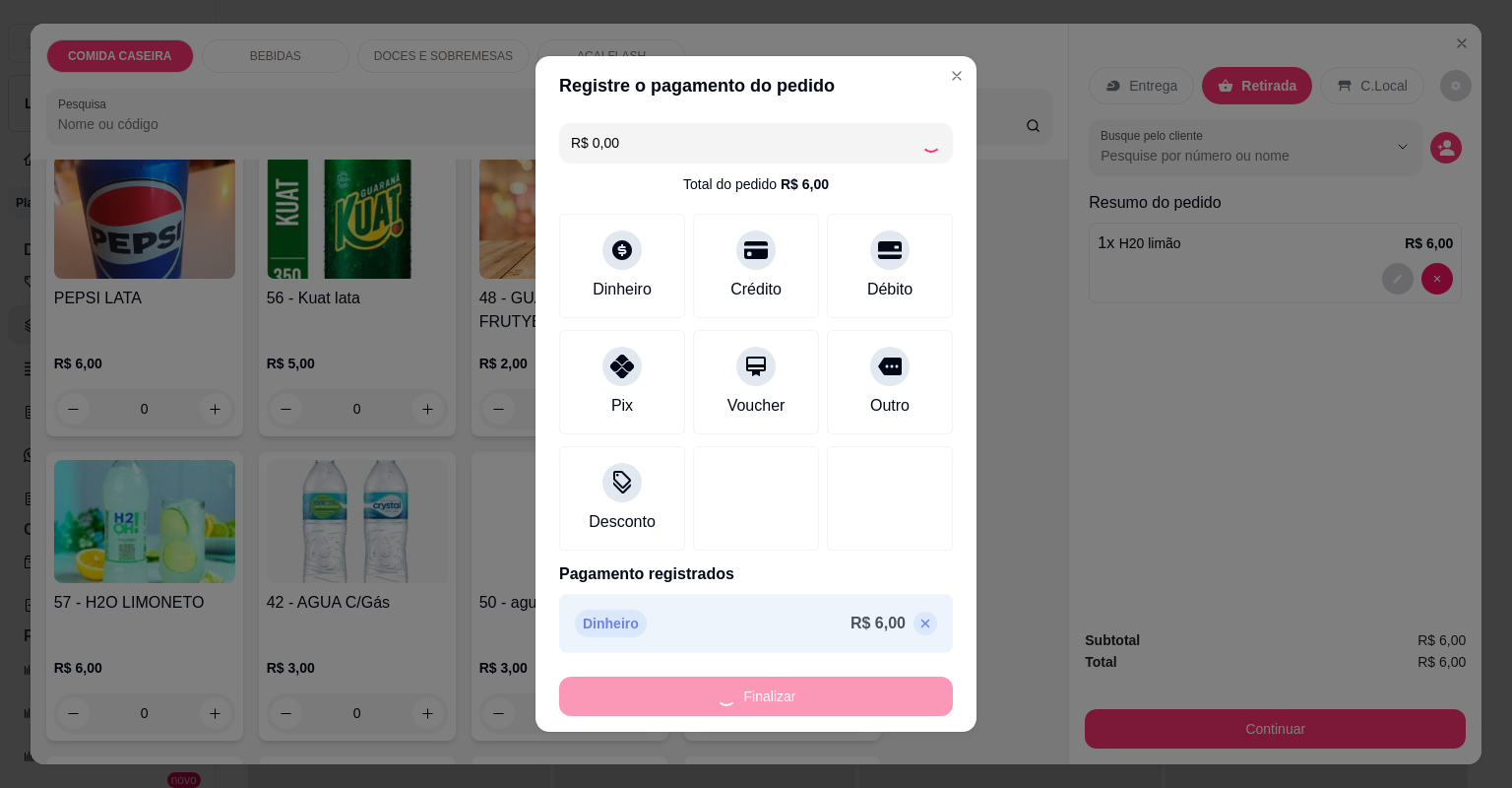 type on "0" 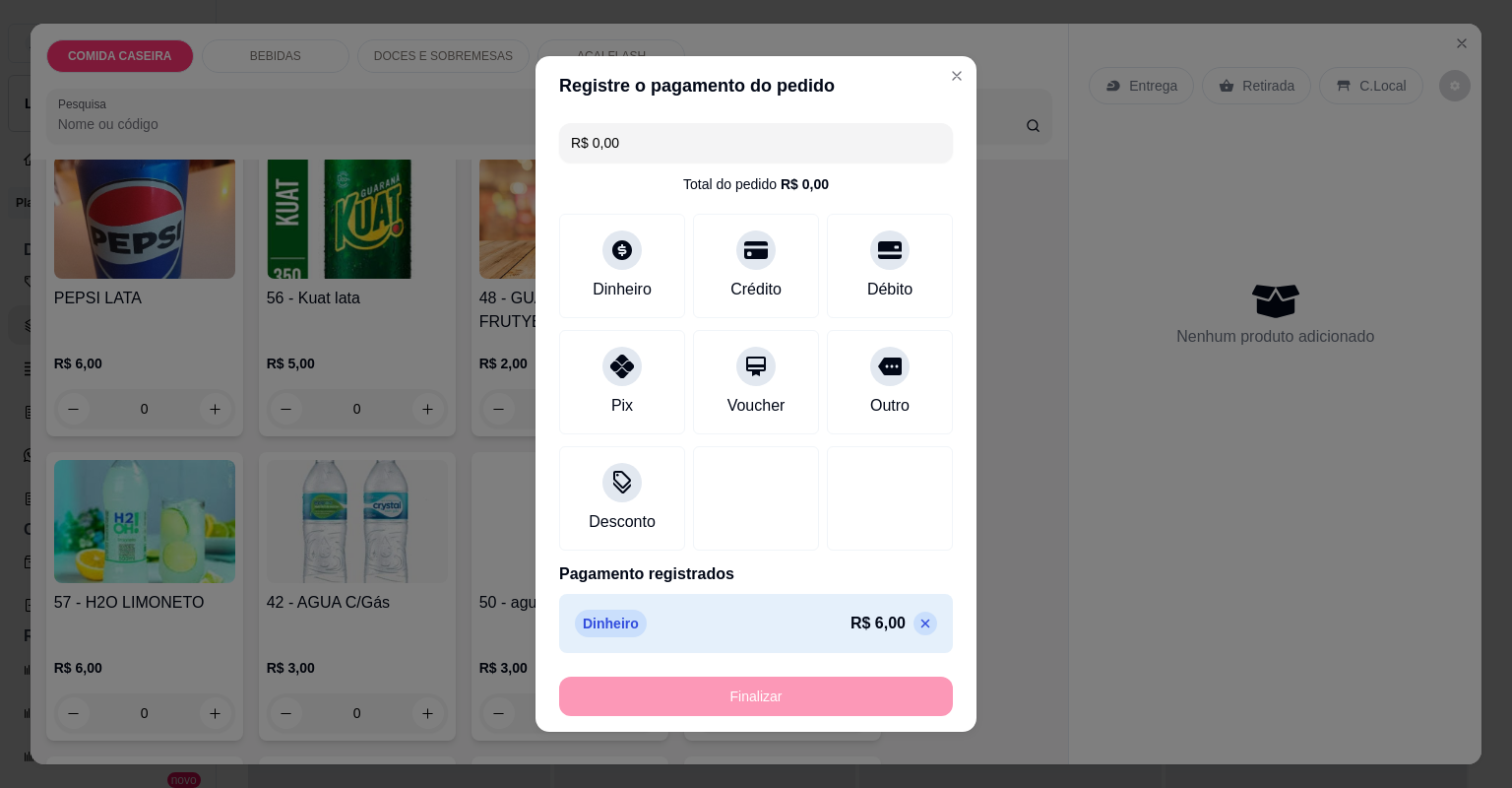 type on "-R$ 6,00" 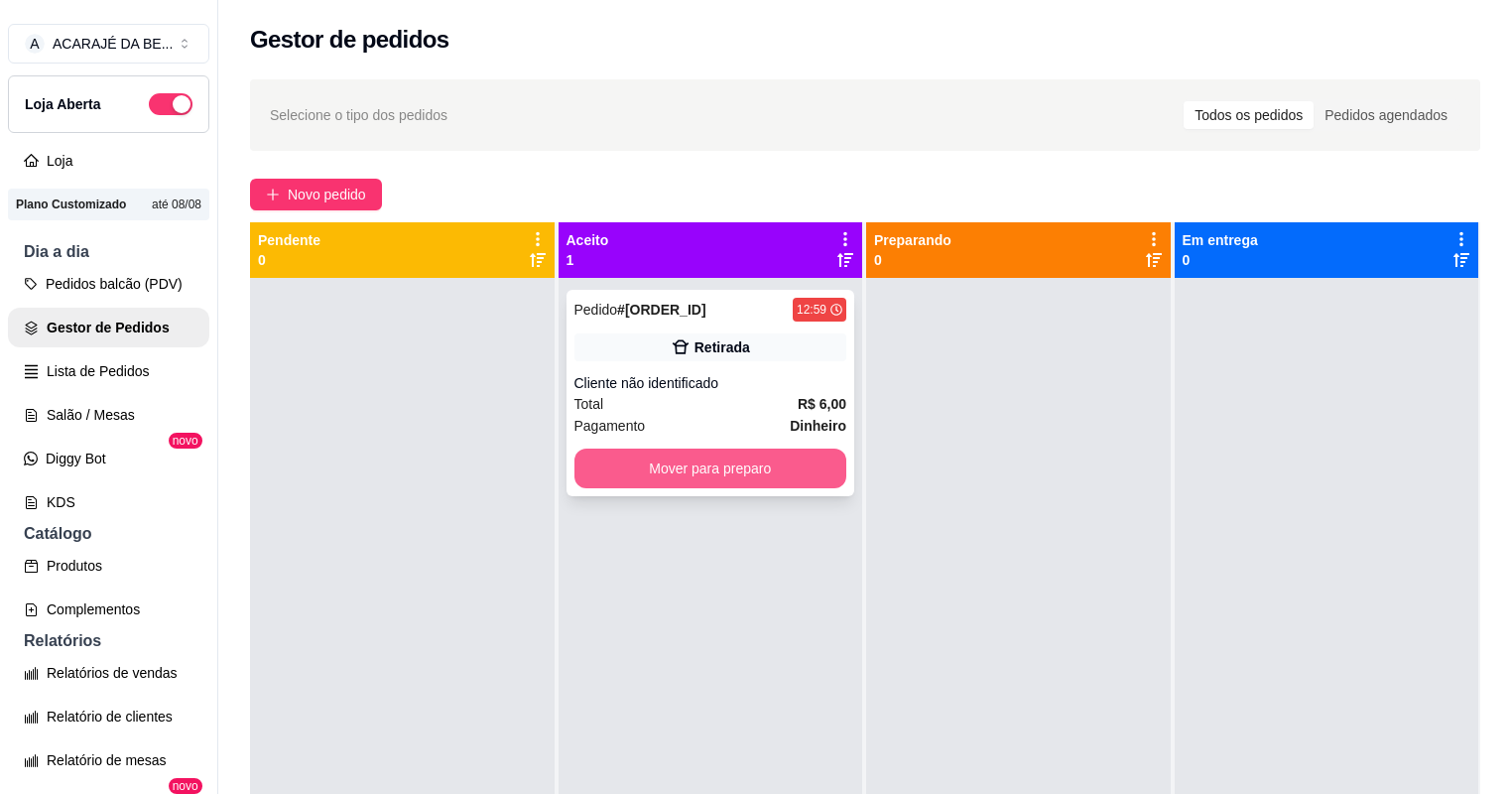 click on "Mover para preparo" at bounding box center [710, 468] 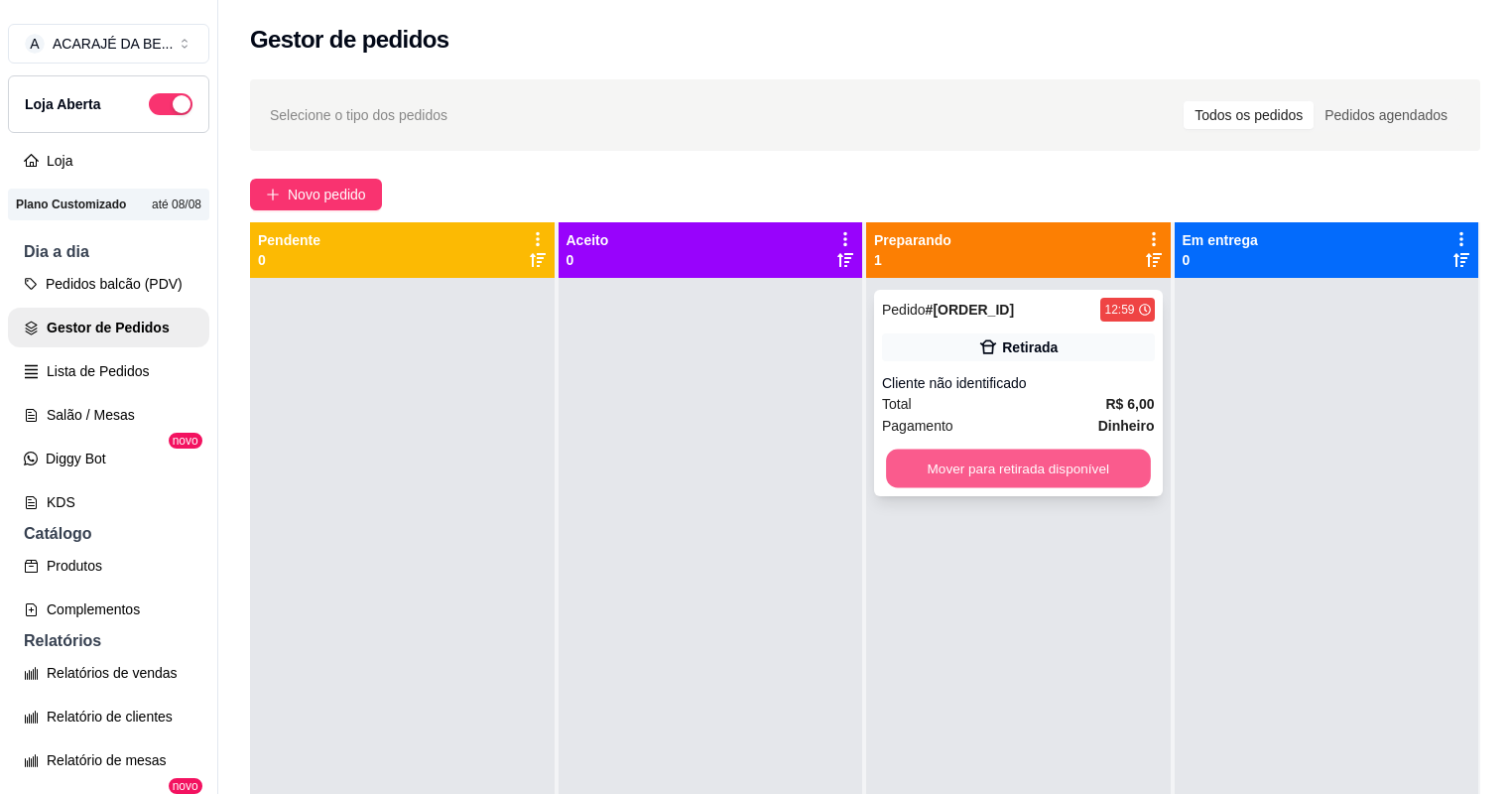 click on "Mover para retirada disponível" at bounding box center [1018, 468] 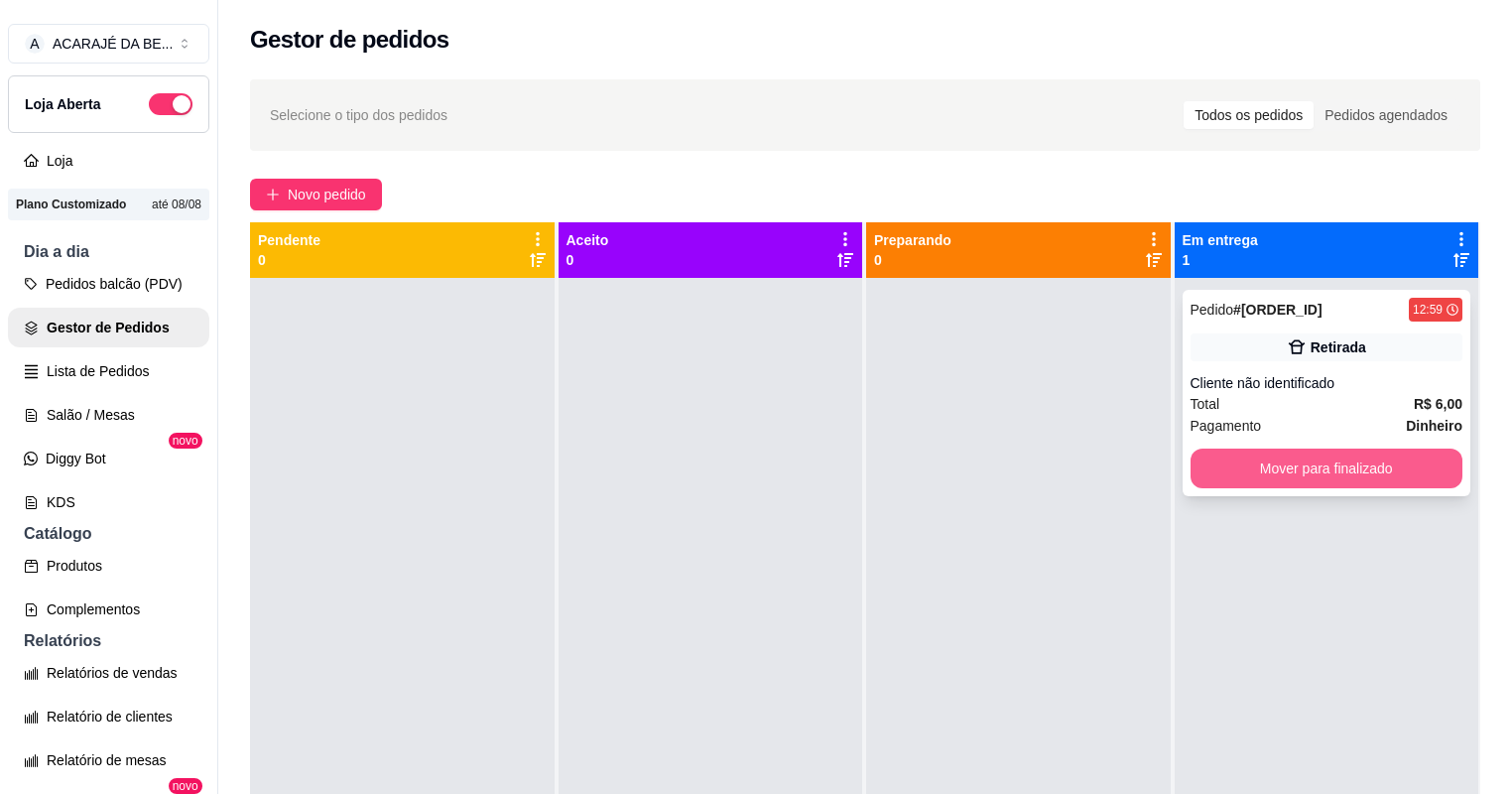 click on "Mover para finalizado" at bounding box center (1326, 468) 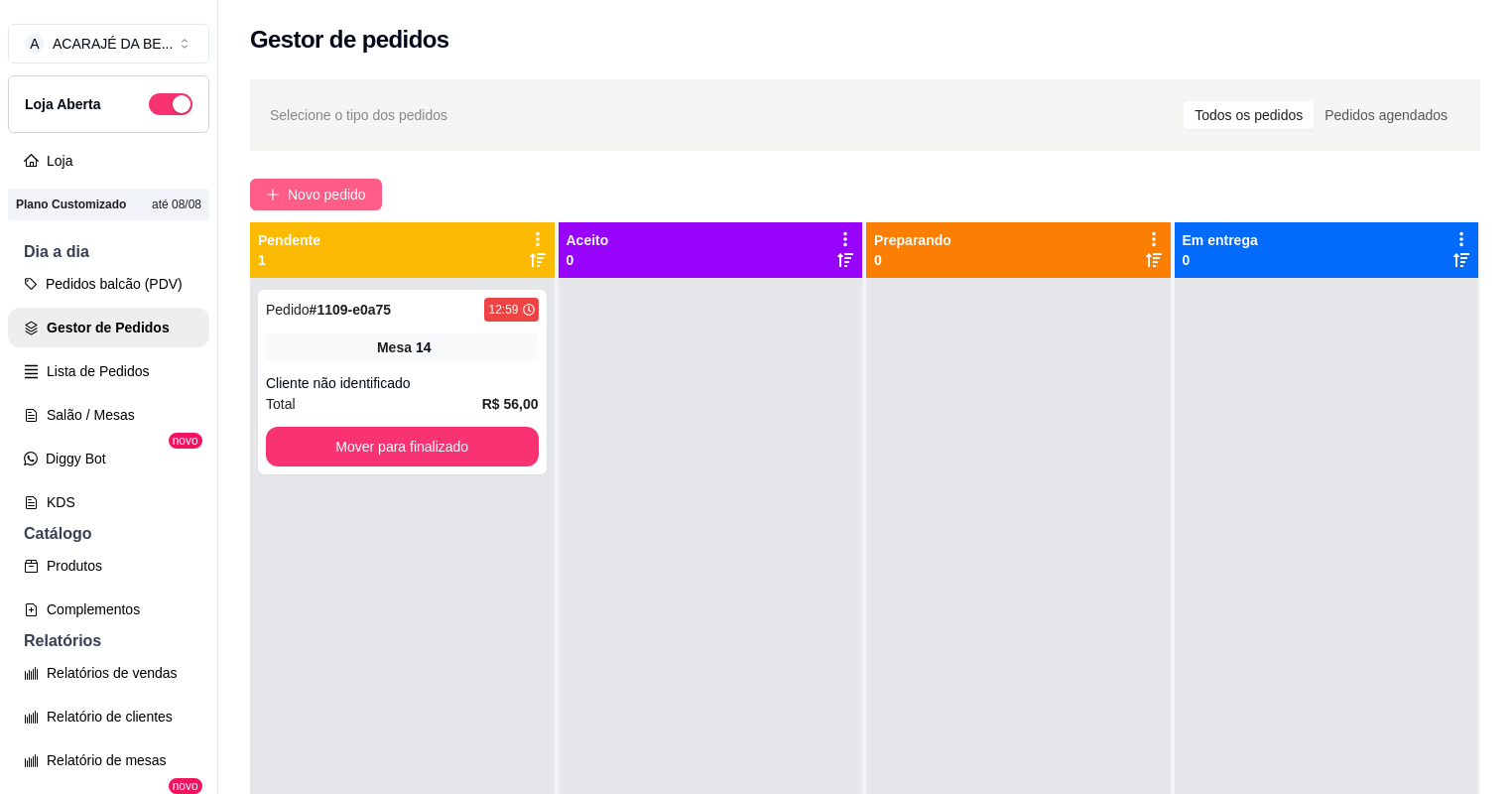 click on "Novo pedido" at bounding box center [326, 195] 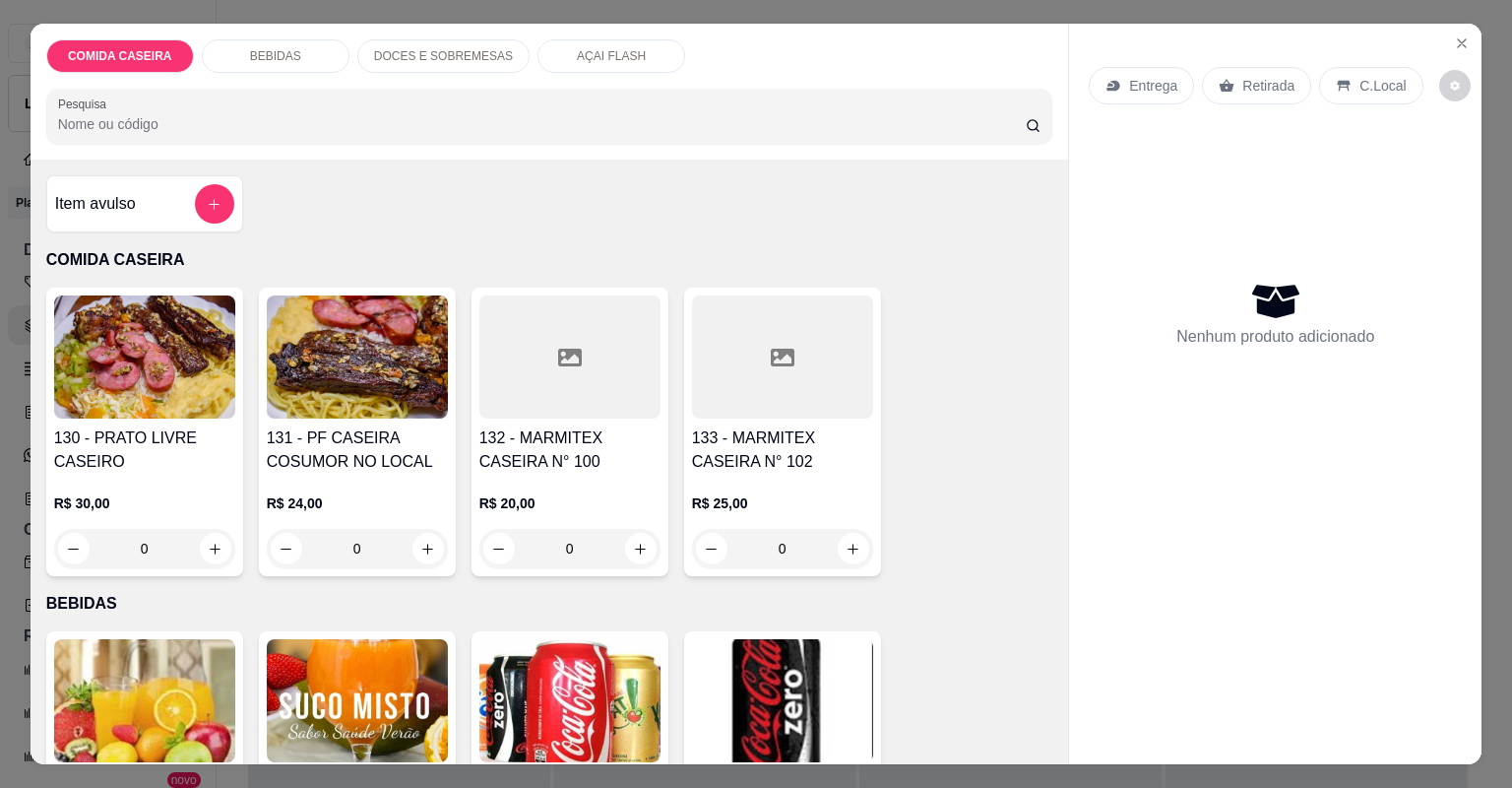 click at bounding box center (570, 357) 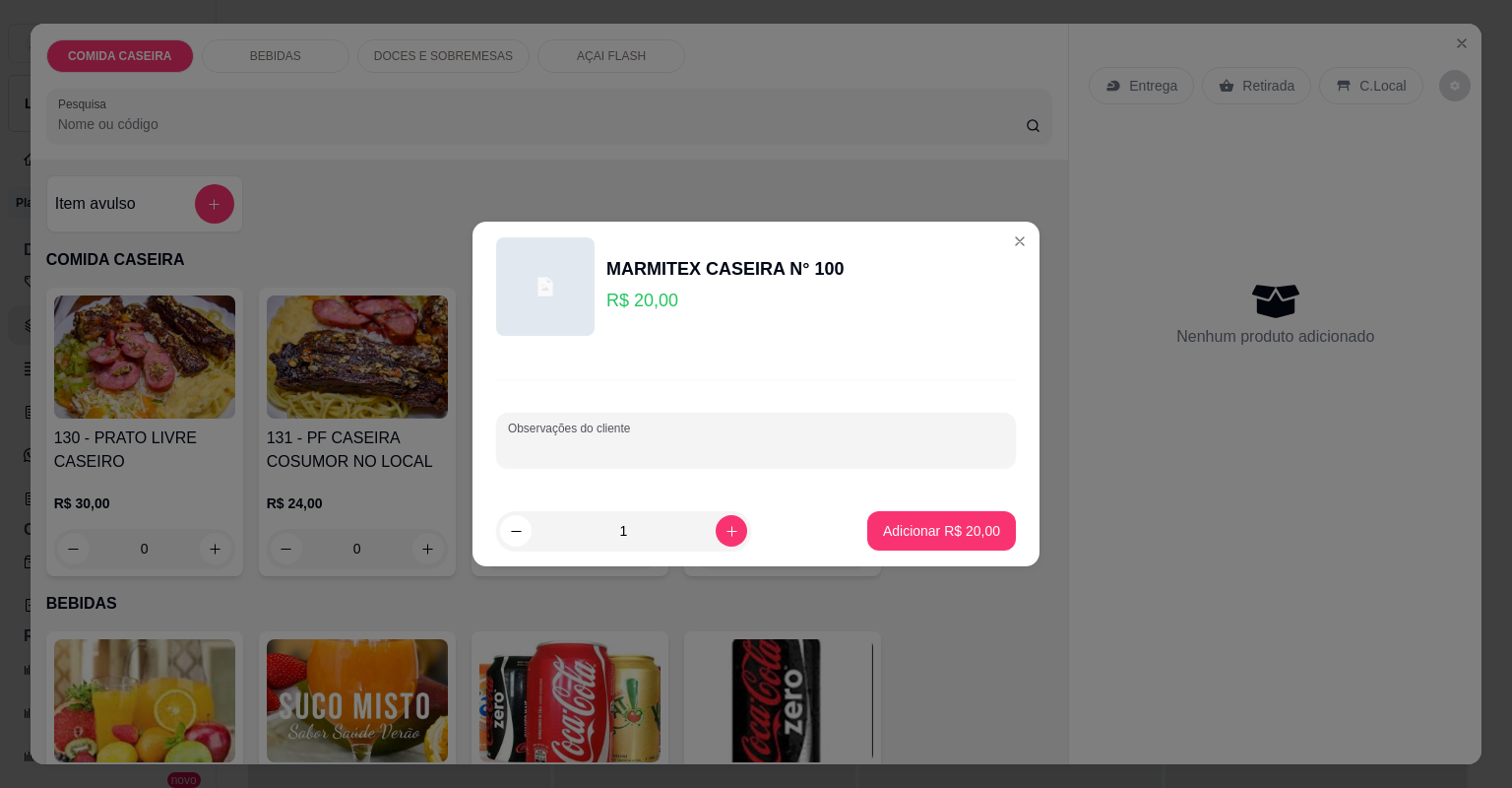 click on "Observações do cliente" at bounding box center [756, 448] 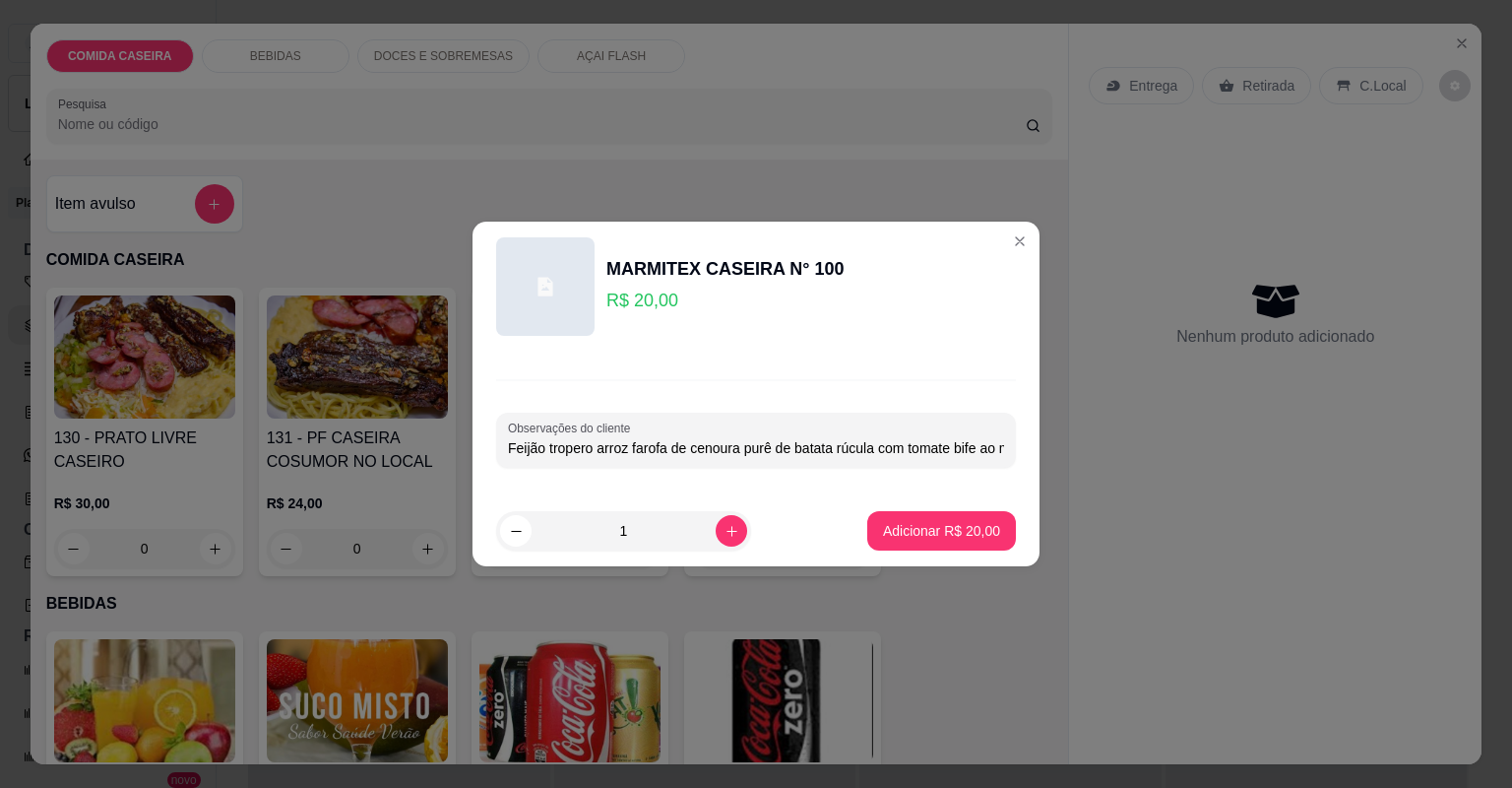 scroll, scrollTop: 0, scrollLeft: 46, axis: horizontal 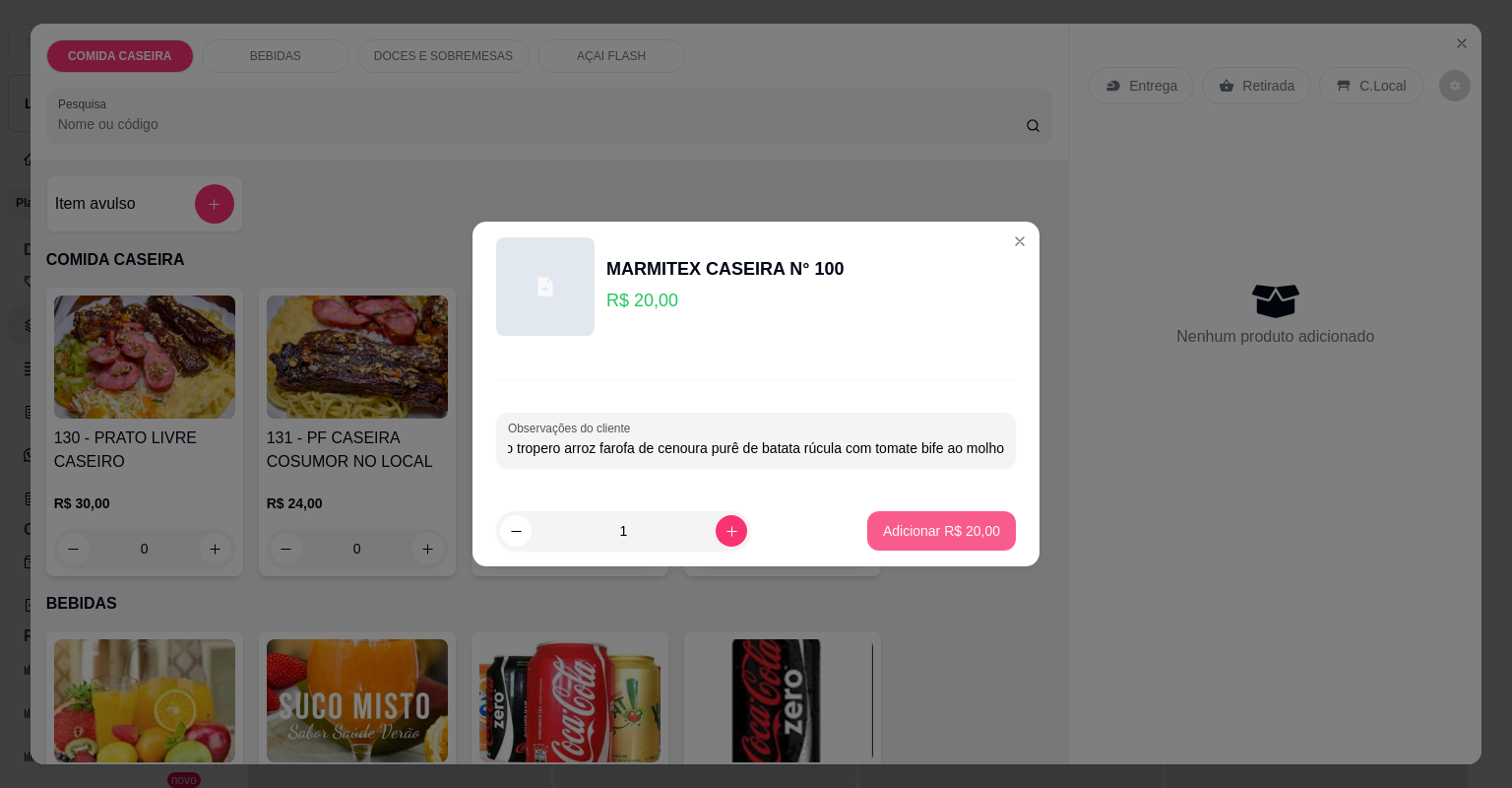 type on "Feijão tropero arroz farofa de cenoura purê de batata rúcula com tomate bife ao molho" 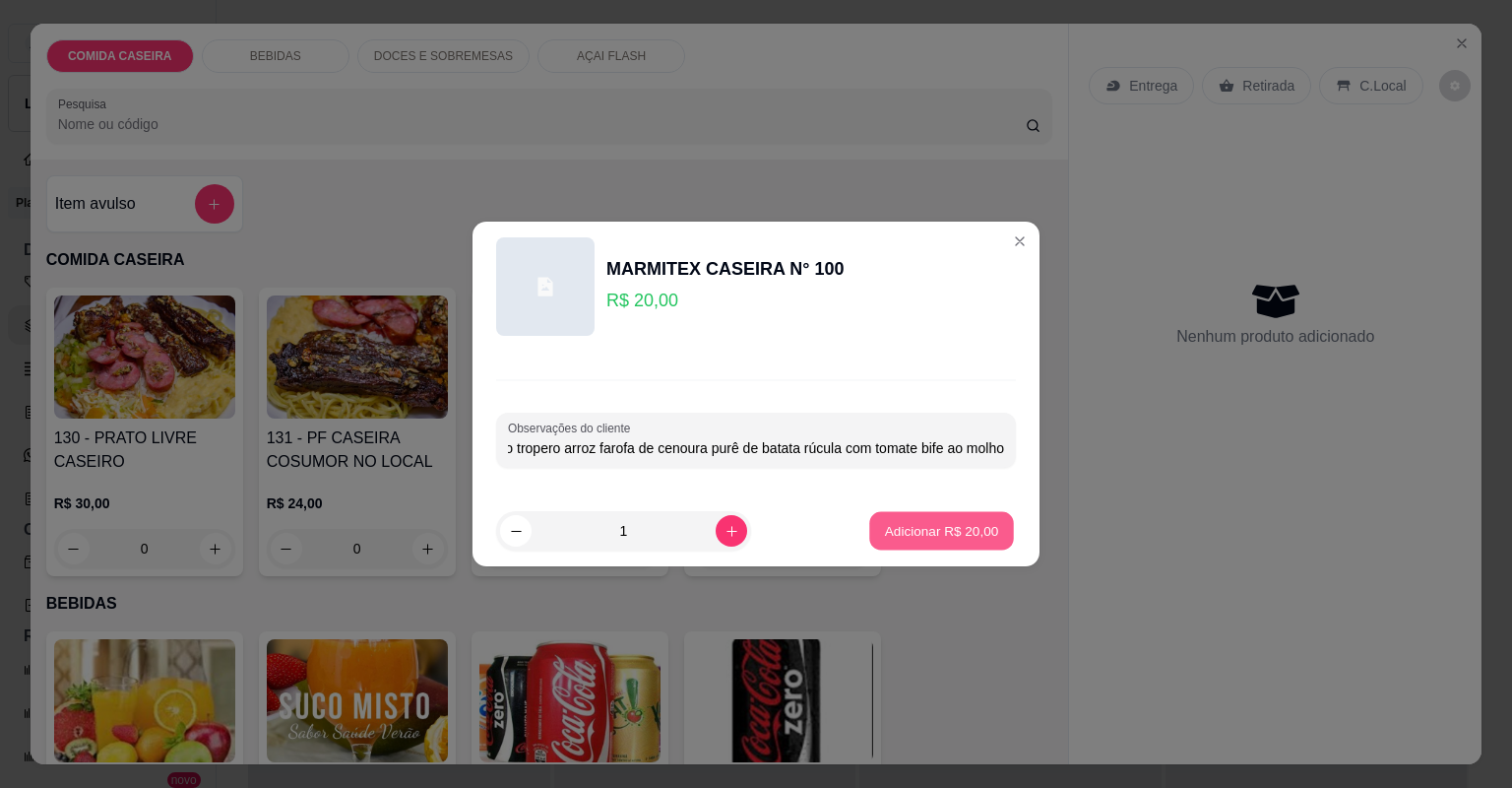 scroll, scrollTop: 0, scrollLeft: 0, axis: both 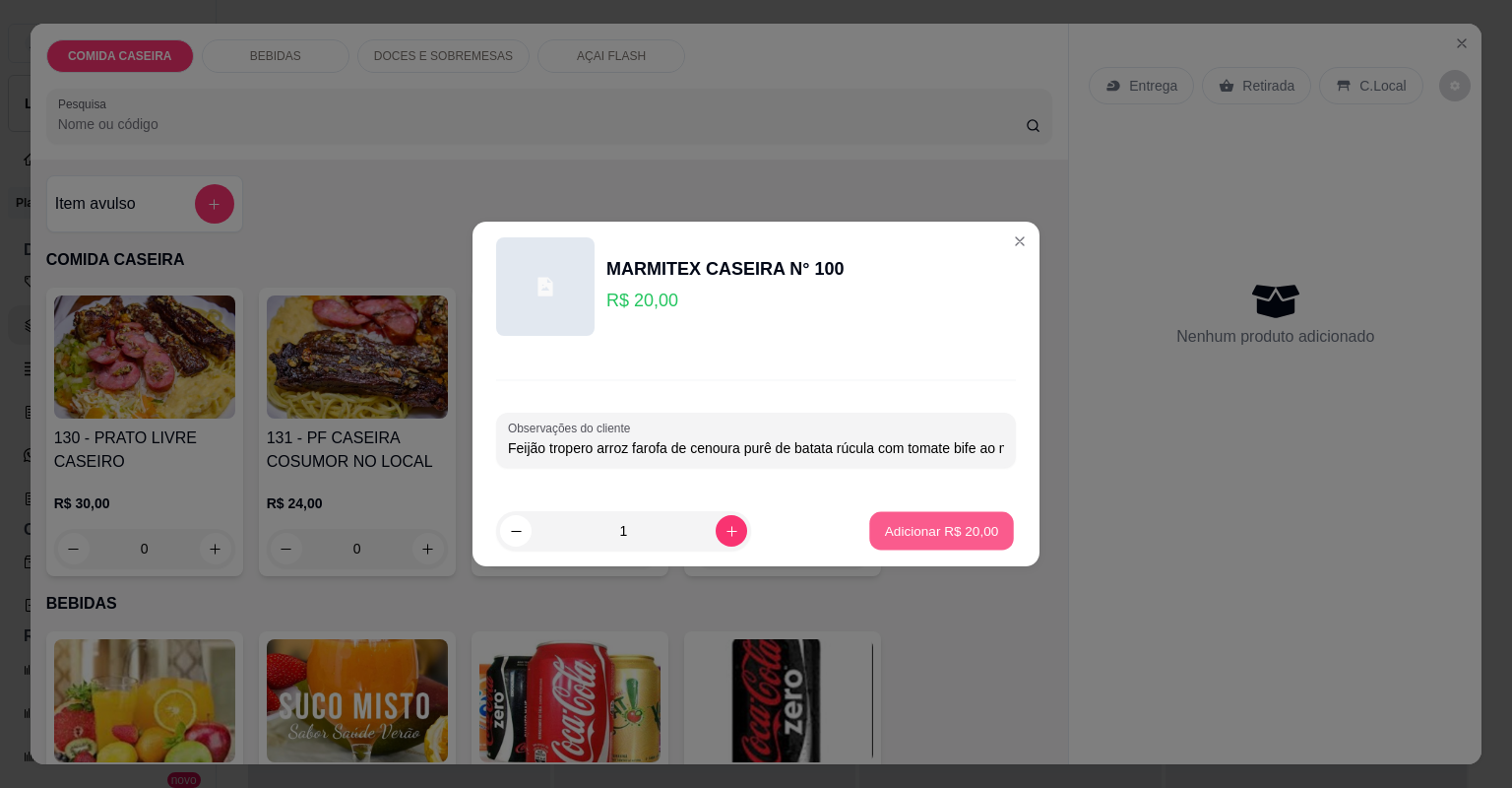 click on "Adicionar   R$ 20,00" at bounding box center (942, 530) 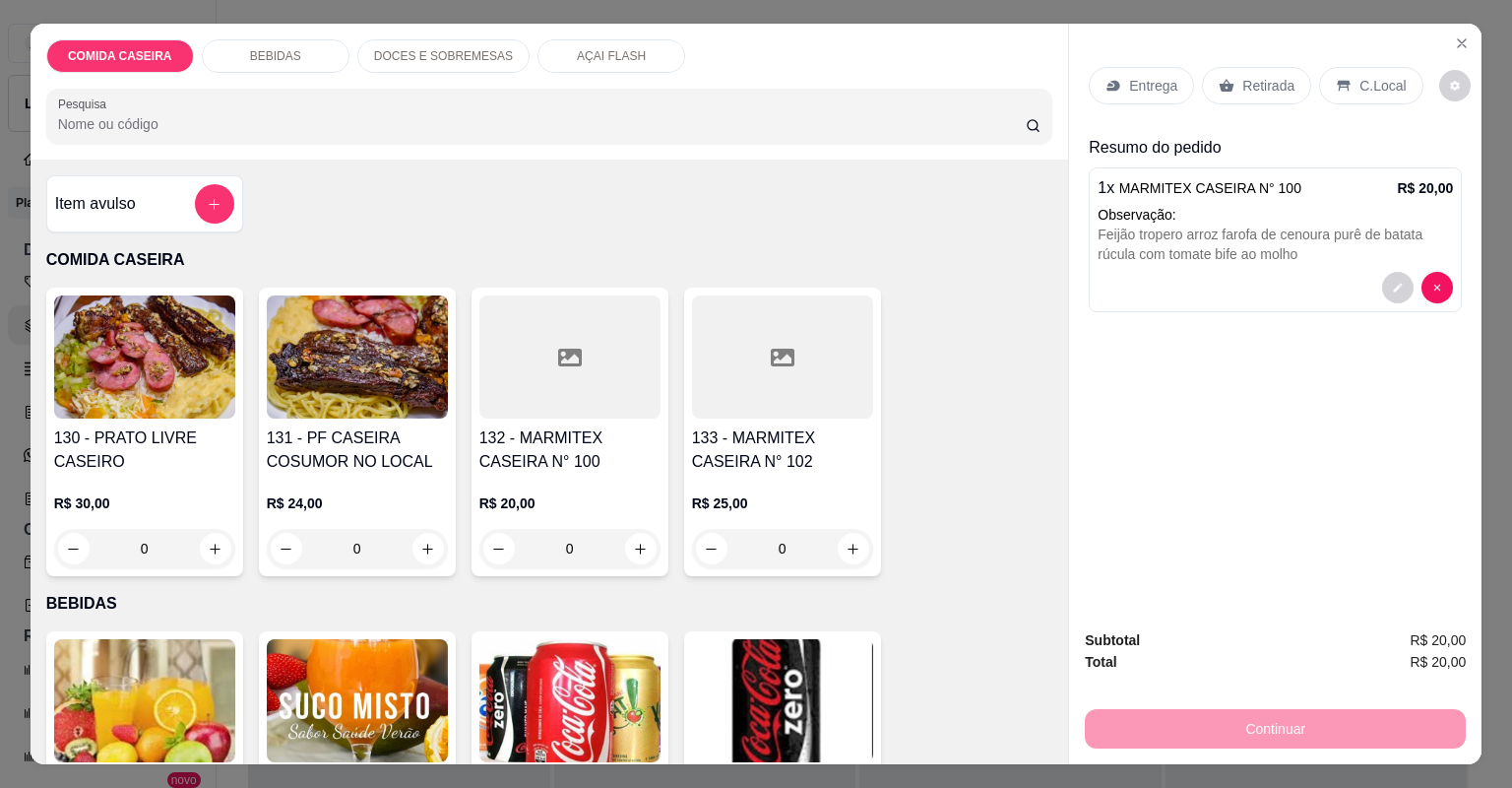 click on "Entrega" at bounding box center (1153, 86) 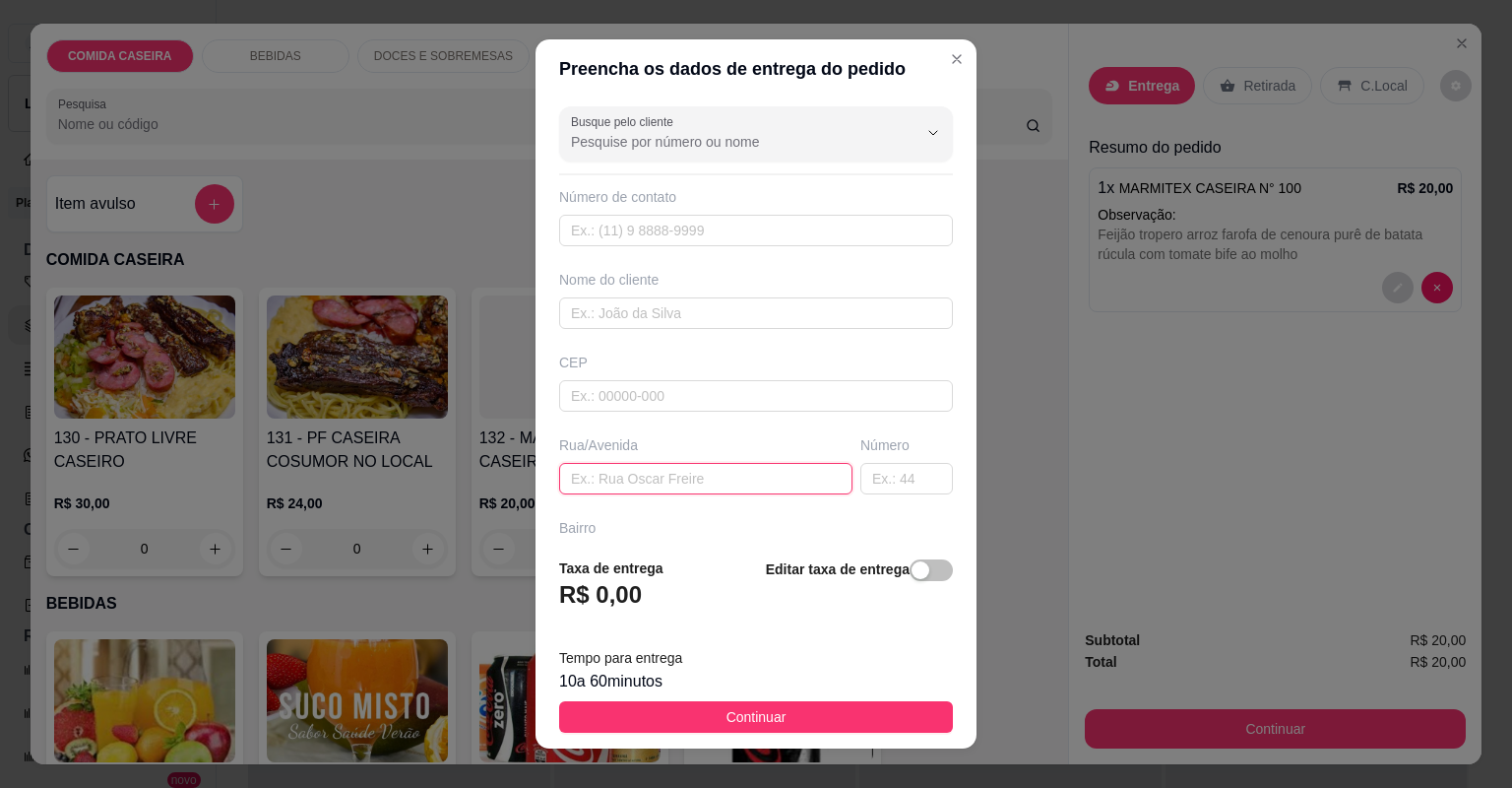 click at bounding box center (706, 479) 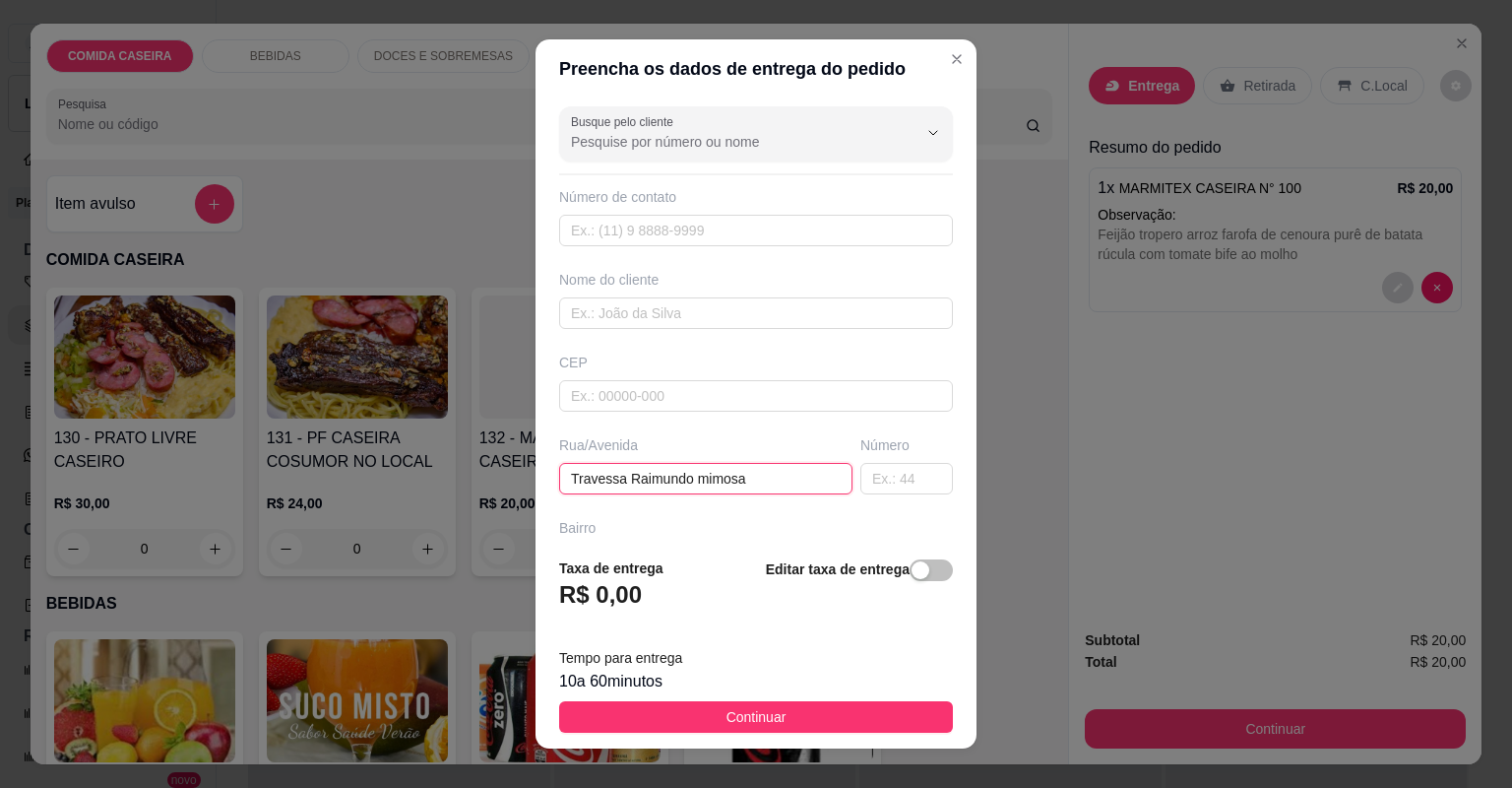 paste on "Camamuzinho  em frete a praça" 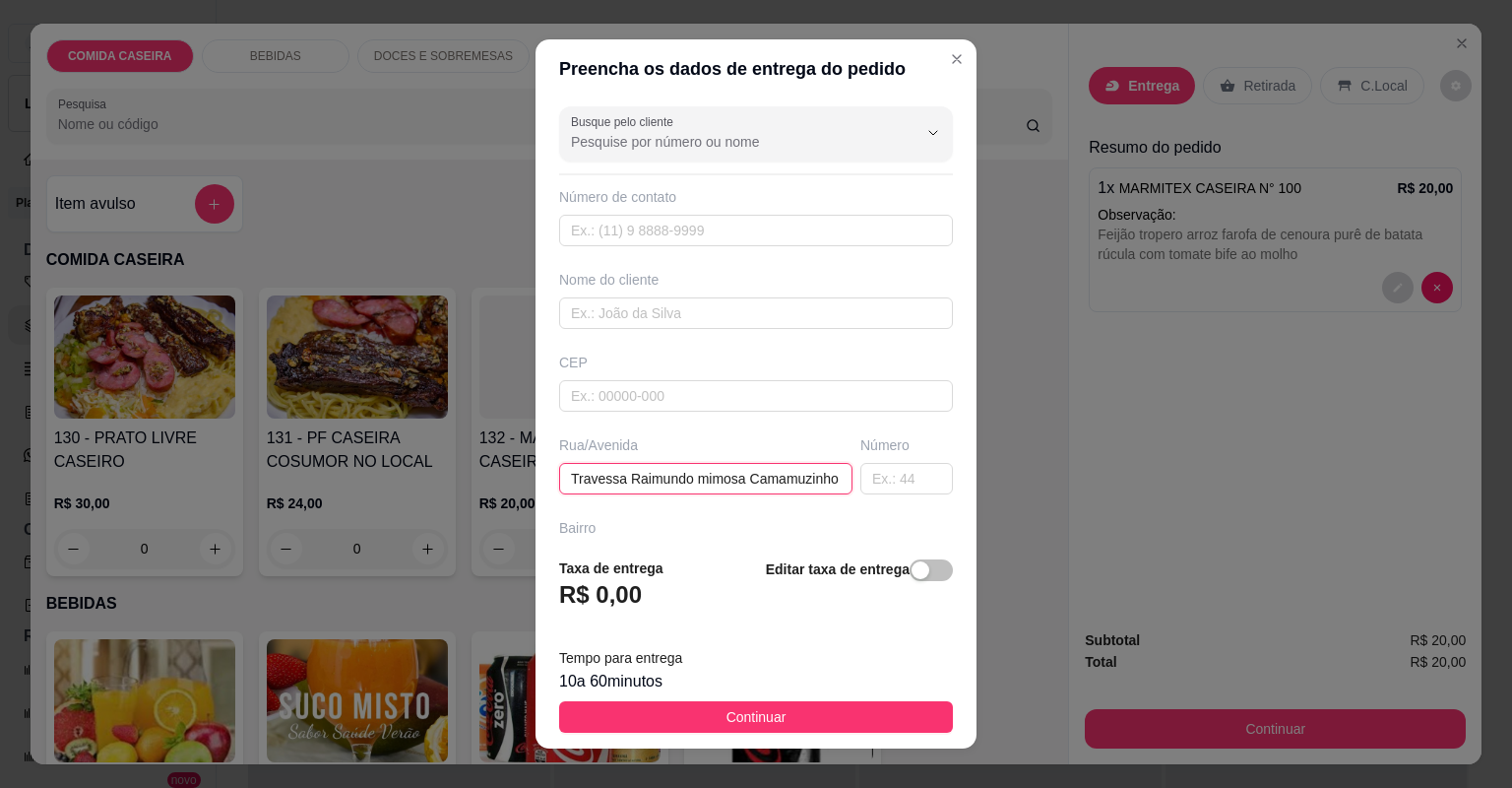 scroll, scrollTop: 0, scrollLeft: 112, axis: horizontal 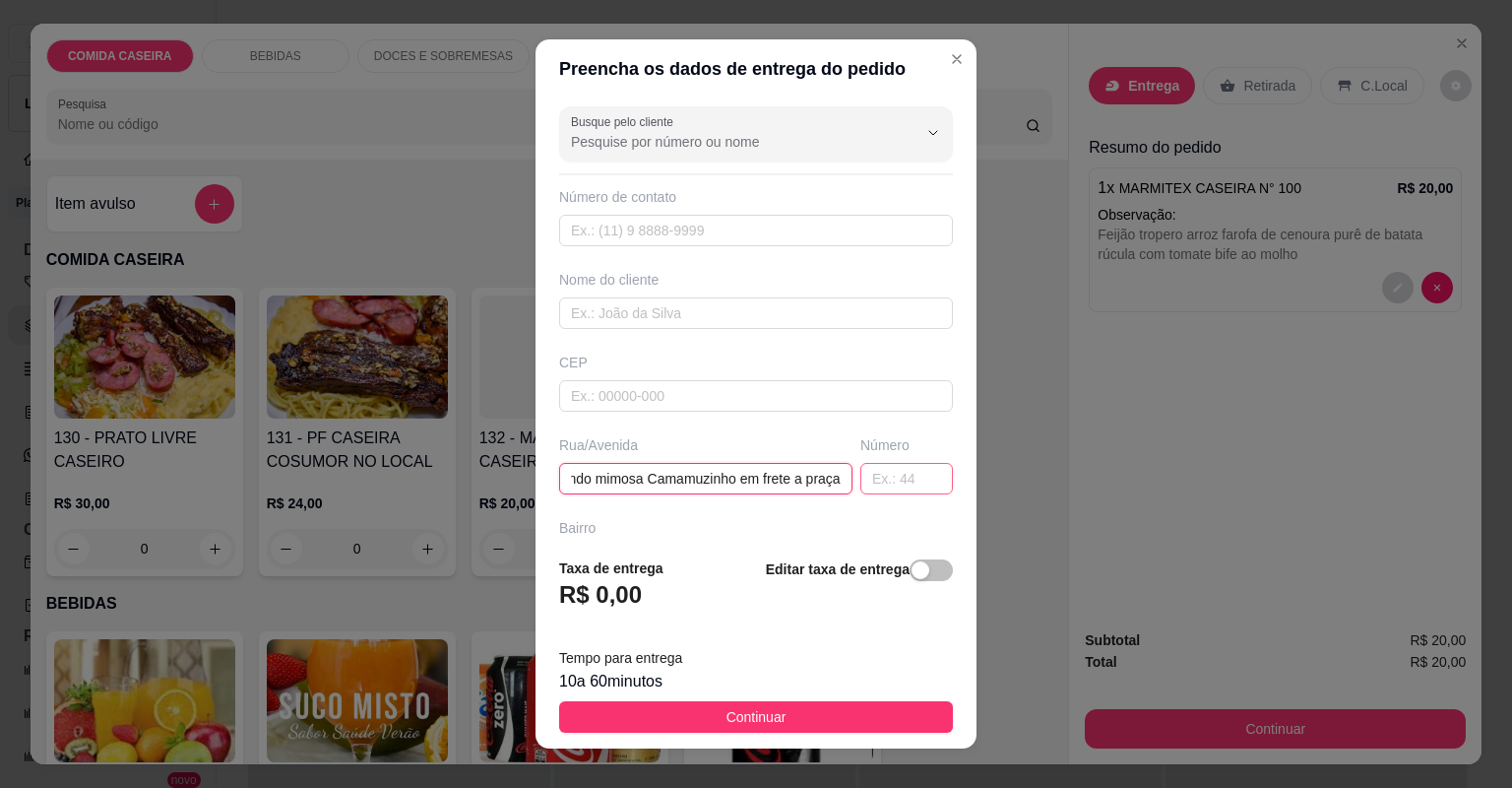 type on "Travessa Raimundo mimosa Camamuzinho em frete a praça" 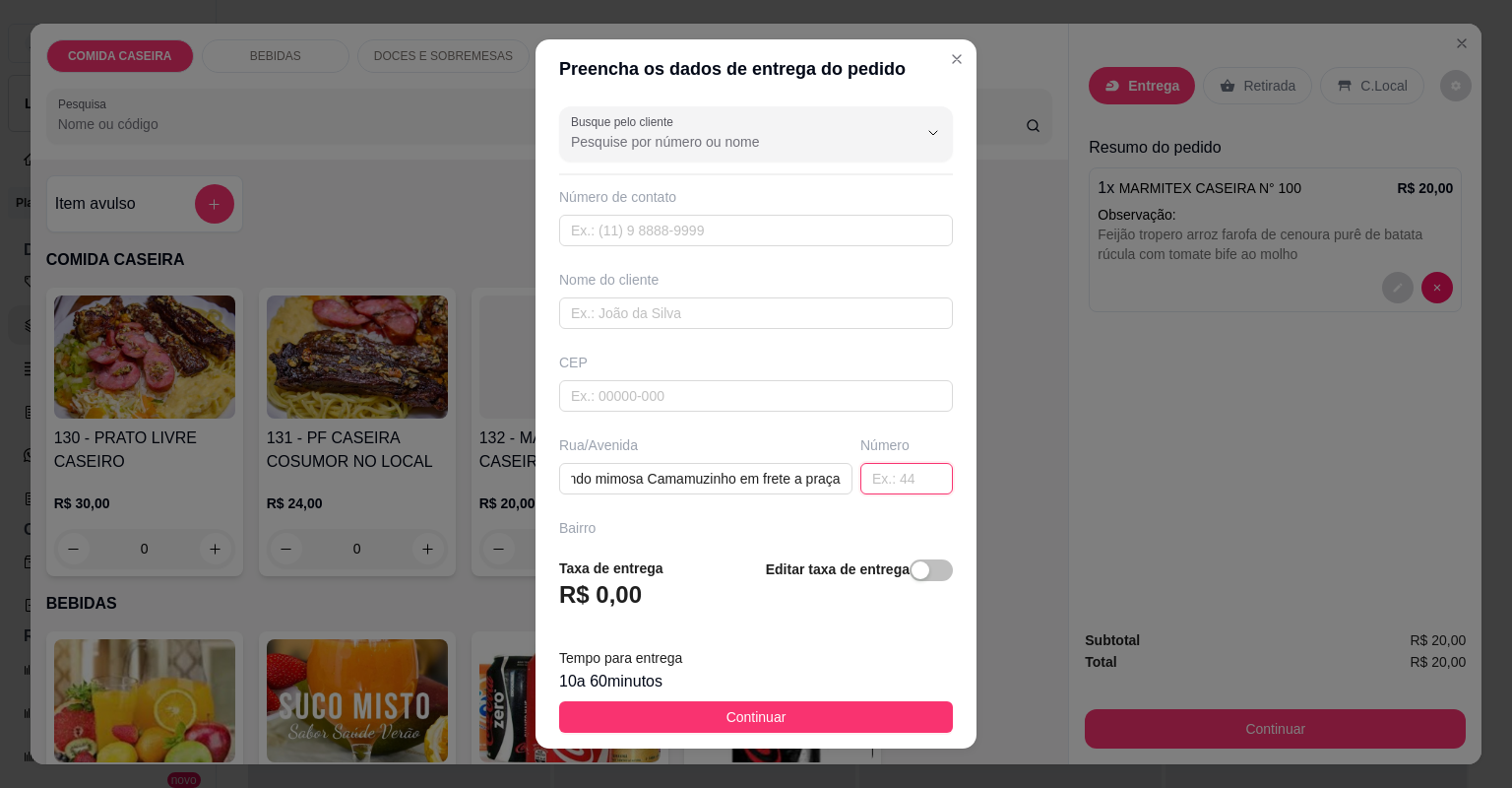 scroll, scrollTop: 0, scrollLeft: 0, axis: both 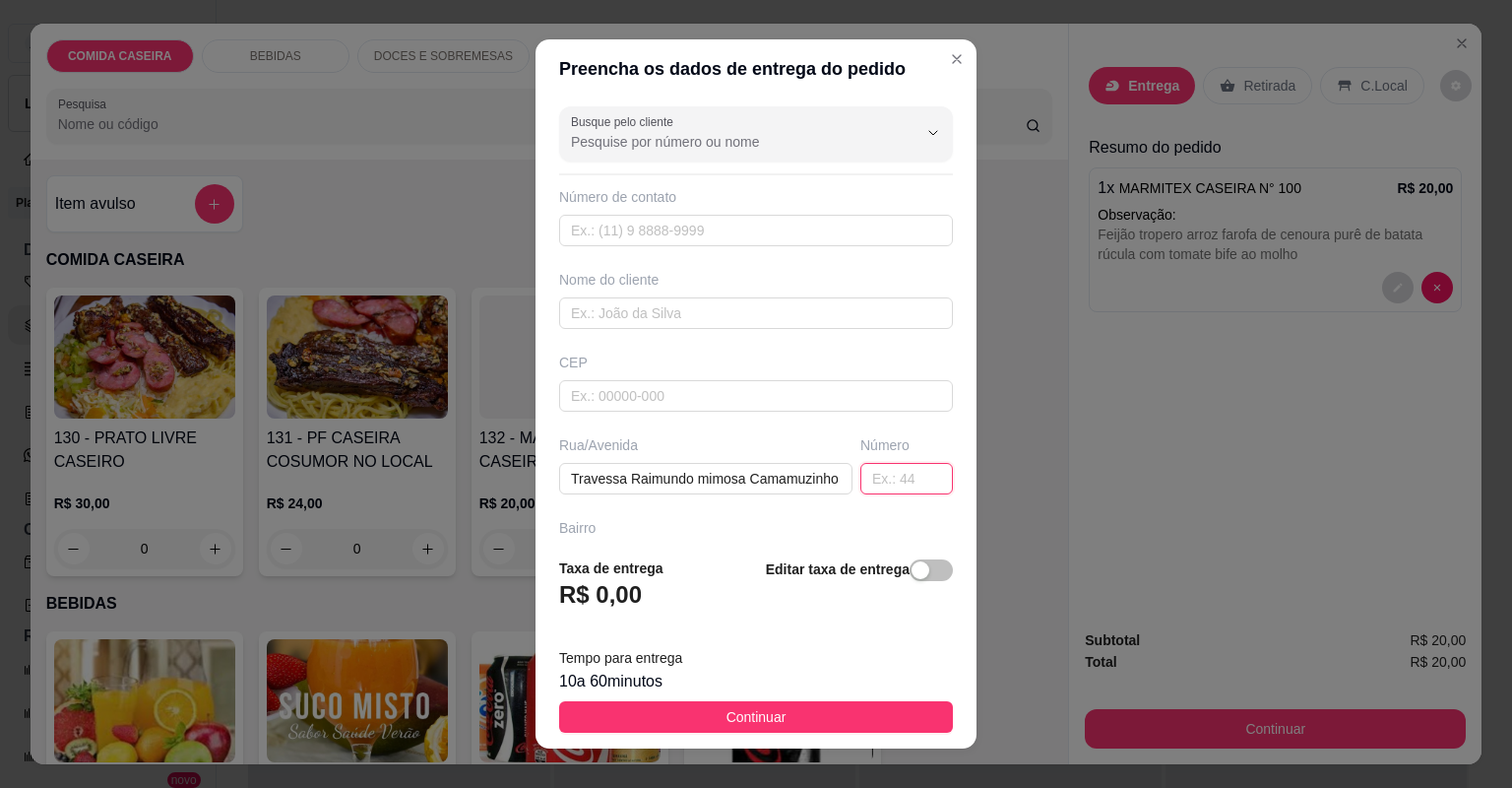 click at bounding box center (907, 479) 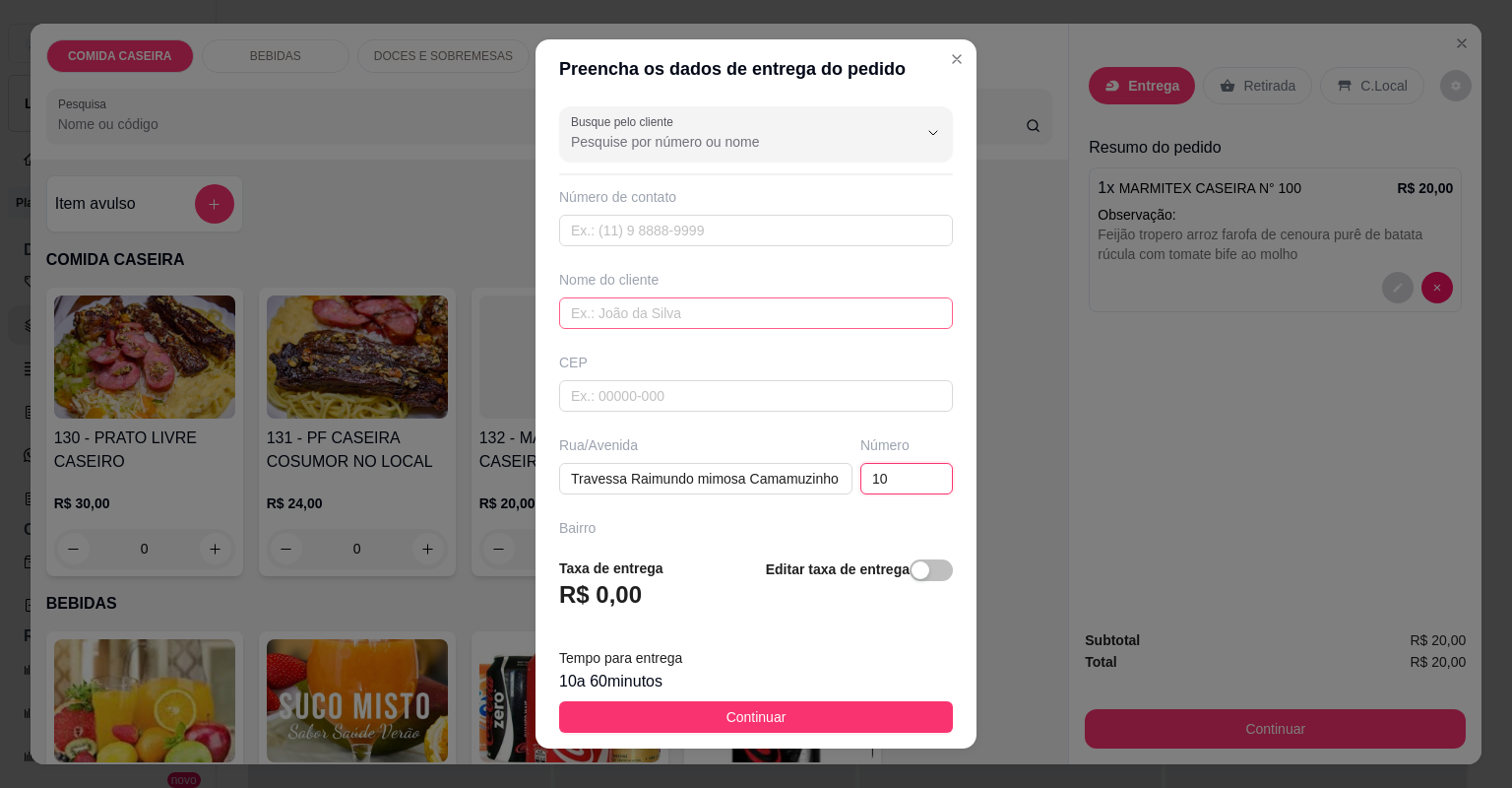 type on "10" 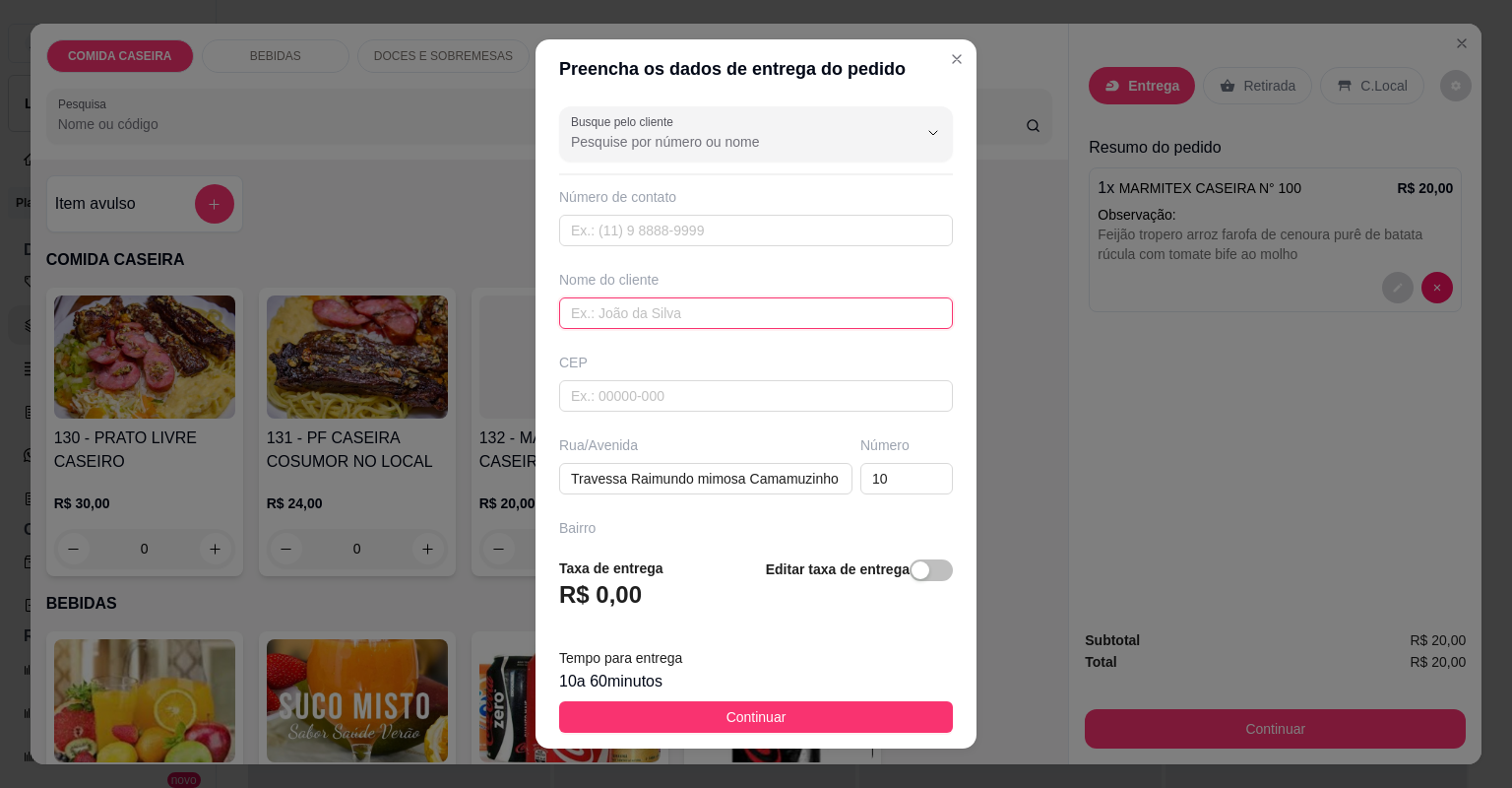 click at bounding box center [756, 313] 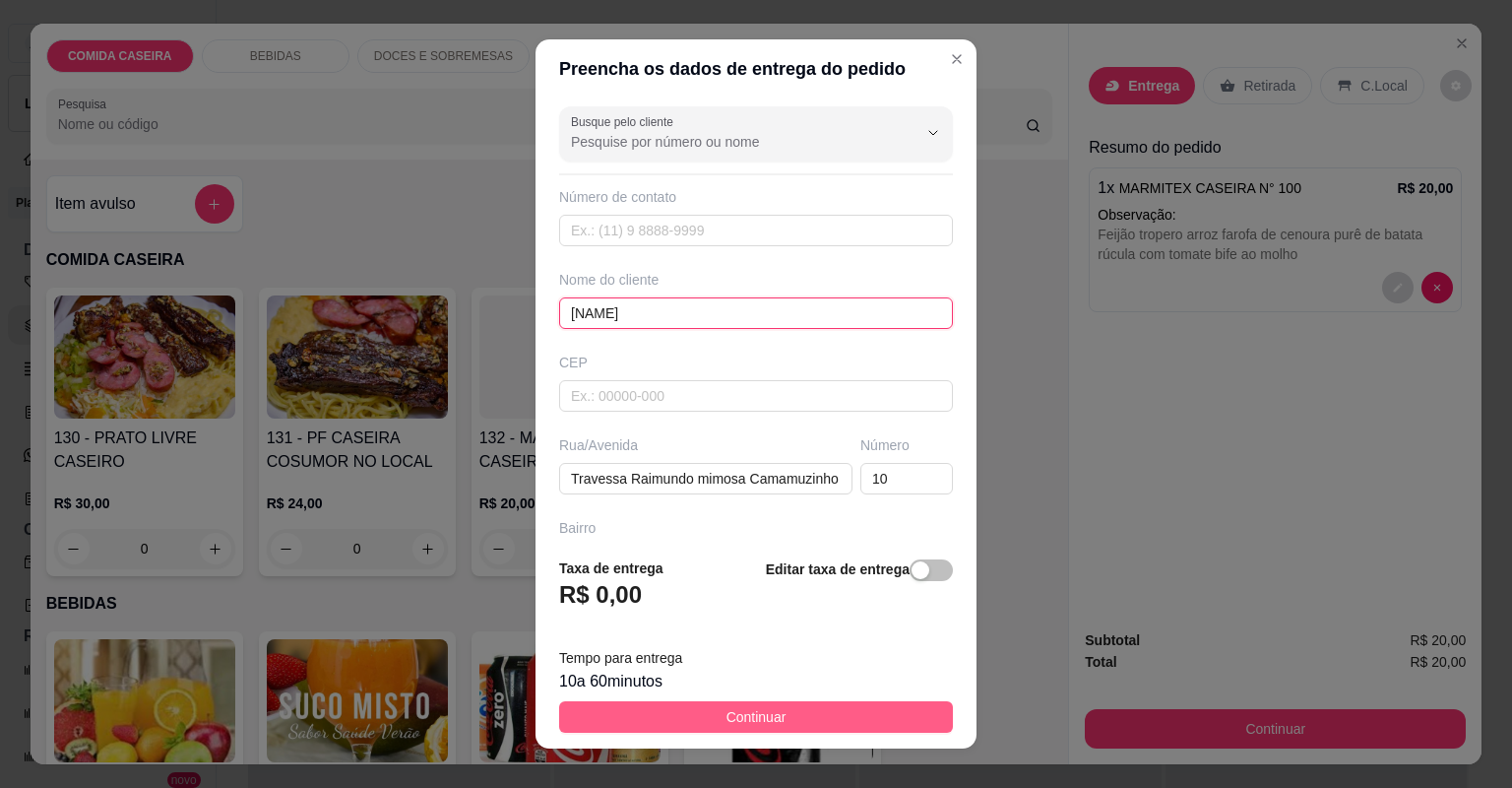 type on "[NAME]" 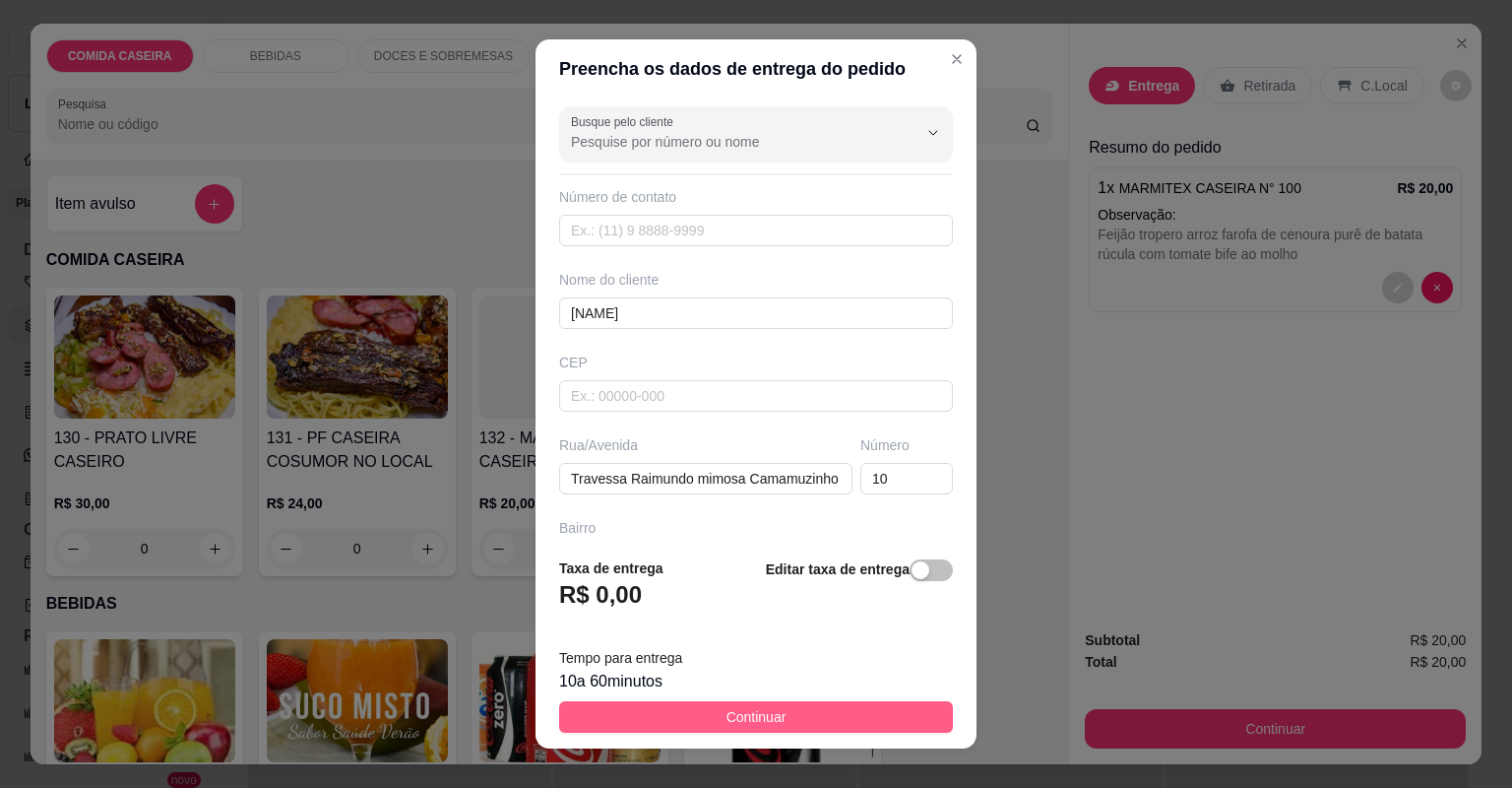 click on "Continuar" at bounding box center [756, 717] 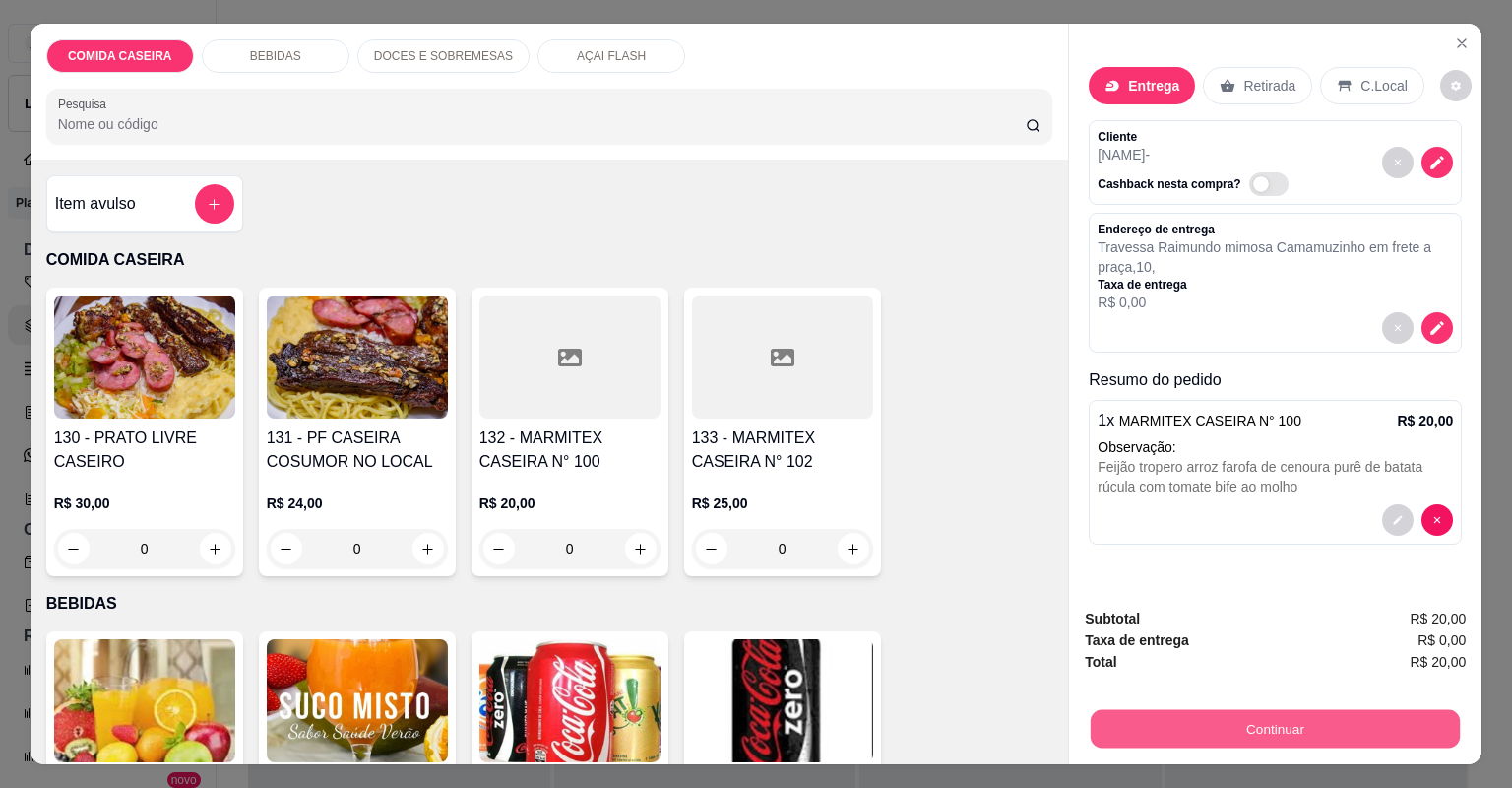 click on "Continuar" at bounding box center [1275, 729] 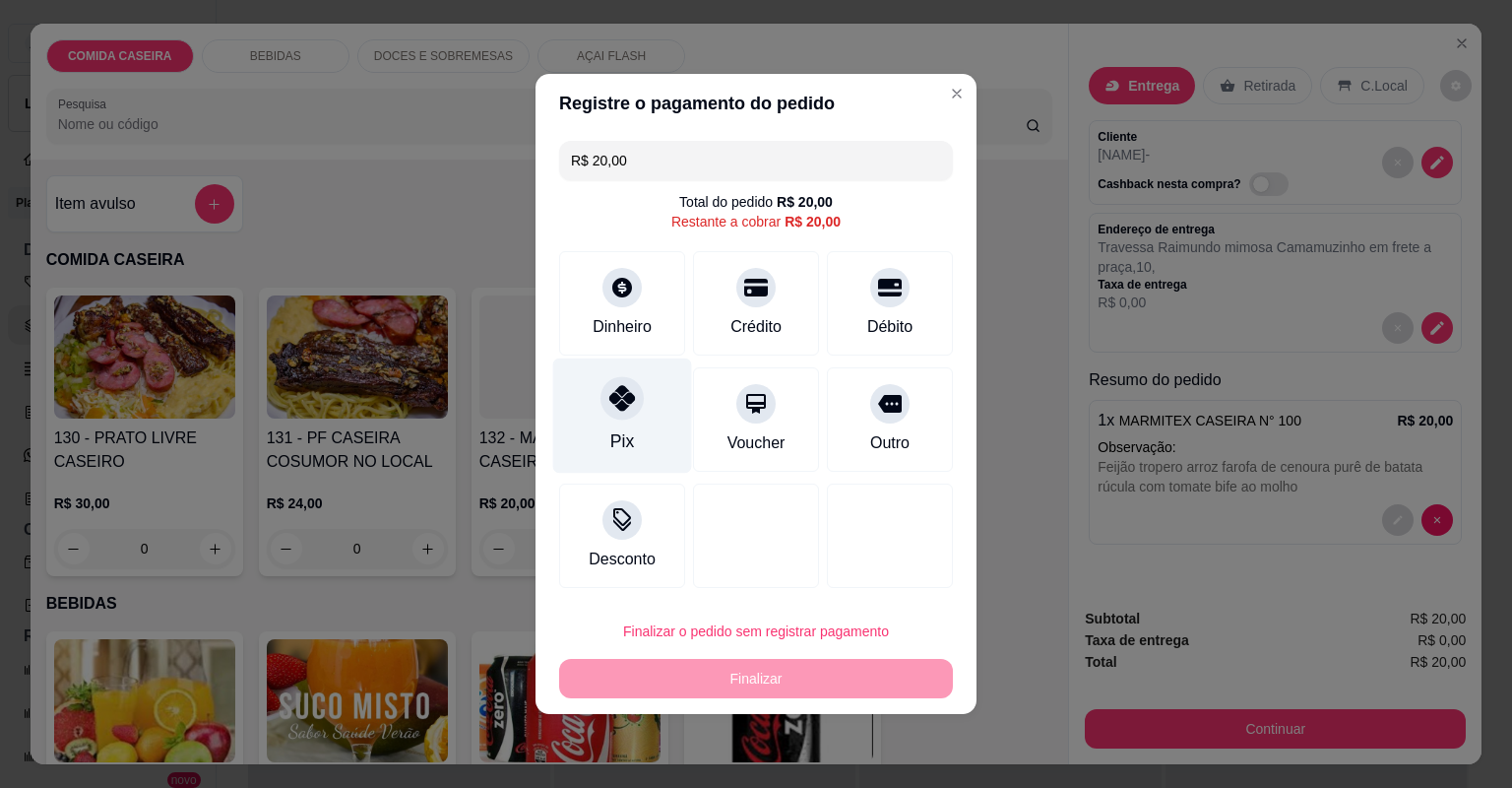 click on "Pix" at bounding box center (622, 441) 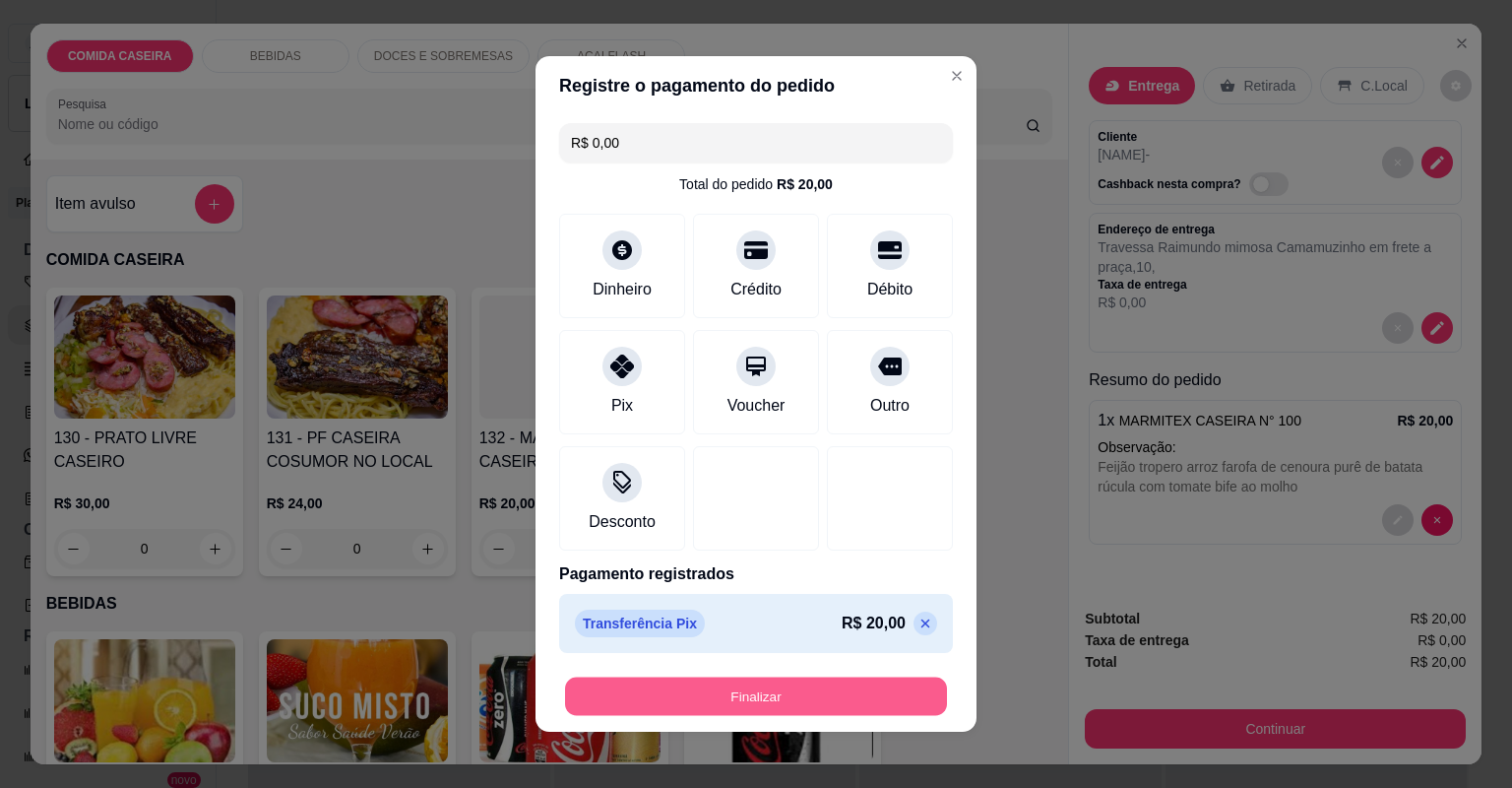 click on "Finalizar" at bounding box center (756, 696) 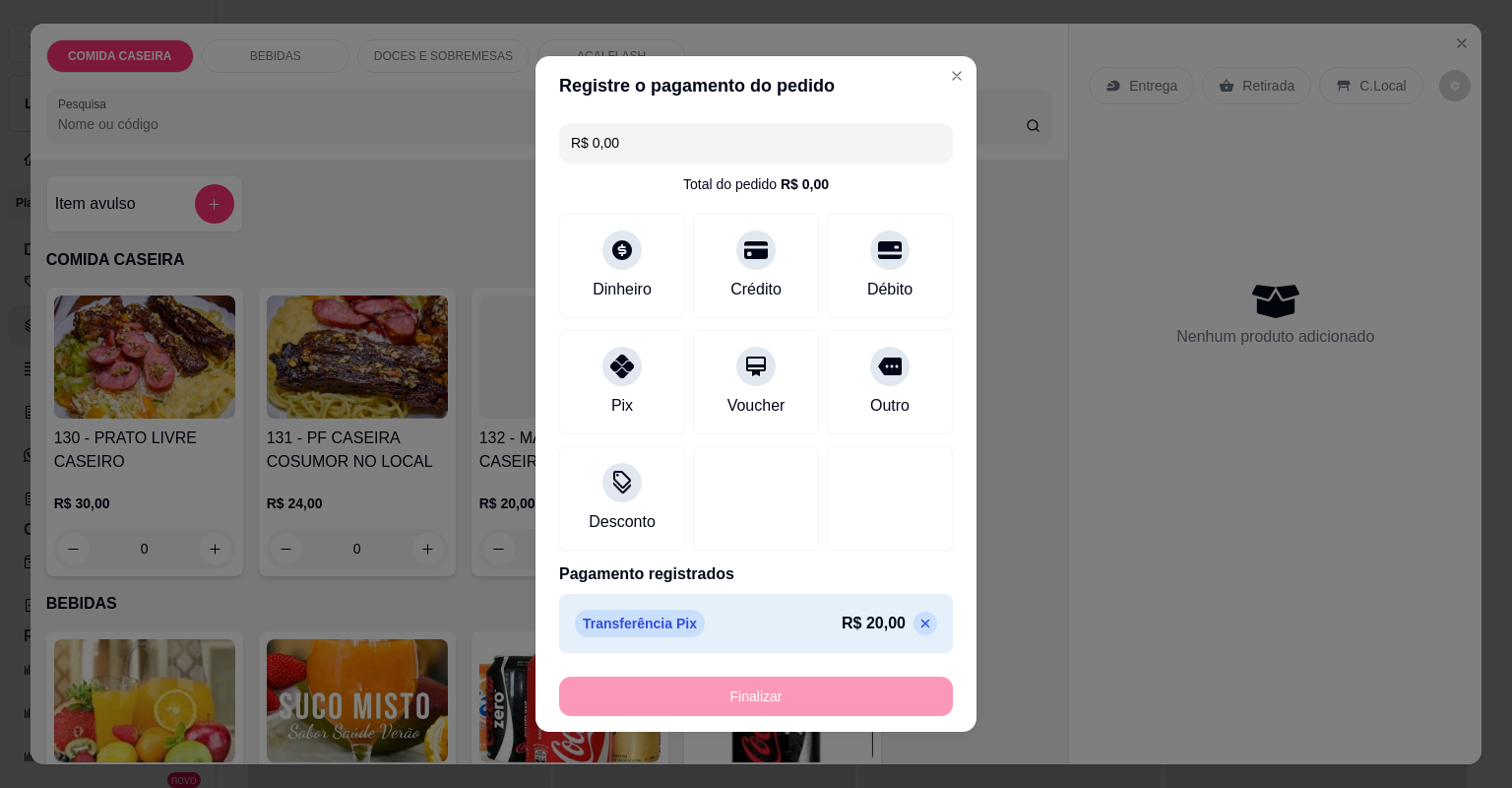 type on "-R$ 20,00" 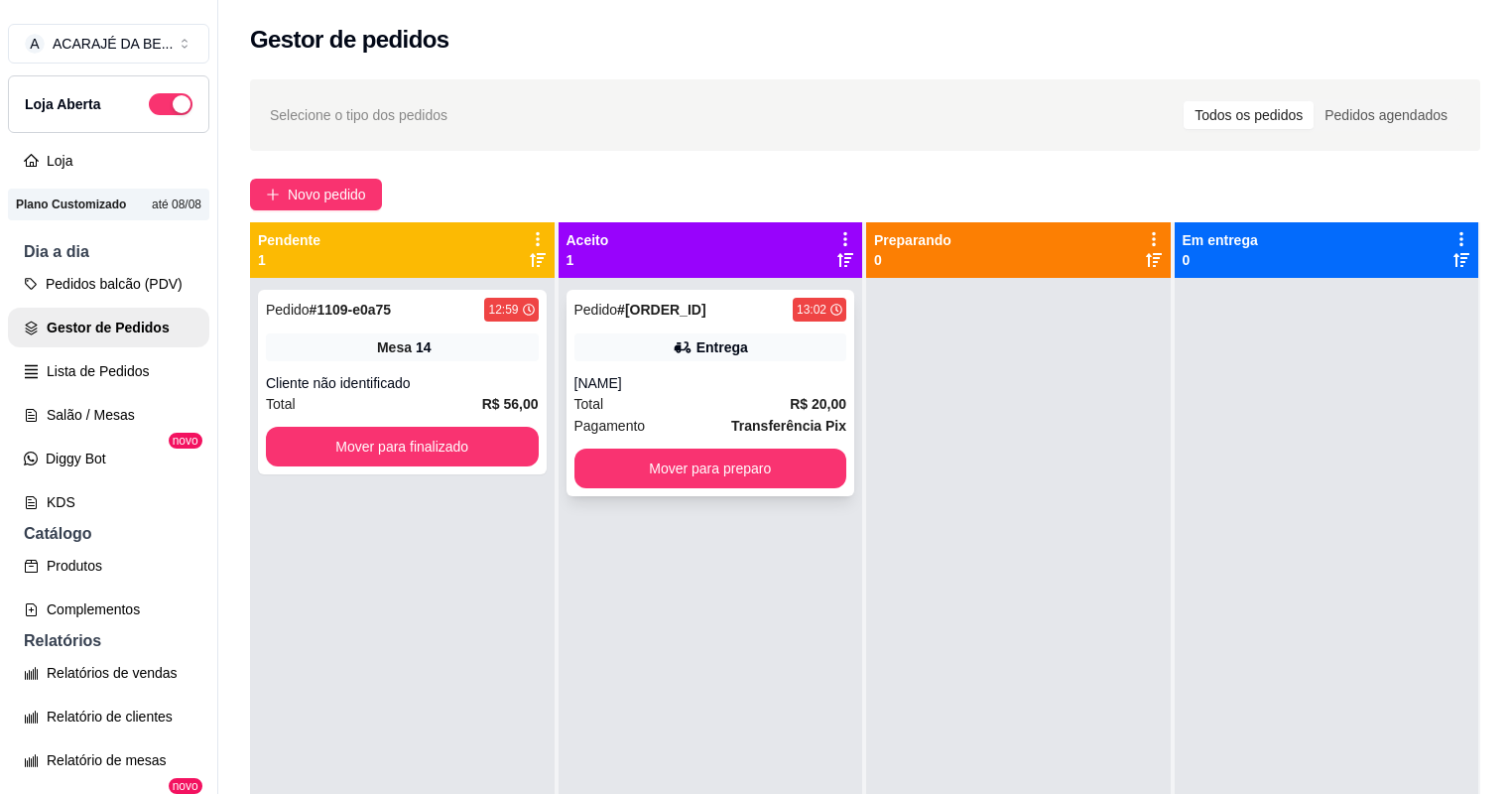 click on "Pedido  # [ORDER_ID] [TIME] Entrega [NAME] Total R$ 20,00 Pagamento Transferência Pix Mover para preparo" at bounding box center (710, 393) 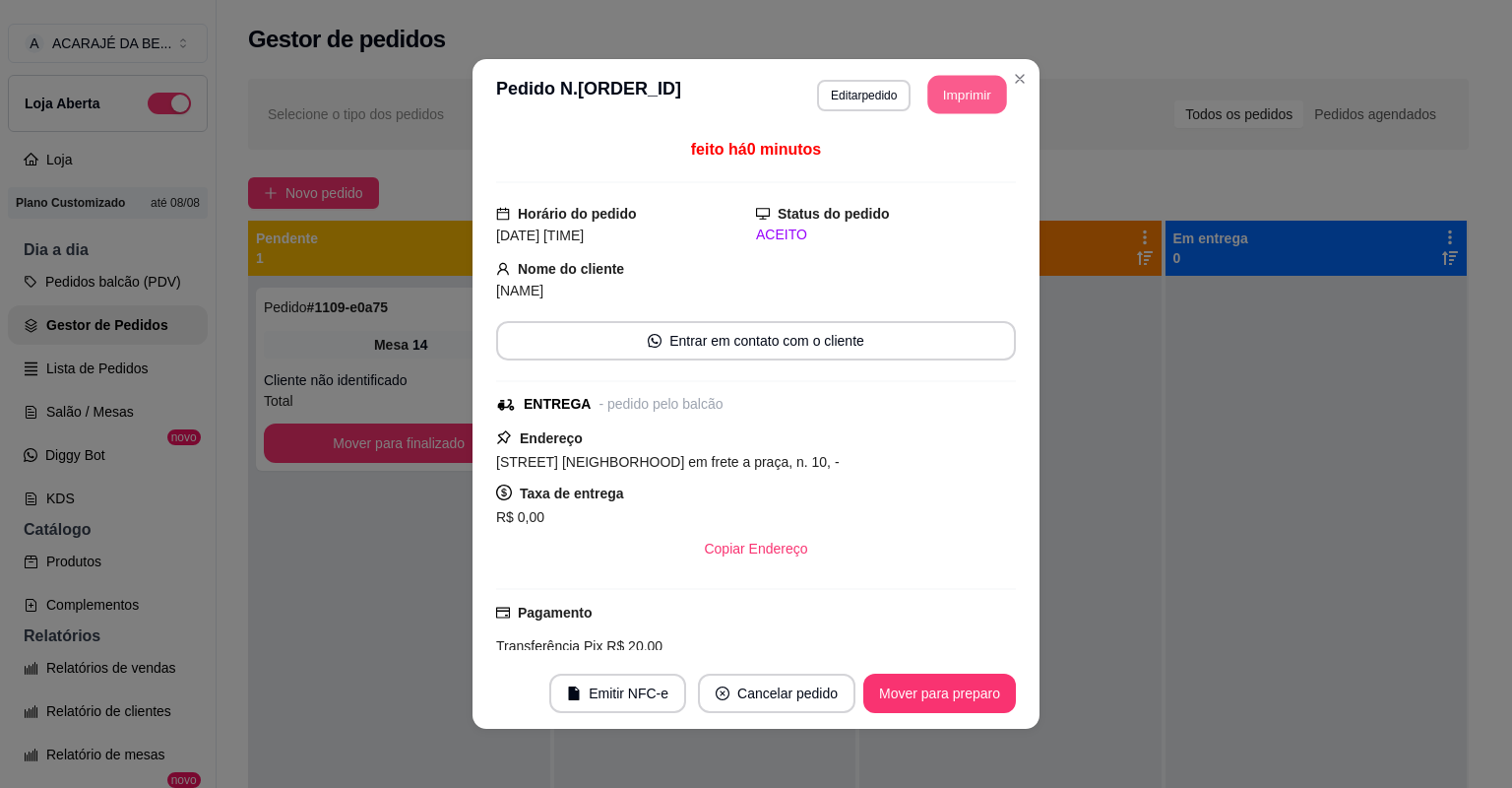 click on "Imprimir" at bounding box center [968, 95] 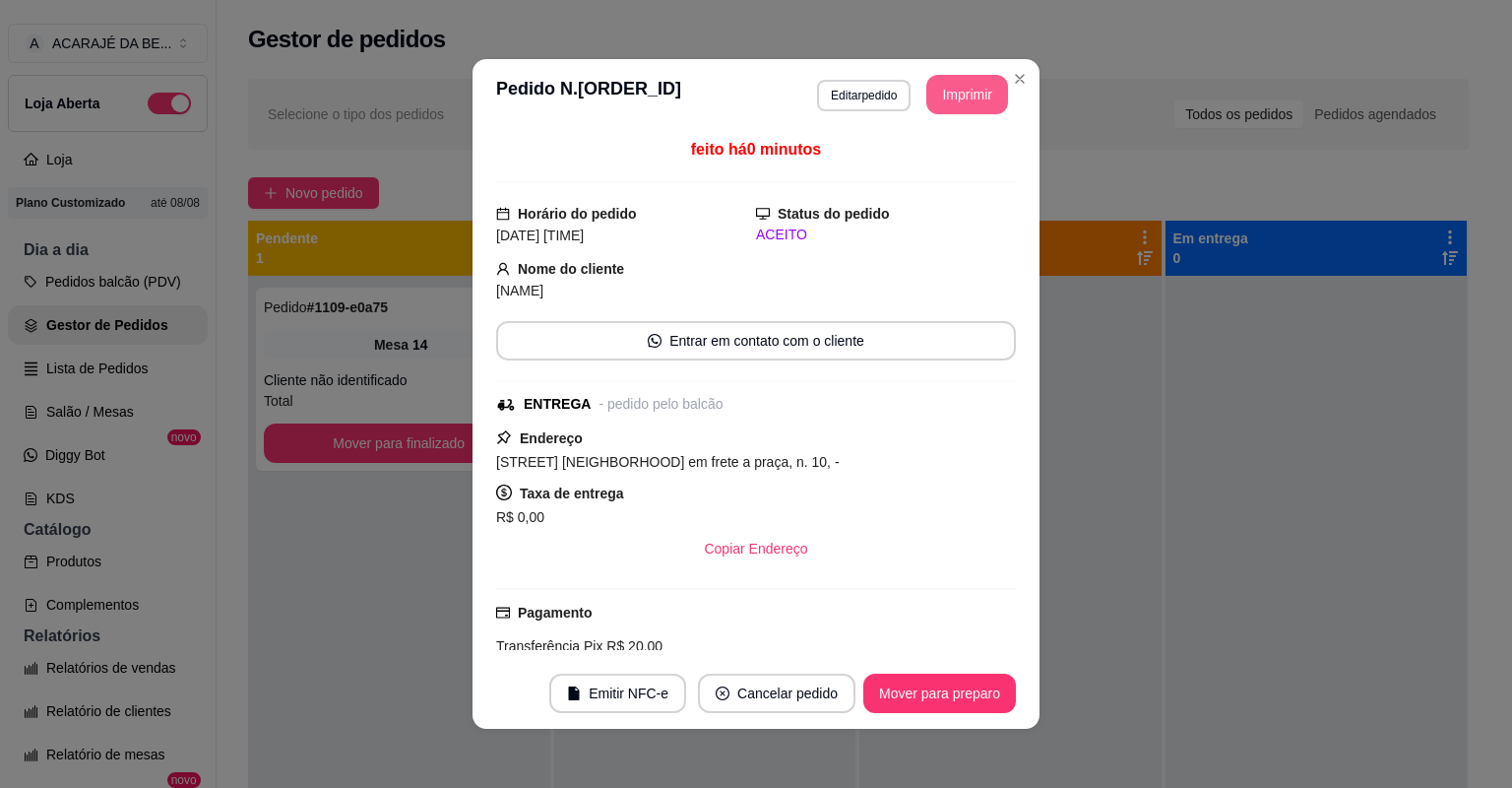 scroll, scrollTop: 0, scrollLeft: 0, axis: both 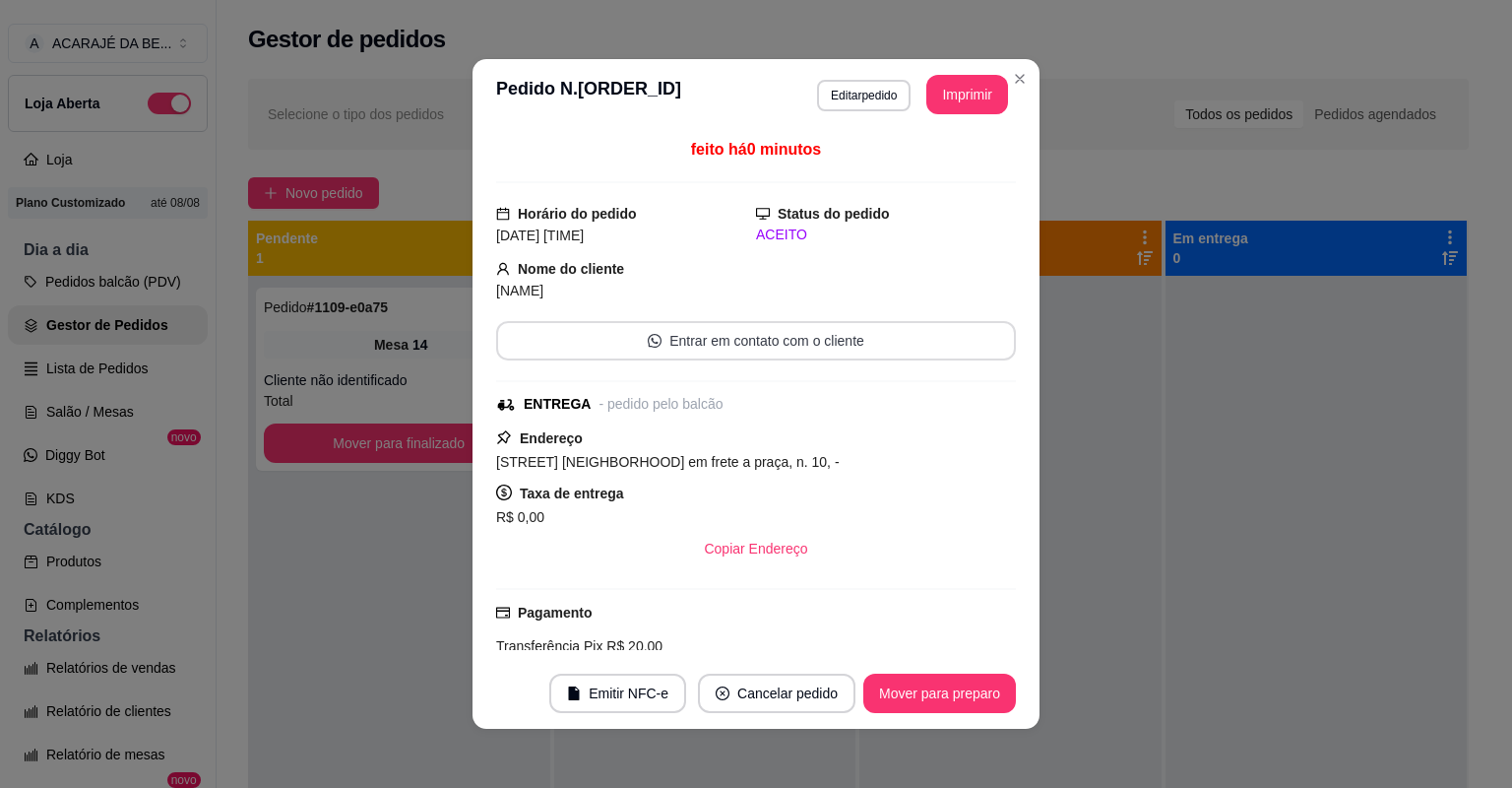 click on "**********" at bounding box center [756, 394] 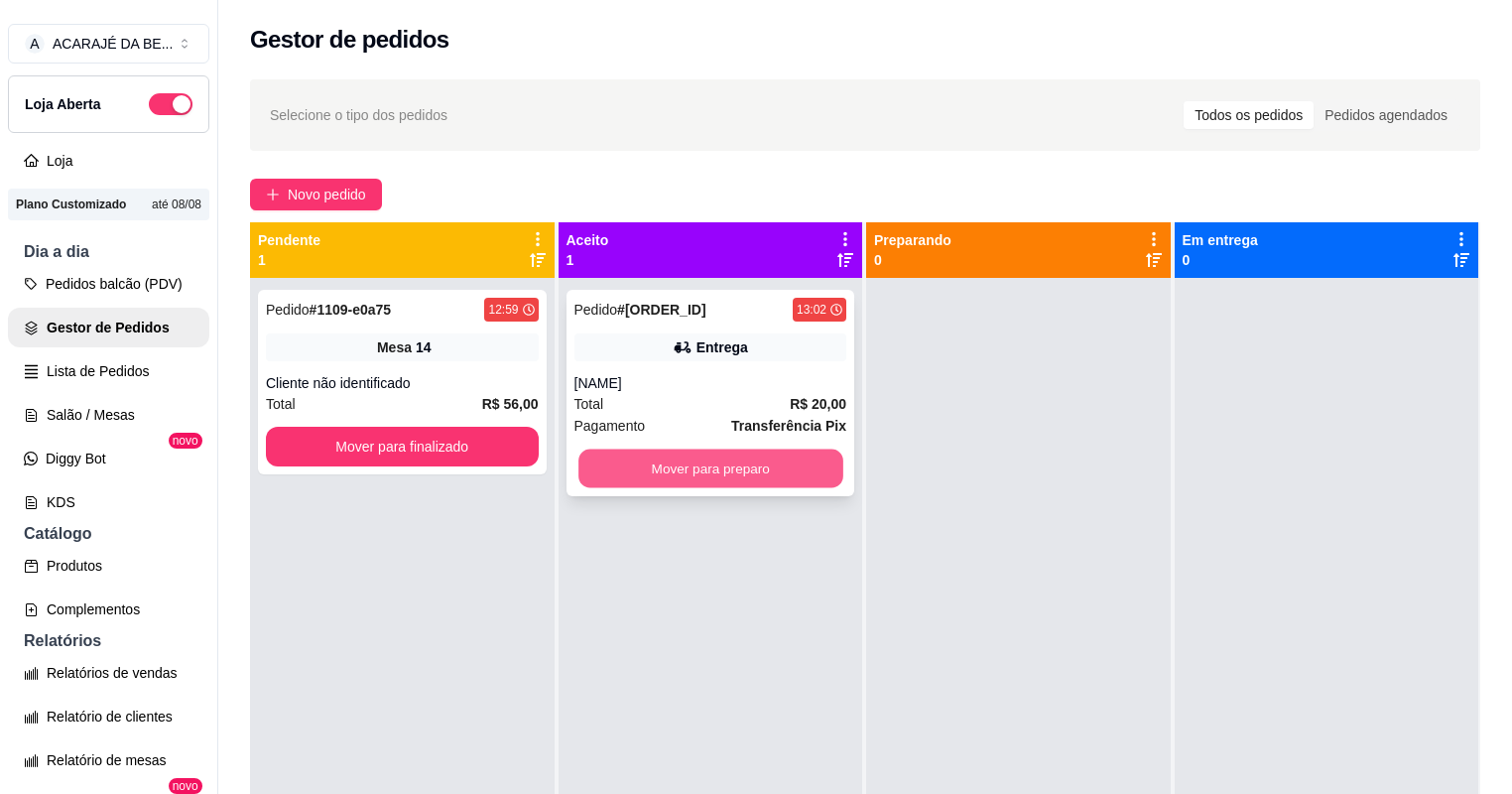 click on "Mover para preparo" at bounding box center [710, 468] 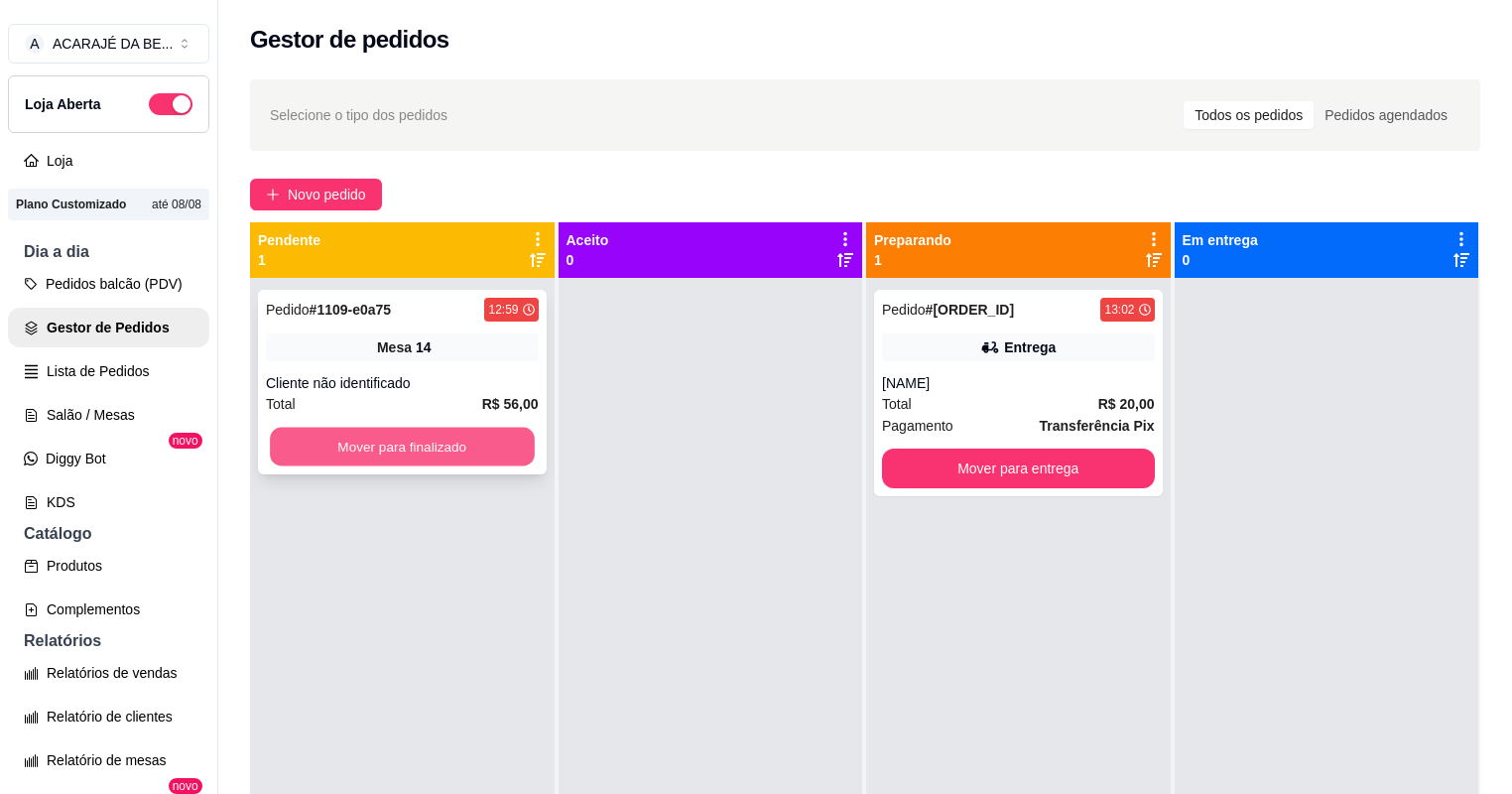 click on "Mover para finalizado" at bounding box center (402, 447) 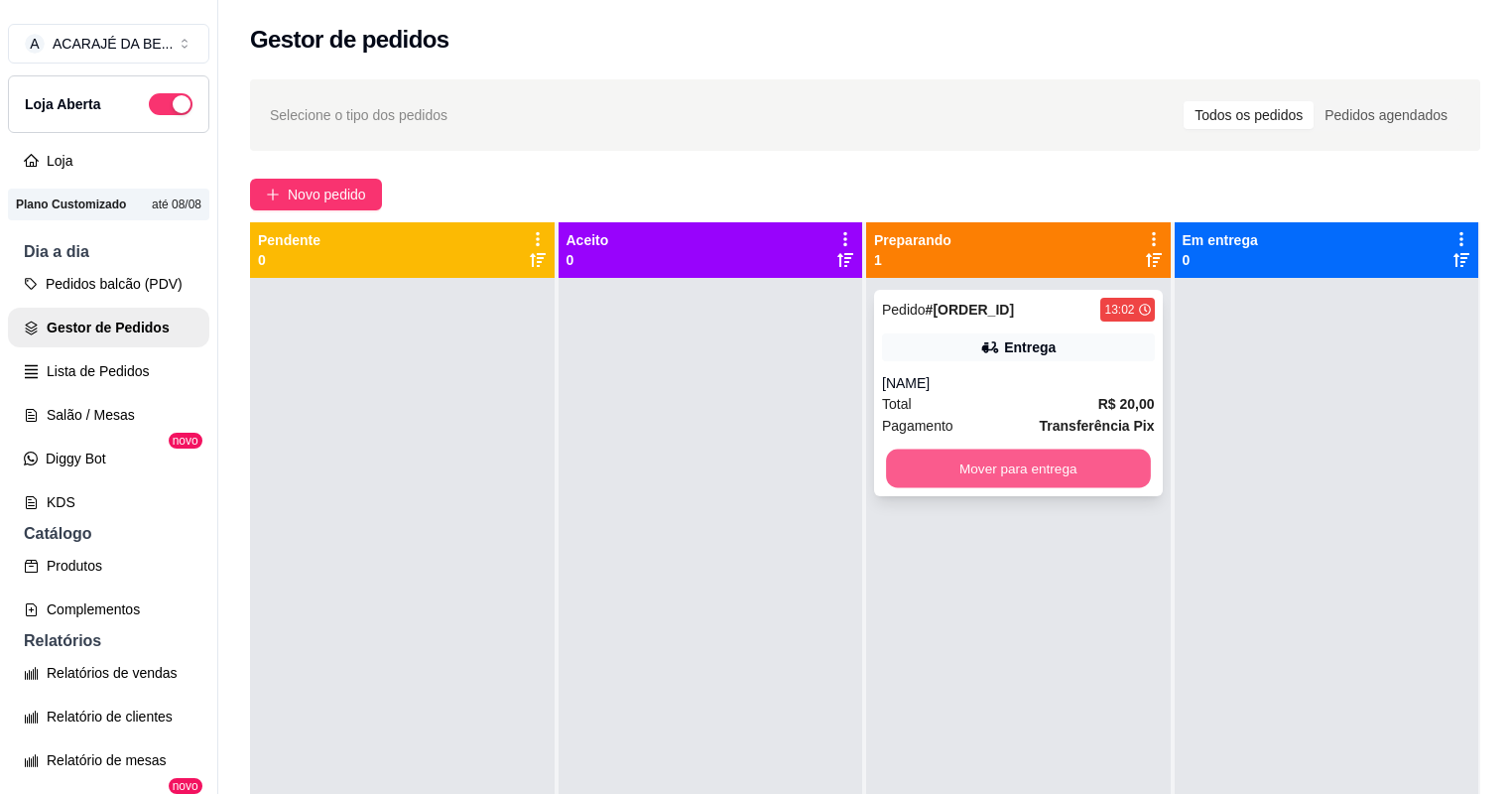 click on "Mover para entrega" at bounding box center [1018, 468] 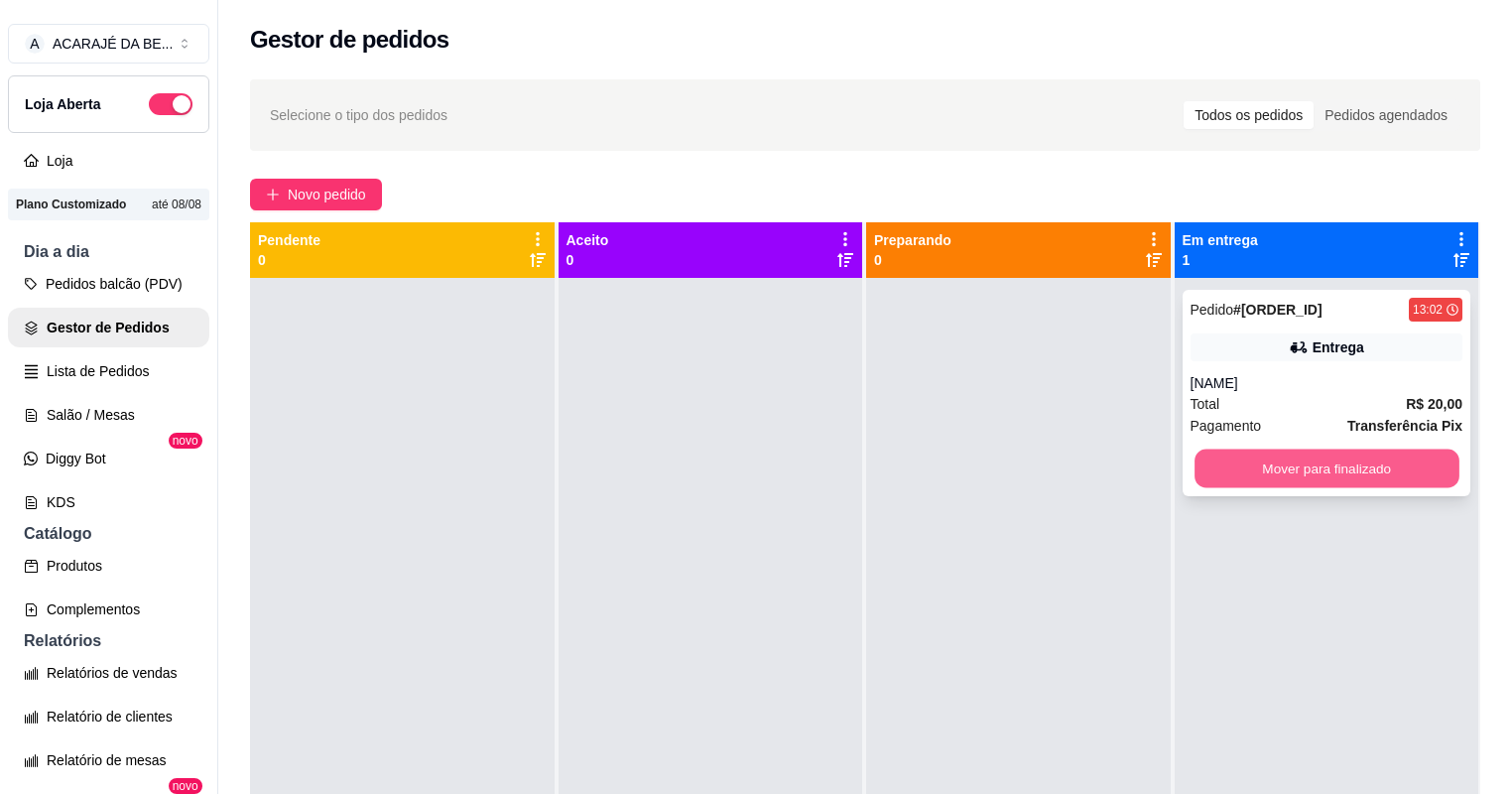 click on "Mover para finalizado" at bounding box center (1326, 468) 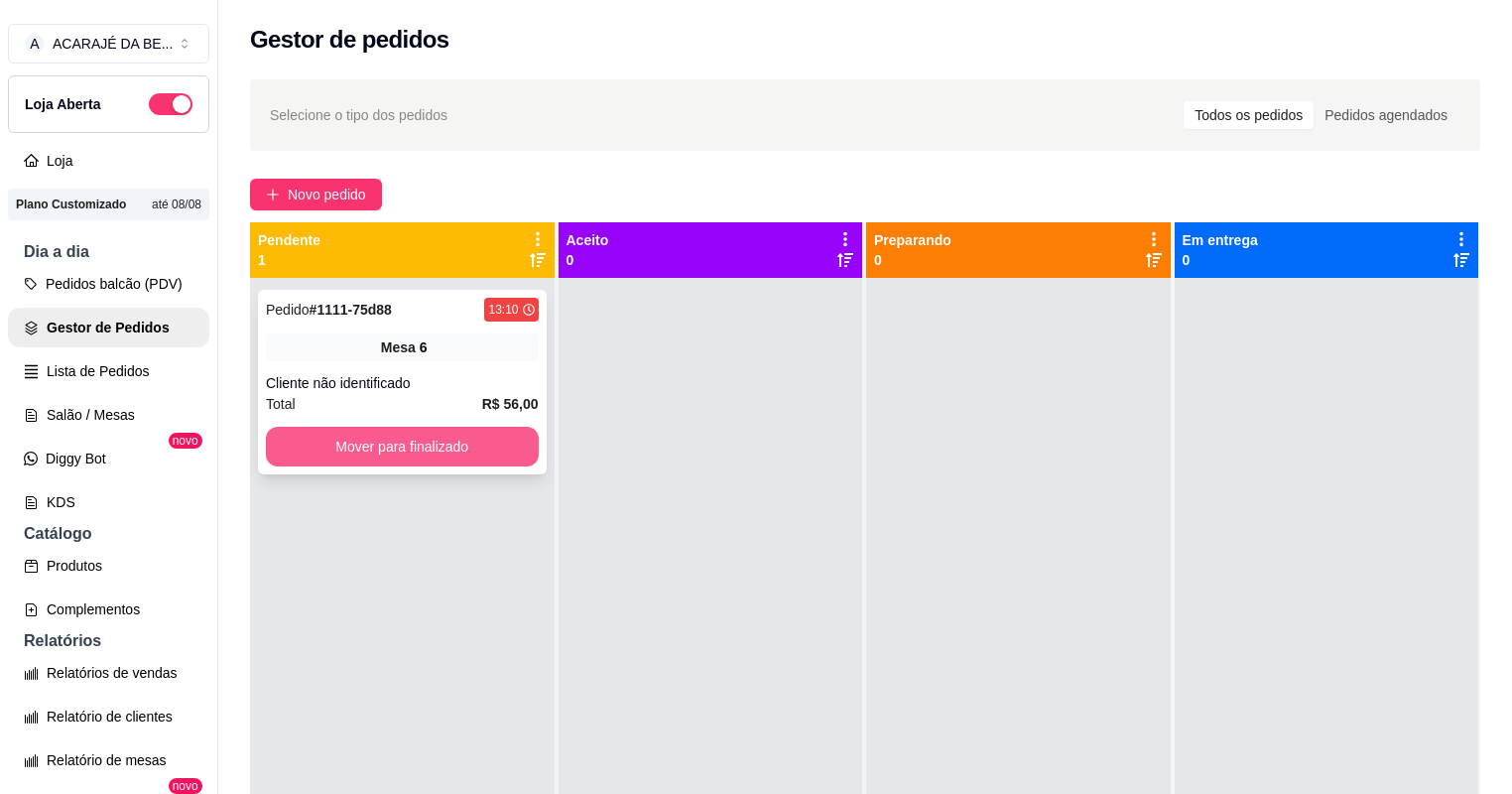 click on "Mover para finalizado" at bounding box center (402, 447) 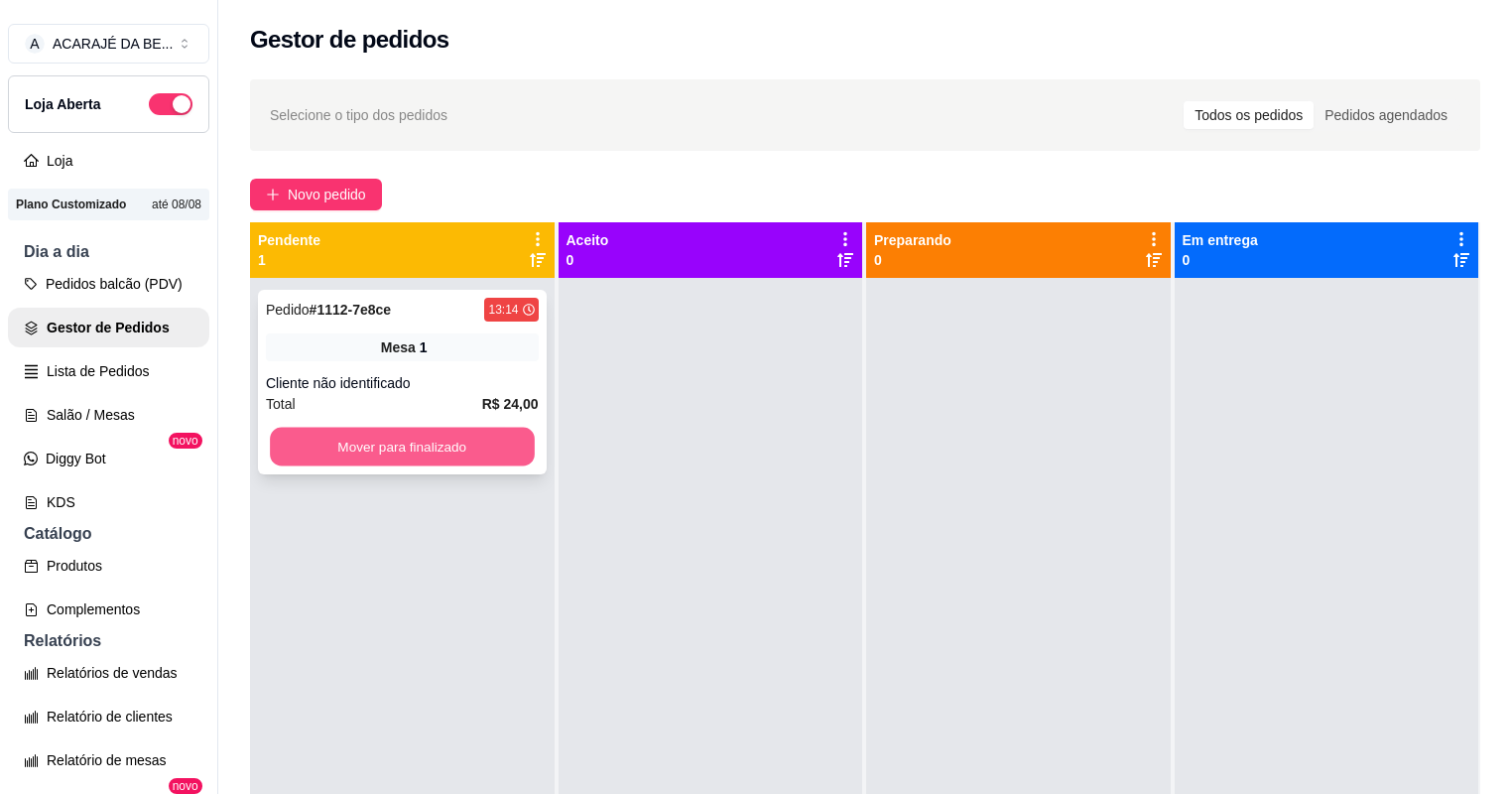 click on "Mover para finalizado" at bounding box center (402, 447) 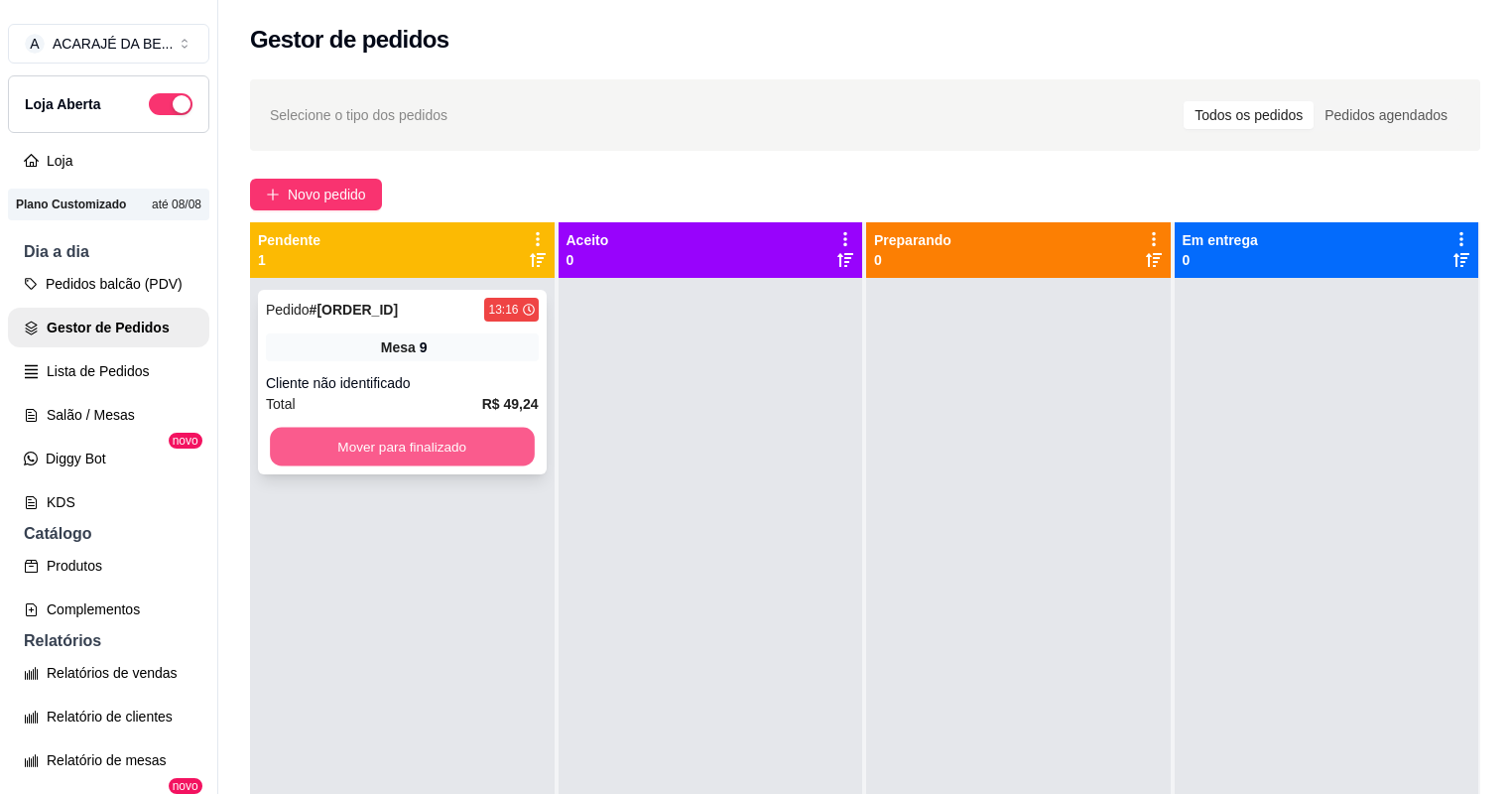 click on "Mover para finalizado" at bounding box center [402, 447] 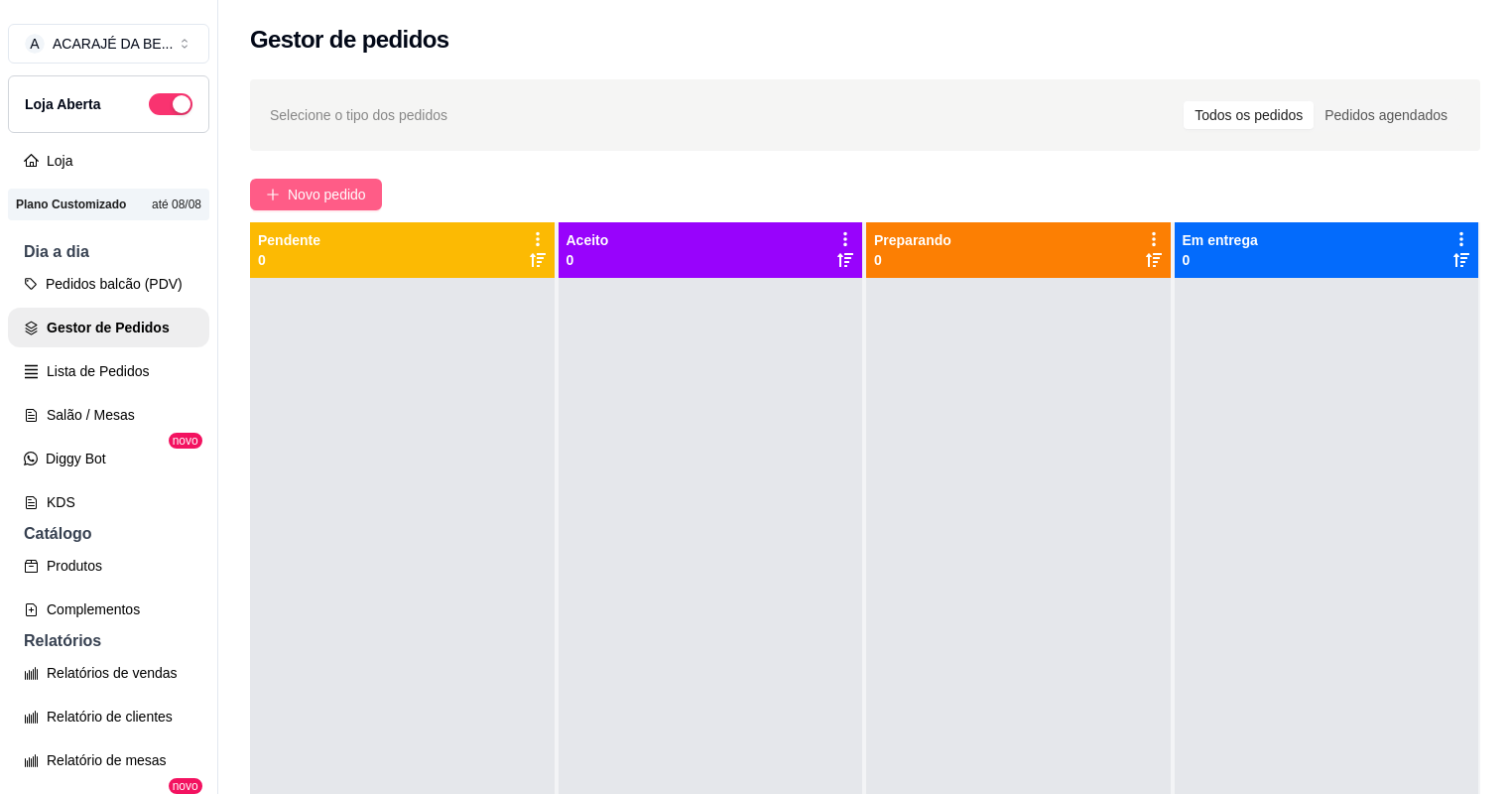 click on "Novo pedido" at bounding box center (315, 195) 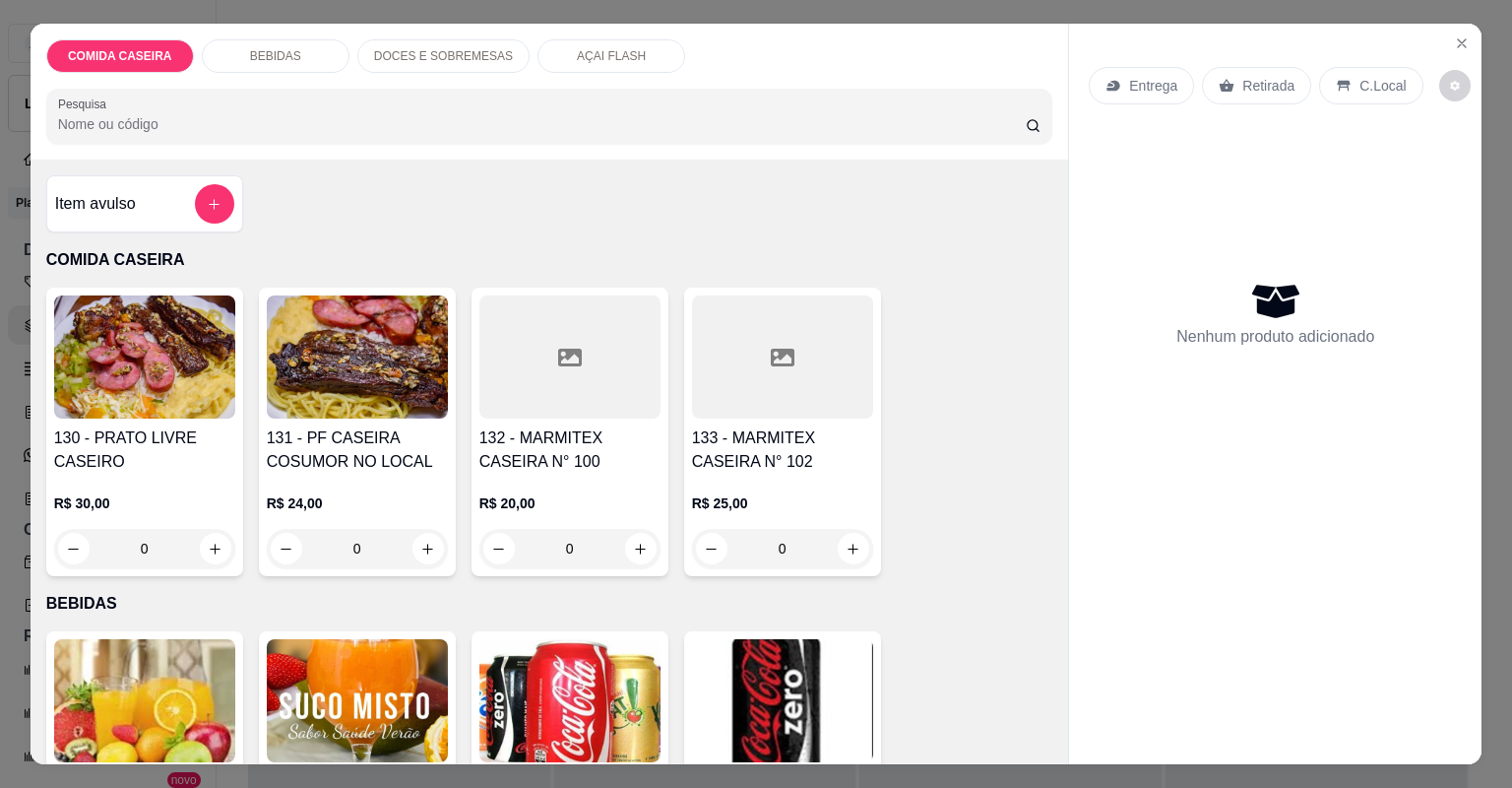 click at bounding box center [570, 357] 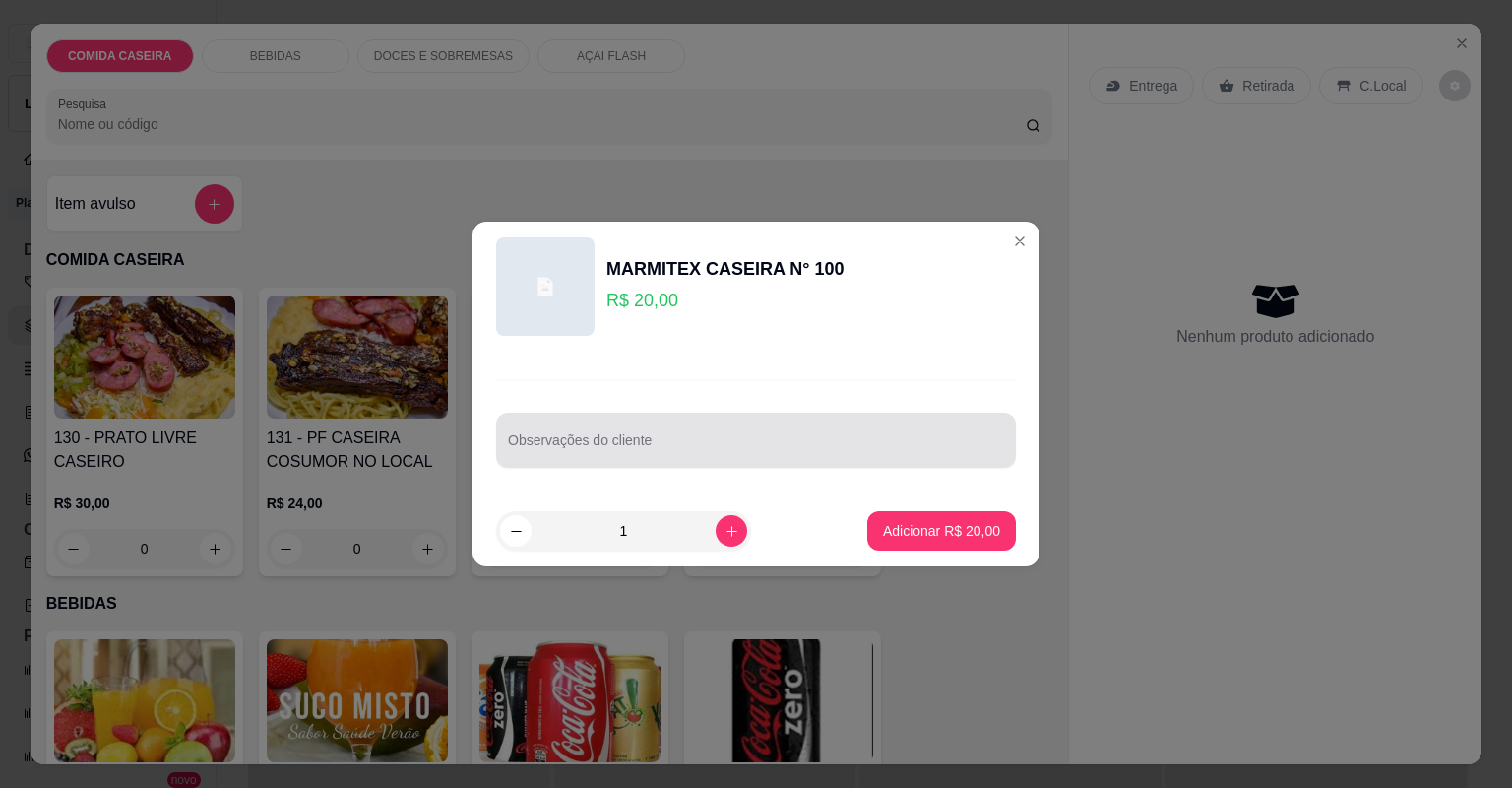 click on "Observações do cliente" at bounding box center [756, 448] 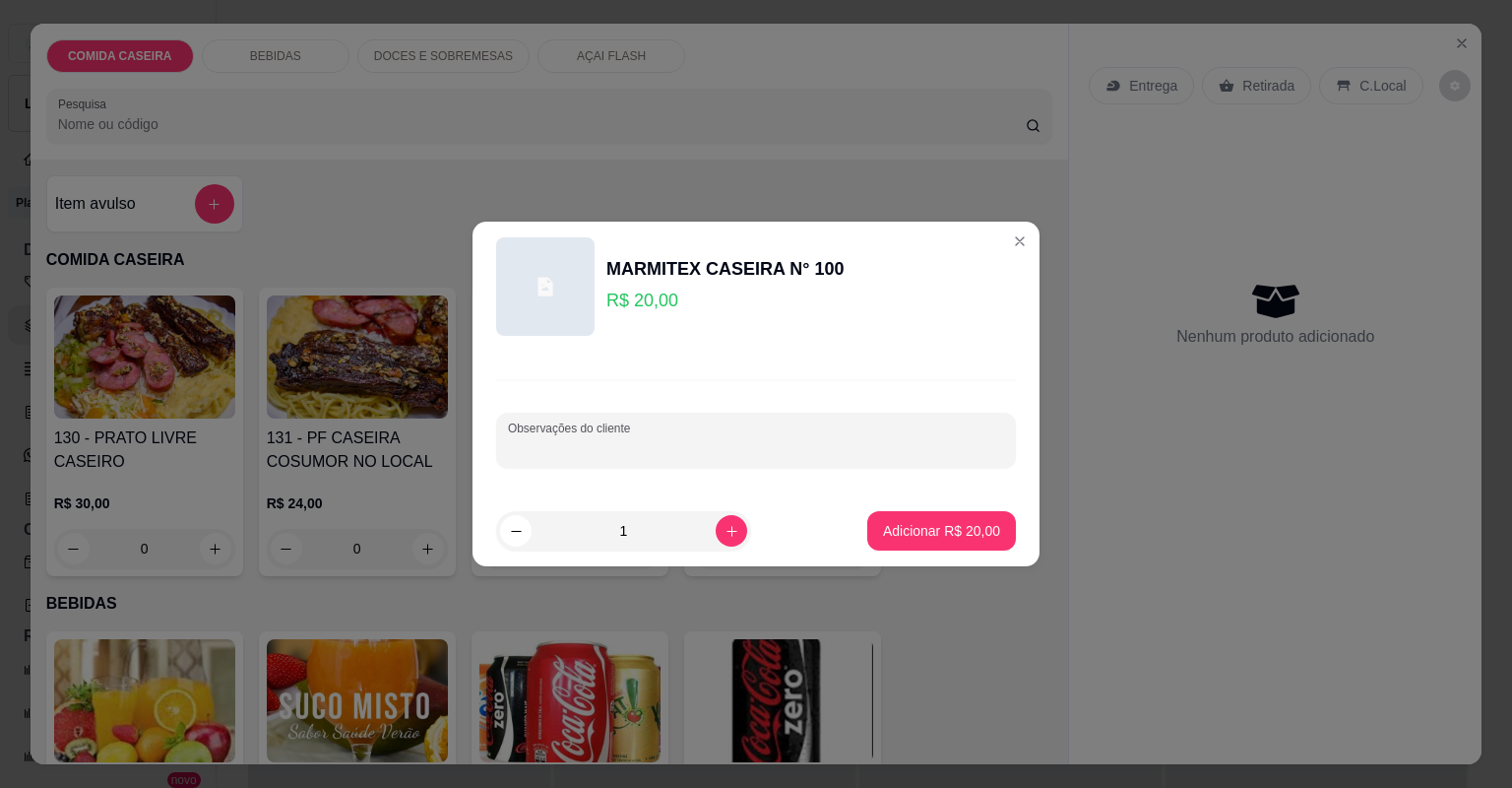 paste on "Feijão tropeiro  Arroz Purê  Vinagrete Linguiça mista" 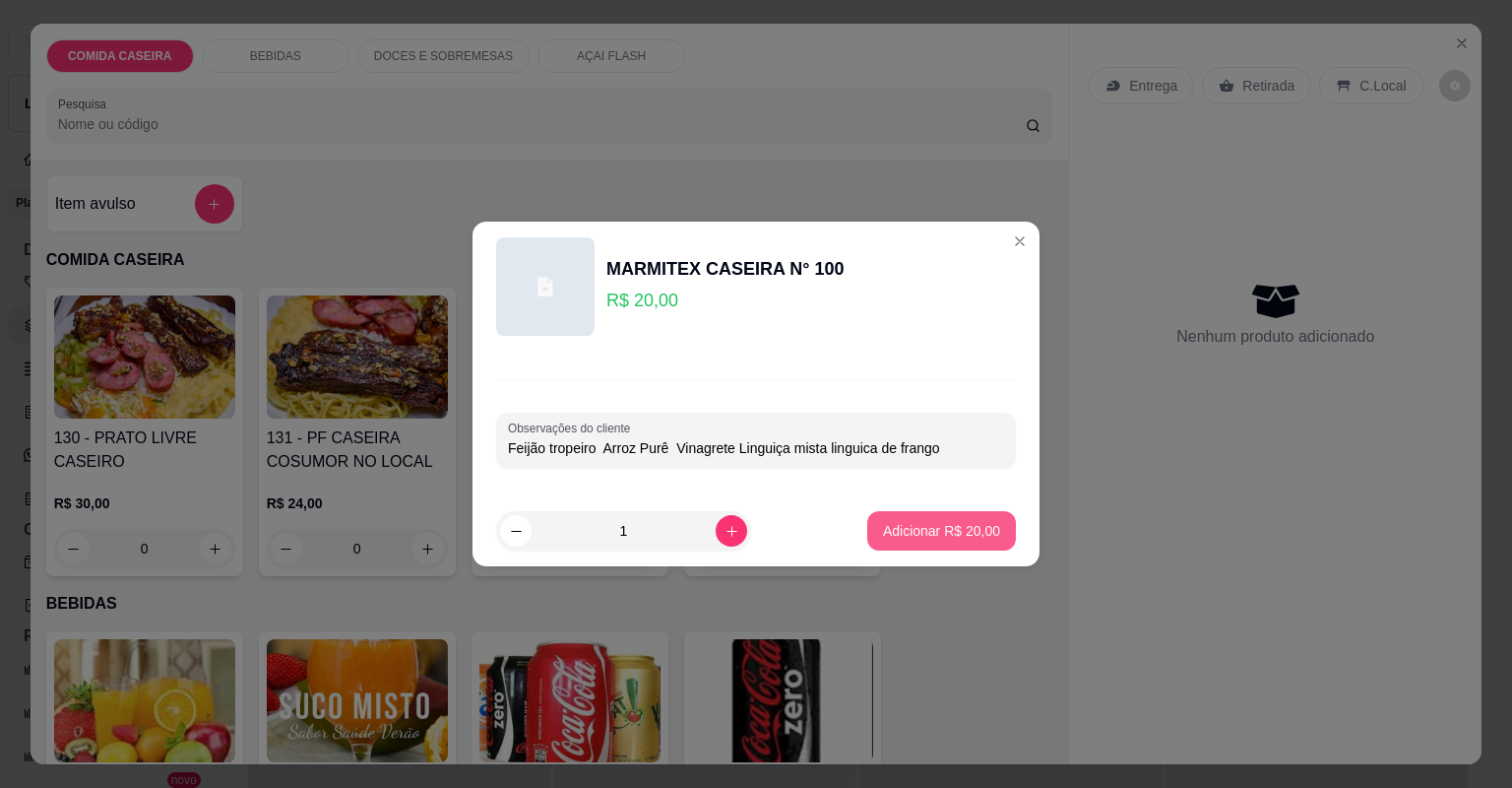 type on "Feijão tropeiro  Arroz Purê  Vinagrete Linguiça mista linguica de frango" 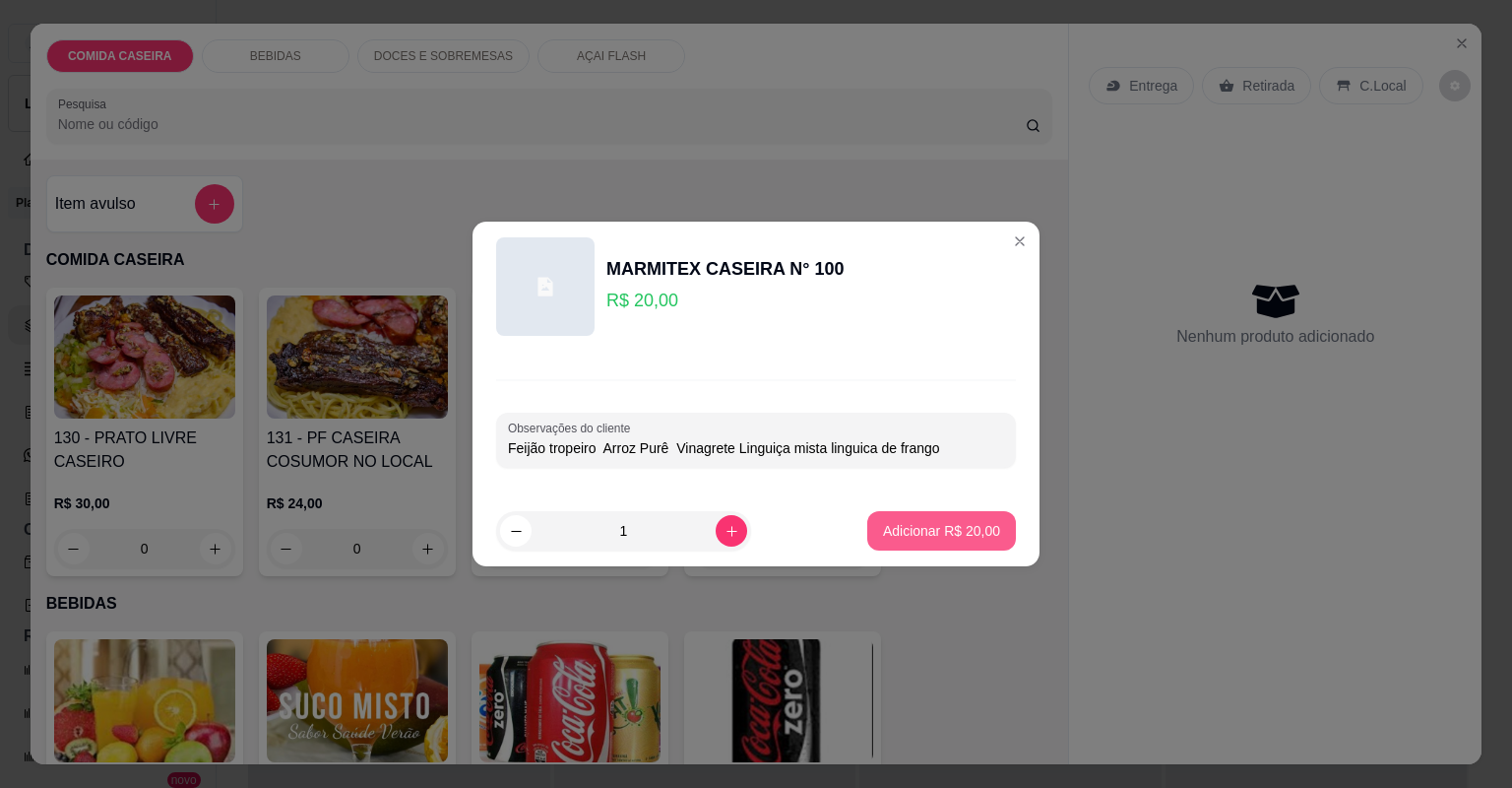 click on "Adicionar   R$ 20,00" at bounding box center [941, 531] 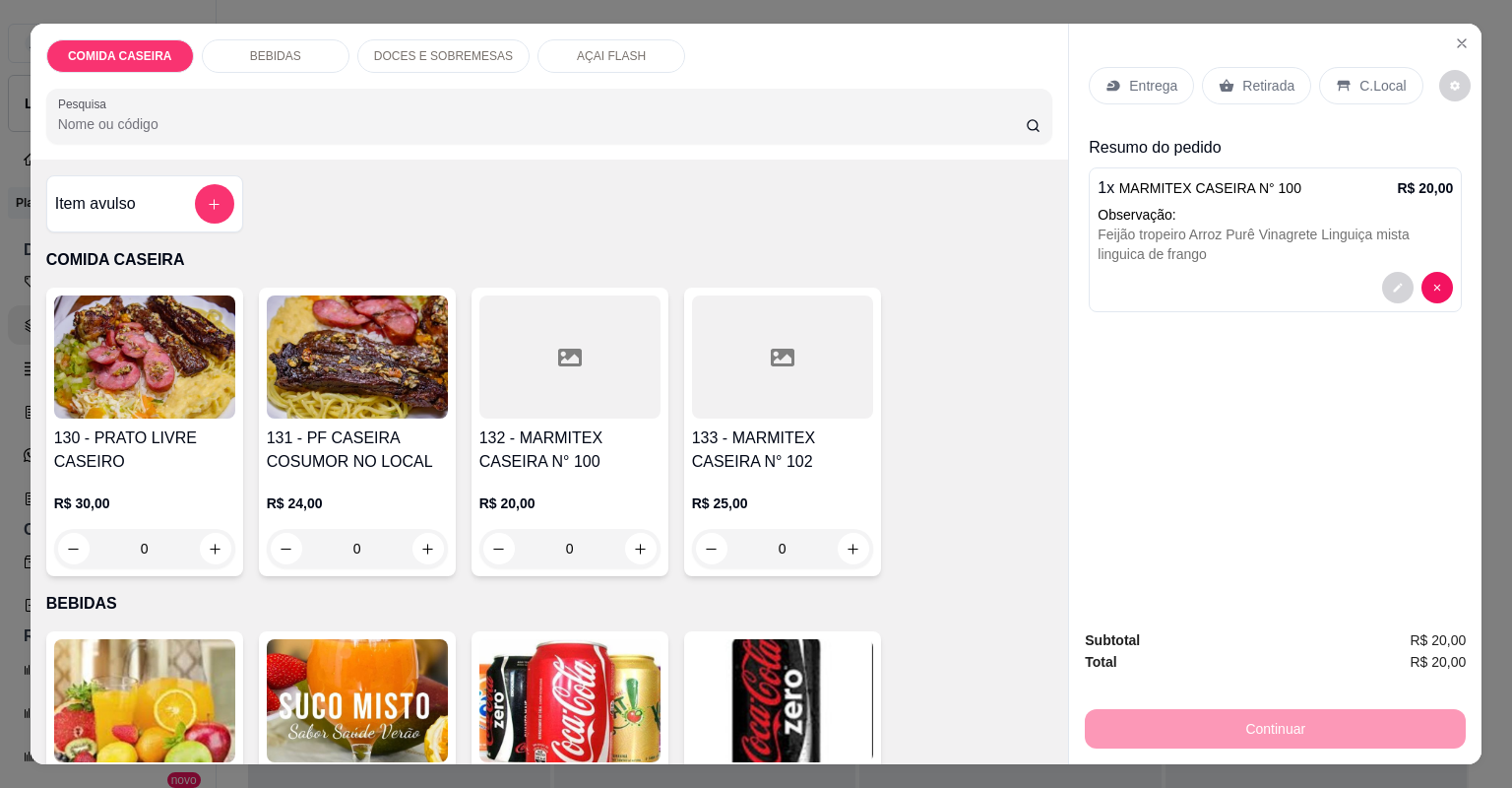 click on "Entrega" at bounding box center (1153, 86) 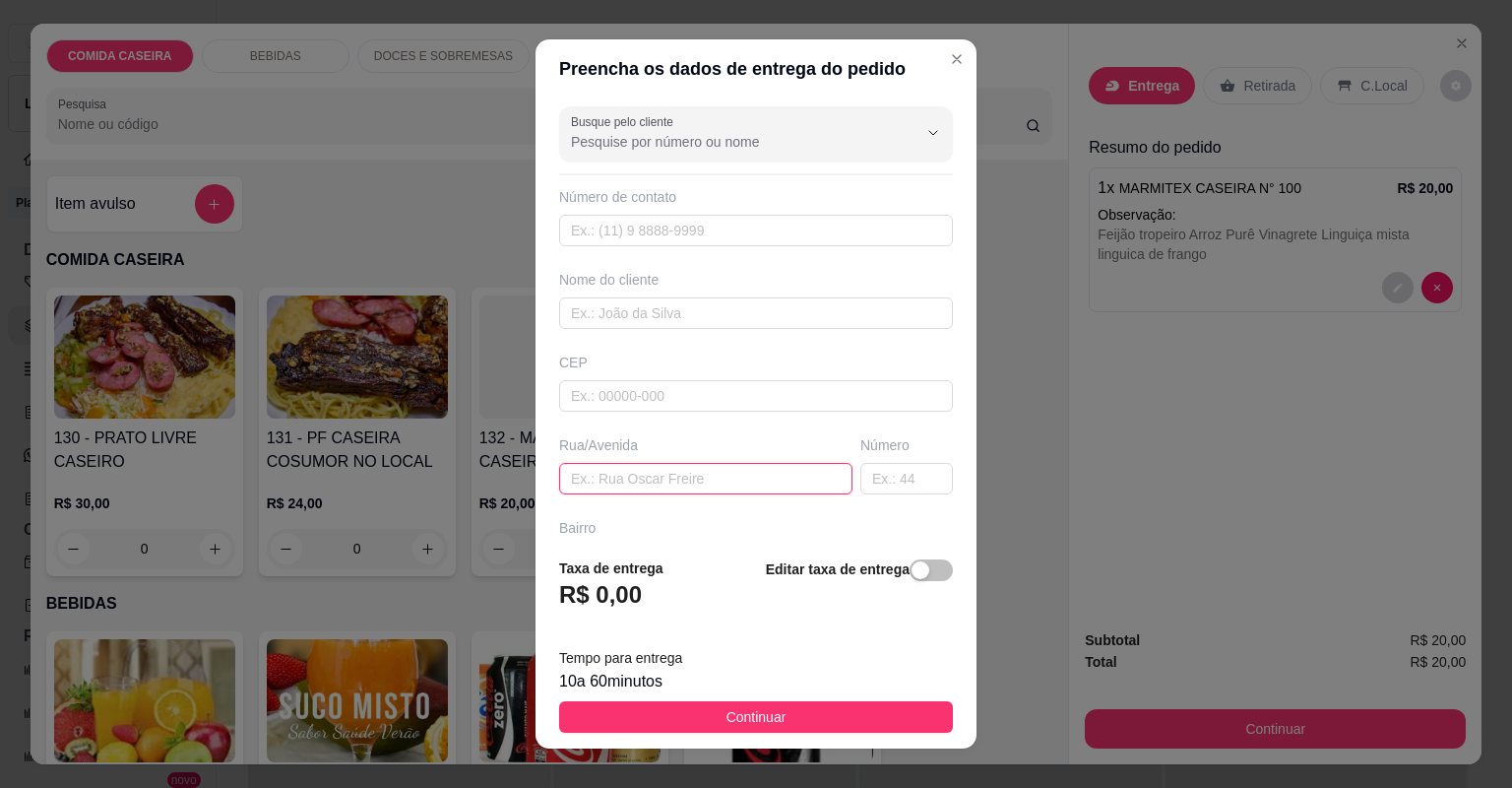 click at bounding box center (706, 479) 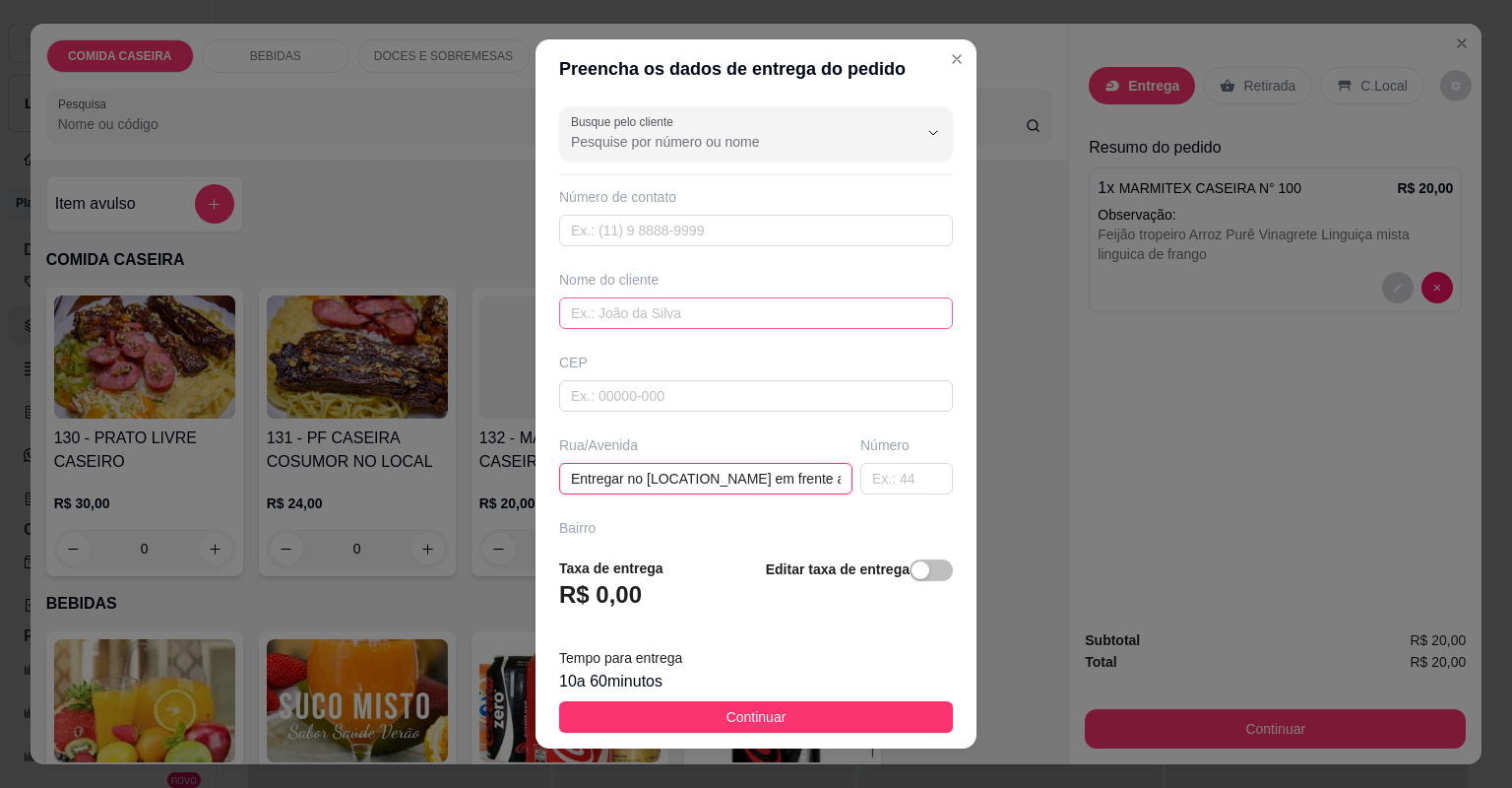 type on "Entregar no [LOCATION_NAME] em frente ao [LOCATION_NAME]" 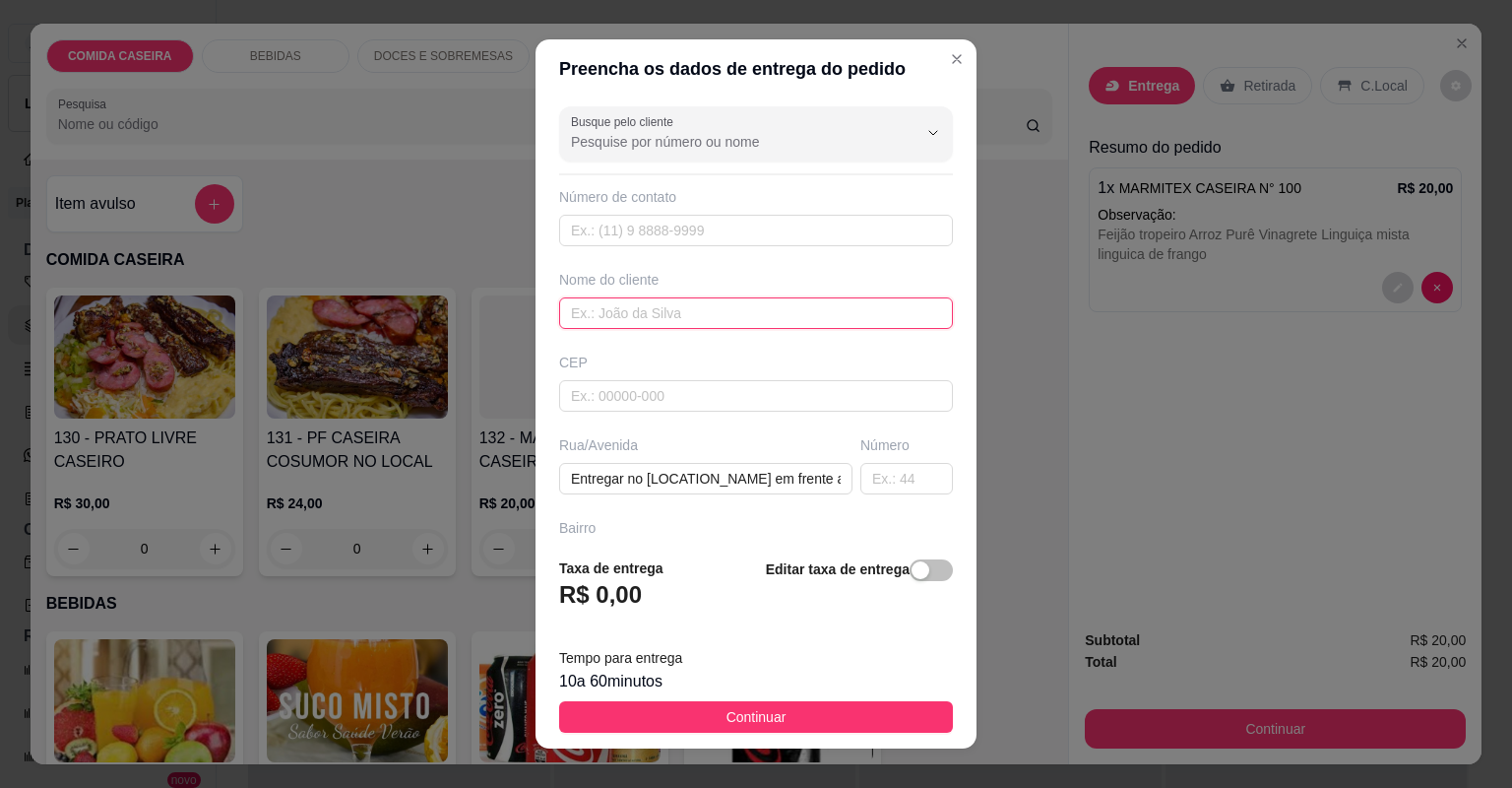 click at bounding box center [756, 313] 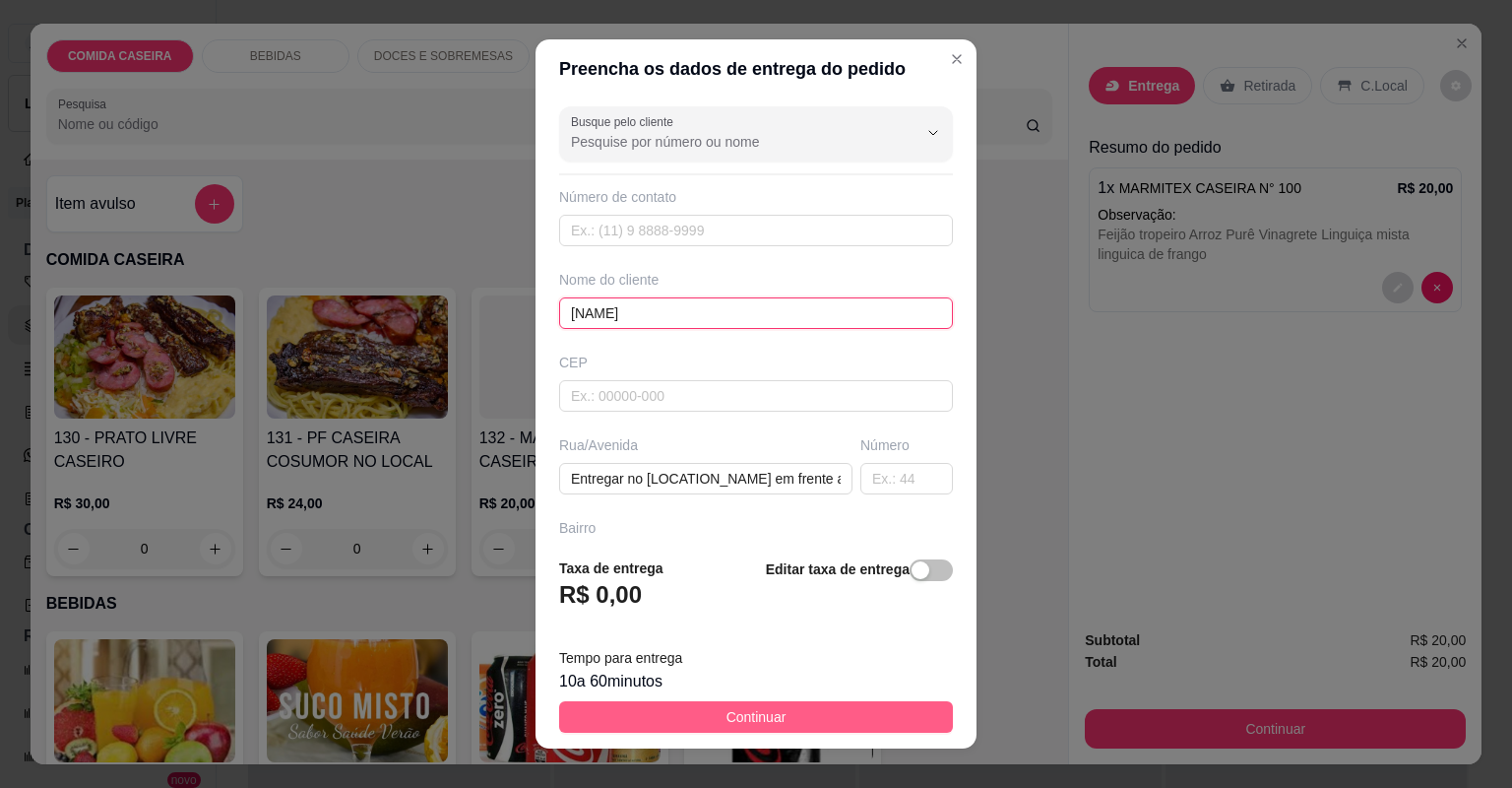 type on "[NAME]" 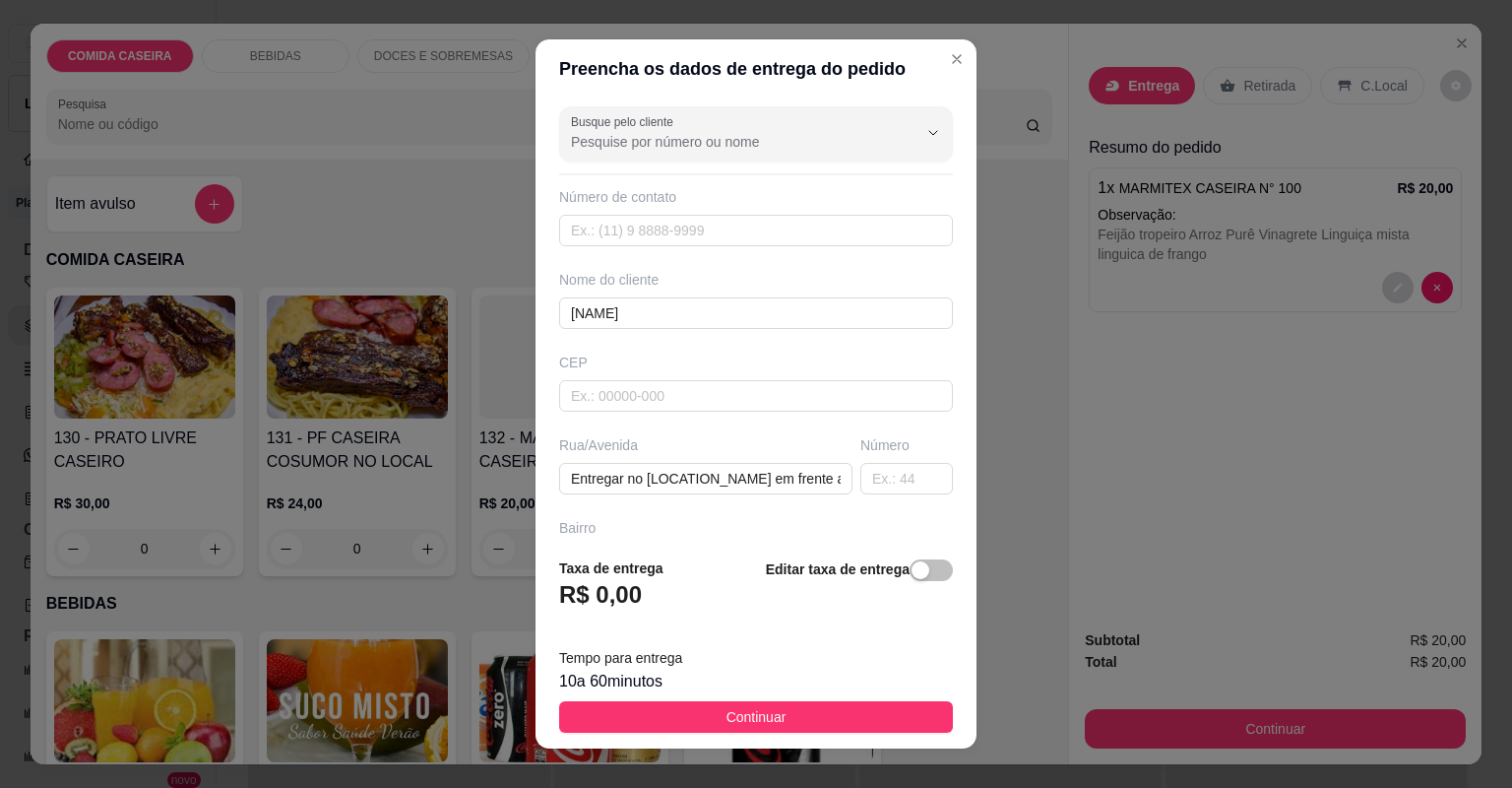 drag, startPoint x: 857, startPoint y: 725, endPoint x: 951, endPoint y: 728, distance: 94.04786 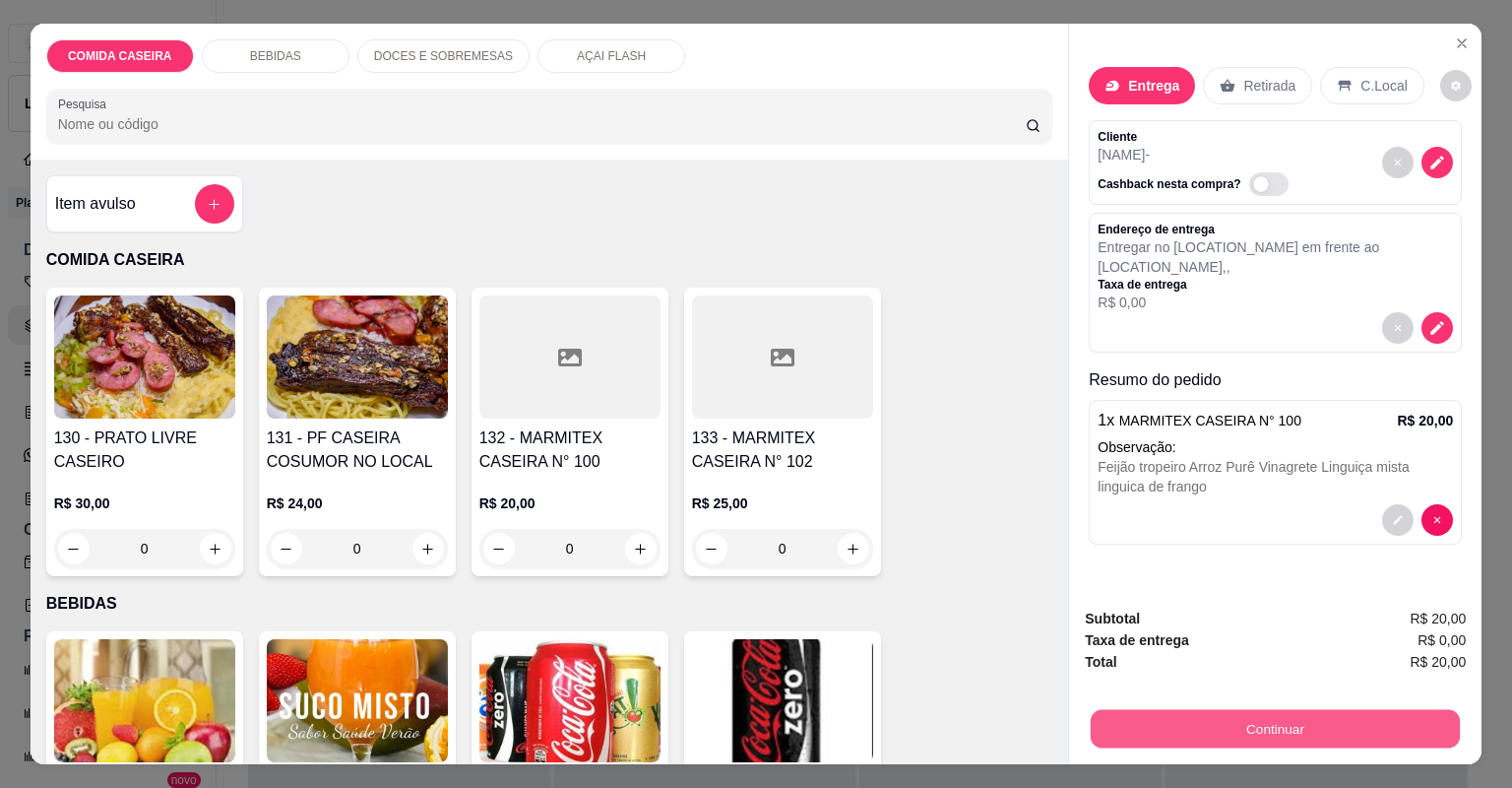 click on "Continuar" at bounding box center [1275, 729] 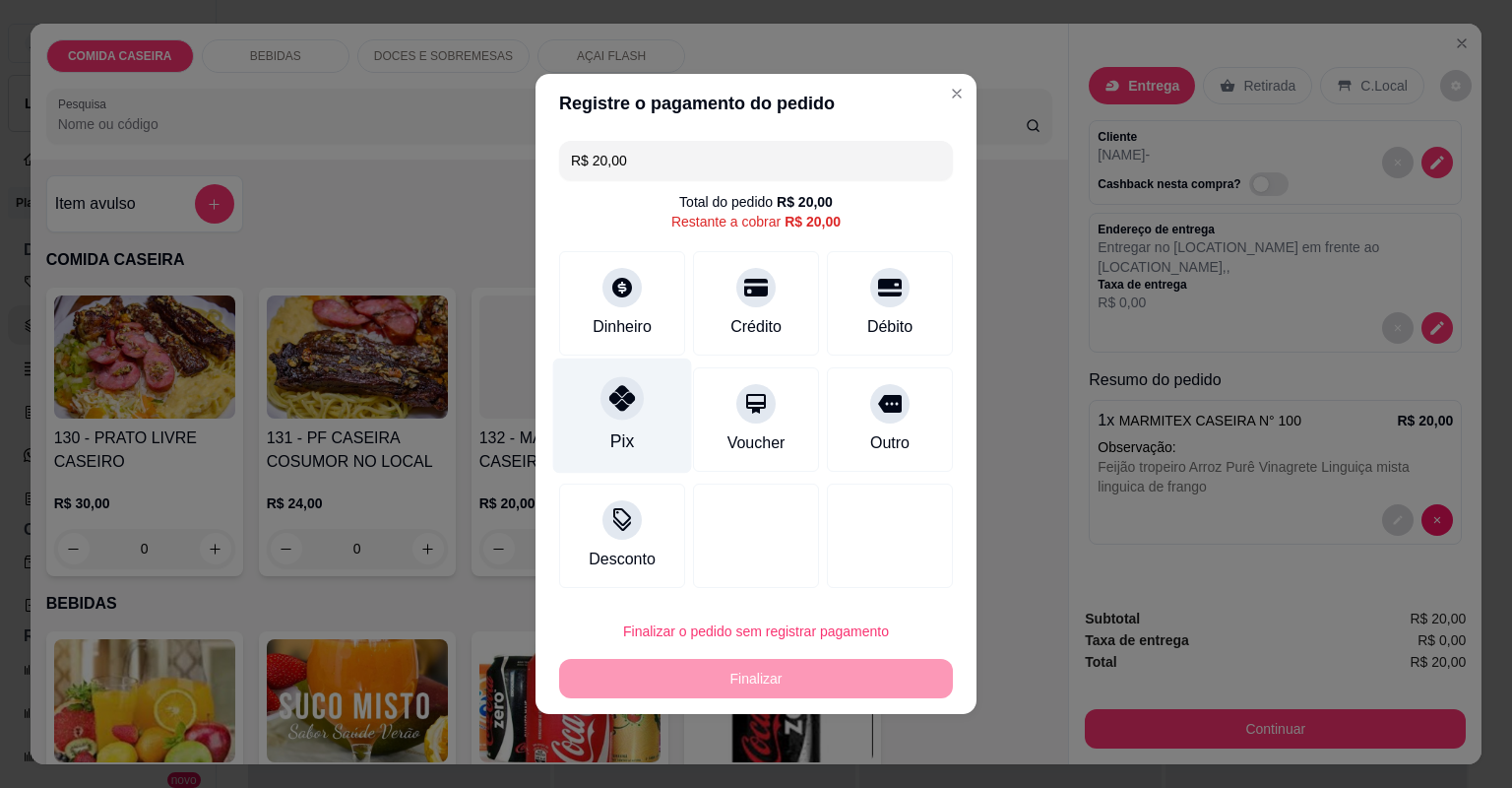click at bounding box center [622, 398] 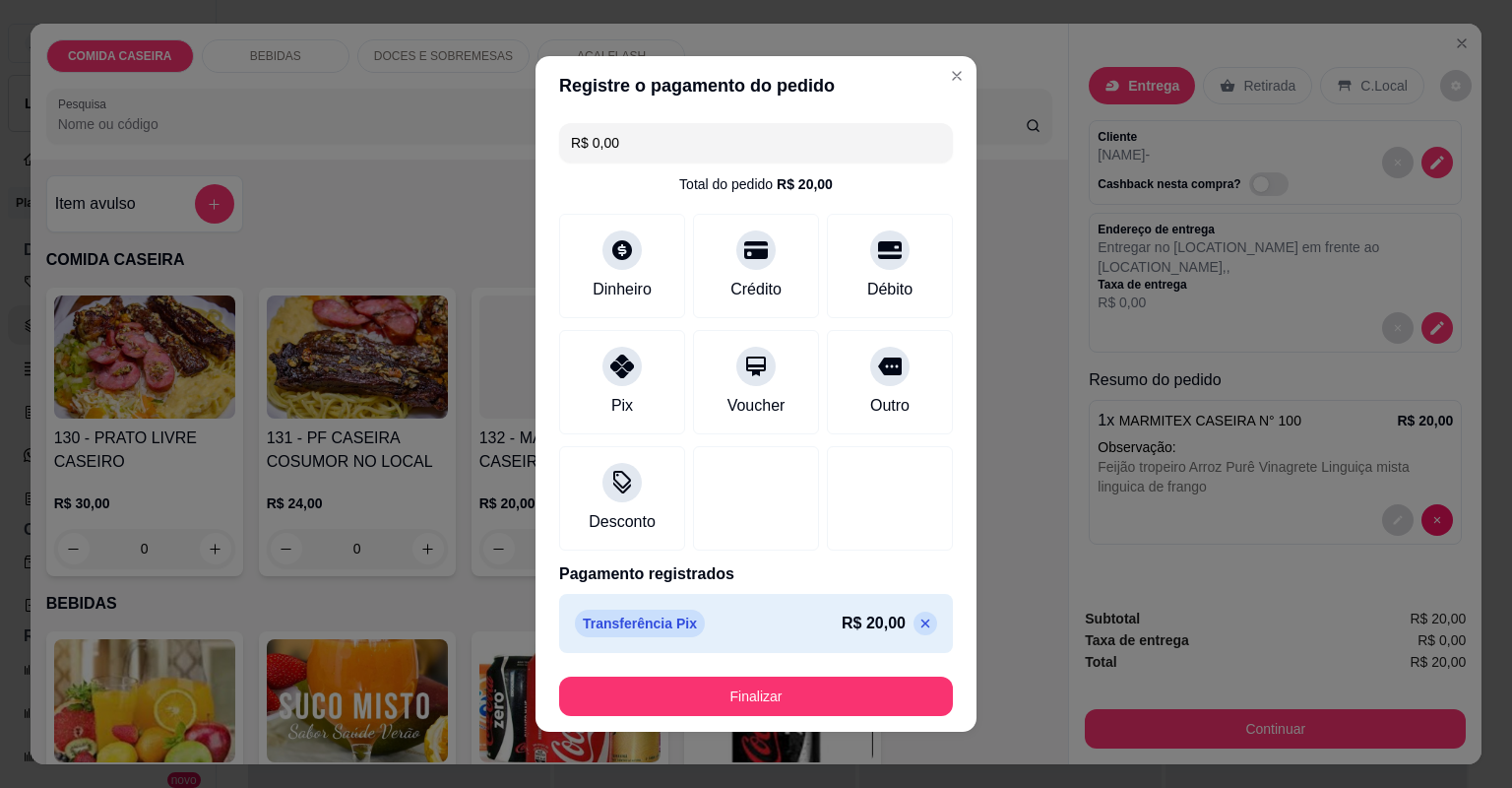 click on "Finalizar" at bounding box center (756, 696) 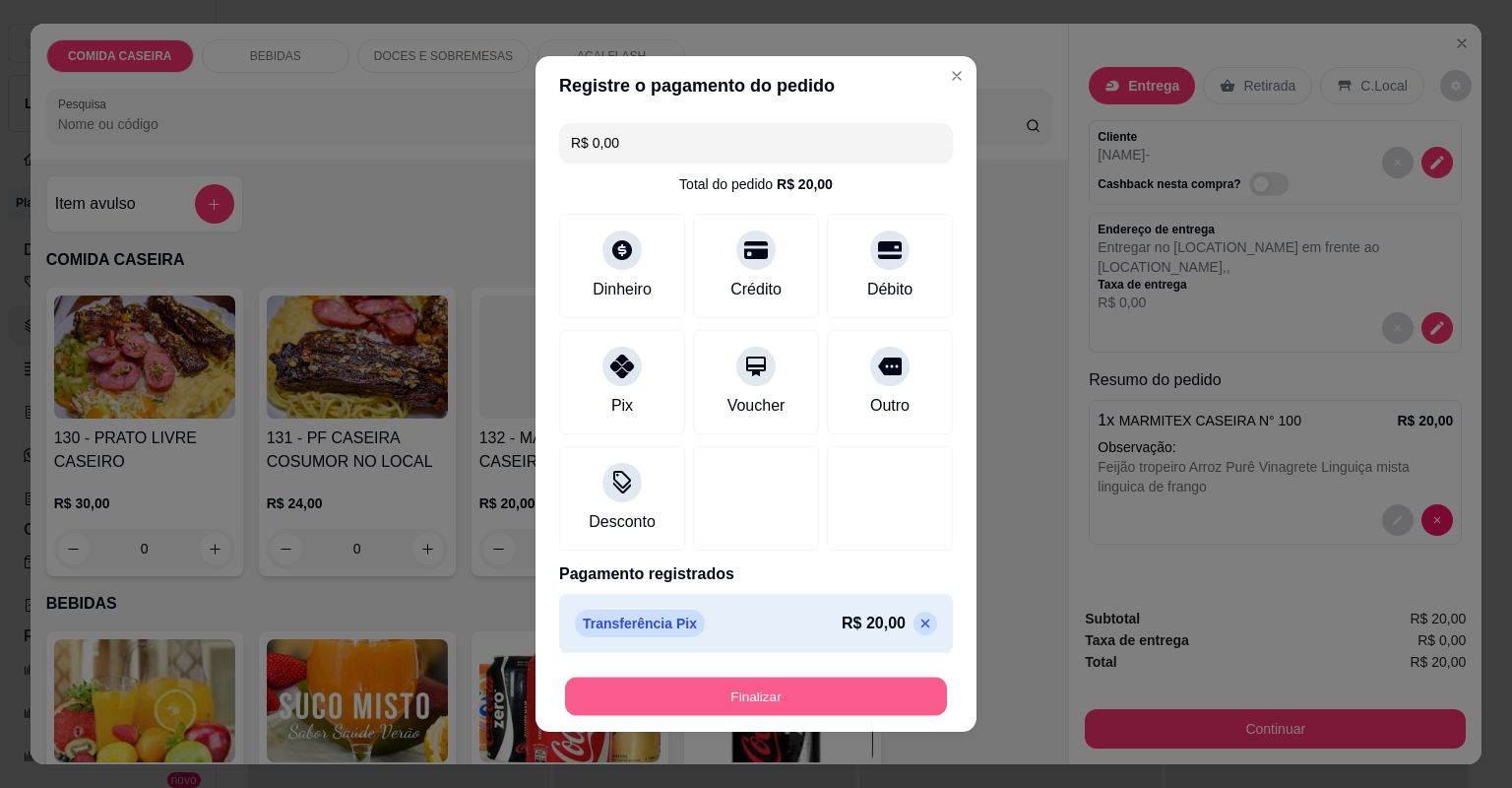 click on "Finalizar" at bounding box center (756, 696) 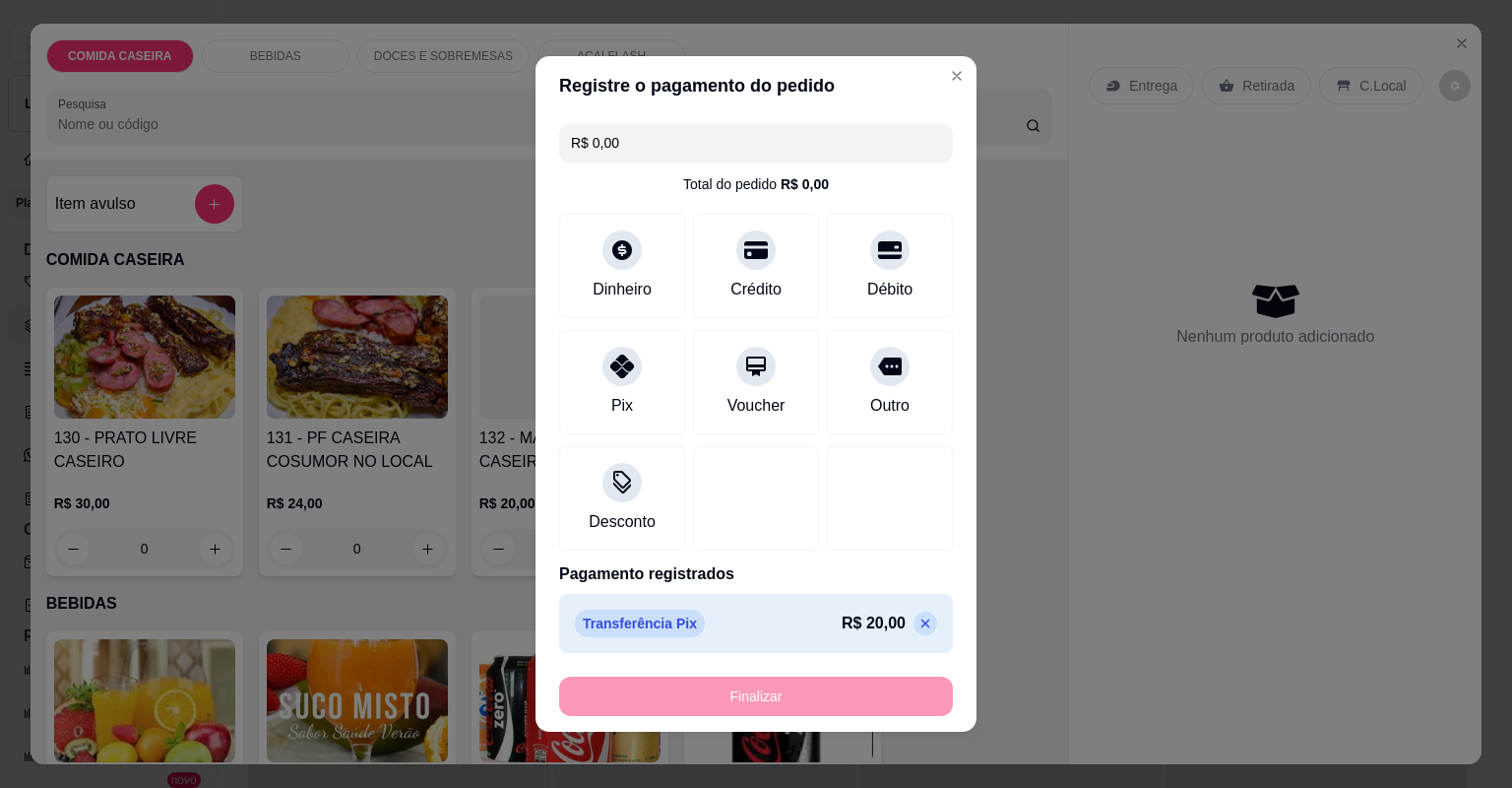 type on "-R$ 20,00" 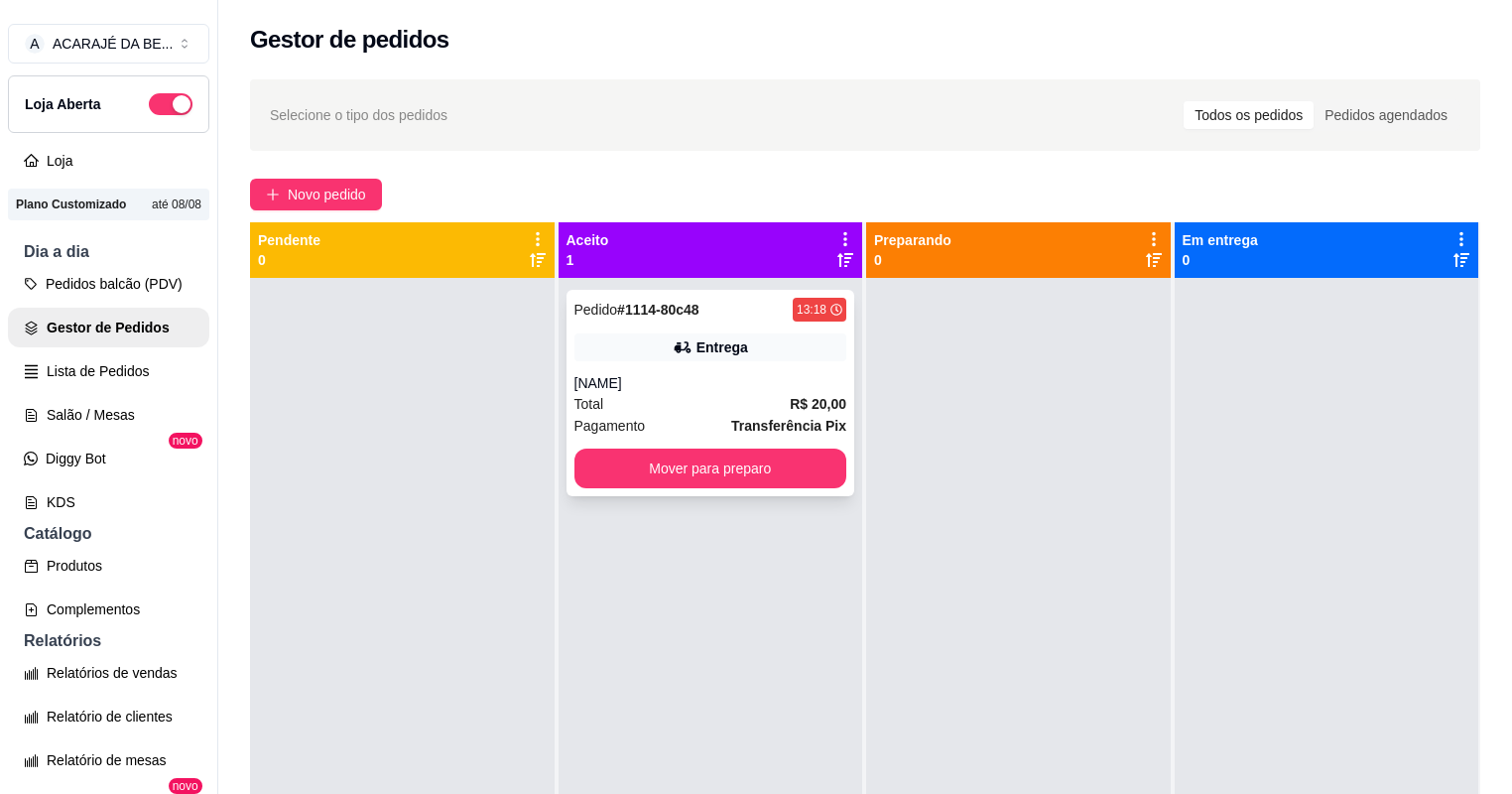 click on "Transferência Pix" at bounding box center (789, 426) 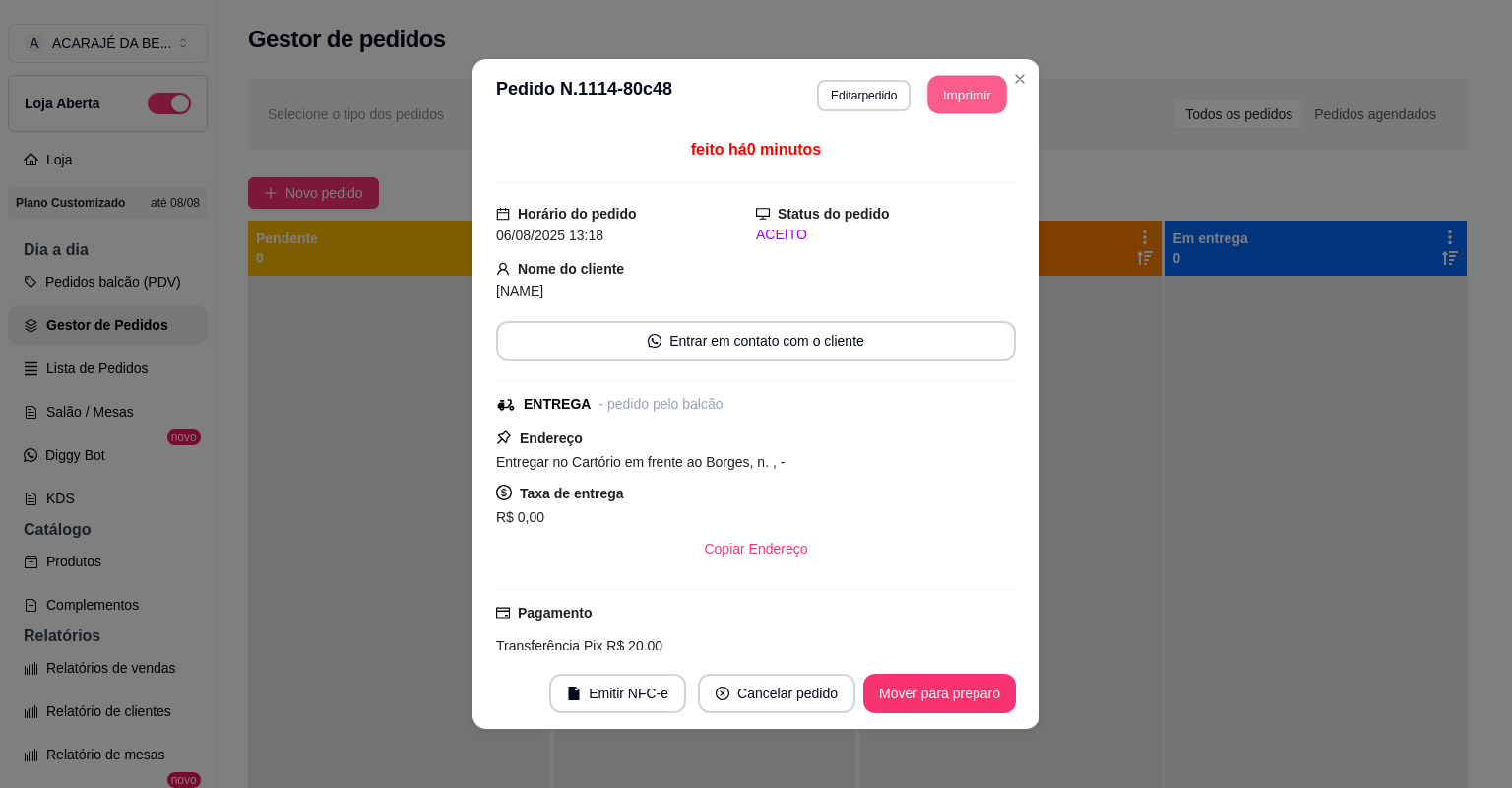click on "Imprimir" at bounding box center (968, 95) 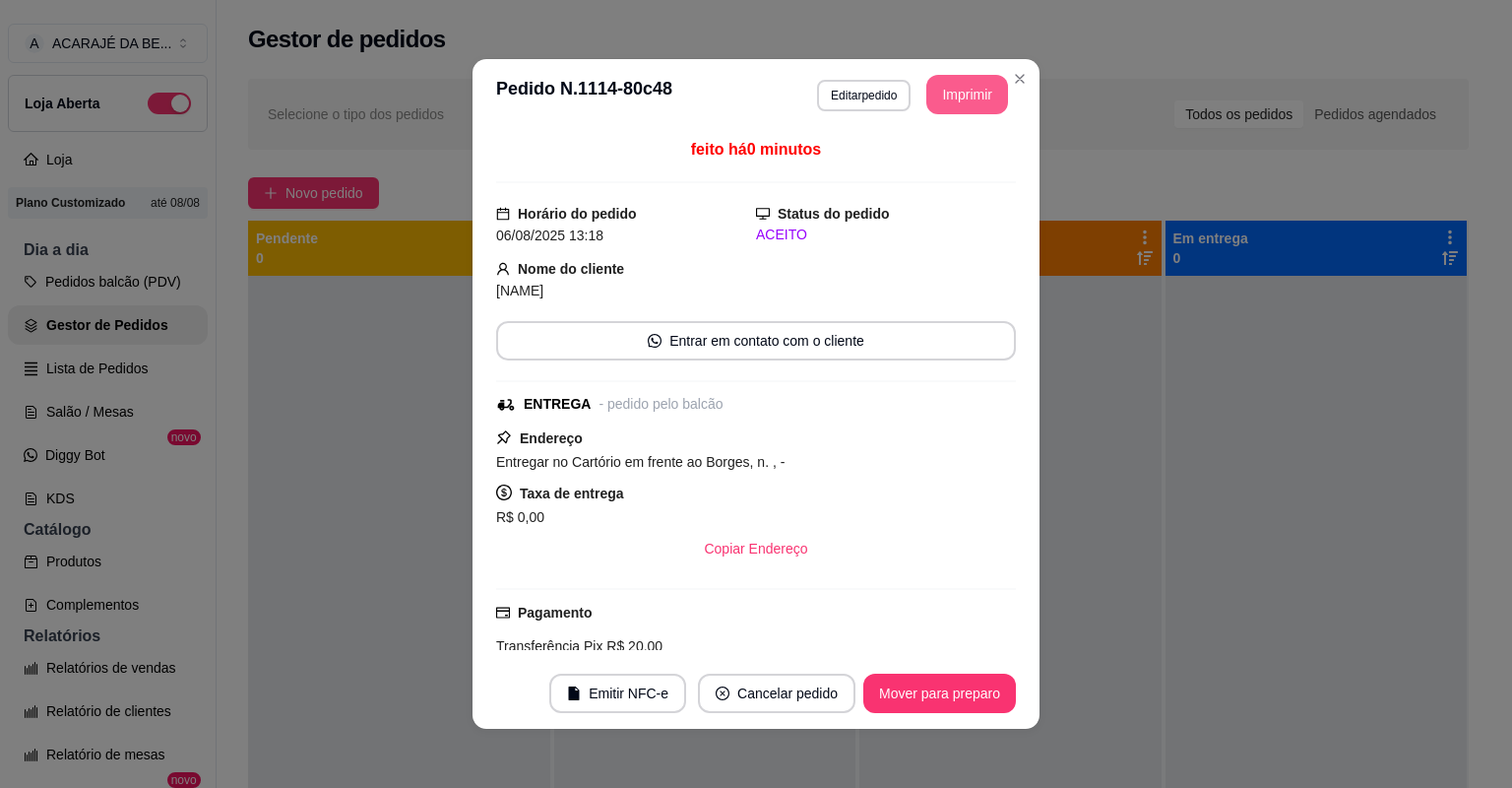 scroll, scrollTop: 0, scrollLeft: 0, axis: both 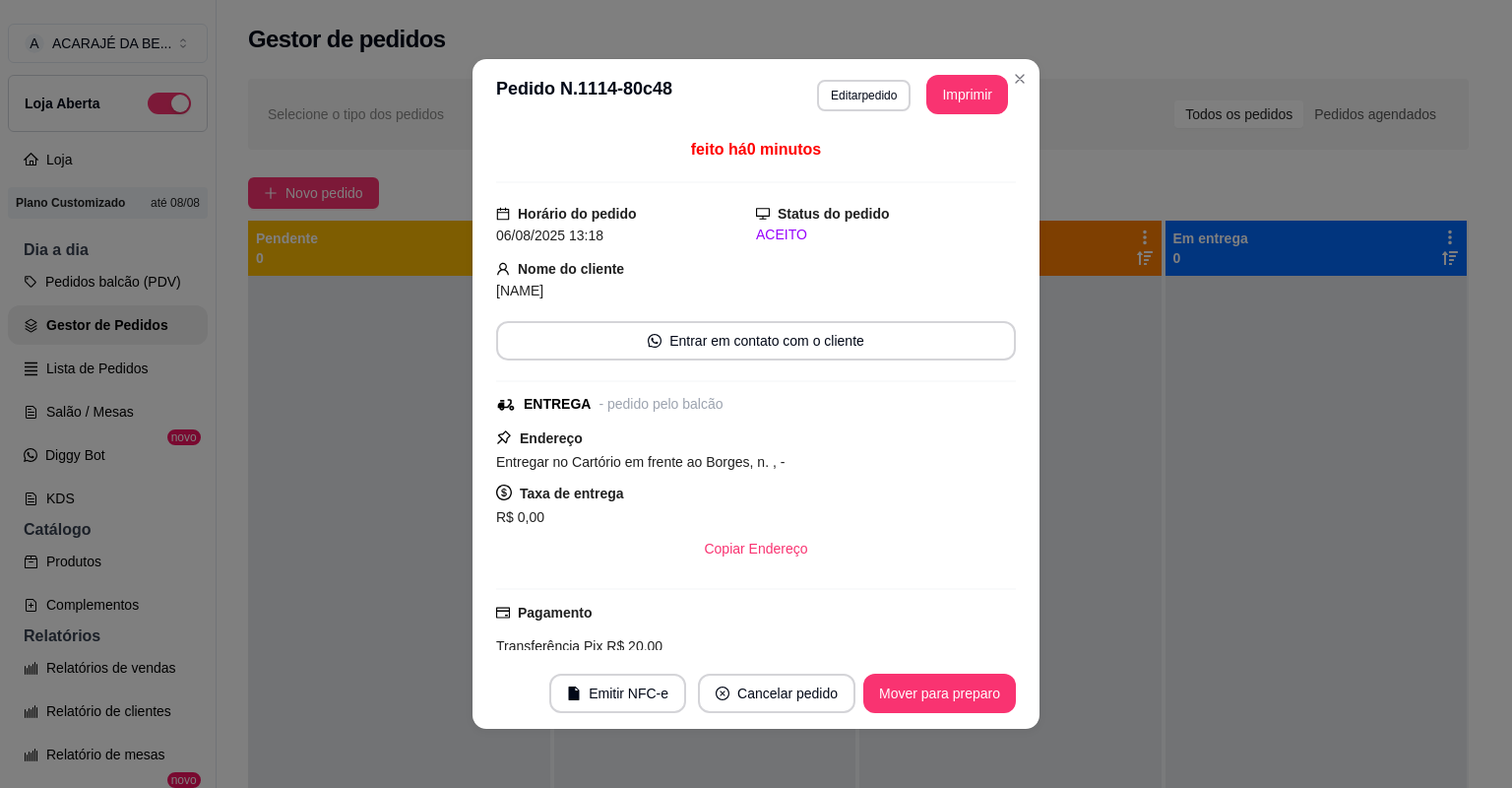 drag, startPoint x: 372, startPoint y: 516, endPoint x: 346, endPoint y: 549, distance: 42.011903 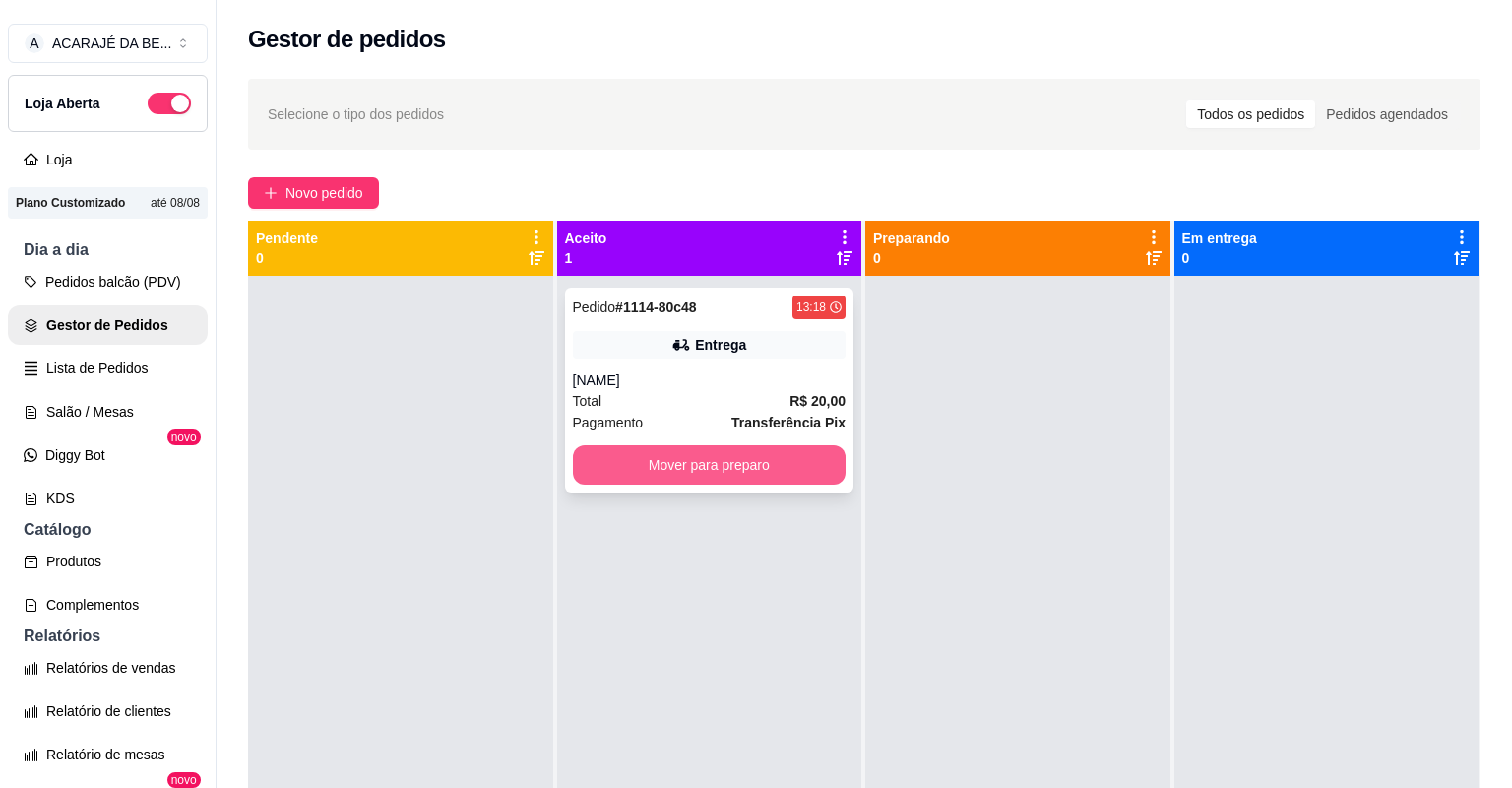 click on "Mover para preparo" at bounding box center (710, 465) 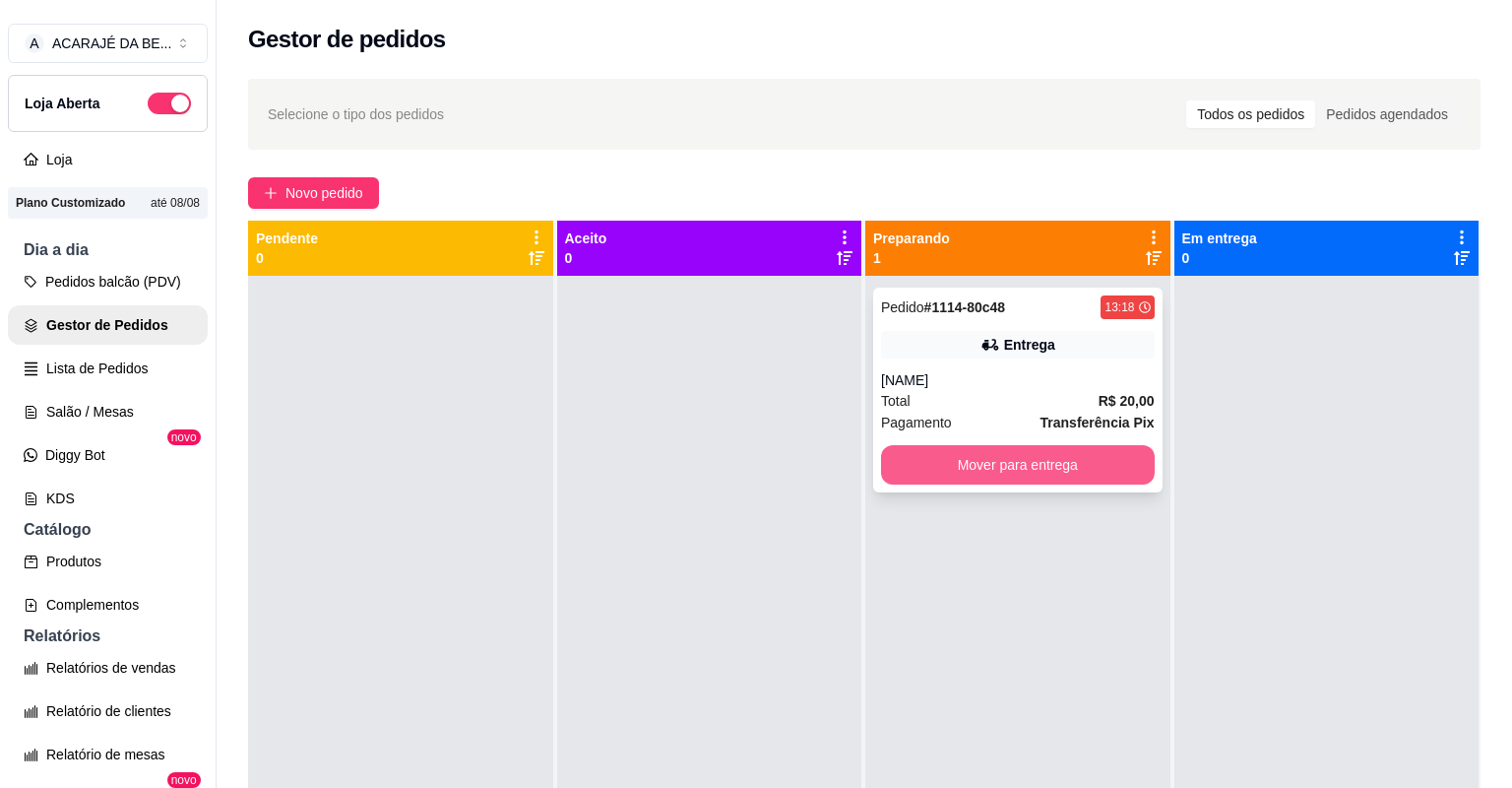 click on "Mover para entrega" at bounding box center [1018, 465] 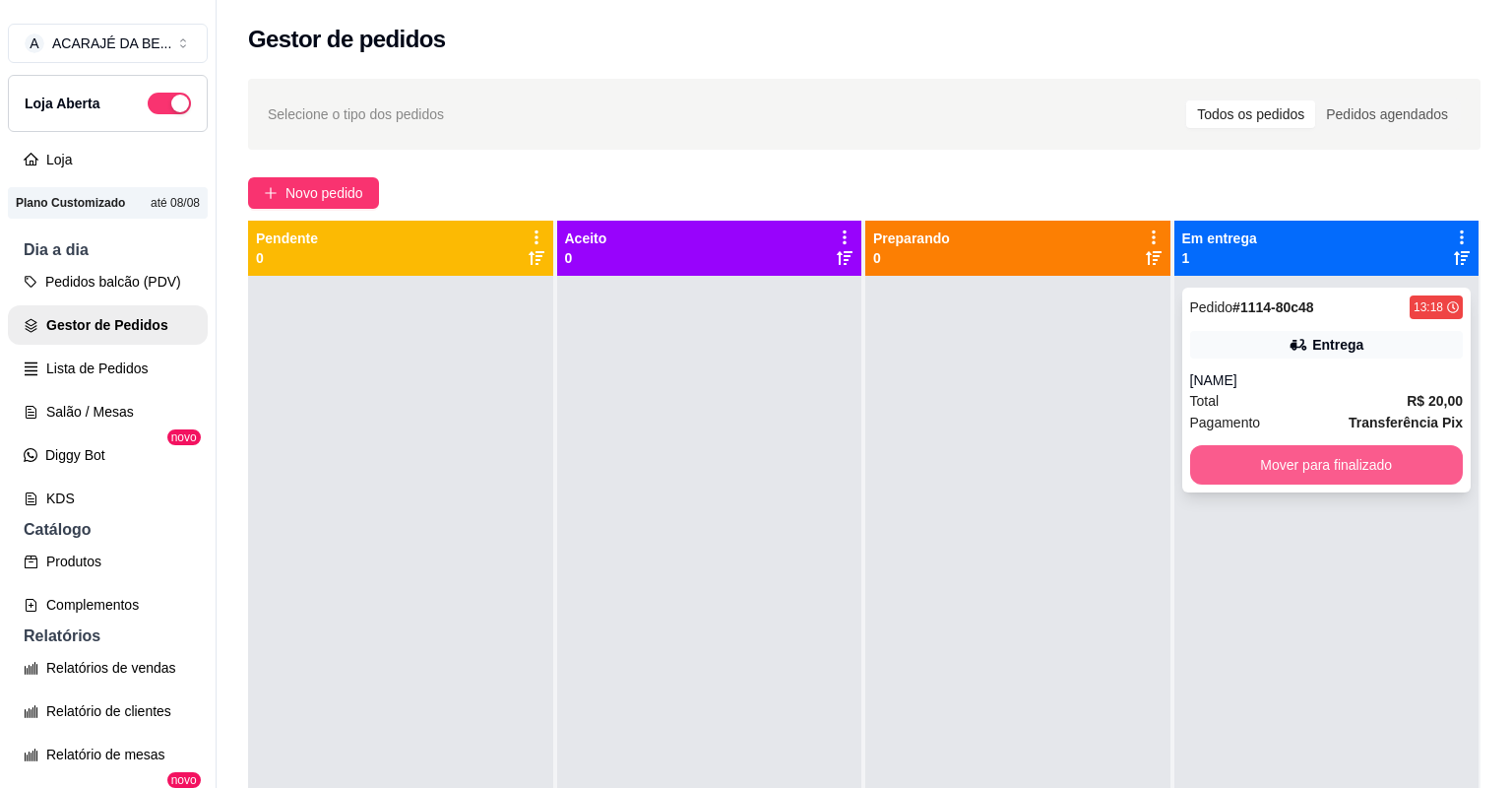 click on "Mover para finalizado" at bounding box center [1327, 465] 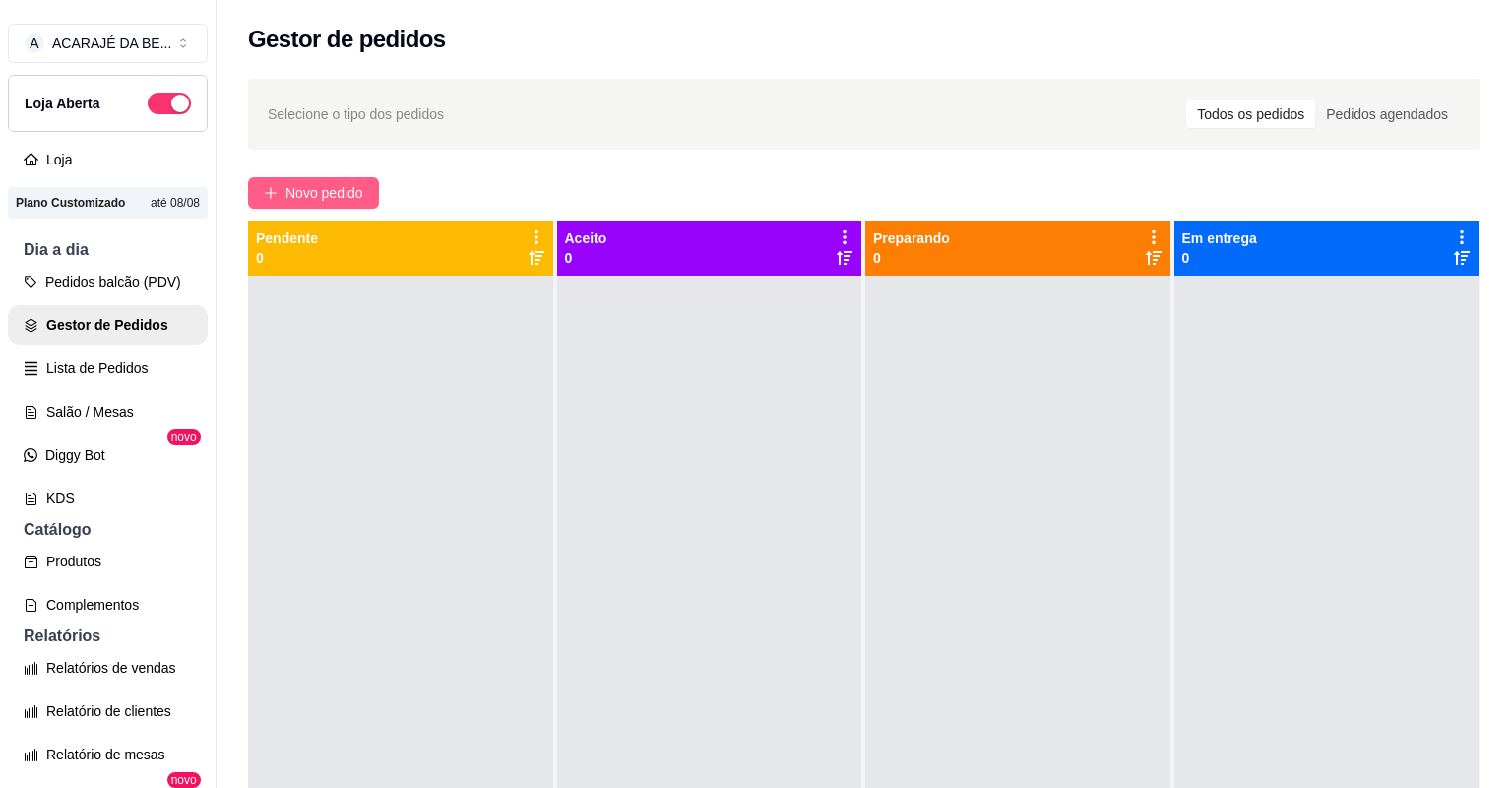 click on "Novo pedido" at bounding box center [324, 193] 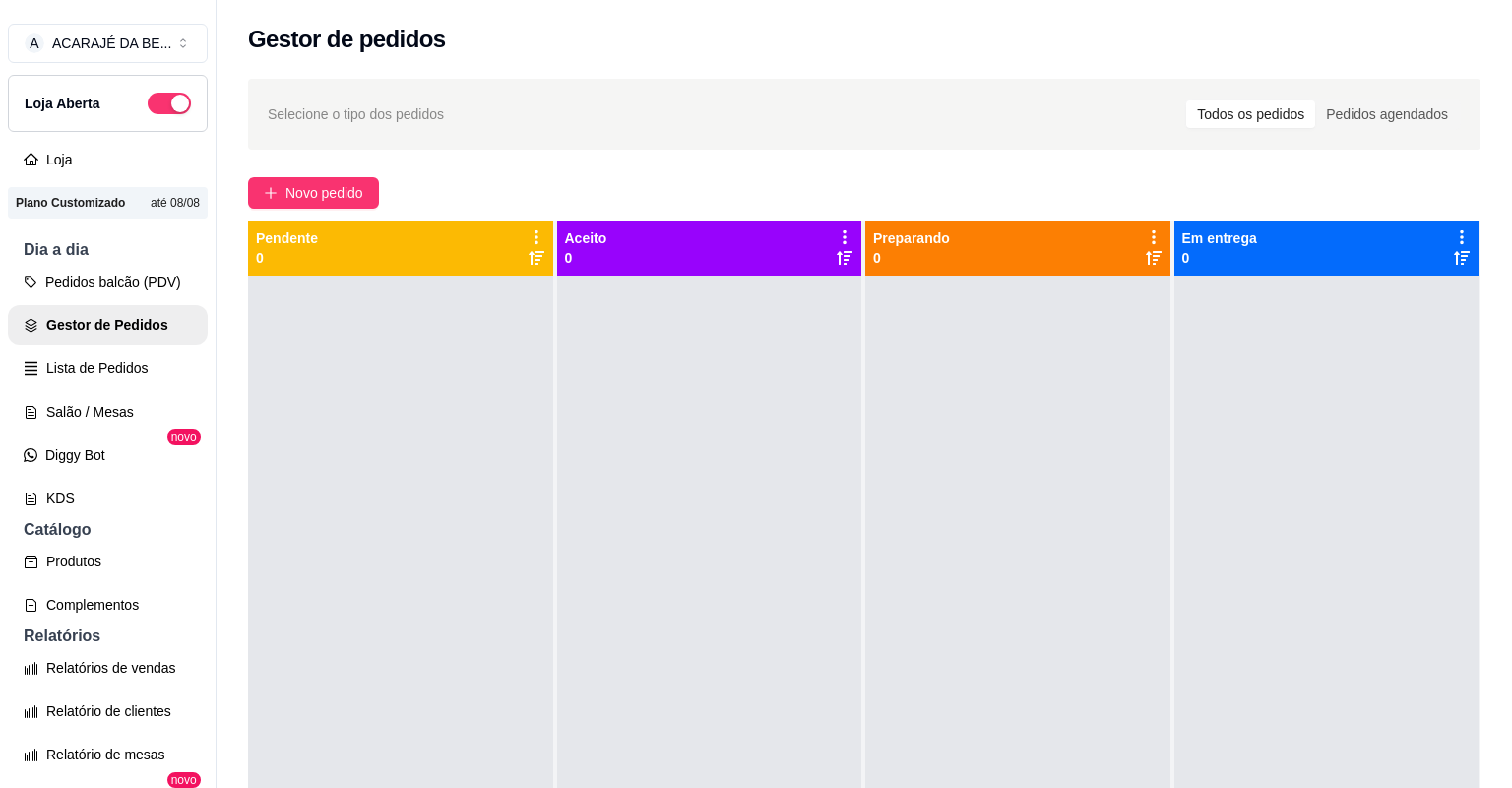 type 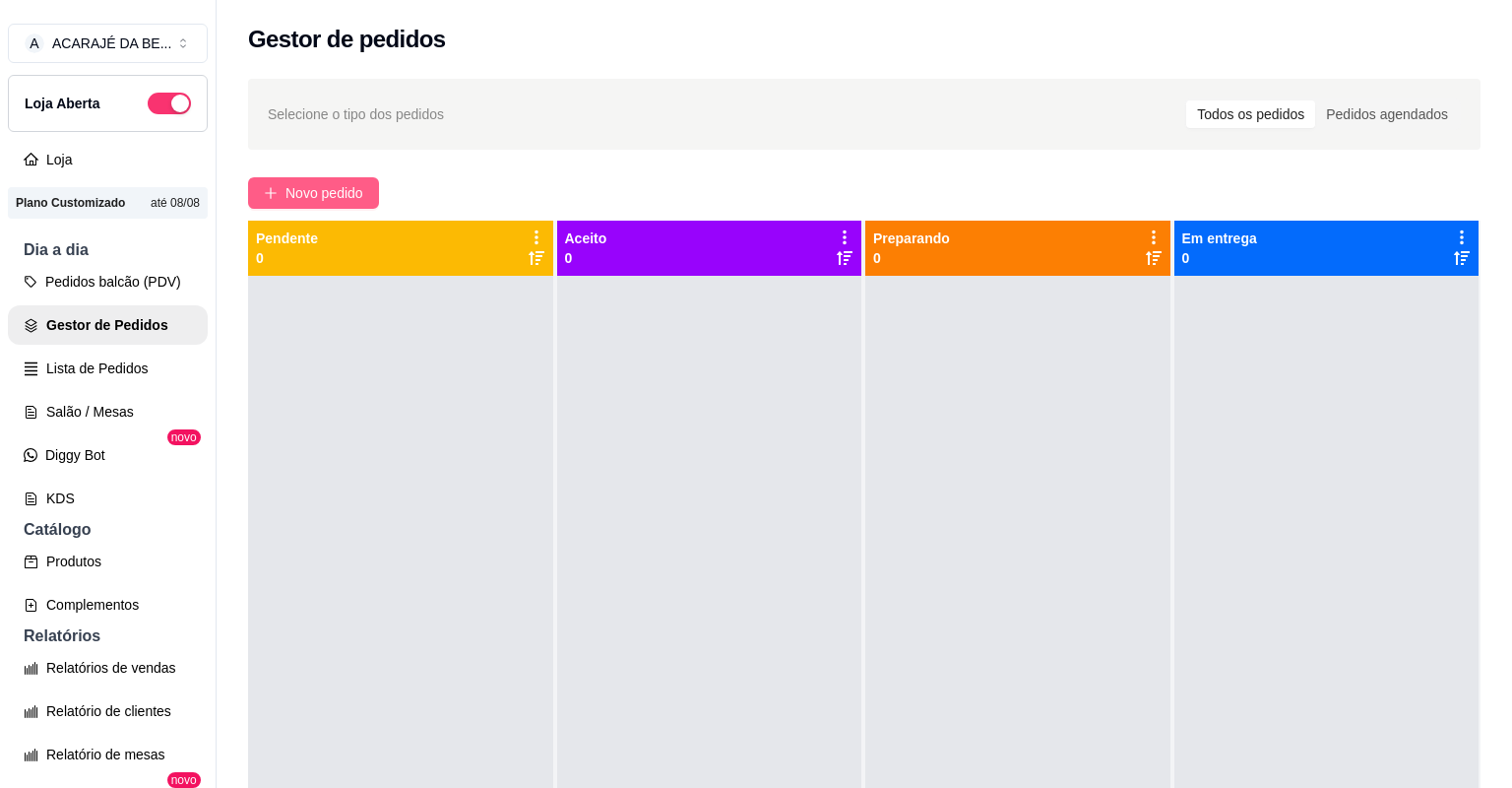 click on "Novo pedido" at bounding box center (324, 193) 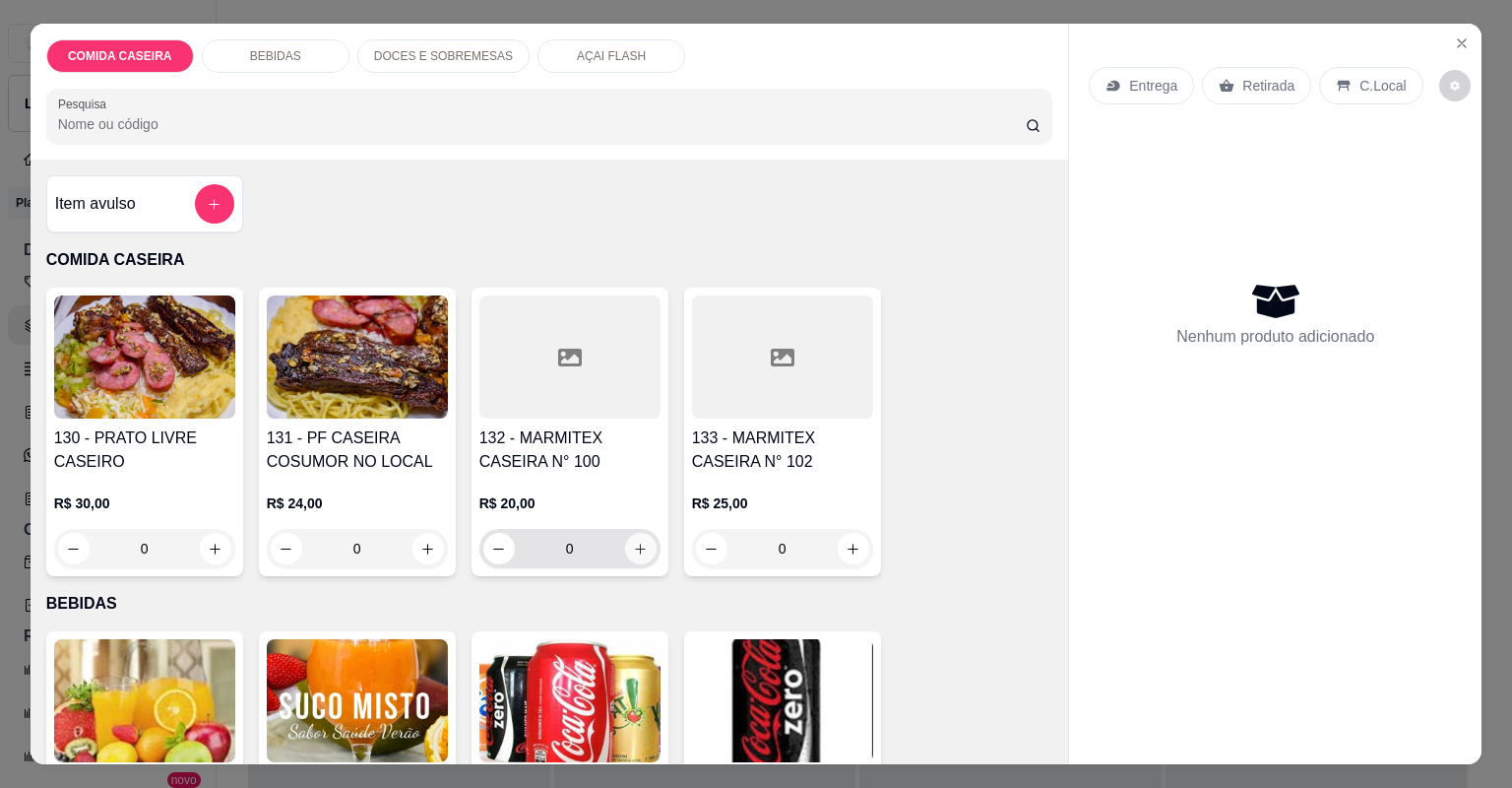 click 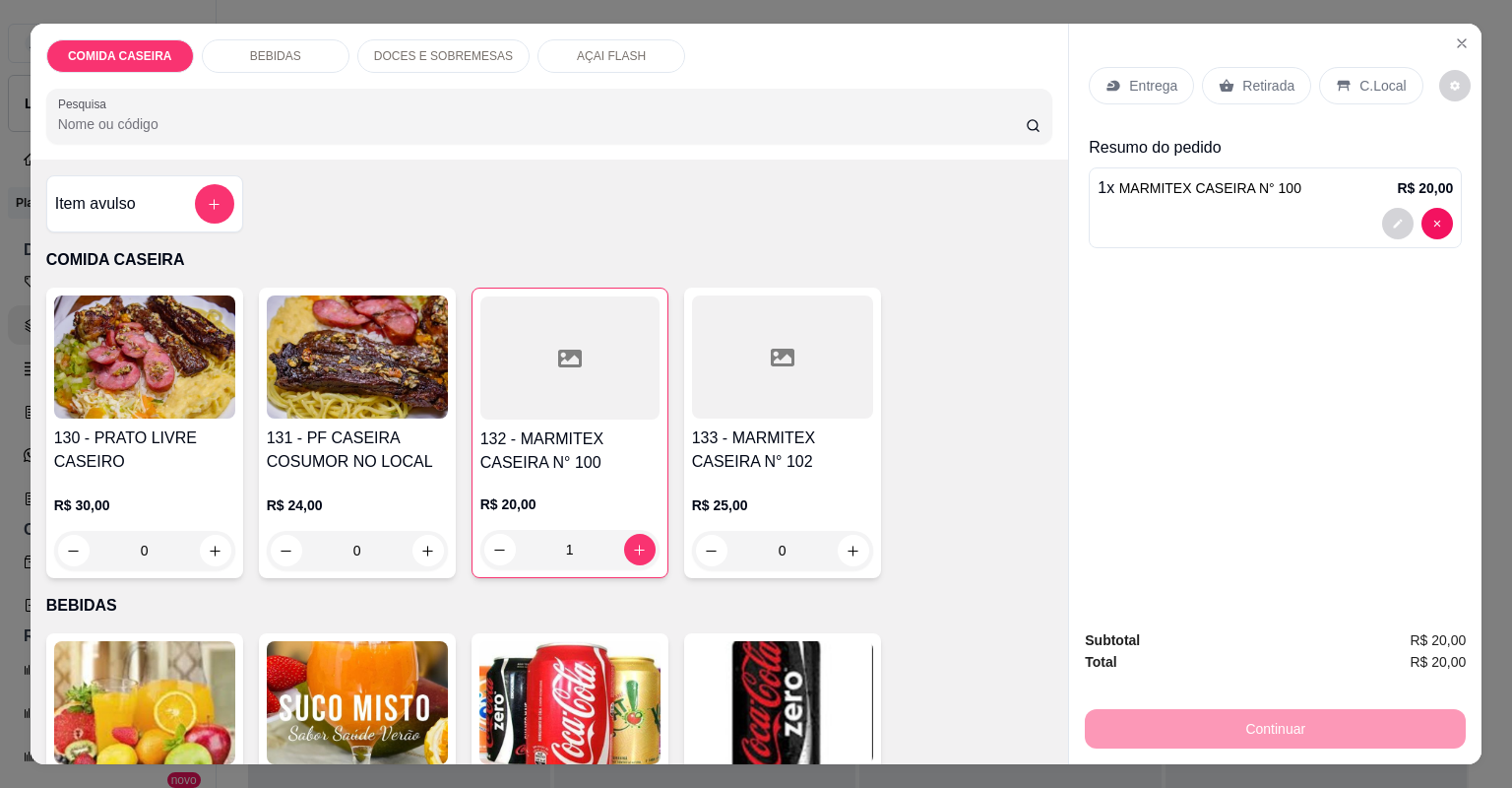 click on "Retirada" at bounding box center (1268, 86) 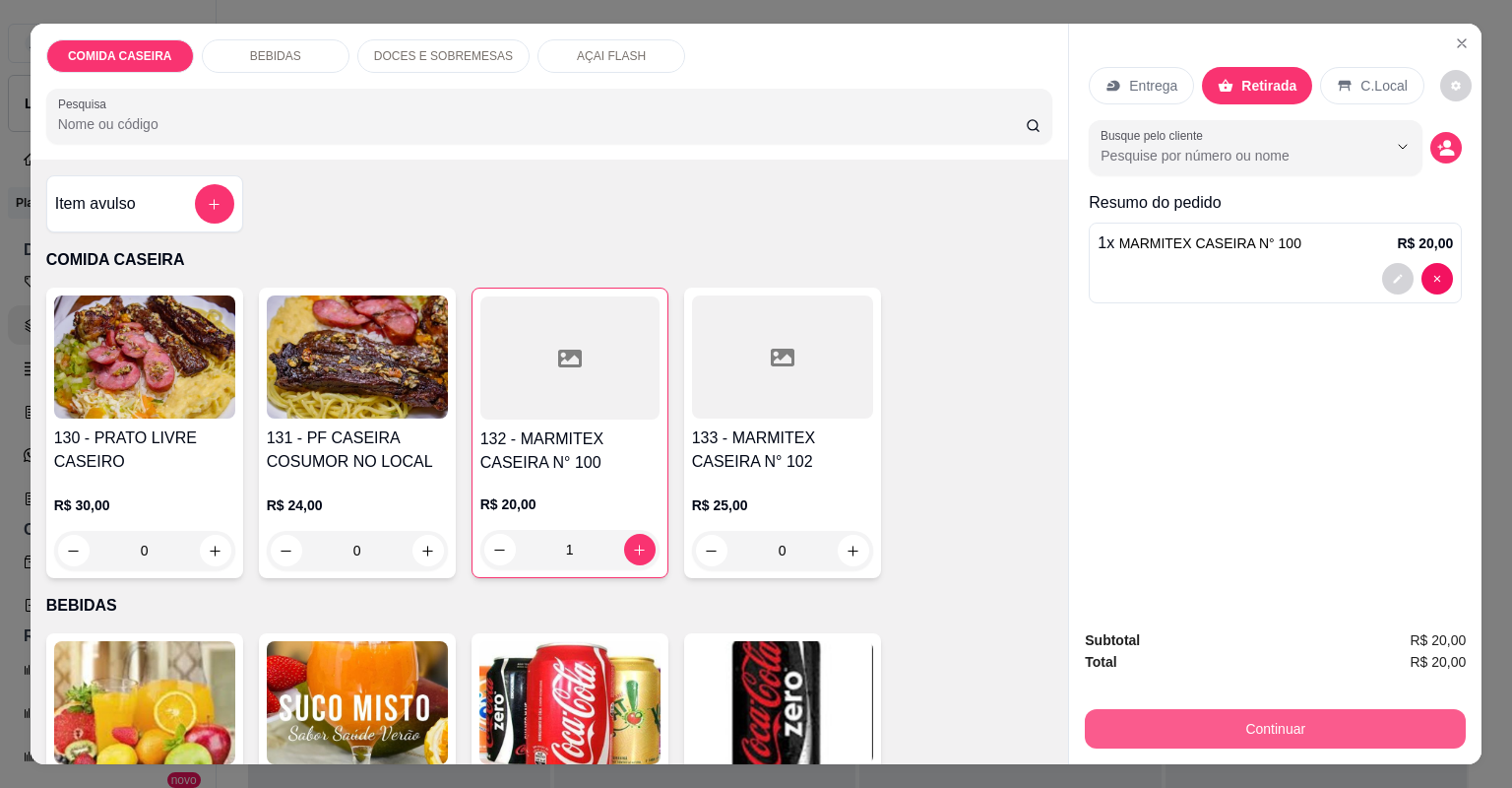 click on "Continuar" at bounding box center [1275, 729] 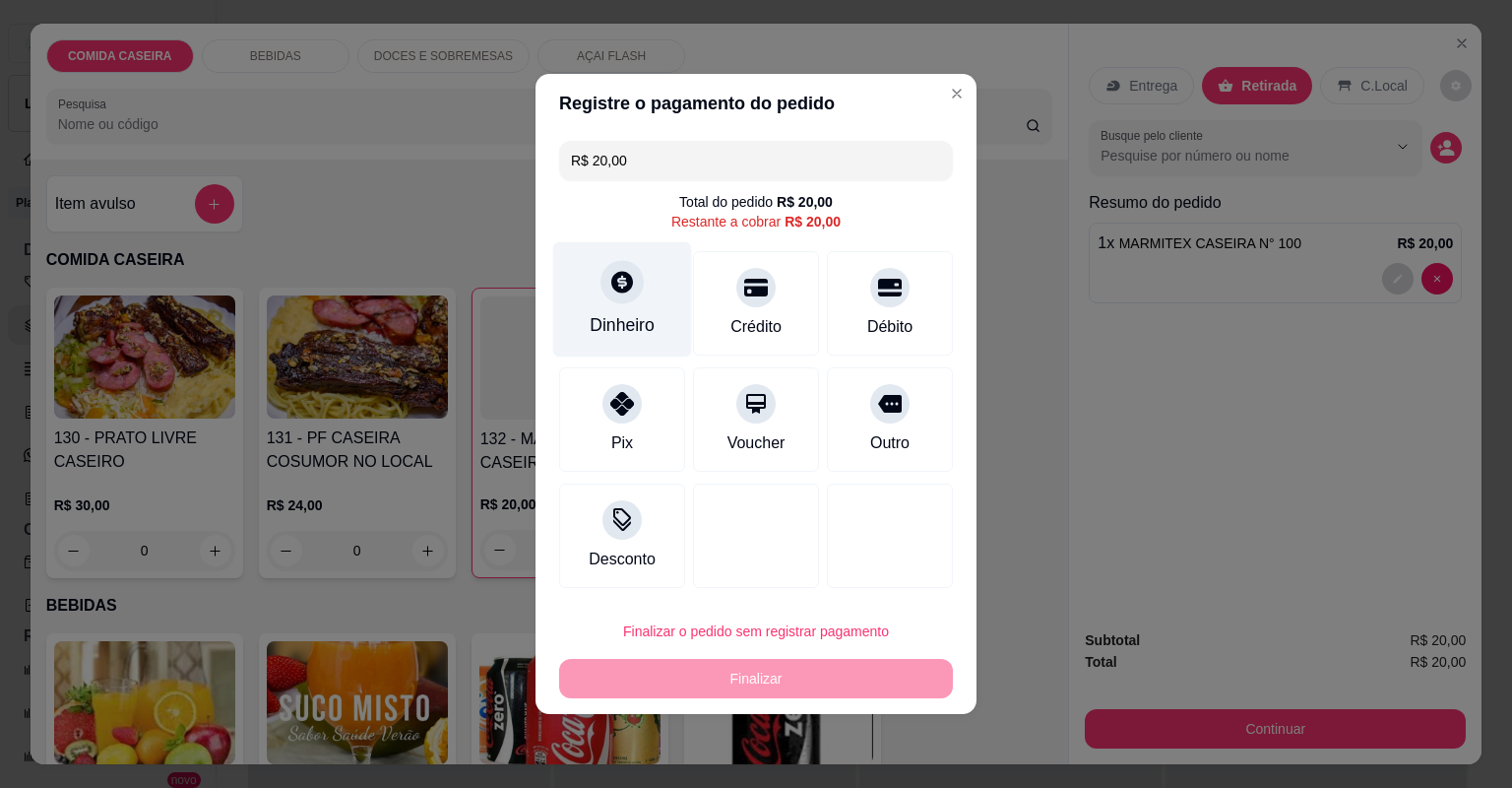click on "Dinheiro" at bounding box center (622, 299) 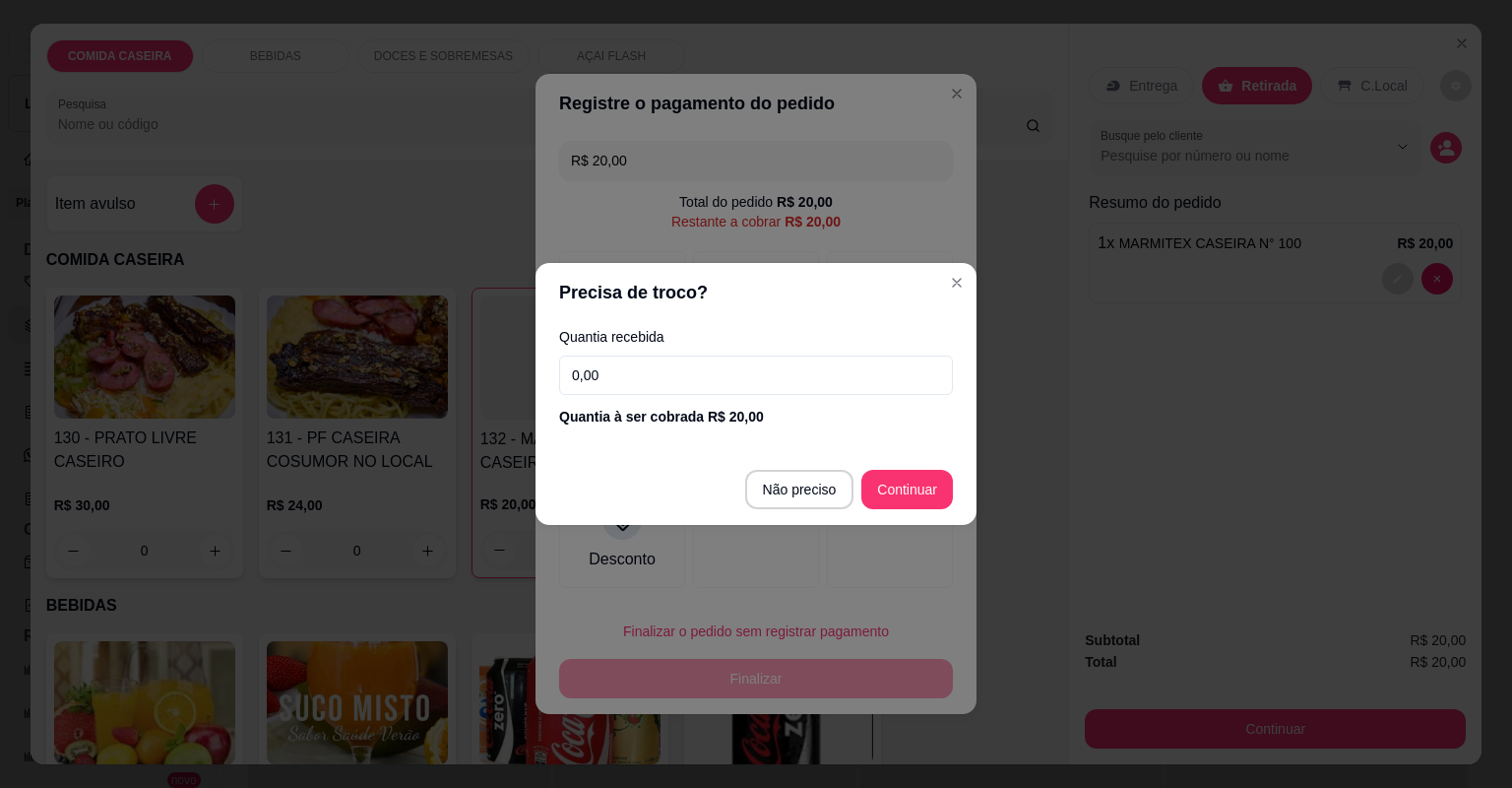 click on "0,00" at bounding box center [756, 375] 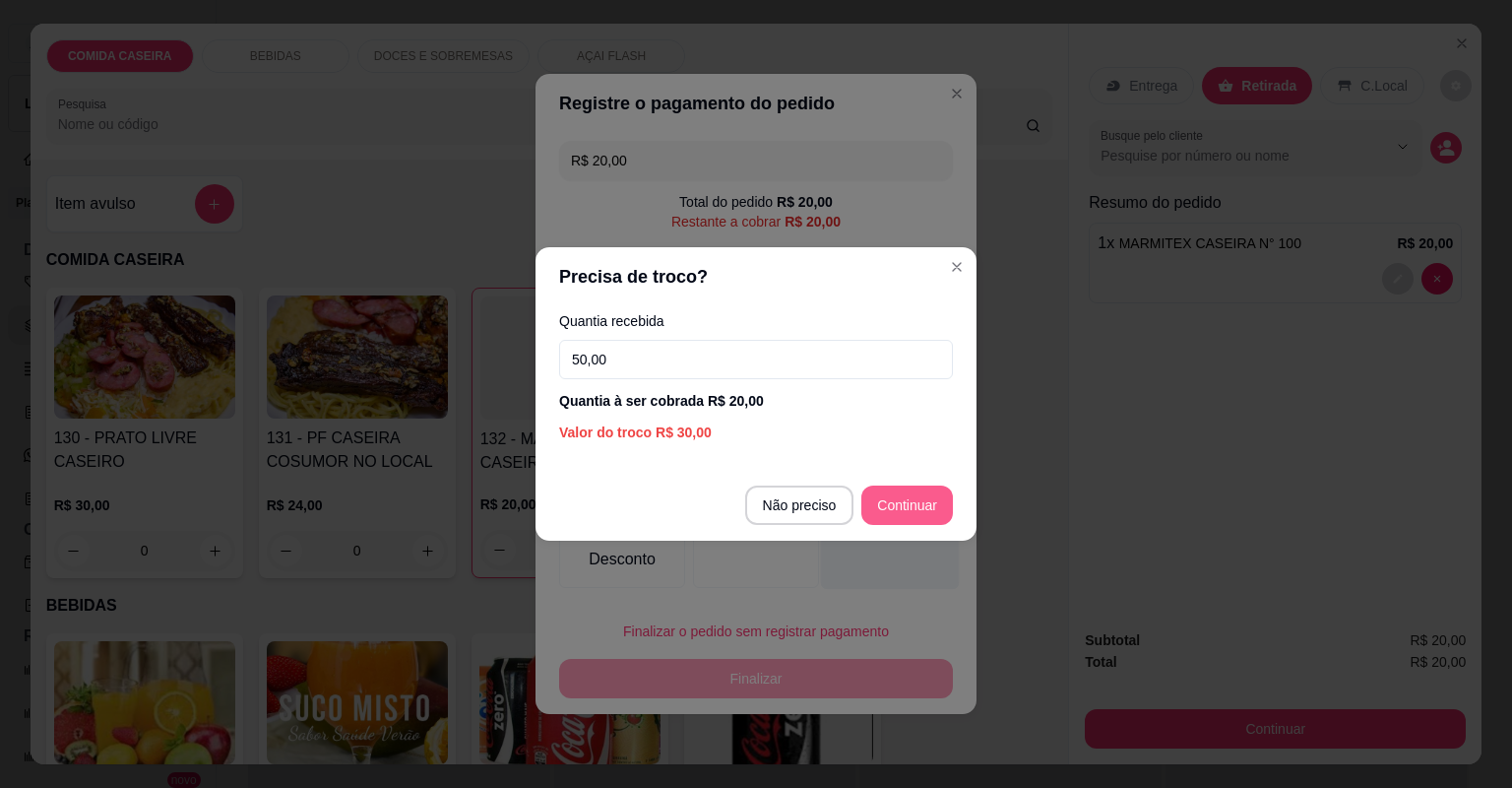 type on "R$ 0,00" 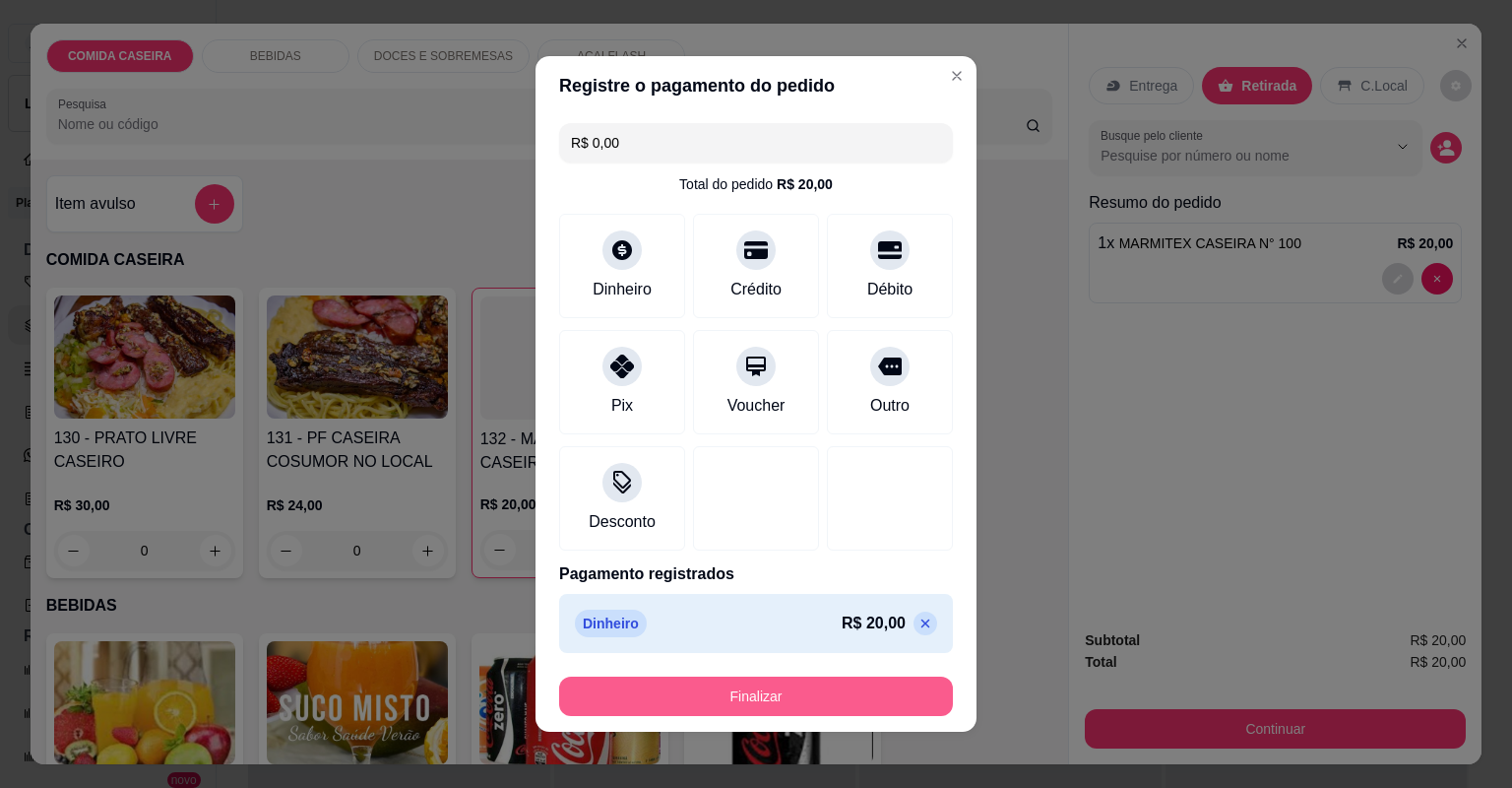 click on "Finalizar" at bounding box center (756, 696) 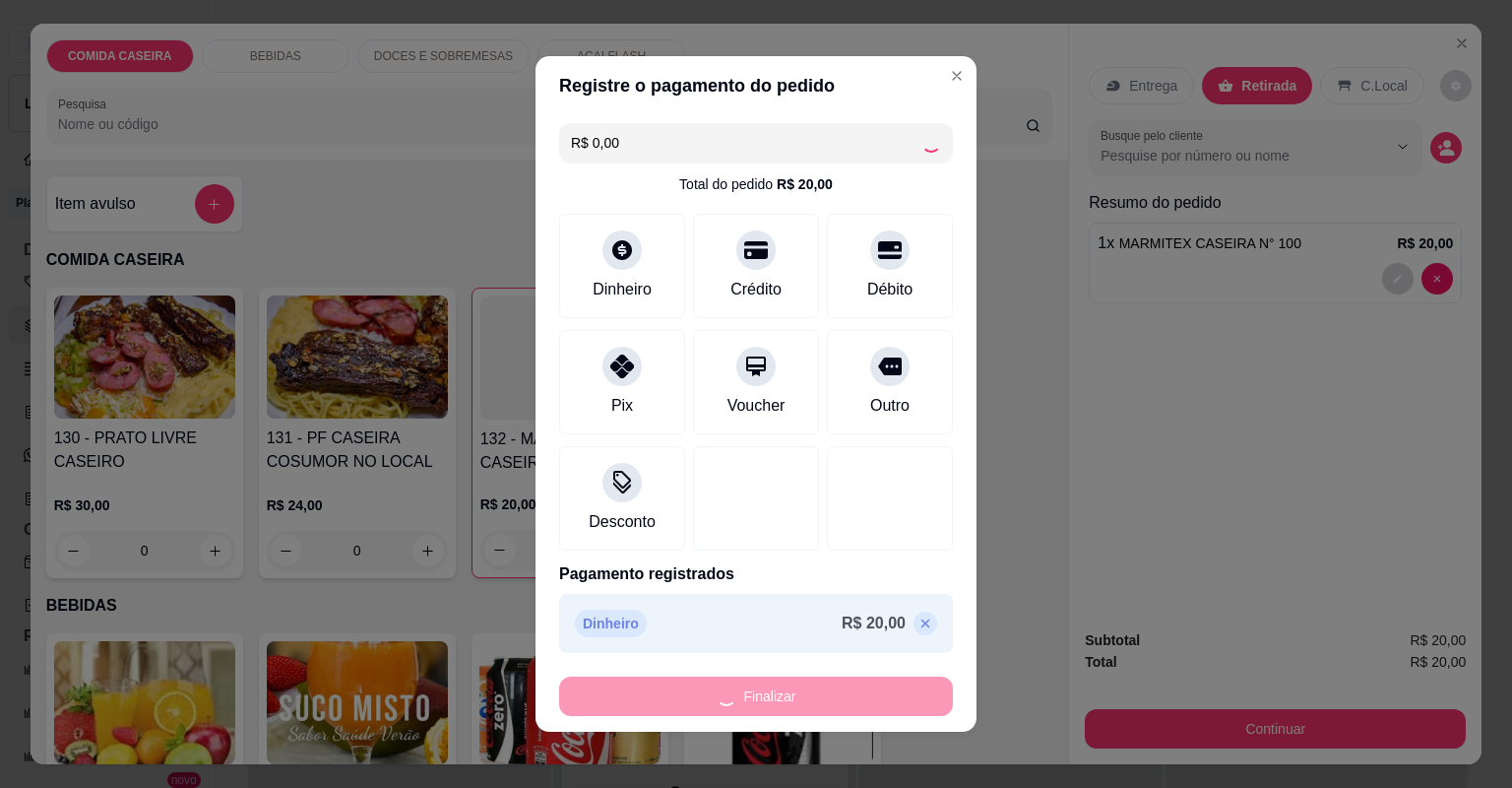 type on "0" 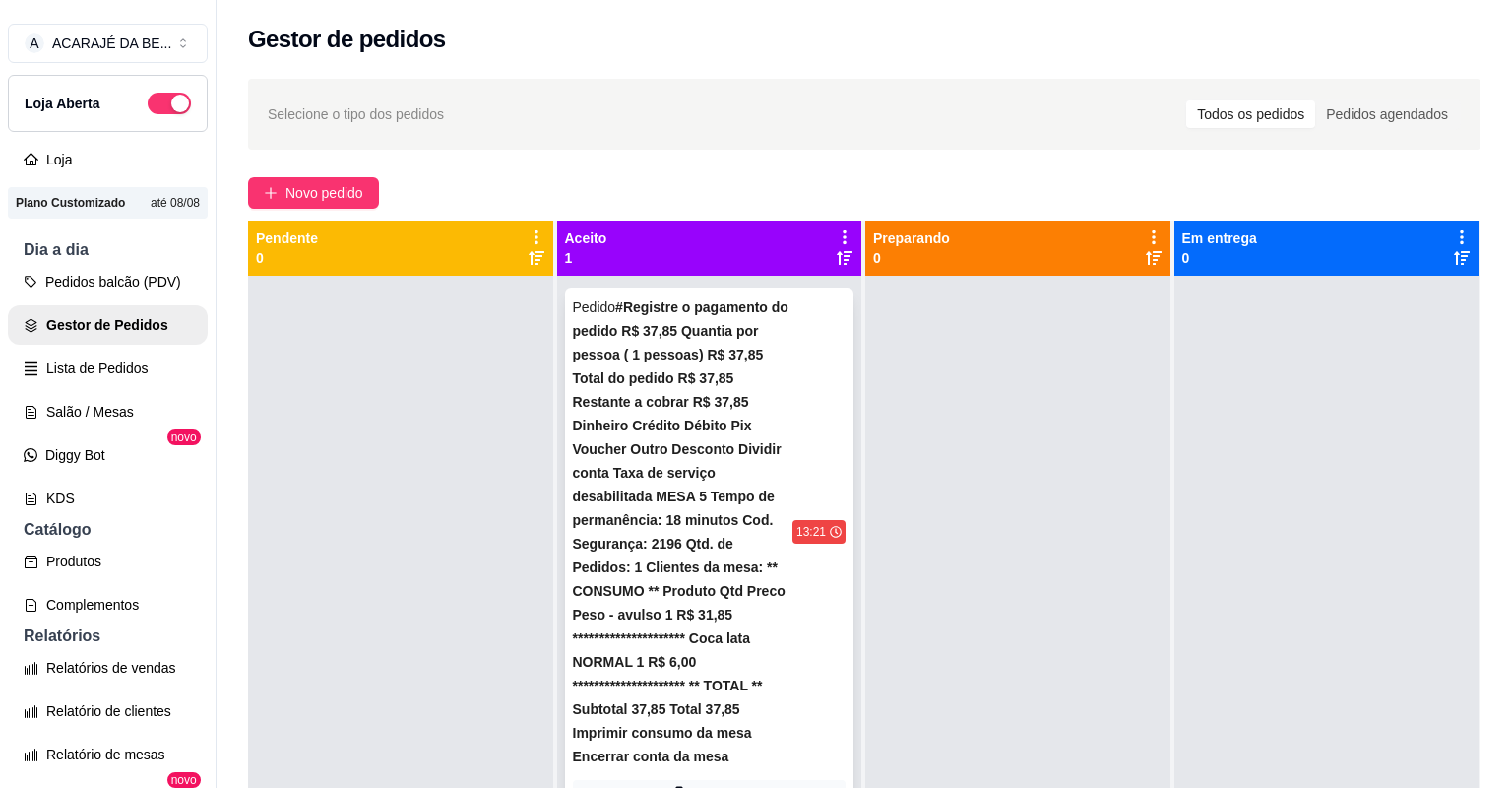 click on "Mover para preparo" at bounding box center [709, 914] 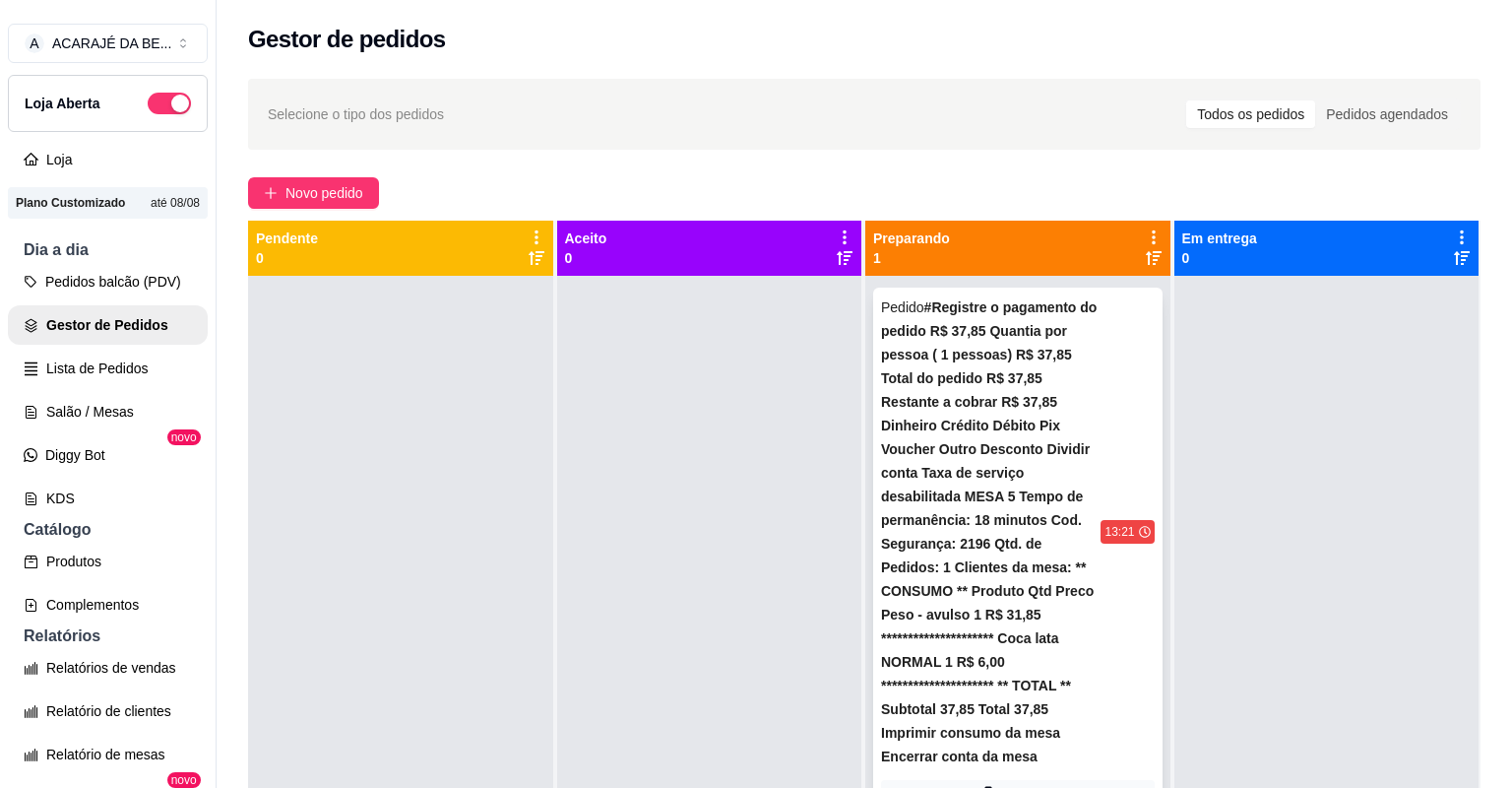 click on "Mover para retirada disponível" at bounding box center [1018, 914] 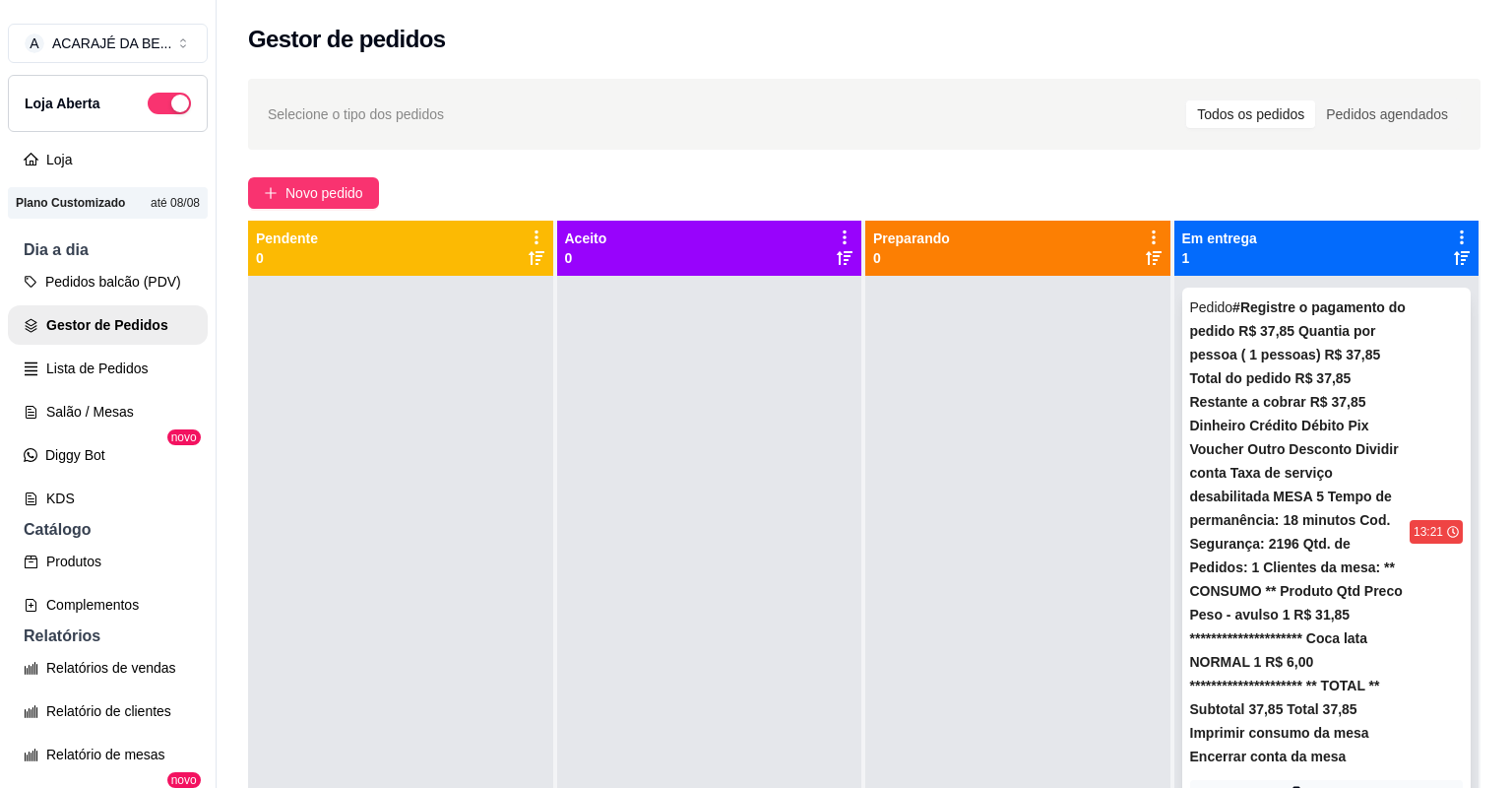 click on "Mover para finalizado" at bounding box center [1327, 914] 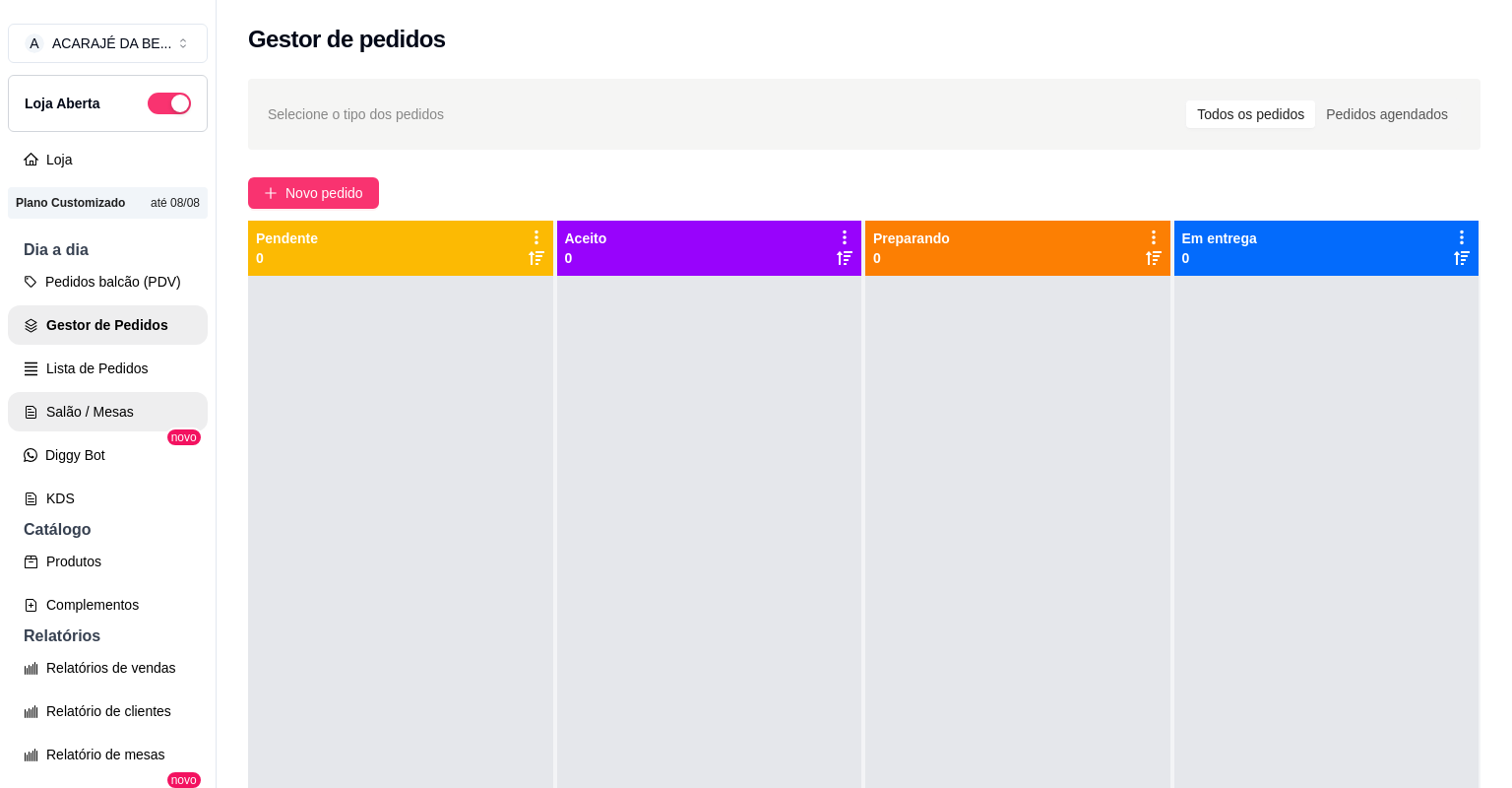 click on "Salão / Mesas" at bounding box center [107, 412] 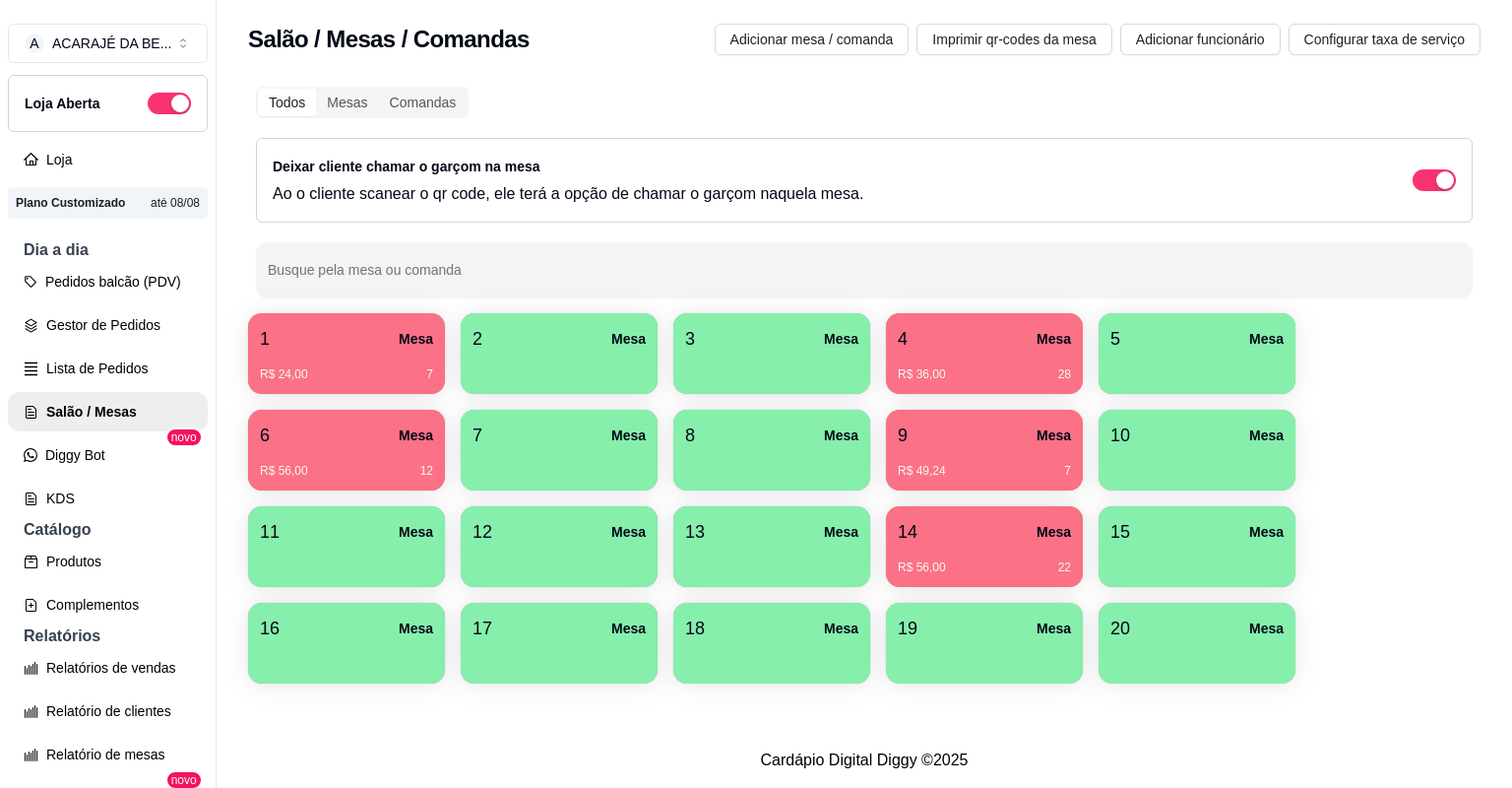 click on "1 Mesa" at bounding box center [346, 339] 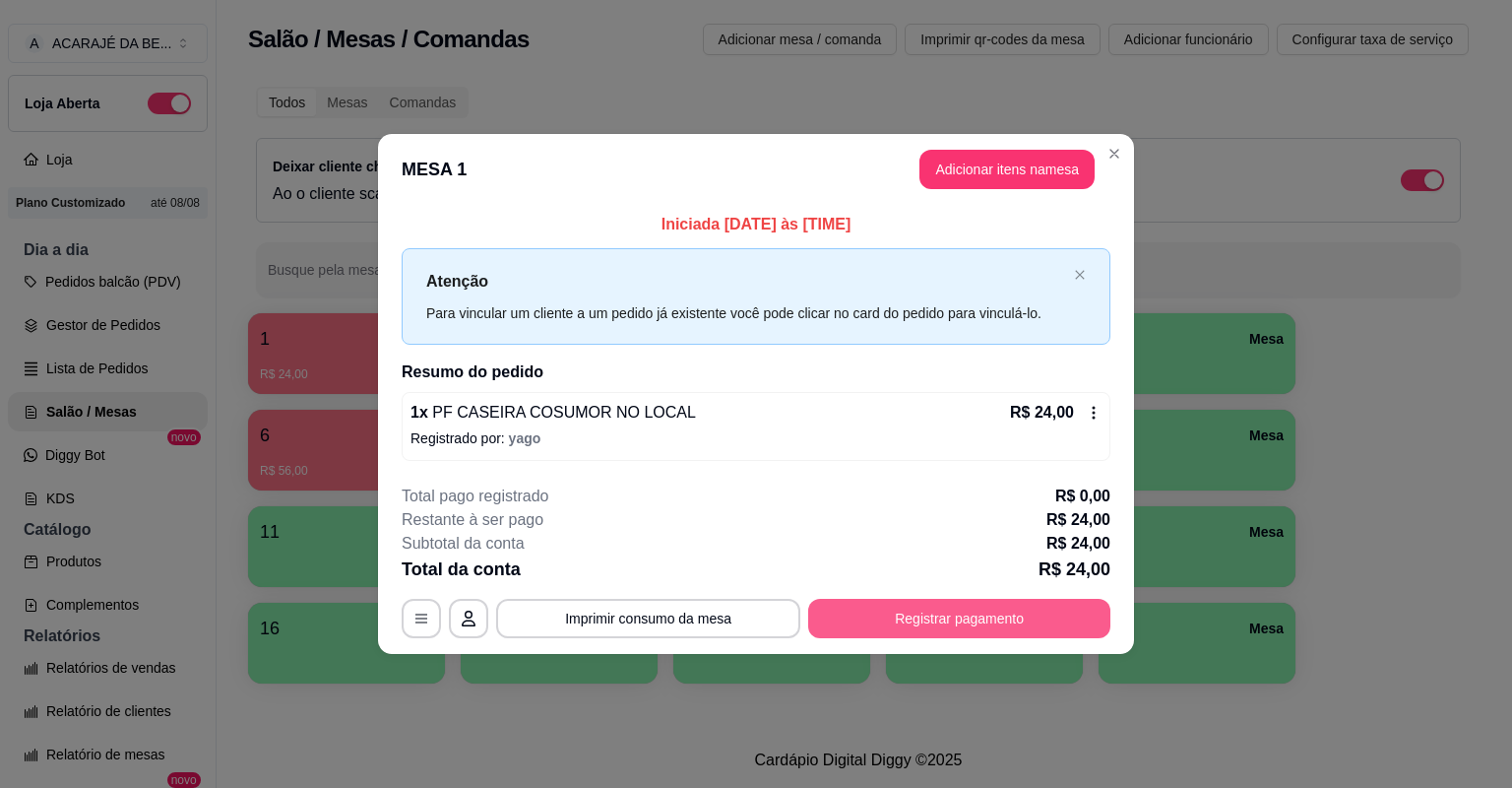 click on "Registrar pagamento" at bounding box center [959, 619] 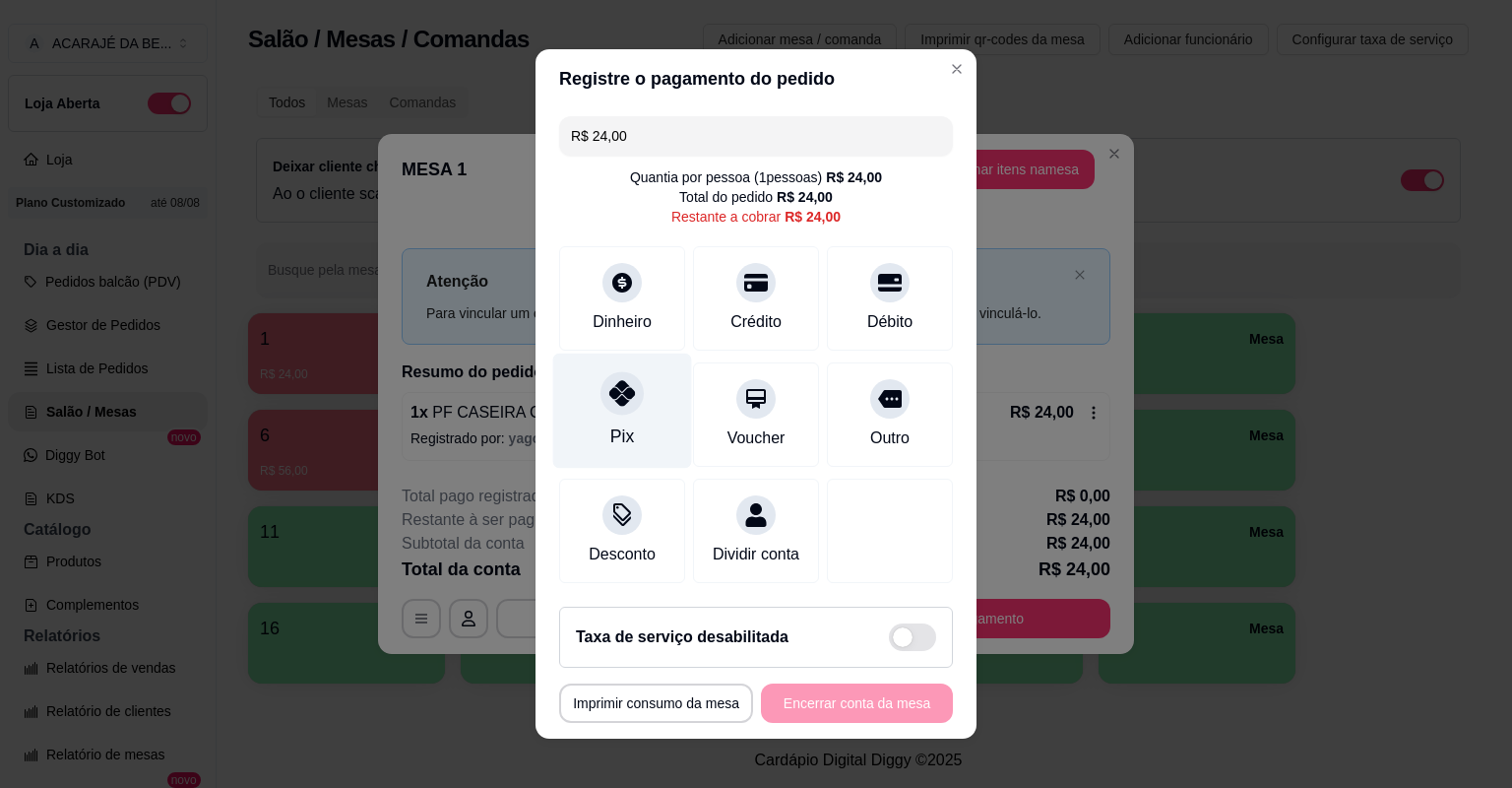 click on "Pix" at bounding box center (622, 411) 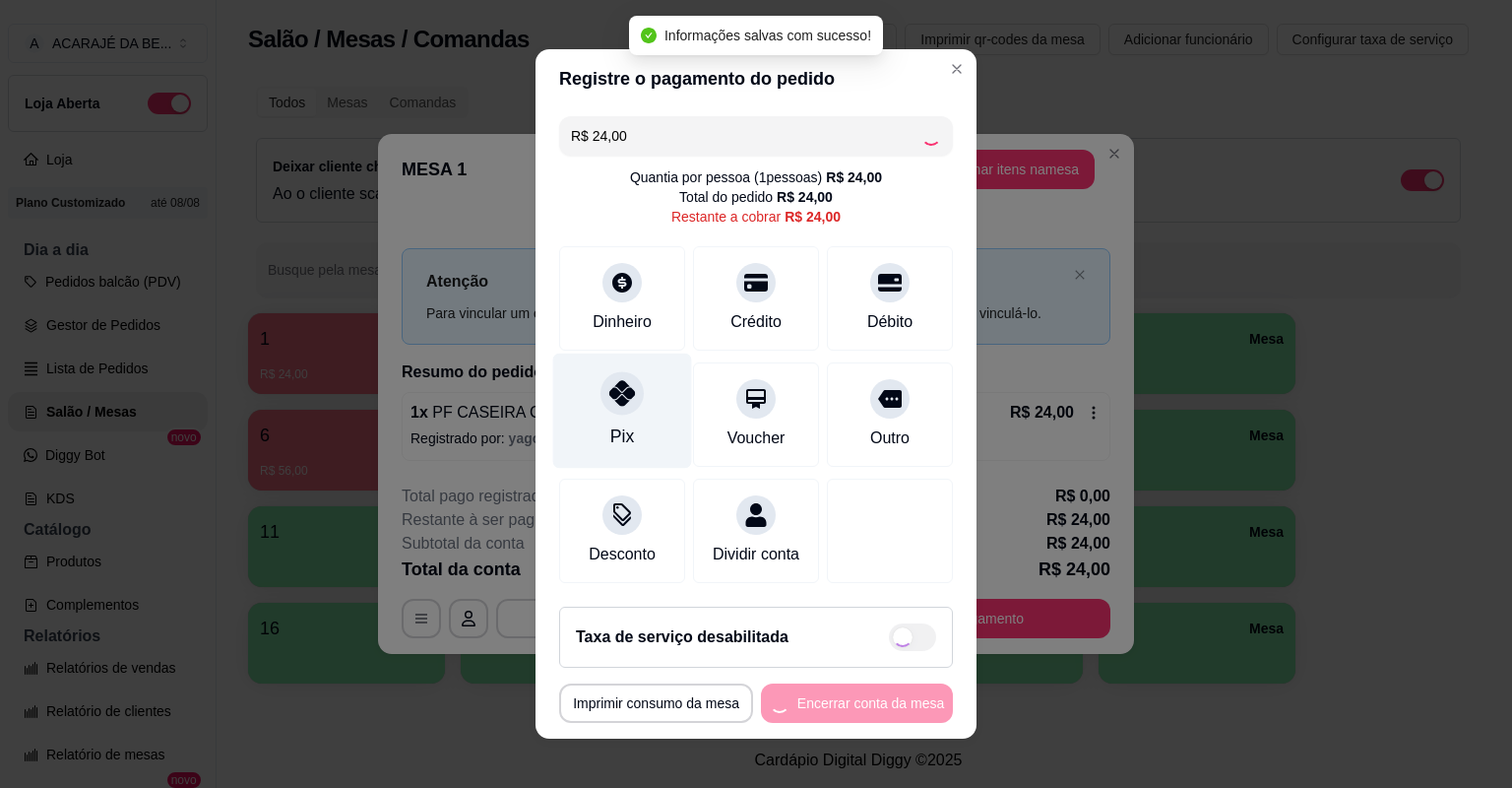type on "R$ 0,00" 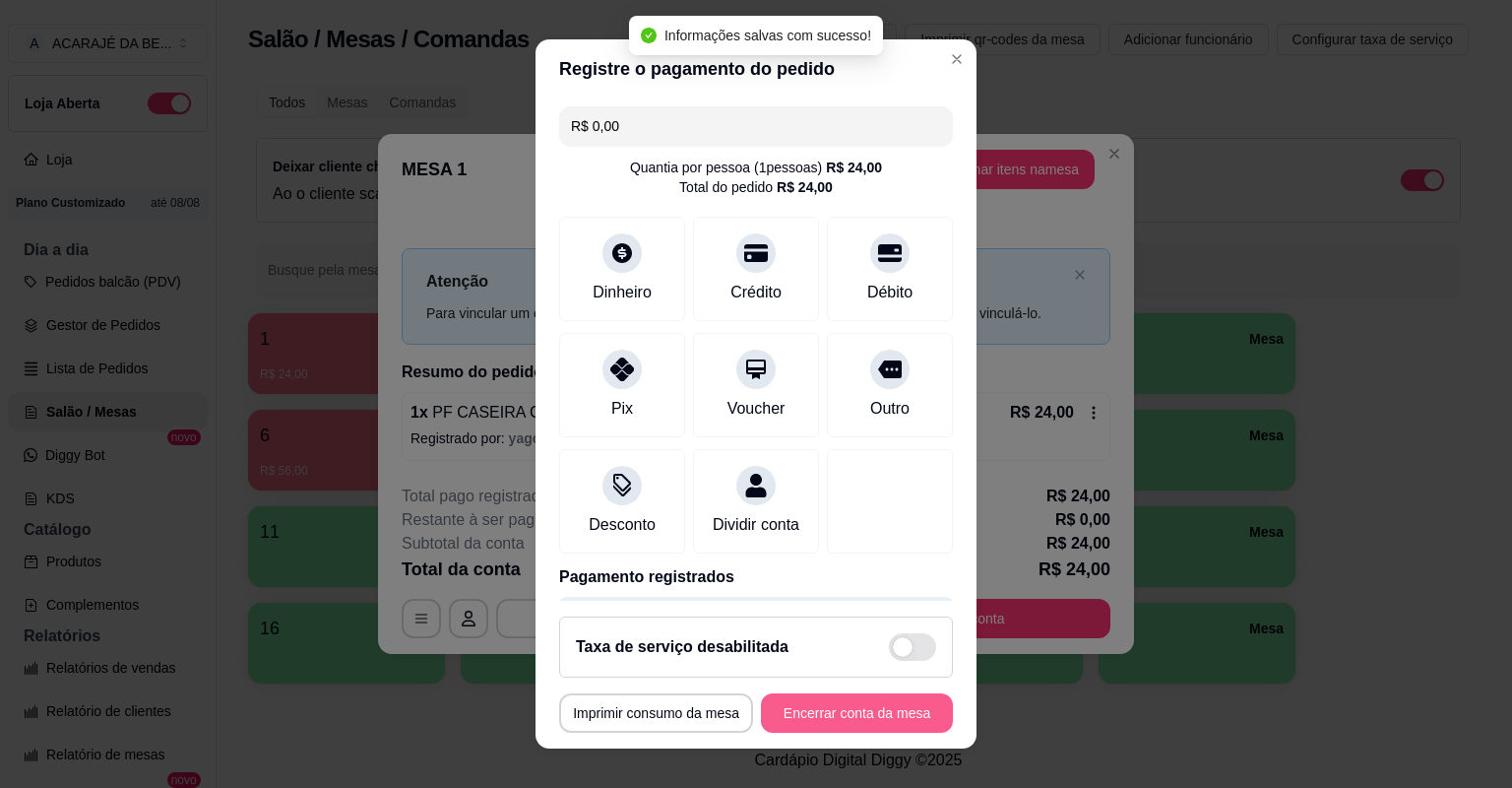 click on "Encerrar conta da mesa" at bounding box center (856, 713) 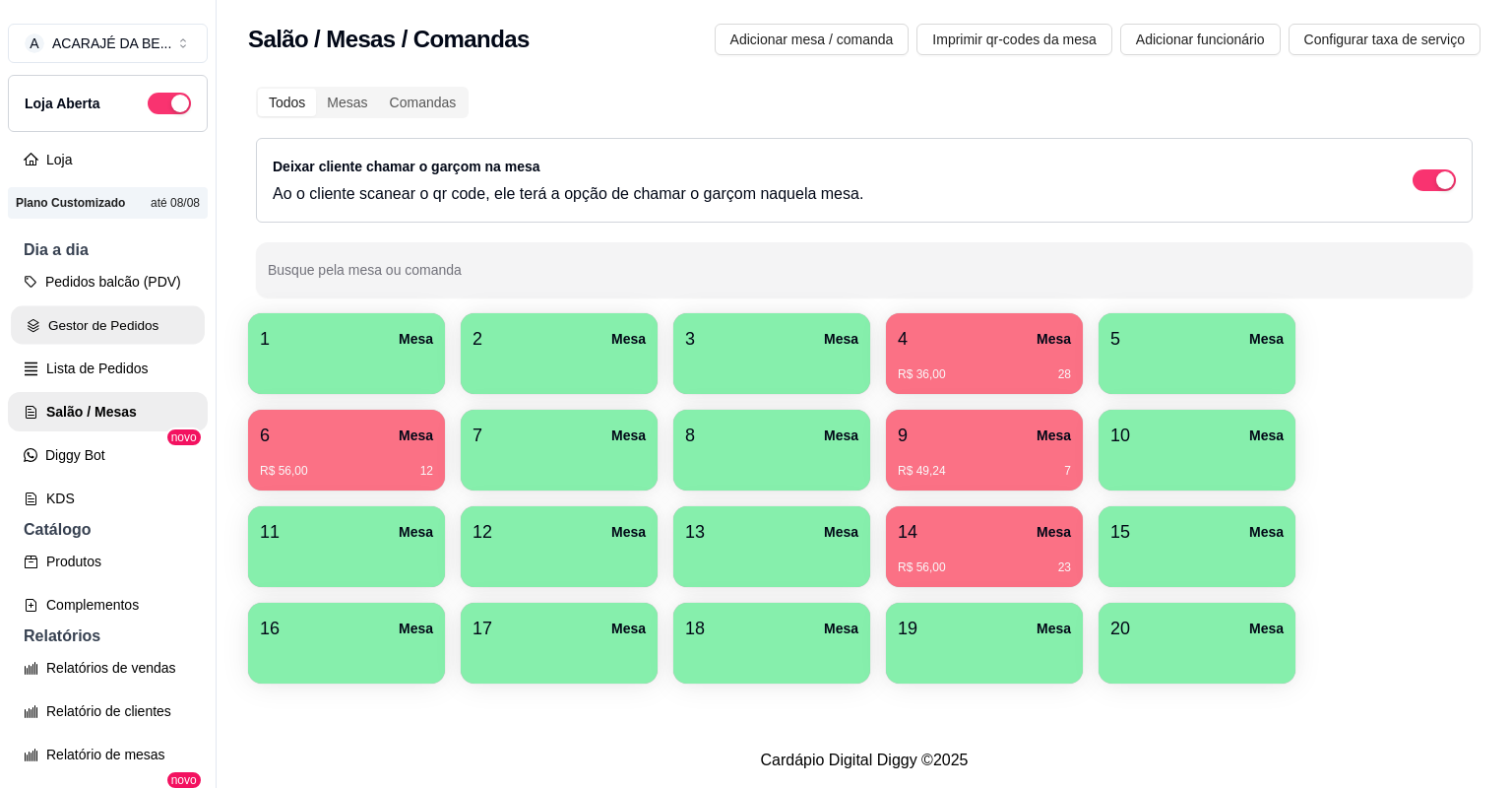 click on "Gestor de Pedidos" at bounding box center [107, 325] 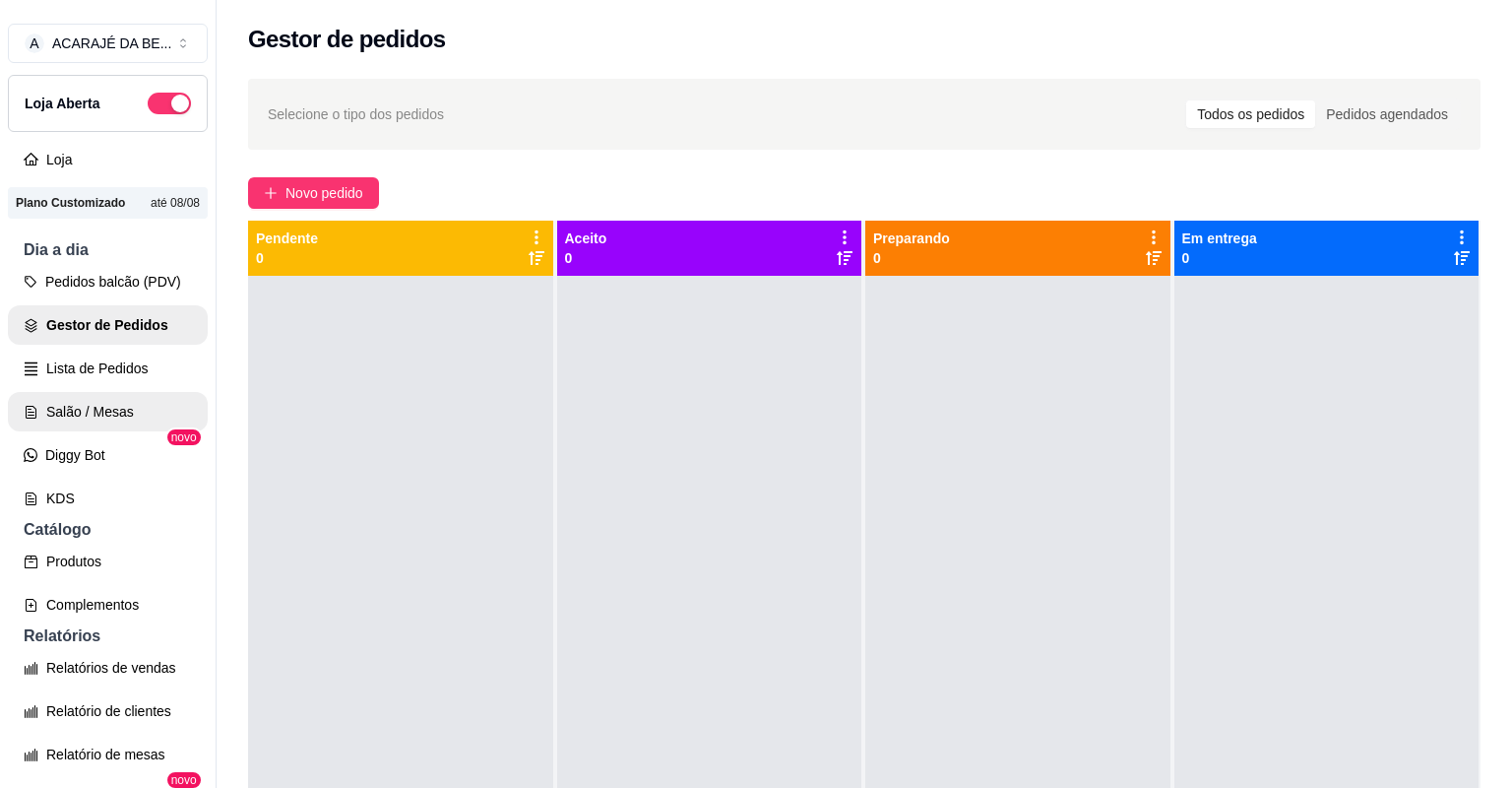 click on "Salão / Mesas" at bounding box center [107, 412] 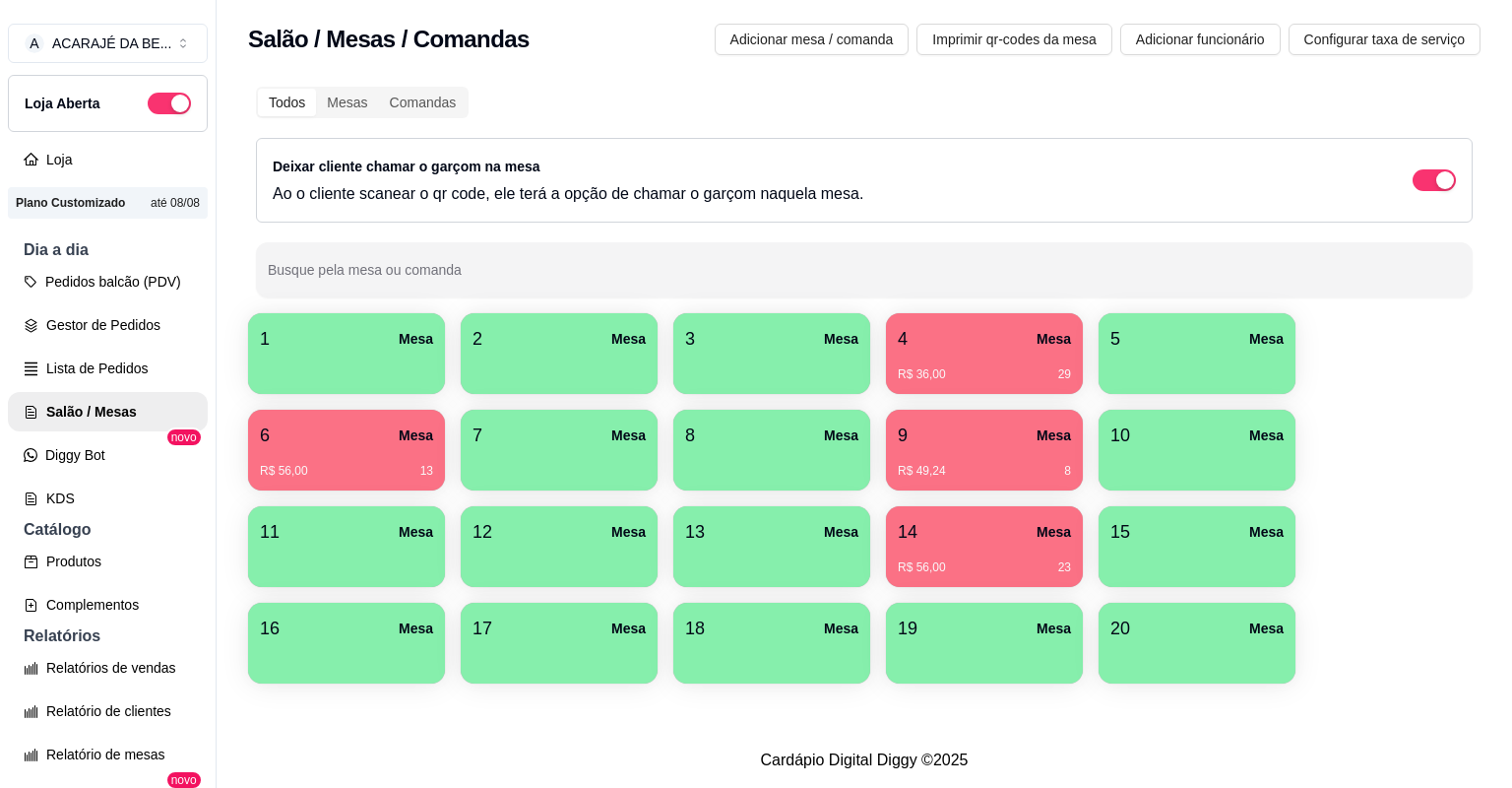 click on "6 Mesa" at bounding box center [346, 435] 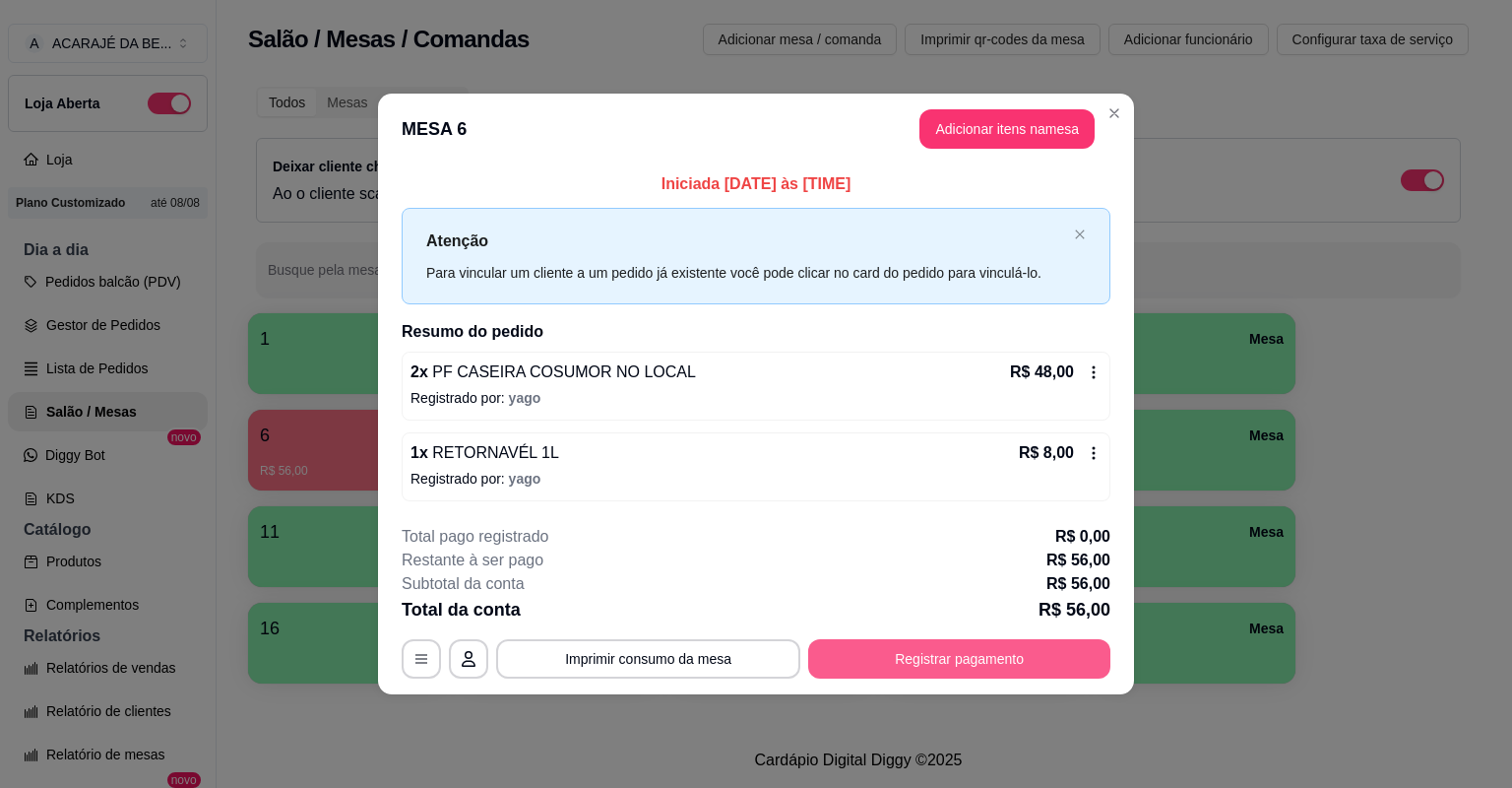 click on "Registrar pagamento" at bounding box center [959, 659] 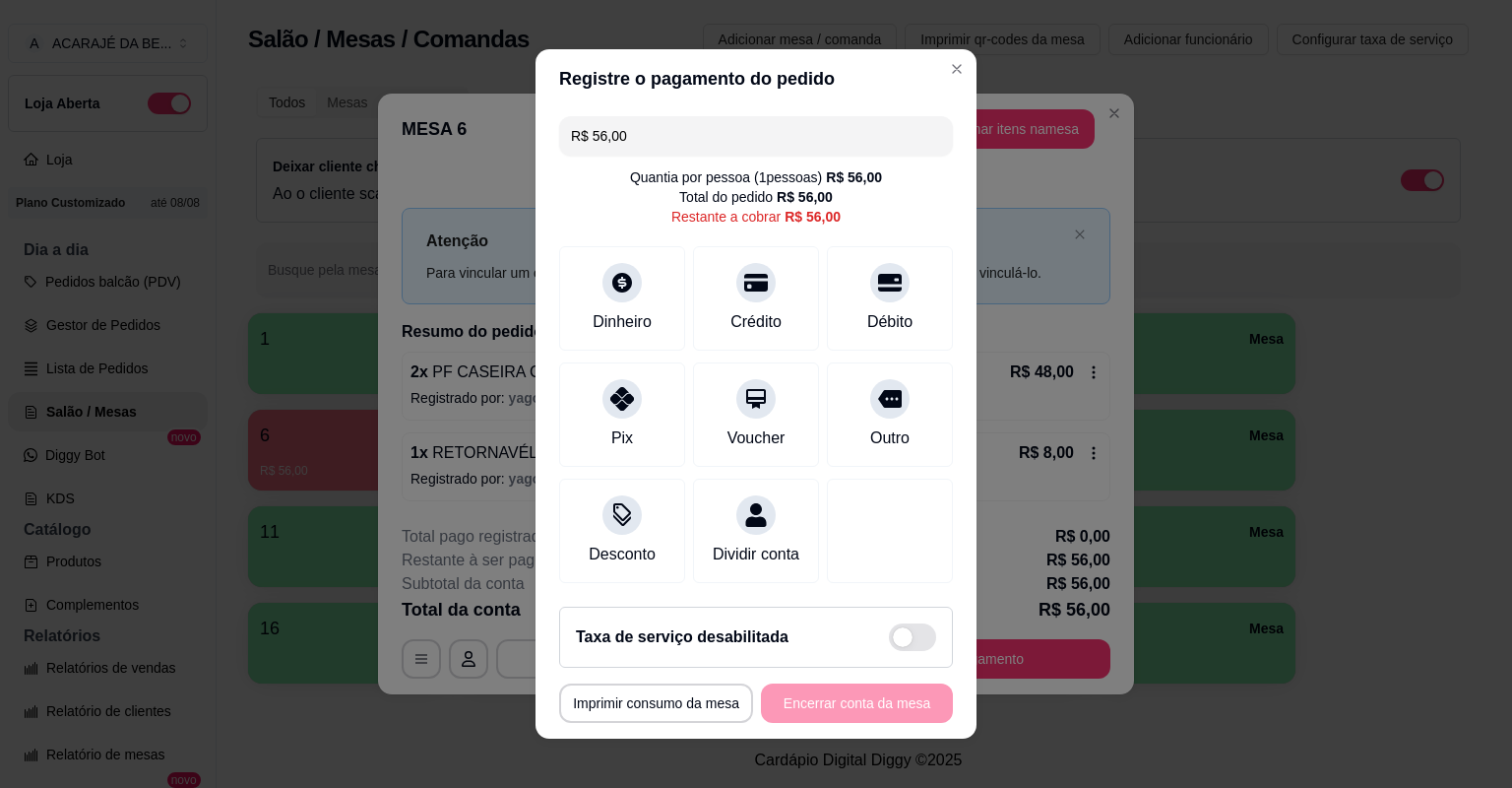 drag, startPoint x: 650, startPoint y: 138, endPoint x: 366, endPoint y: 170, distance: 285.79713 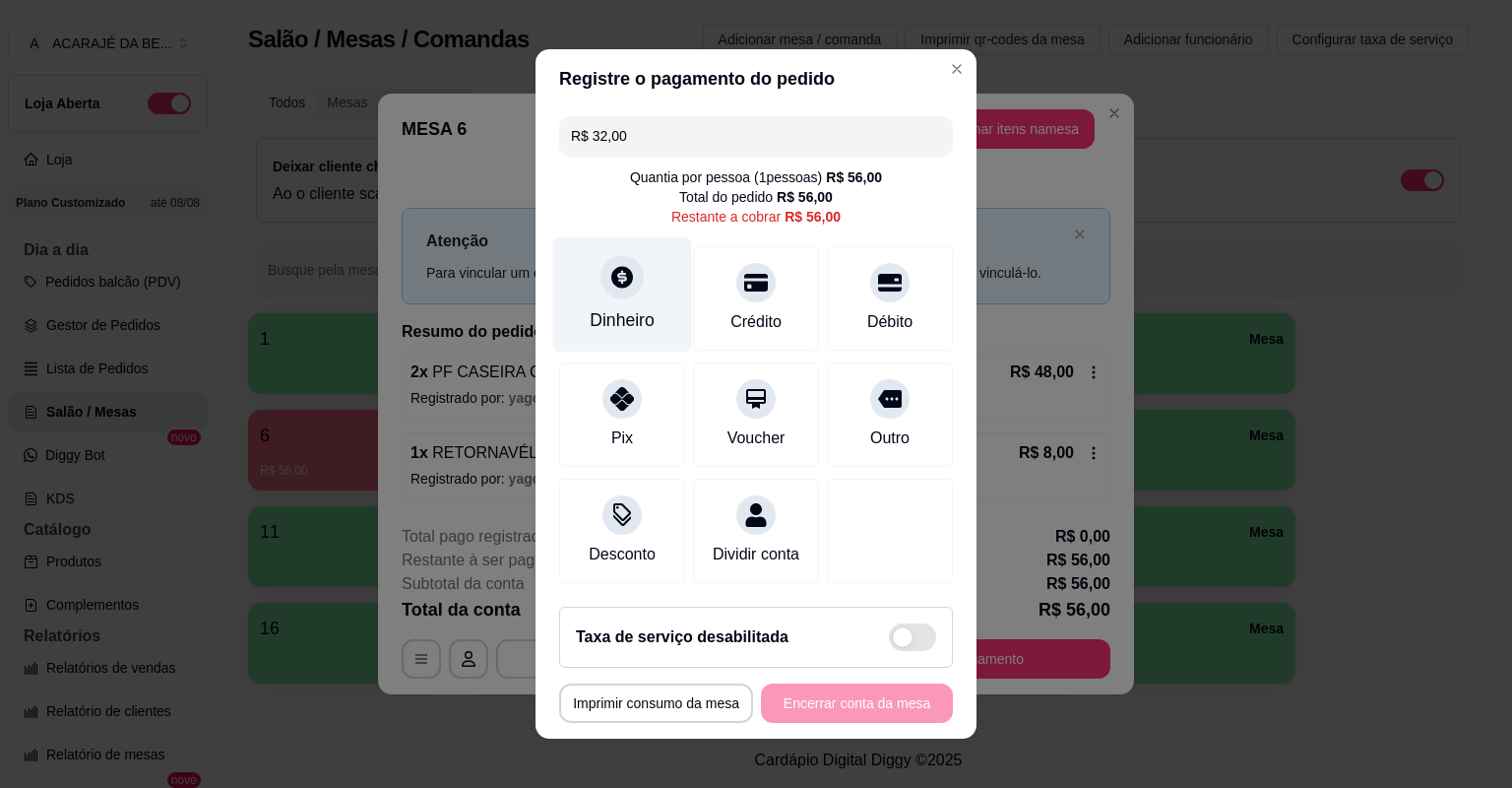type on "R$ 32,00" 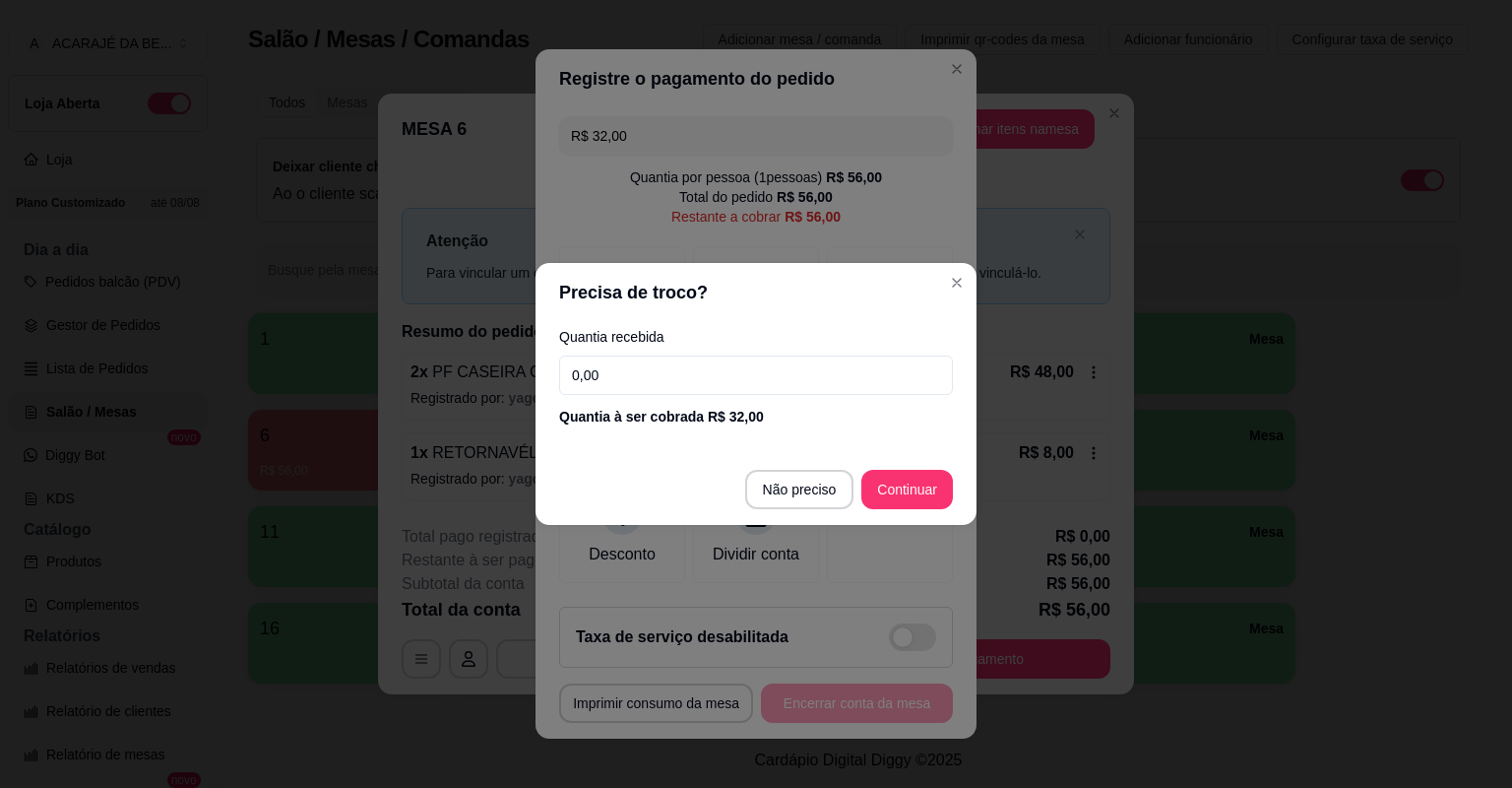 click on "0,00" at bounding box center (756, 375) 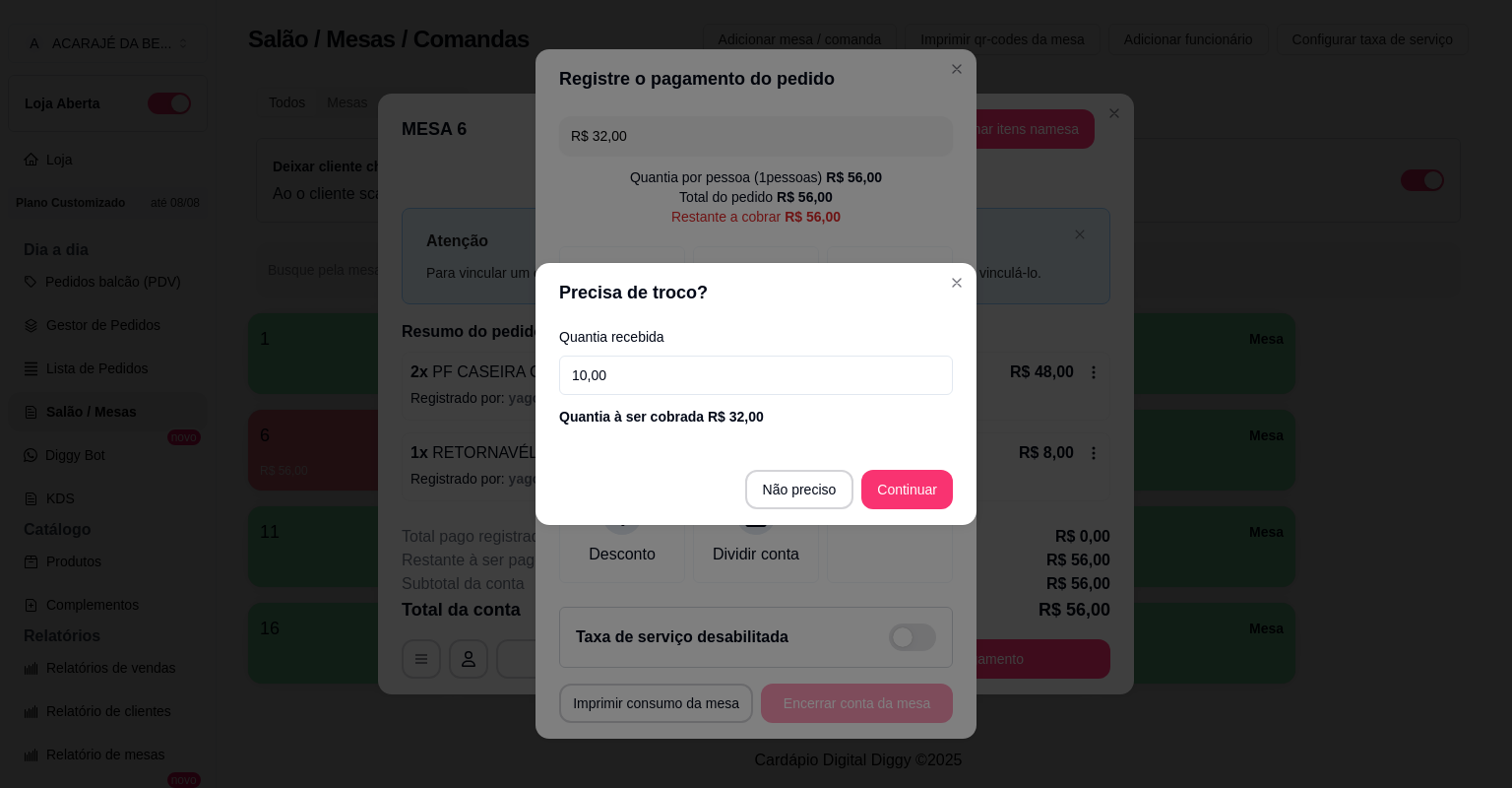 type on "100,00" 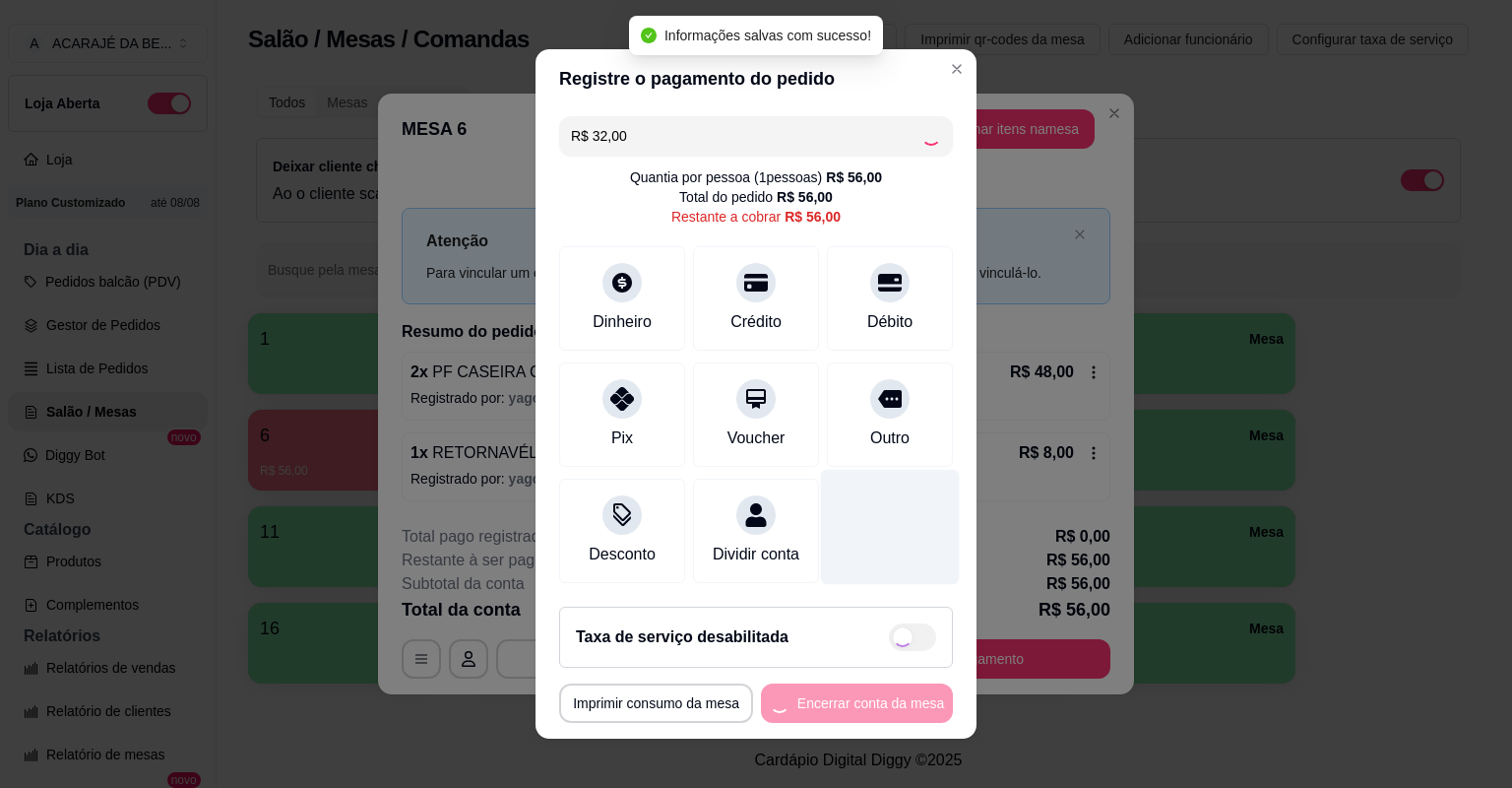 type on "R$ 24,00" 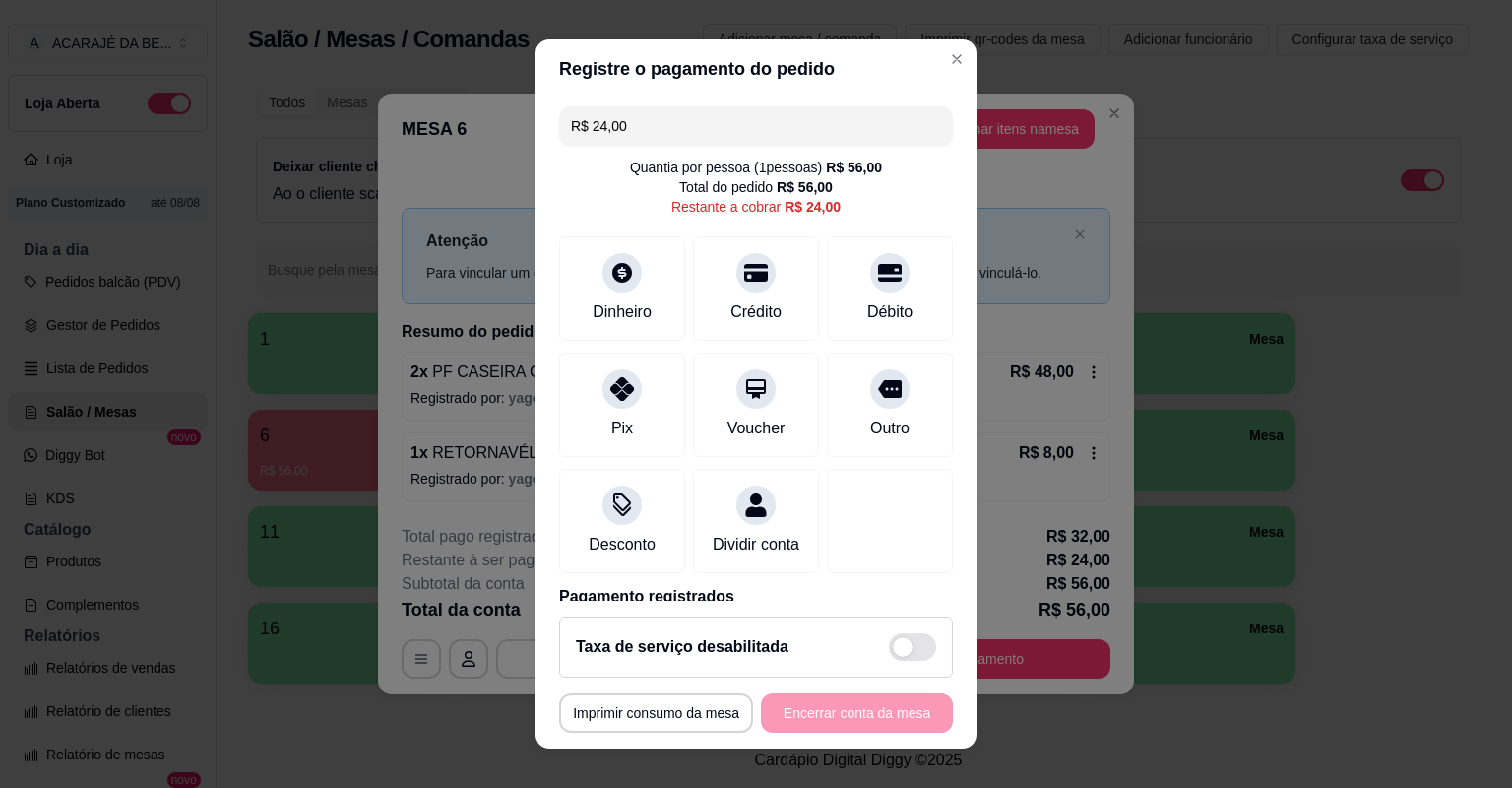 click on "R$ 24,00 Quantia por pessoa ( 1 pessoas) R$ 56,00 Total do pedido R$ 56,00 Restante a cobrar R$ 24,00 Dinheiro Crédito Débito Pix Voucher Outro Desconto Dividir conta Pagamento registrados Dinheiro R$ 32,00" at bounding box center (756, 350) 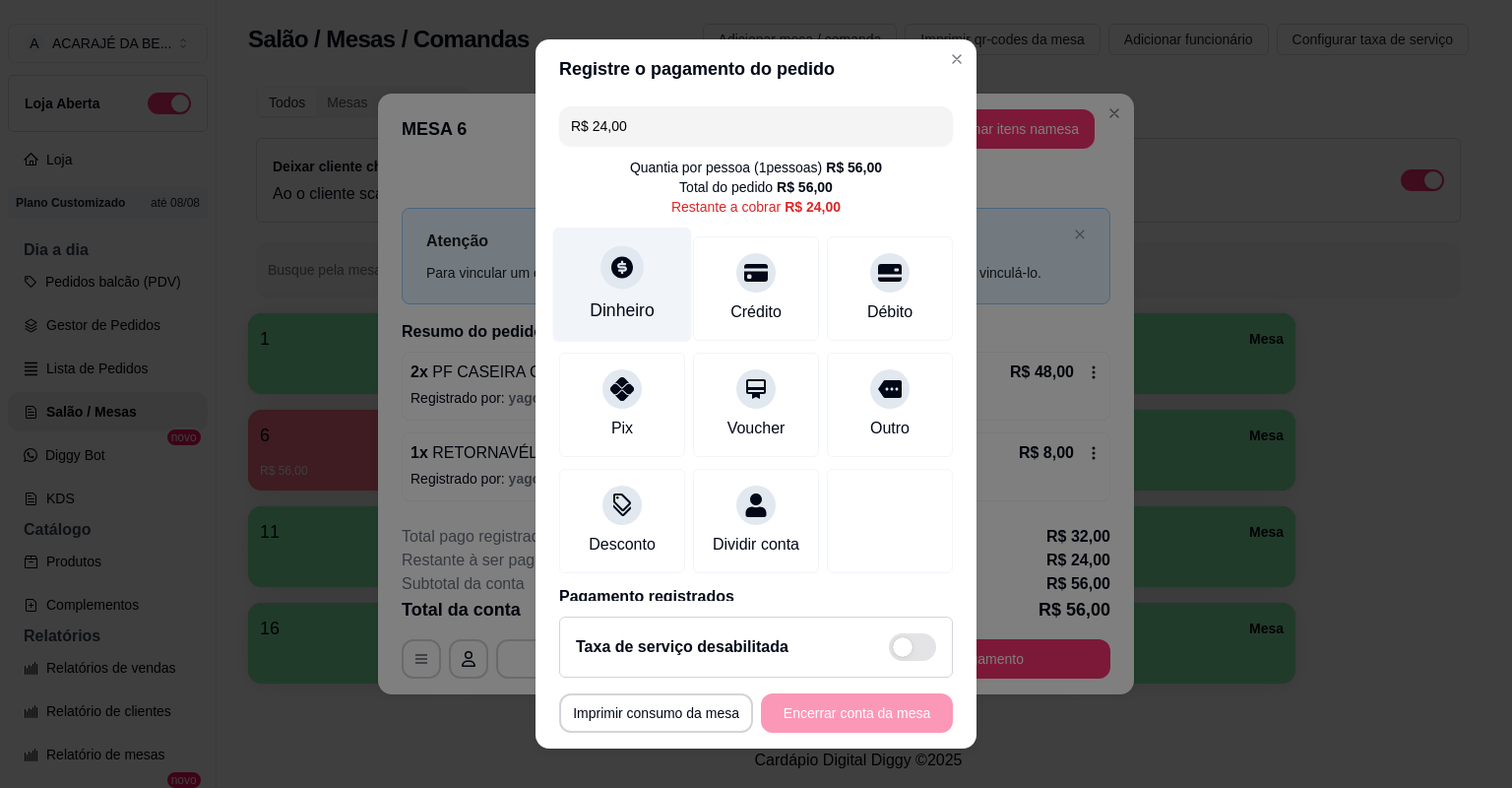 click on "Dinheiro" at bounding box center (622, 285) 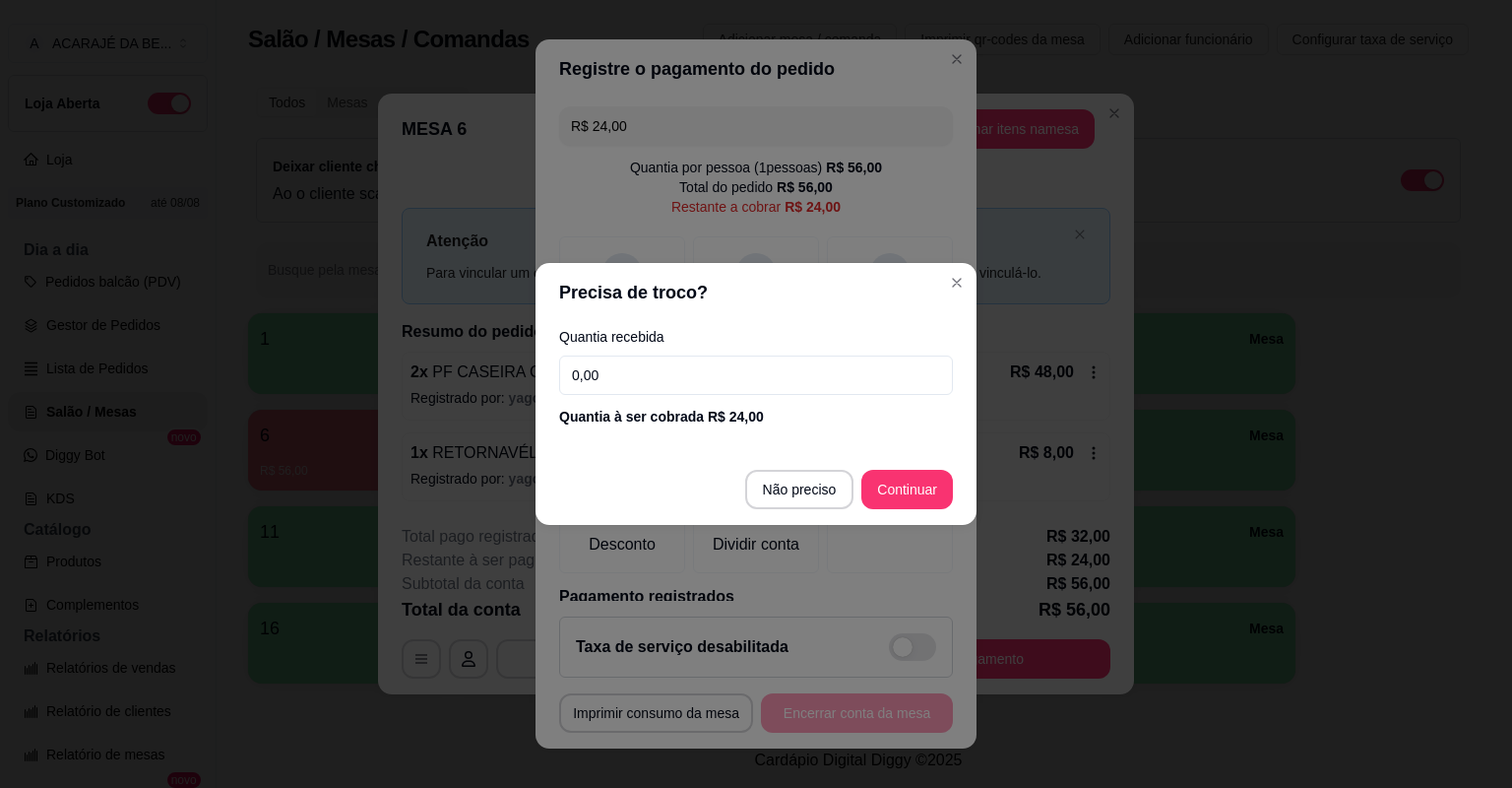 click on "0,00" at bounding box center (756, 375) 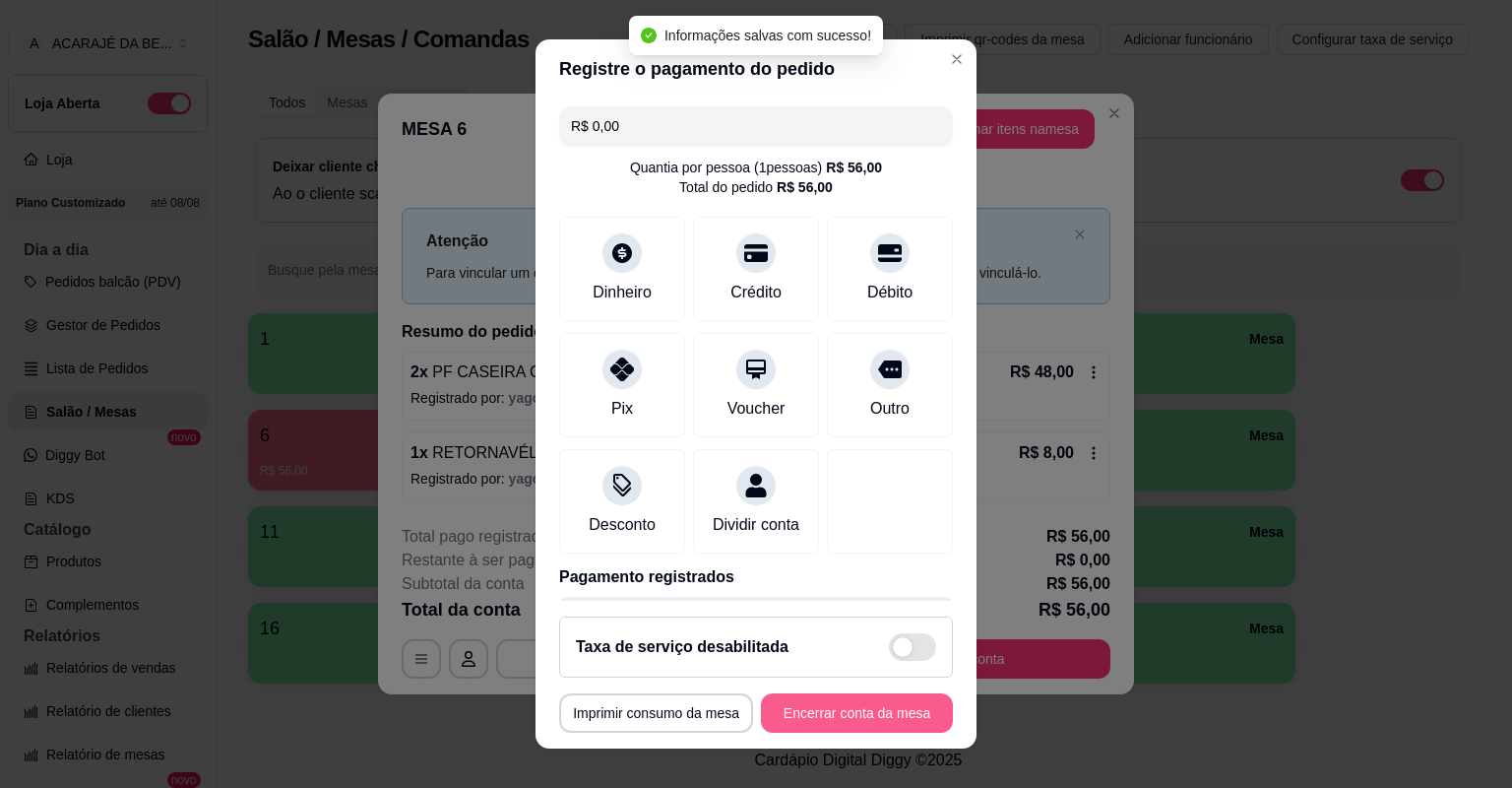 click on "Encerrar conta da mesa" at bounding box center [856, 713] 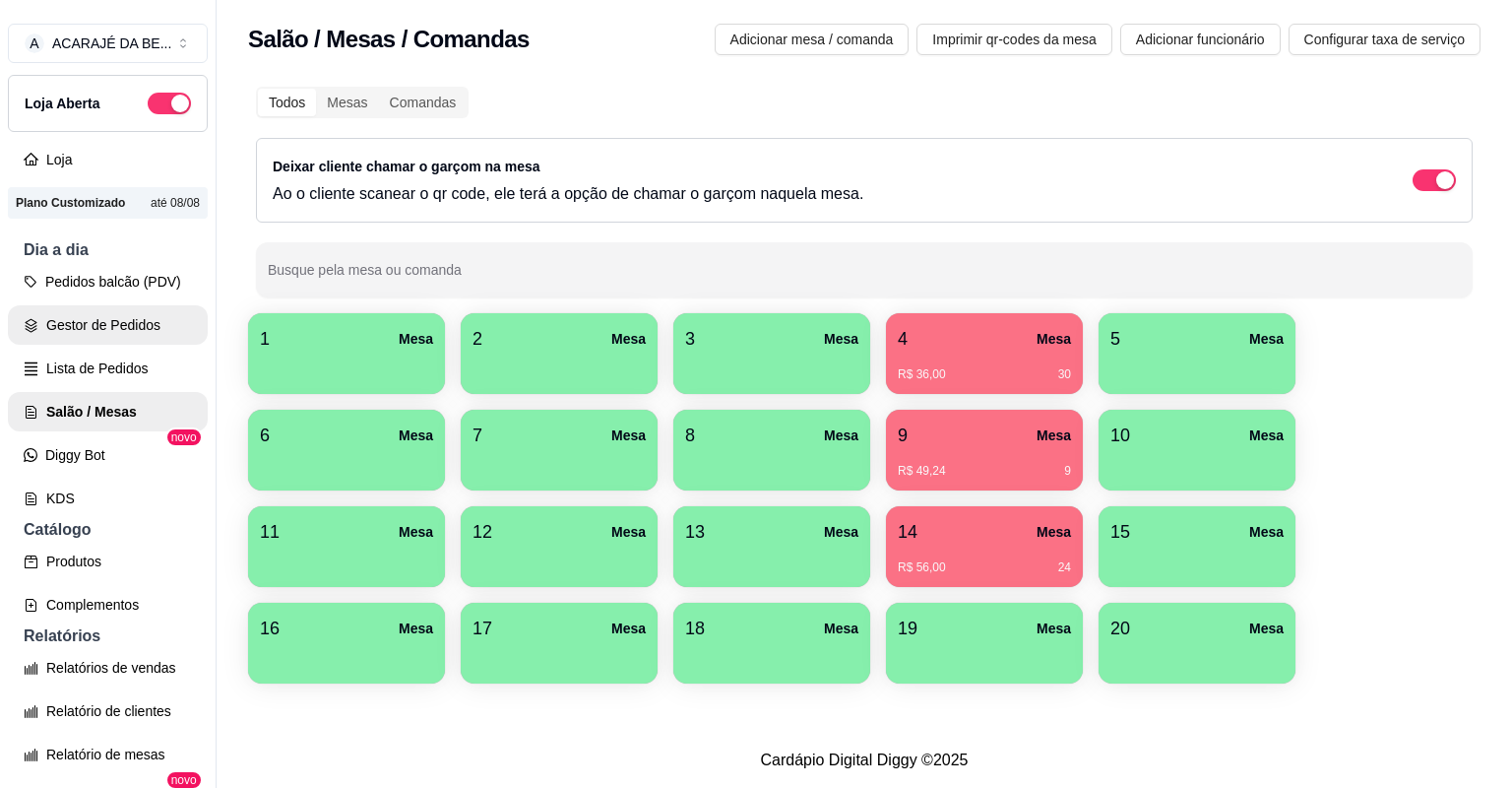 click on "Gestor de Pedidos" at bounding box center (107, 325) 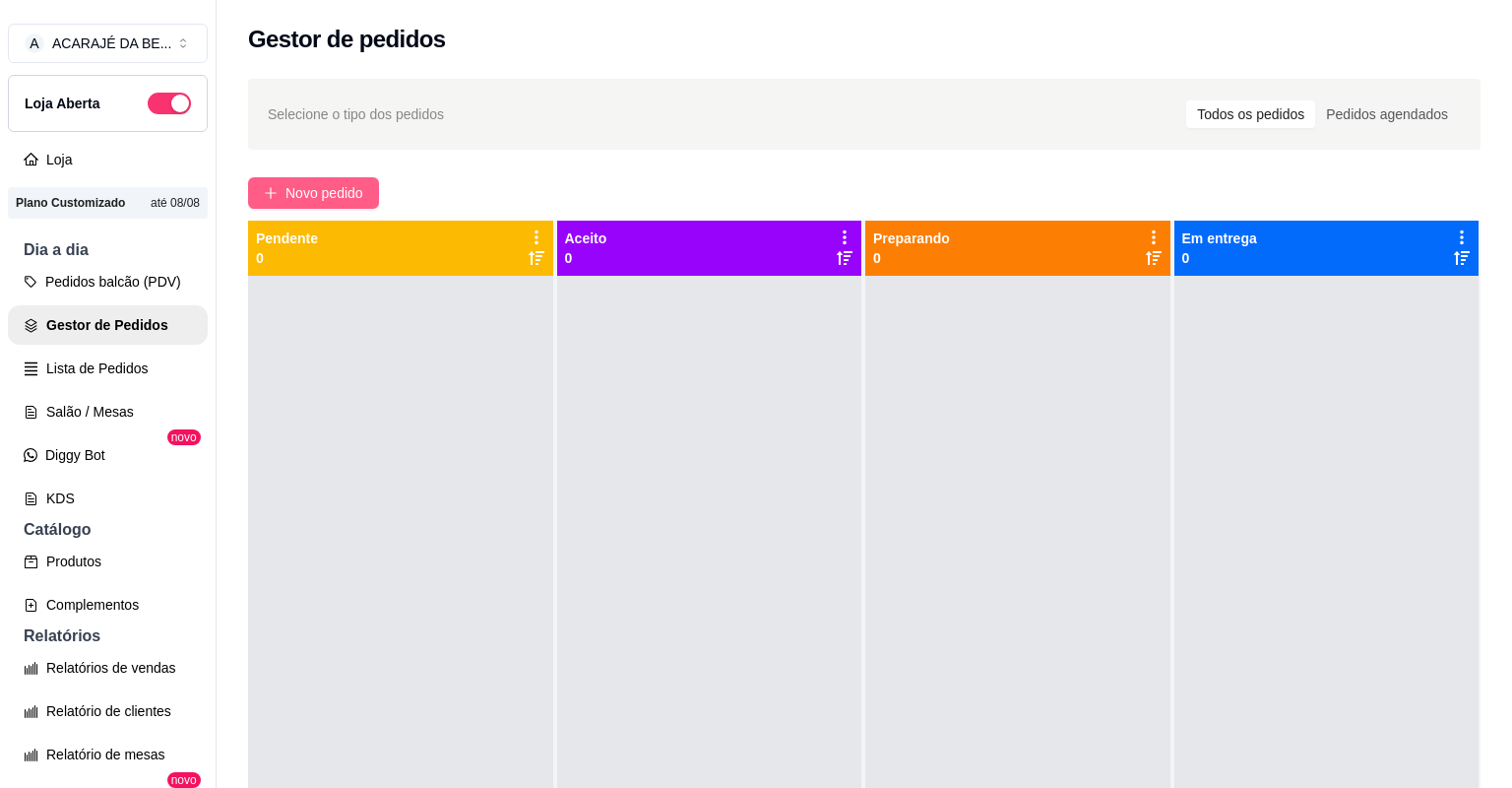 click on "Novo pedido" at bounding box center (324, 193) 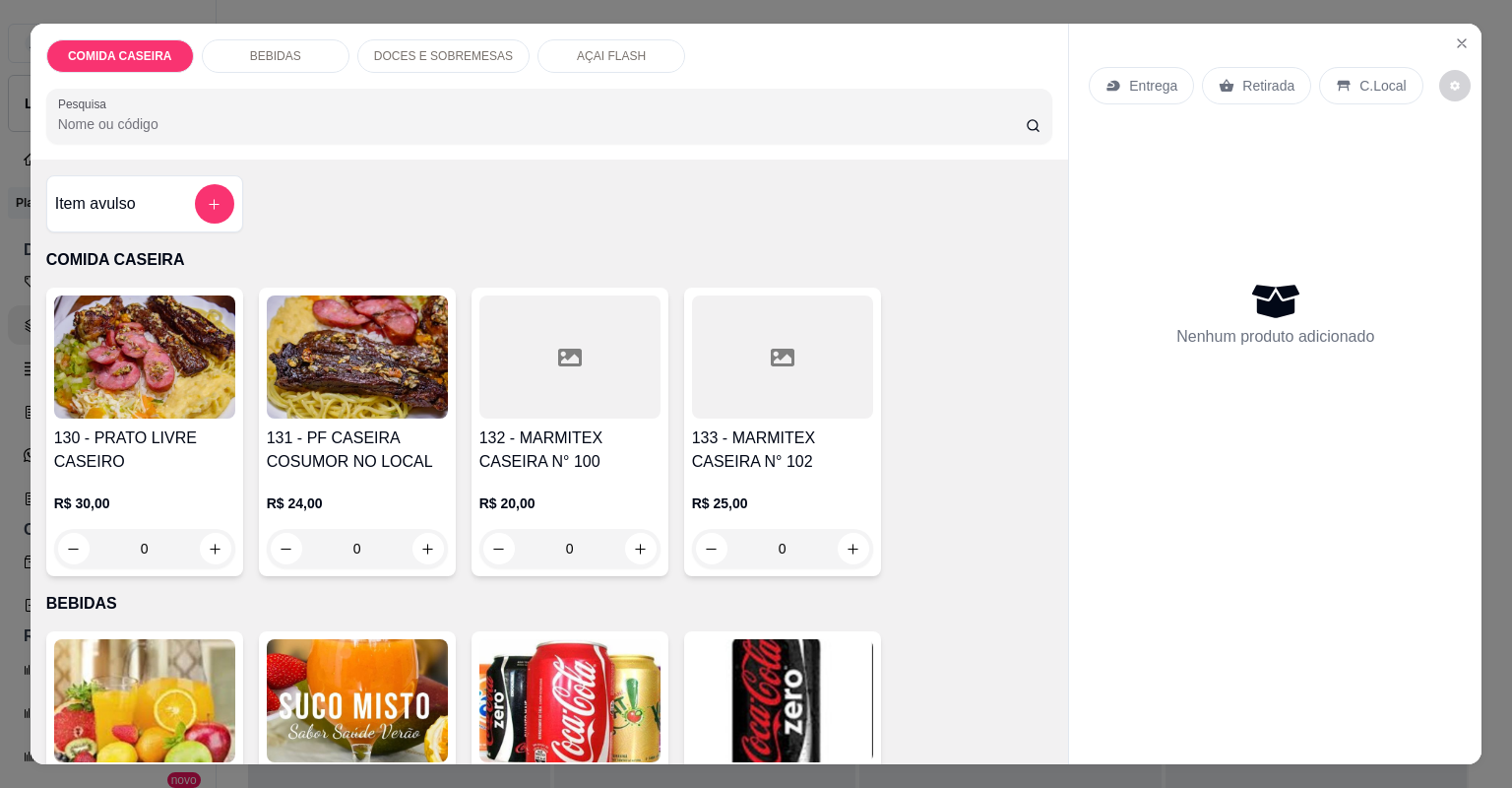 click on "132 - MARMITEX CASEIRA N° 100" at bounding box center [570, 450] 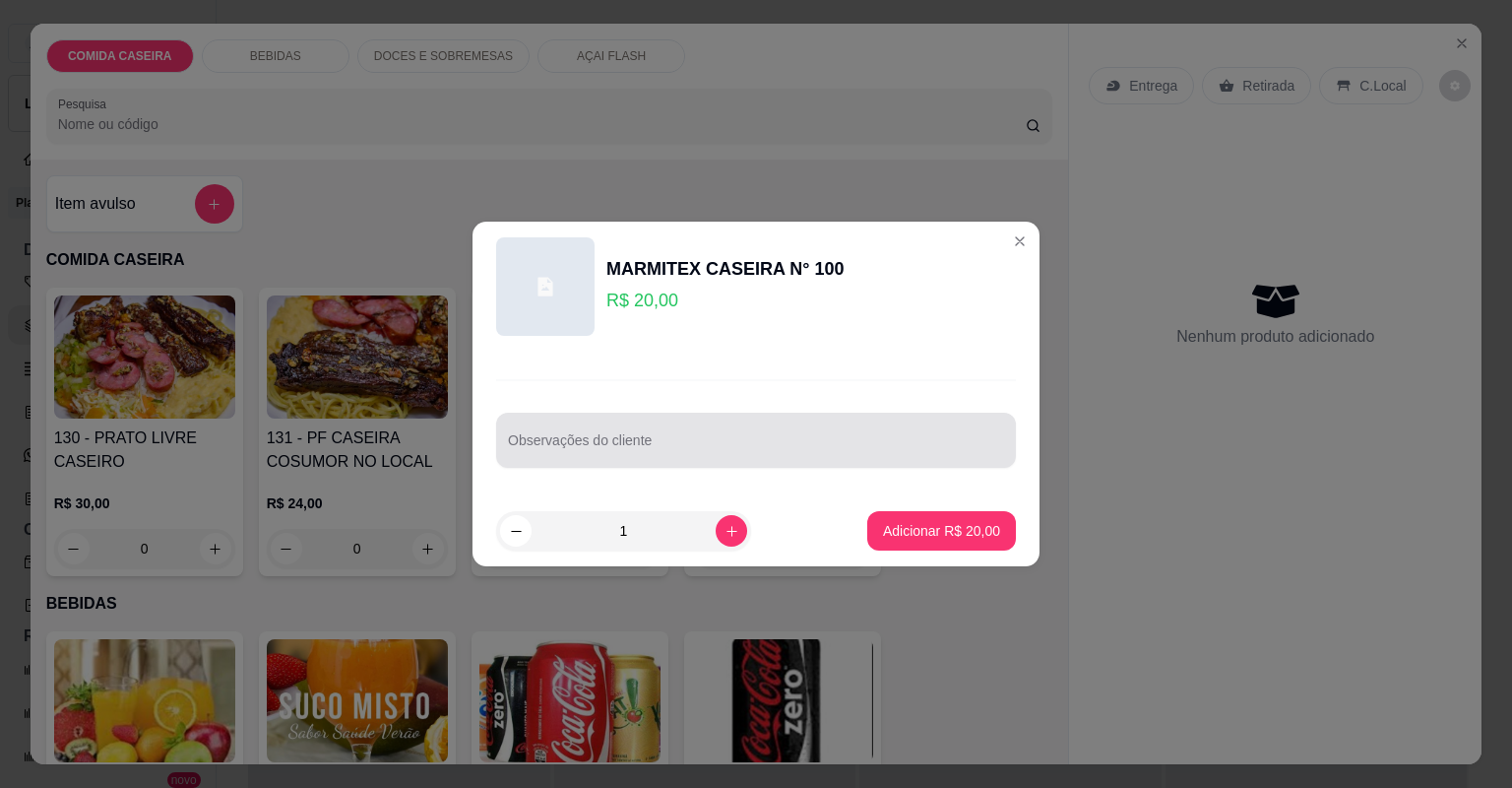 click at bounding box center [756, 440] 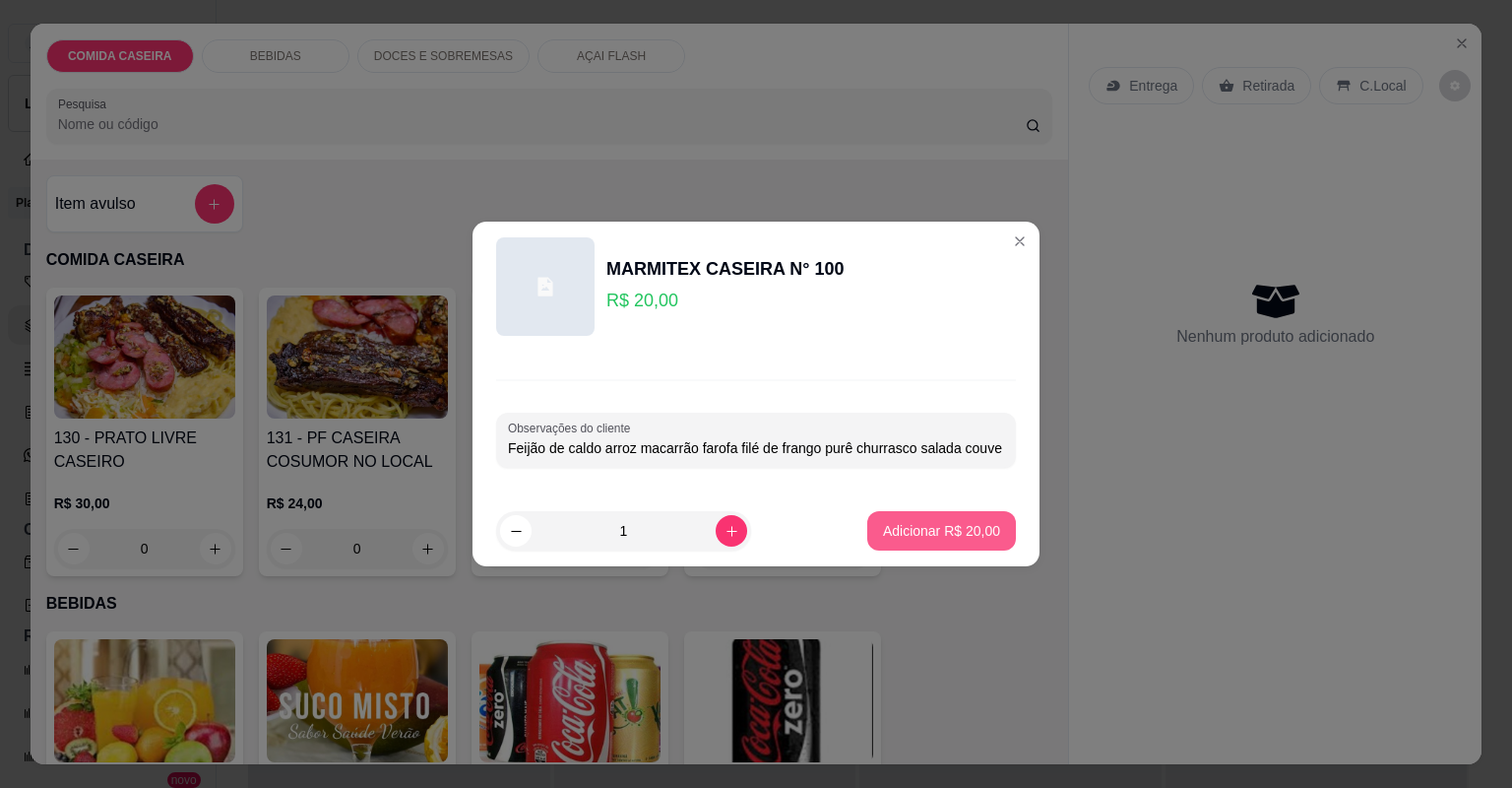 click on "Adicionar   R$ 20,00" at bounding box center (941, 531) 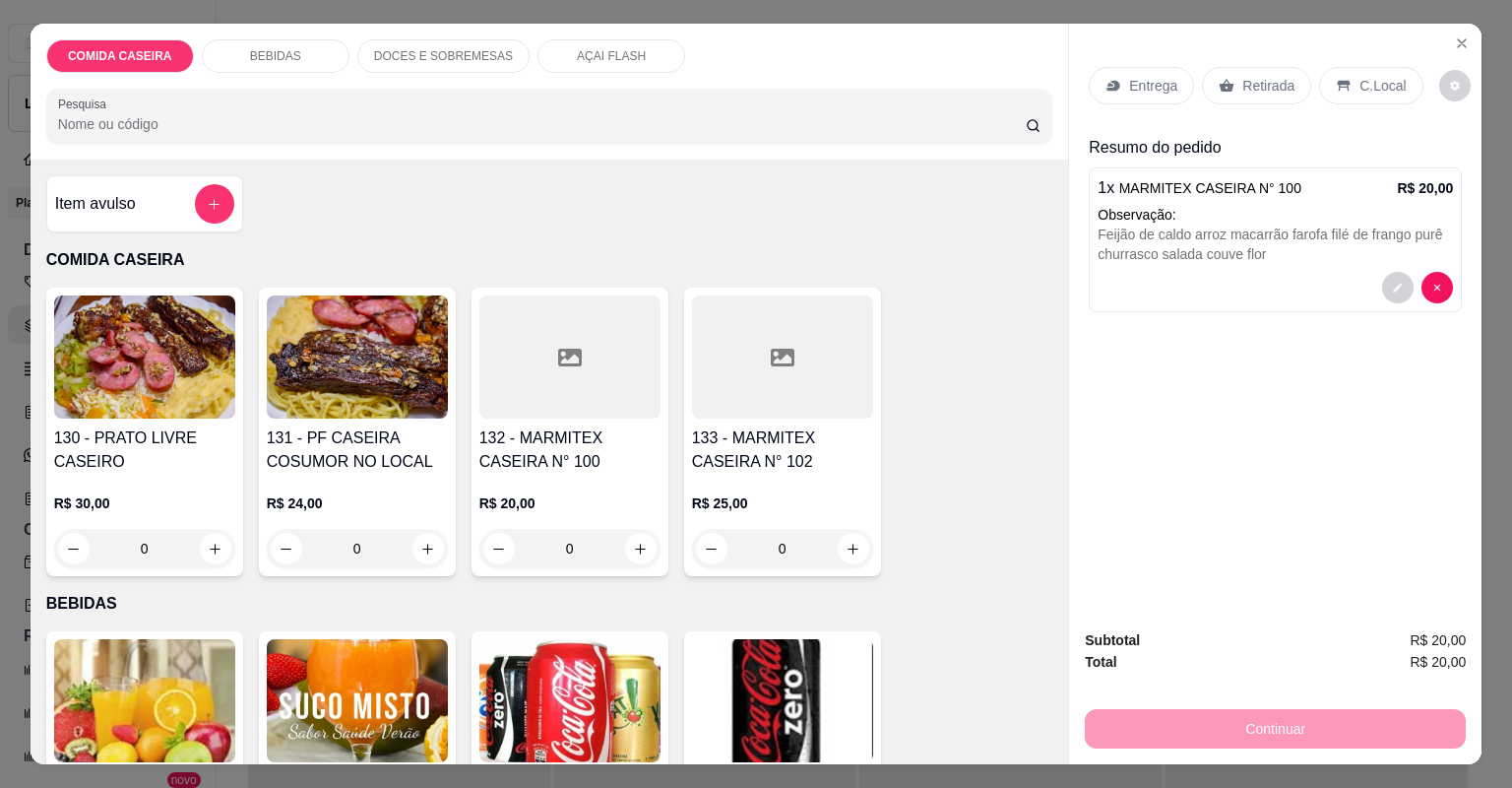 click on "Entrega" at bounding box center (1141, 86) 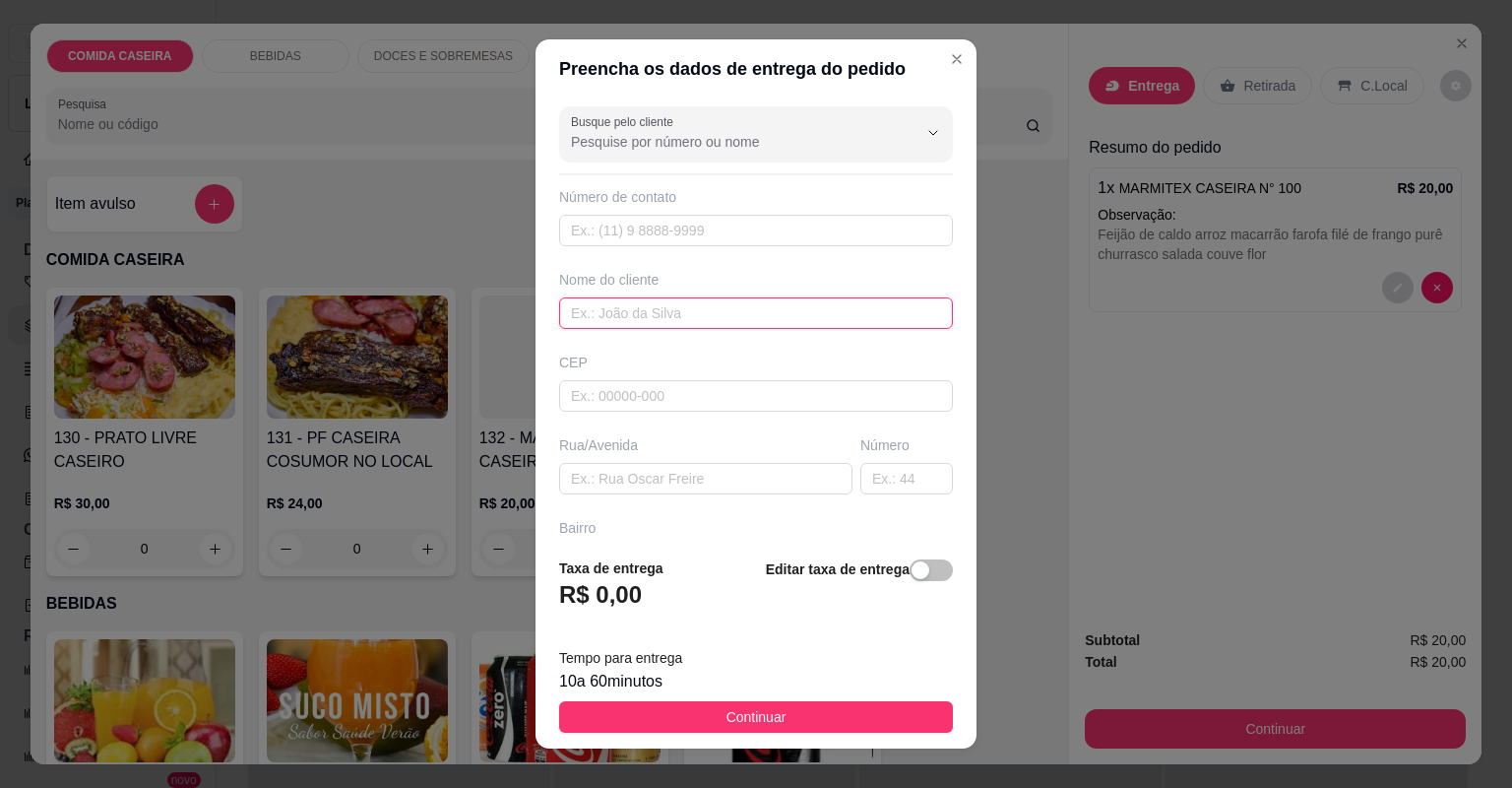 click at bounding box center (756, 313) 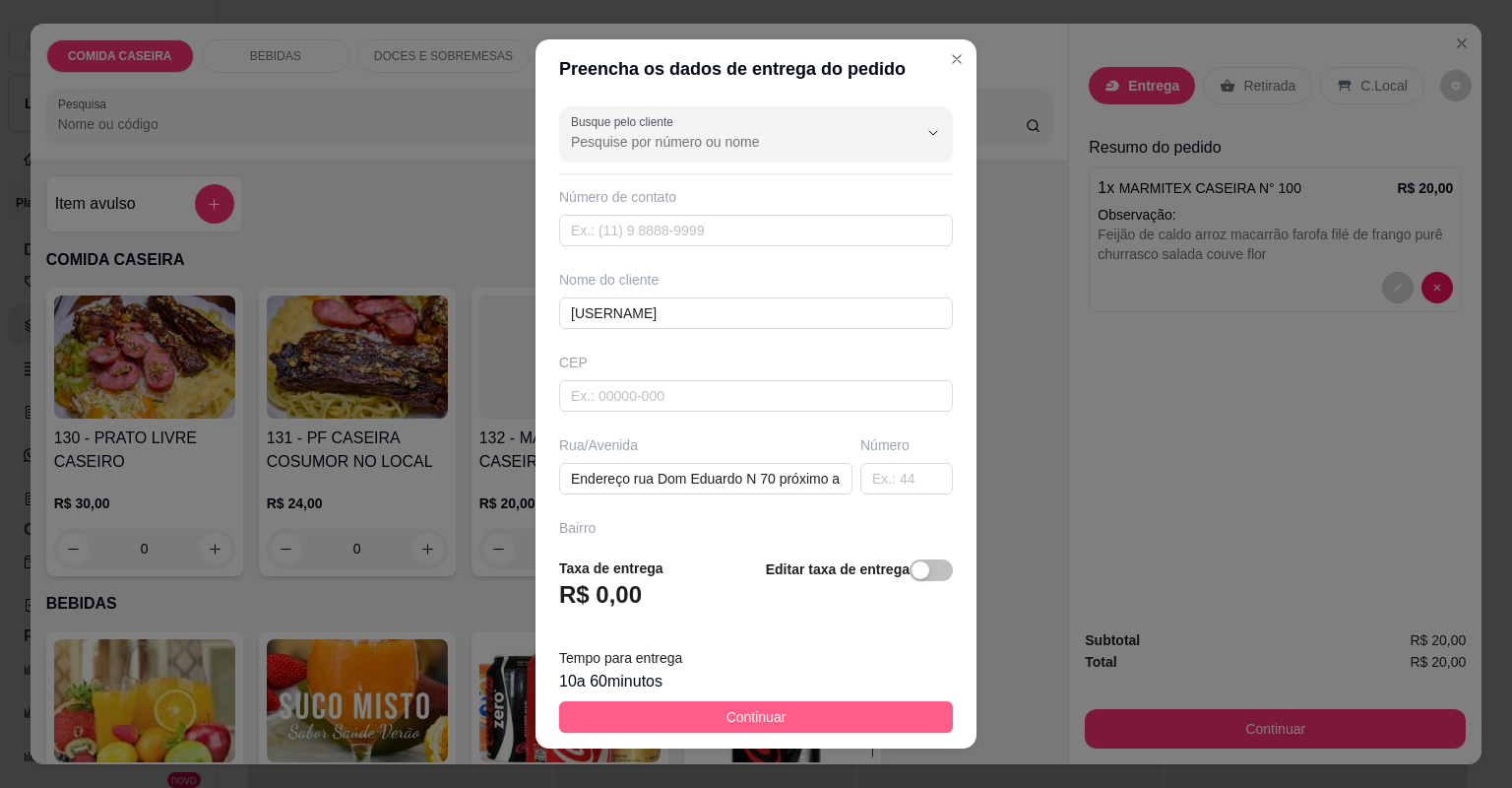 click on "Continuar" at bounding box center (756, 717) 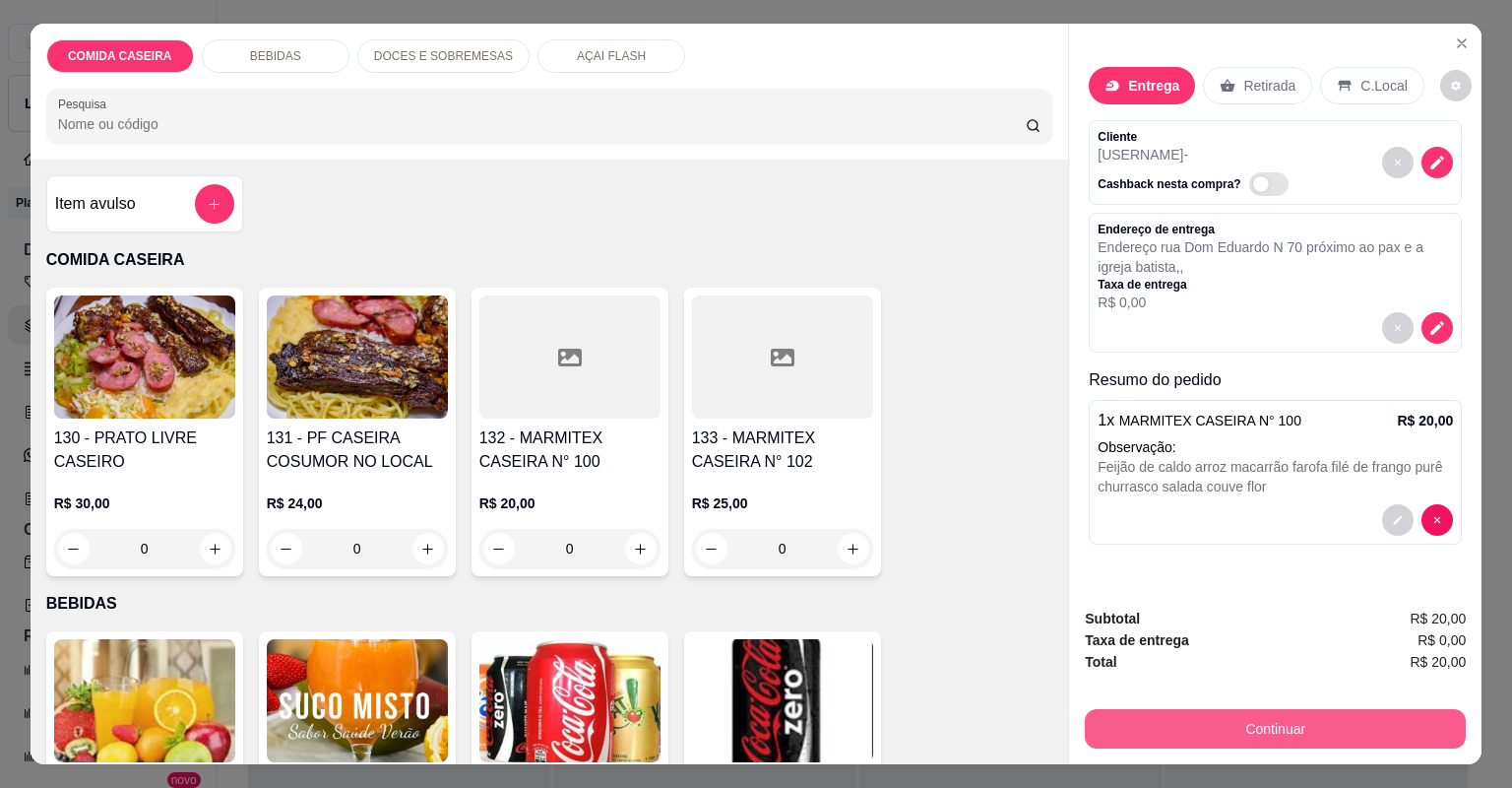 click on "Continuar" at bounding box center (1275, 729) 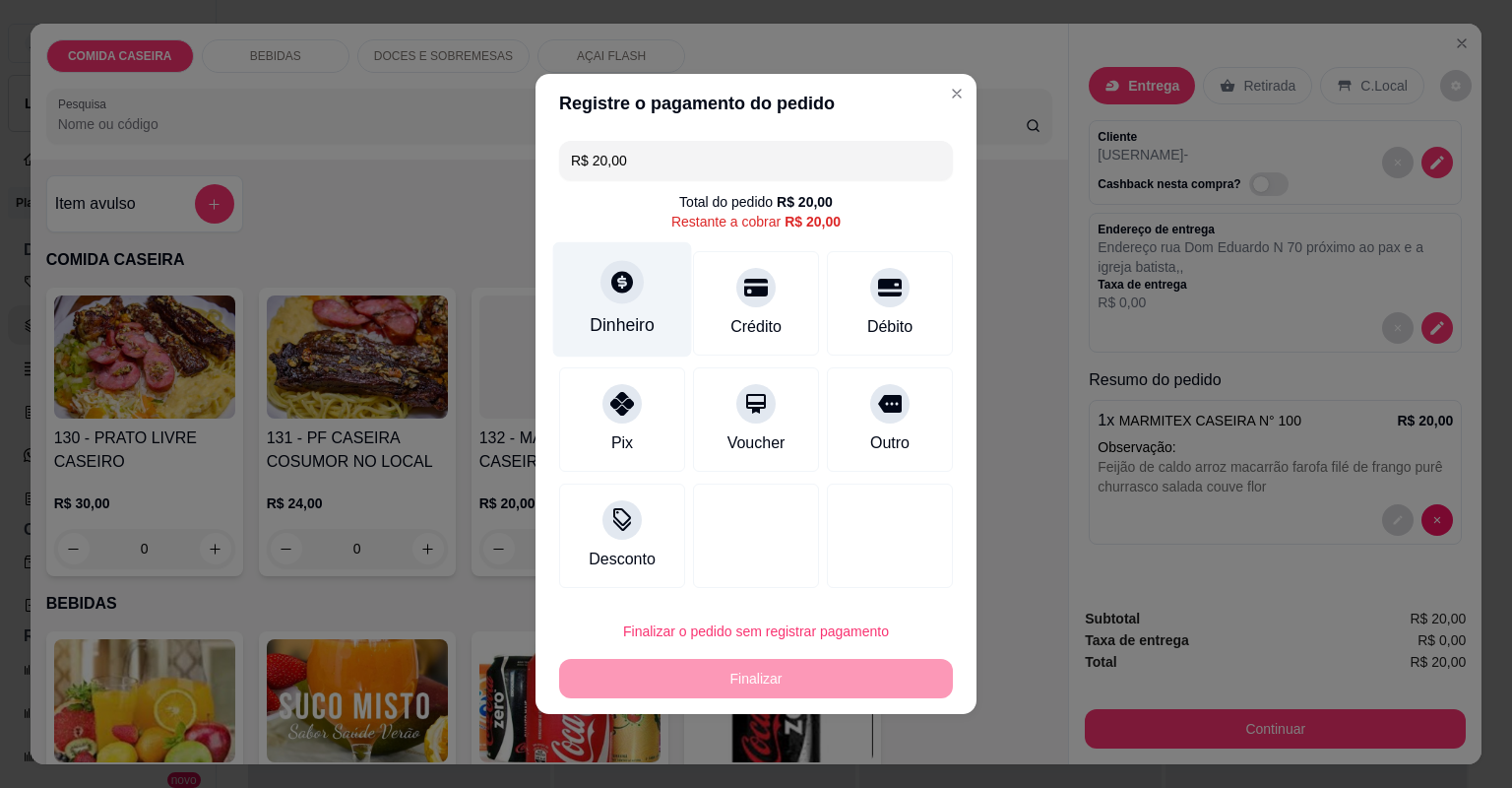 click on "Dinheiro" at bounding box center (622, 299) 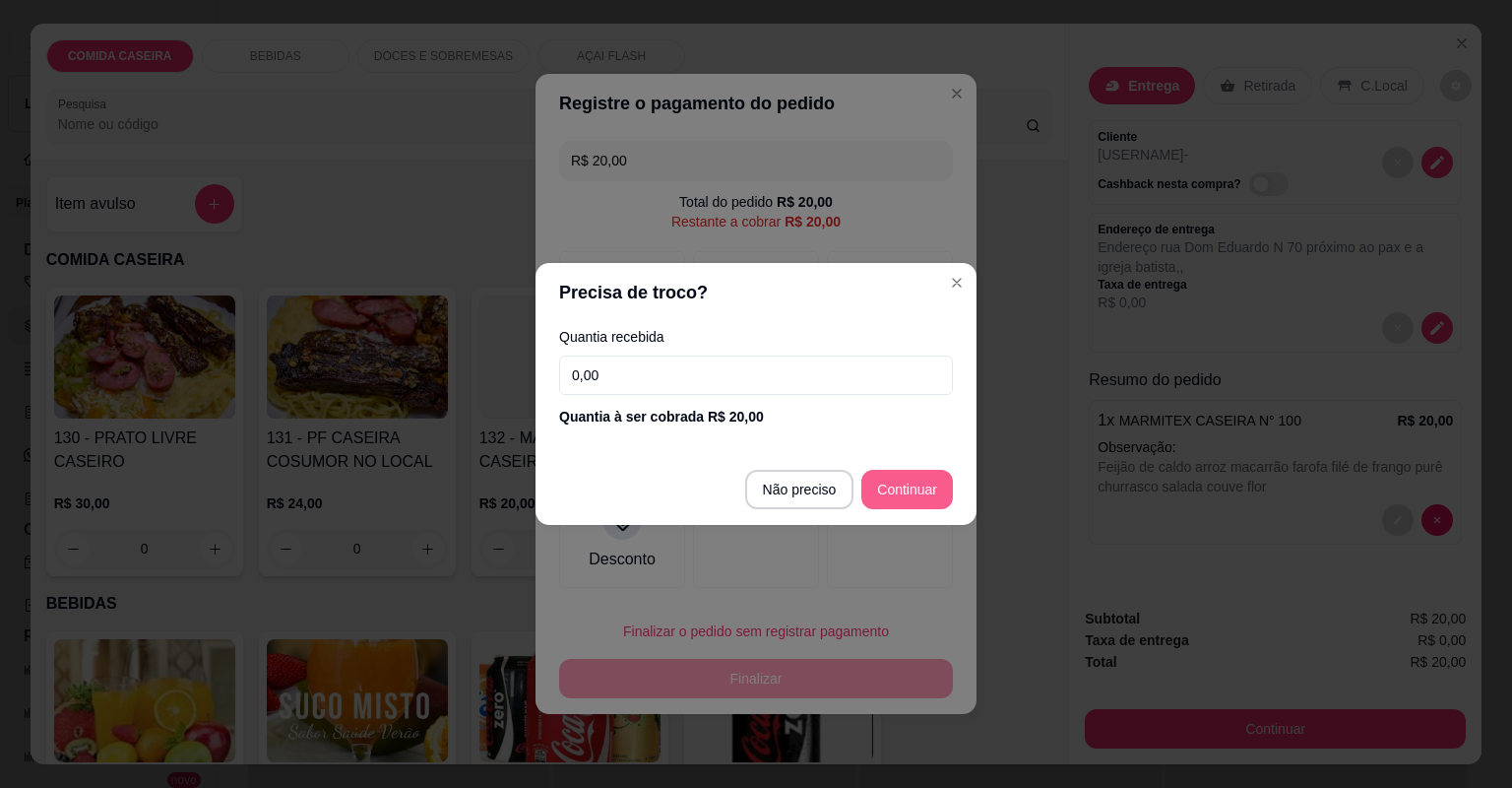 type on "R$ 0,00" 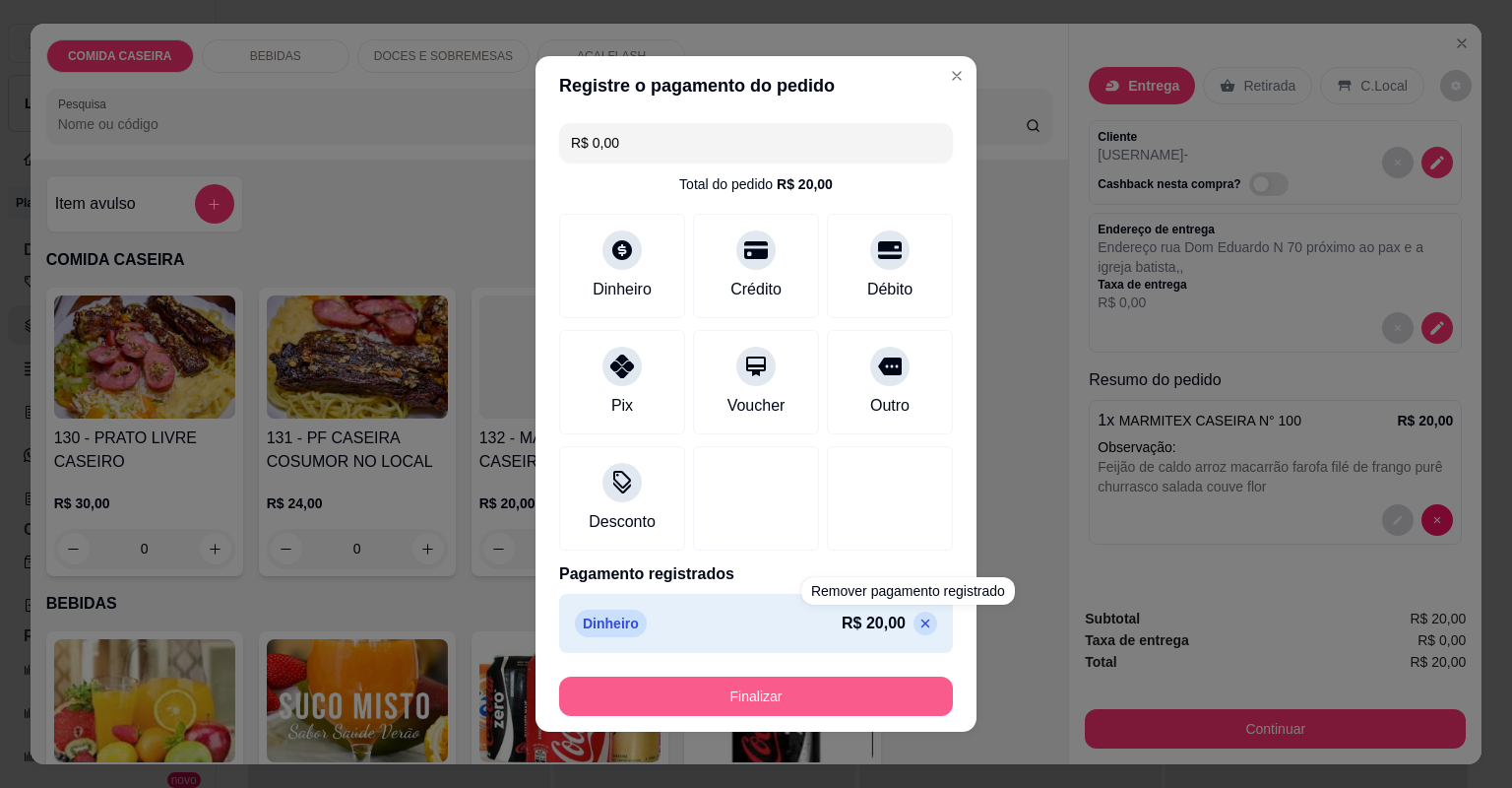 click on "Finalizar" at bounding box center (756, 696) 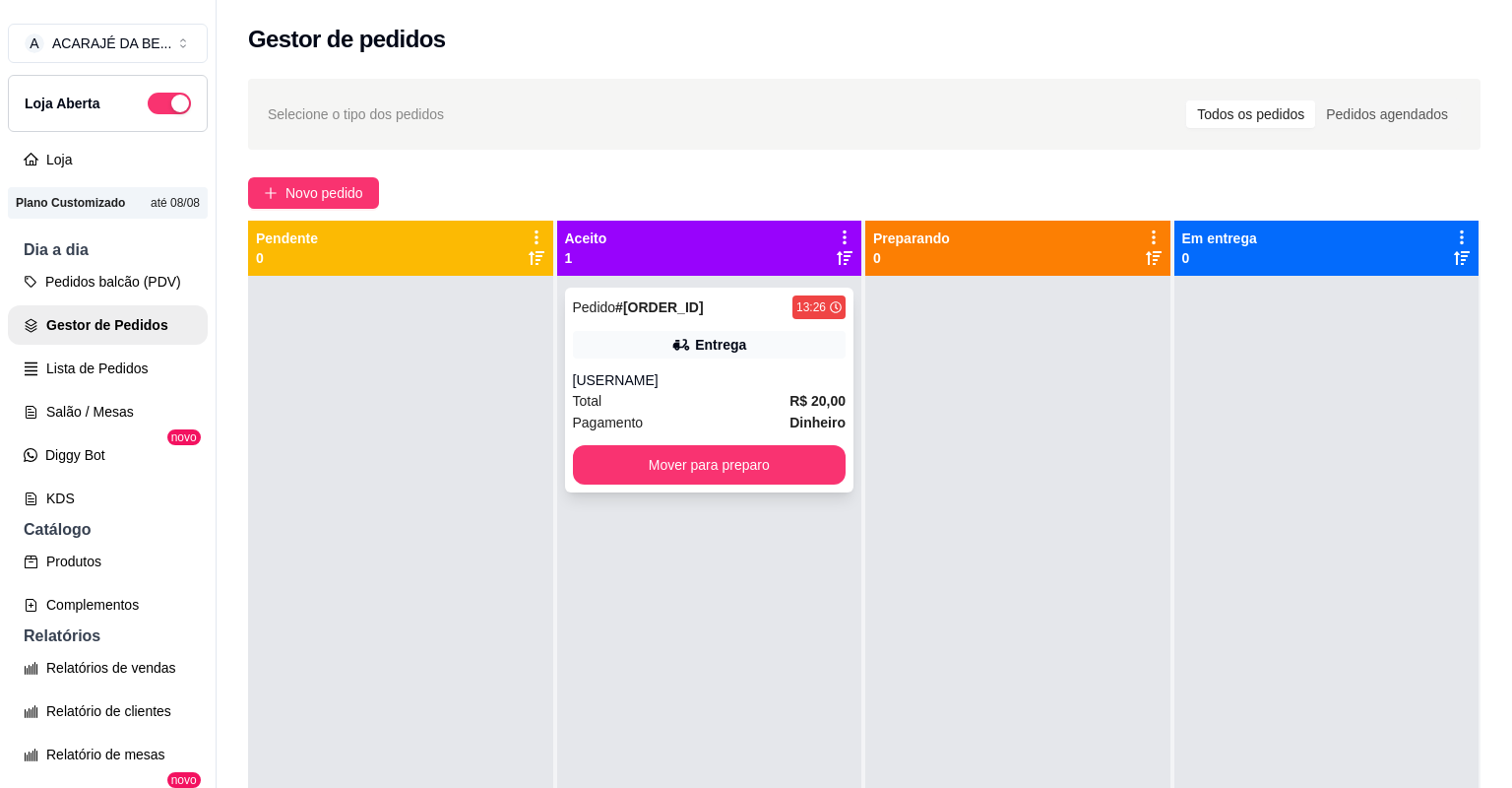 click on "[USERNAME]" at bounding box center [710, 380] 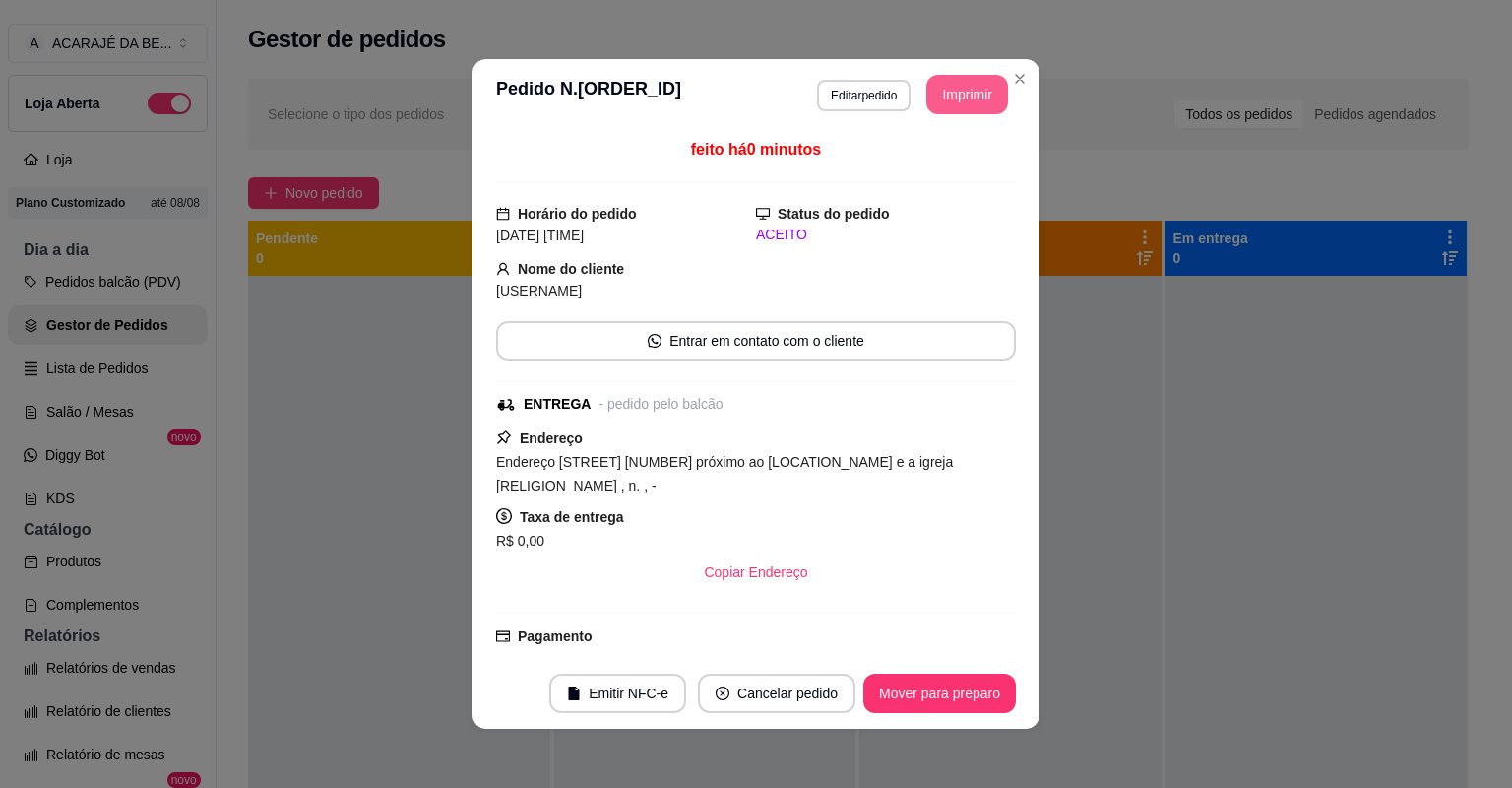 click on "Imprimir" at bounding box center (967, 95) 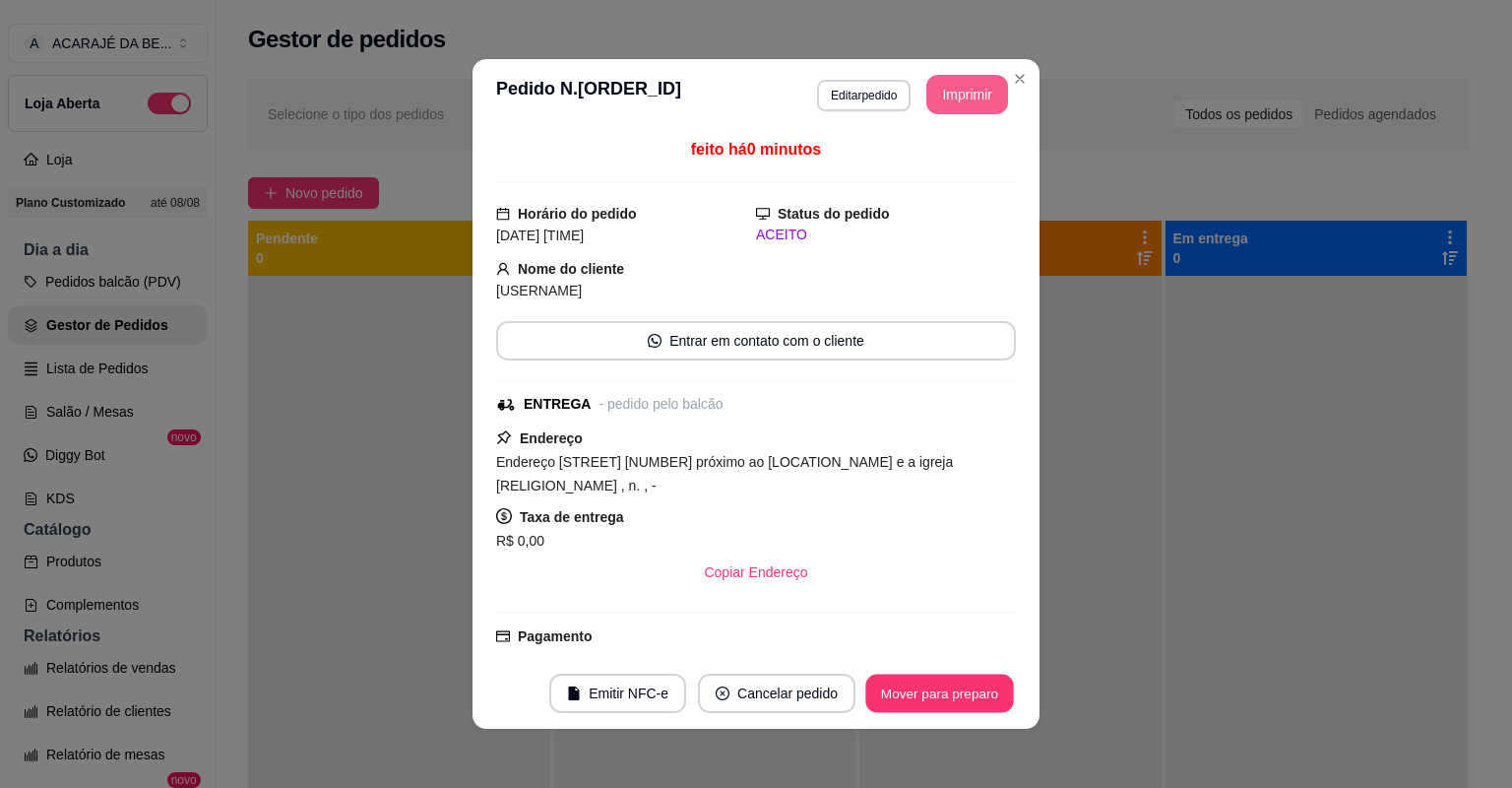 click on "Mover para preparo" at bounding box center [939, 693] 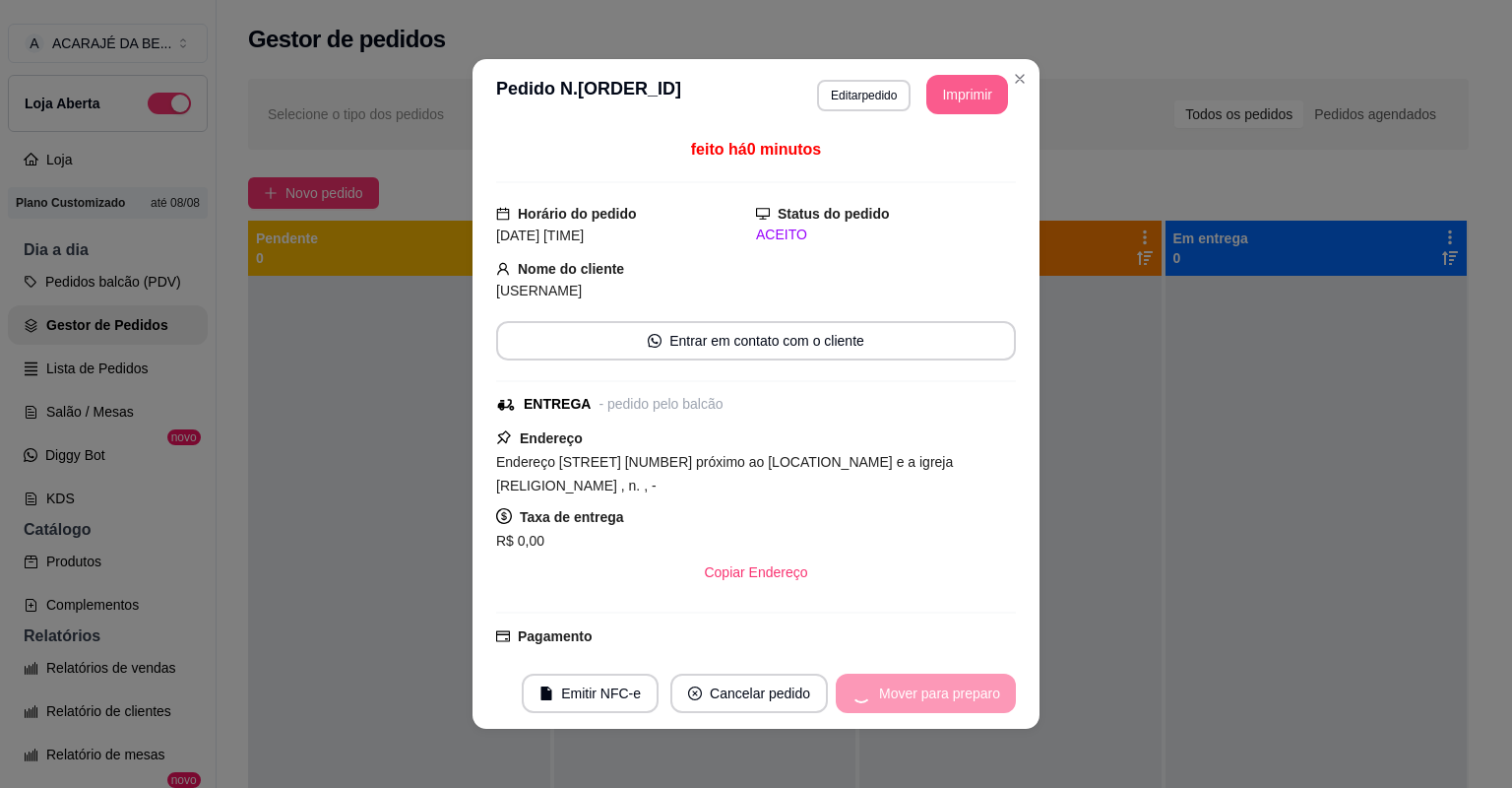 click on "Mover para preparo" at bounding box center [925, 693] 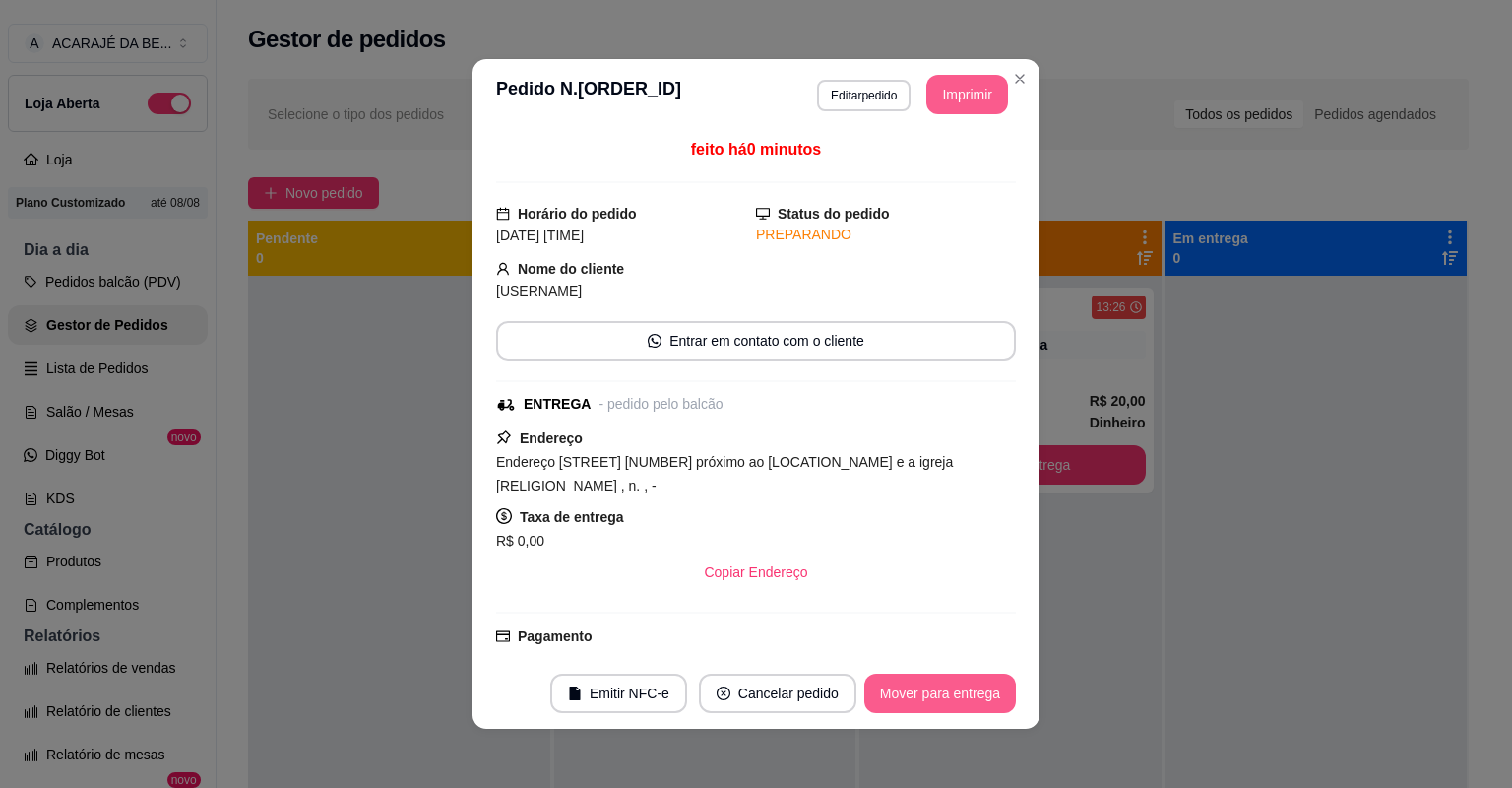 click on "Mover para entrega" at bounding box center (940, 693) 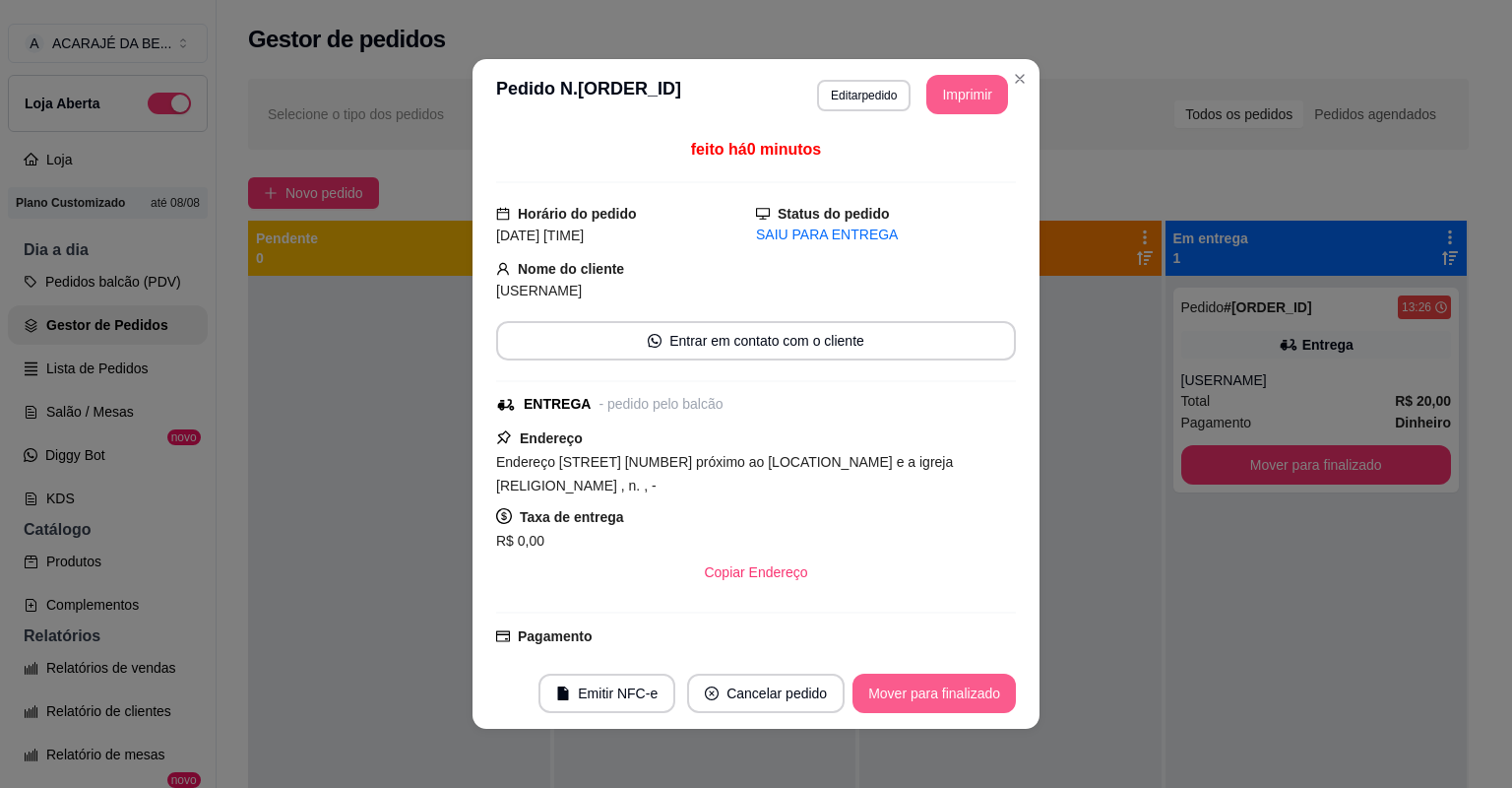 click on "Mover para finalizado" at bounding box center (934, 693) 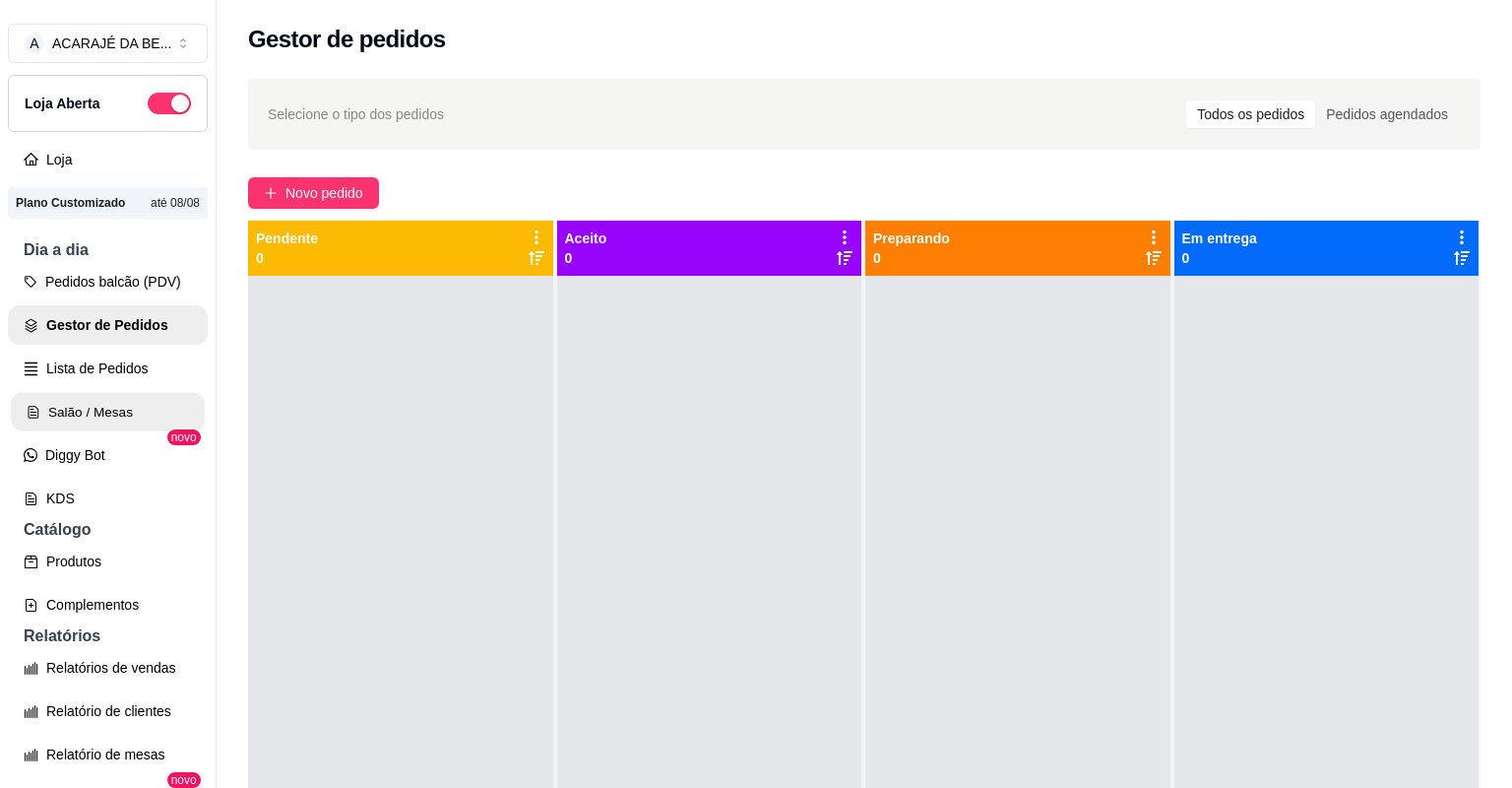 click on "Salão / Mesas" at bounding box center (107, 412) 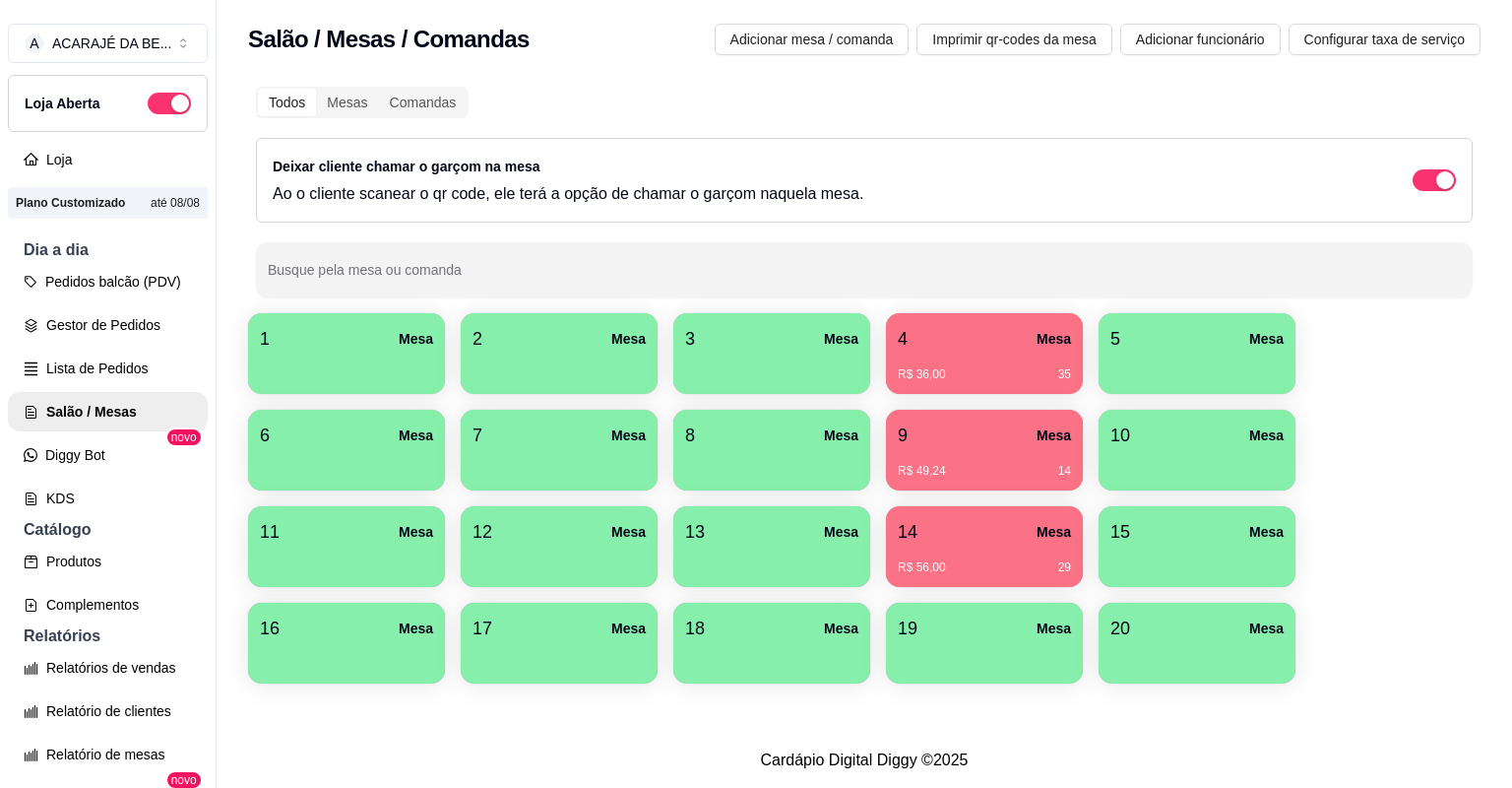 click on "4 Mesa" at bounding box center (984, 339) 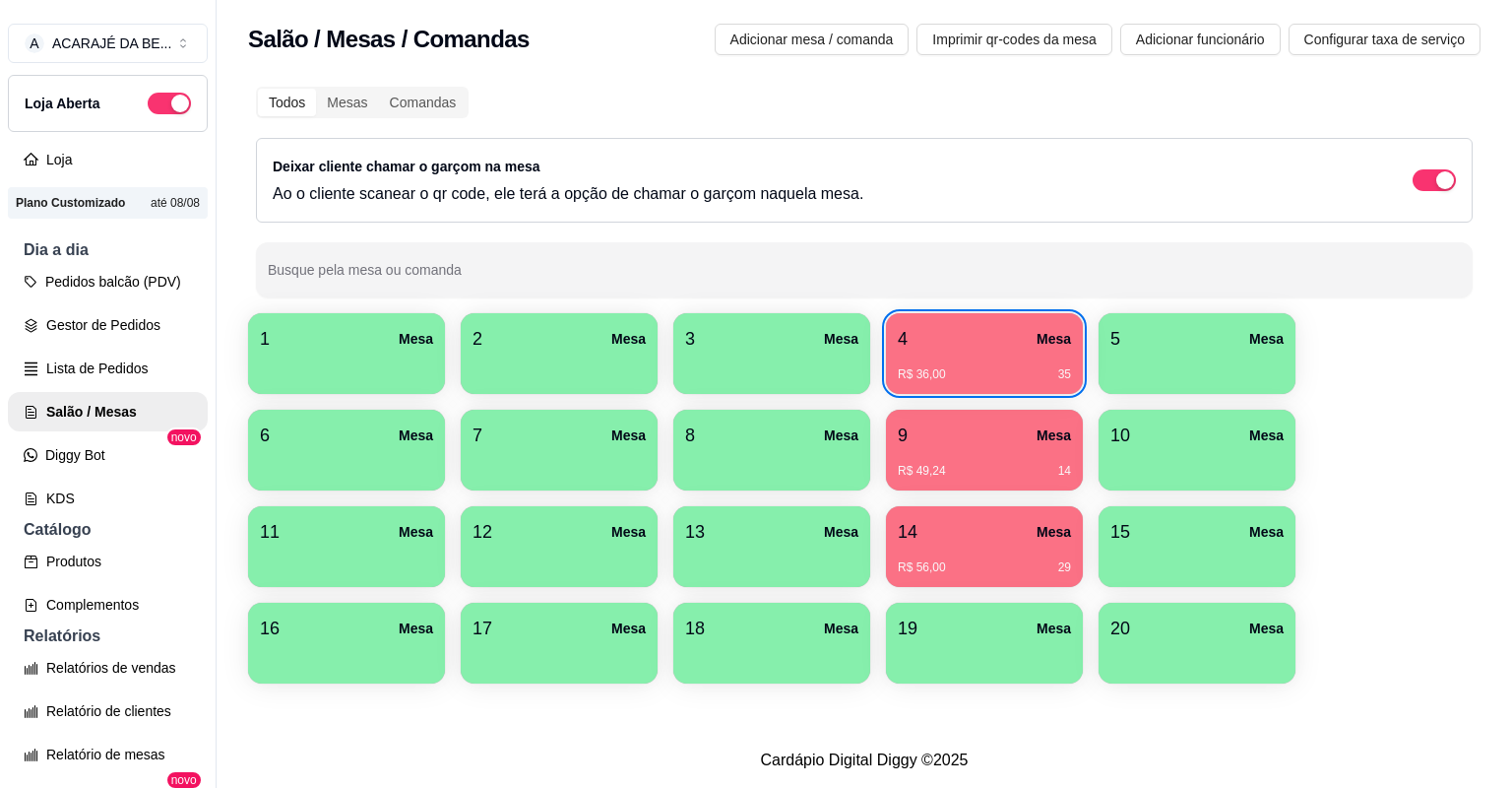 type 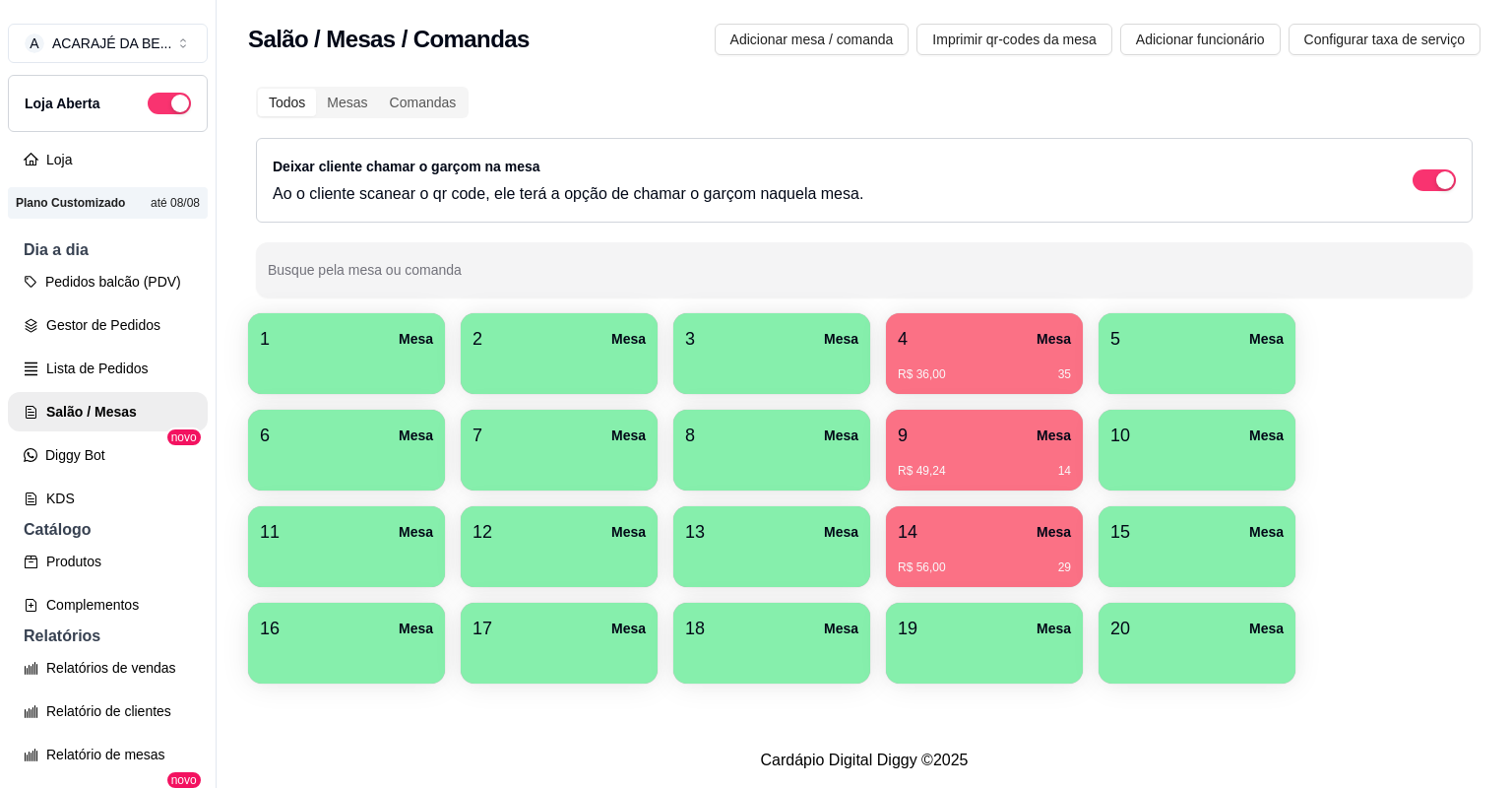 click on "R$ 36,00 35" at bounding box center (984, 367) 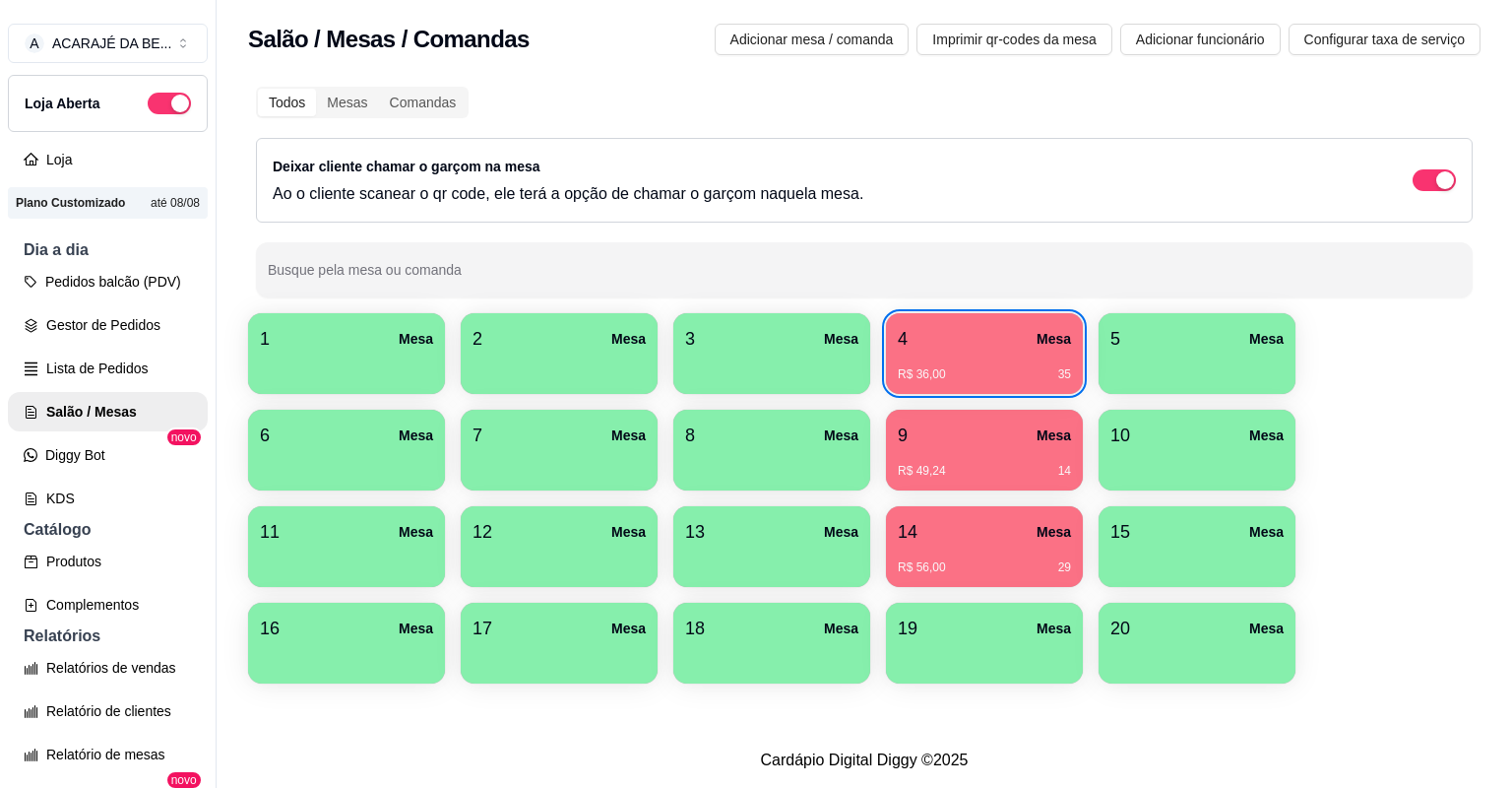 click on "9 Mesa" at bounding box center (984, 435) 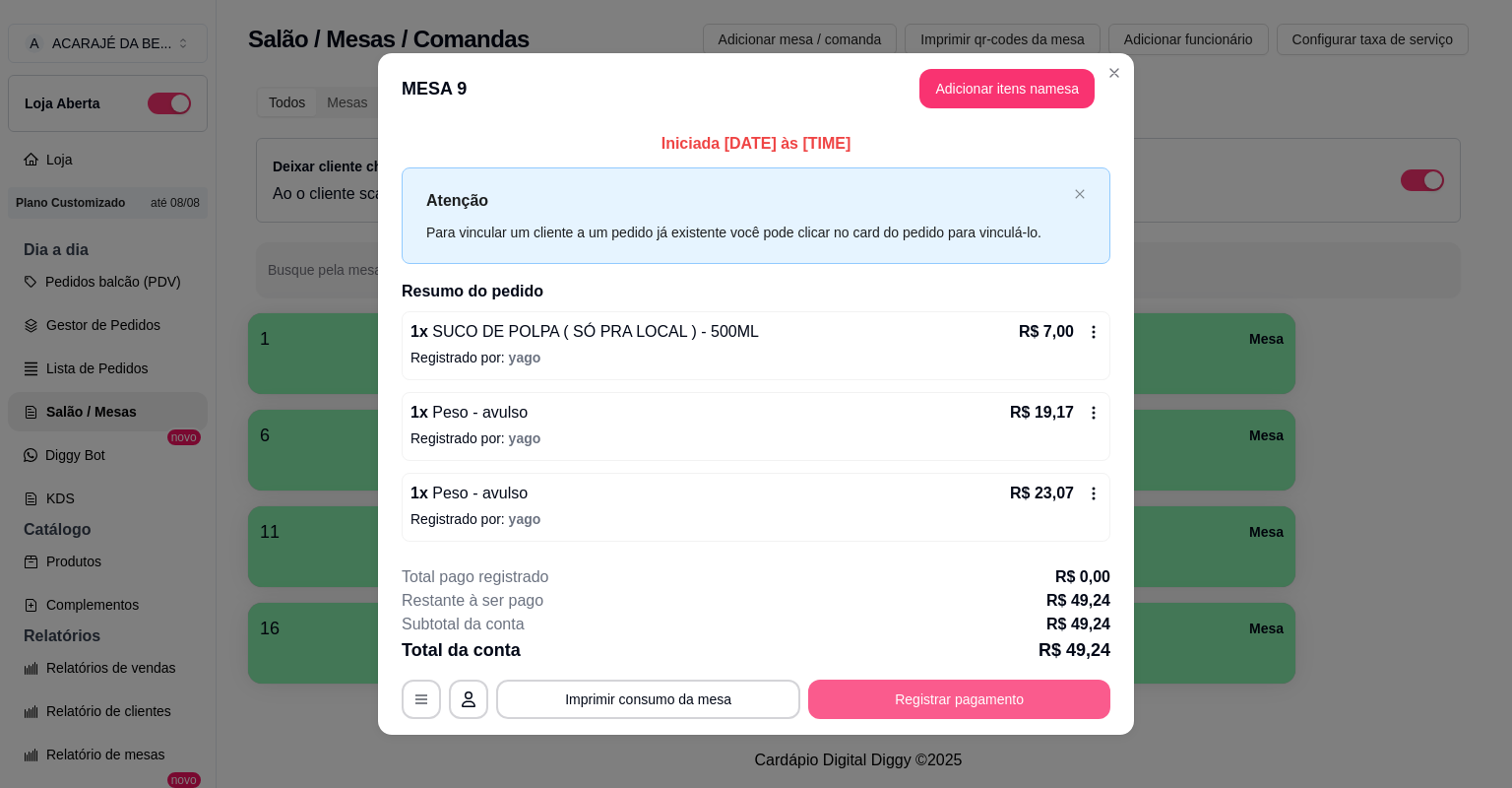 click on "Registrar pagamento" at bounding box center (959, 699) 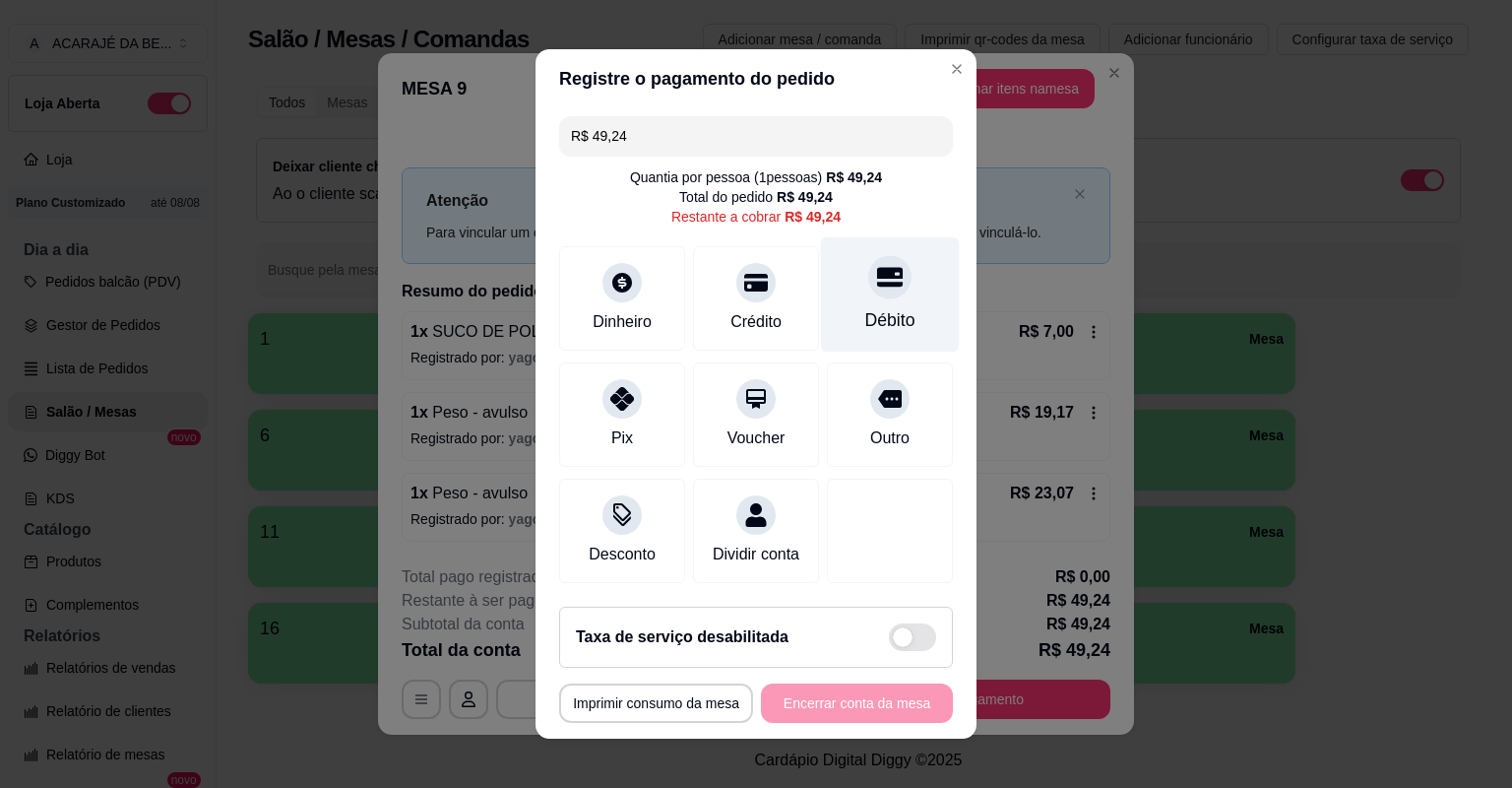 click on "Débito" at bounding box center [890, 320] 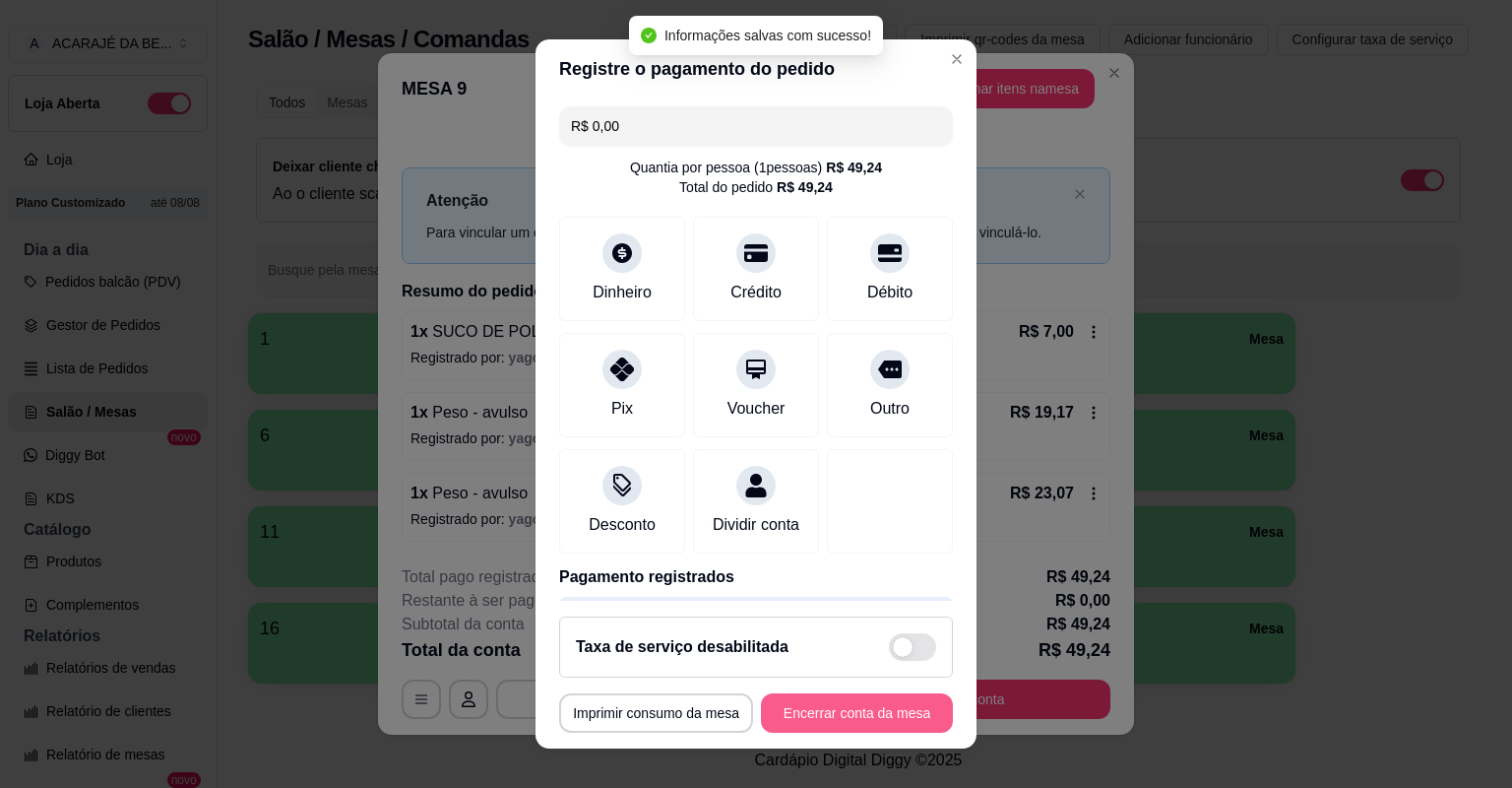 click on "Encerrar conta da mesa" at bounding box center [856, 713] 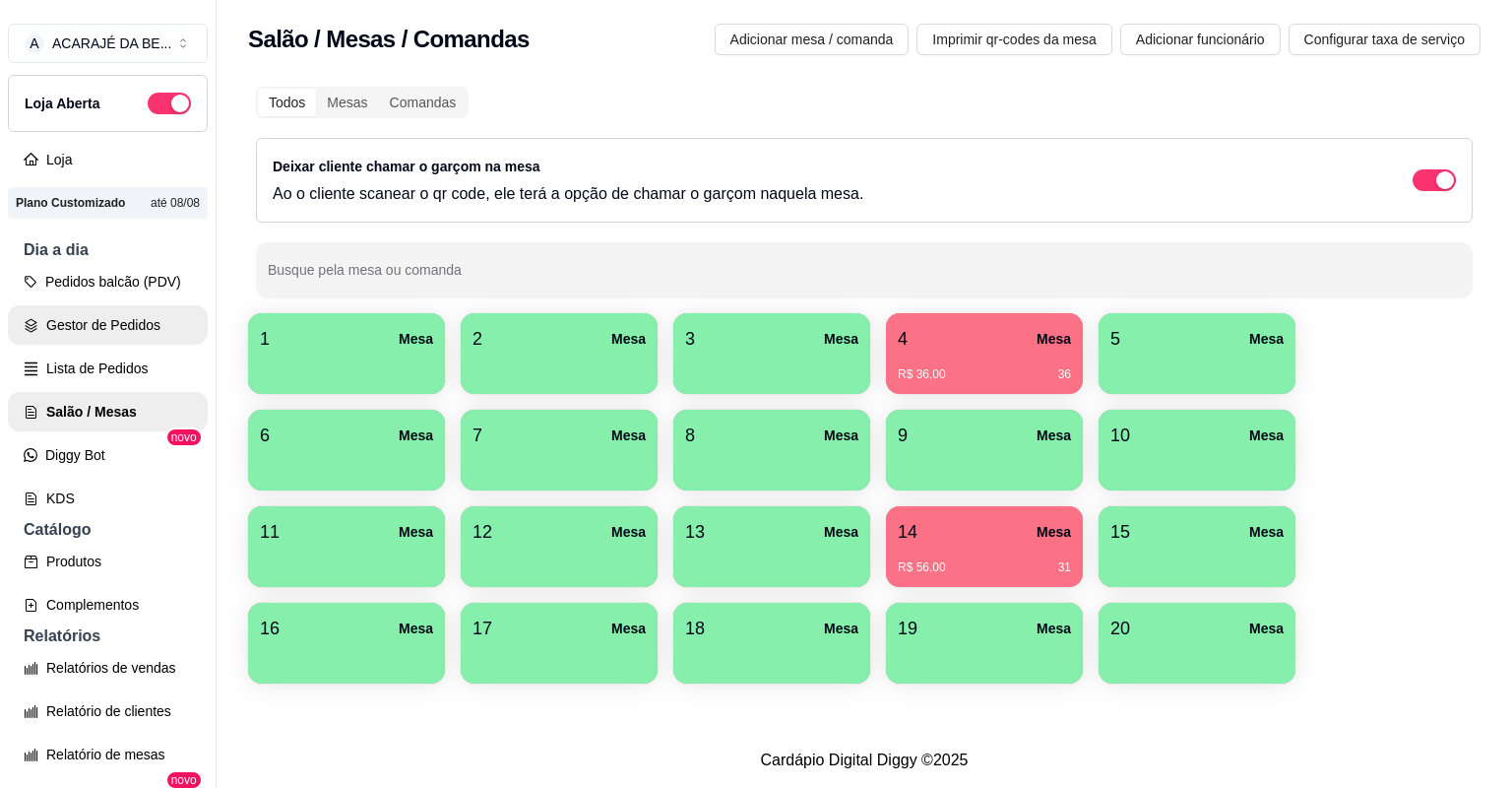 click on "Gestor de Pedidos" at bounding box center (107, 325) 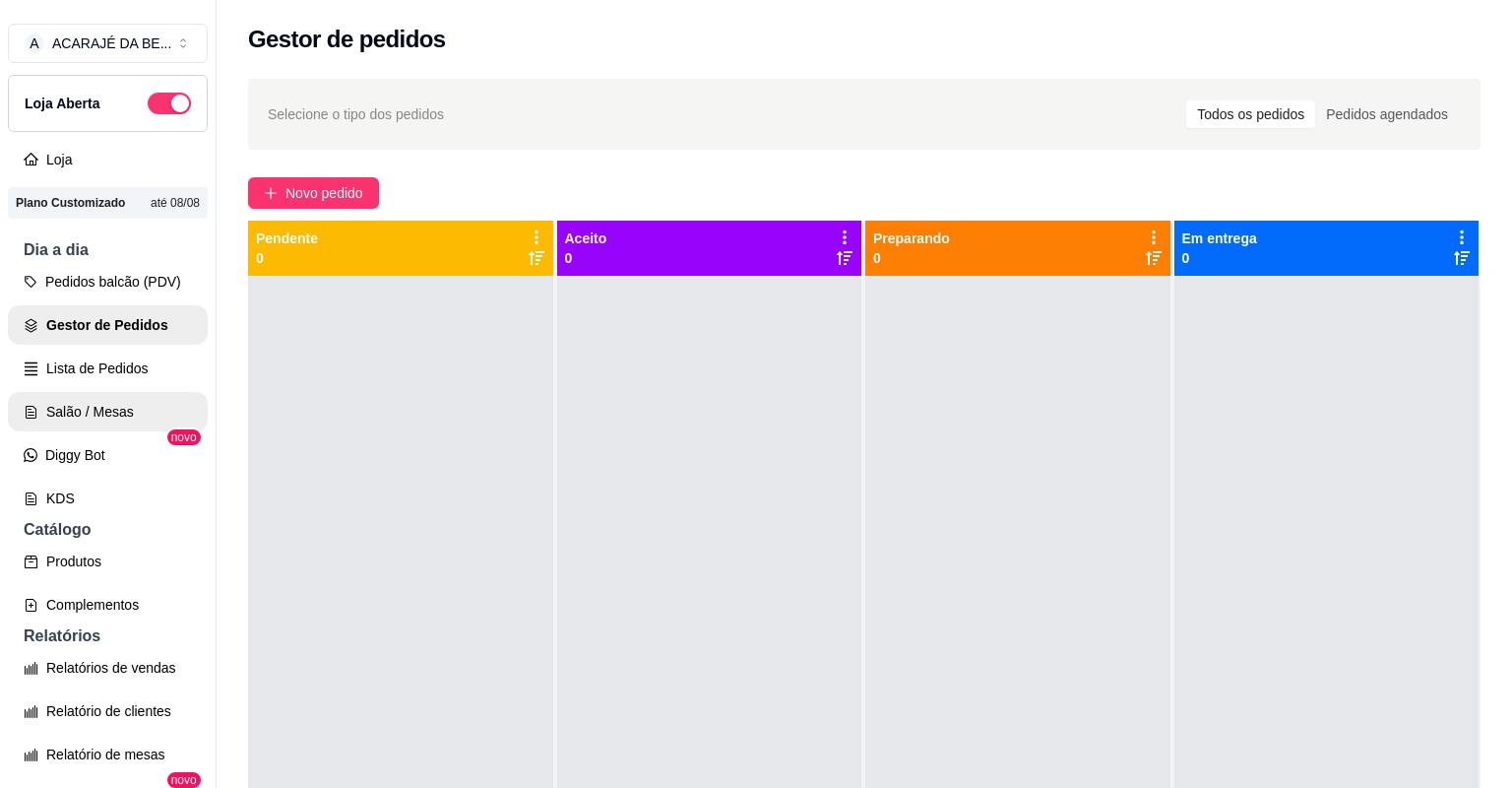 click on "Salão / Mesas" at bounding box center (107, 412) 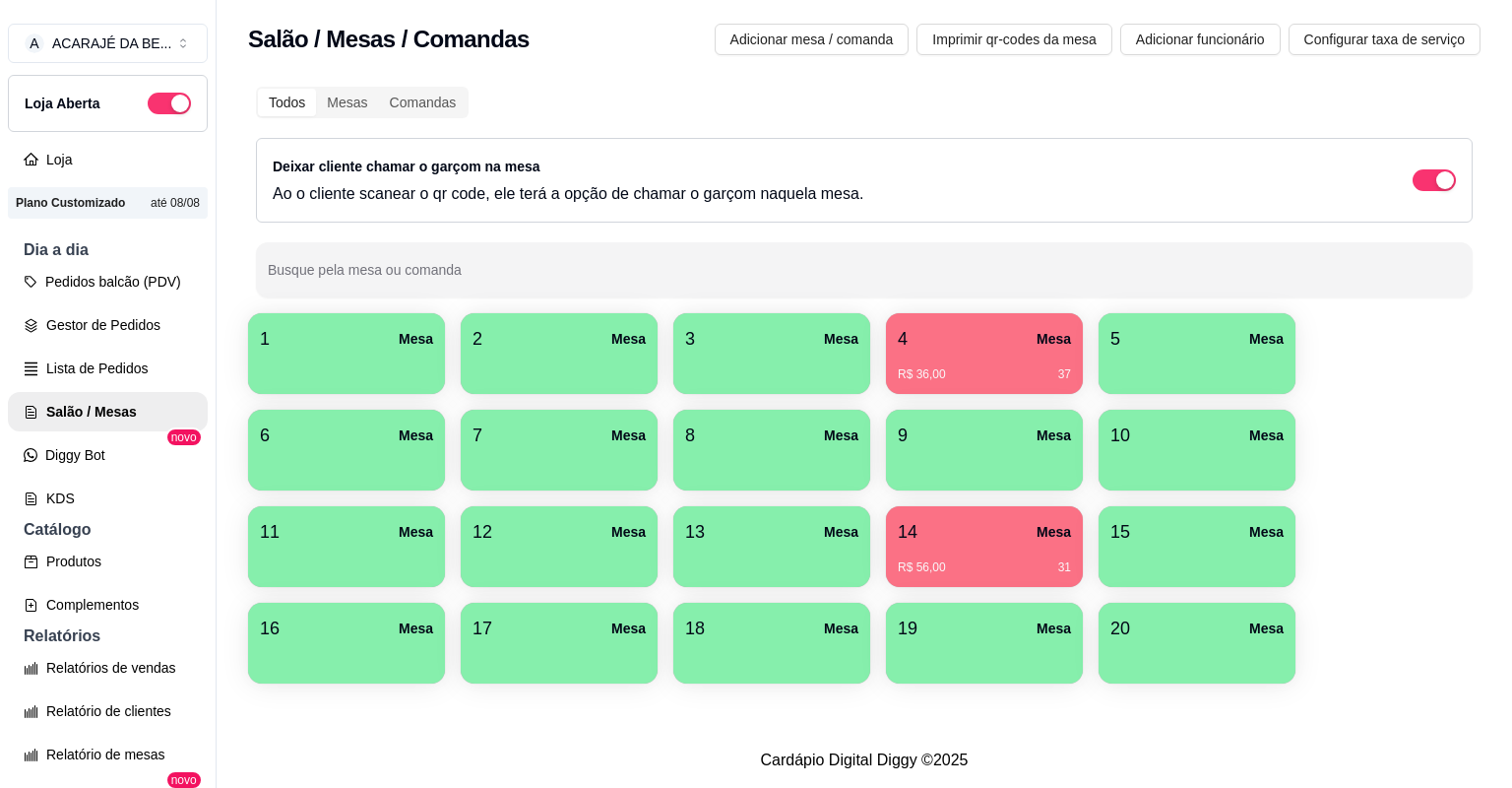 click on "R$ 56,00 31" at bounding box center [984, 560] 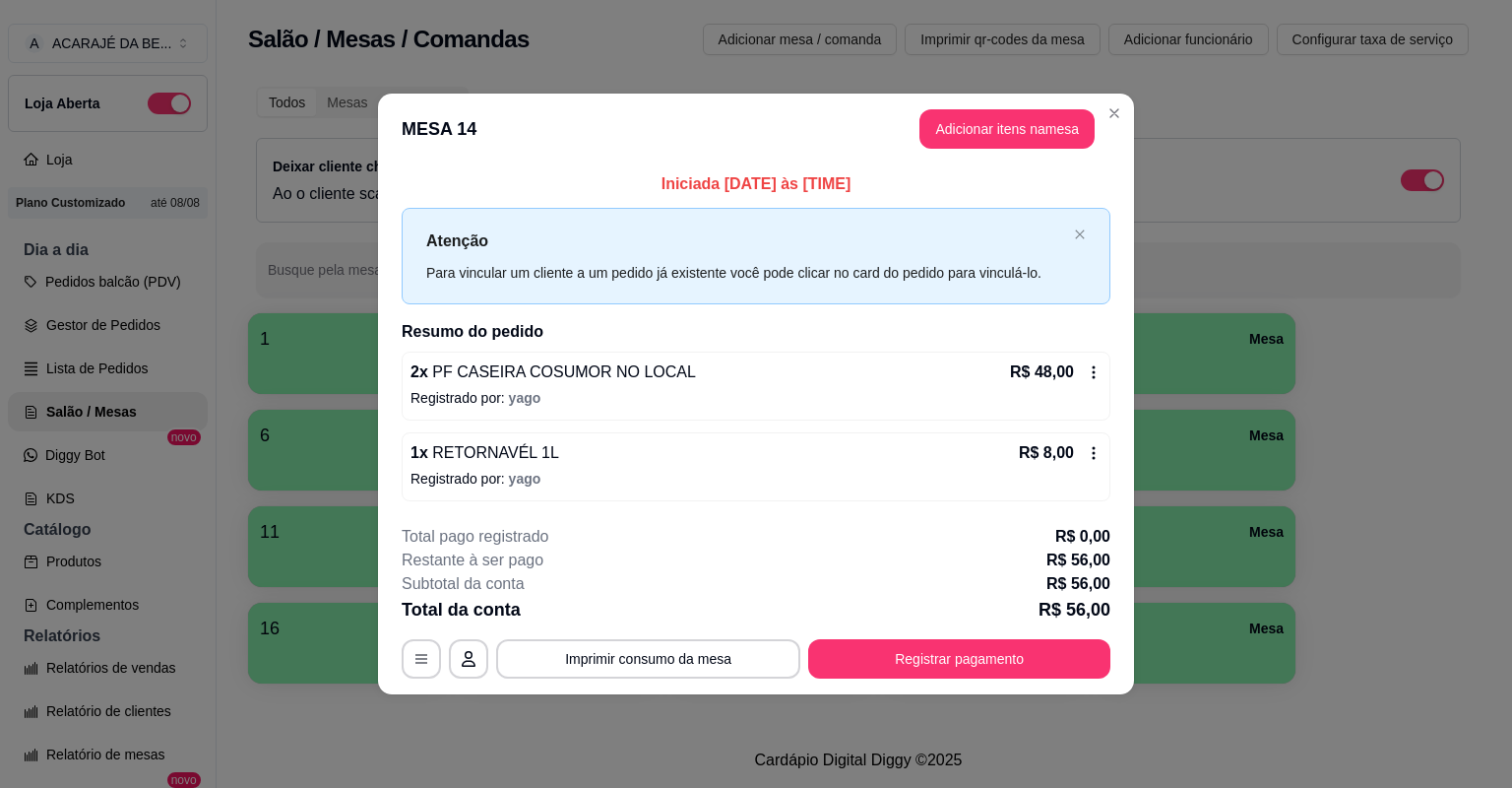 click on "Gestor de Pedidos" at bounding box center (107, 325) 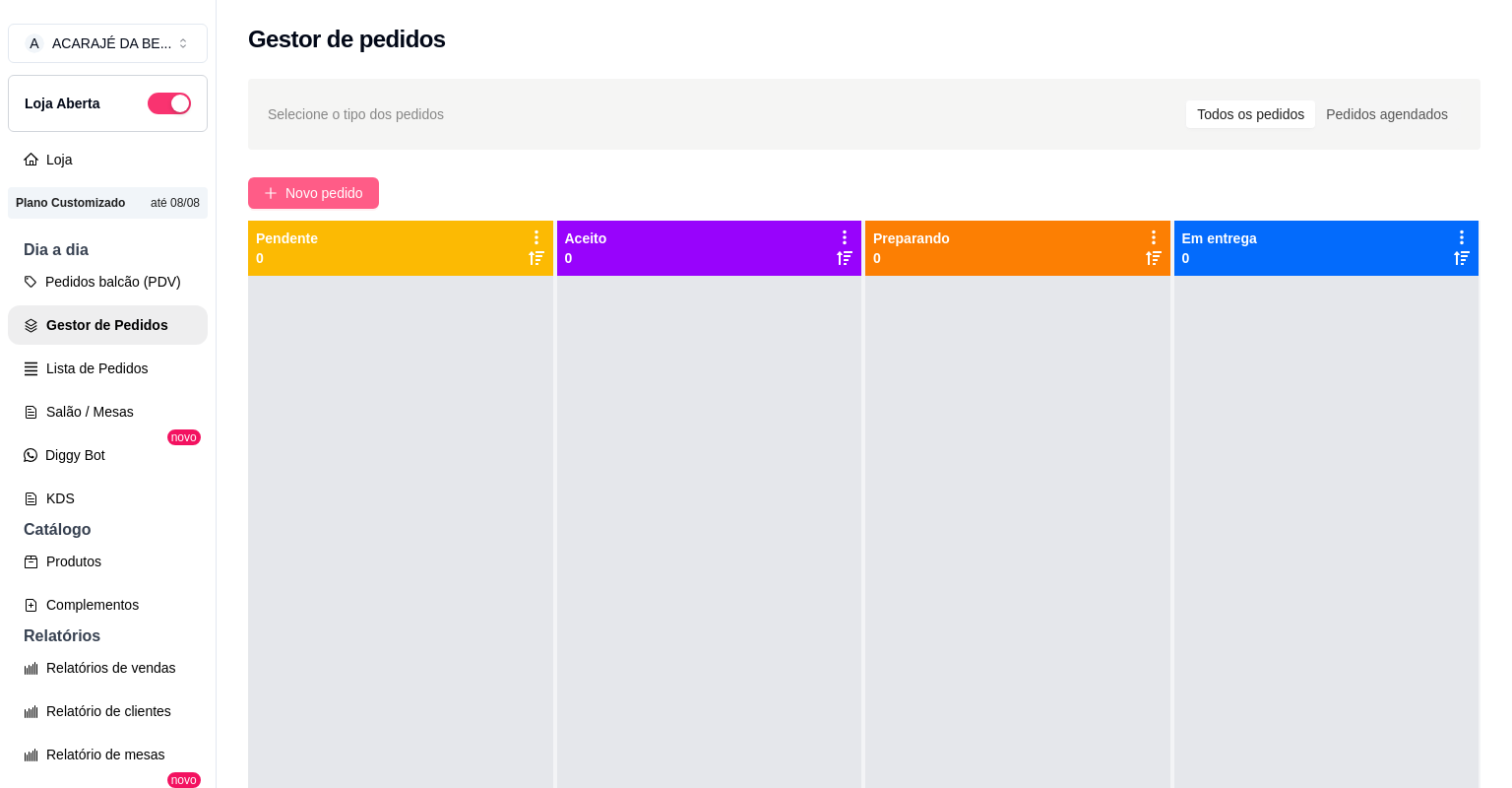 click on "Novo pedido" at bounding box center (313, 193) 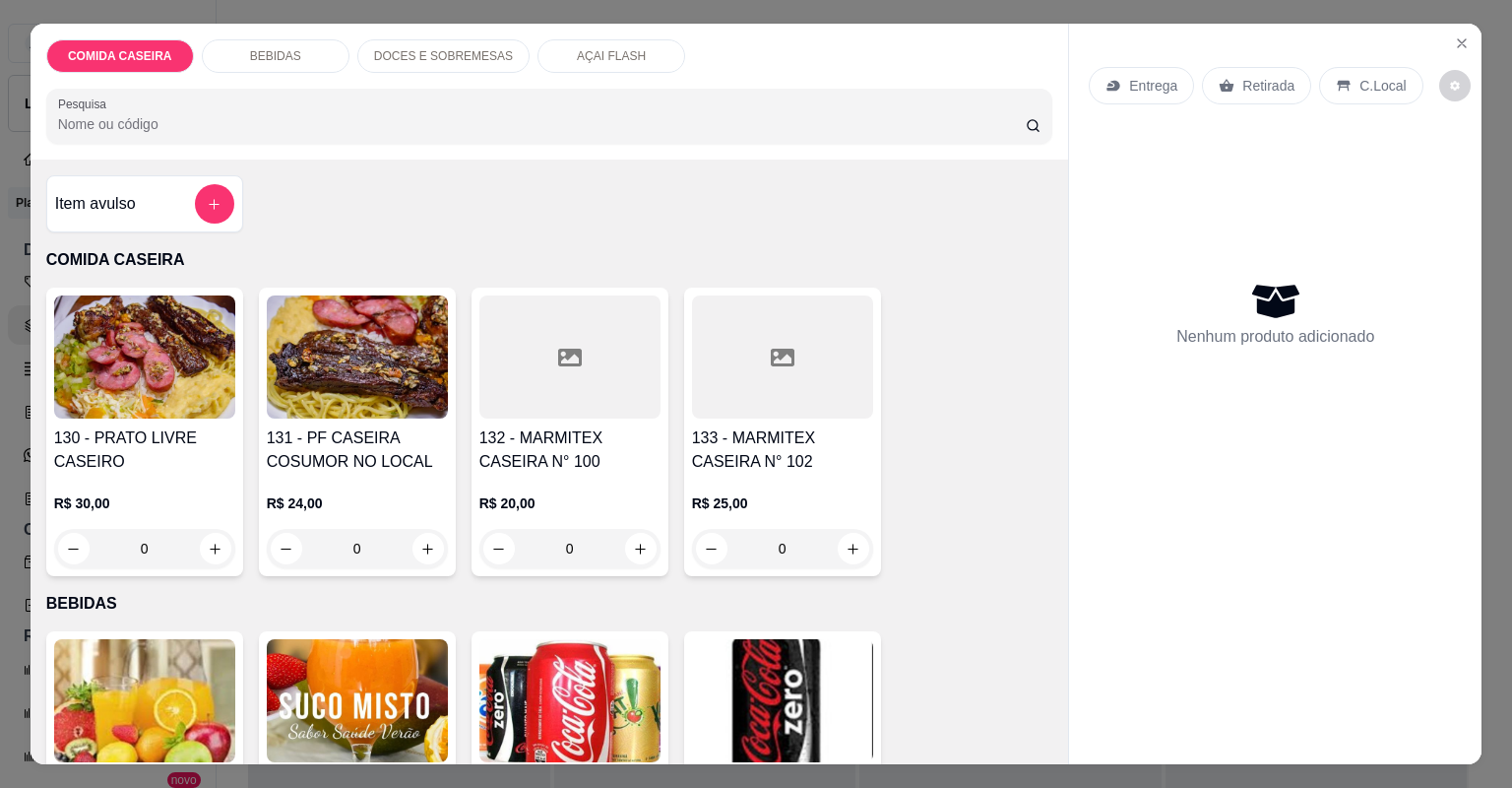 click at bounding box center [783, 357] 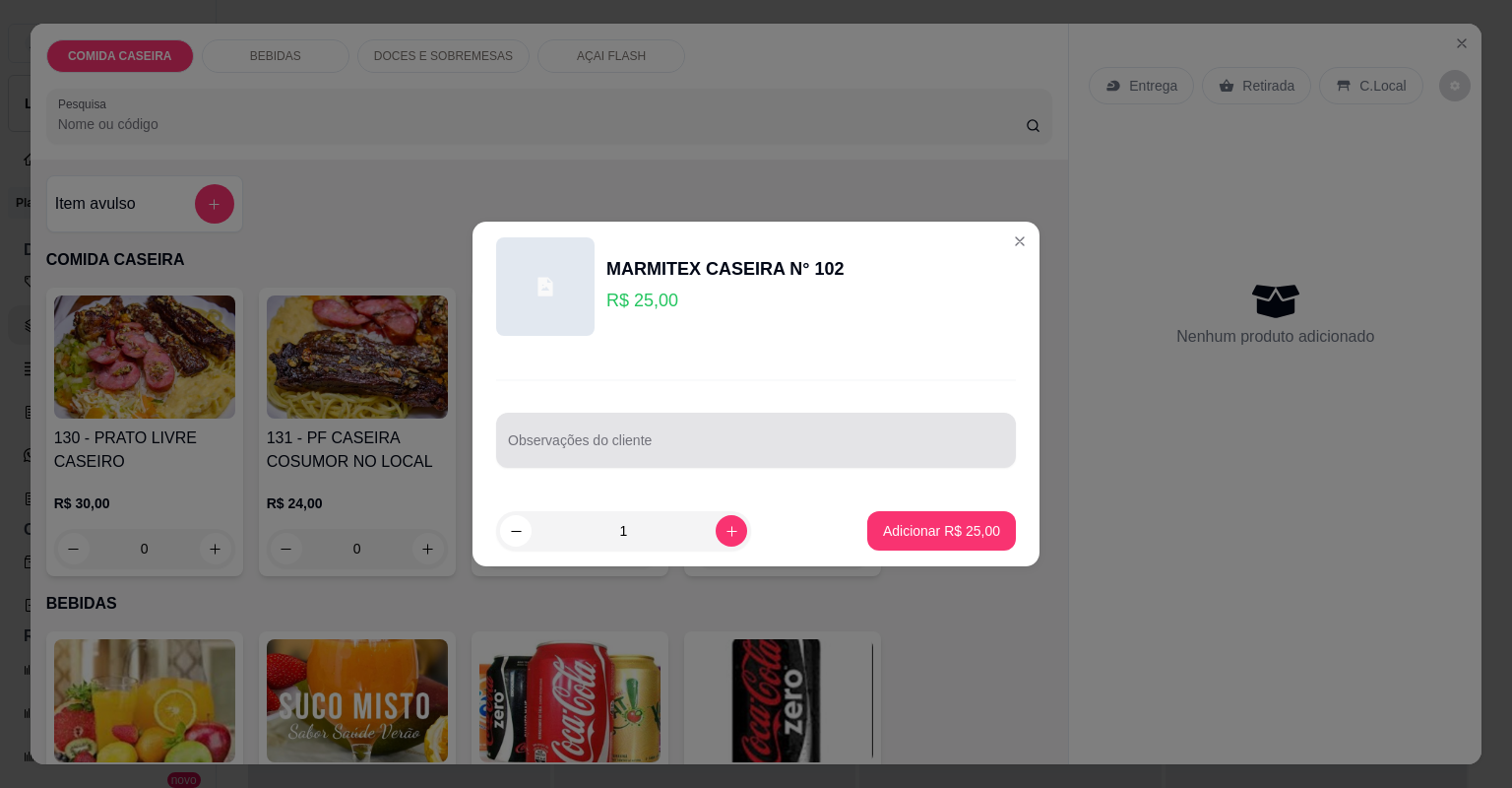 click at bounding box center [756, 440] 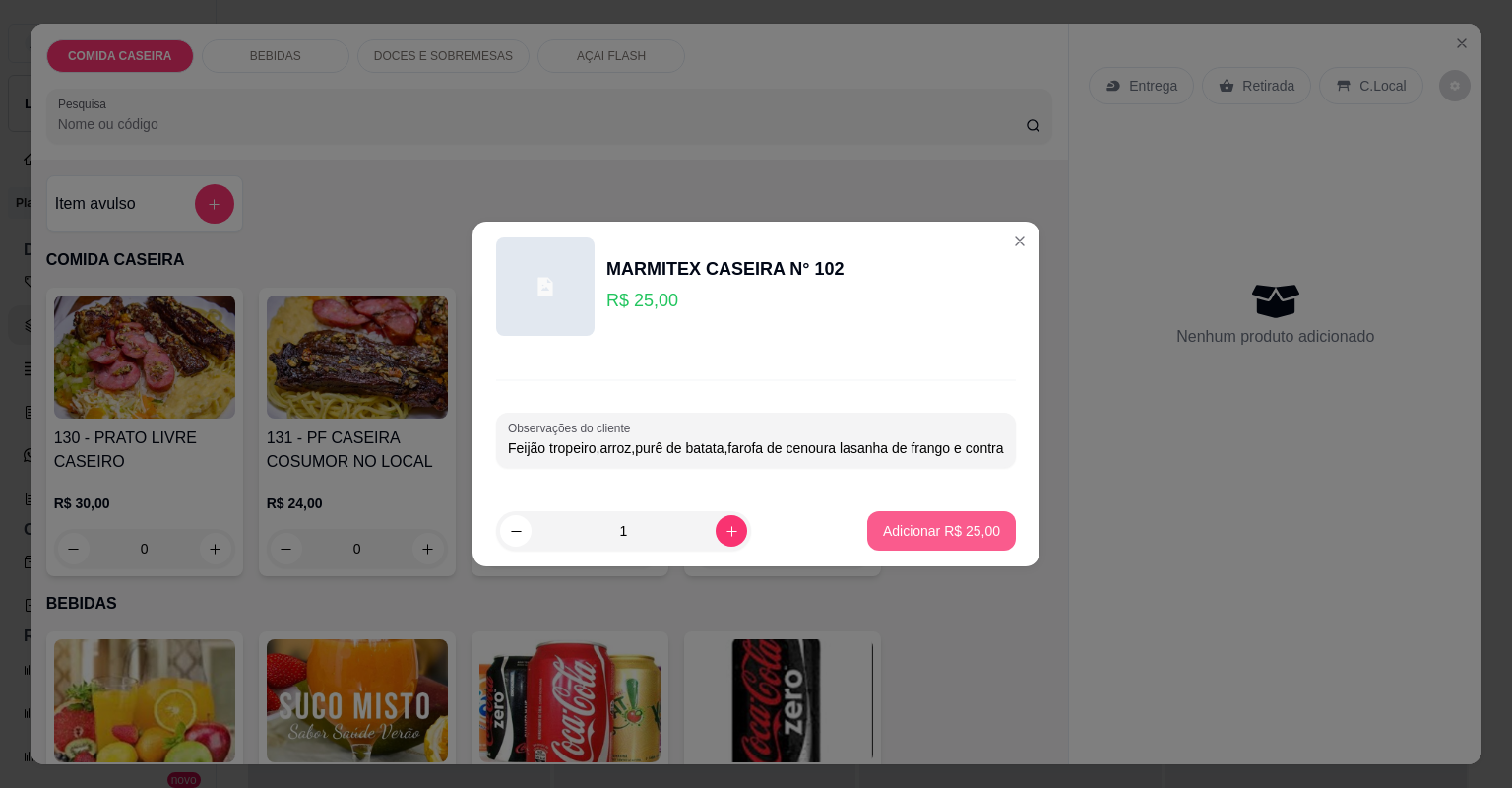 click on "Adicionar   R$ 25,00" at bounding box center (941, 531) 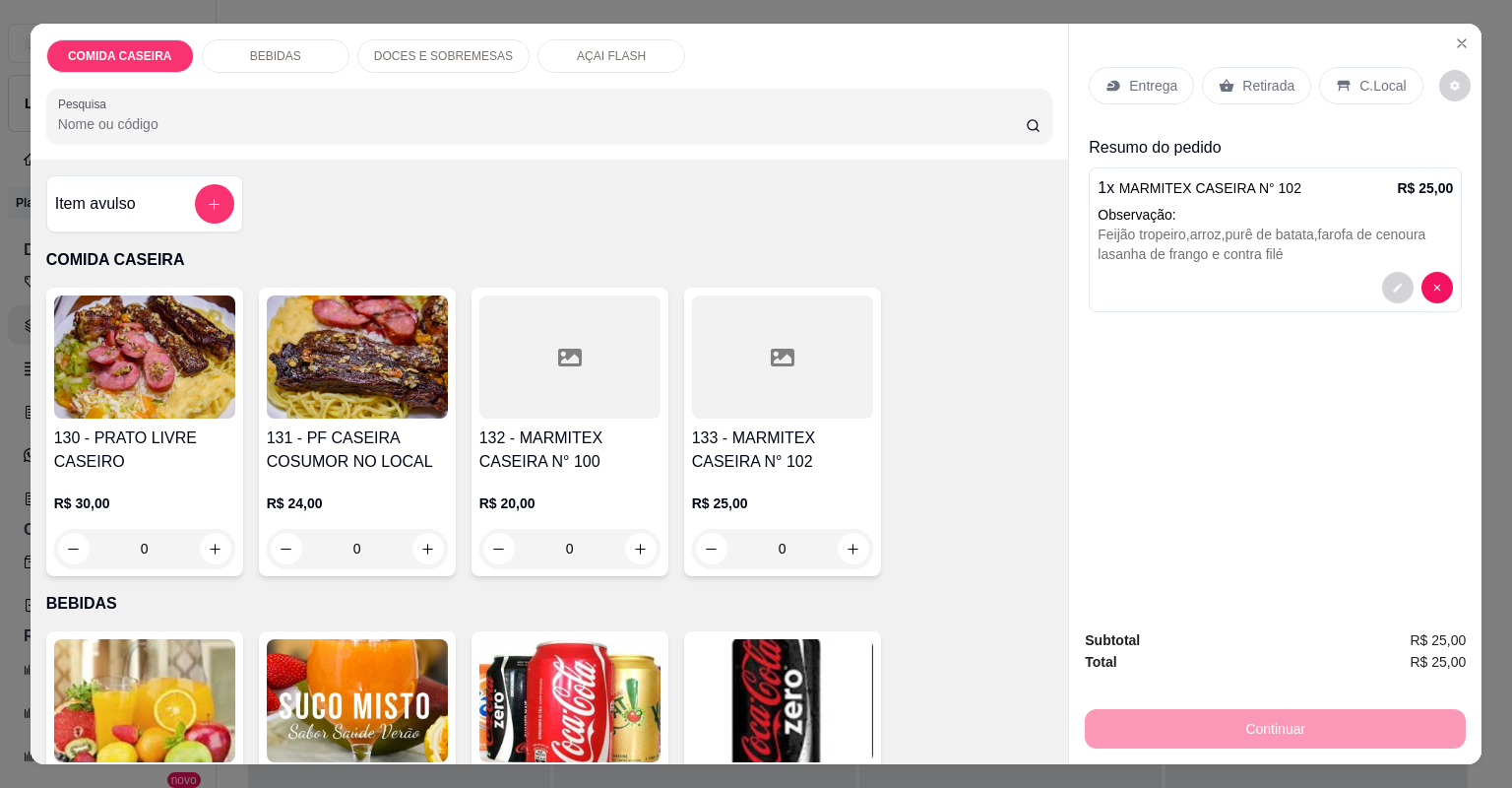 click on "Entrega" at bounding box center (1153, 86) 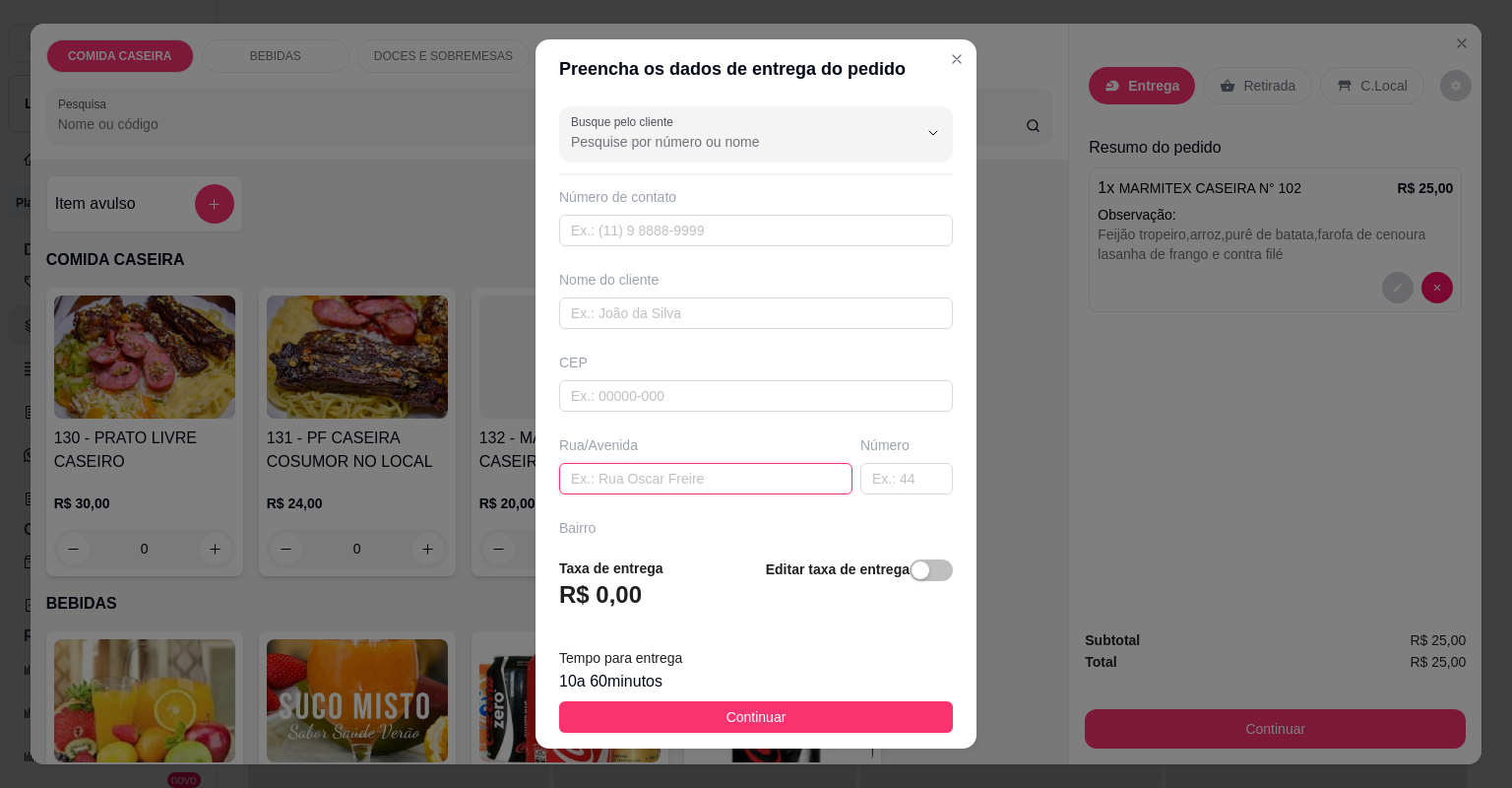 click at bounding box center [706, 479] 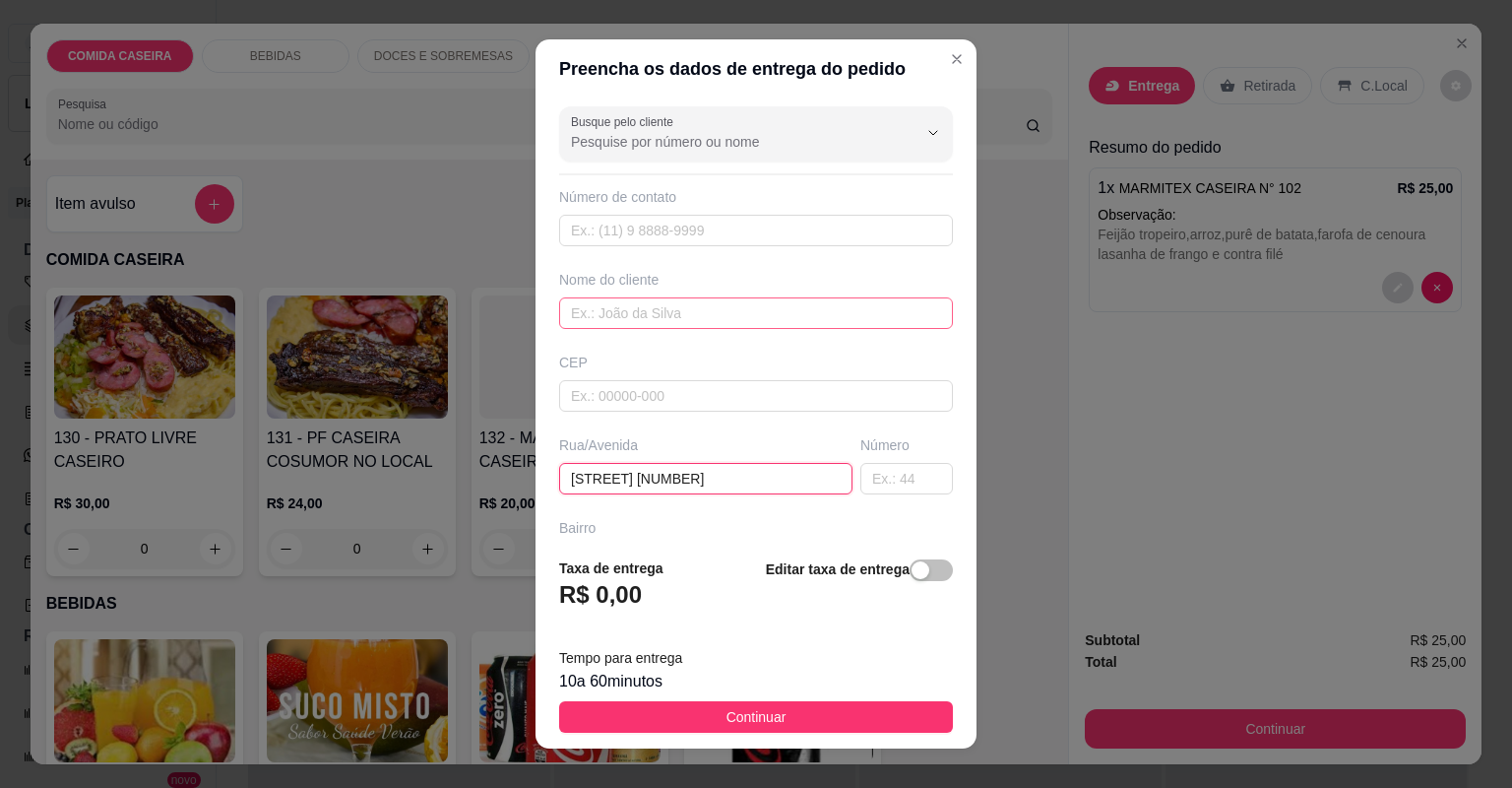type on "[STREET] [NUMBER]" 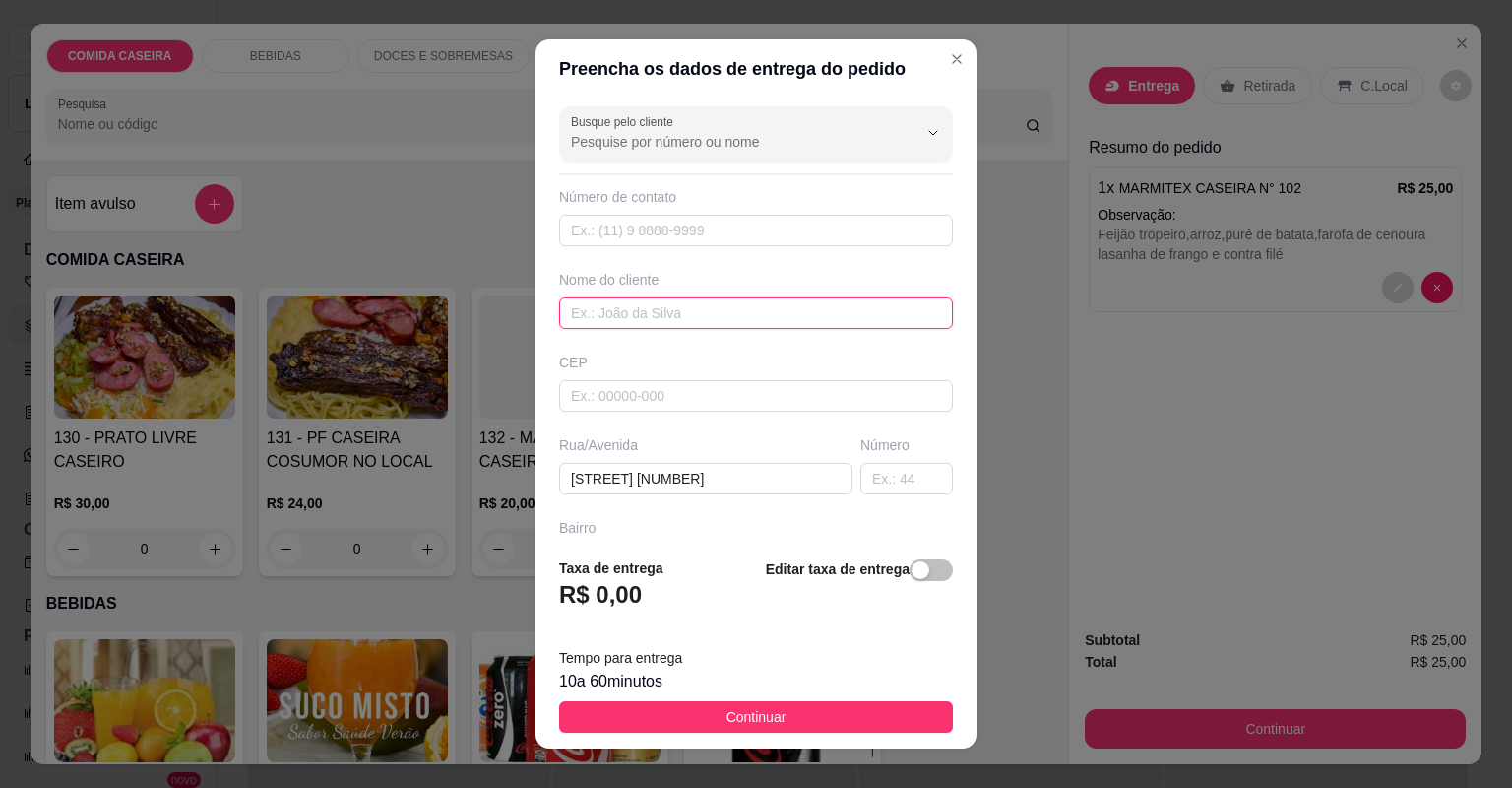 click at bounding box center (756, 313) 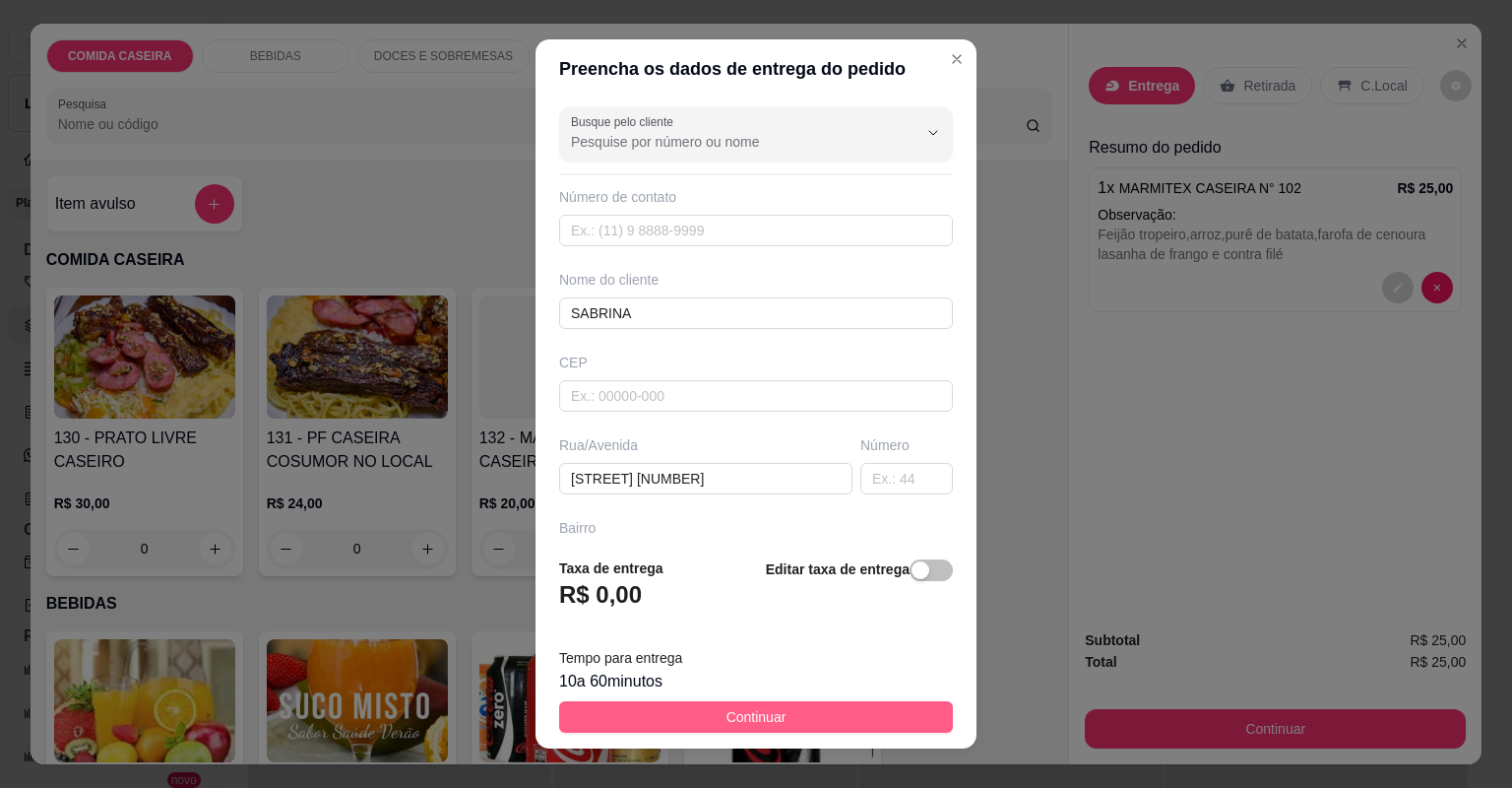 click on "Continuar" at bounding box center (756, 717) 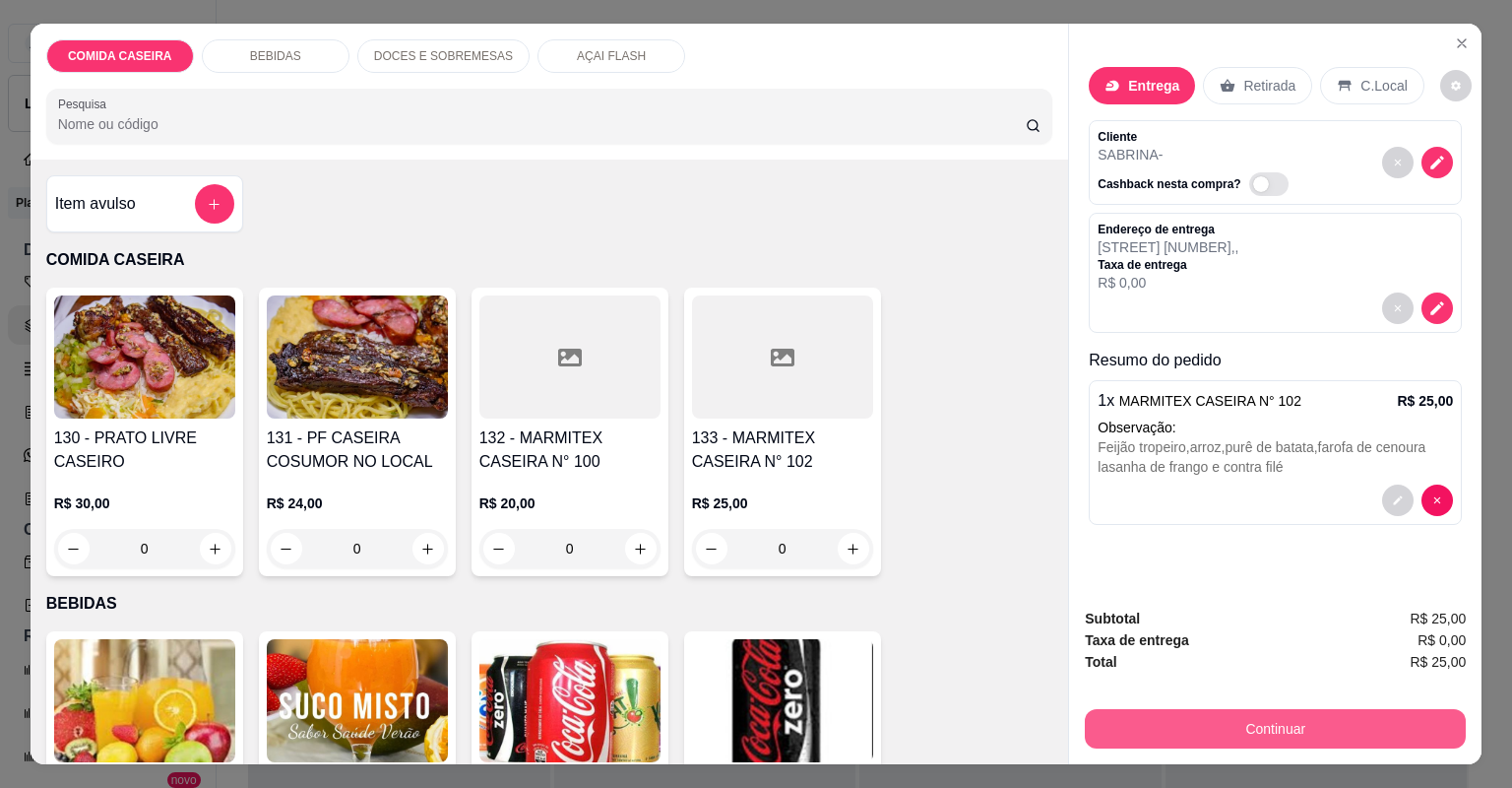 click on "Continuar" at bounding box center (1275, 729) 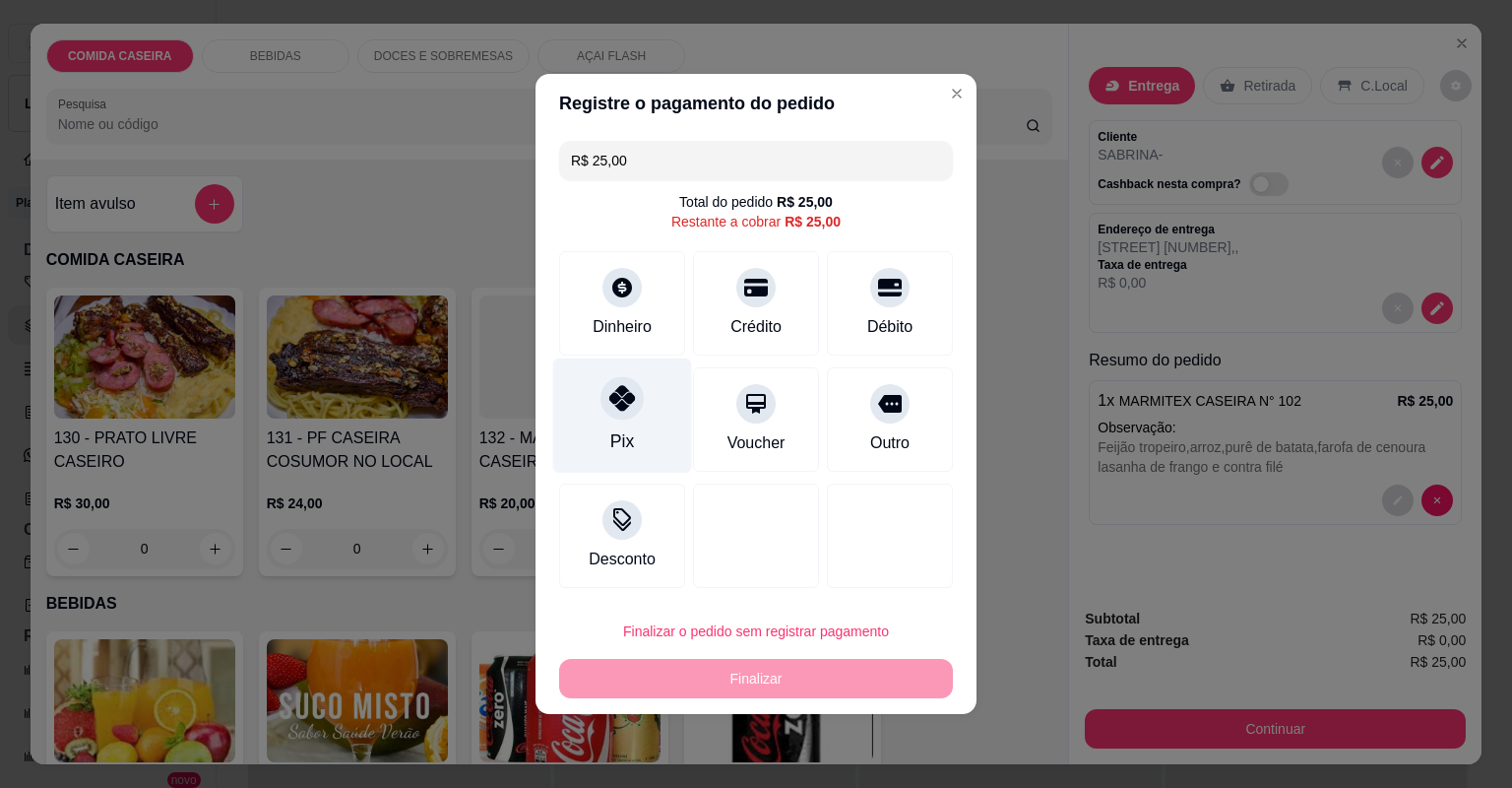 click on "Pix" at bounding box center [622, 441] 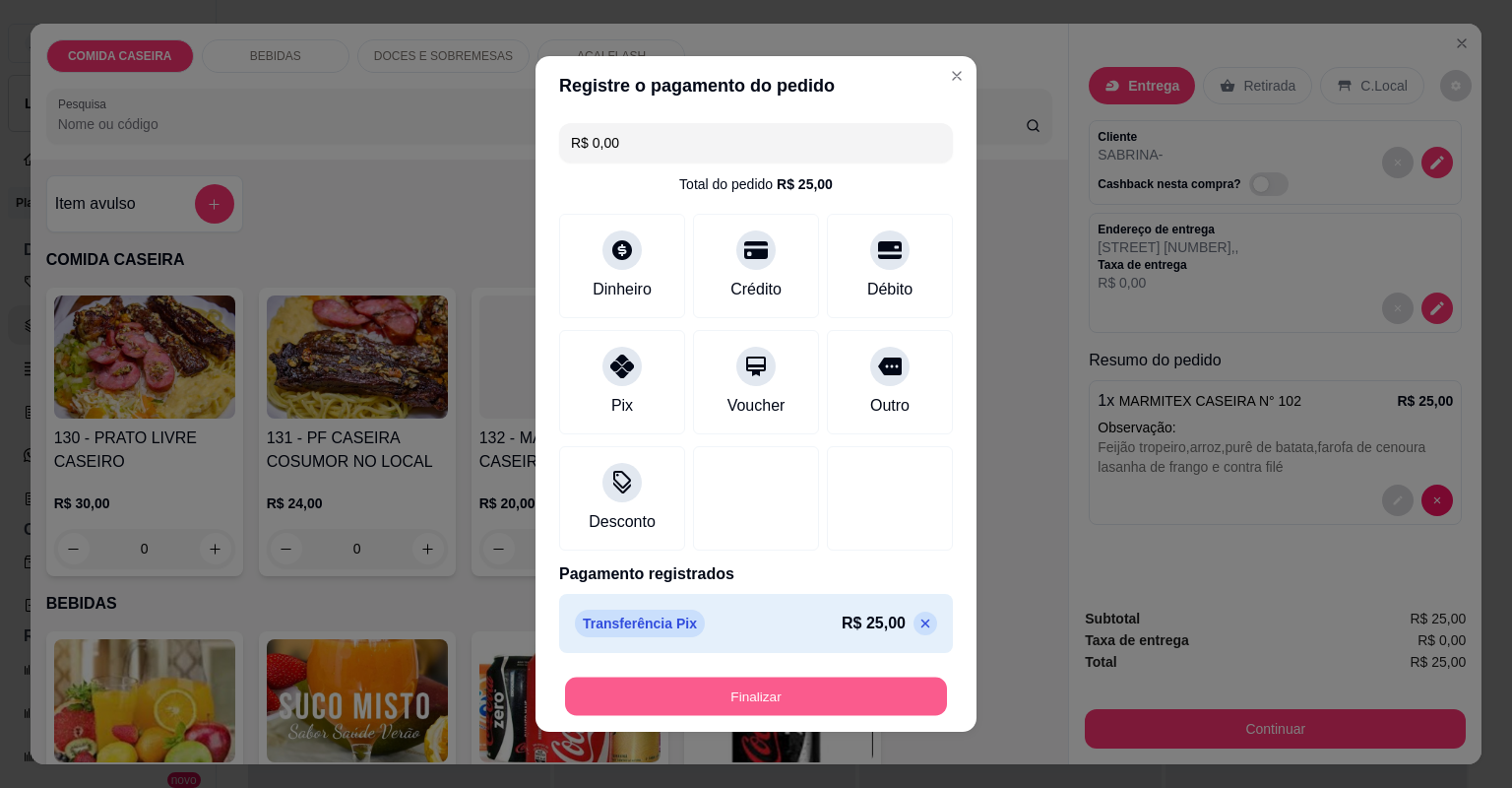 click on "Finalizar" at bounding box center (756, 696) 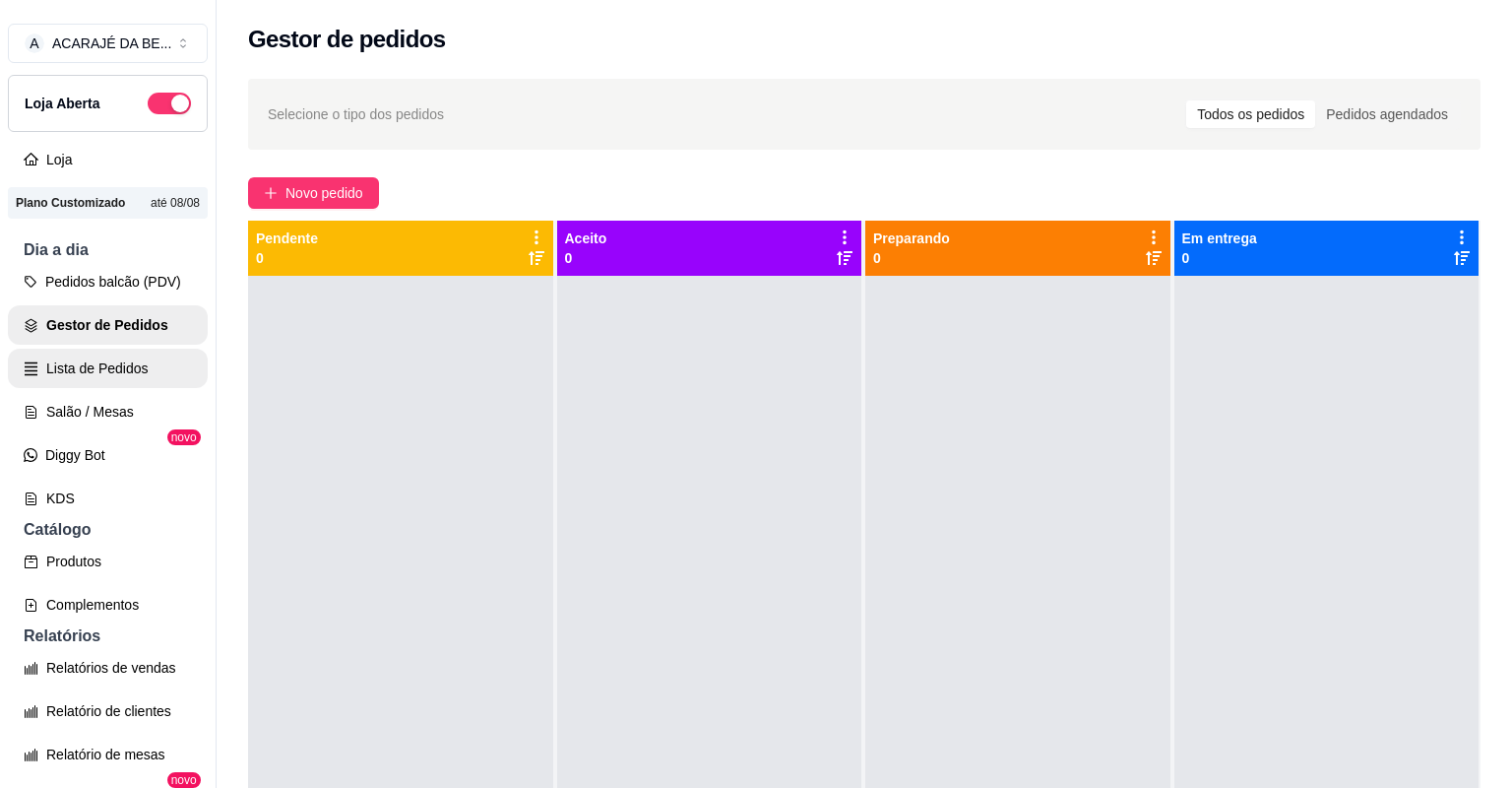 click on "Lista de Pedidos" at bounding box center (107, 368) 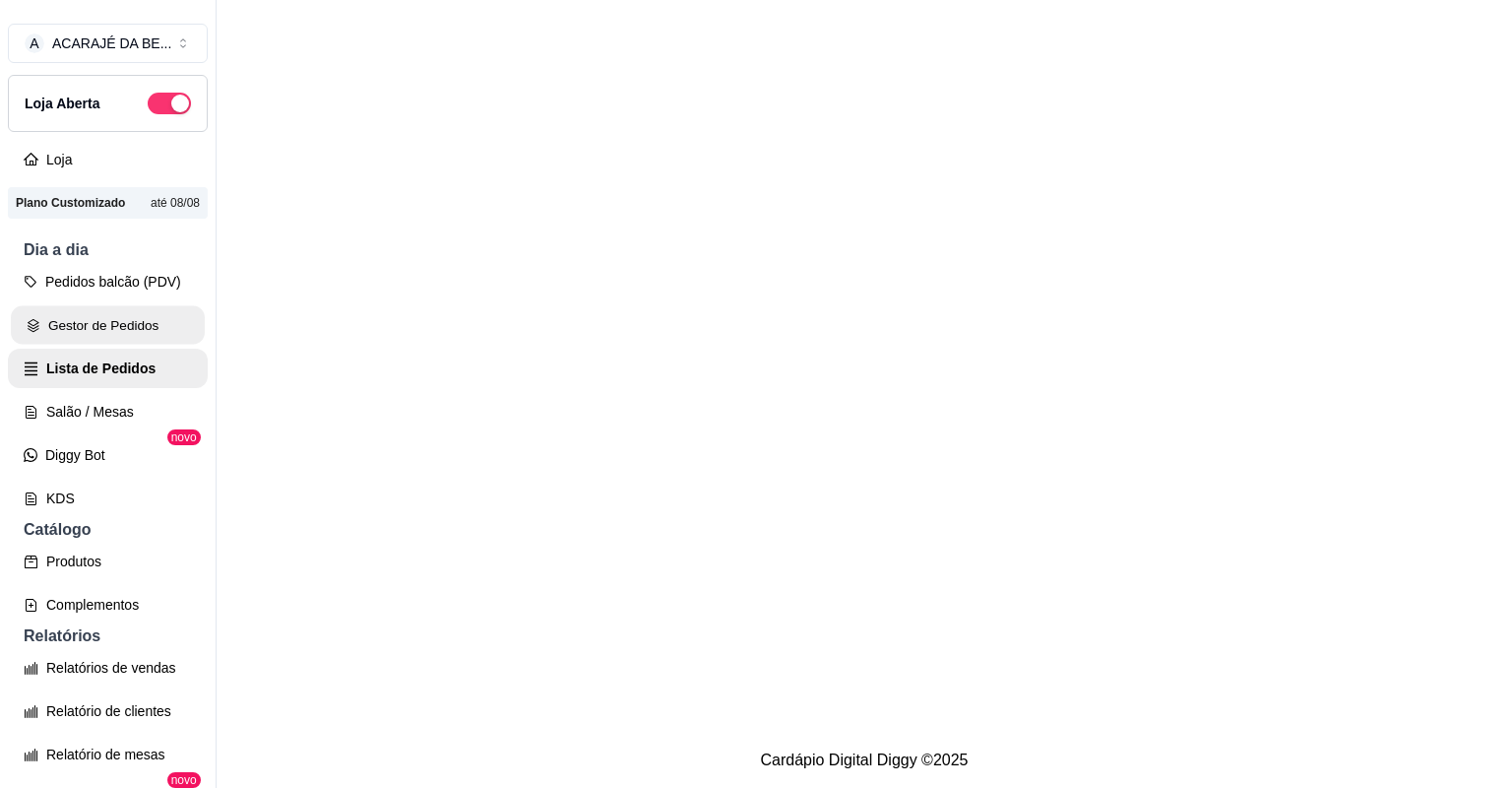 click on "Gestor de Pedidos" at bounding box center [107, 325] 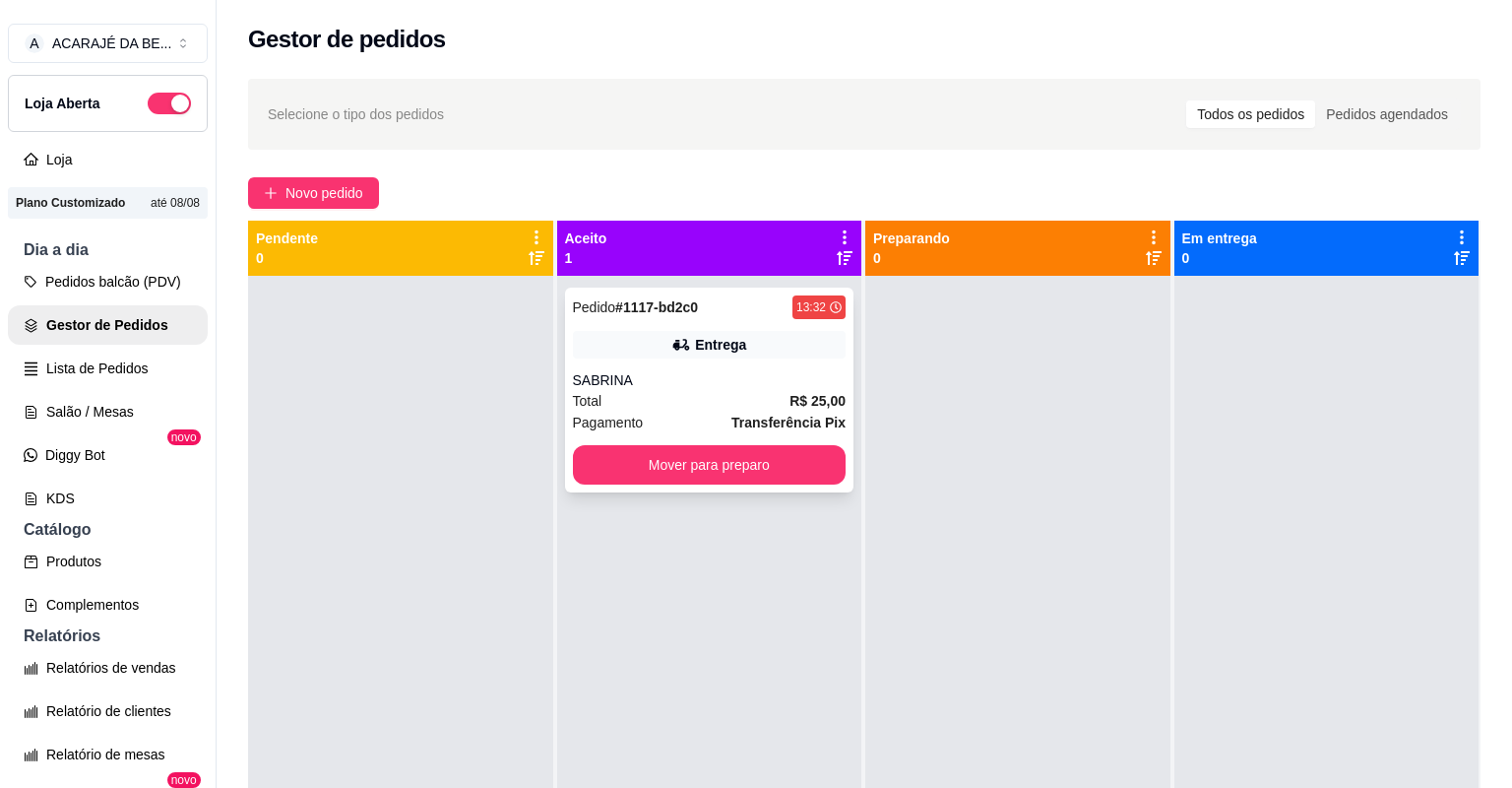 click on "Entrega" at bounding box center (710, 345) 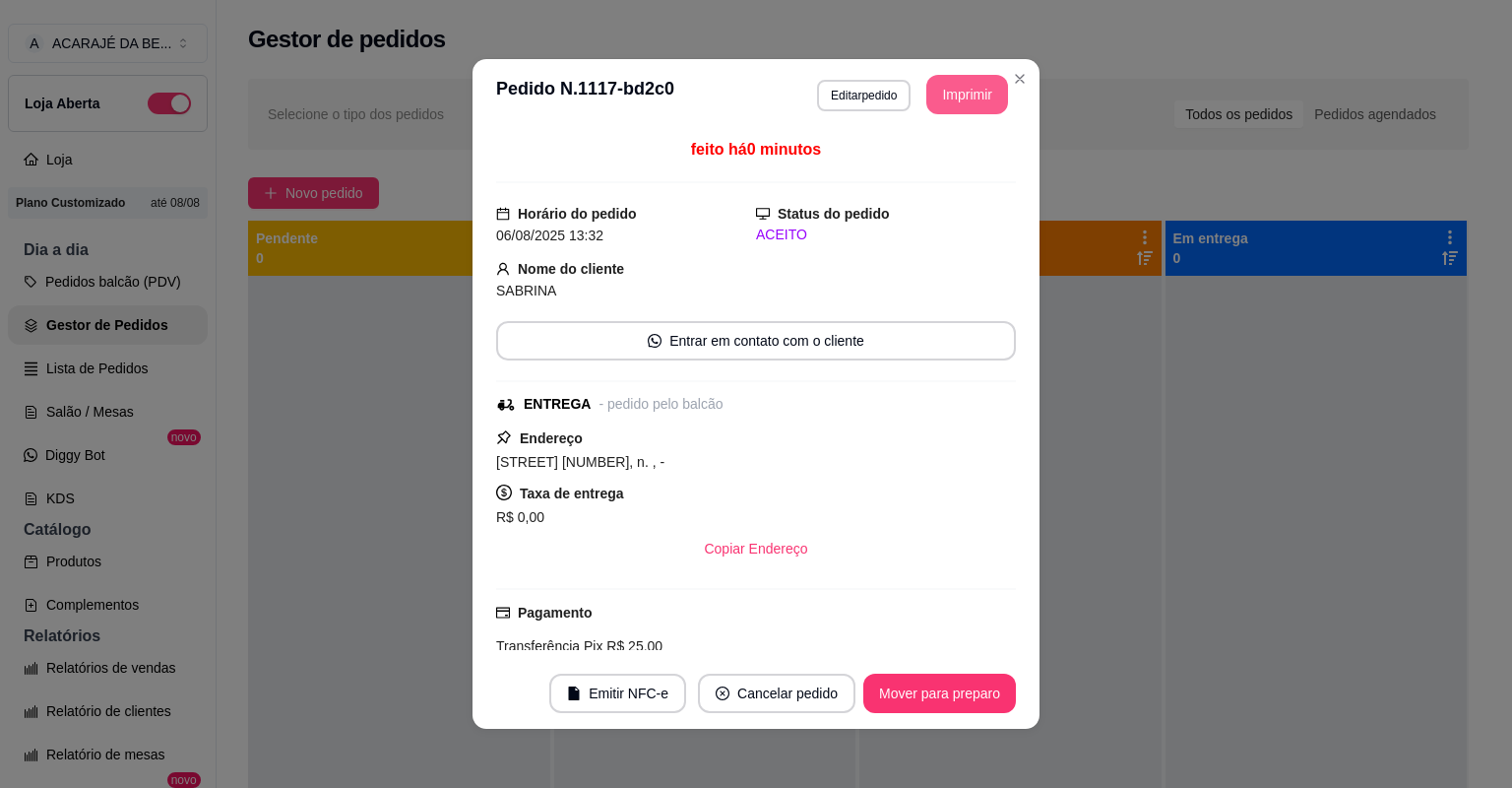 click on "Imprimir" at bounding box center [967, 95] 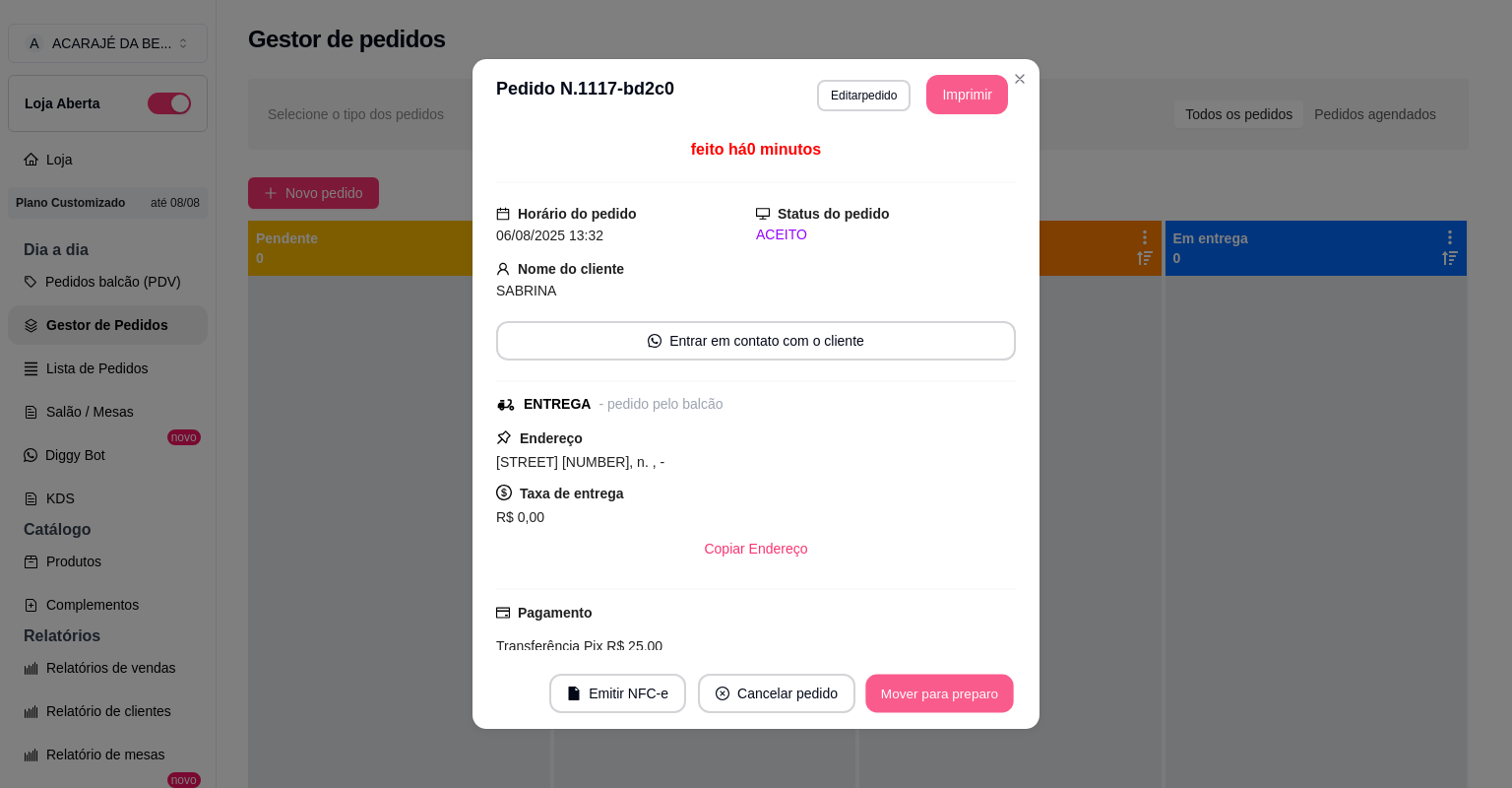 click on "Mover para preparo" at bounding box center (939, 693) 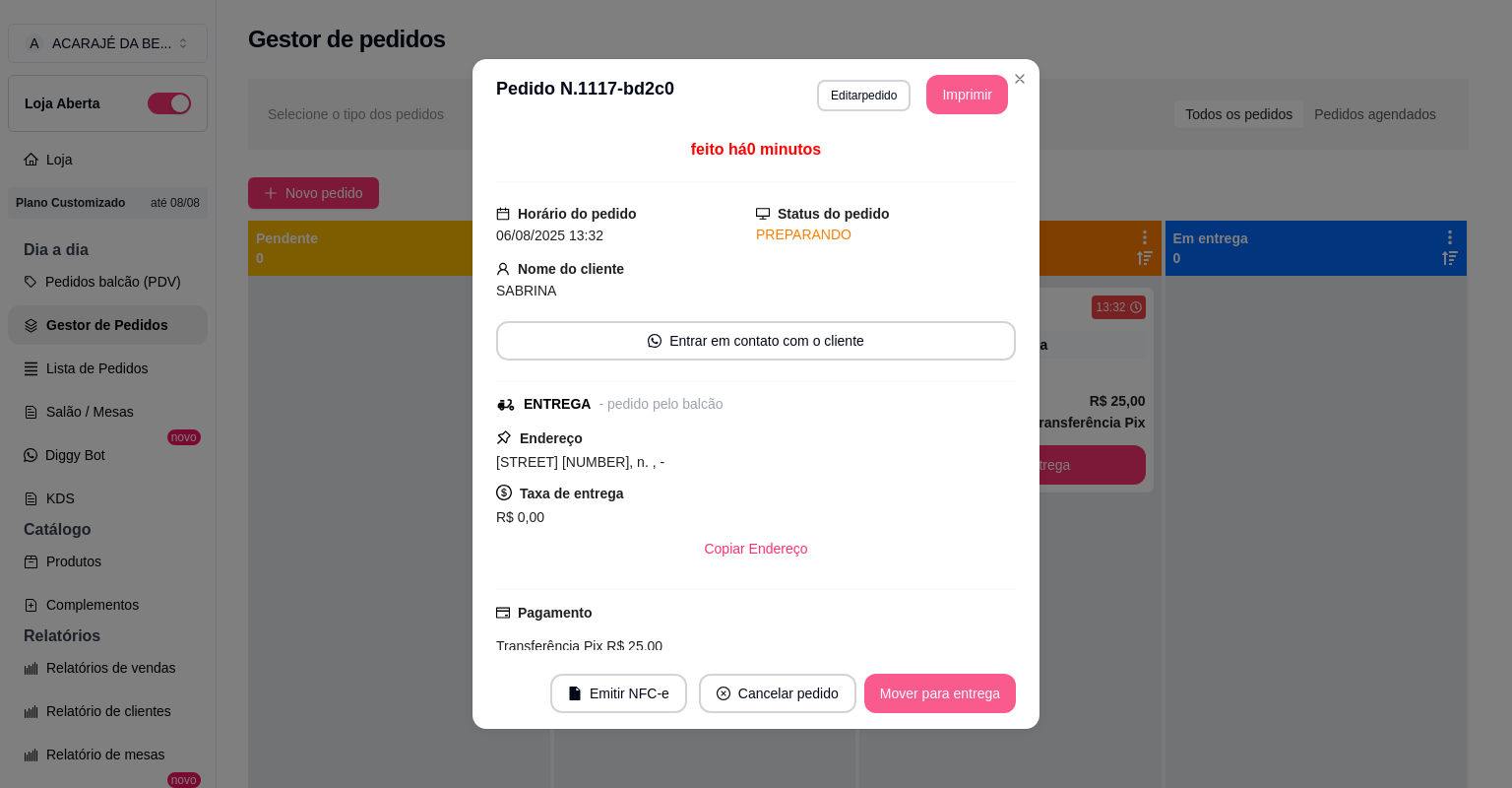 click on "Mover para entrega" at bounding box center (940, 693) 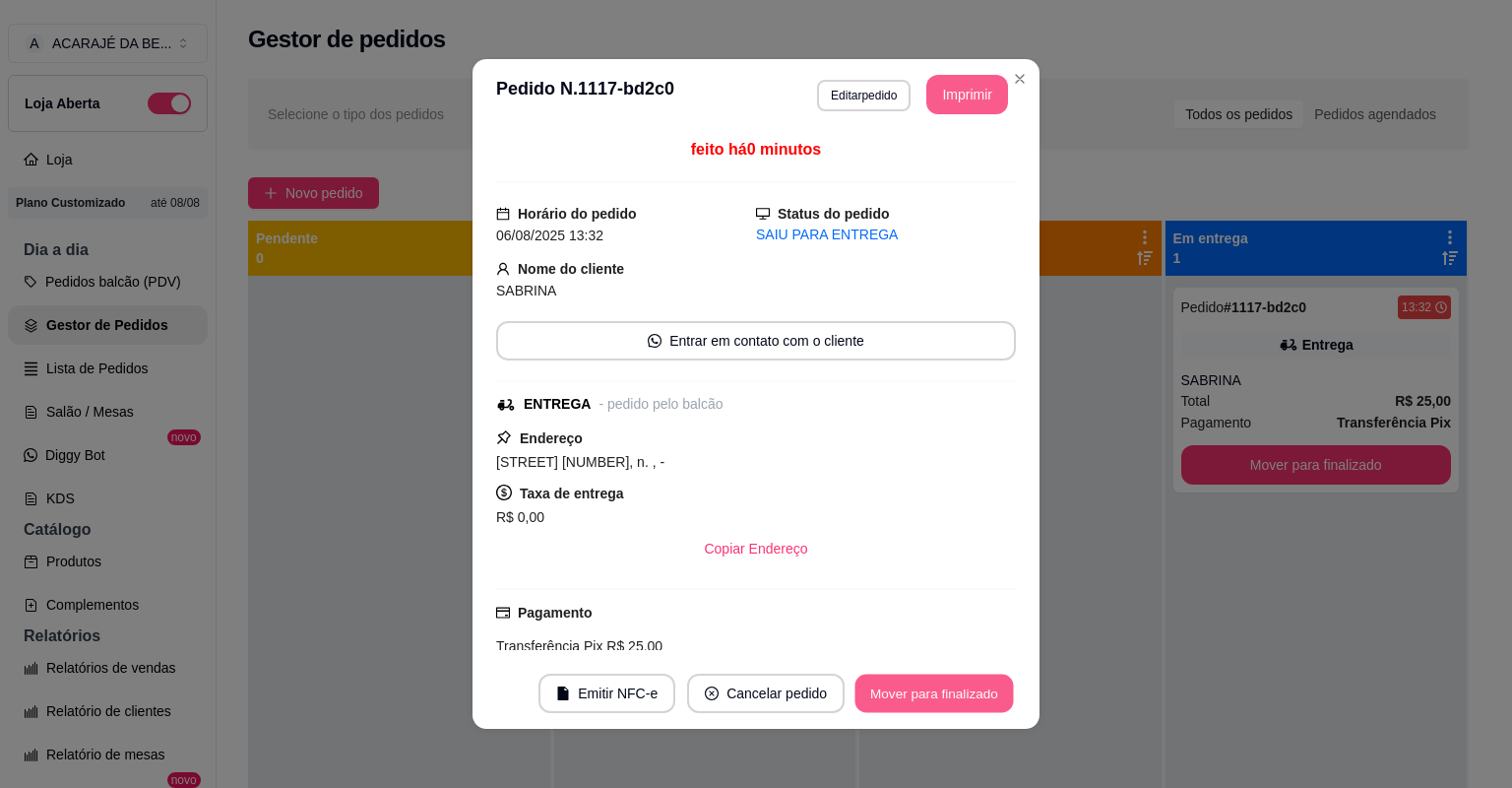 click on "Mover para finalizado" at bounding box center (934, 693) 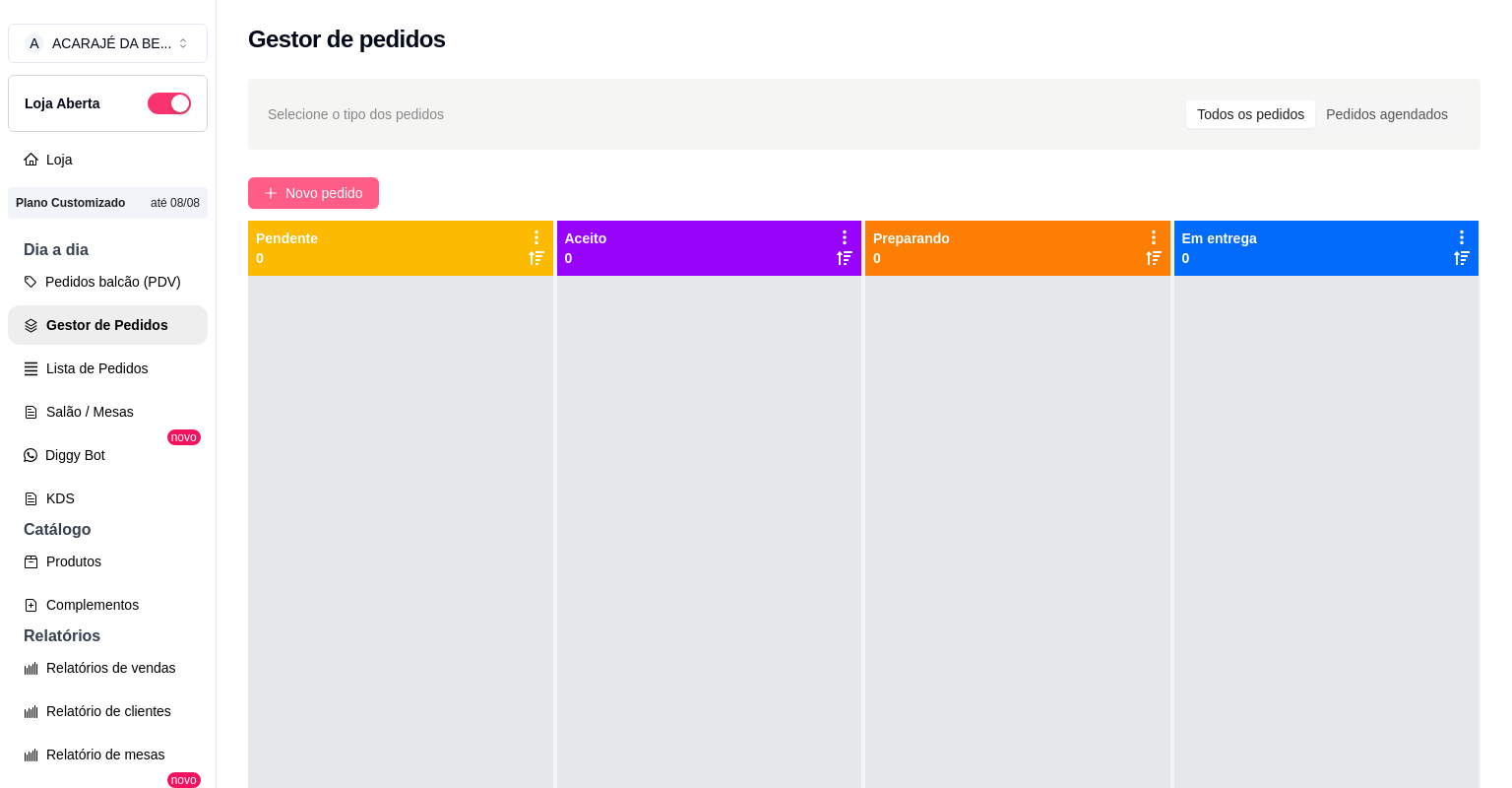 click on "Novo pedido" at bounding box center (324, 193) 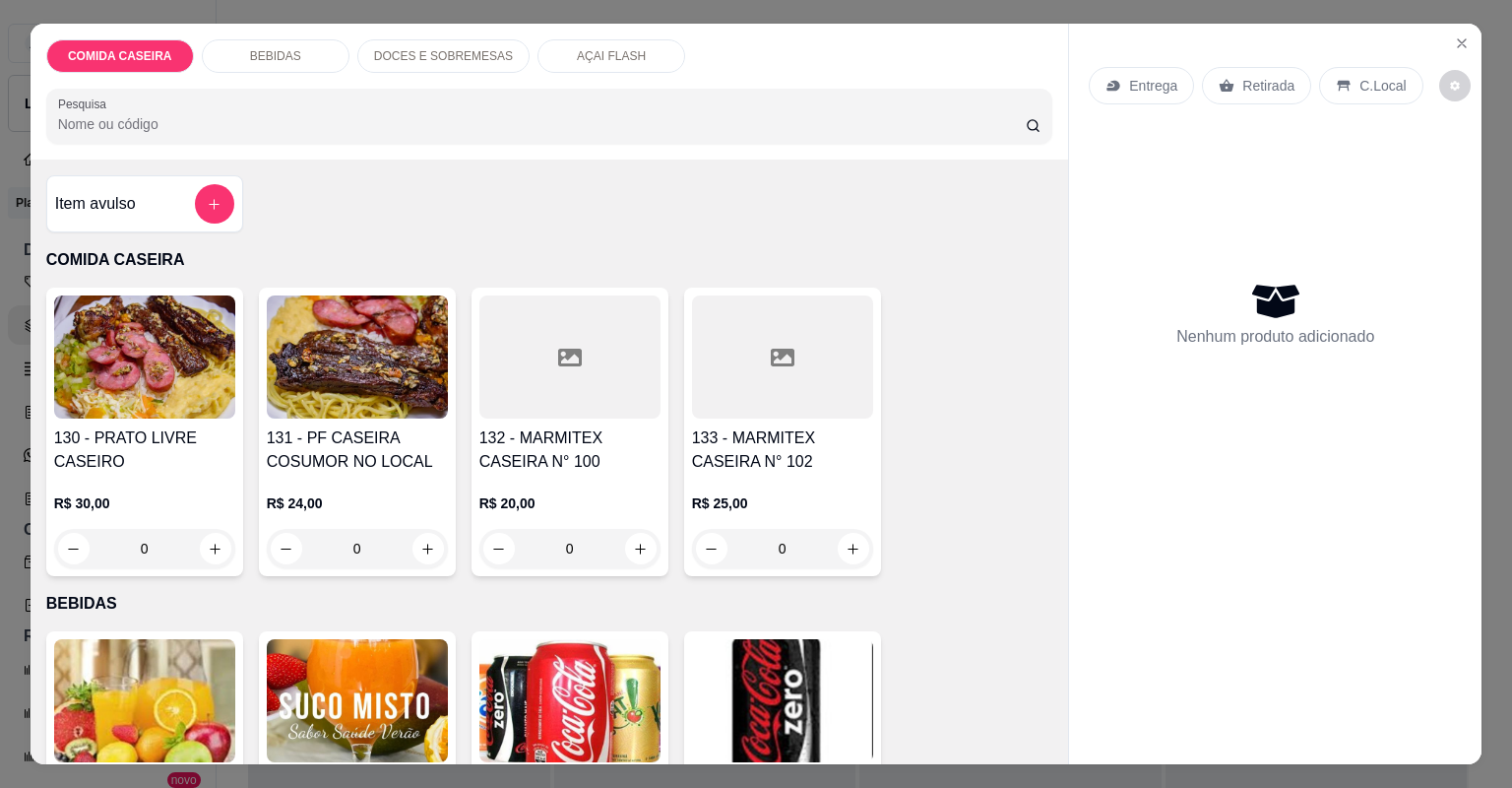 click on "133 - MARMITEX CASEIRA N° 102" at bounding box center (783, 450) 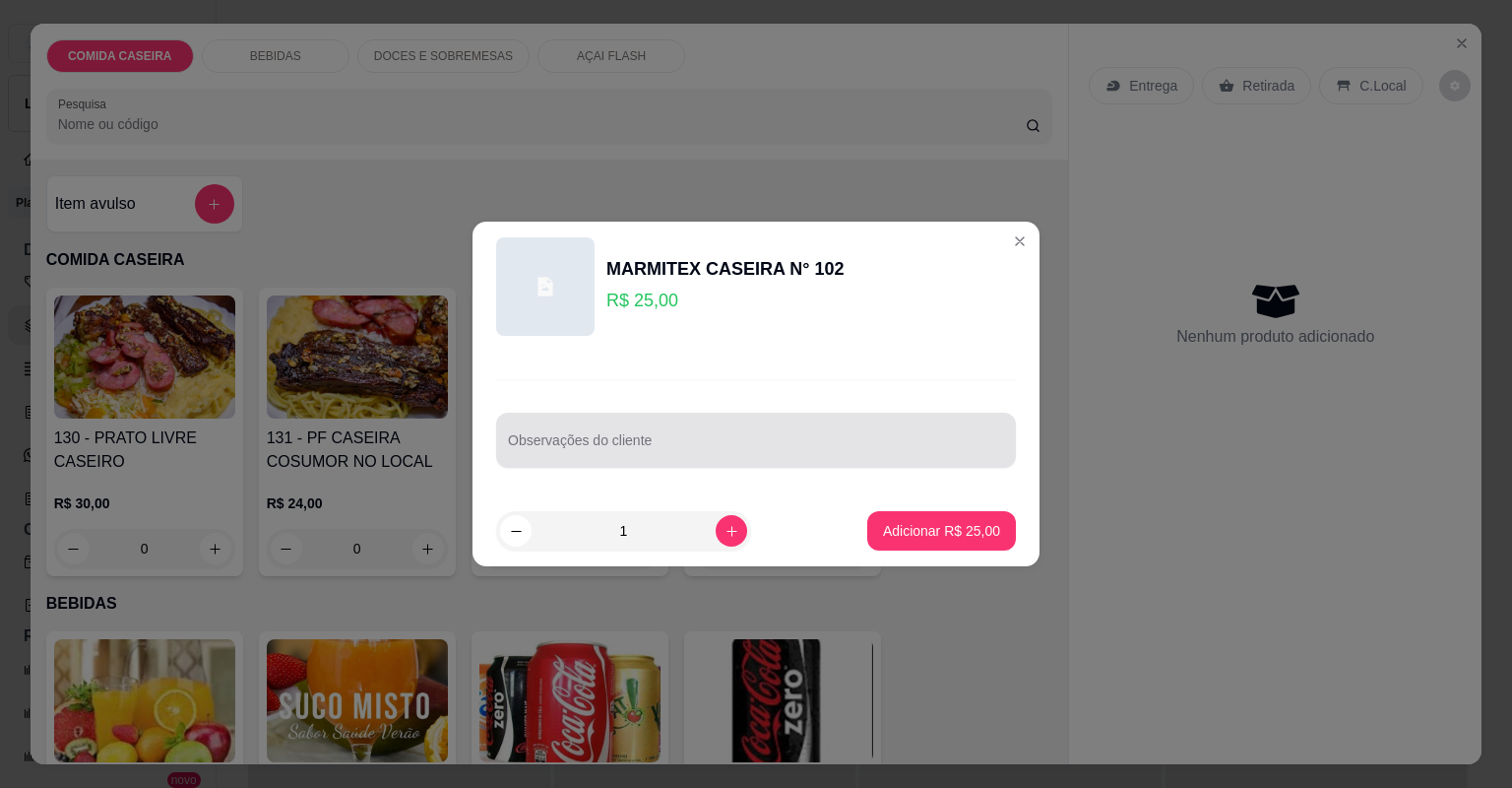 click at bounding box center [756, 440] 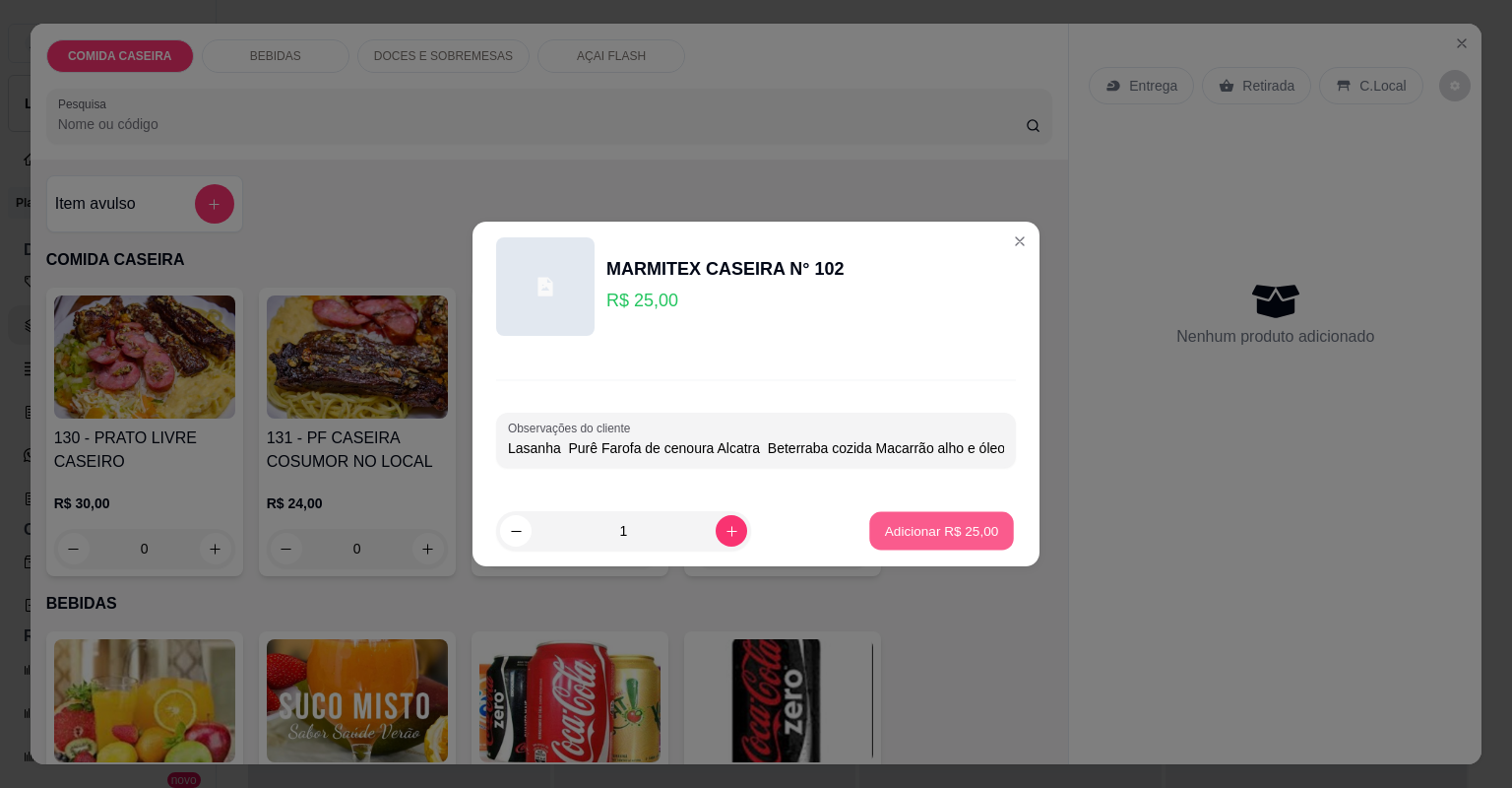 click on "Adicionar   R$ 25,00" at bounding box center (942, 530) 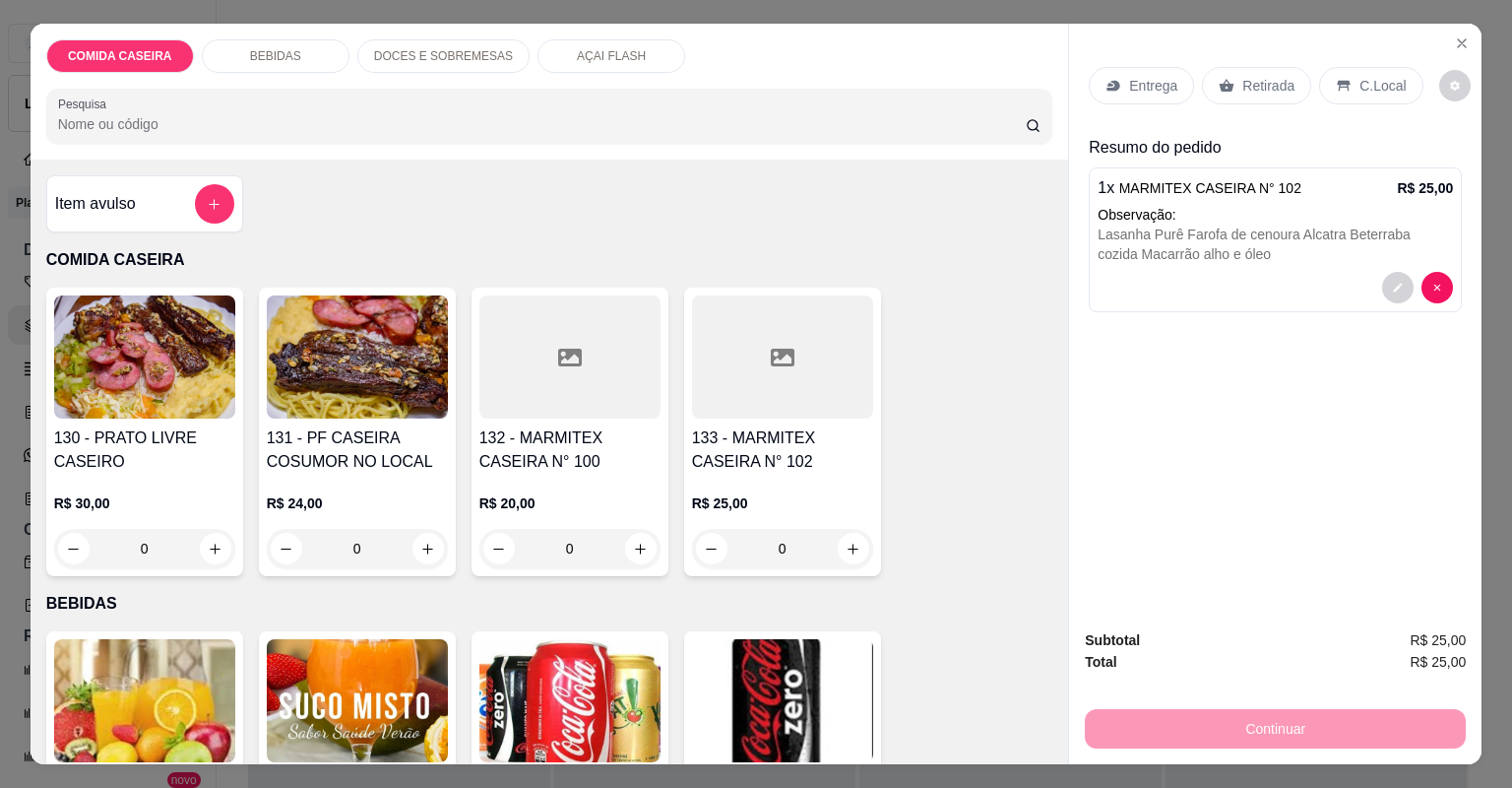 click at bounding box center (783, 357) 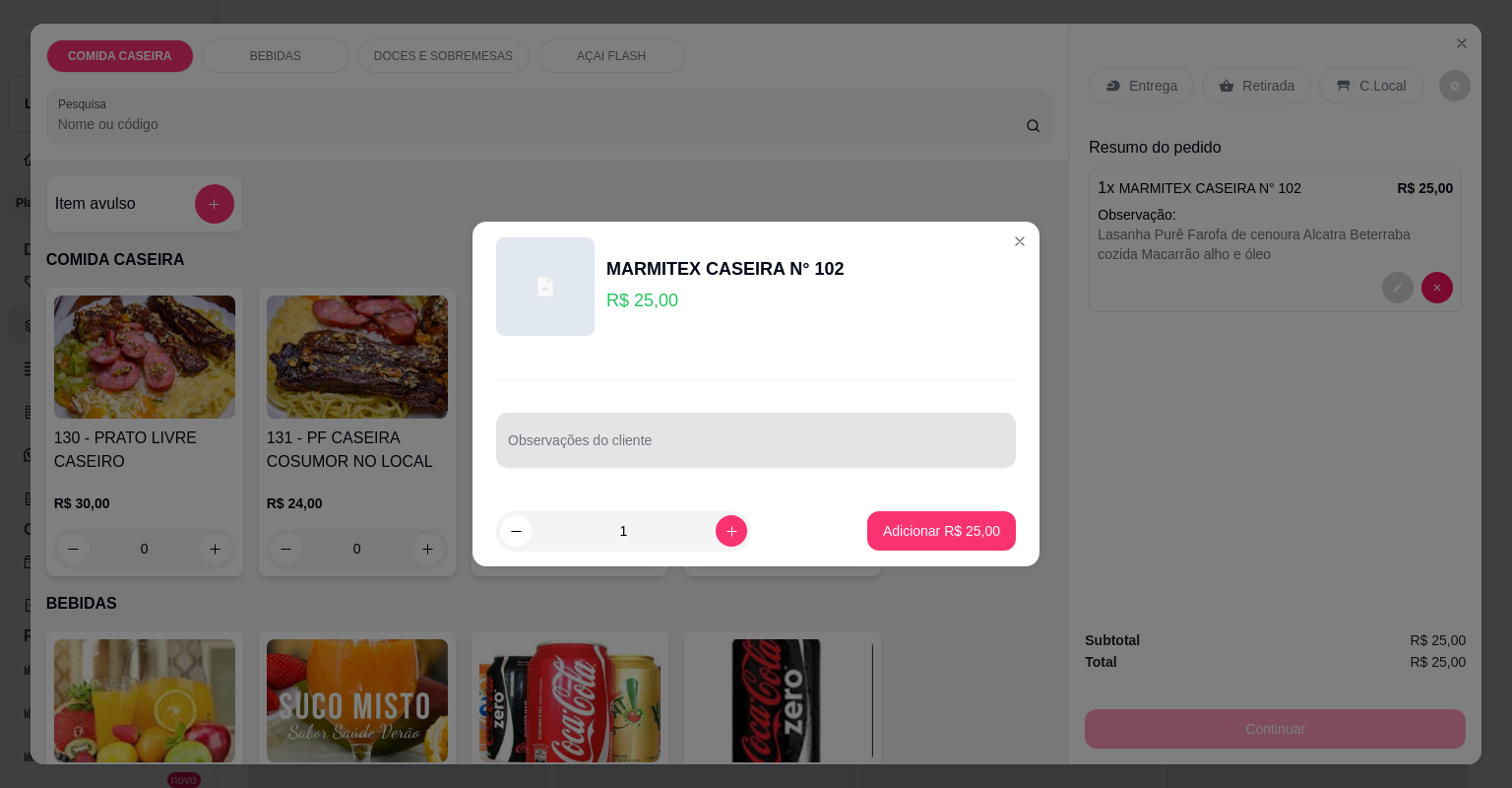 click at bounding box center (756, 440) 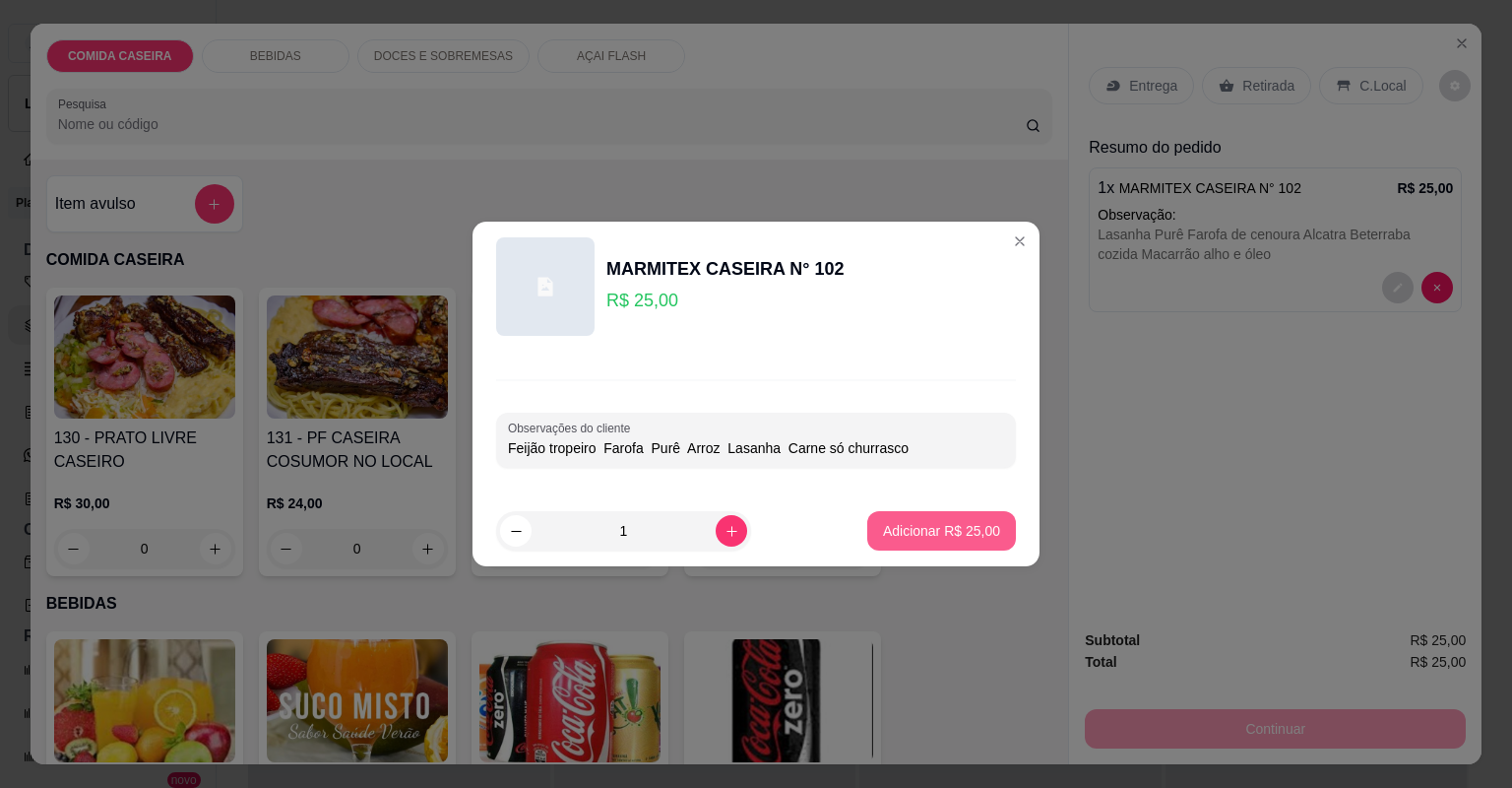 click on "Adicionar   R$ 25,00" at bounding box center [941, 531] 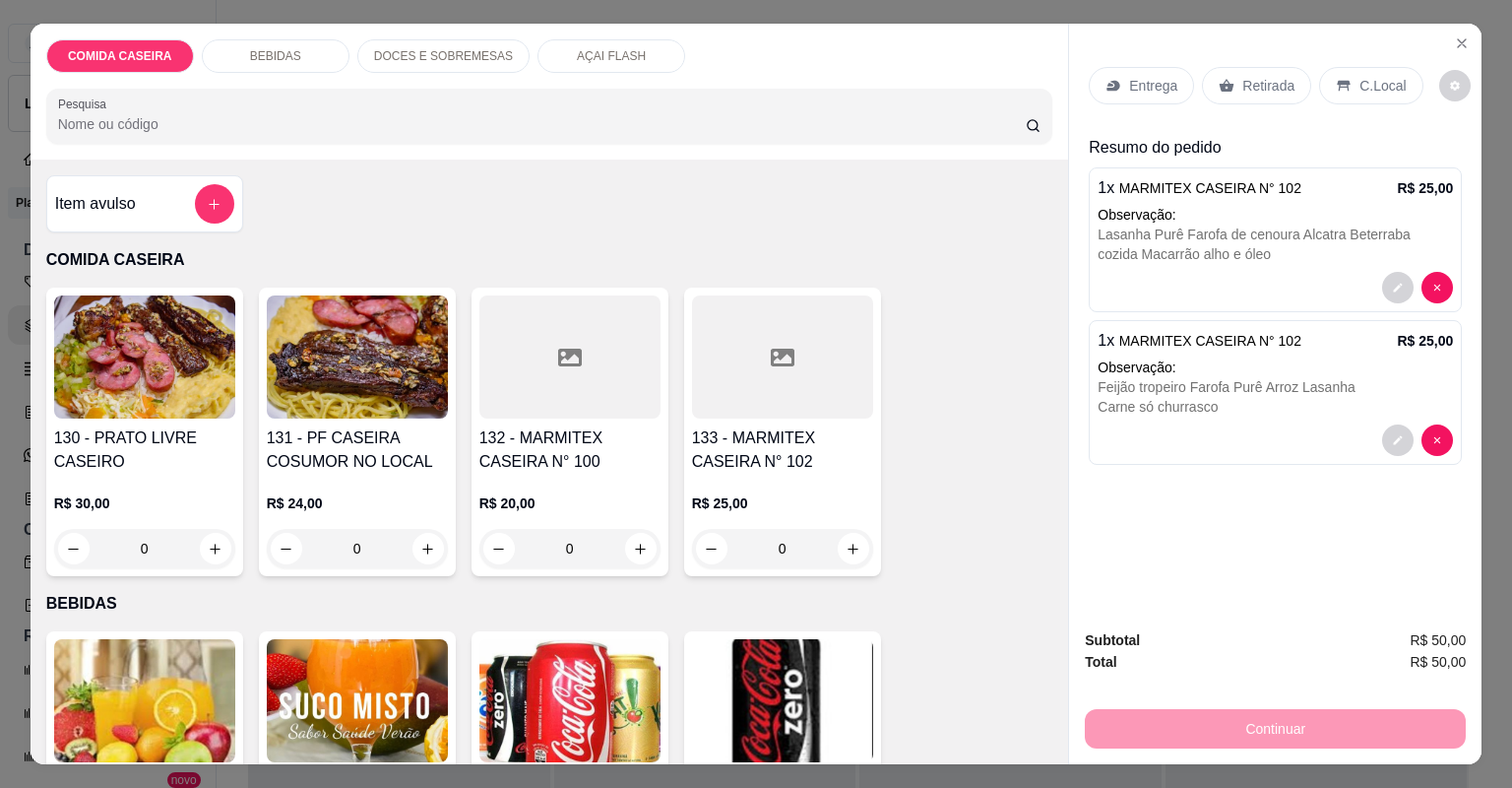 click on "Entrega" at bounding box center [1153, 86] 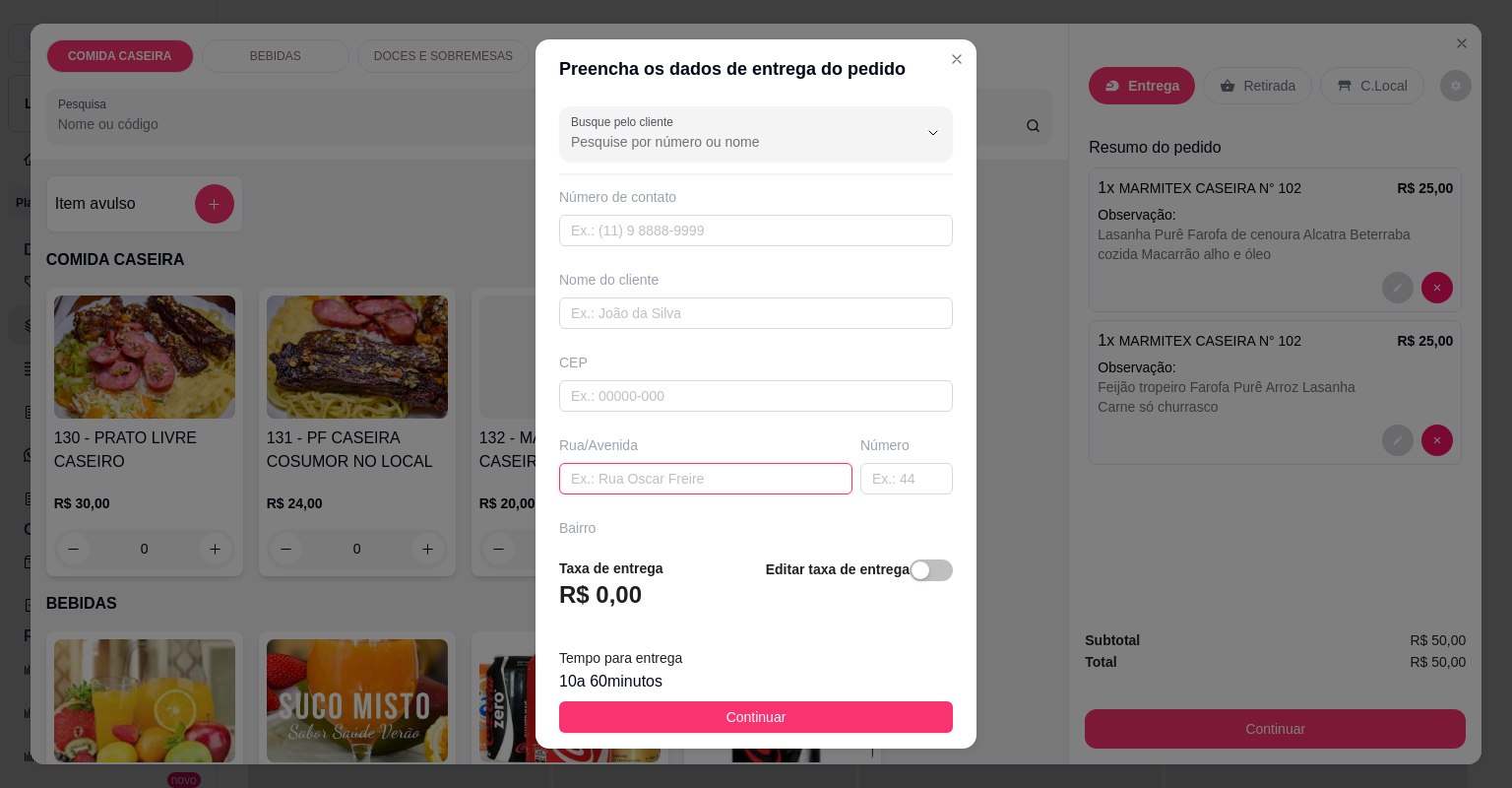 click at bounding box center (706, 479) 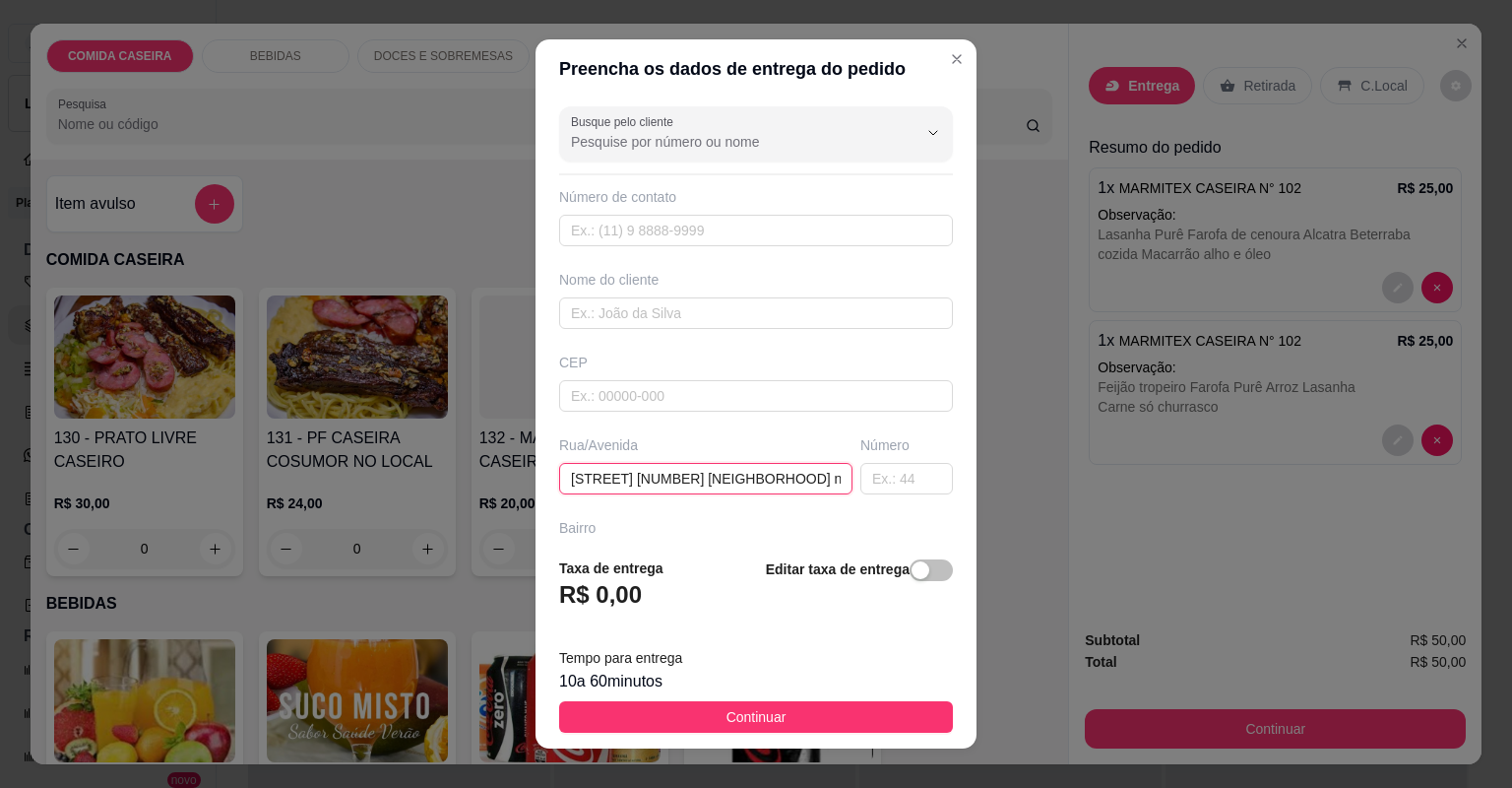 type on "[STREET] [NUMBER] [NEIGHBORHOOD] na rua da [SERVICE_NAME]" 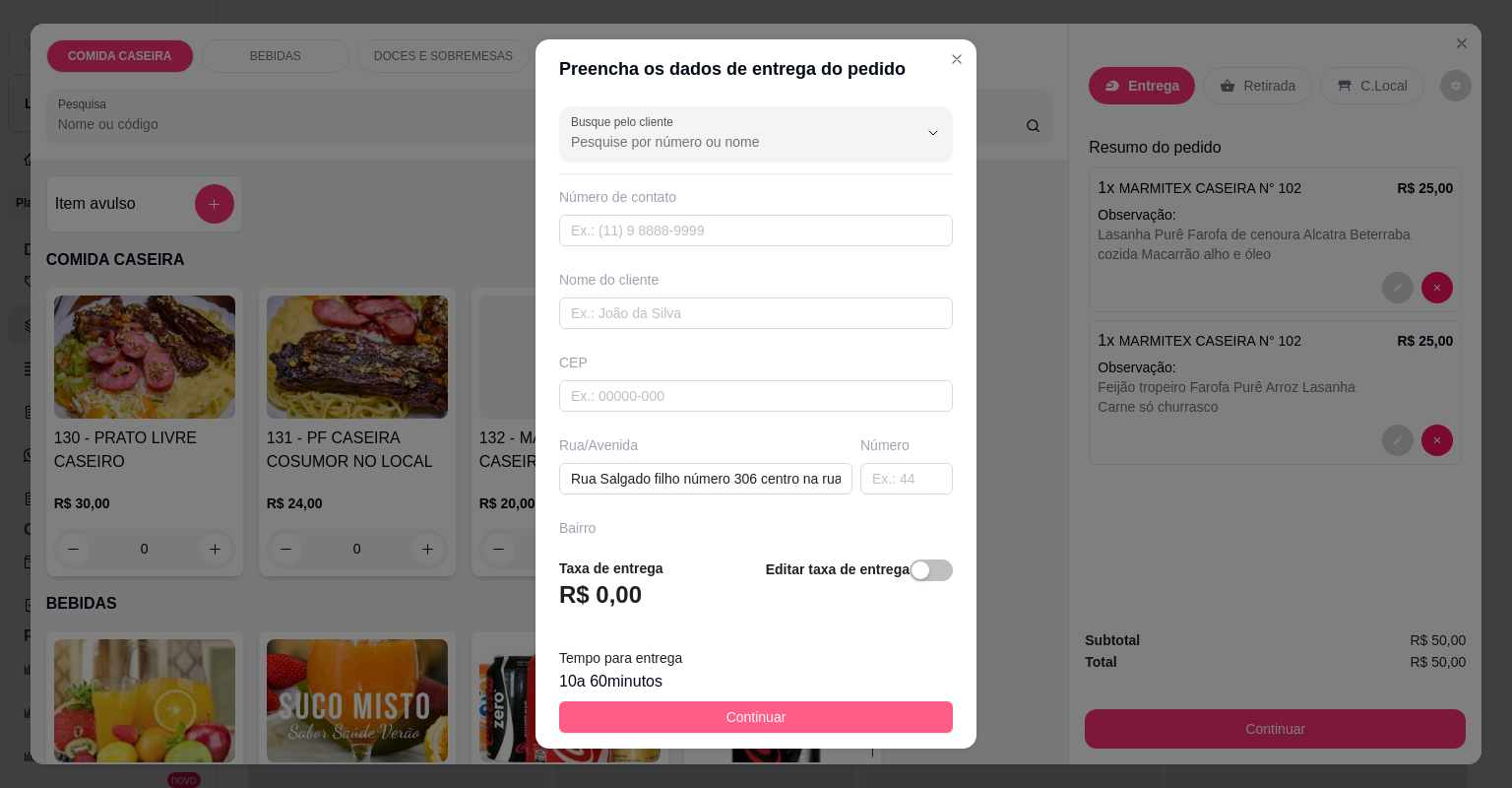 click on "Continuar" at bounding box center (756, 717) 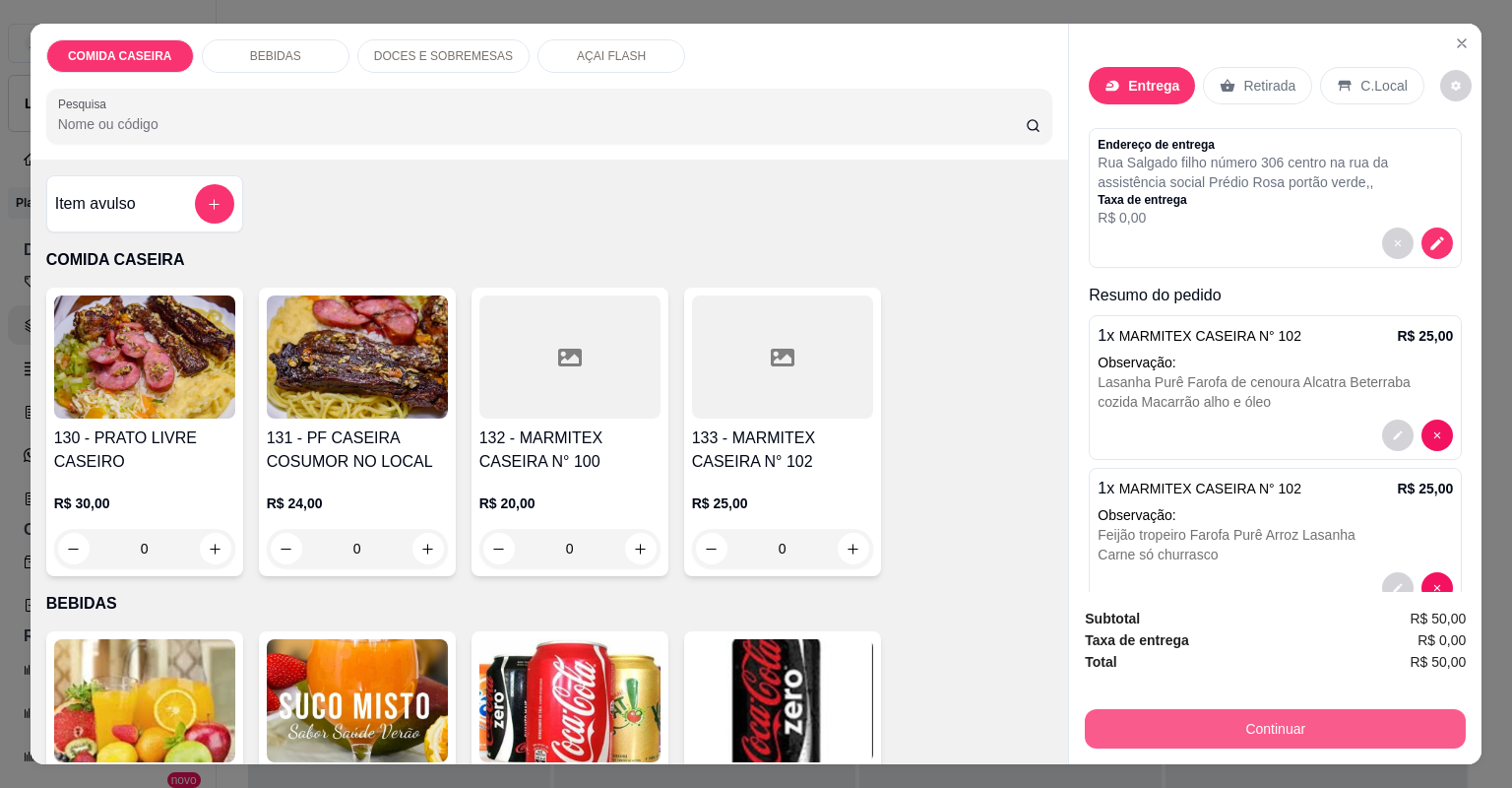 click on "Continuar" at bounding box center (1275, 729) 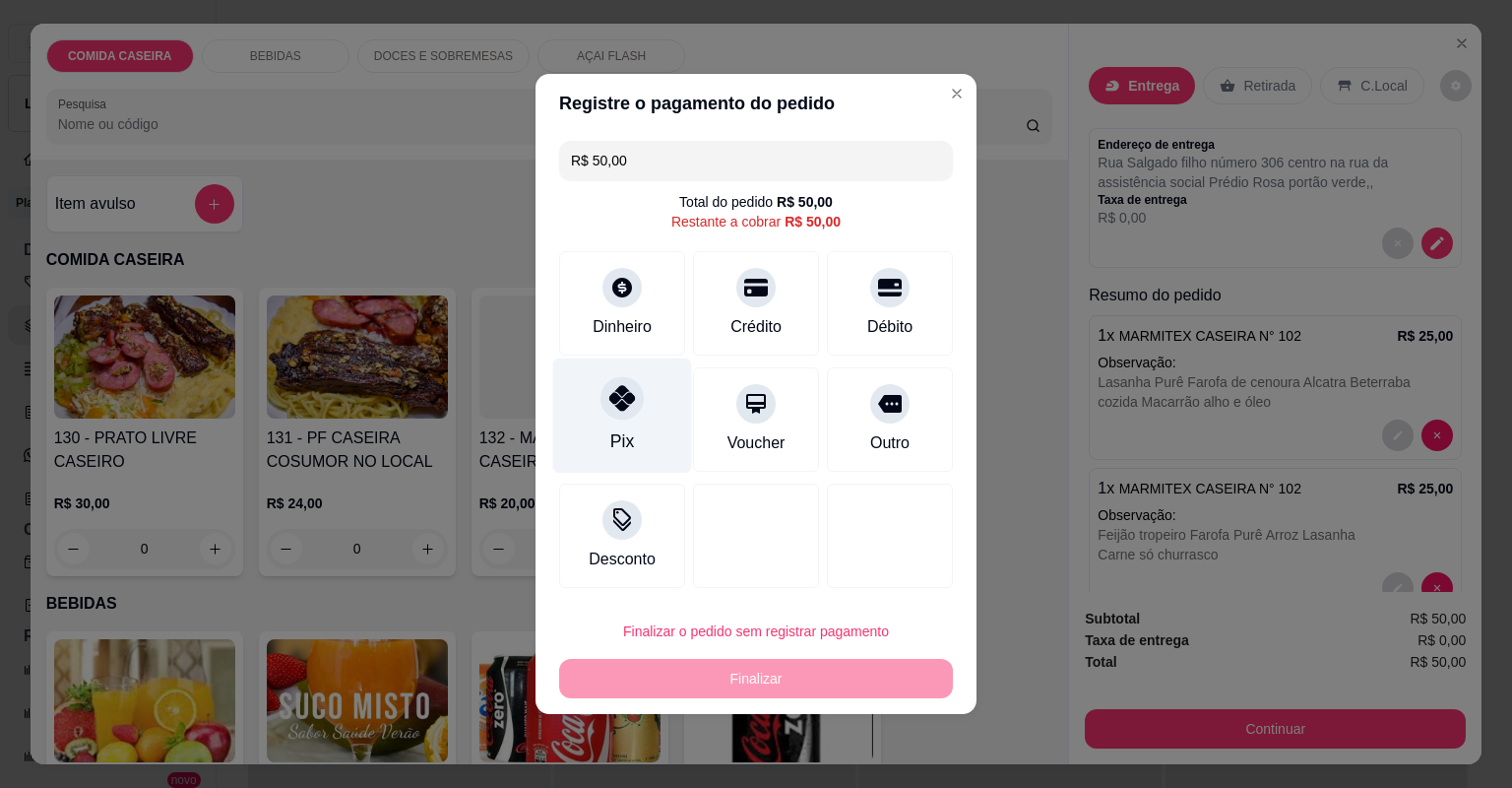 click on "Pix" at bounding box center [622, 416] 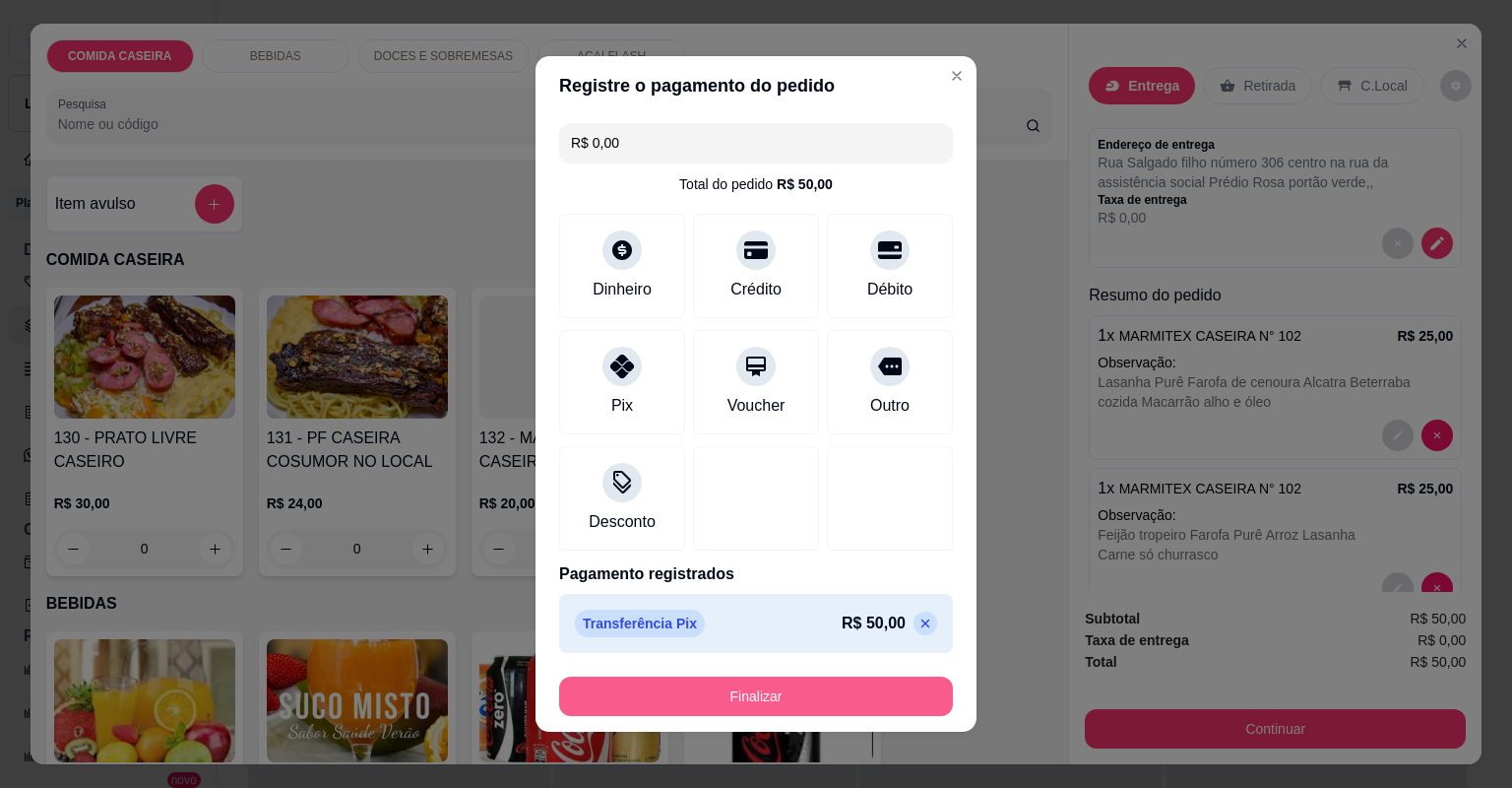 click on "Finalizar" at bounding box center [756, 696] 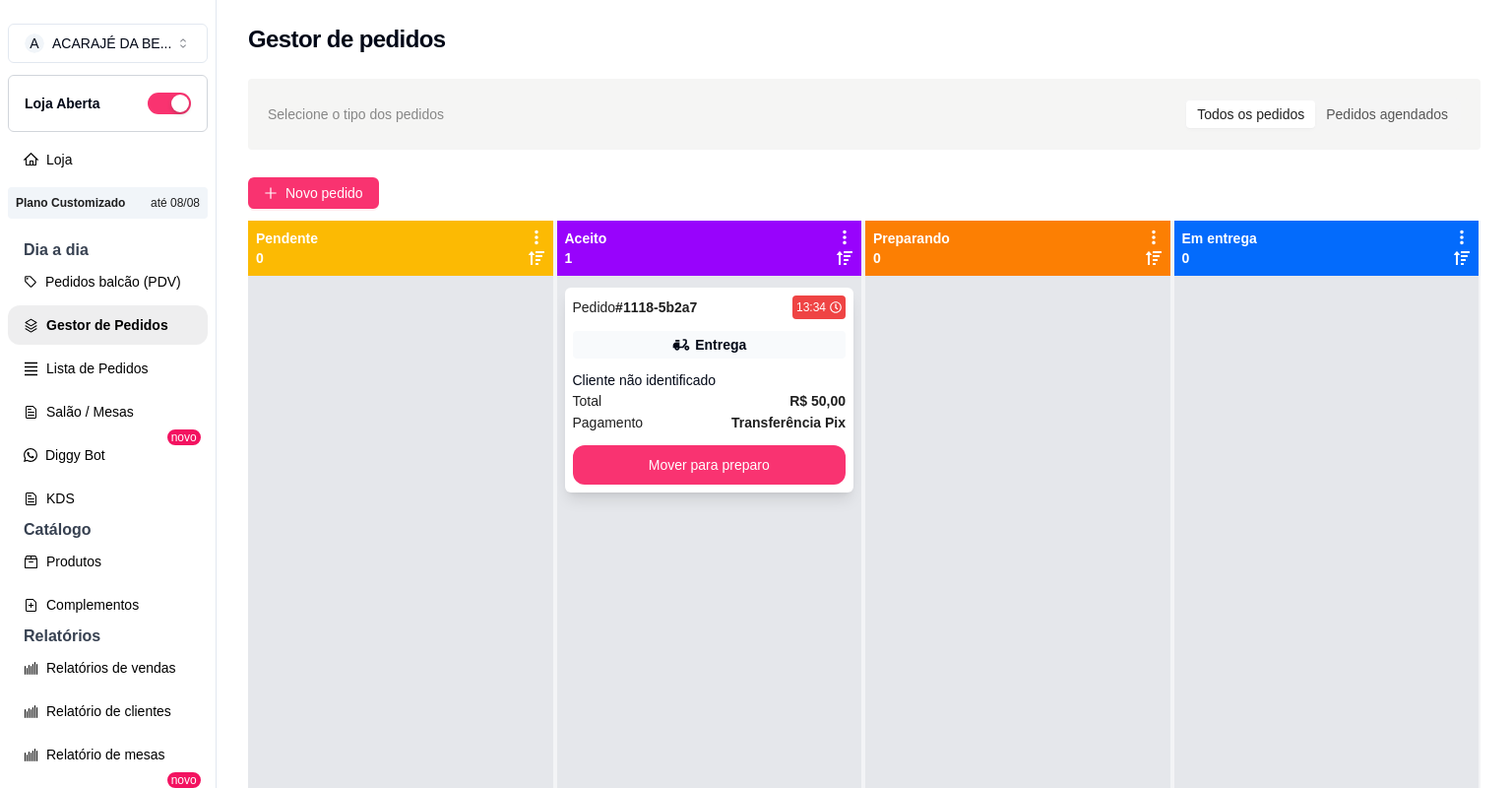 click on "Cliente não identificado" at bounding box center [710, 380] 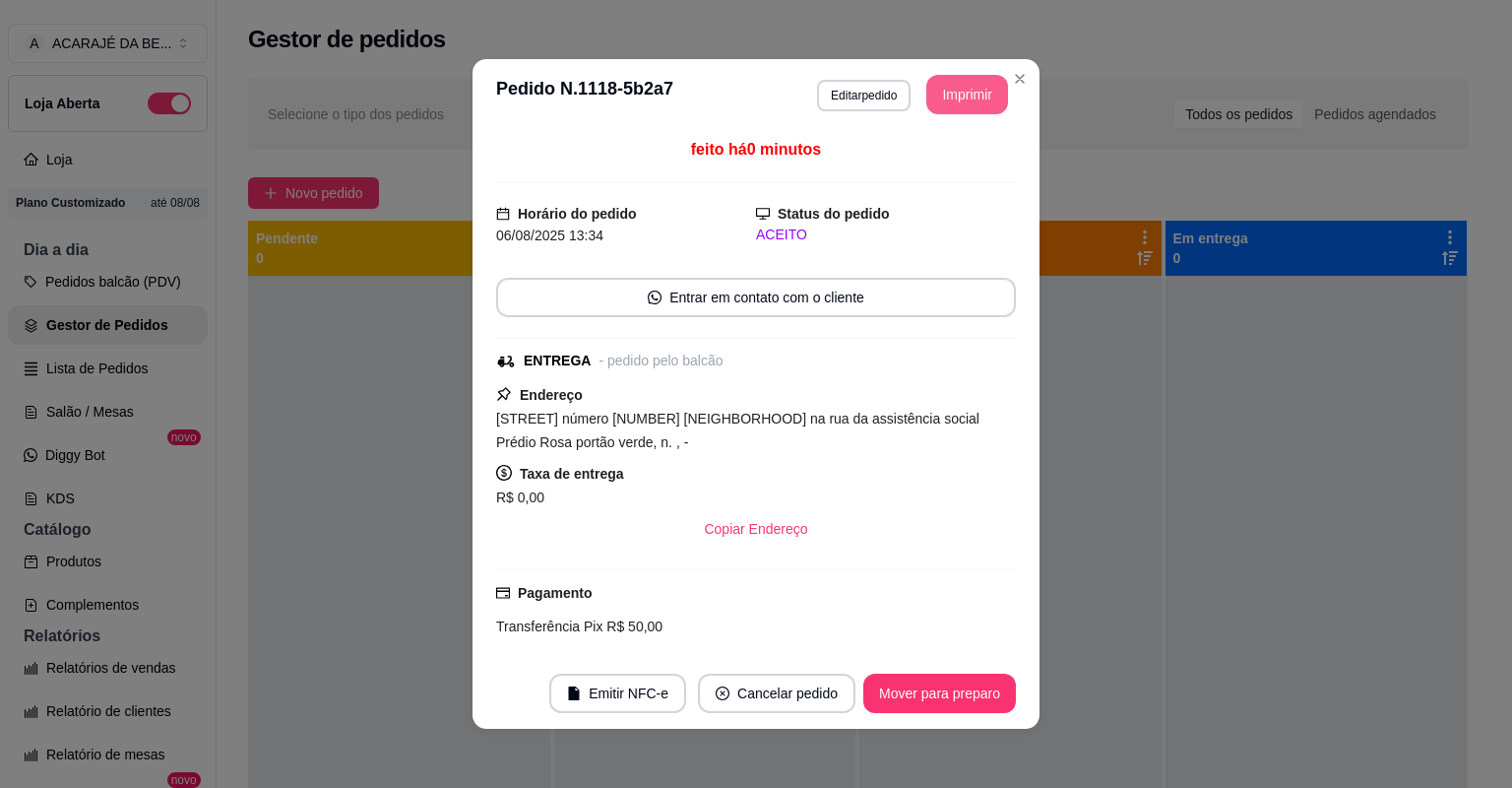 click on "Imprimir" at bounding box center (967, 95) 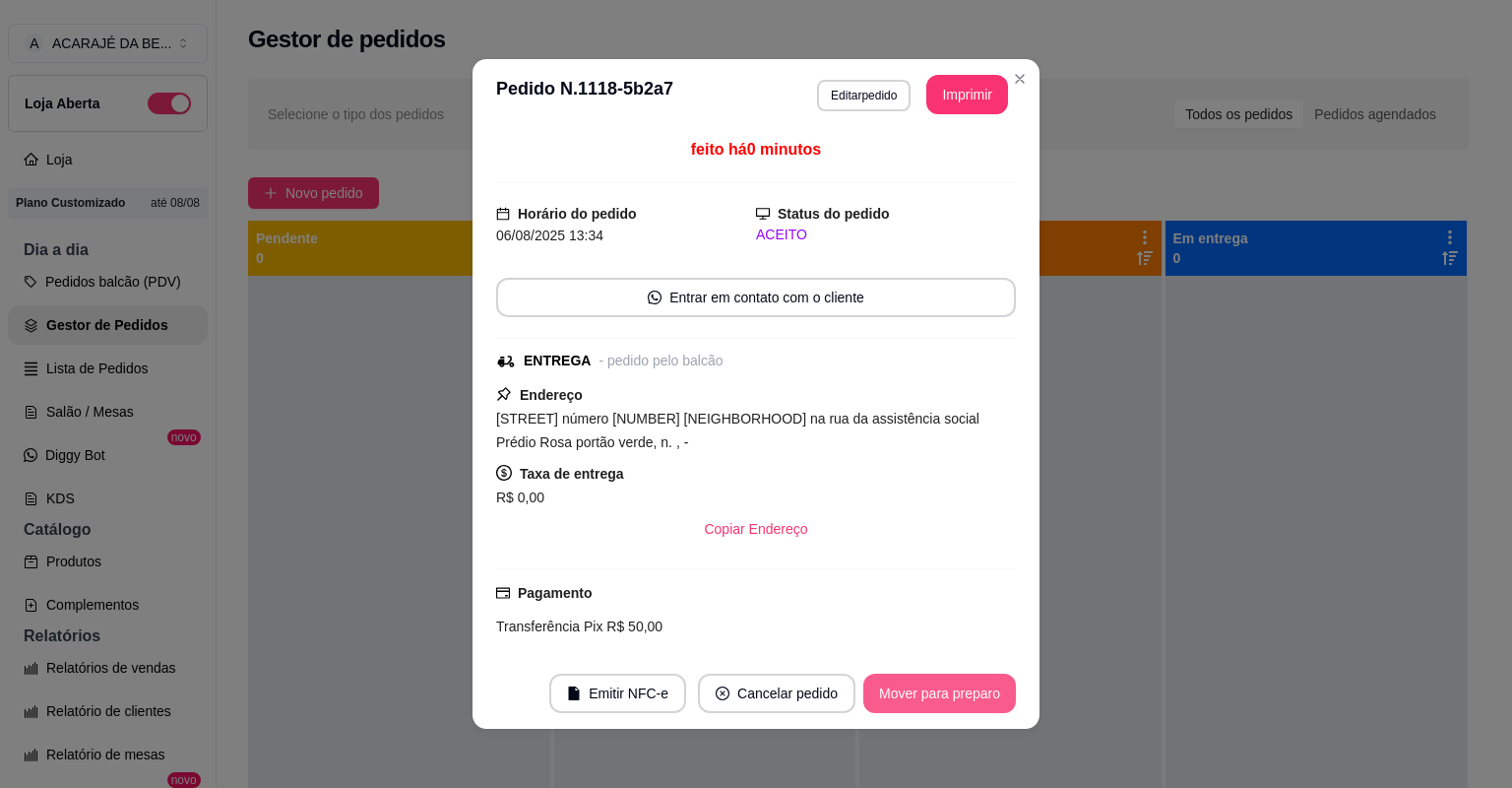 click on "Mover para preparo" at bounding box center (939, 693) 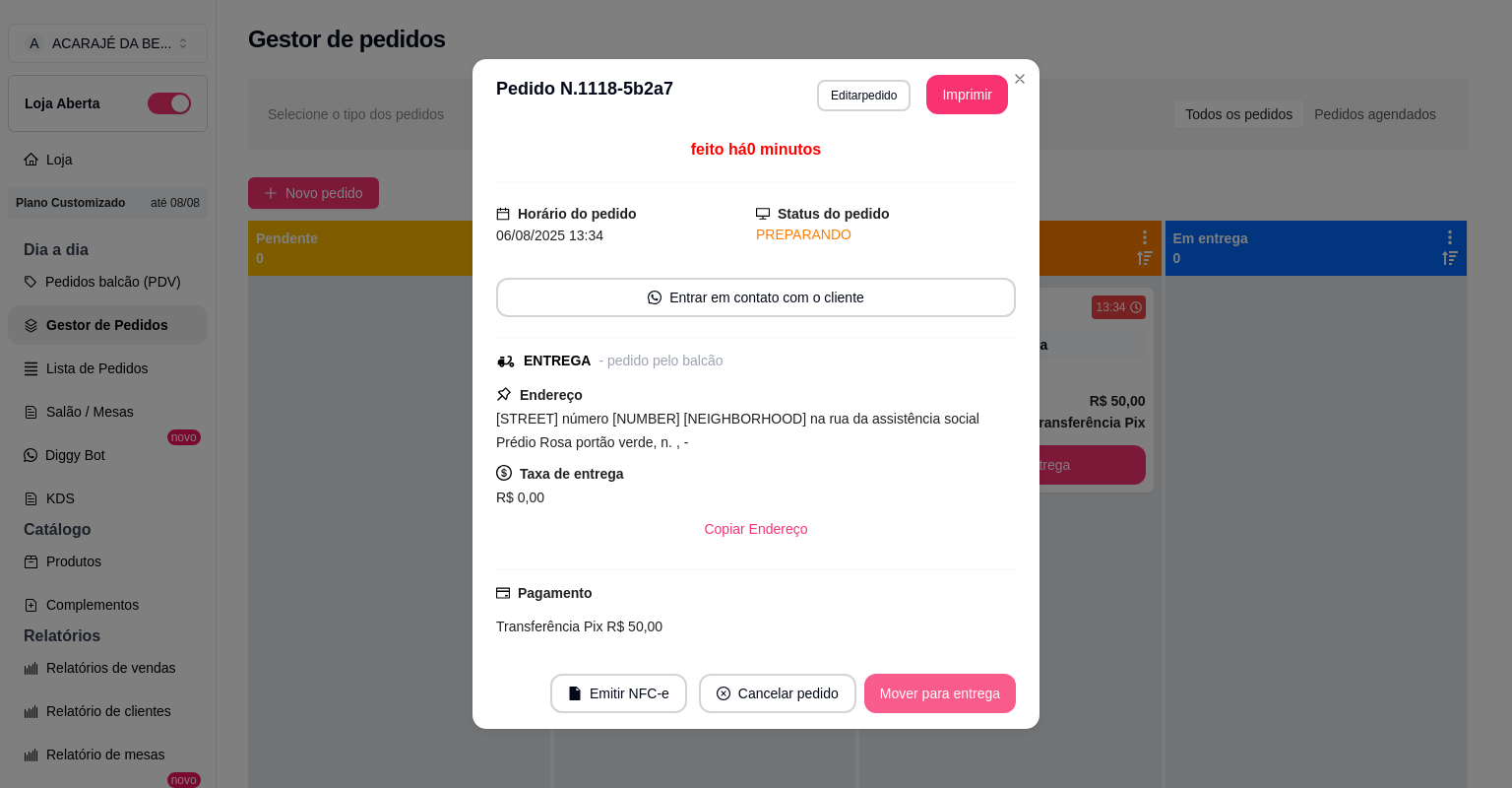 click on "Mover para entrega" at bounding box center [940, 693] 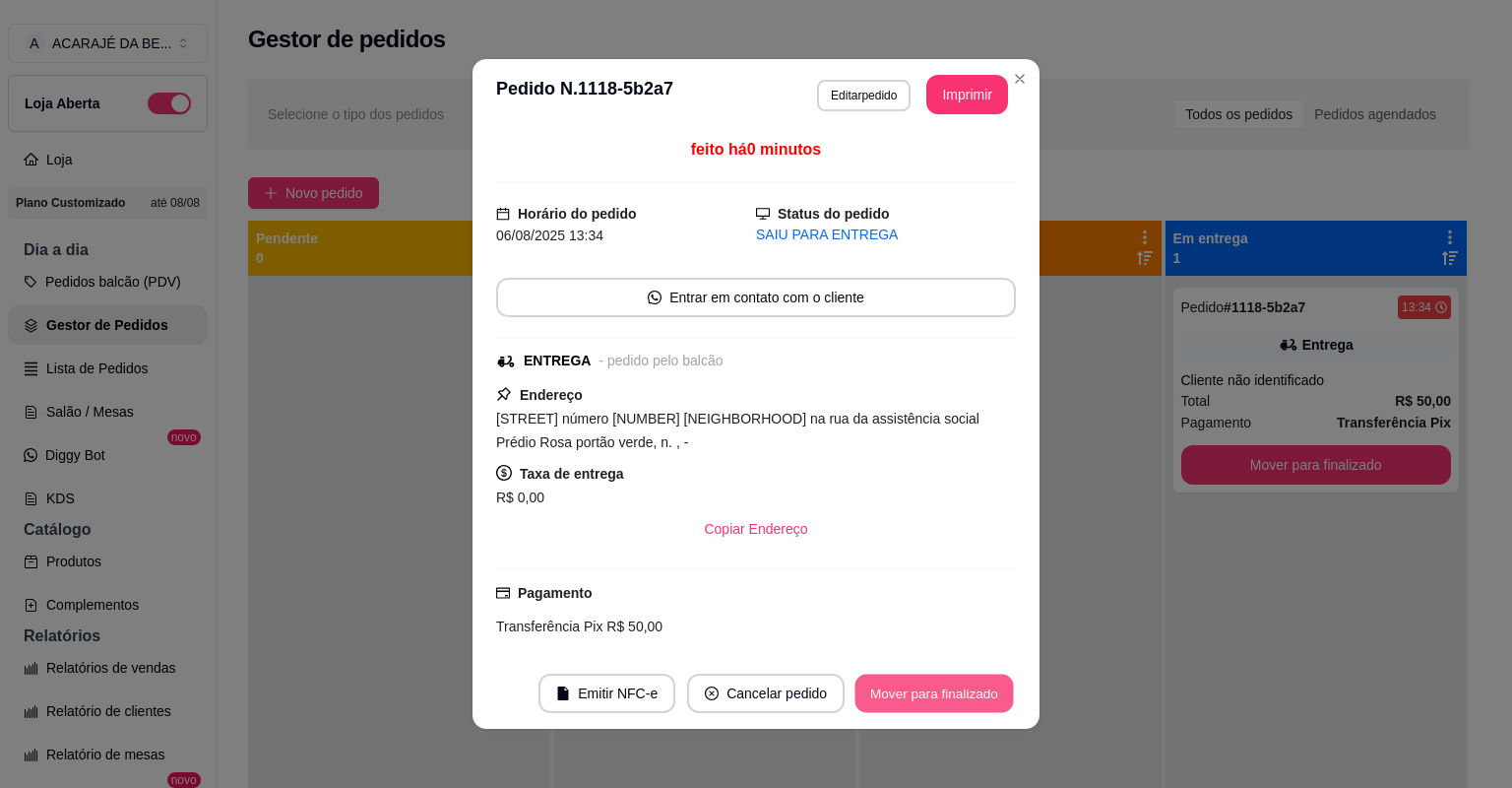 click on "Mover para finalizado" at bounding box center (934, 693) 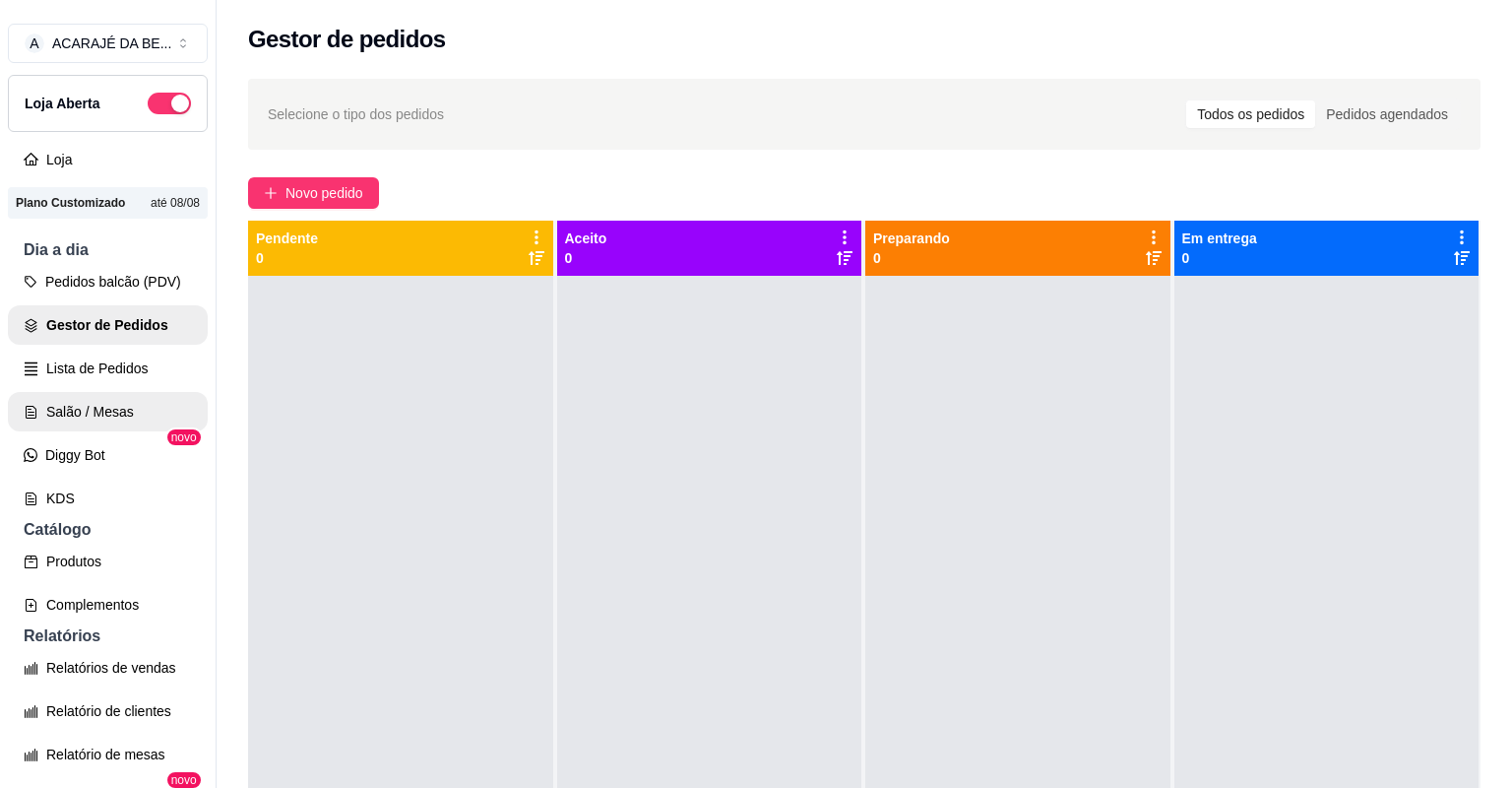 click on "Salão / Mesas" at bounding box center (107, 412) 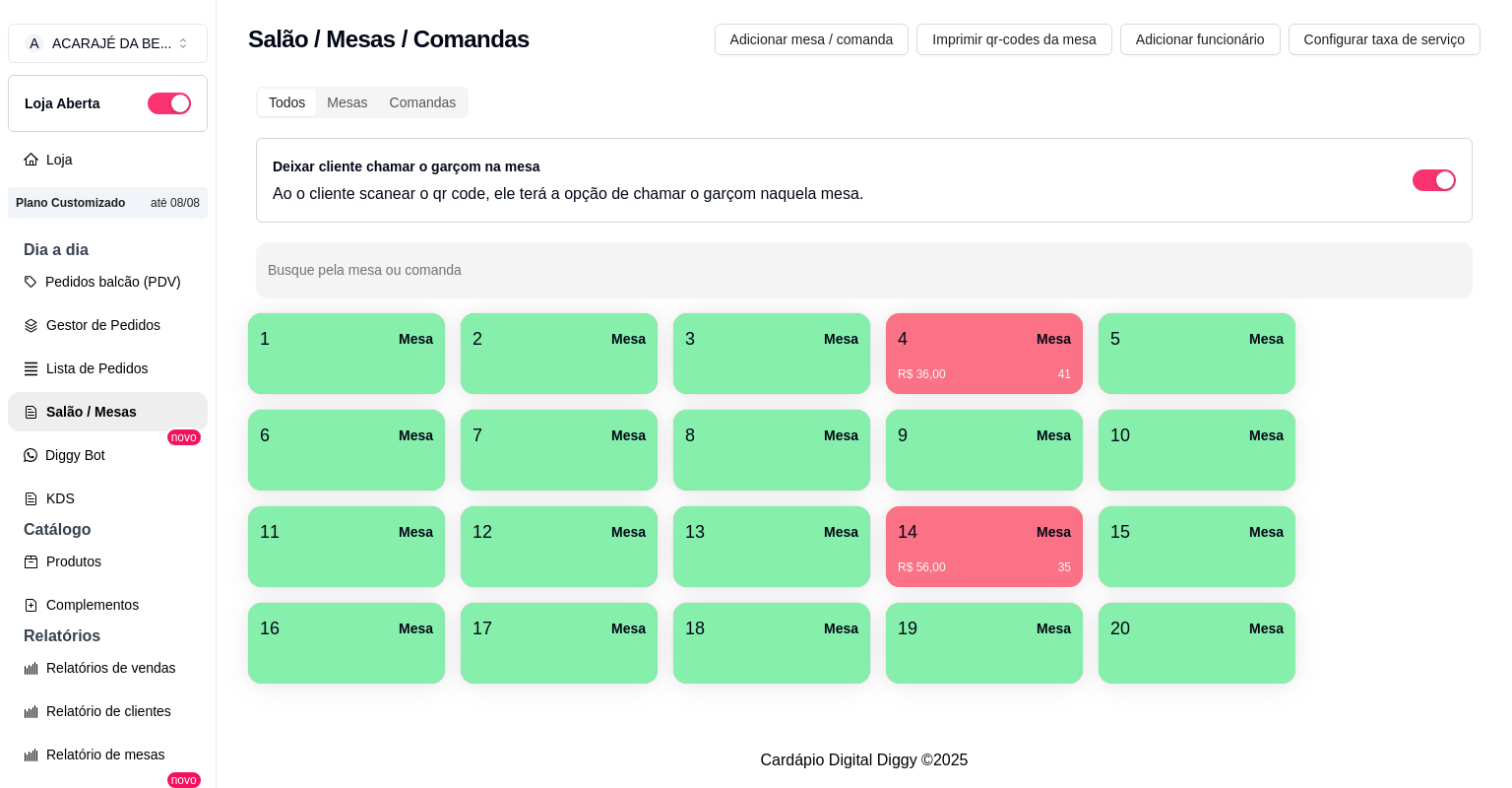 click on "14 Mesa" at bounding box center [984, 532] 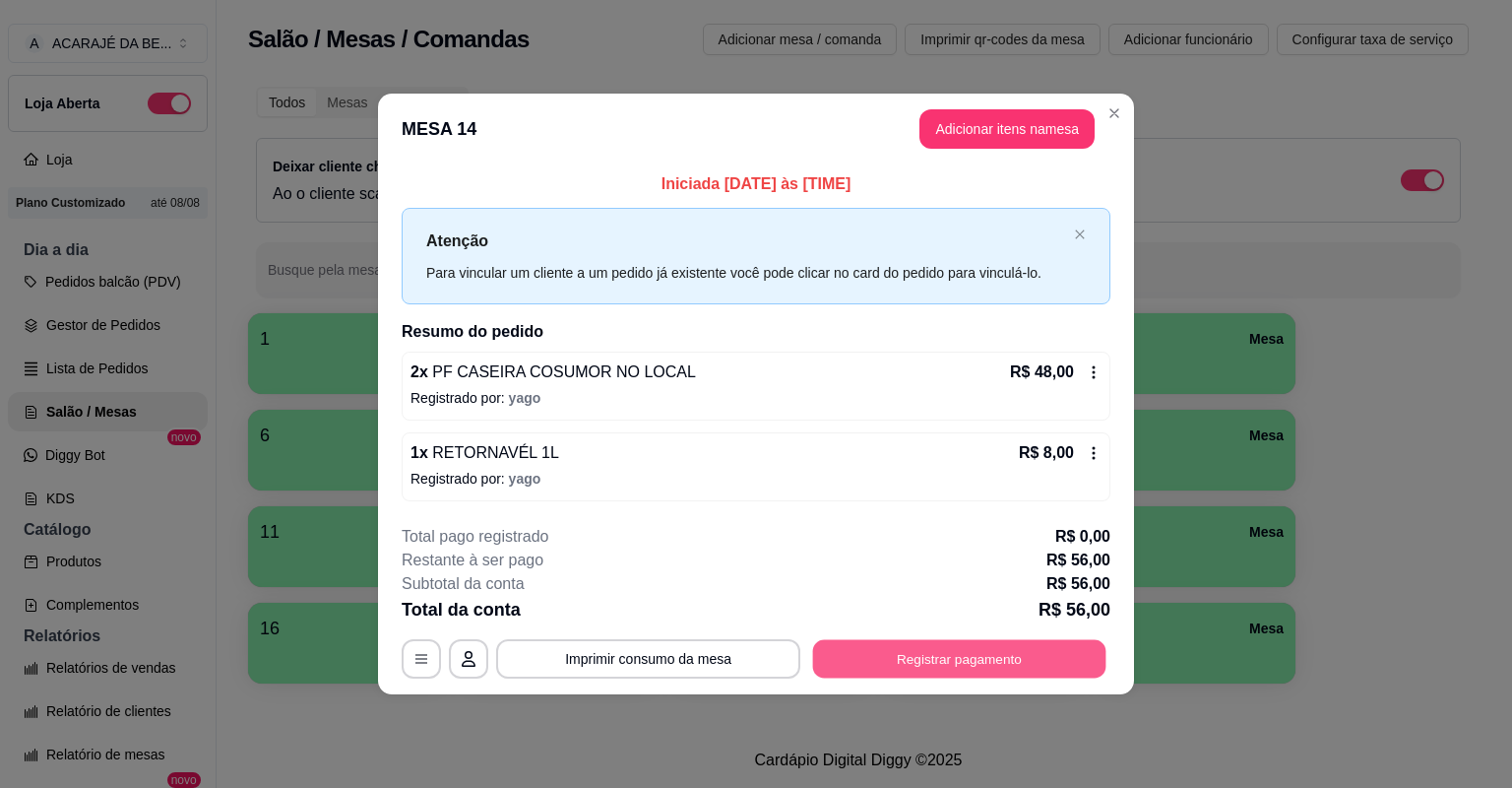 click on "Registrar pagamento" at bounding box center [960, 658] 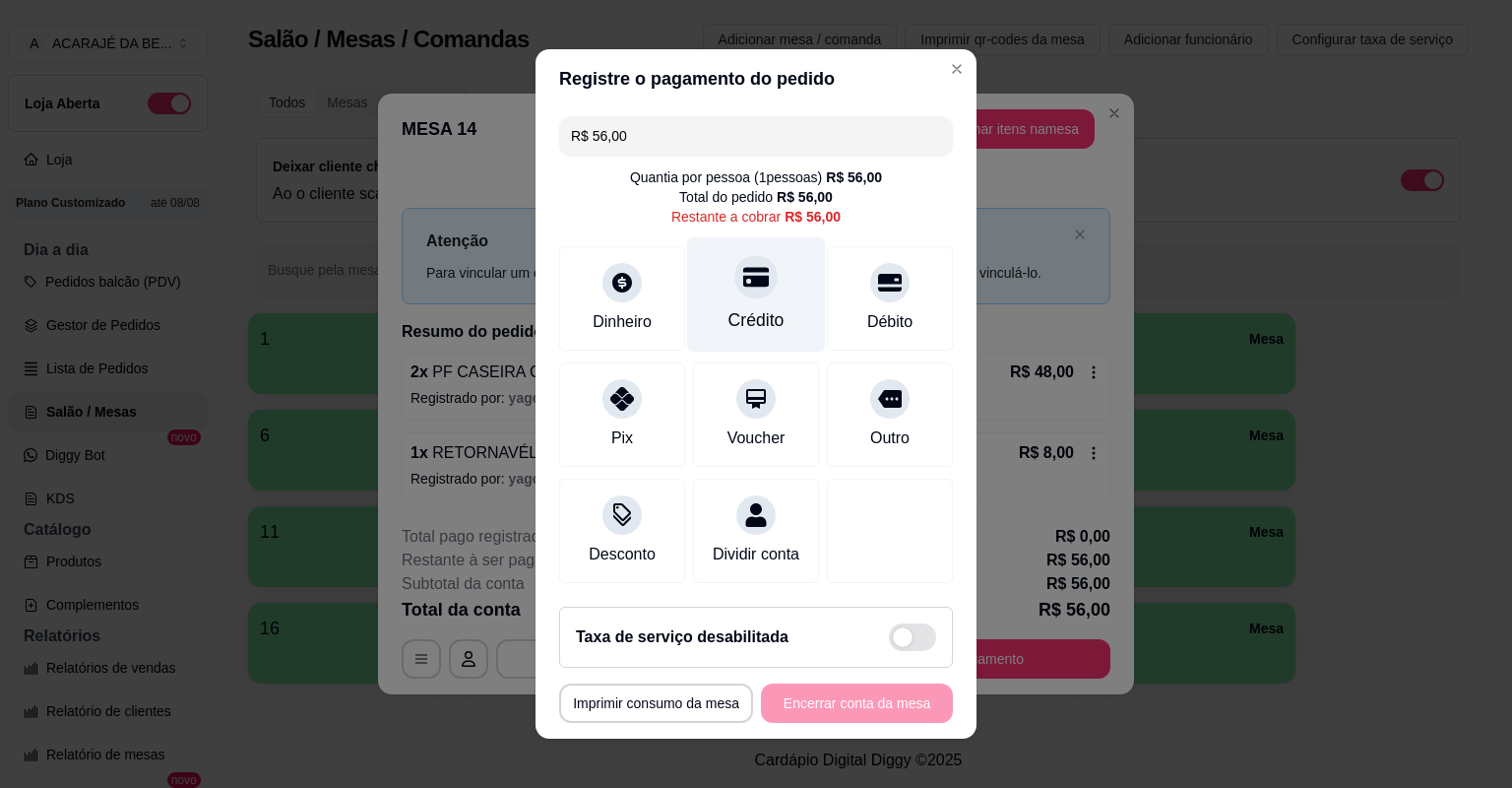 click on "Crédito" at bounding box center [756, 295] 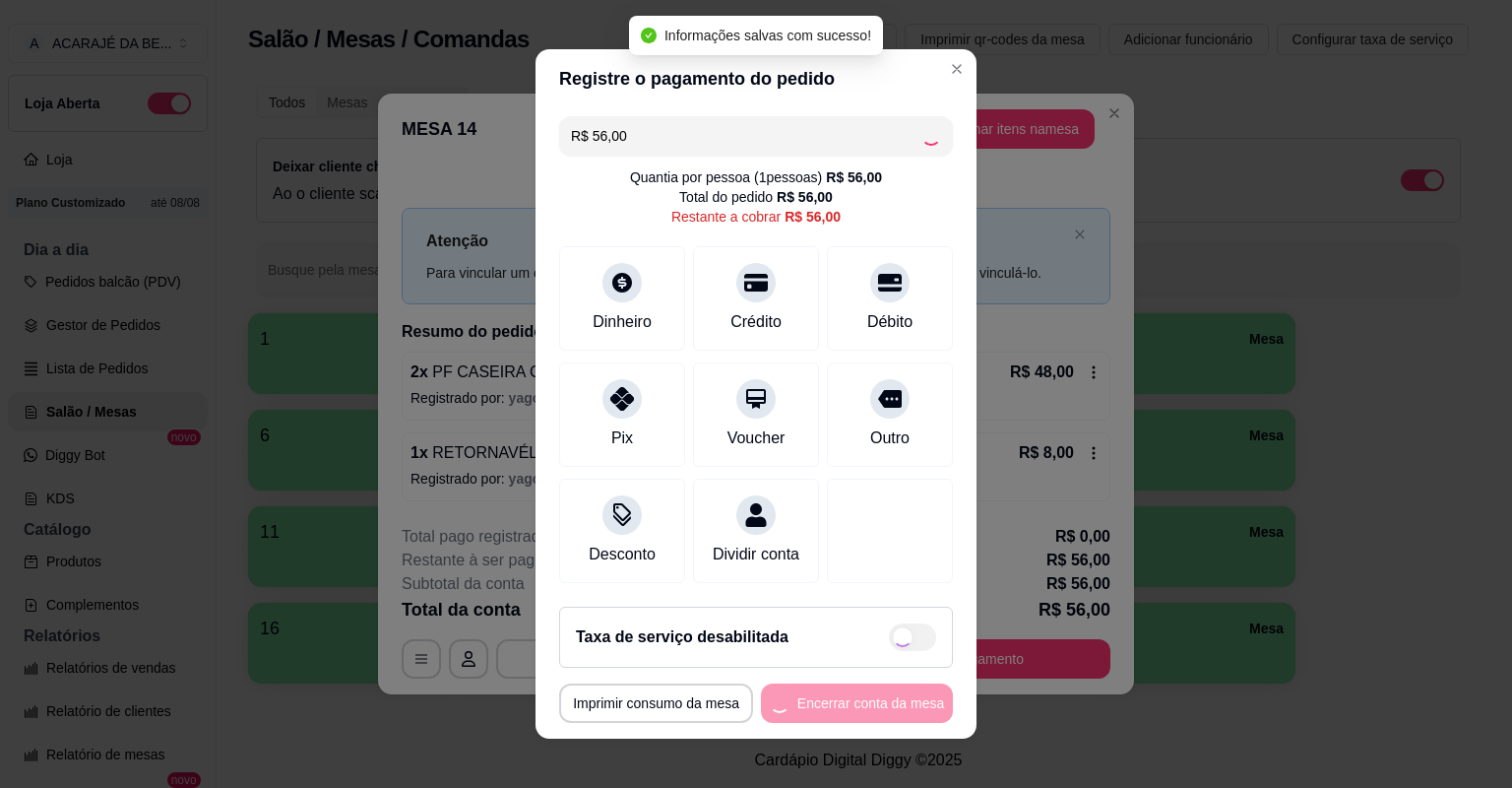 type on "R$ 0,00" 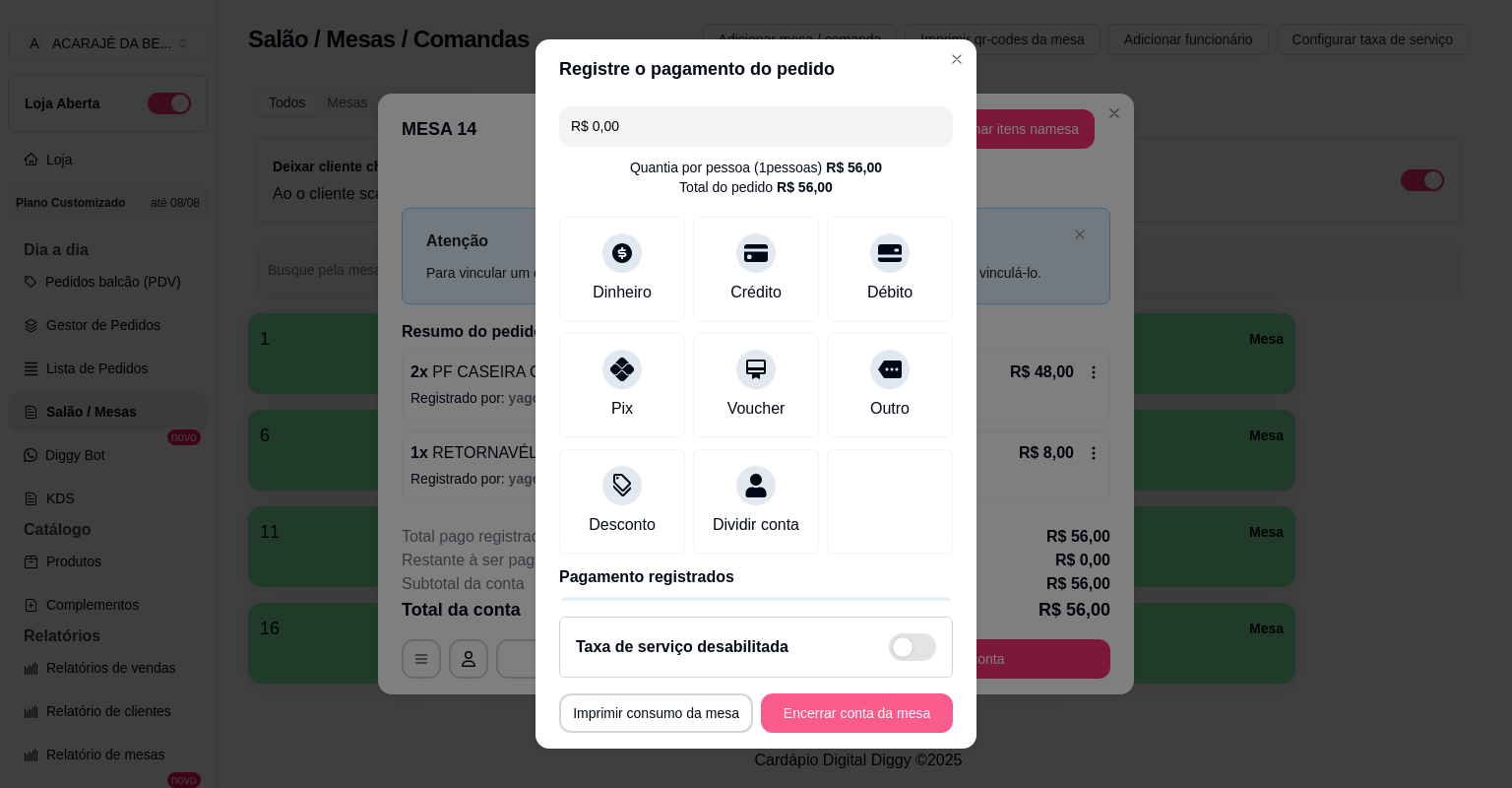click on "Encerrar conta da mesa" at bounding box center (856, 713) 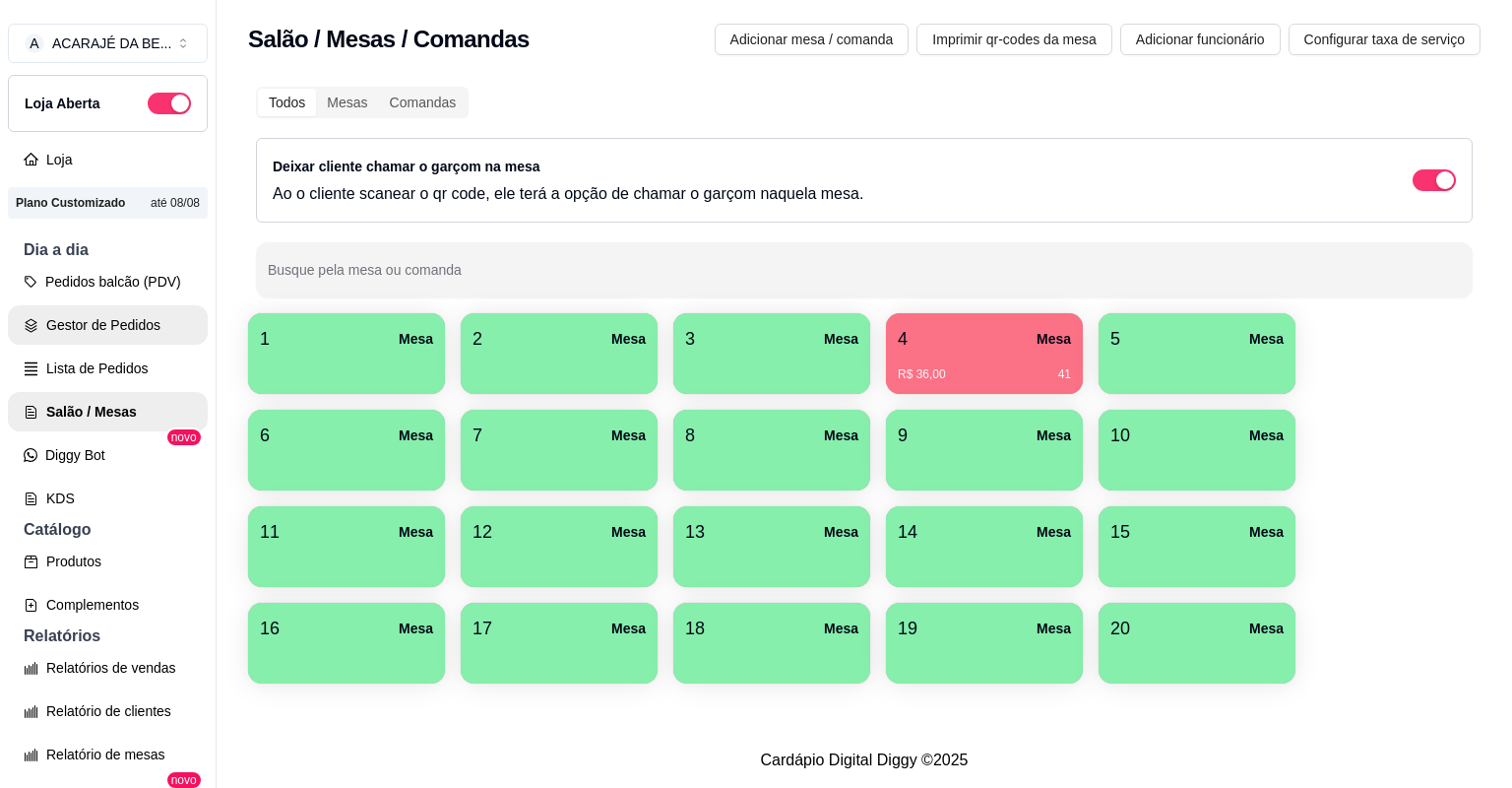click on "Gestor de Pedidos" at bounding box center (107, 325) 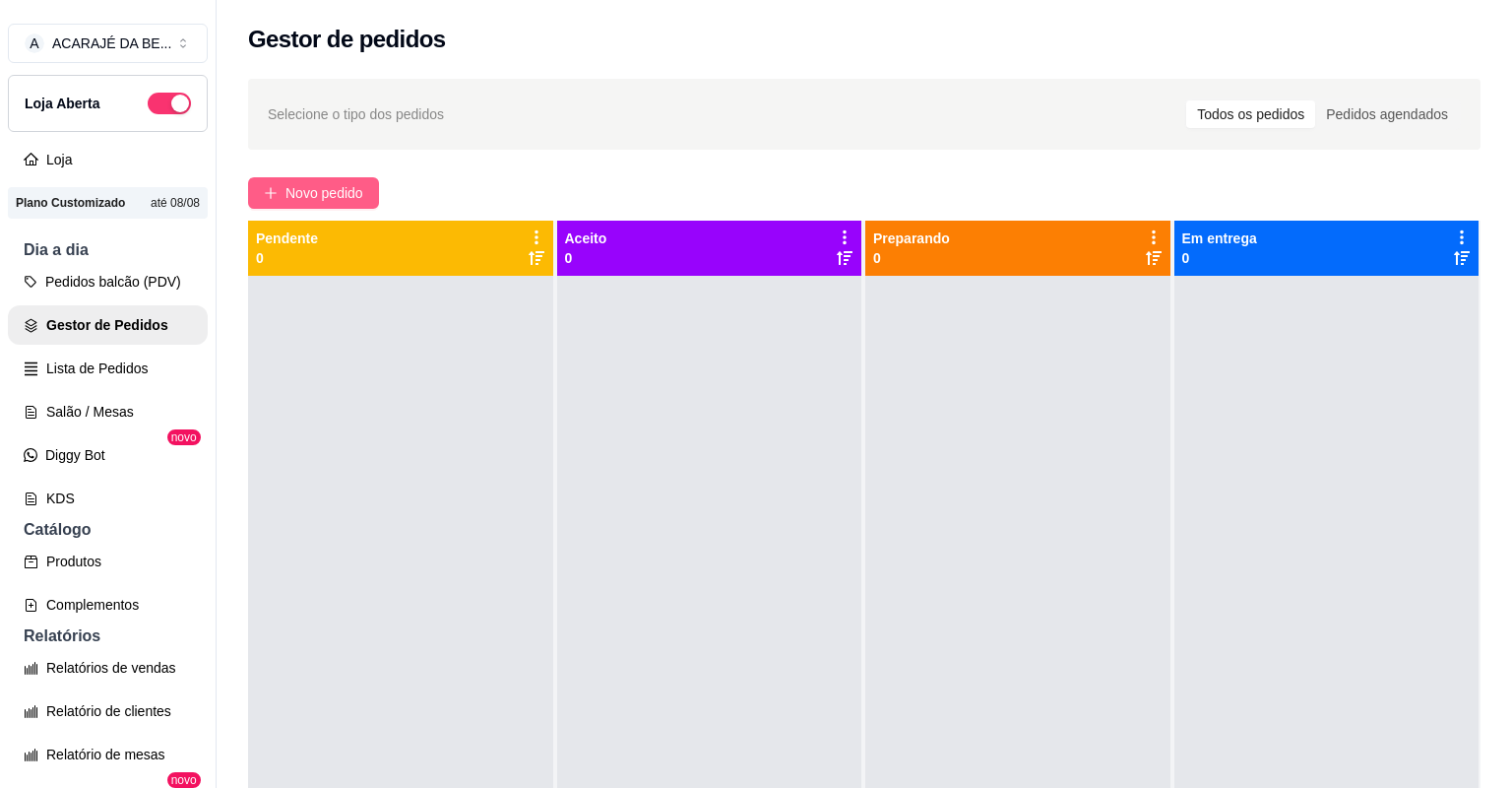 click on "Novo pedido" at bounding box center [324, 193] 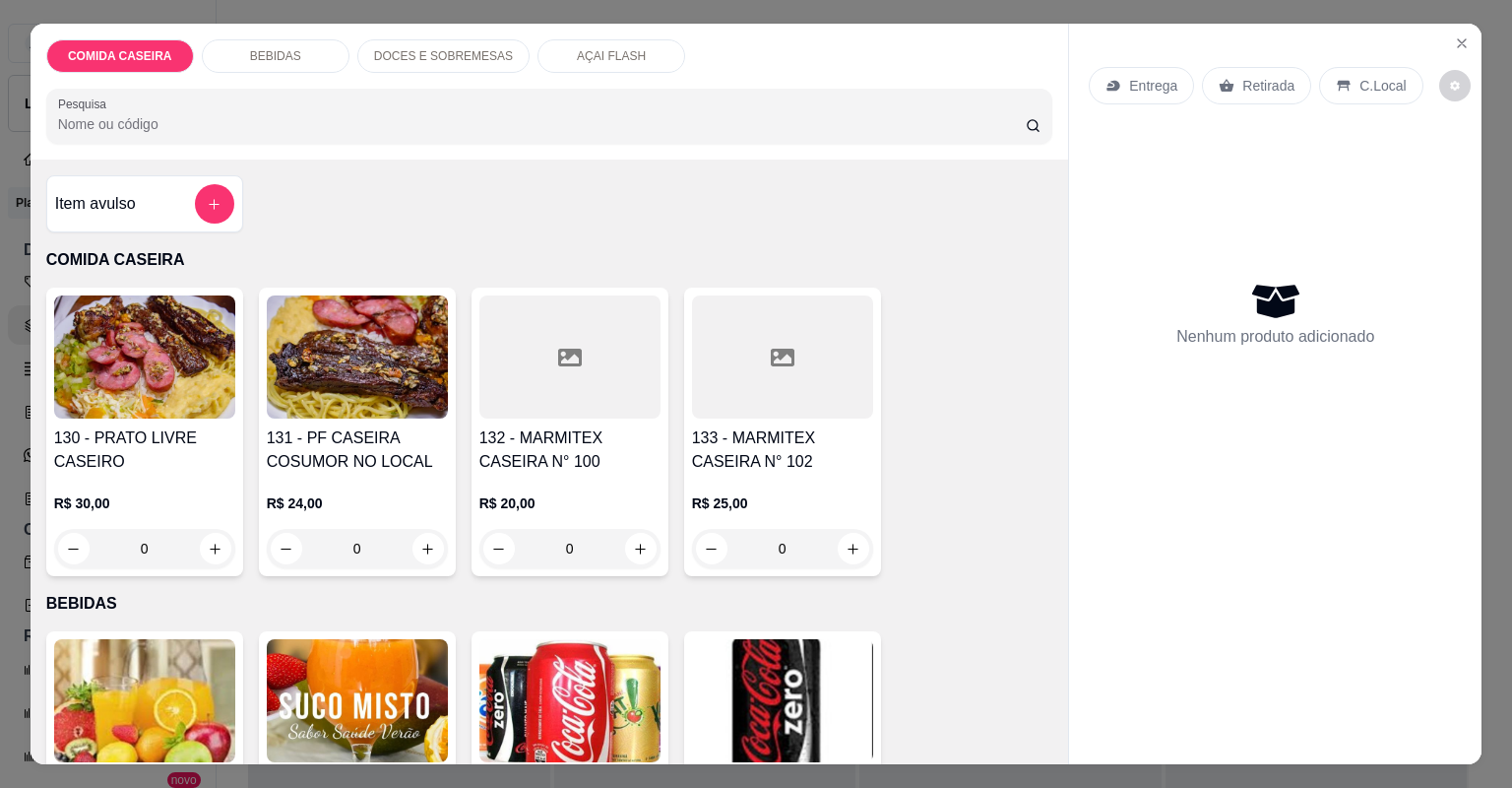 click at bounding box center (570, 357) 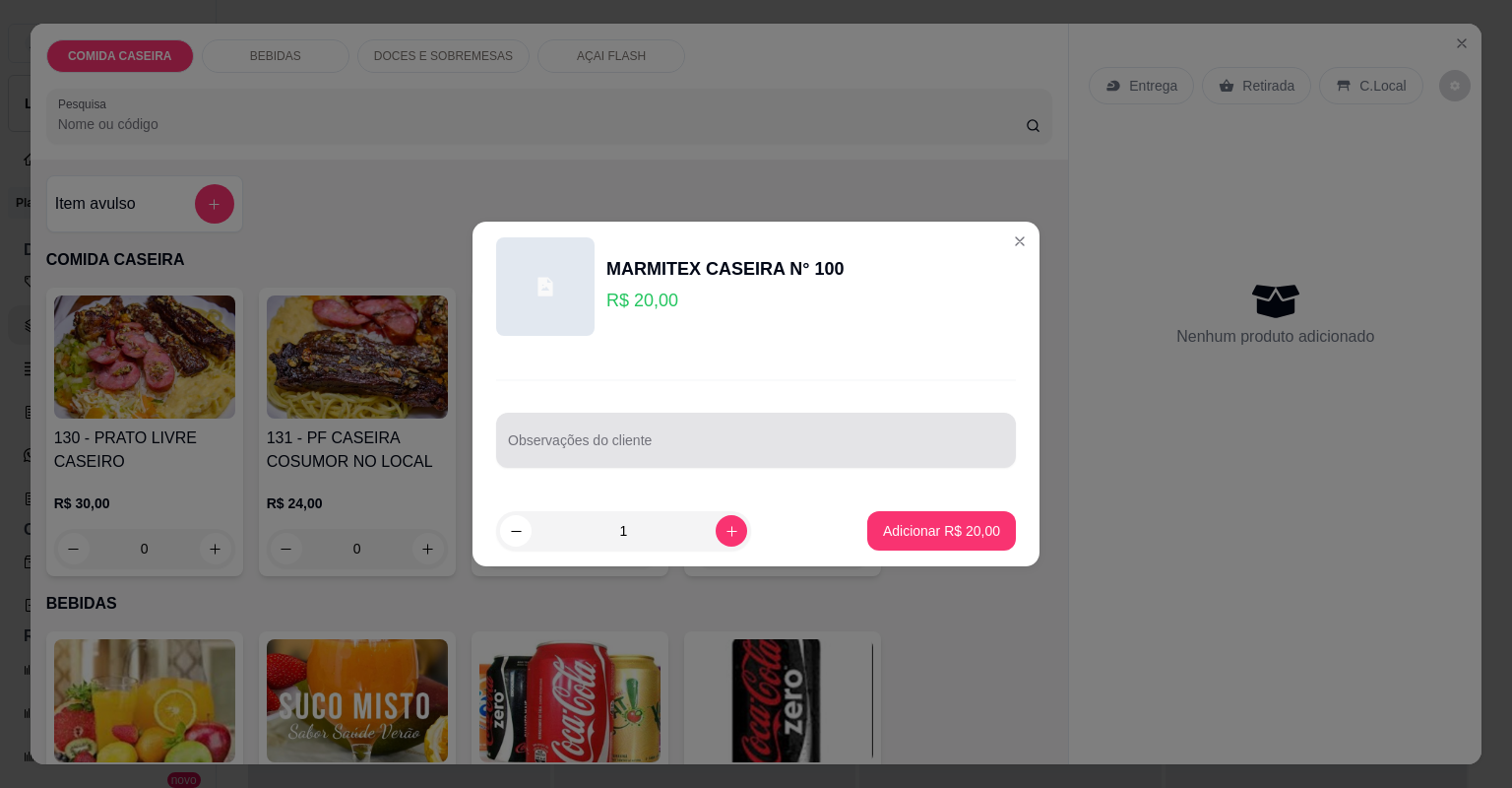 click at bounding box center [756, 440] 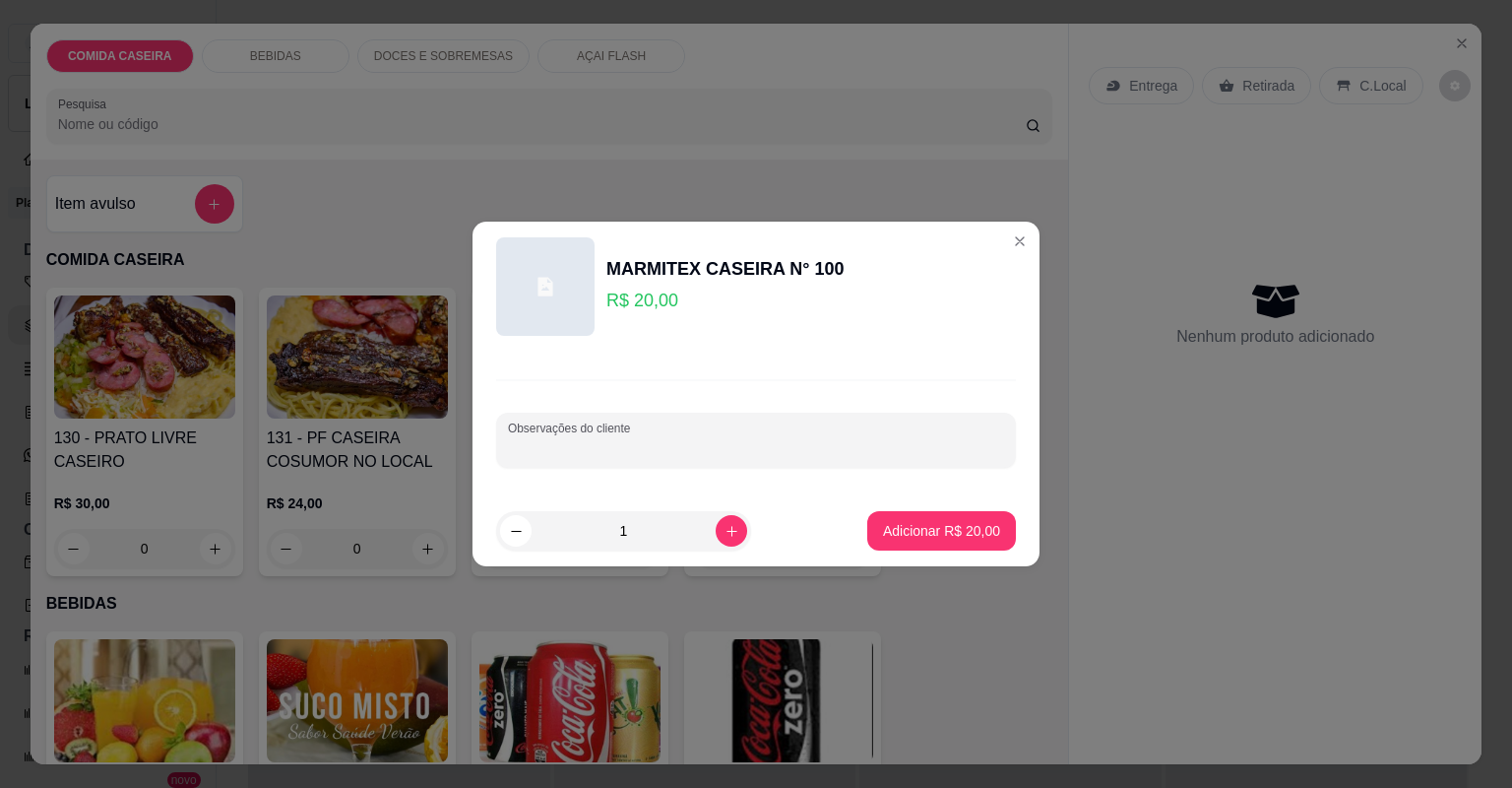 paste on "Feijão tropeiro Arroz. Macarrão Puré. Couve flor Cenoura File d frango E bife" 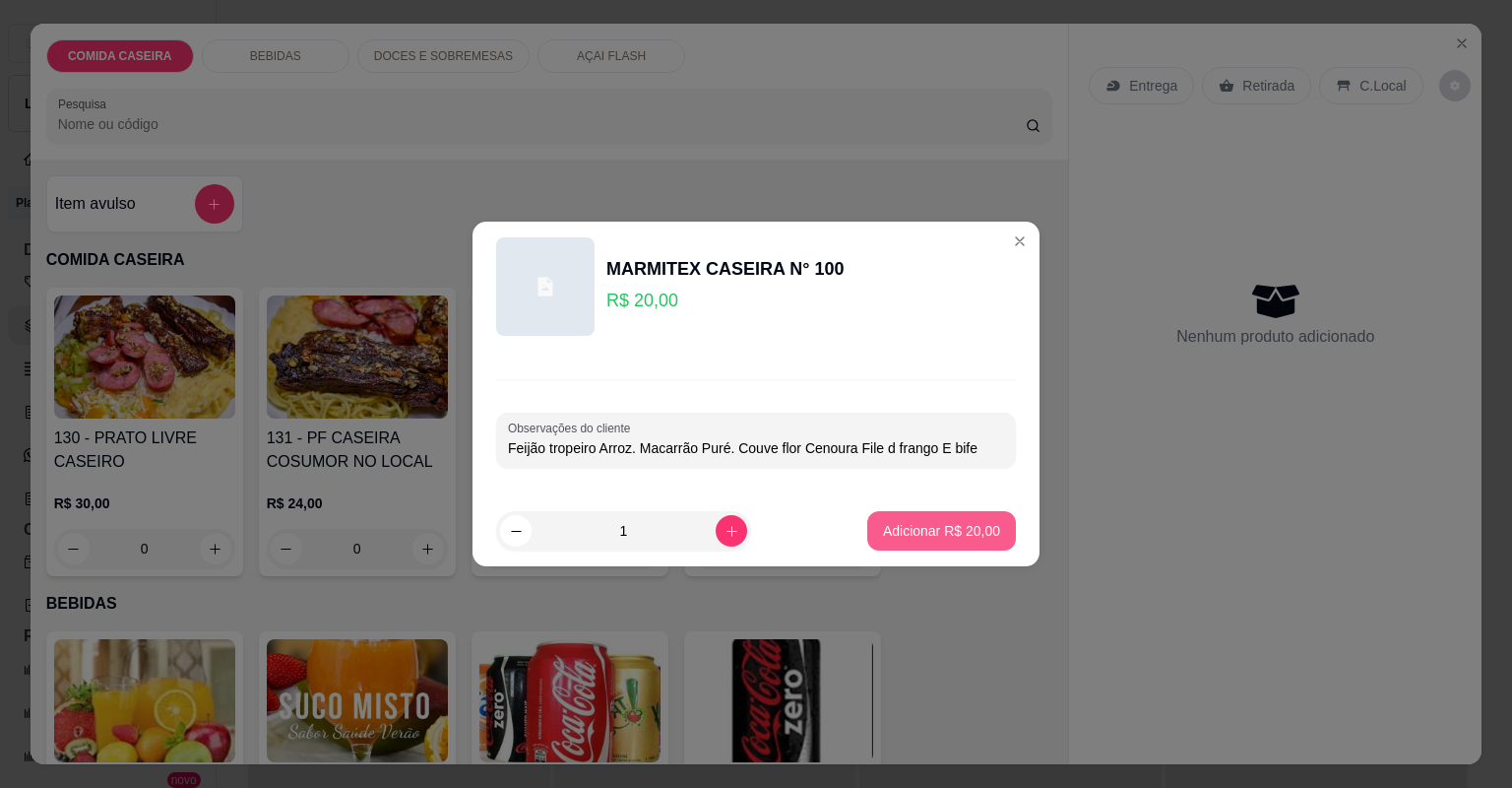 click on "Adicionar   R$ 20,00" at bounding box center [941, 531] 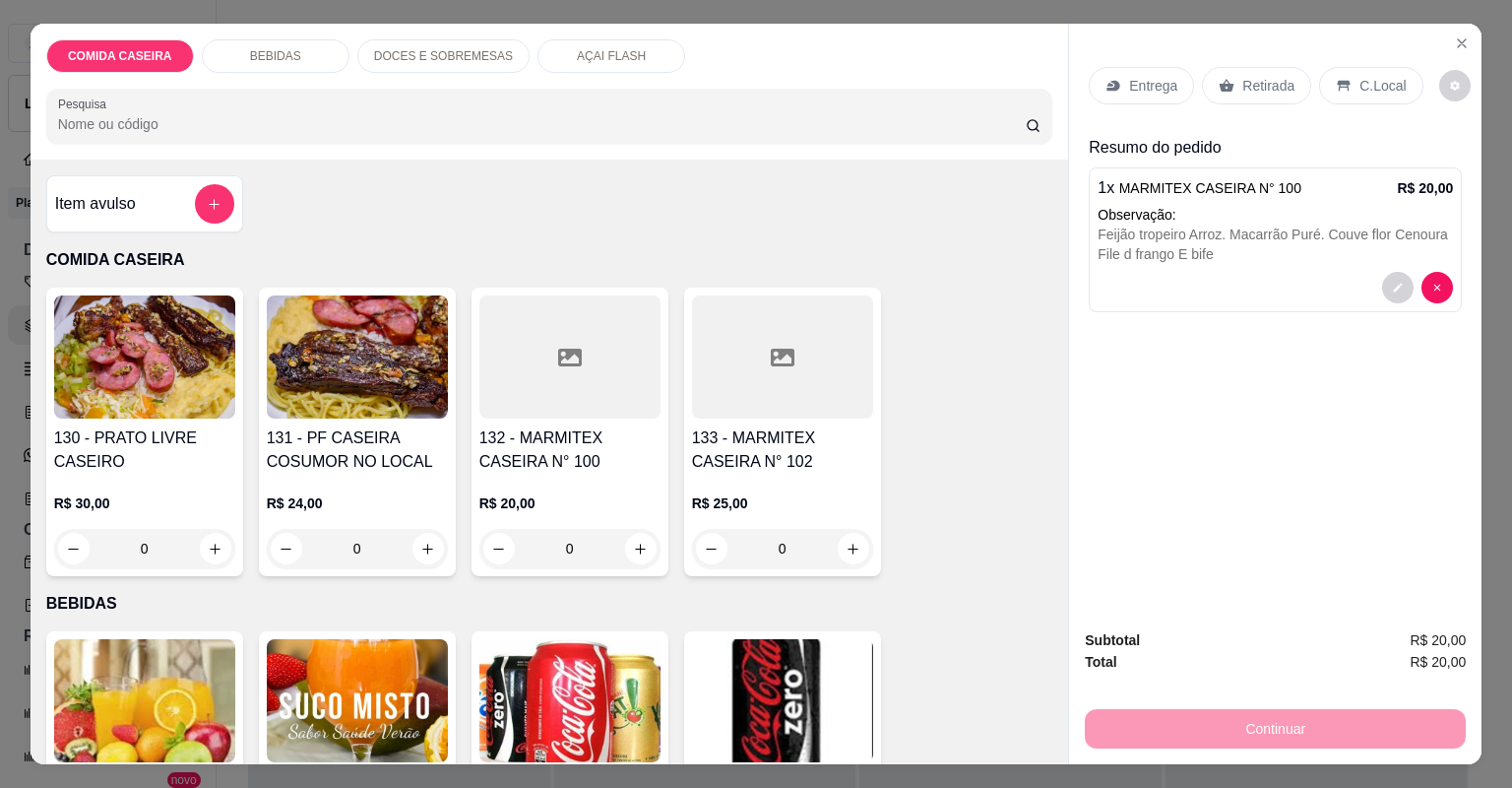 click on "Entrega" at bounding box center (1153, 86) 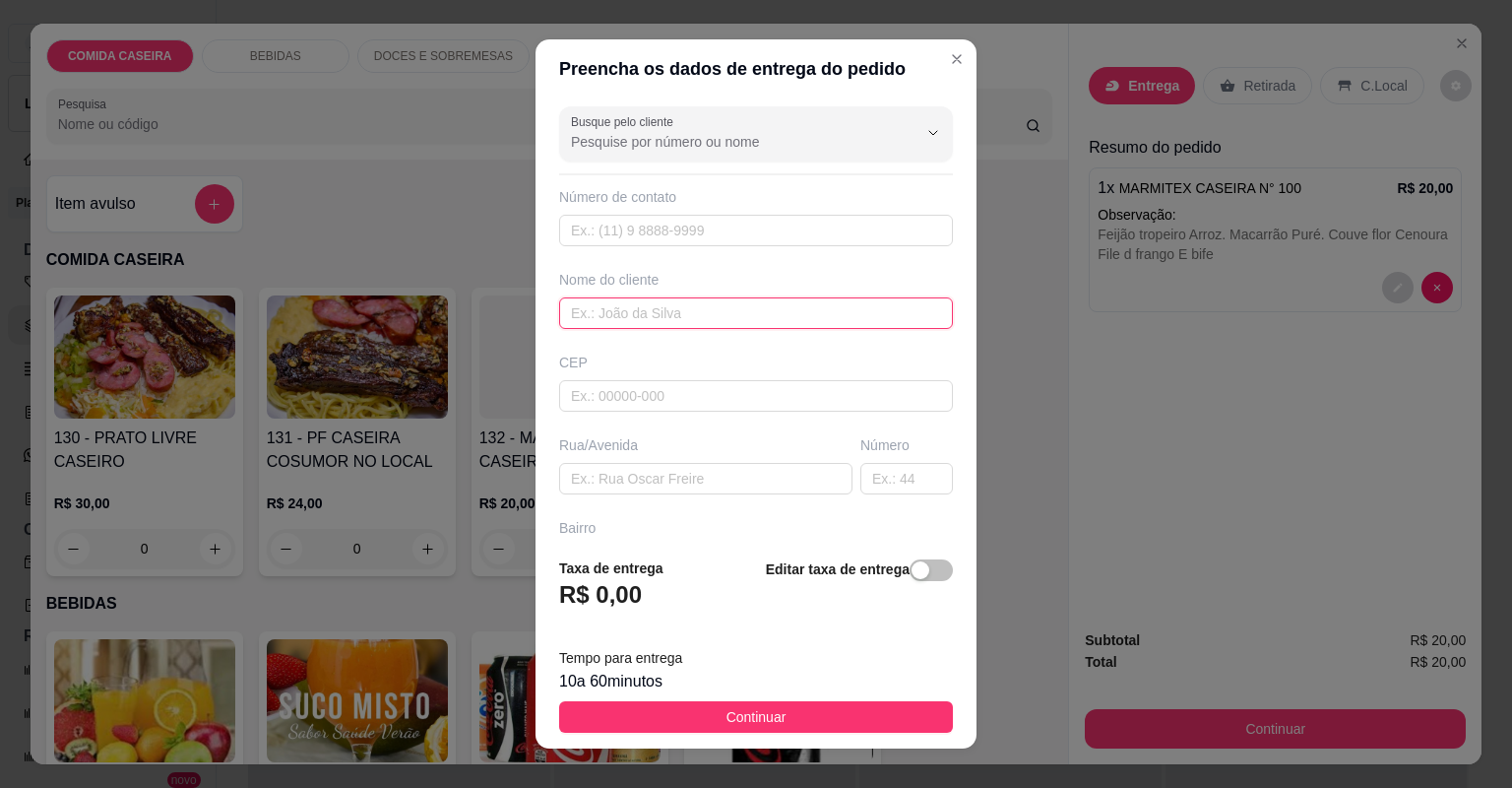 click at bounding box center [756, 313] 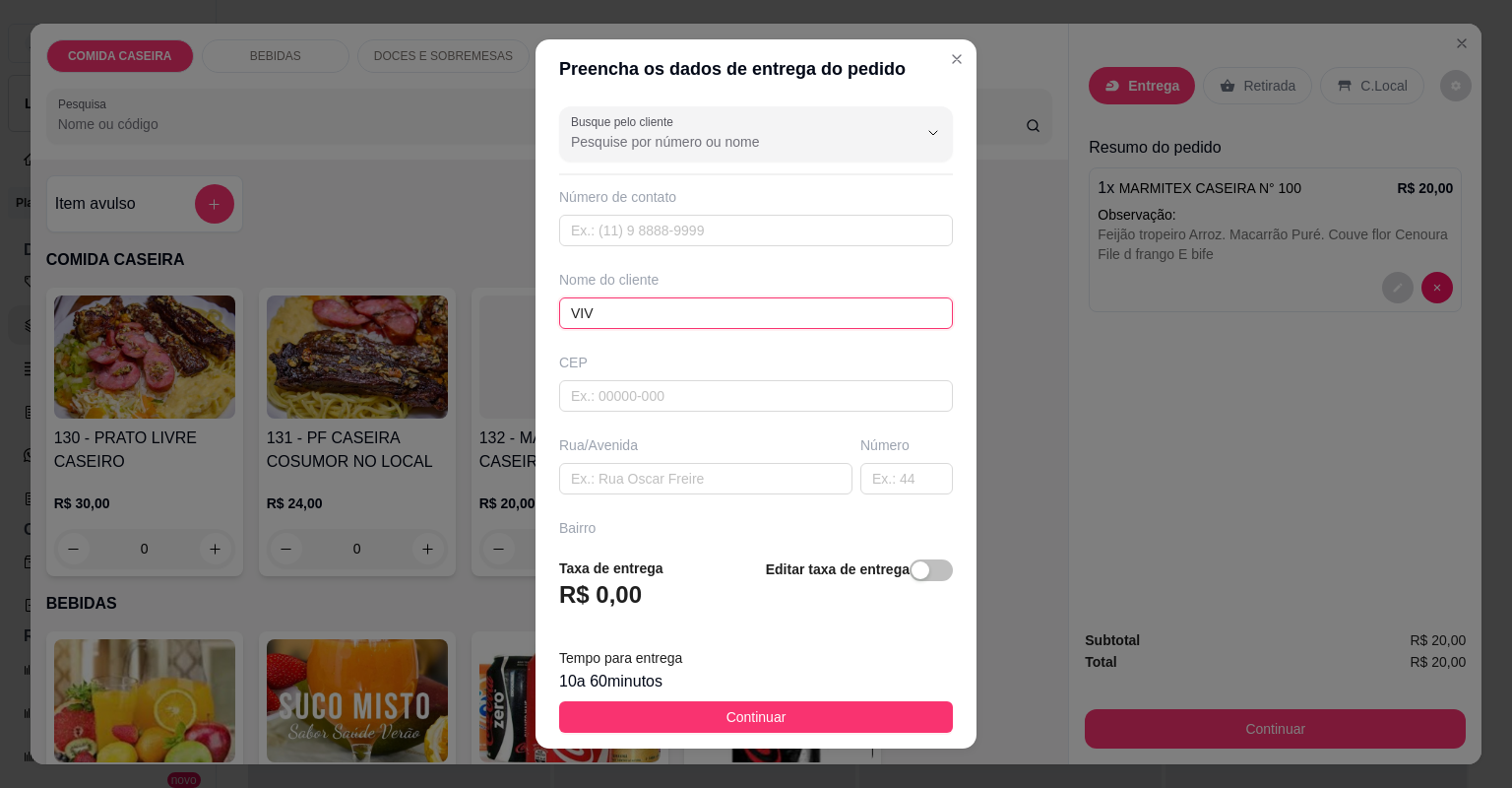 type on "VIVI" 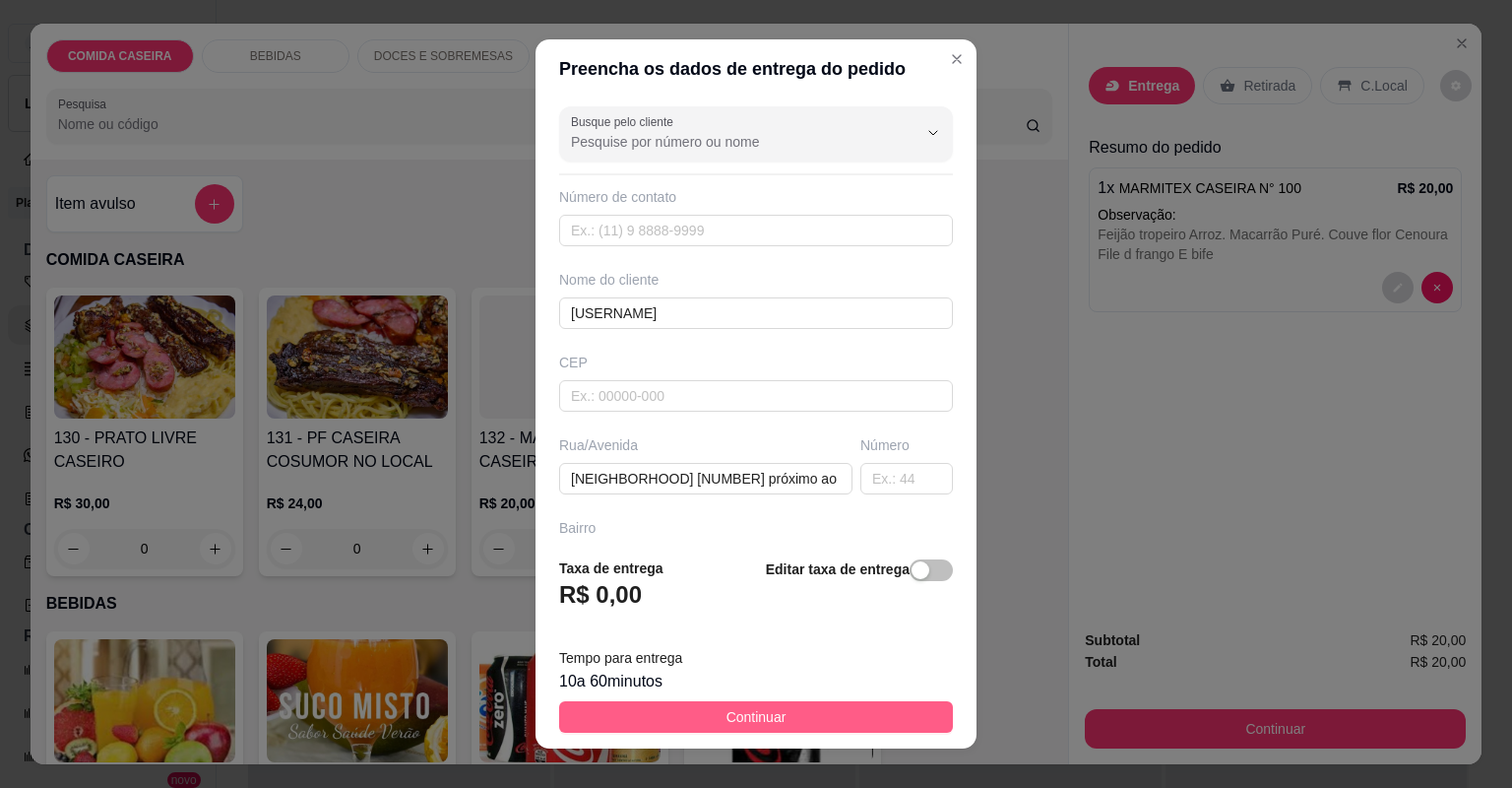 click on "Continuar" at bounding box center [756, 717] 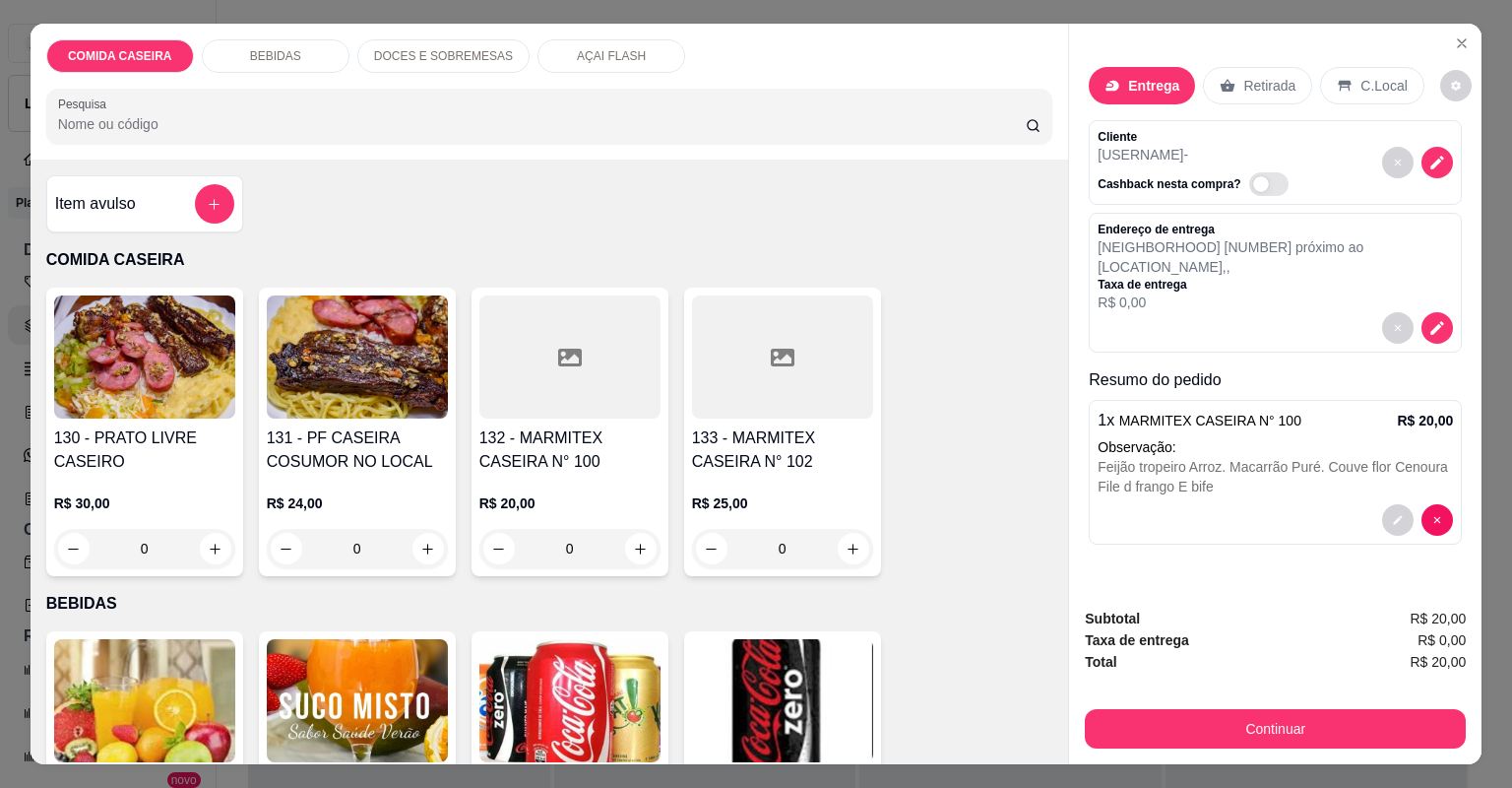 click on "Subtotal R$ 20,00 Taxa de entrega R$ 0,00 Total R$ 20,00 Continuar" at bounding box center (1275, 678) 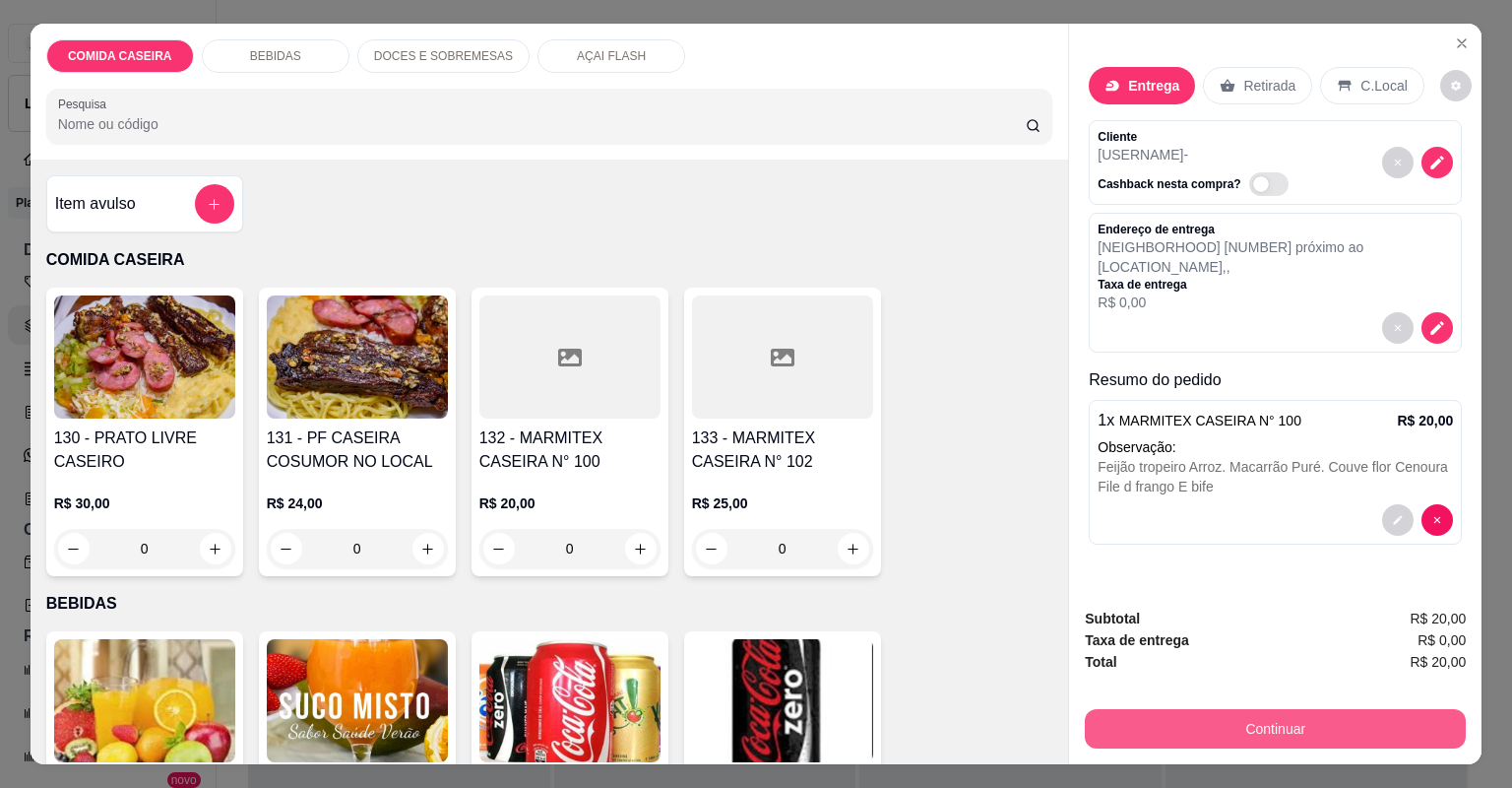 click on "Continuar" at bounding box center (1275, 729) 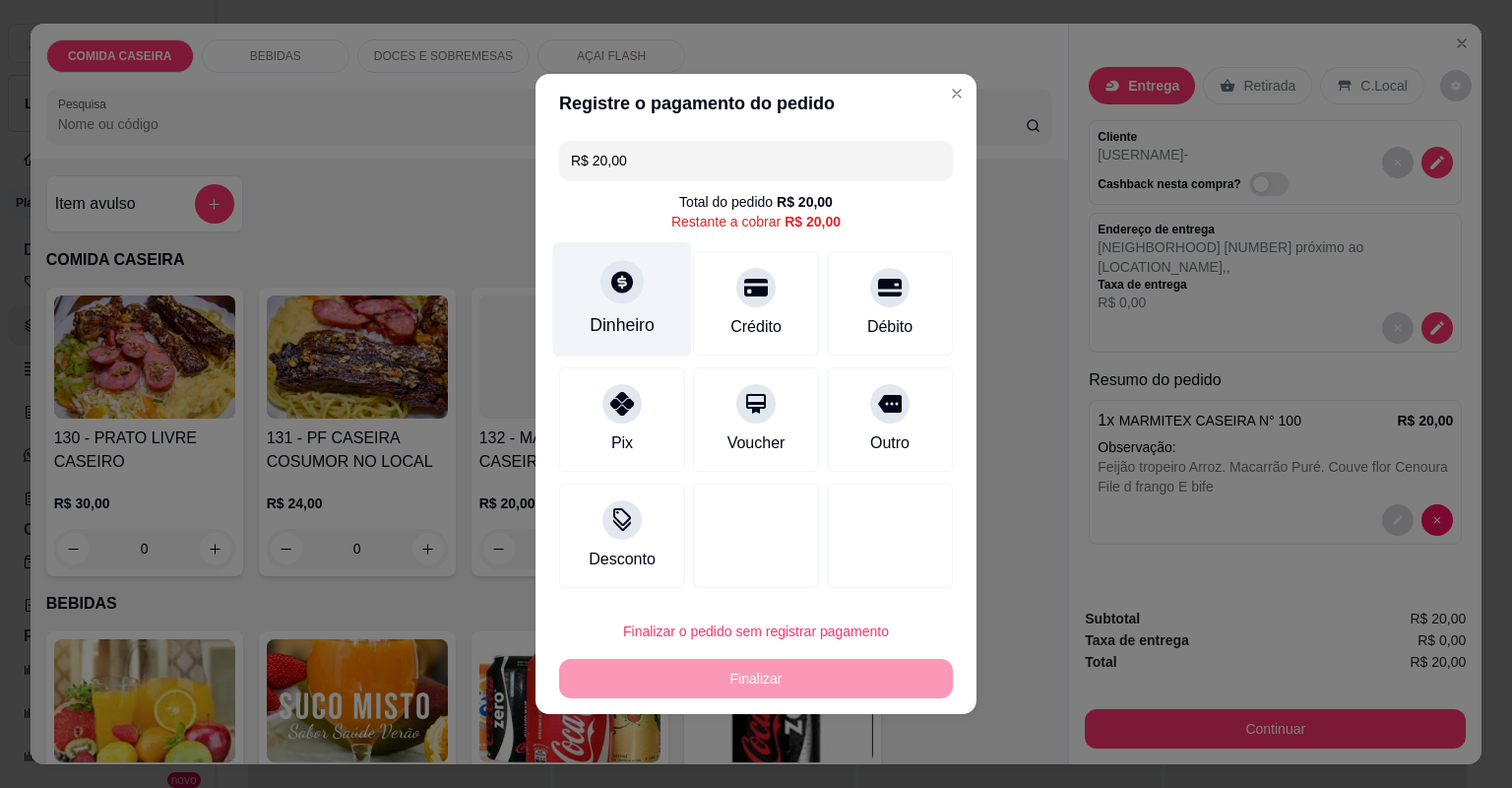 click on "Dinheiro" at bounding box center (622, 325) 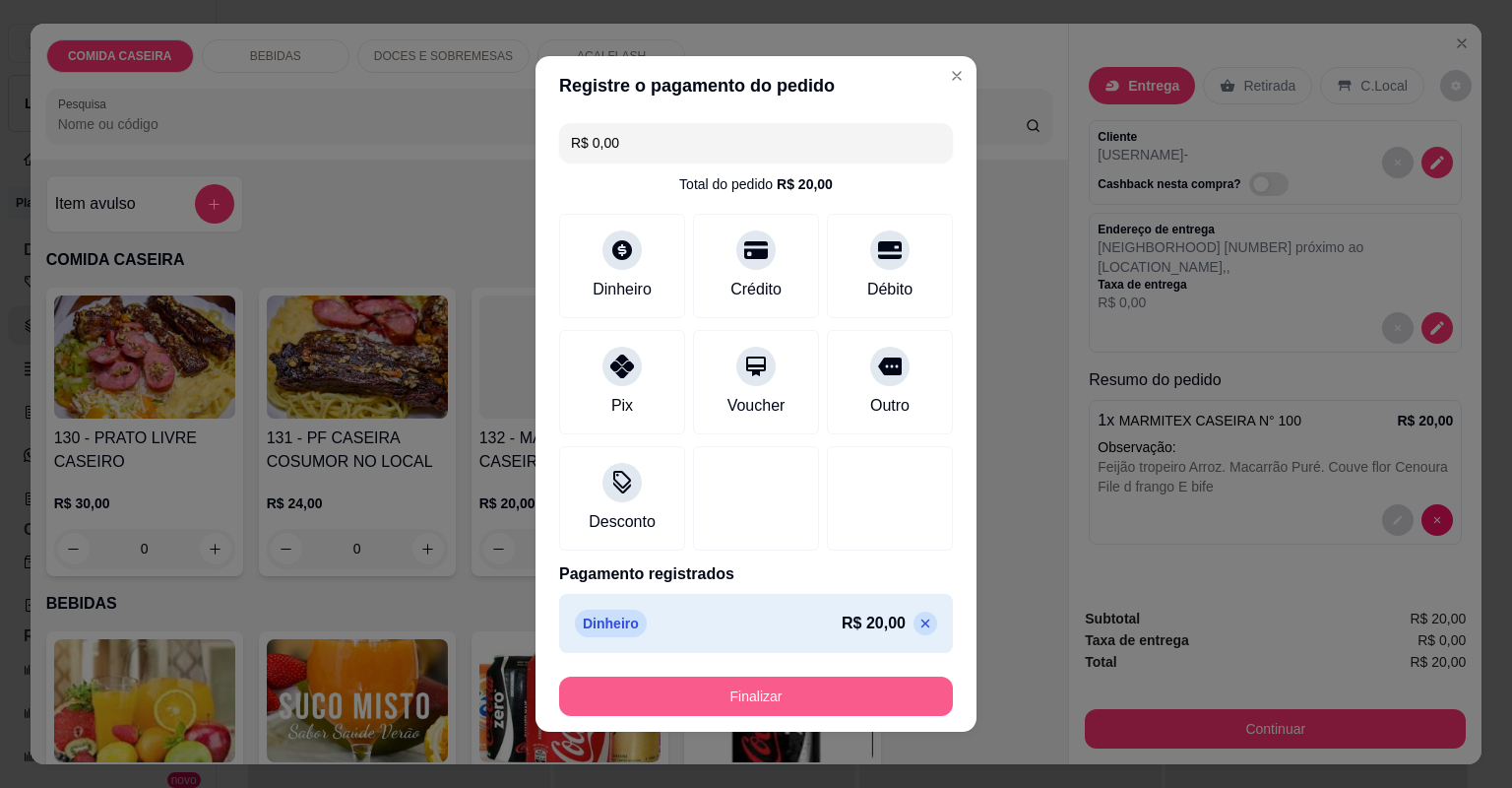 click on "Finalizar" at bounding box center (756, 696) 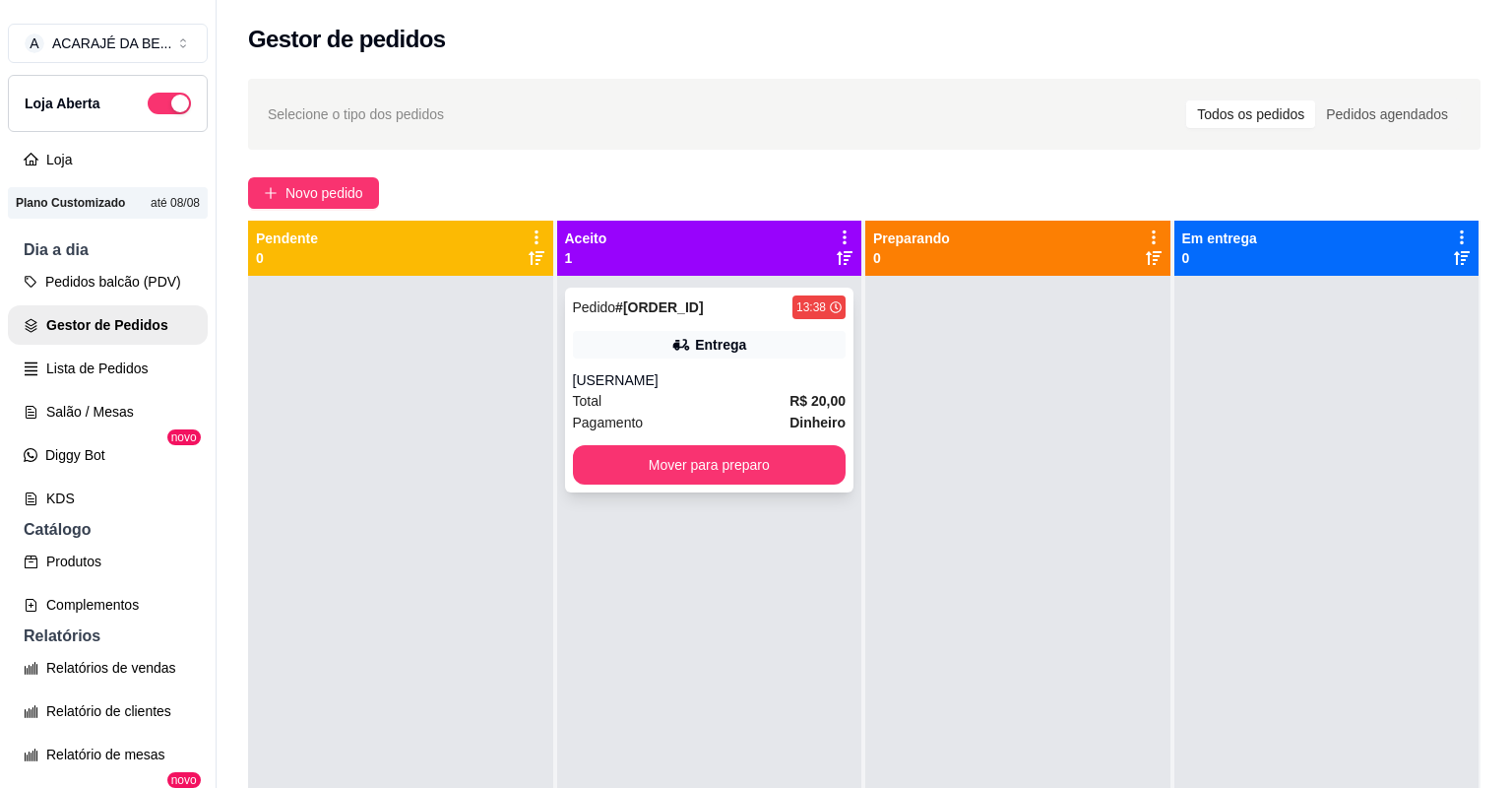 click on "Total R$ 20,00" at bounding box center (710, 401) 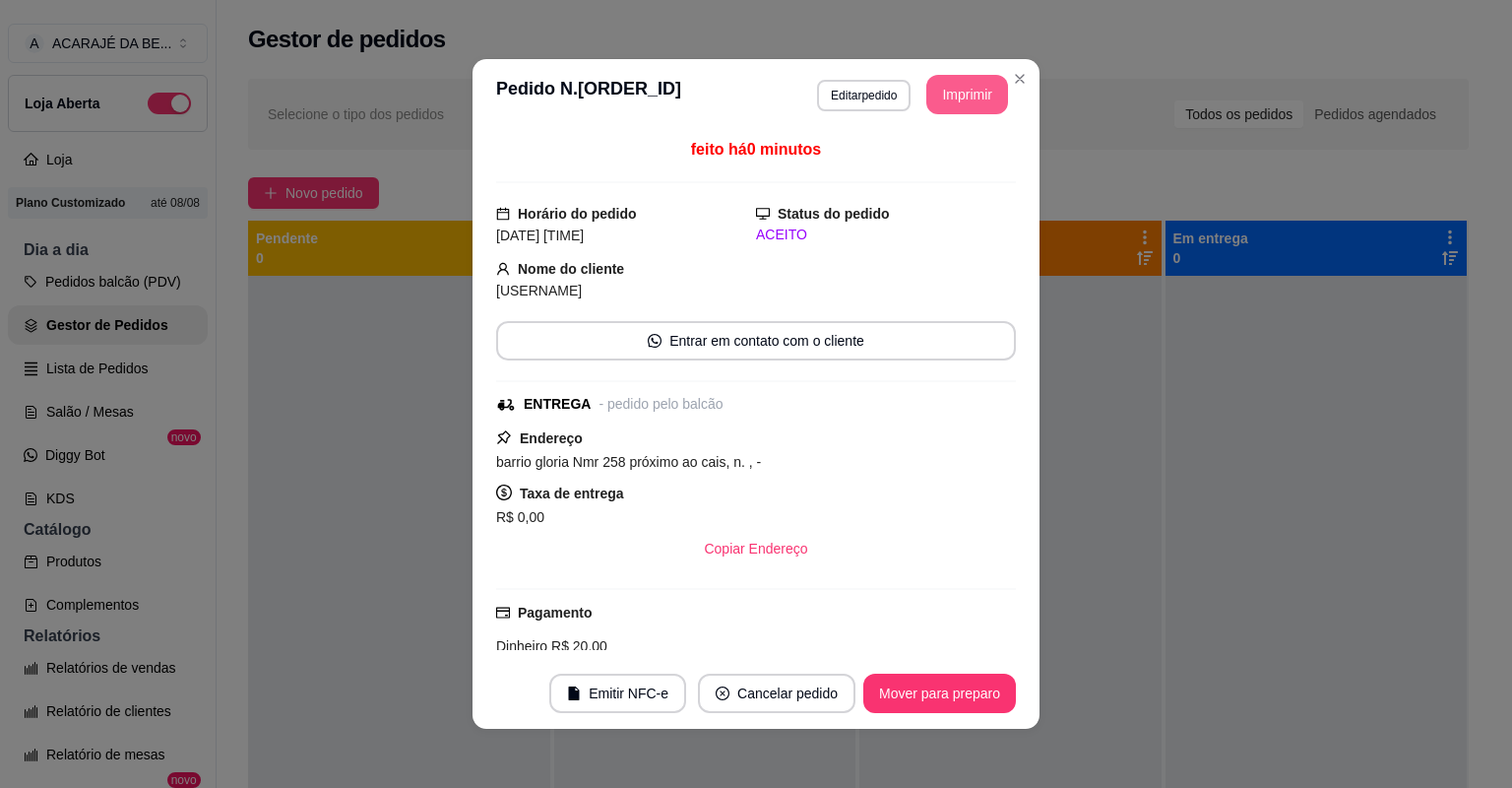 click on "Imprimir" at bounding box center (967, 95) 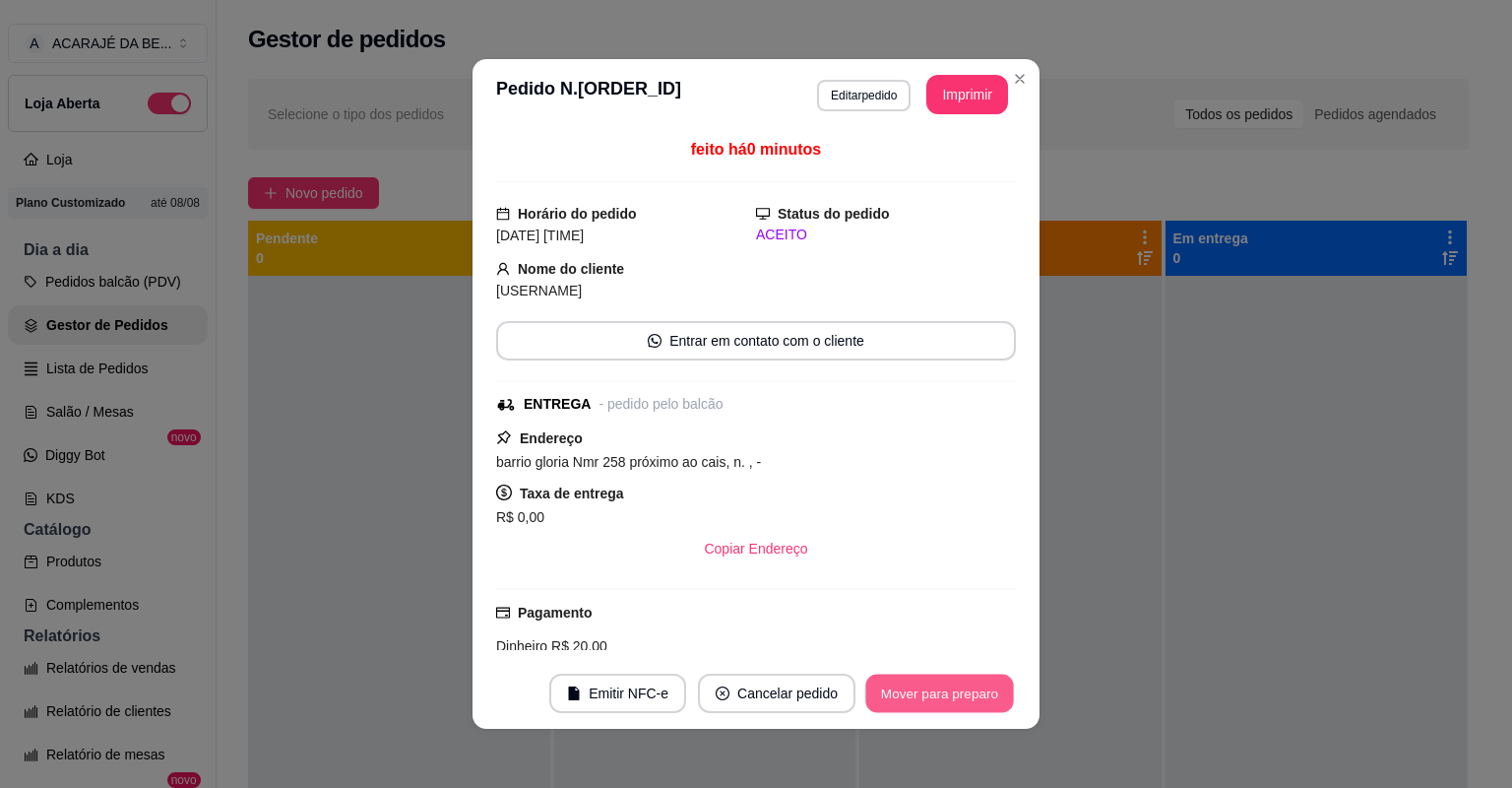 click on "Mover para preparo" at bounding box center [939, 693] 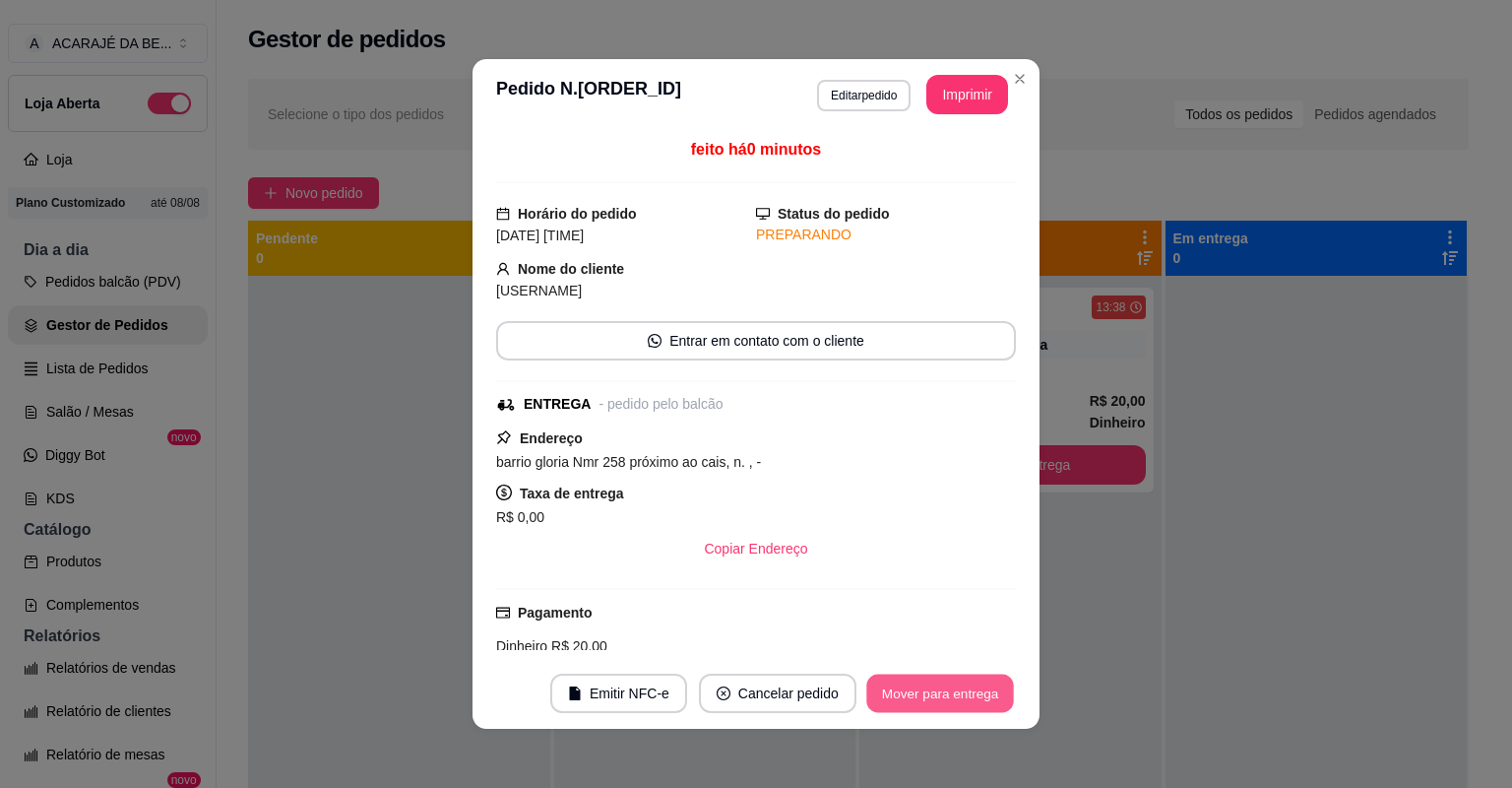 click on "Mover para entrega" at bounding box center [940, 693] 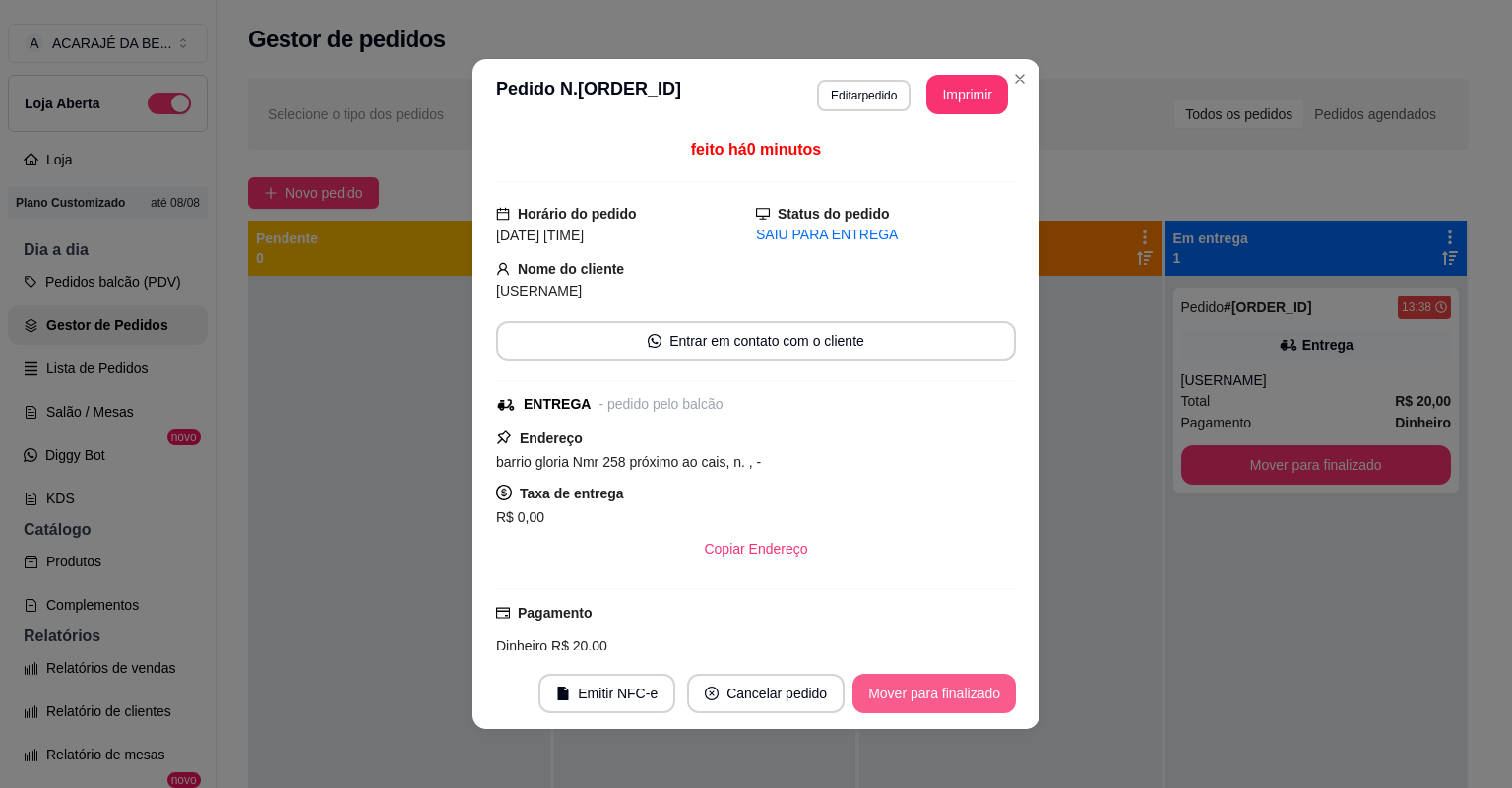 click on "Mover para finalizado" at bounding box center (934, 693) 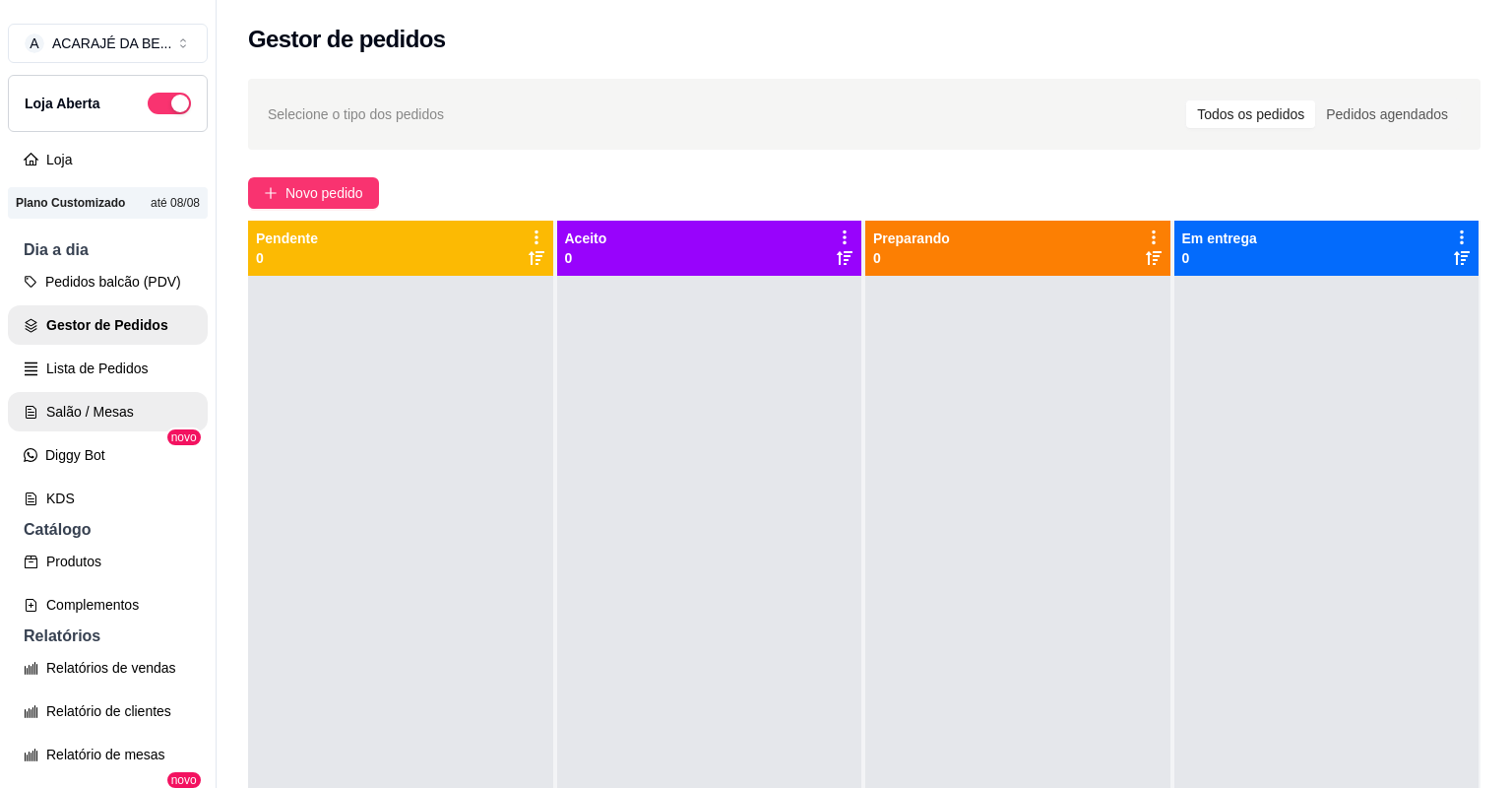 click on "Salão / Mesas" at bounding box center [107, 412] 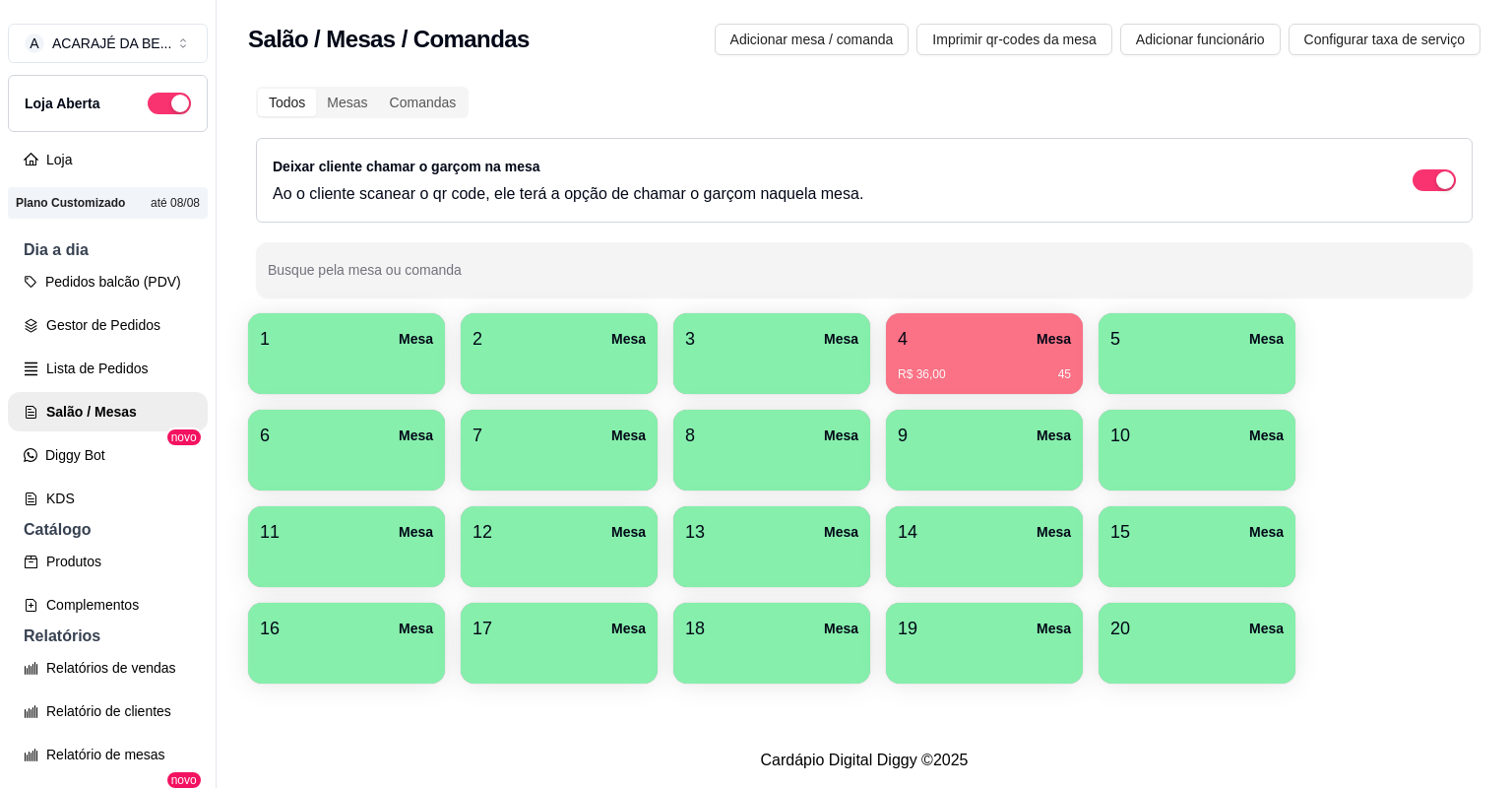 click on "R$ 36,00 45" at bounding box center [984, 374] 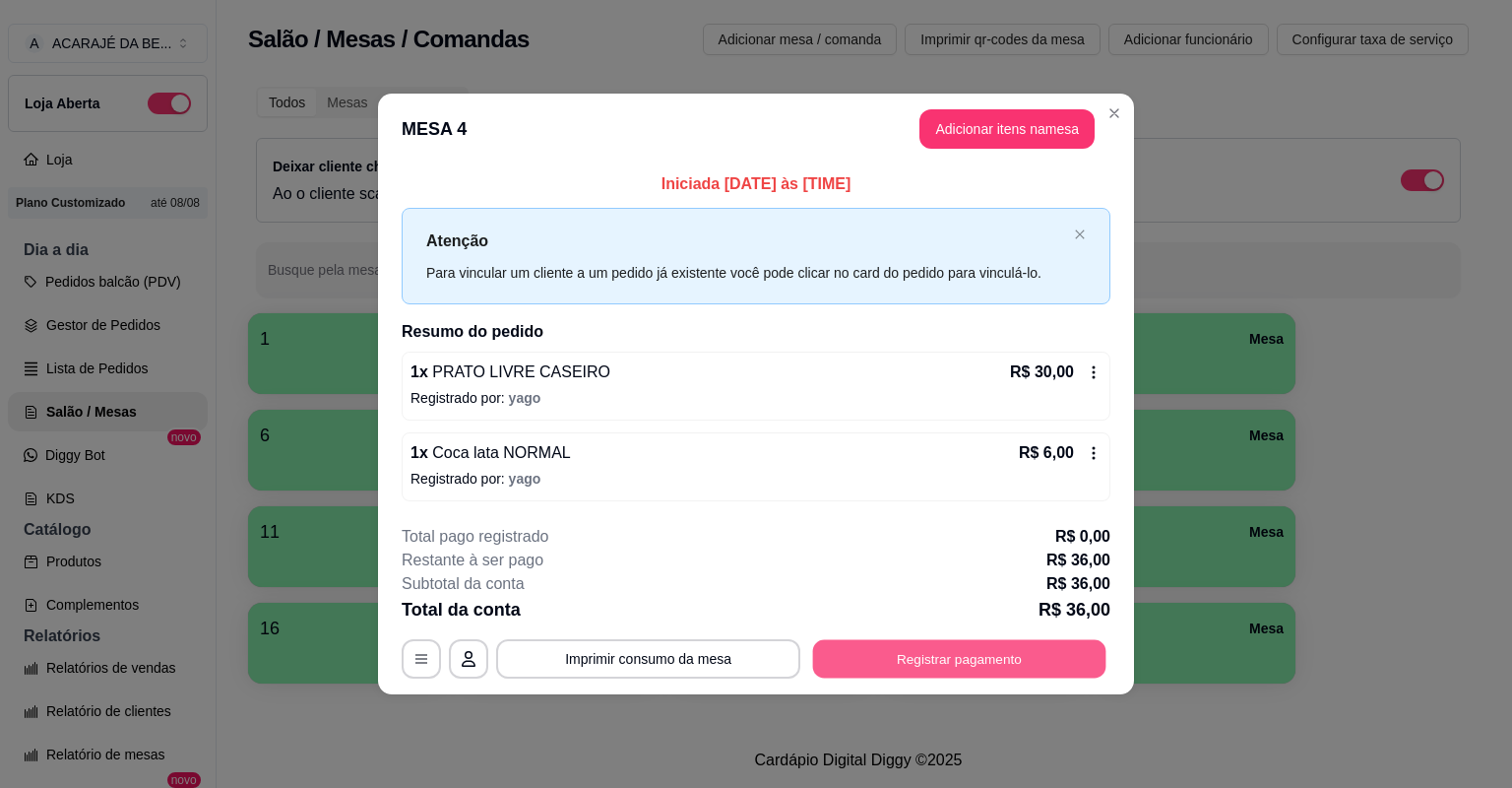 click on "Registrar pagamento" at bounding box center (960, 658) 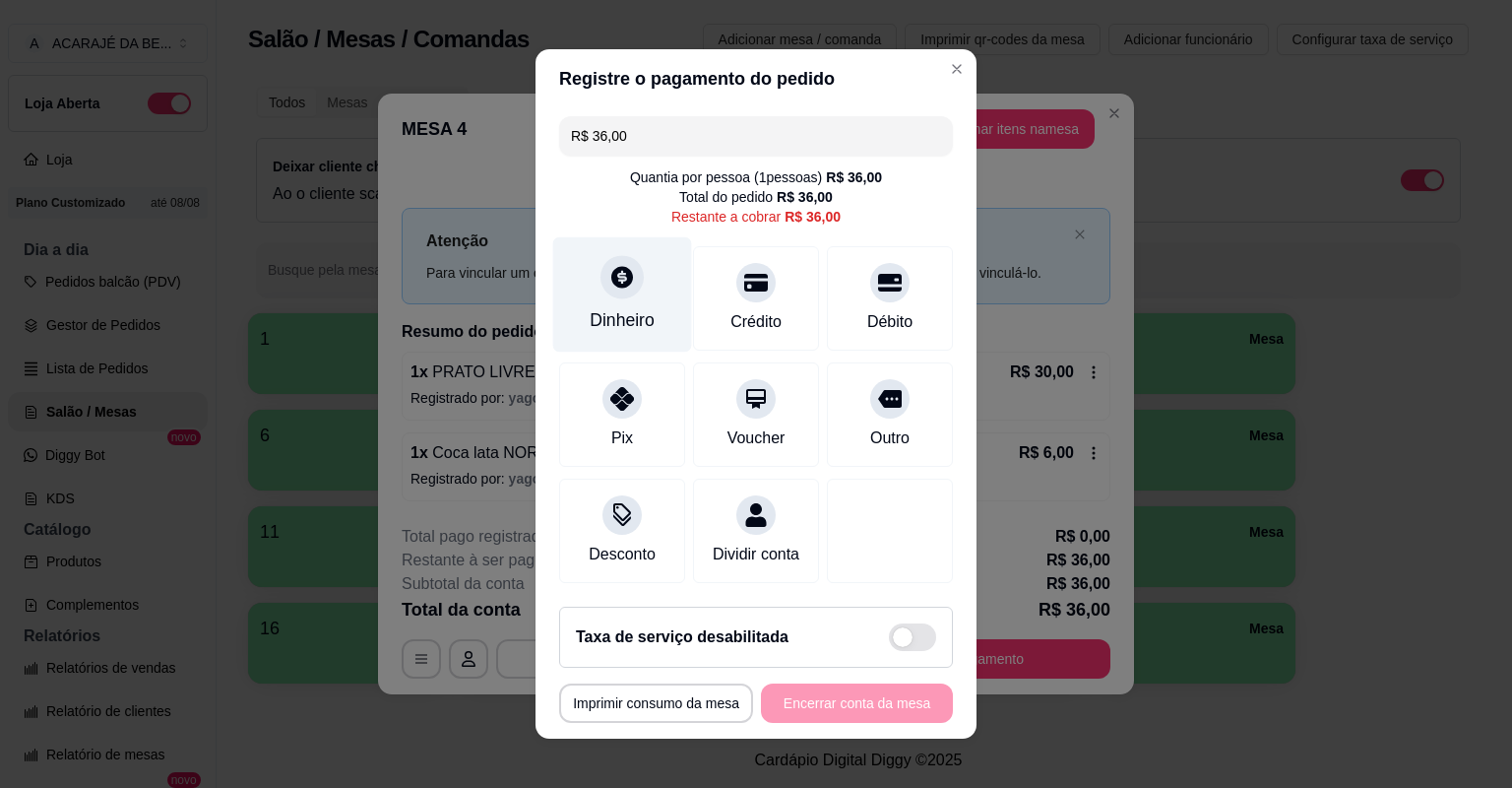 click on "Dinheiro" at bounding box center (622, 320) 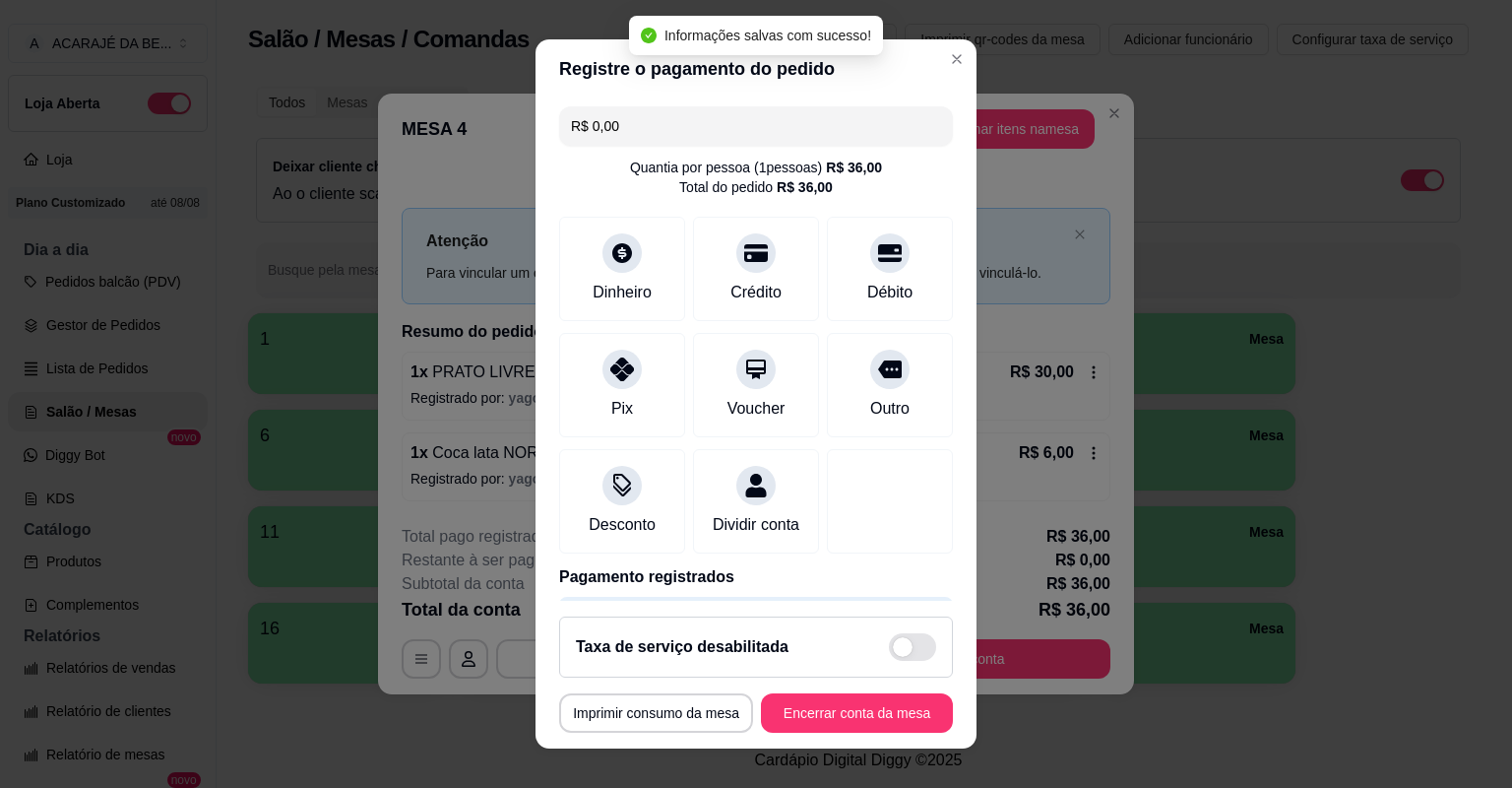 type on "R$ 0,00" 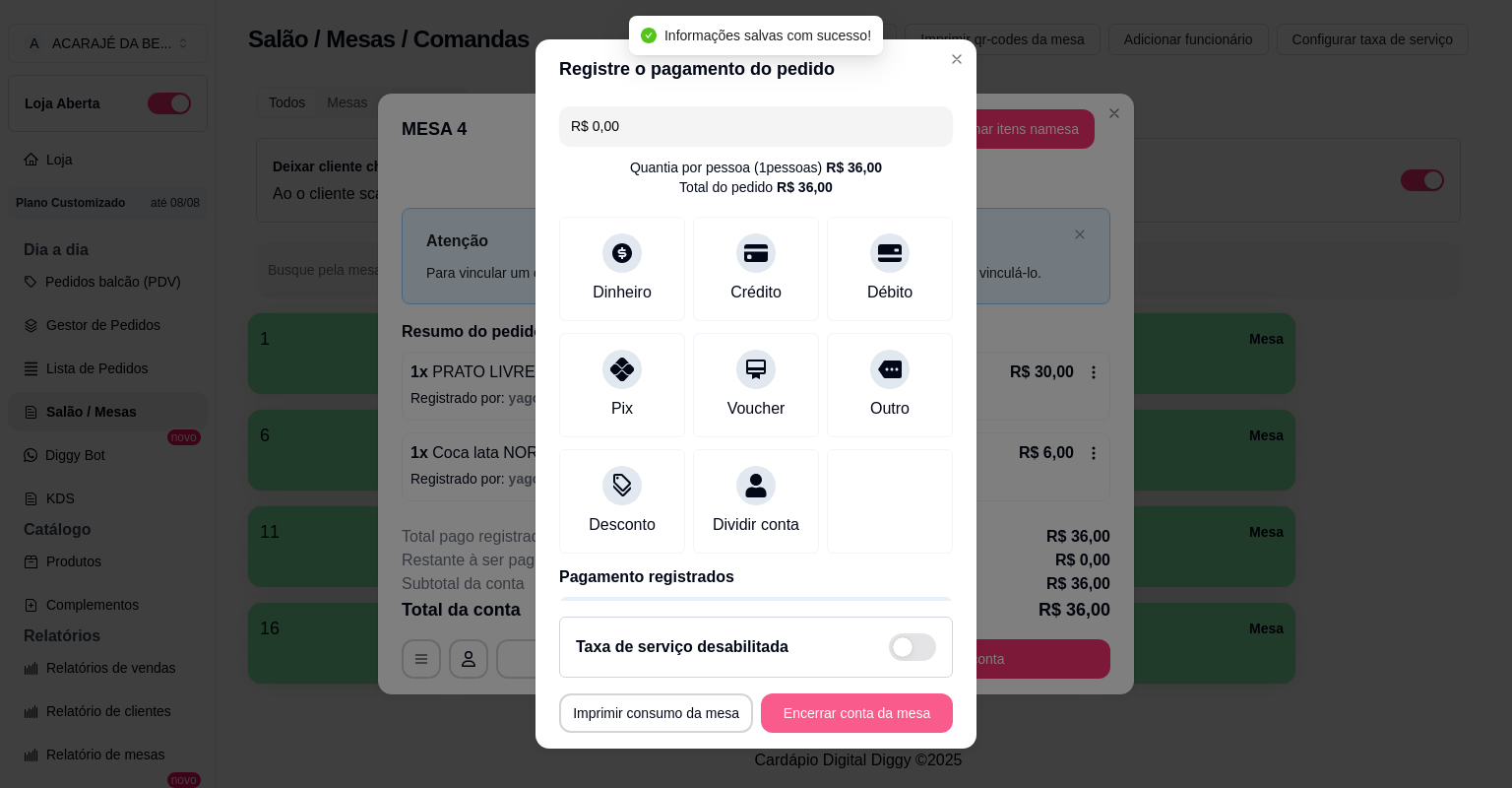 click on "Encerrar conta da mesa" at bounding box center (856, 713) 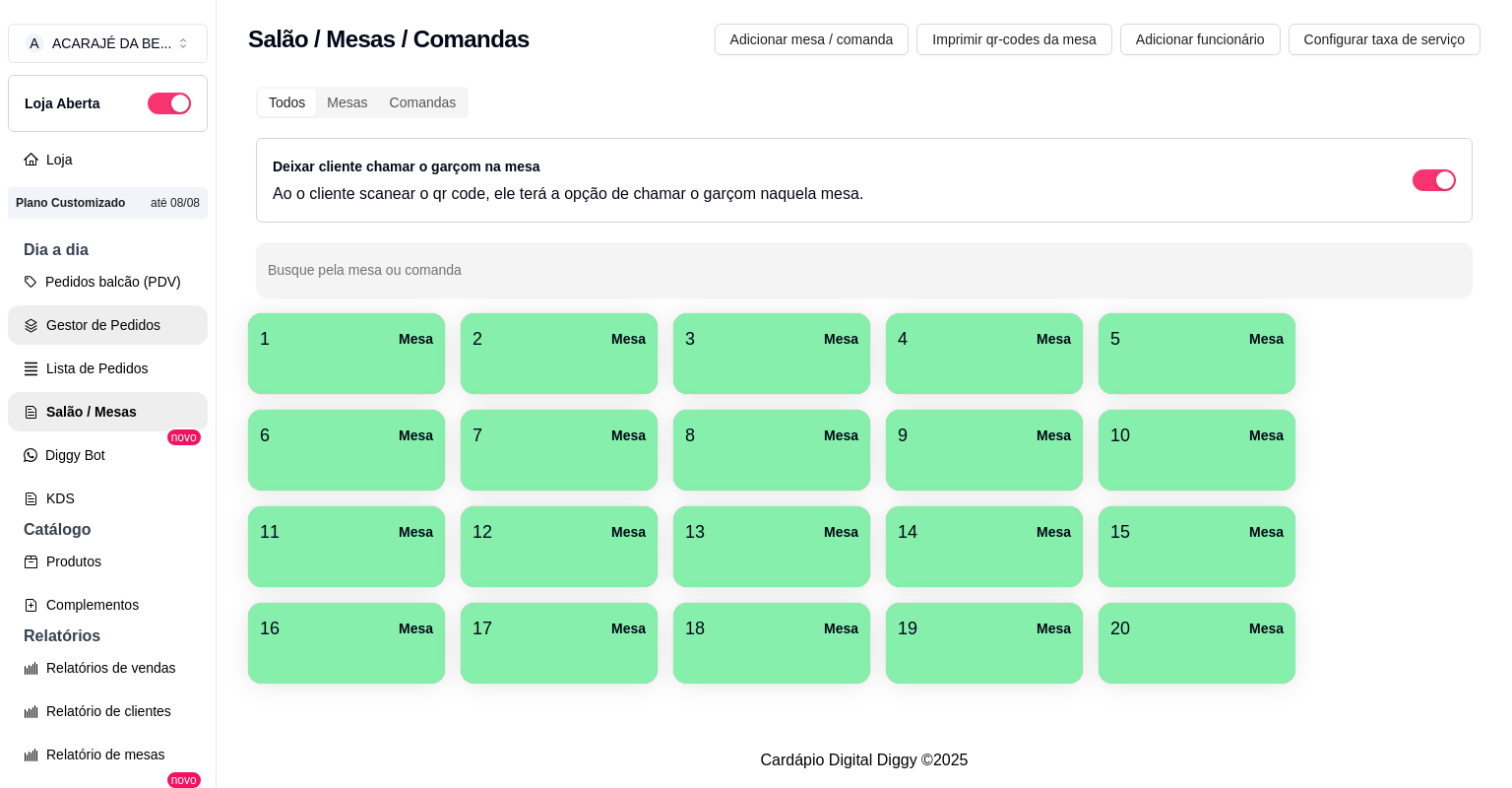 click on "Gestor de Pedidos" at bounding box center (107, 325) 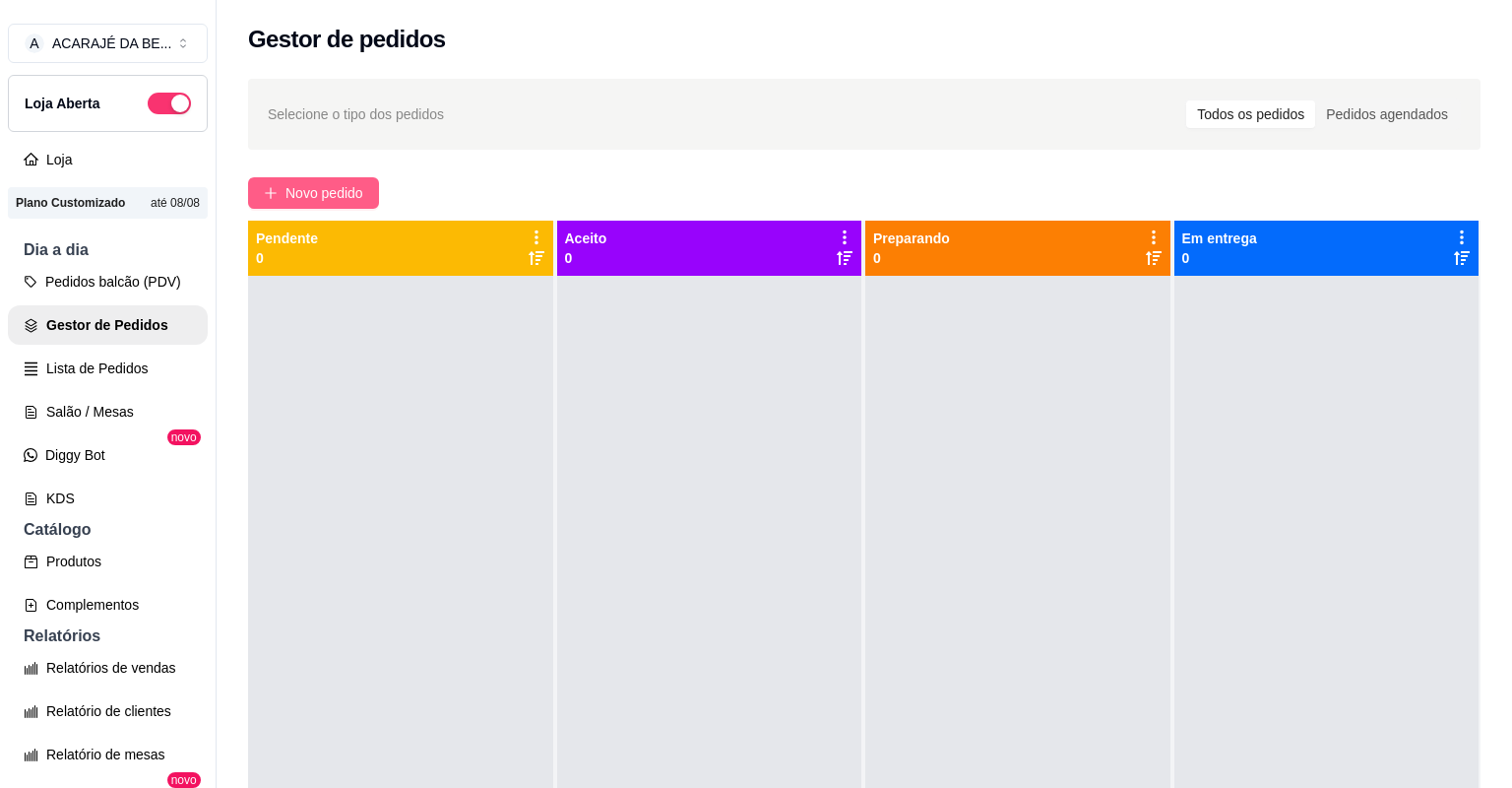 click on "Novo pedido" at bounding box center (313, 193) 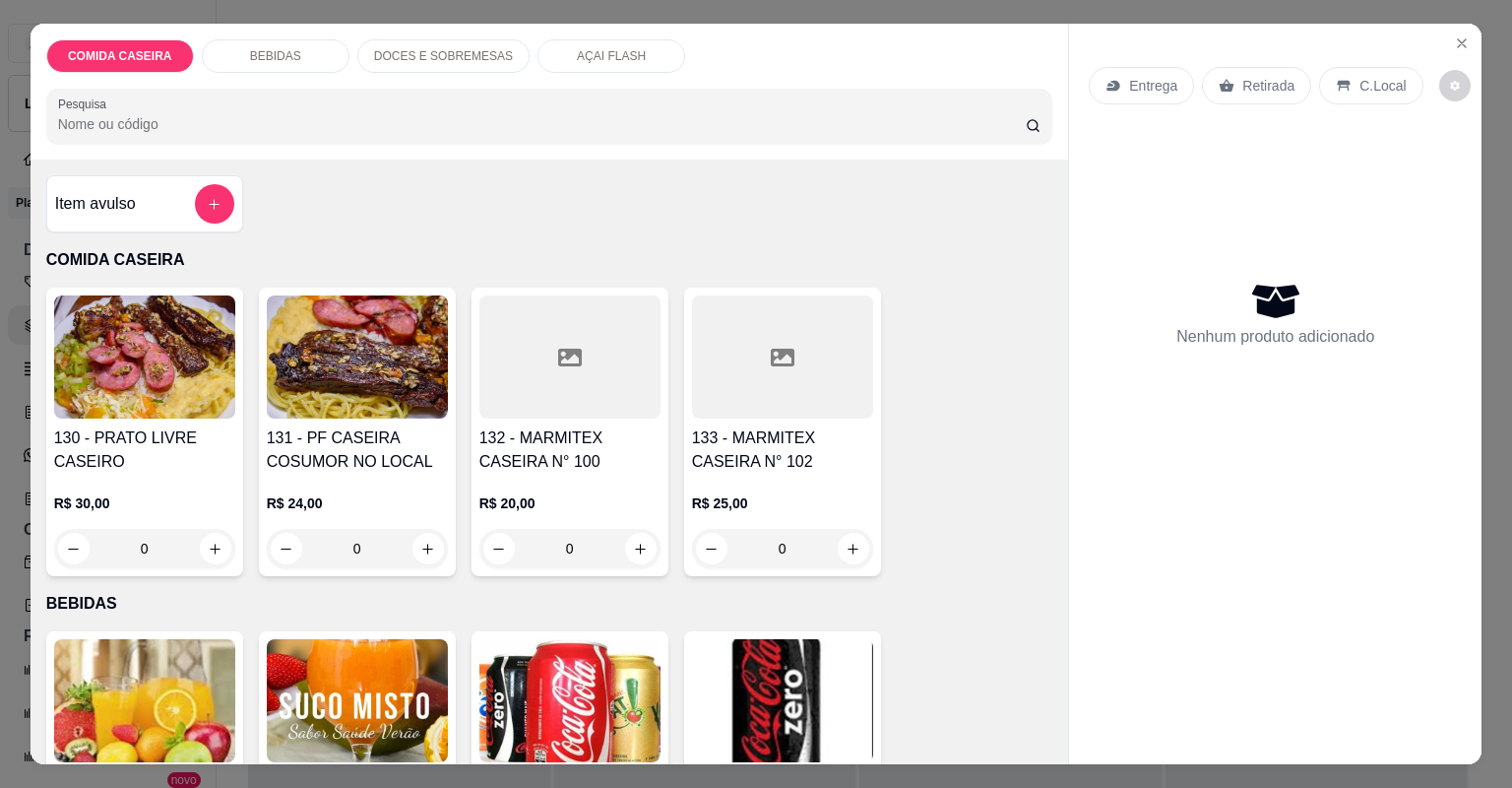 click at bounding box center (570, 357) 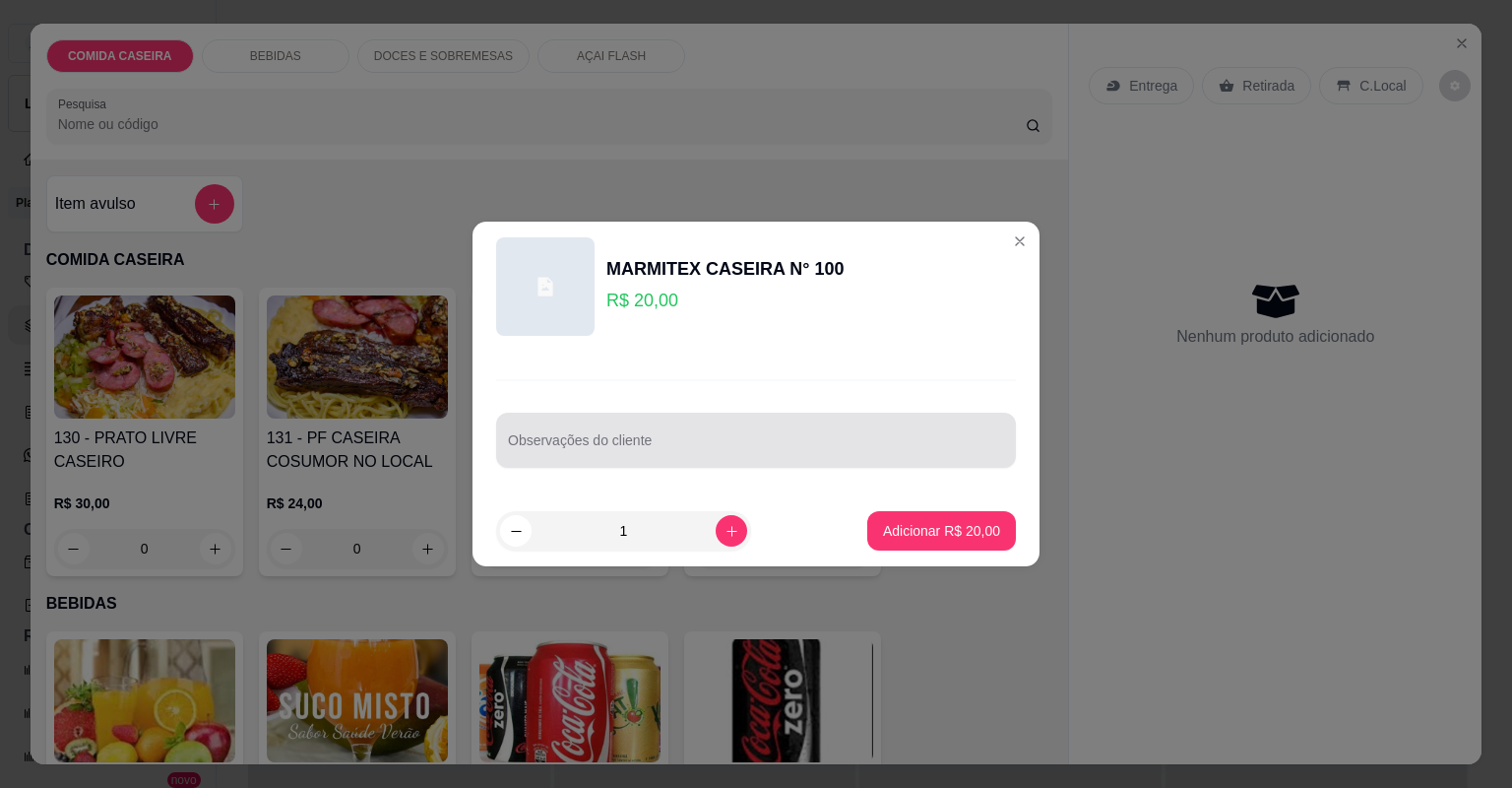 click at bounding box center [756, 440] 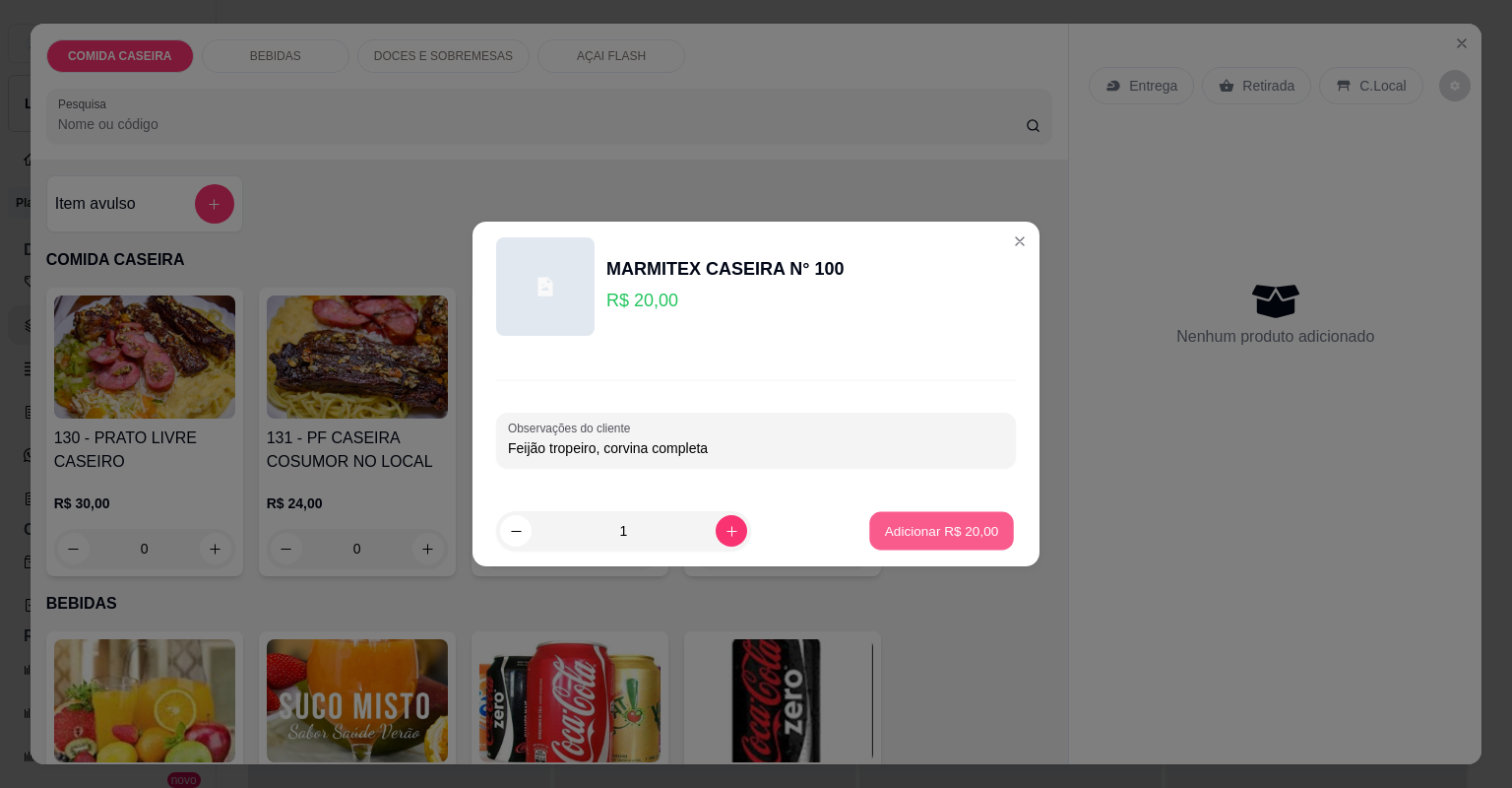 click on "Adicionar   R$ 20,00" at bounding box center (942, 530) 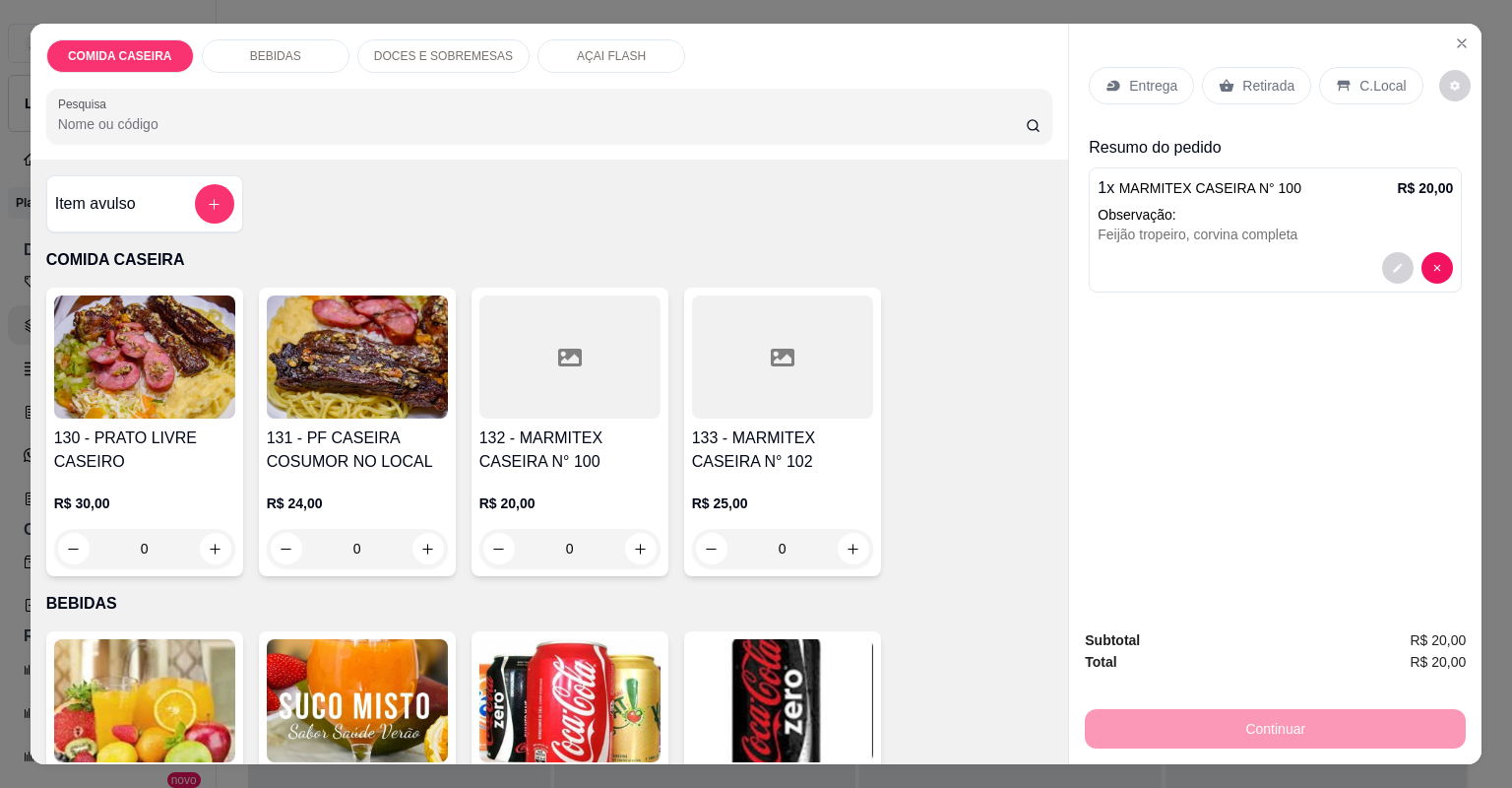 click at bounding box center (570, 357) 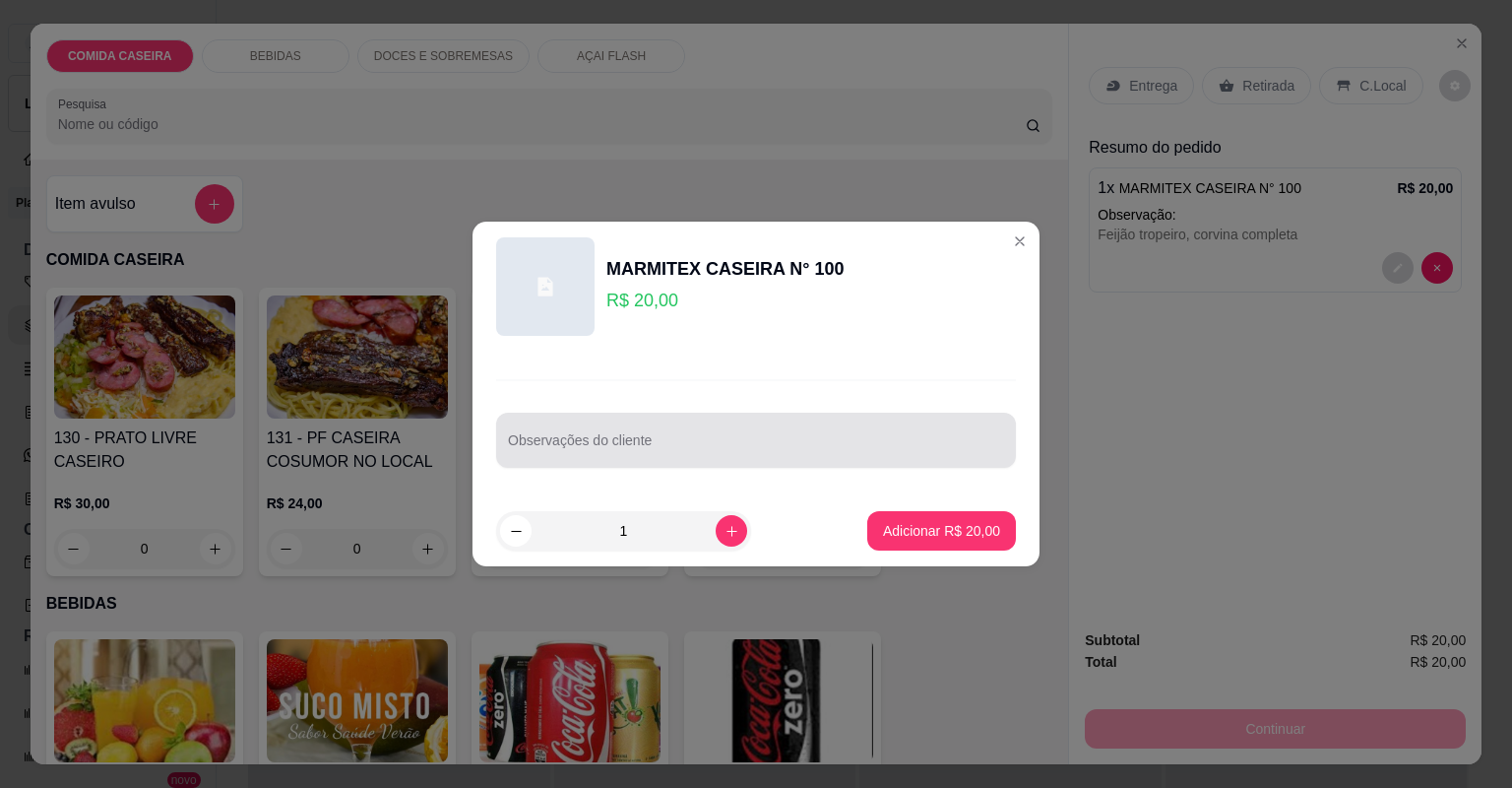 click on "Observações do cliente" at bounding box center (756, 448) 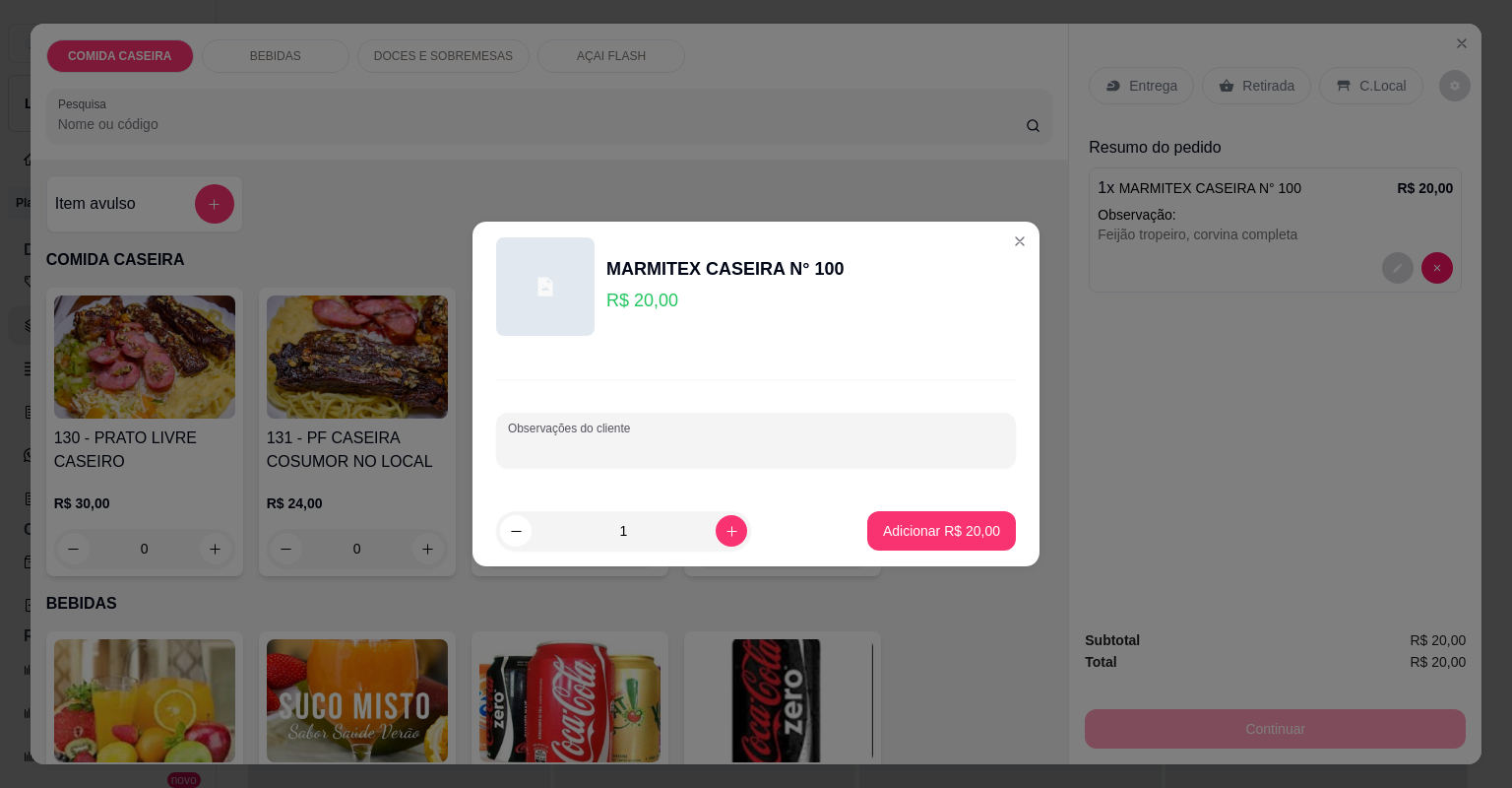 paste on "feijão tropeiro,bife ao molho completo" 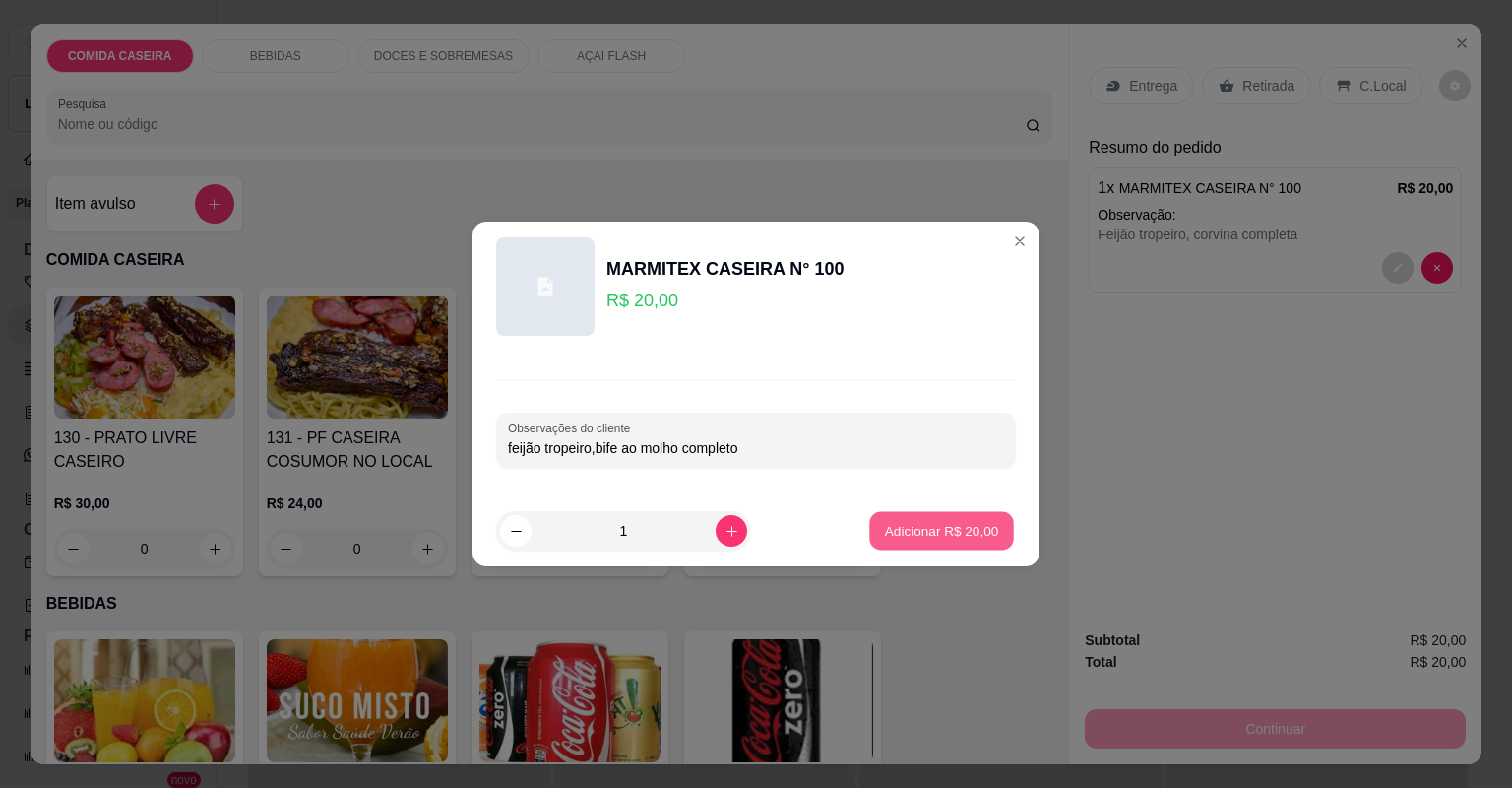 click on "Adicionar   R$ 20,00" at bounding box center (942, 530) 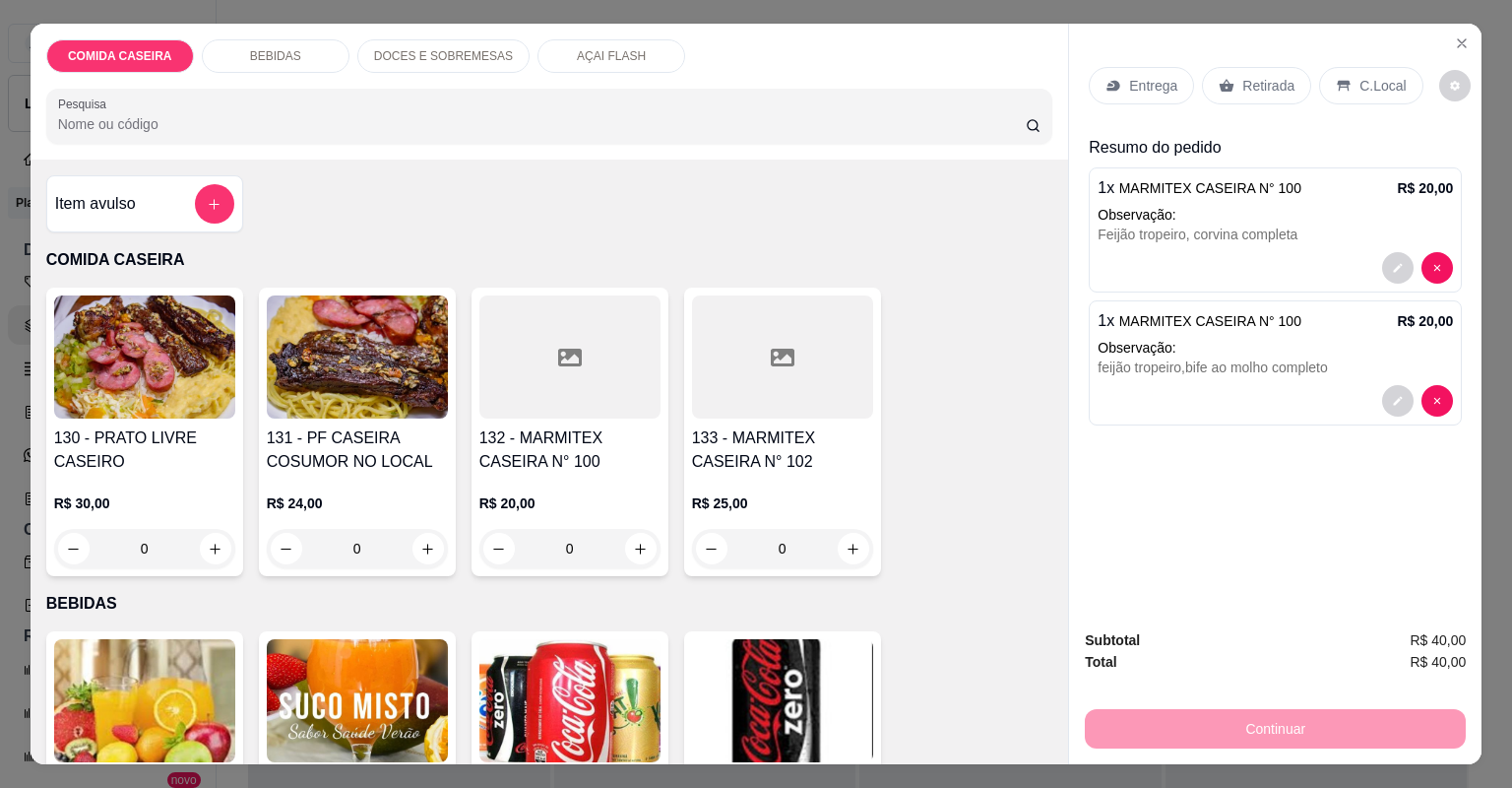 click on "Entrega" at bounding box center [1153, 86] 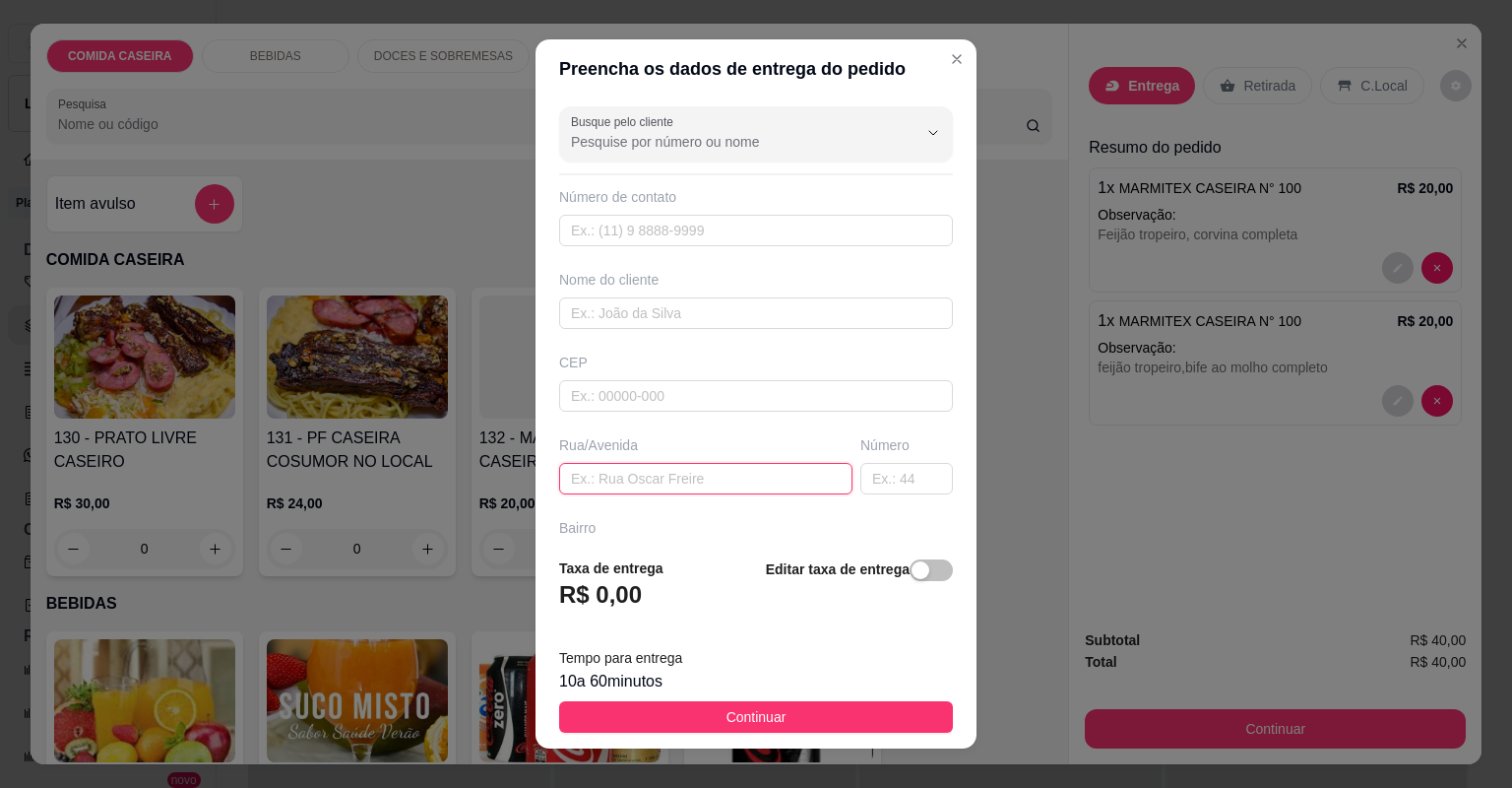 click at bounding box center [706, 479] 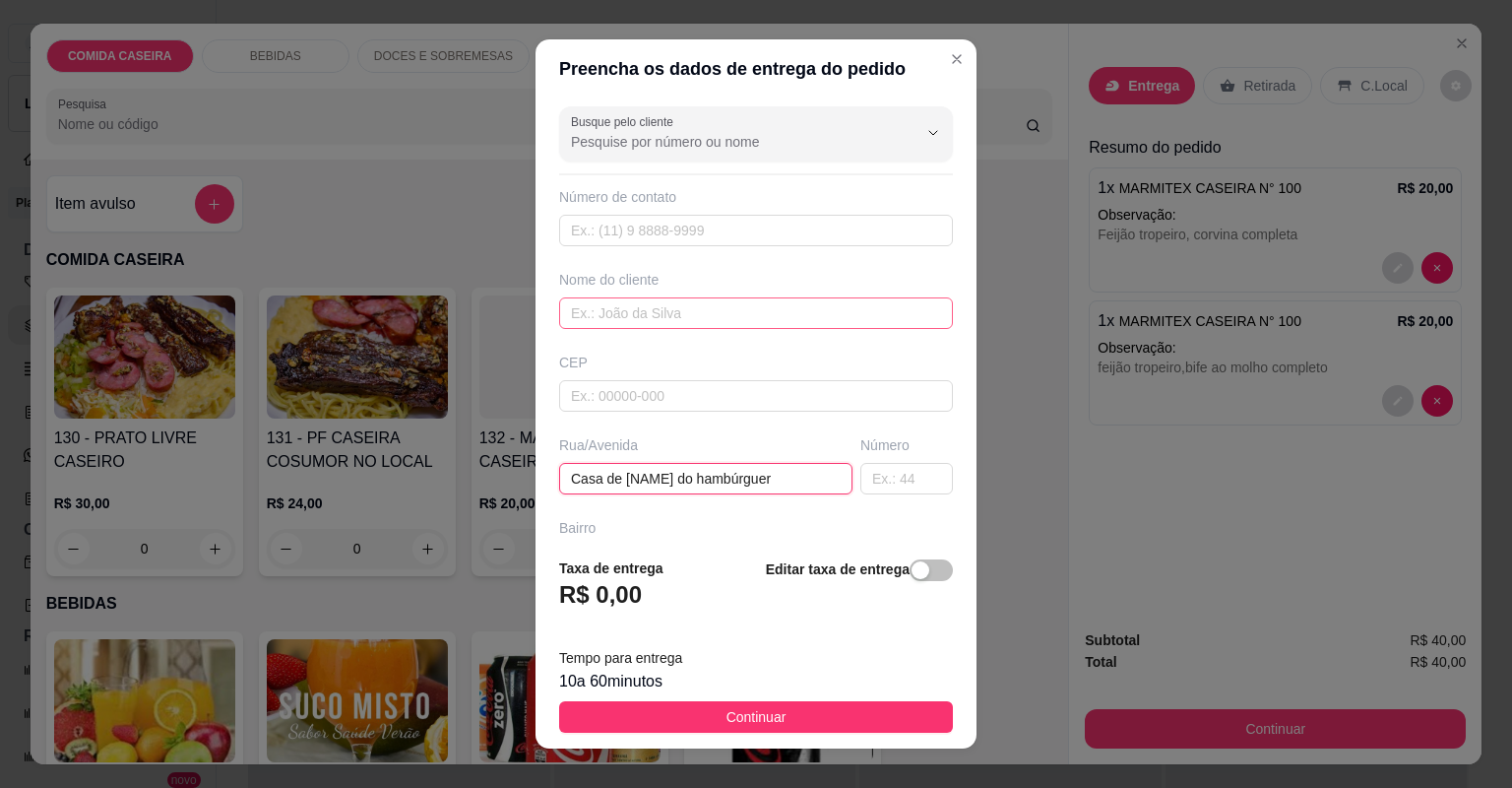 type on "Casa de [NAME] do hambúrguer" 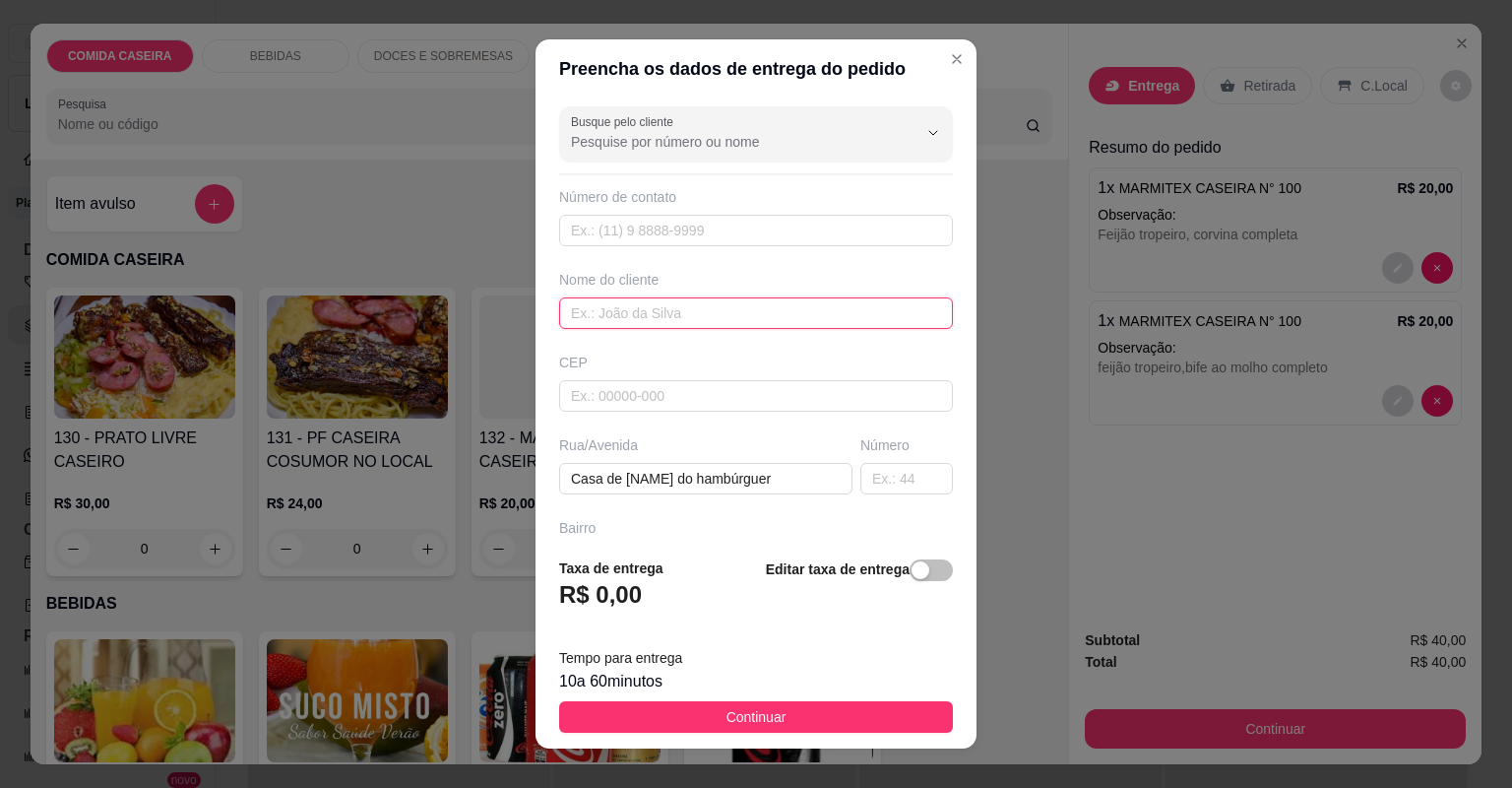 click at bounding box center (756, 313) 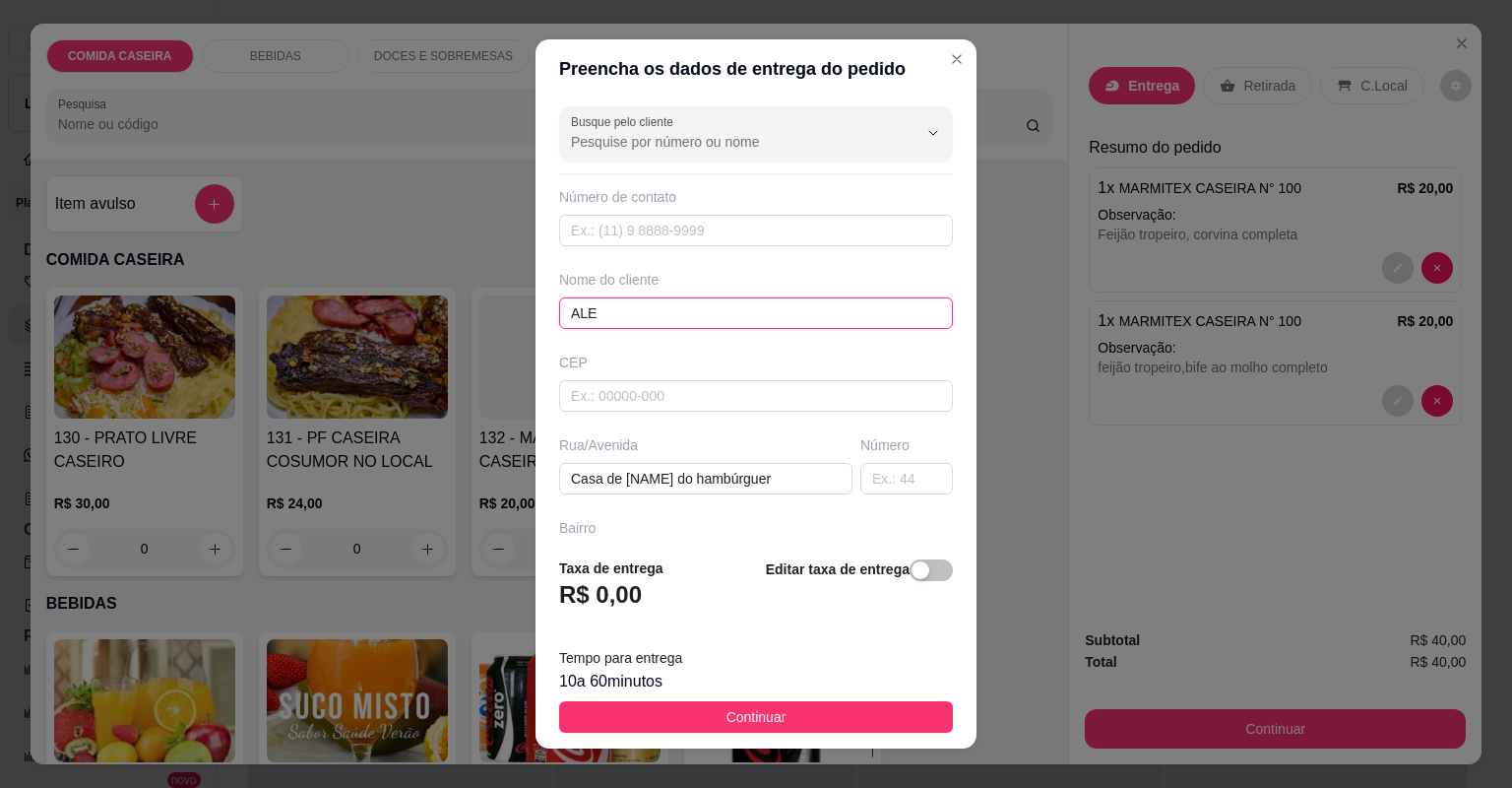 type on "[NAME]" 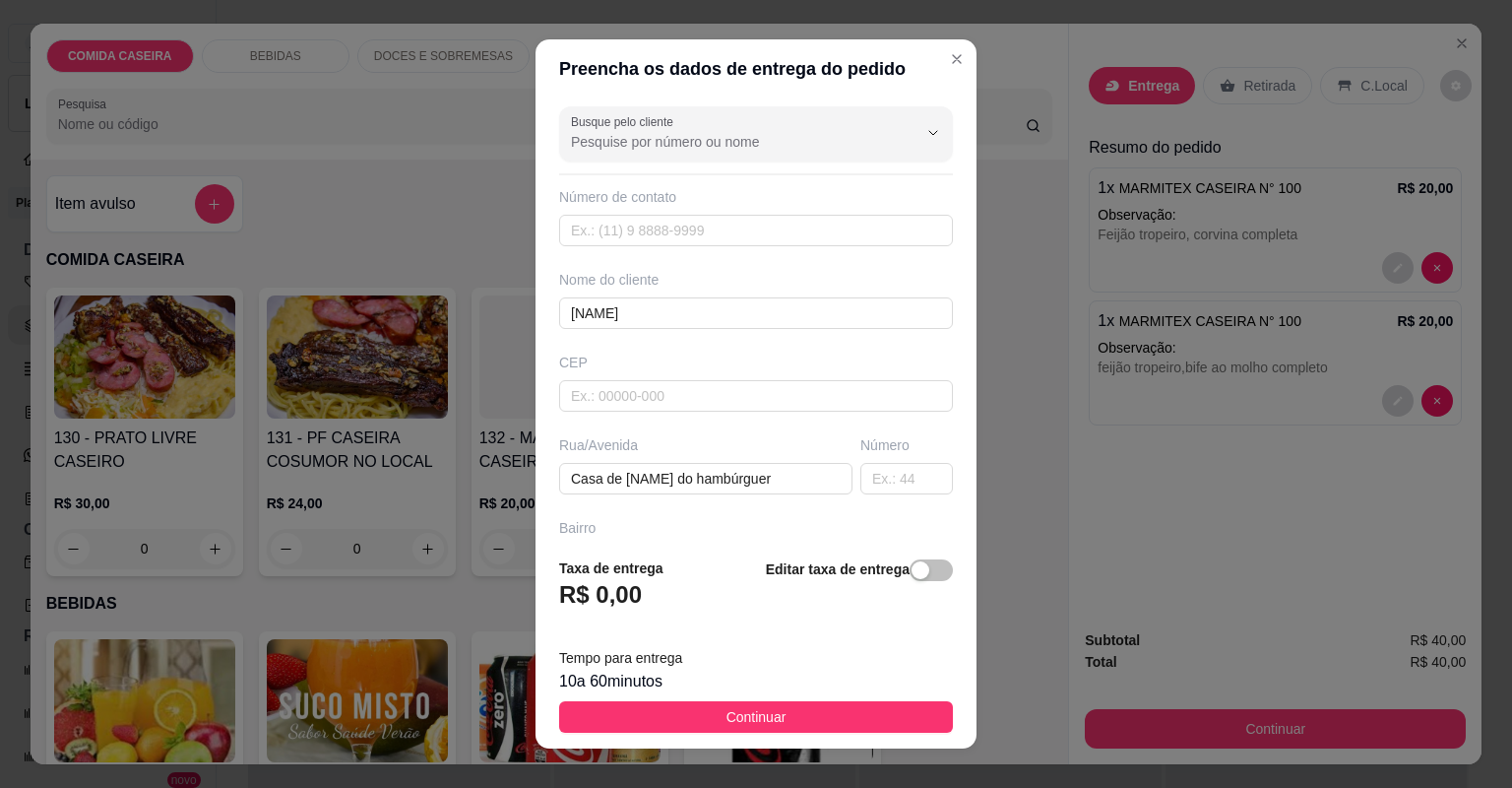 click on "Continuar" at bounding box center (756, 717) 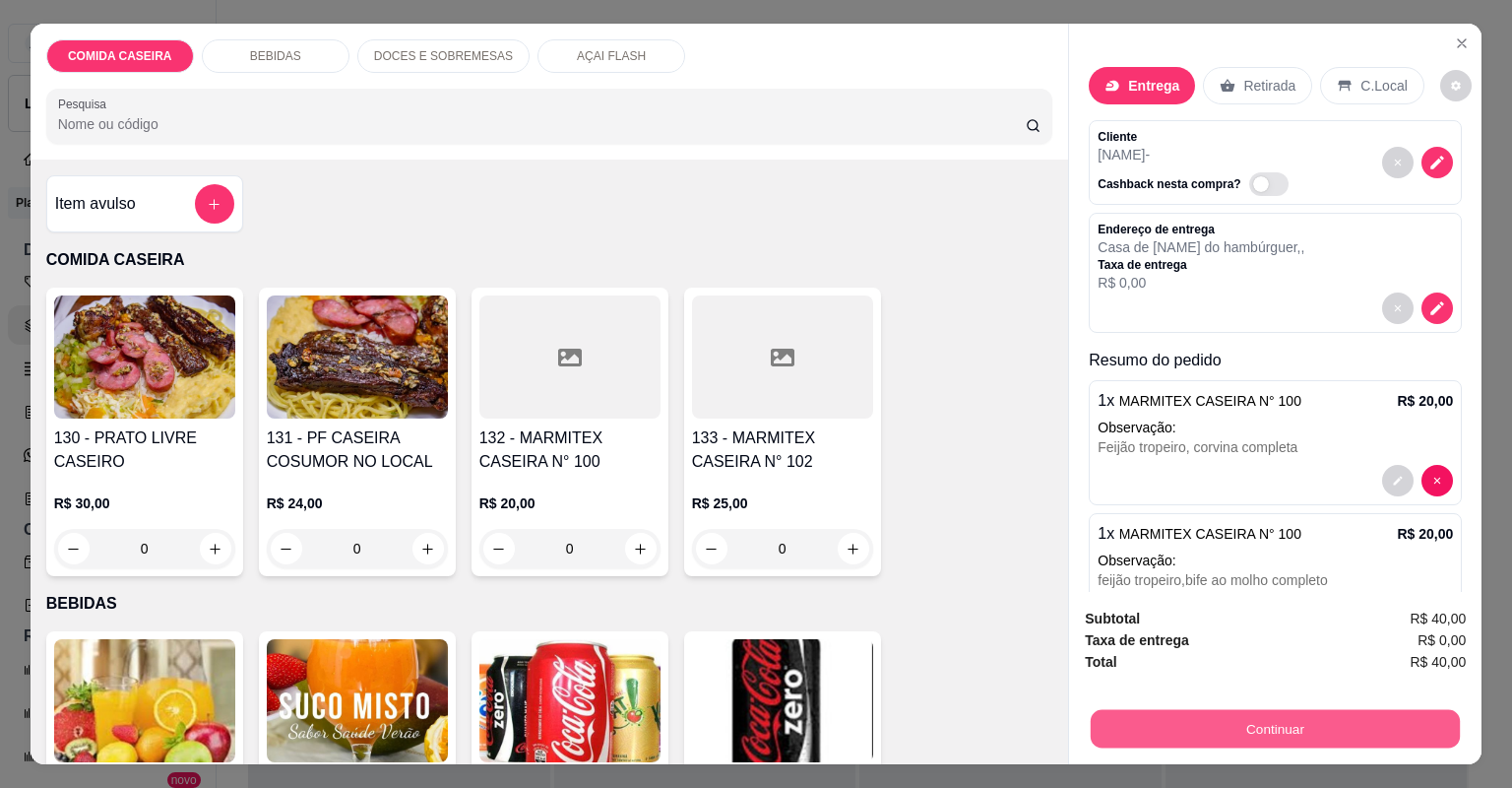 click on "Continuar" at bounding box center [1275, 729] 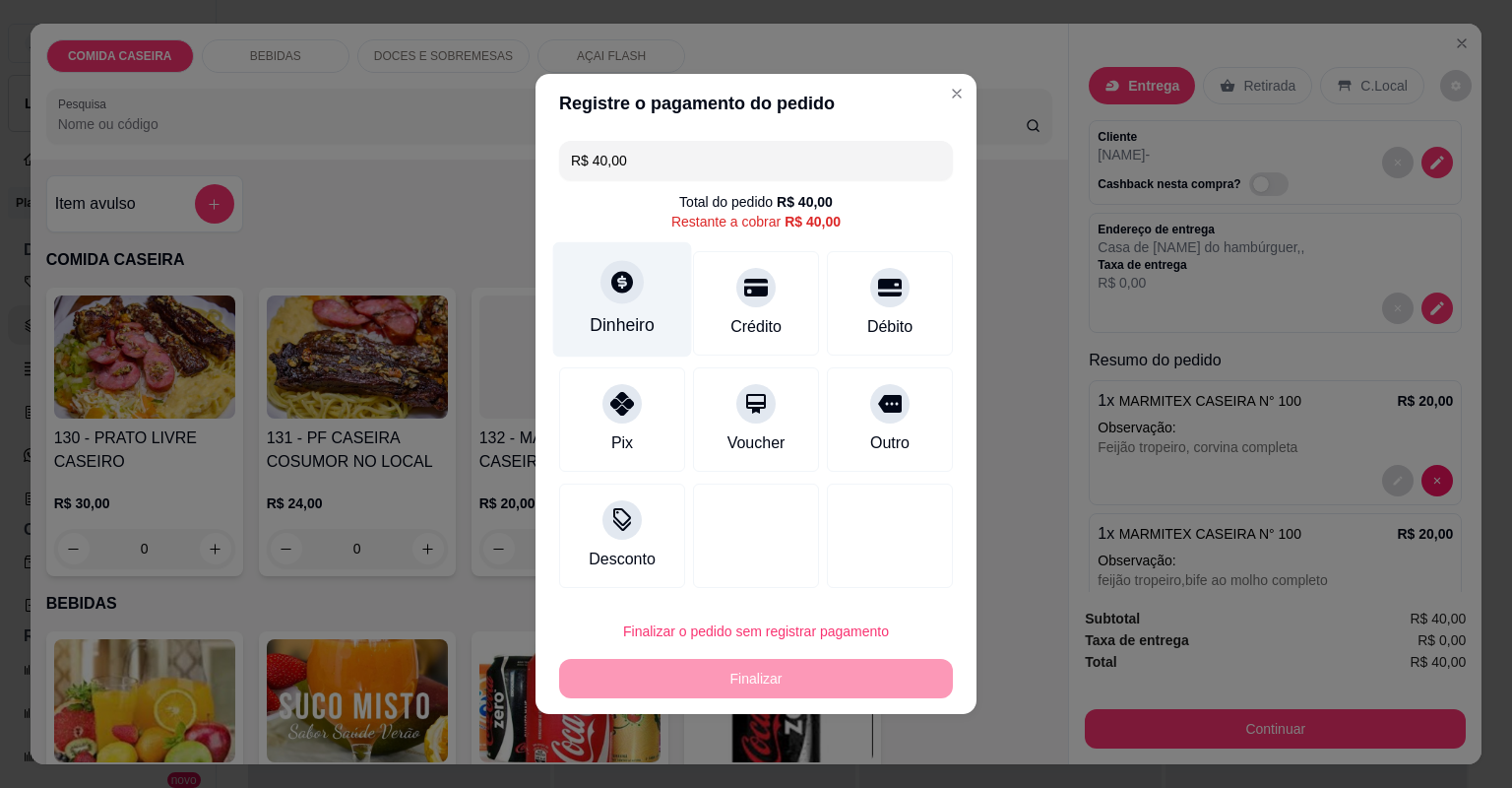 click on "Dinheiro" at bounding box center (622, 299) 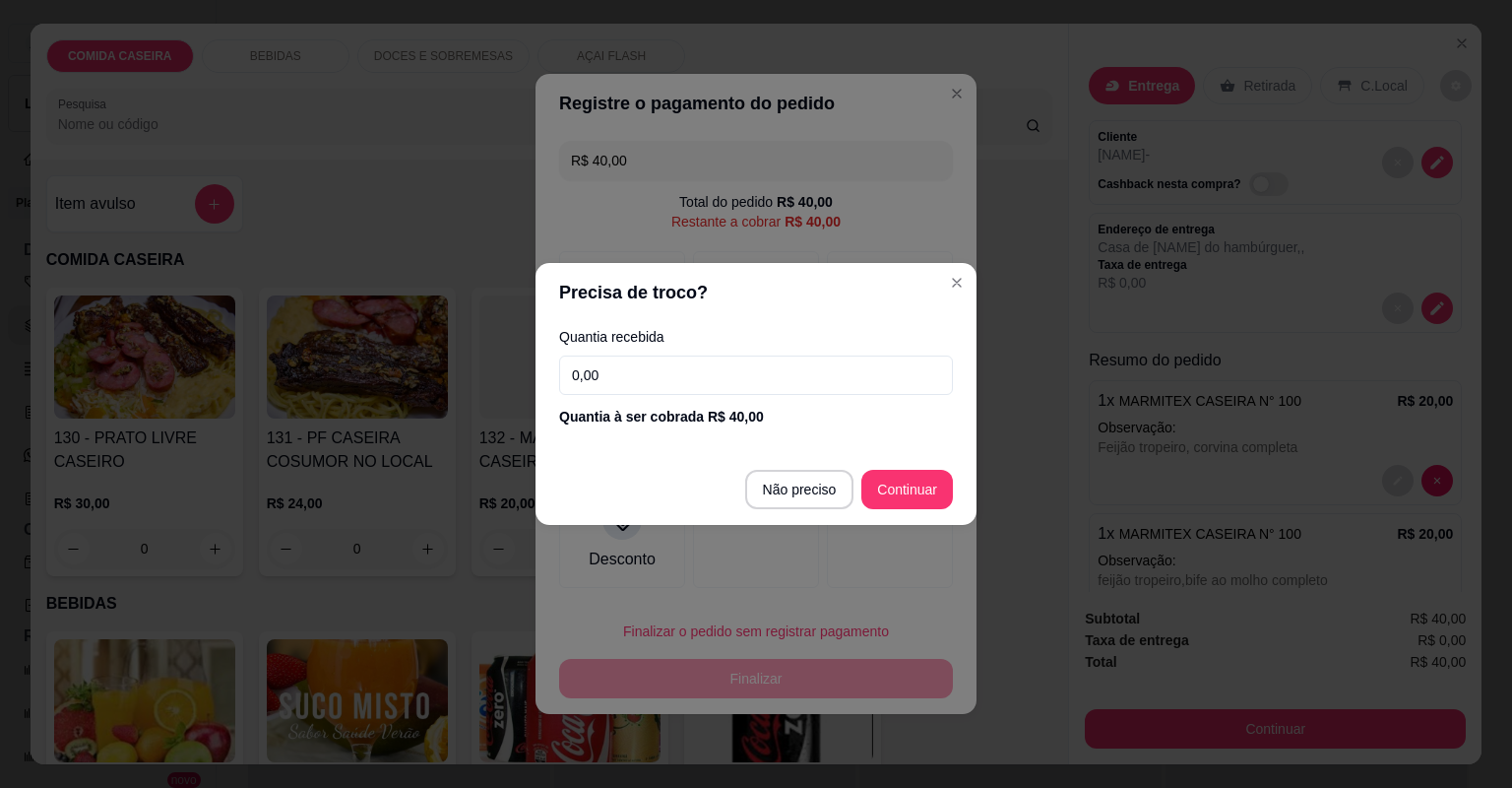 click on "0,00" at bounding box center [756, 375] 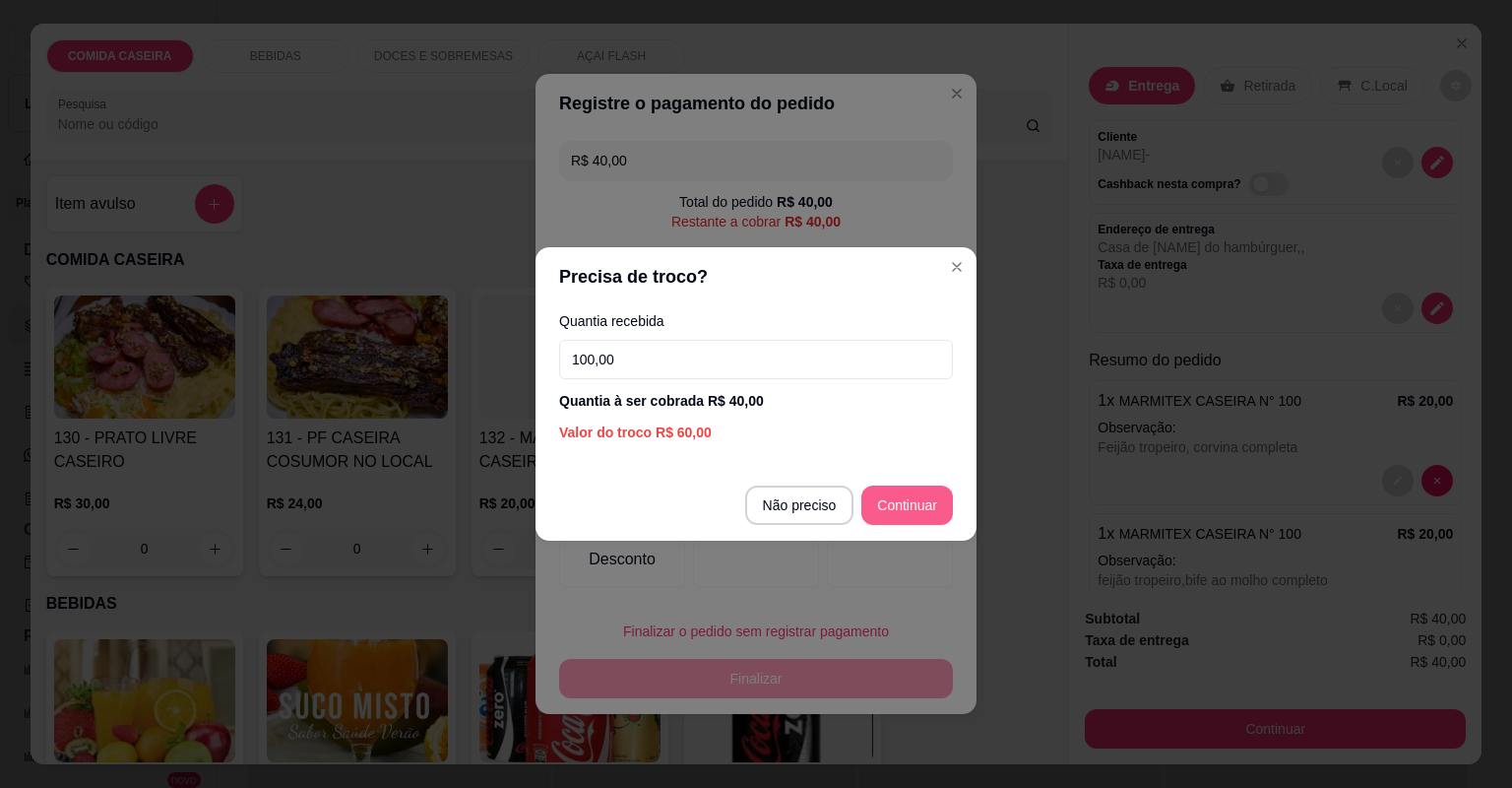type on "100,00" 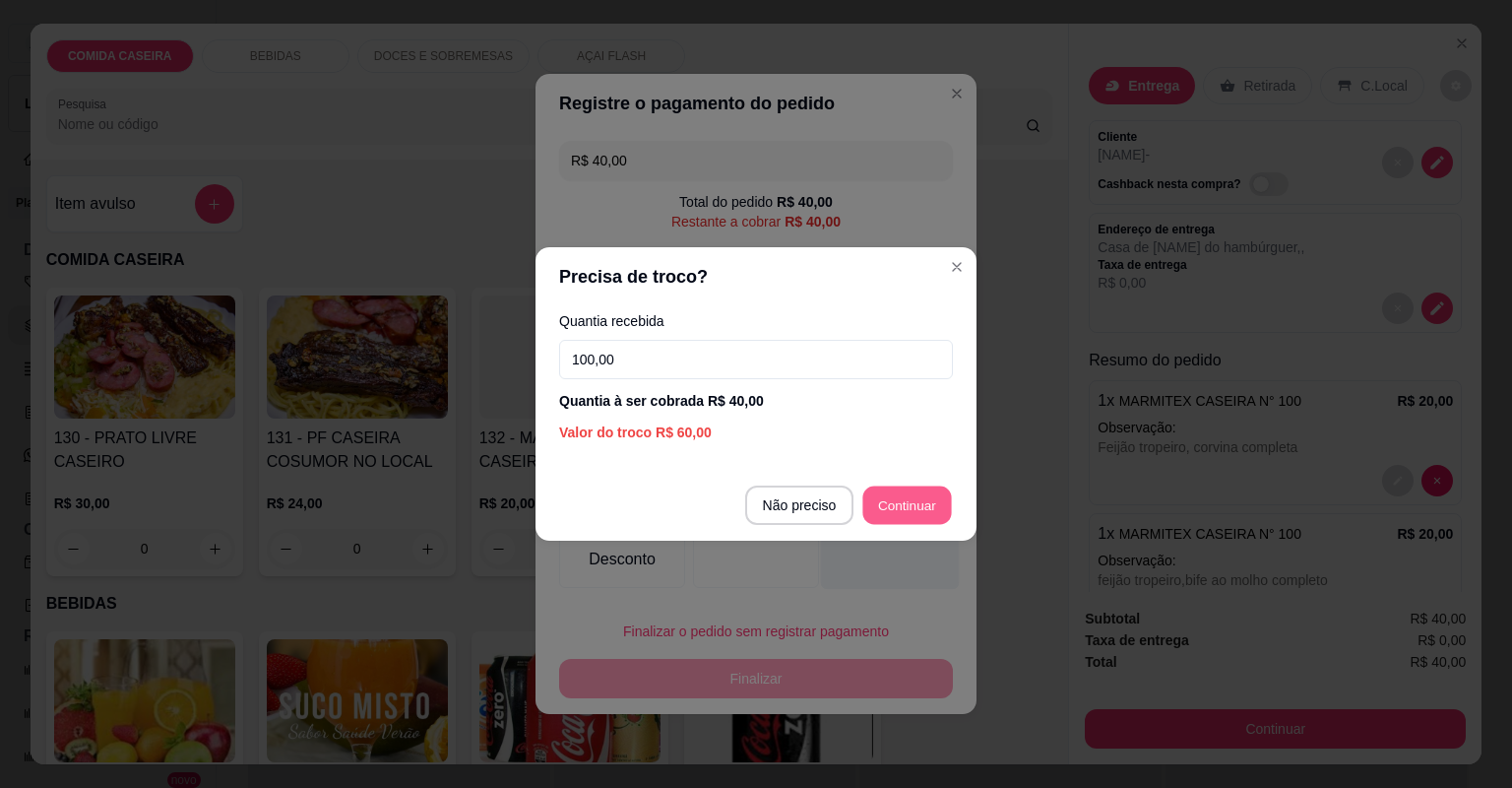 type on "R$ 0,00" 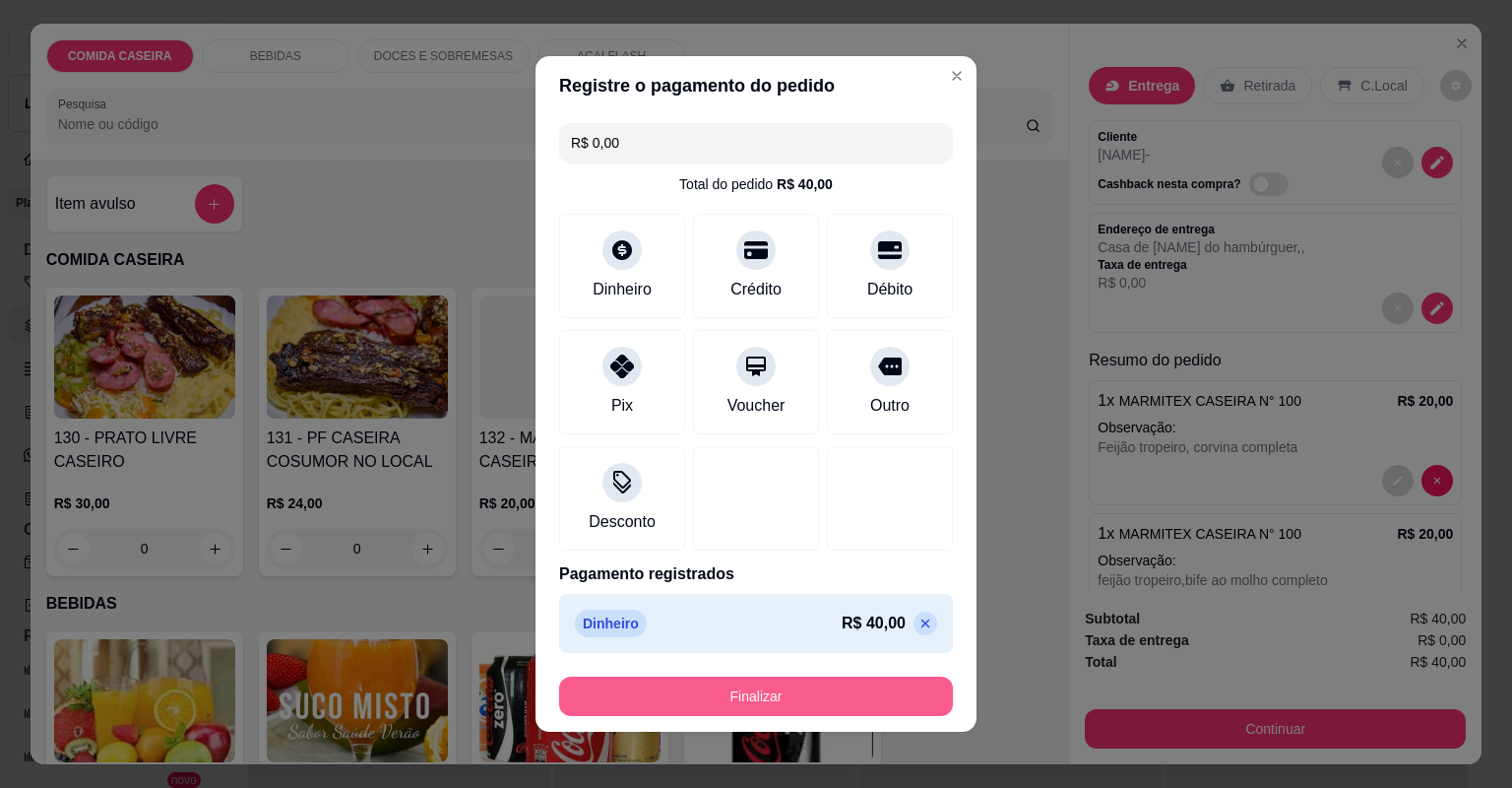 click on "Finalizar" at bounding box center (756, 696) 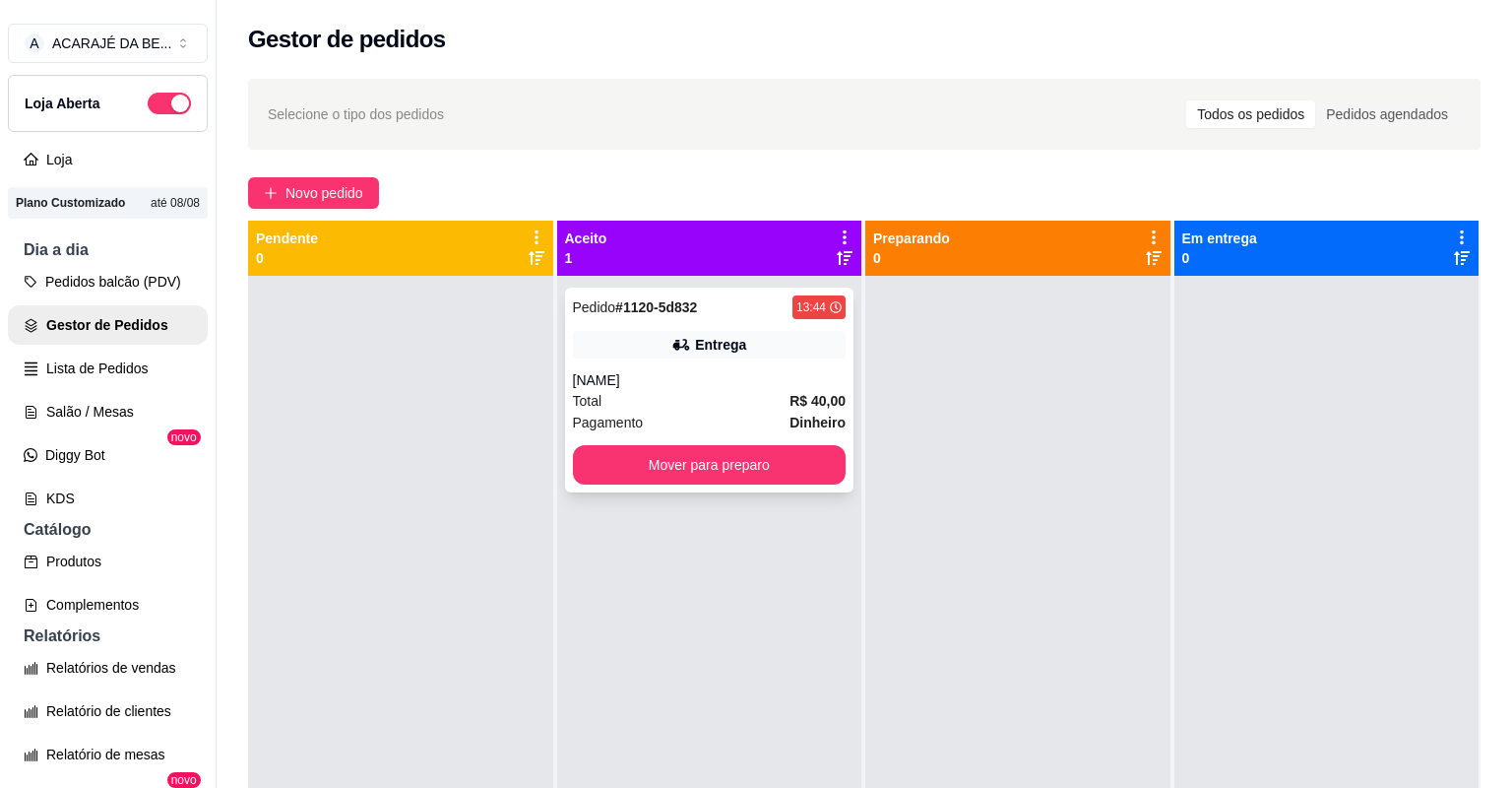 click on "Total R$ 40,00" at bounding box center [710, 401] 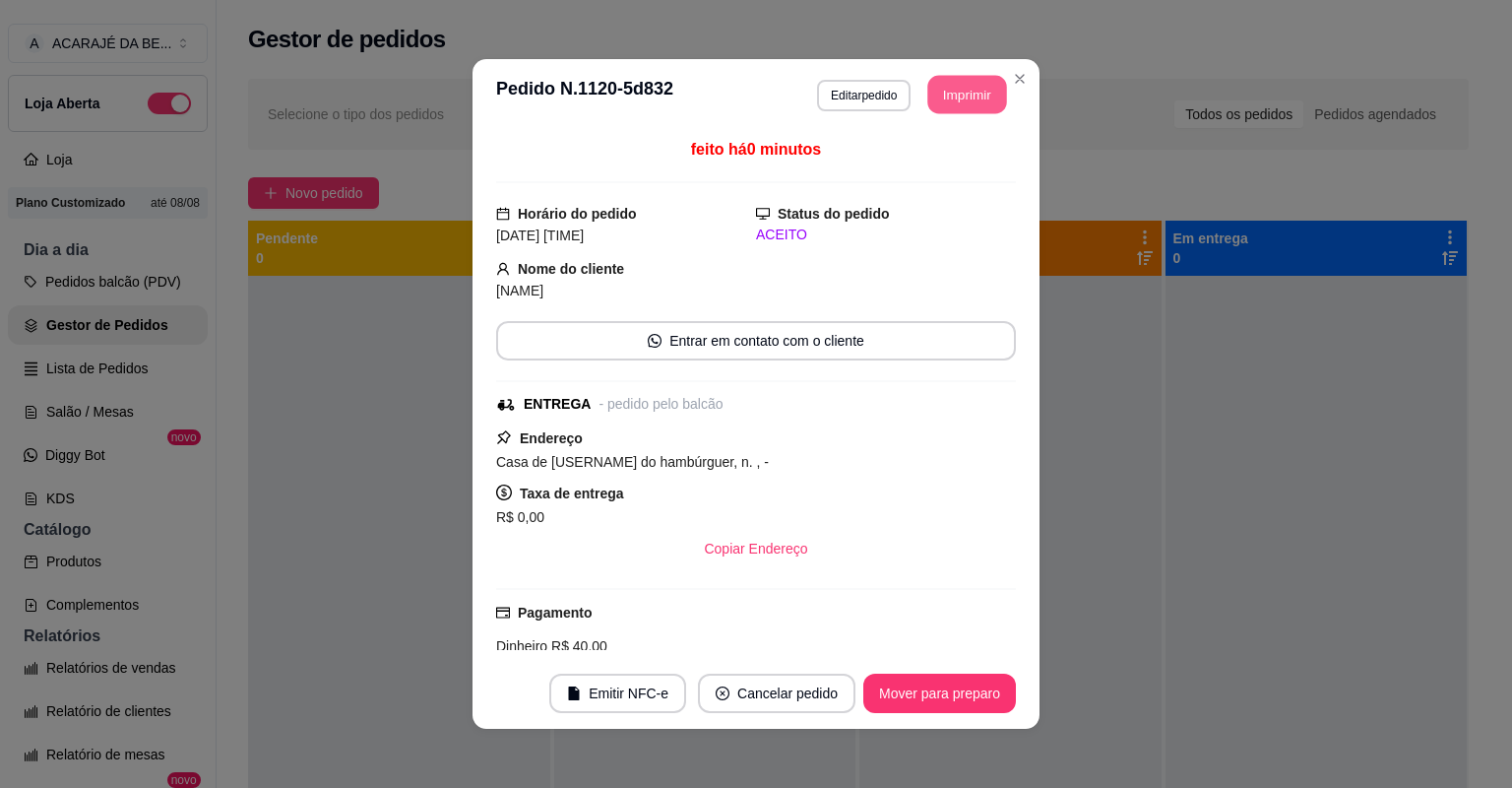 click on "Imprimir" at bounding box center (968, 95) 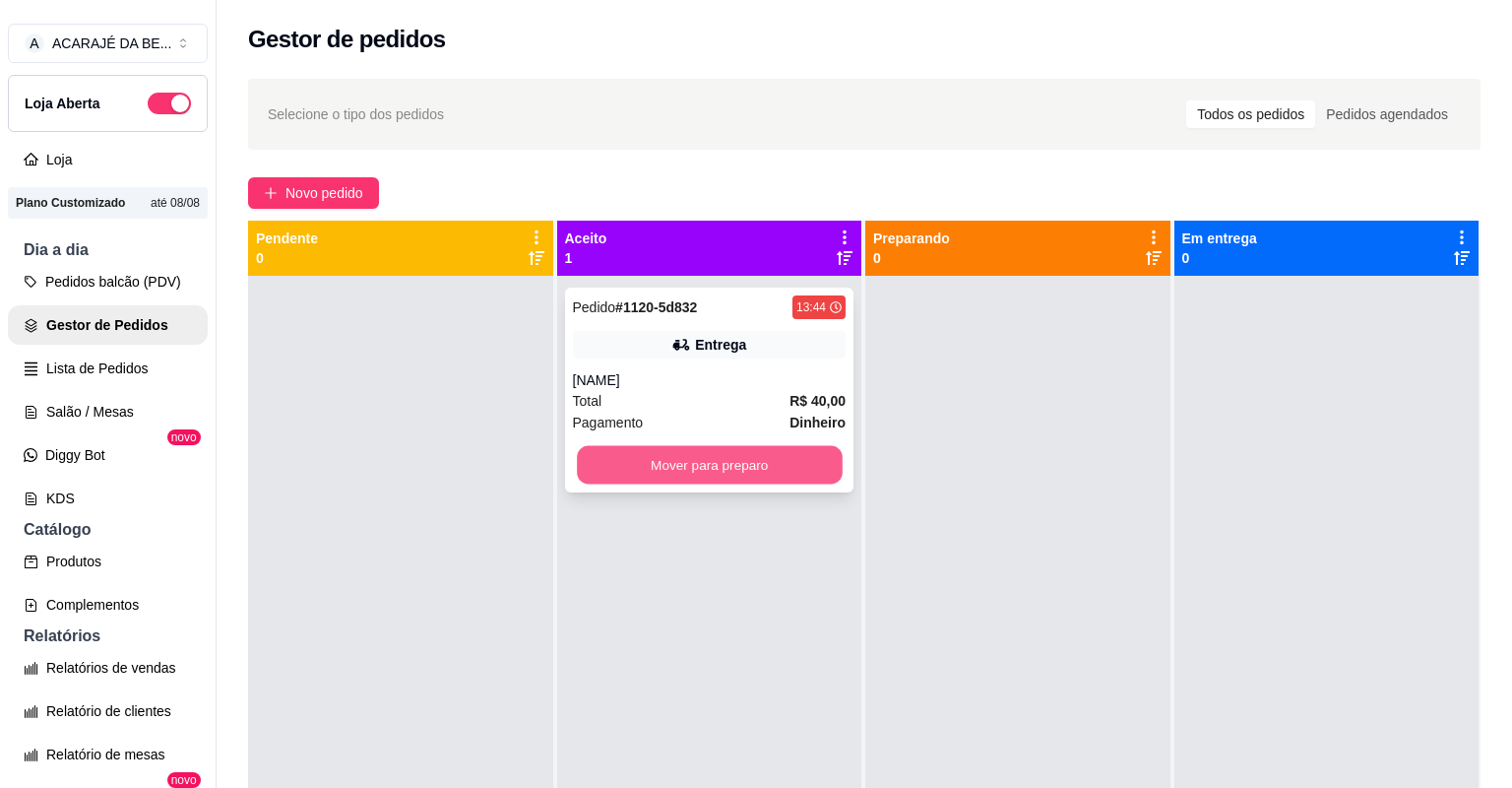 click on "Mover para preparo" at bounding box center [709, 465] 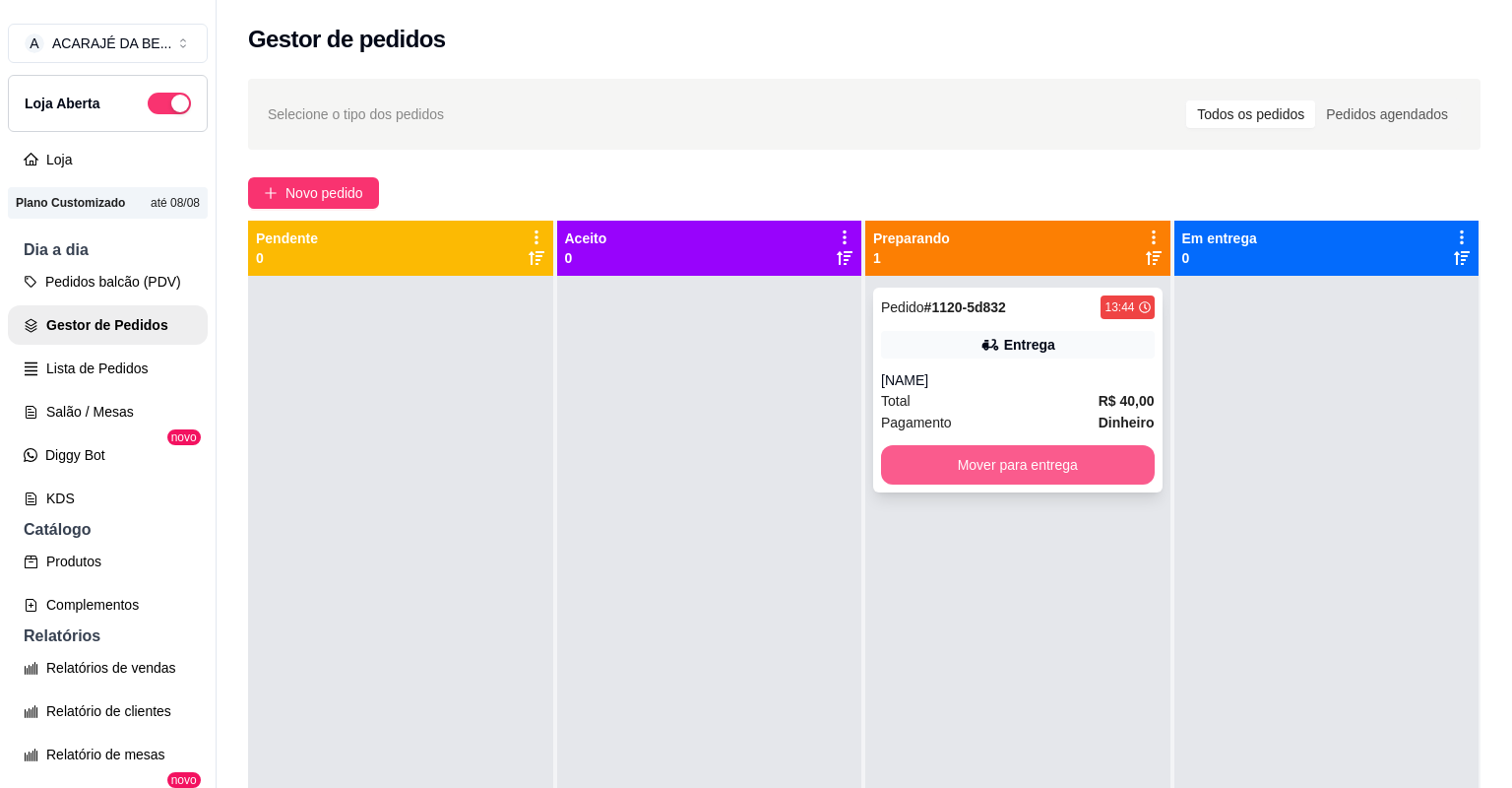 click on "Mover para entrega" at bounding box center (1018, 465) 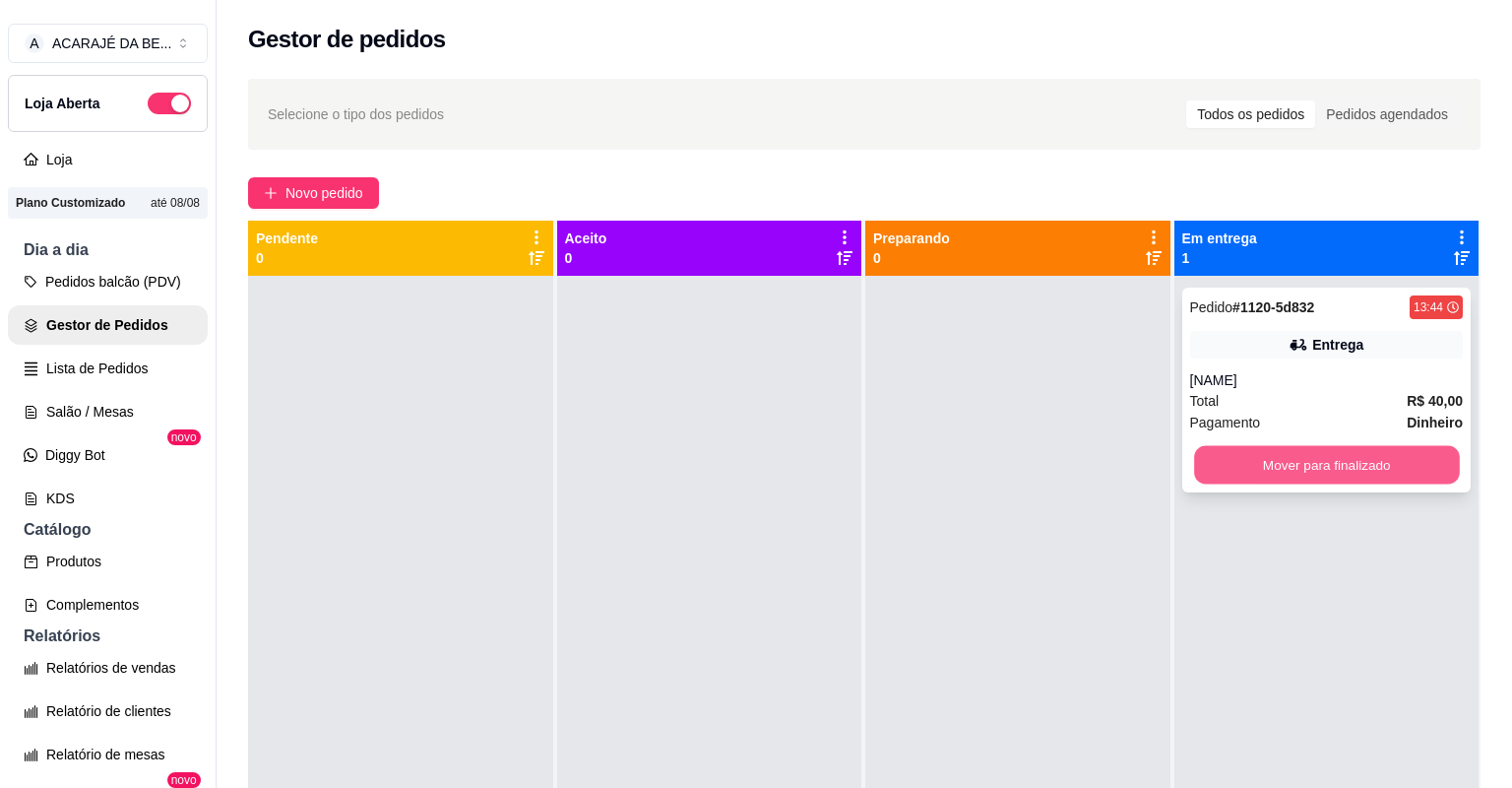 click on "Mover para finalizado" at bounding box center (1326, 465) 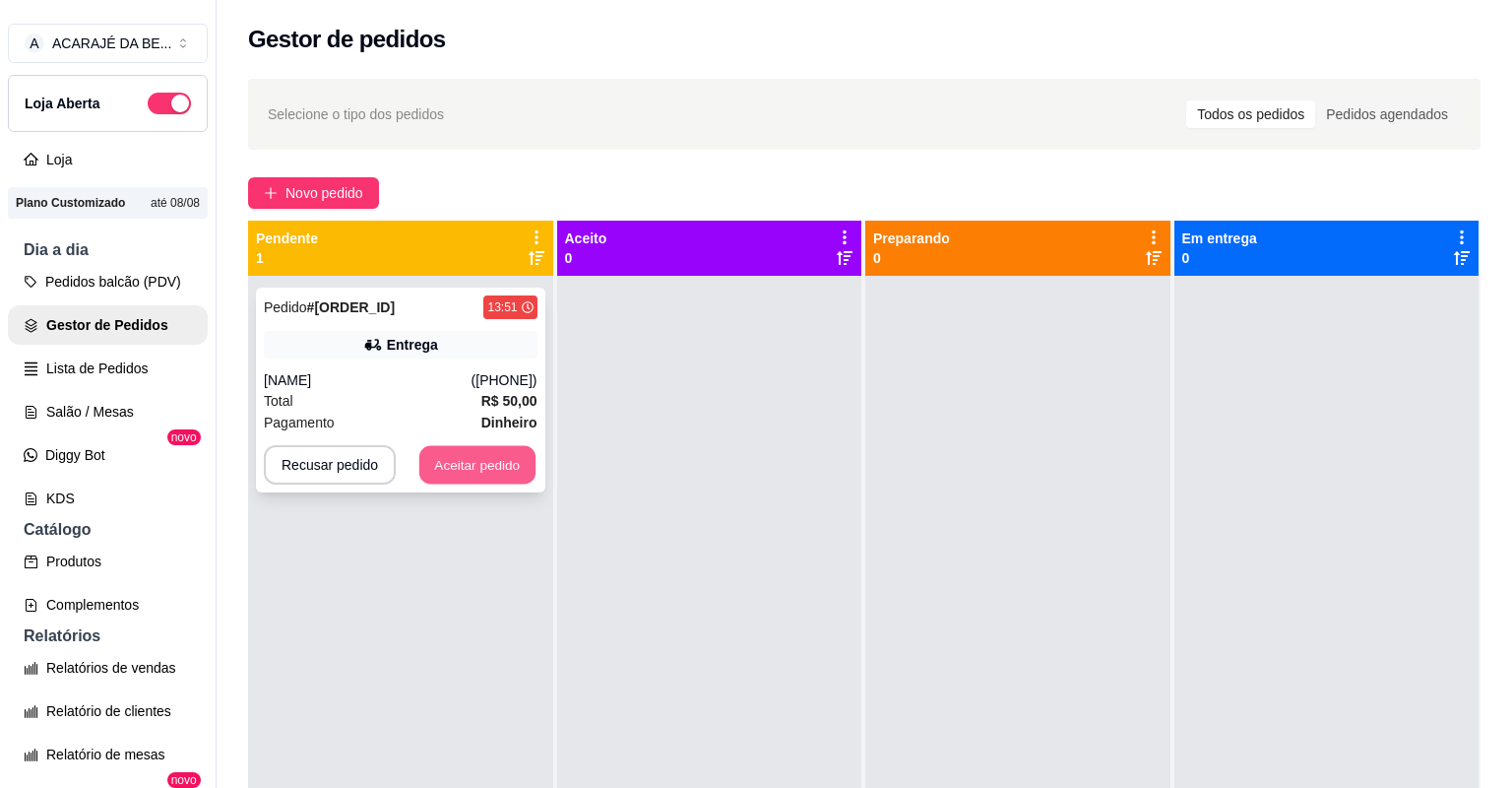 click on "Aceitar pedido" at bounding box center [477, 465] 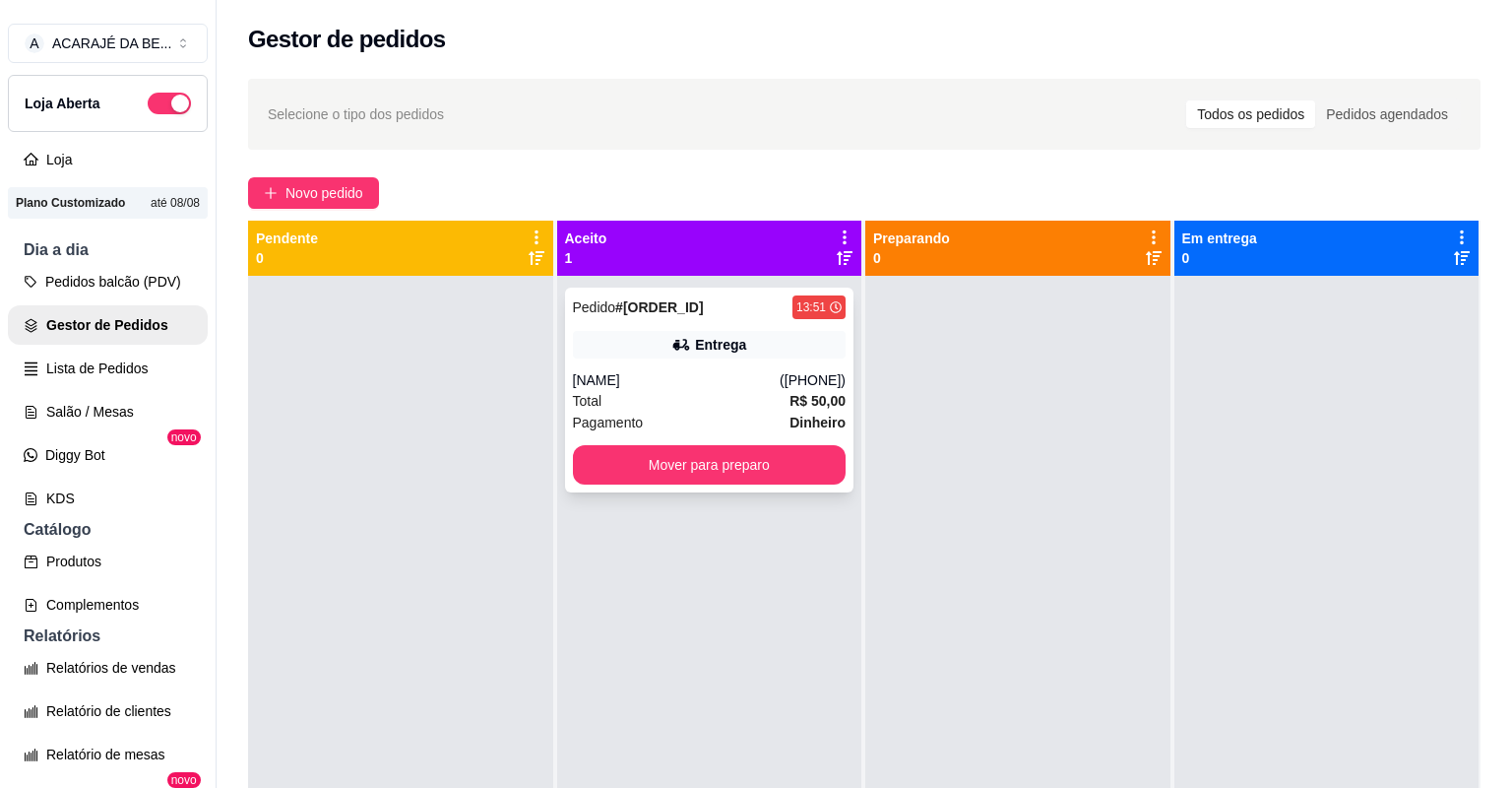 click on "[NAME]" at bounding box center (676, 380) 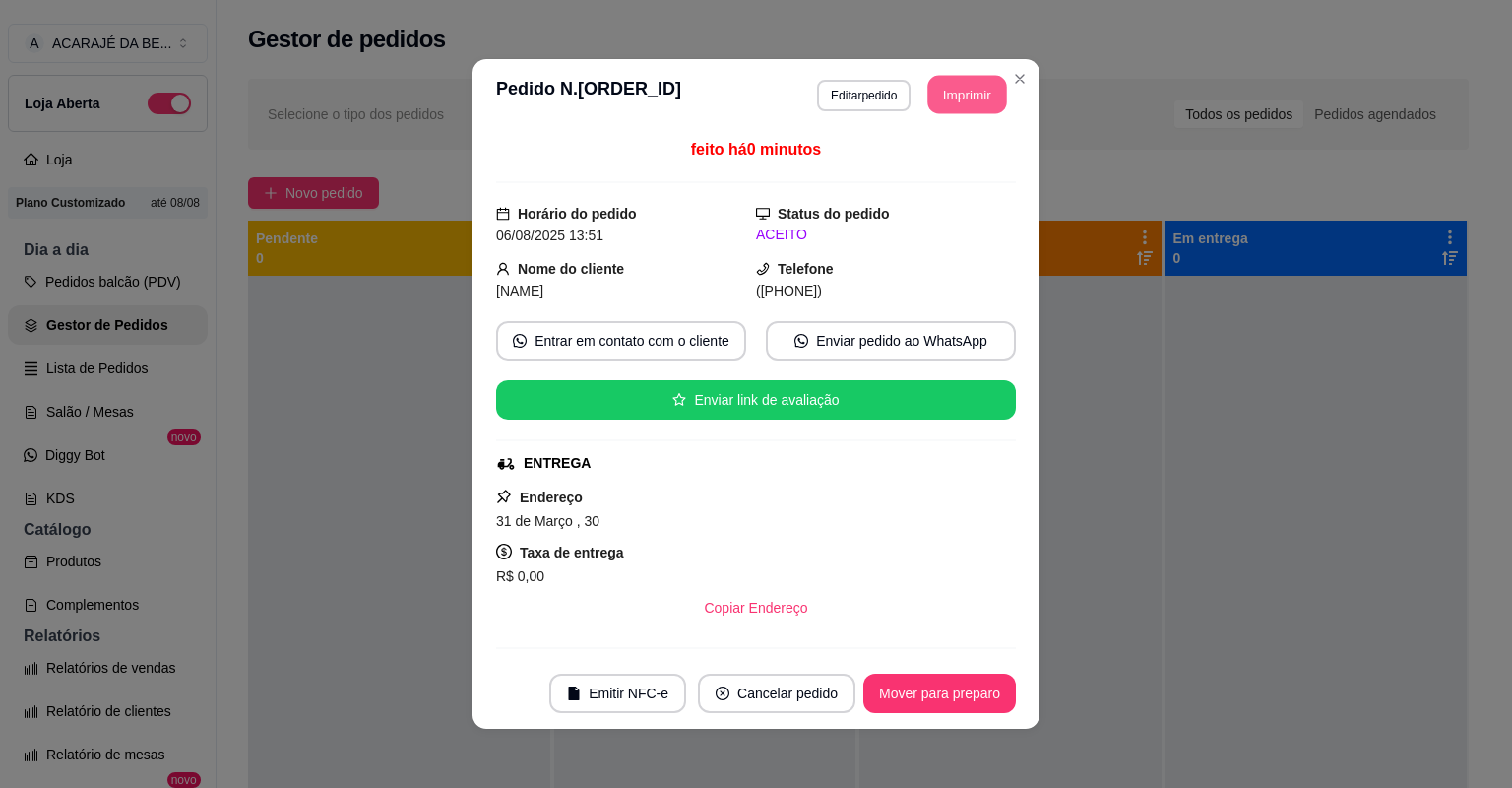 click on "Imprimir" at bounding box center (968, 95) 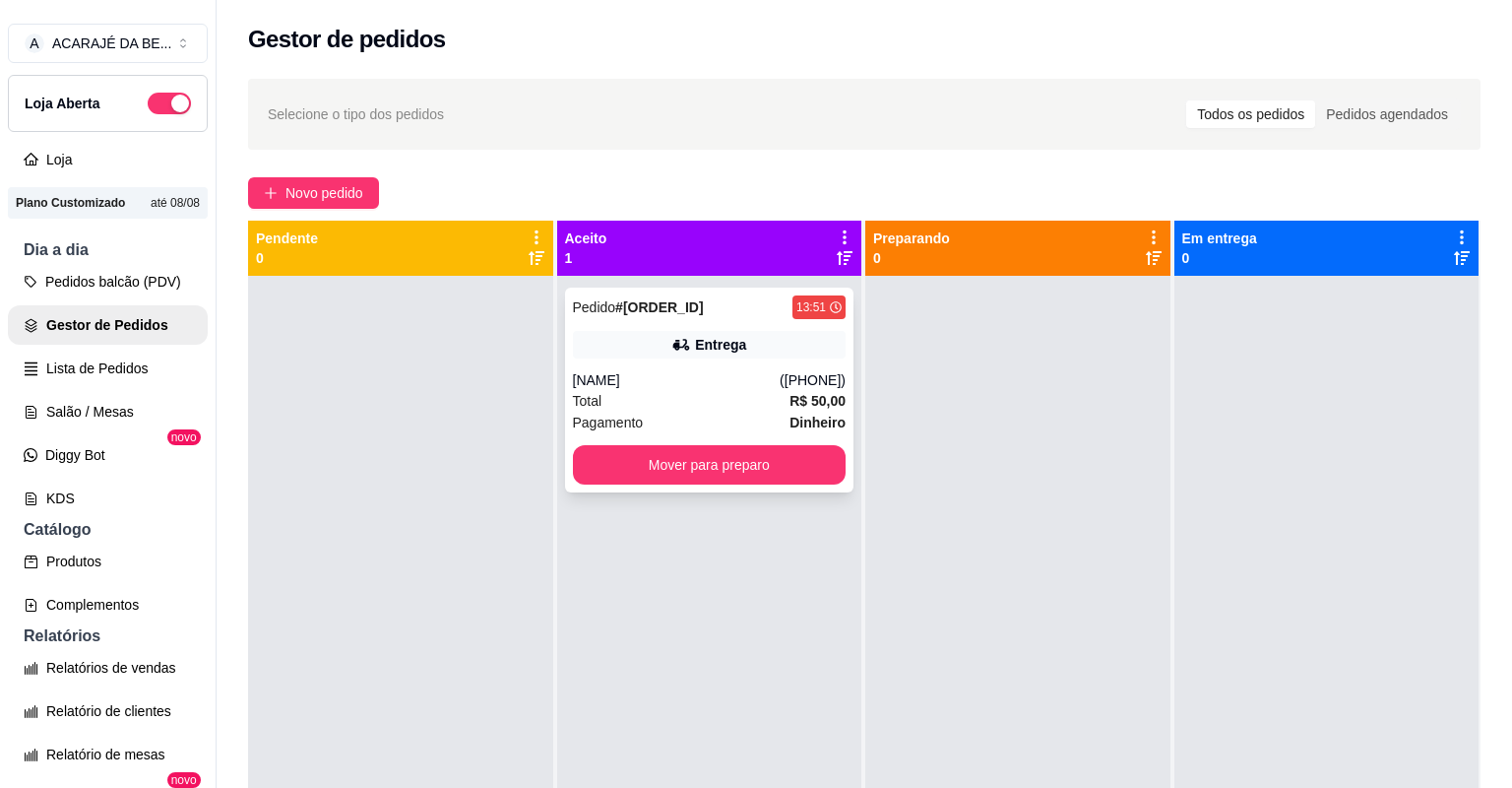 click on "Pedido  # 1121-1ebd5493 13:51 Entrega [NAME]  ([PHONE]) Total R$ 50,00 Pagamento Dinheiro Mover para preparo" at bounding box center [710, 390] 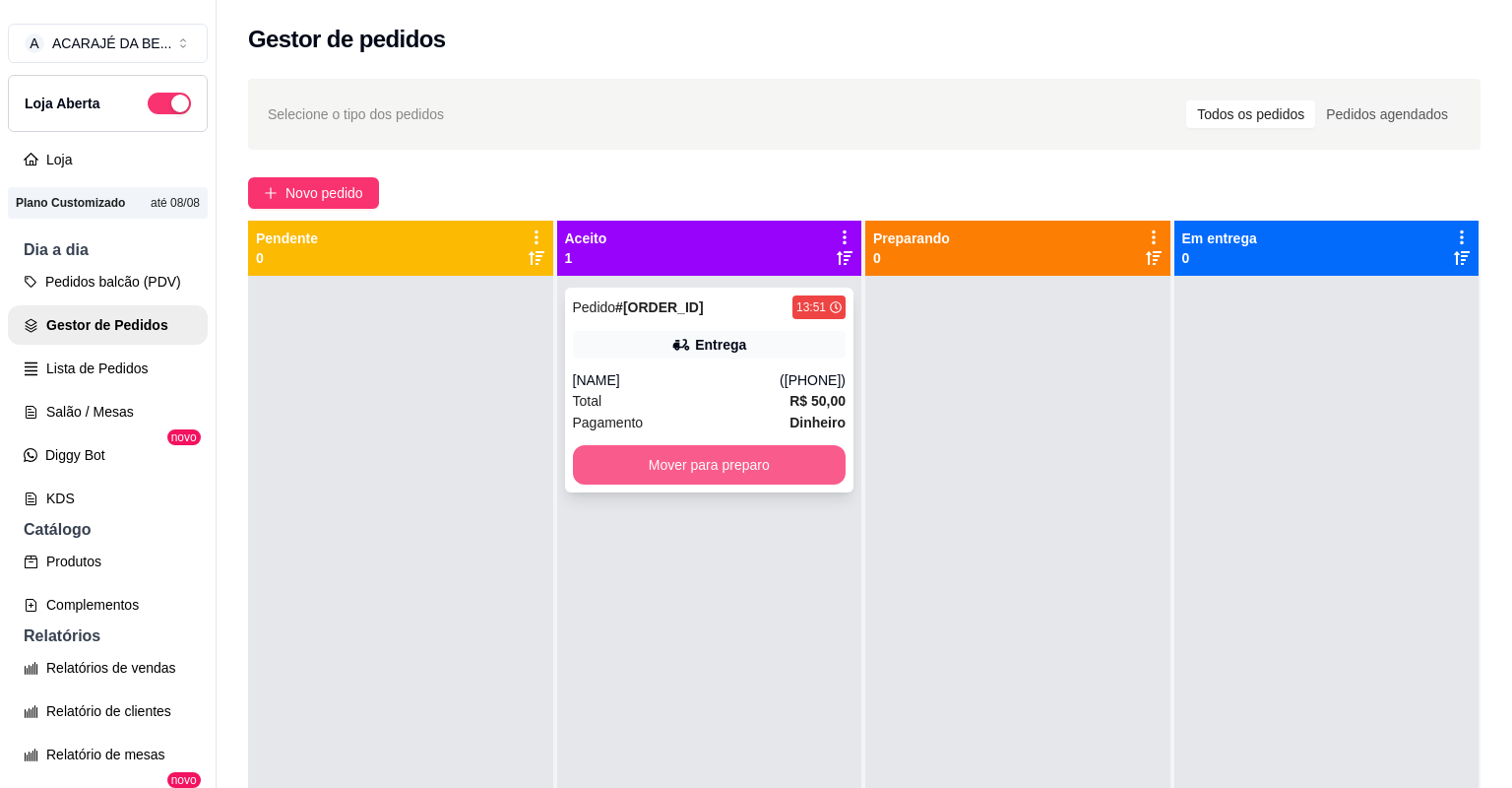 click on "Mover para preparo" at bounding box center (710, 465) 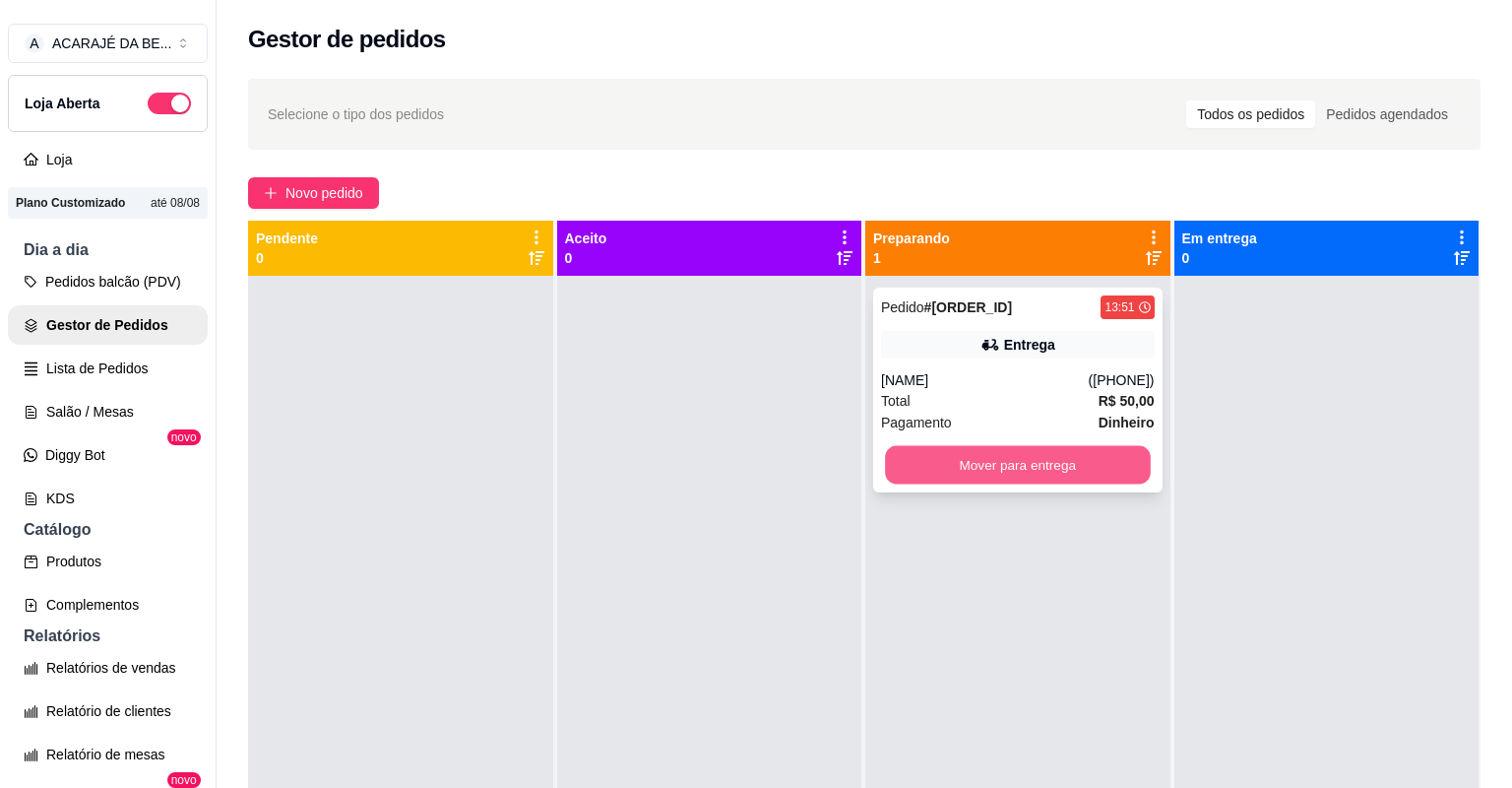 click on "Mover para entrega" at bounding box center [1017, 465] 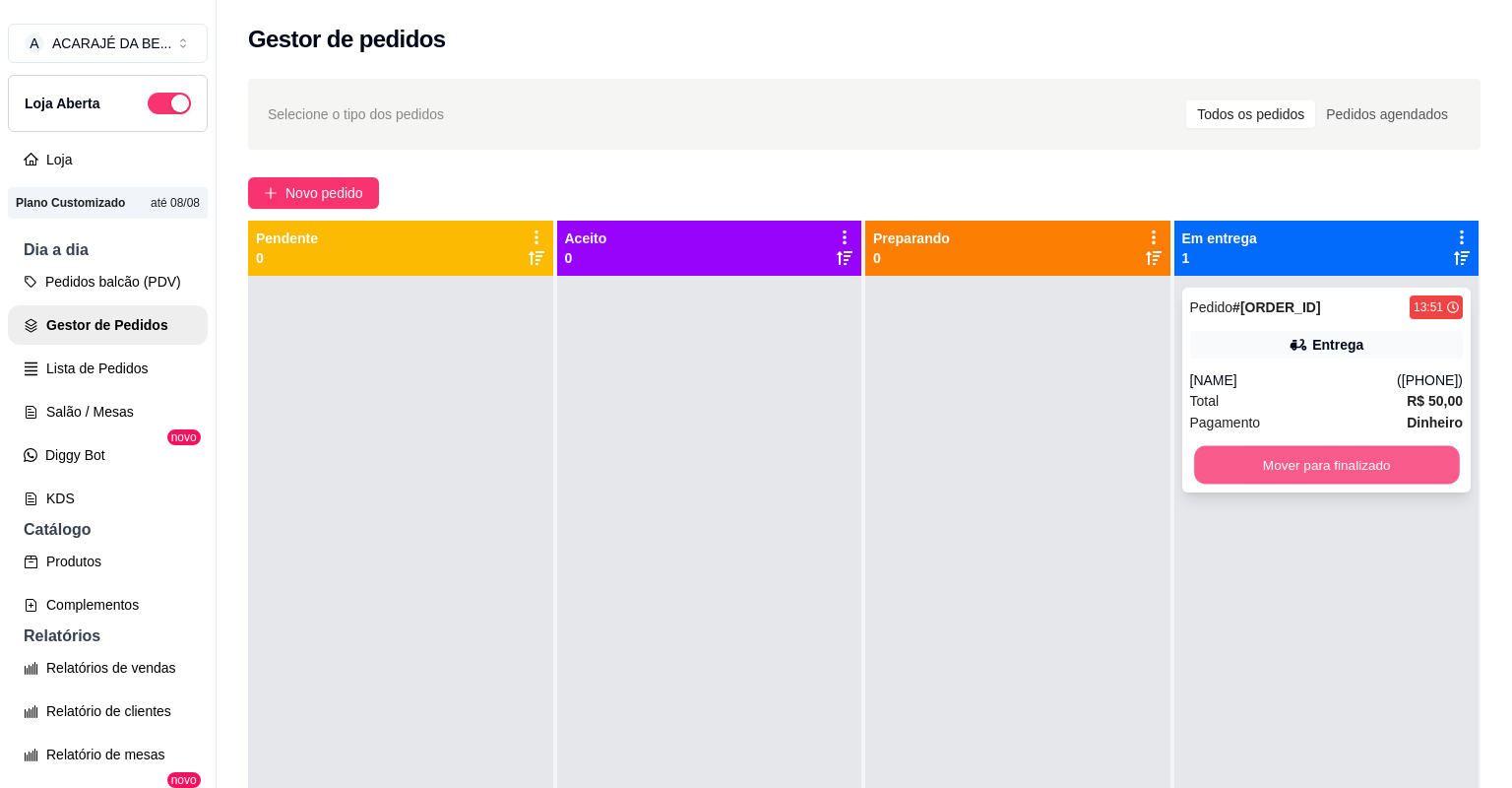 click on "Mover para finalizado" at bounding box center (1326, 465) 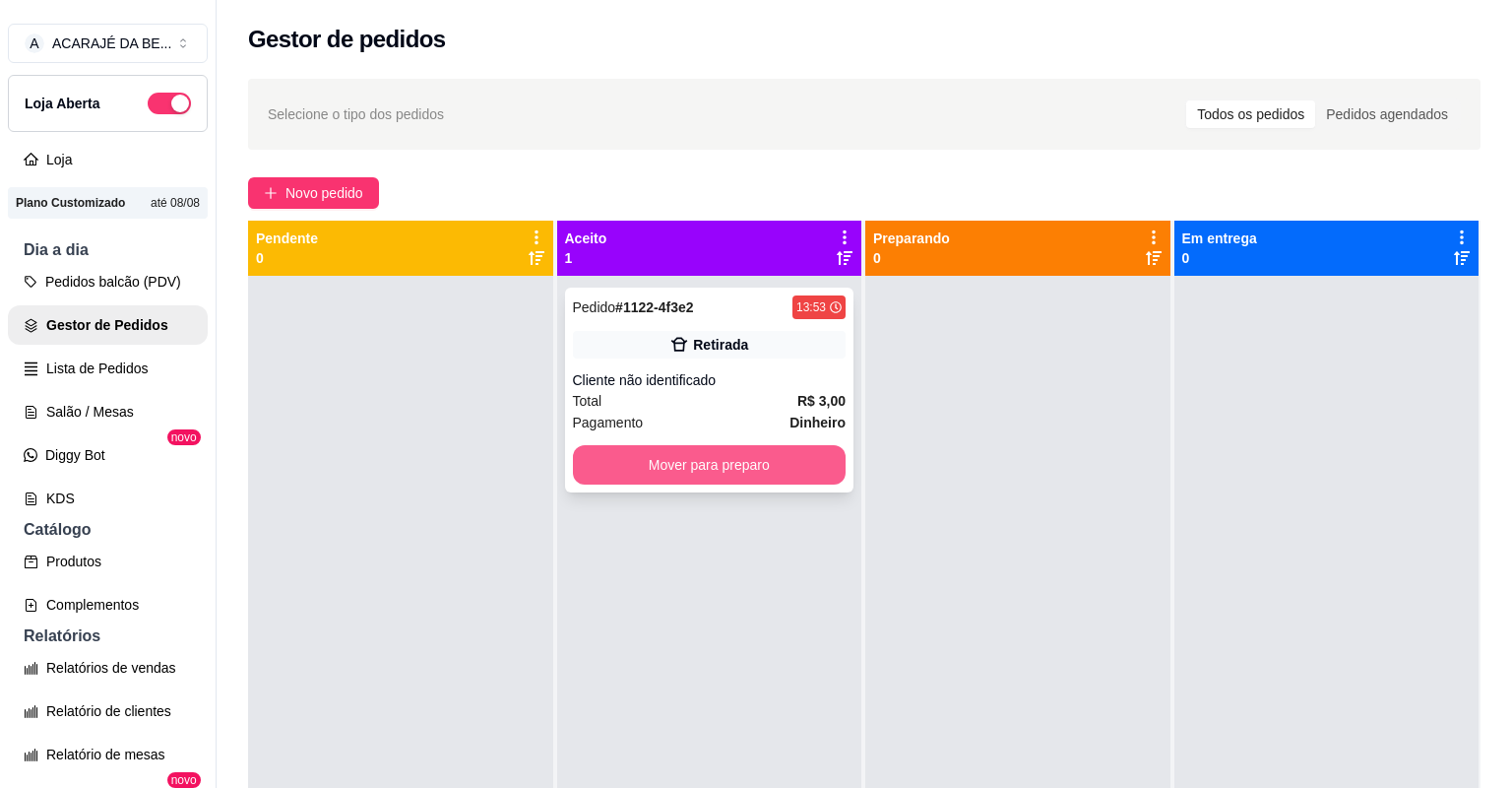 click on "Mover para preparo" at bounding box center (710, 465) 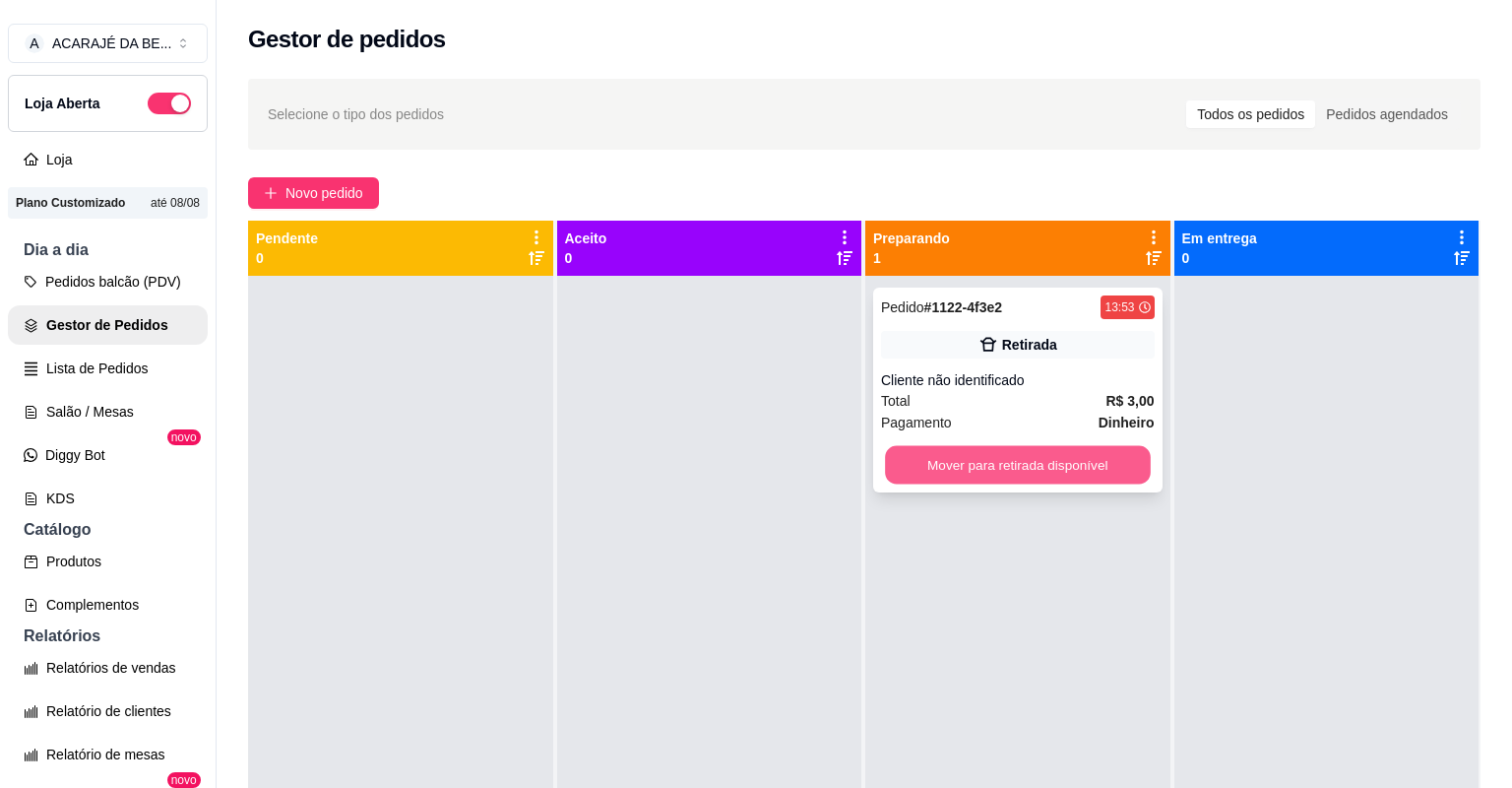 click on "Mover para retirada disponível" at bounding box center [1017, 465] 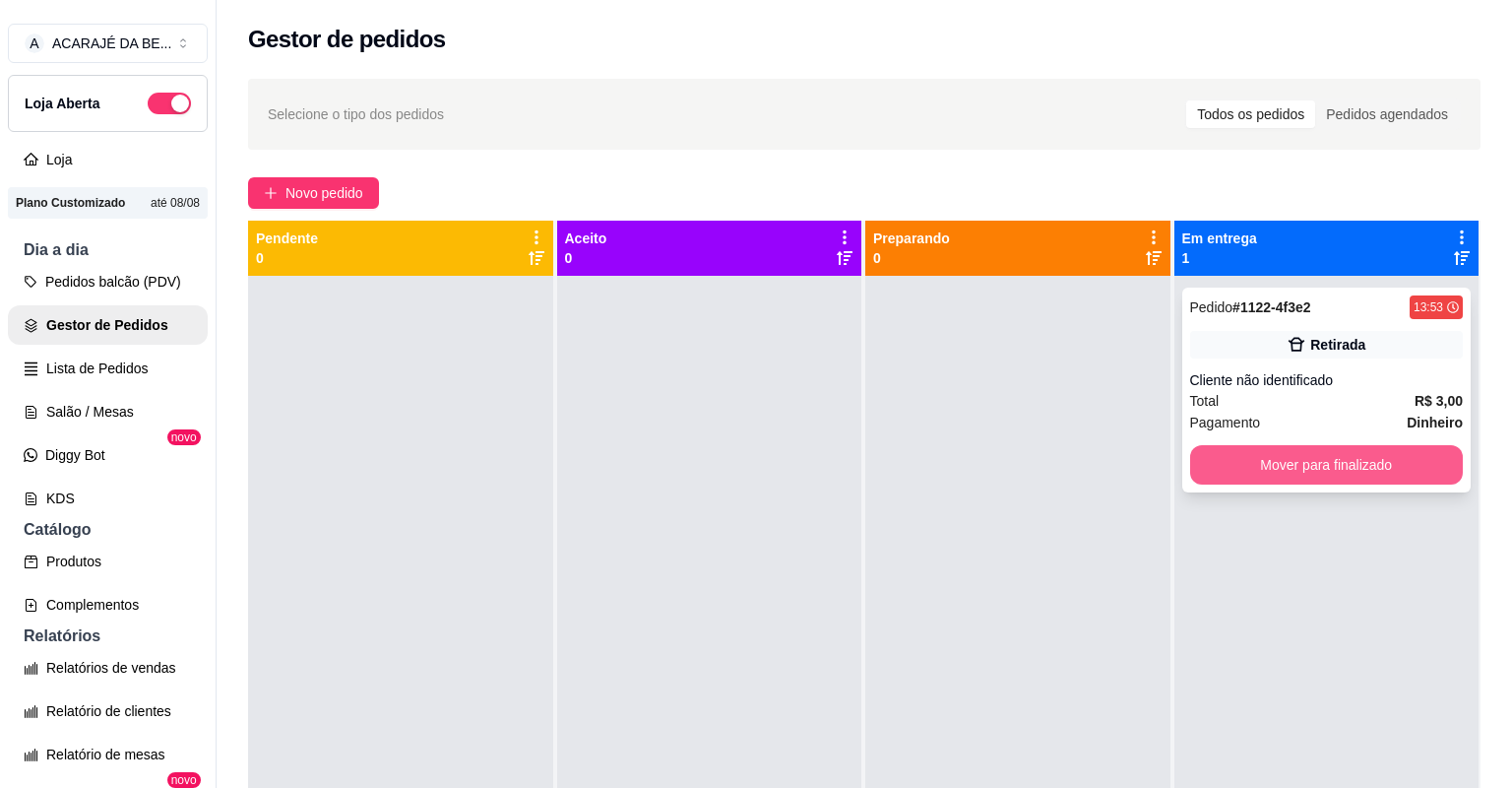 click on "Mover para finalizado" at bounding box center (1327, 465) 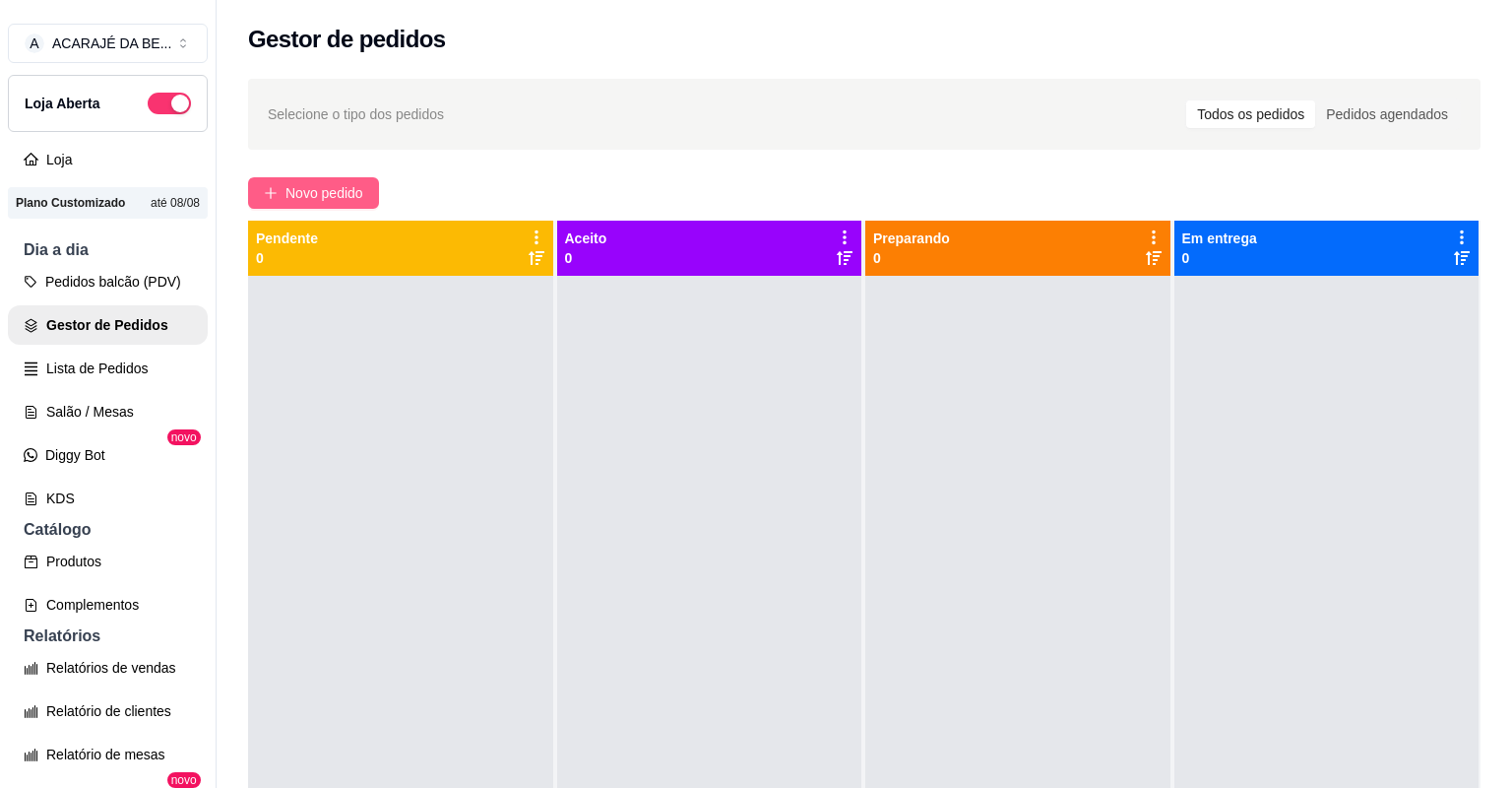click on "Novo pedido" at bounding box center (324, 193) 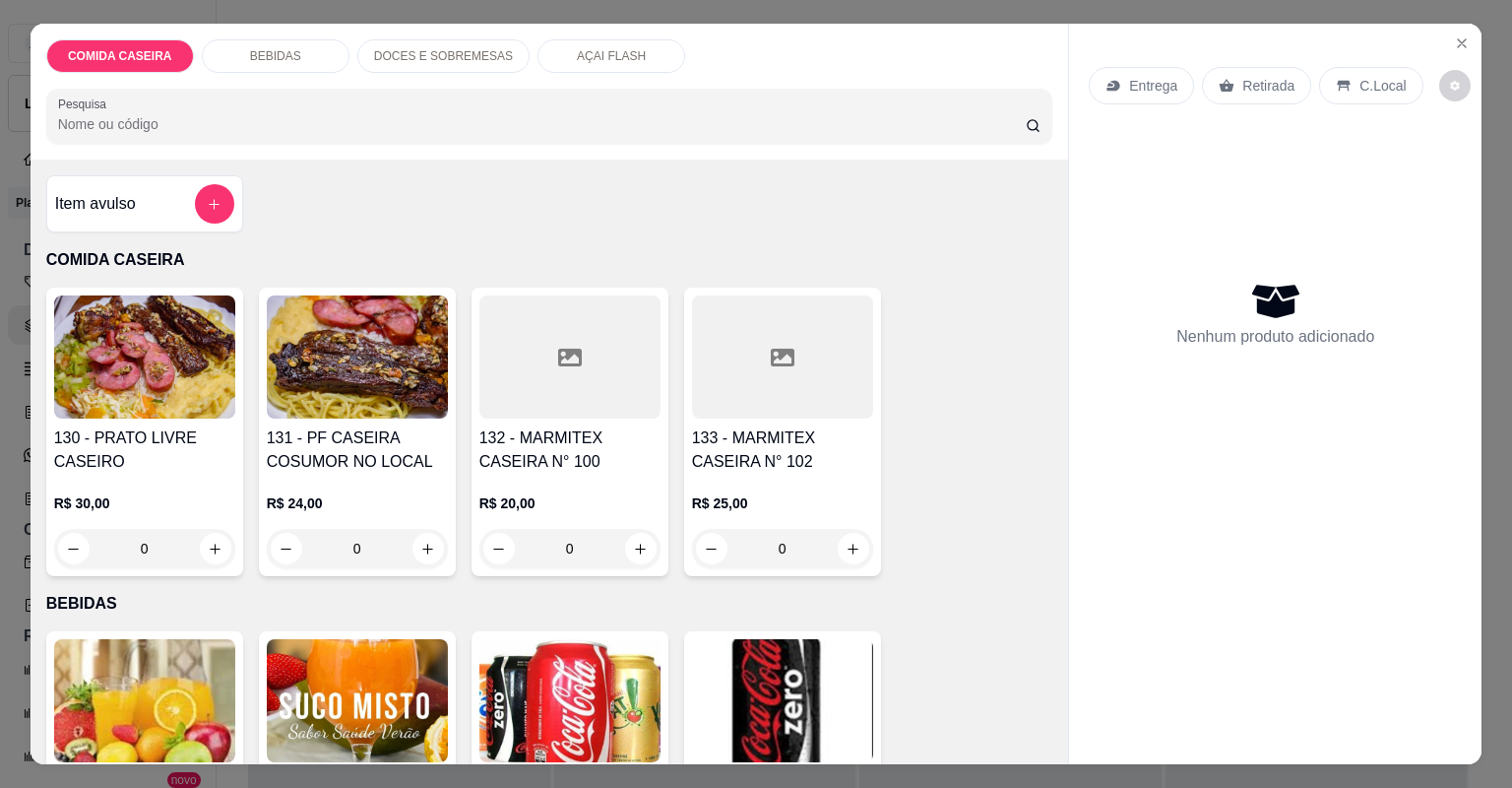 click 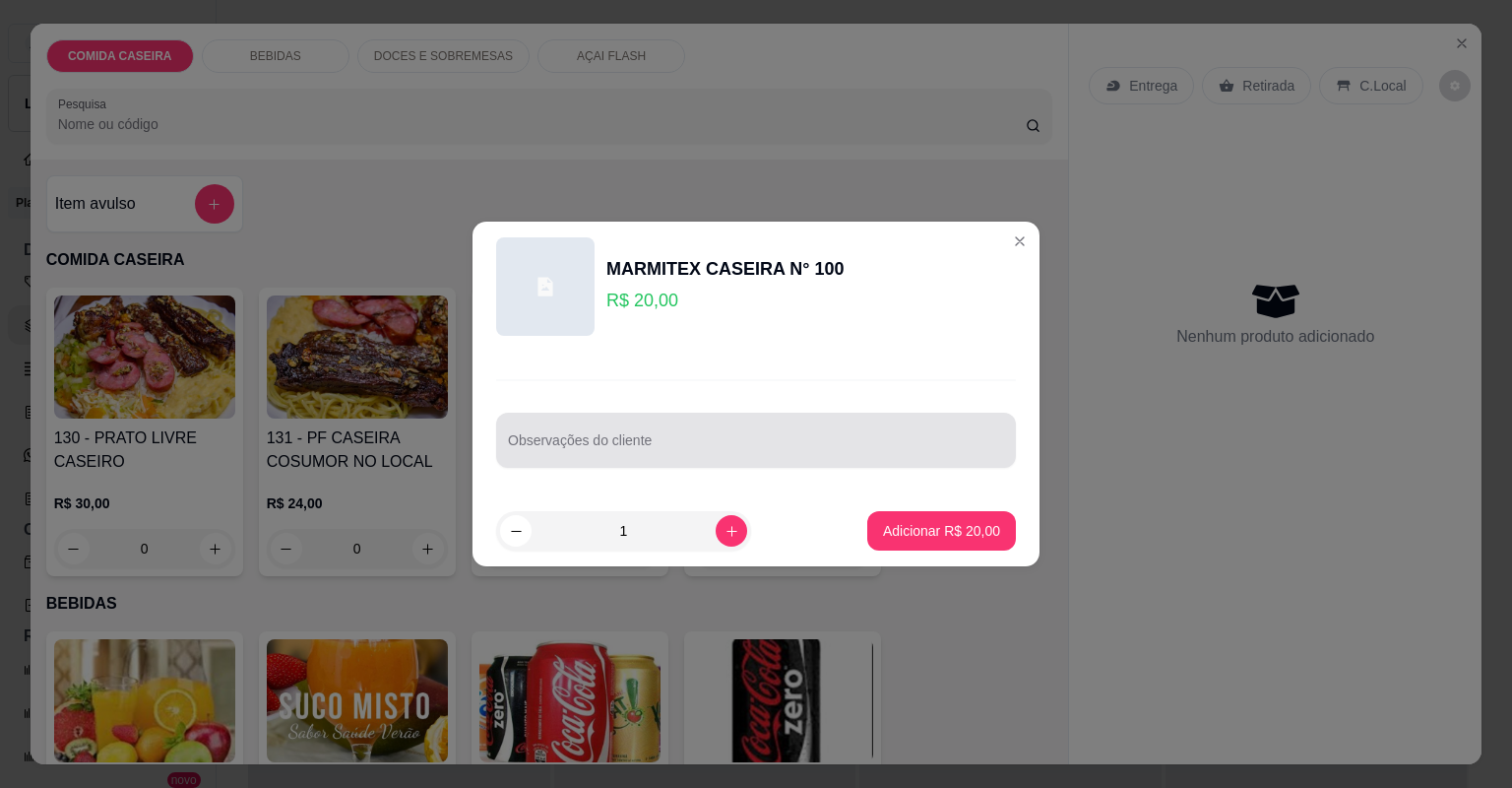 click at bounding box center [756, 440] 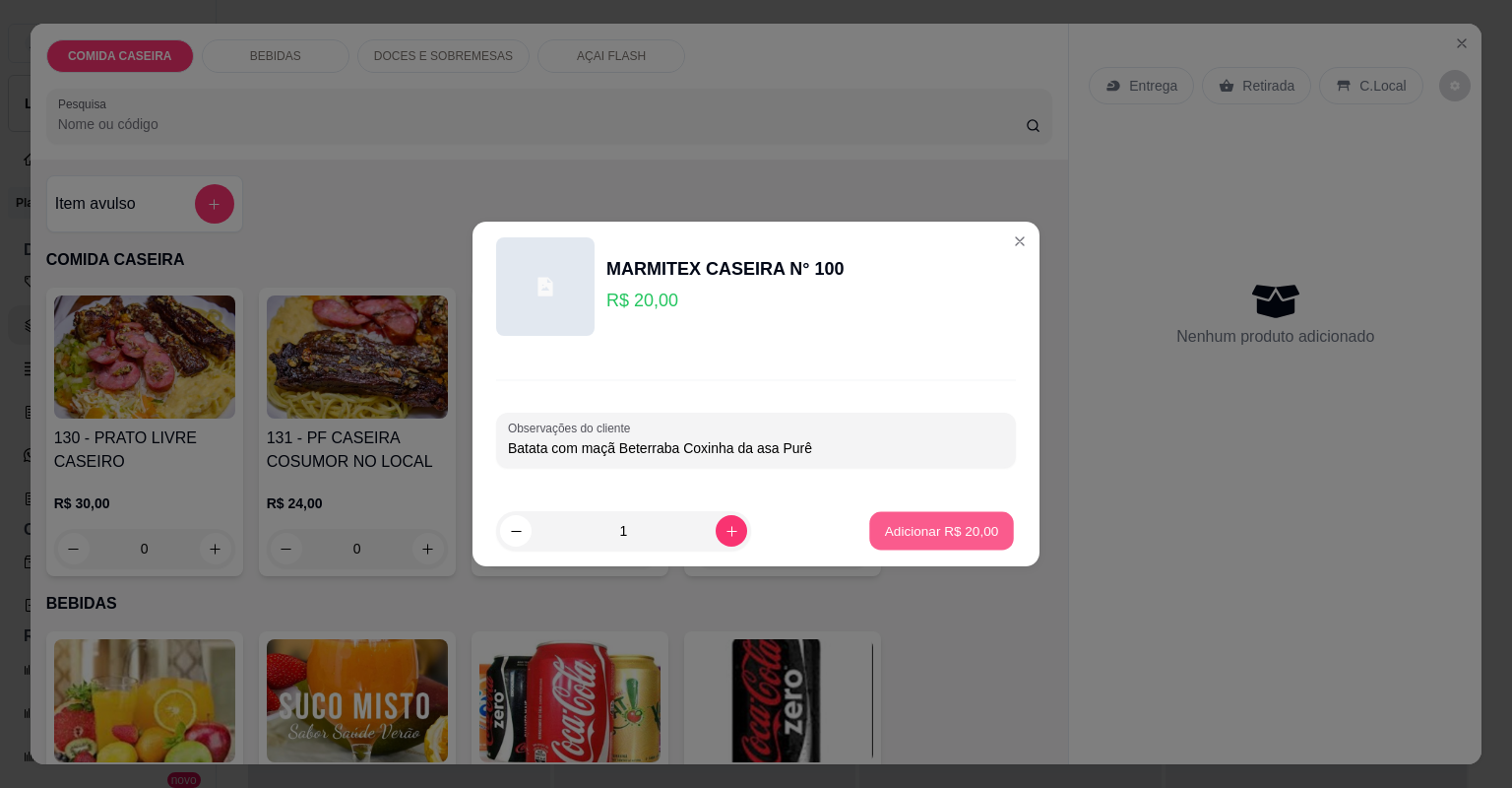 click on "Adicionar   R$ 20,00" at bounding box center (941, 531) 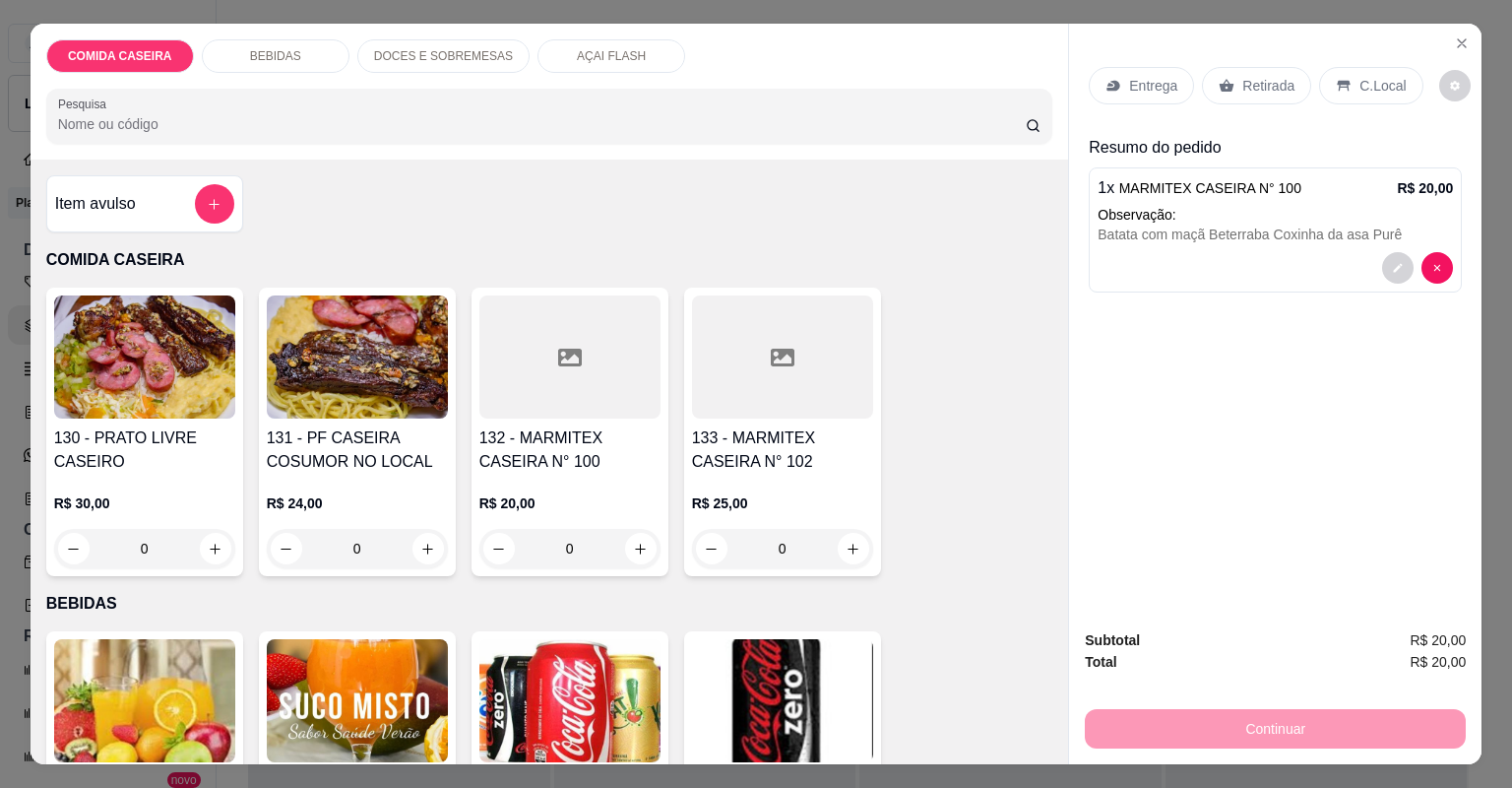click on "Entrega" at bounding box center (1153, 86) 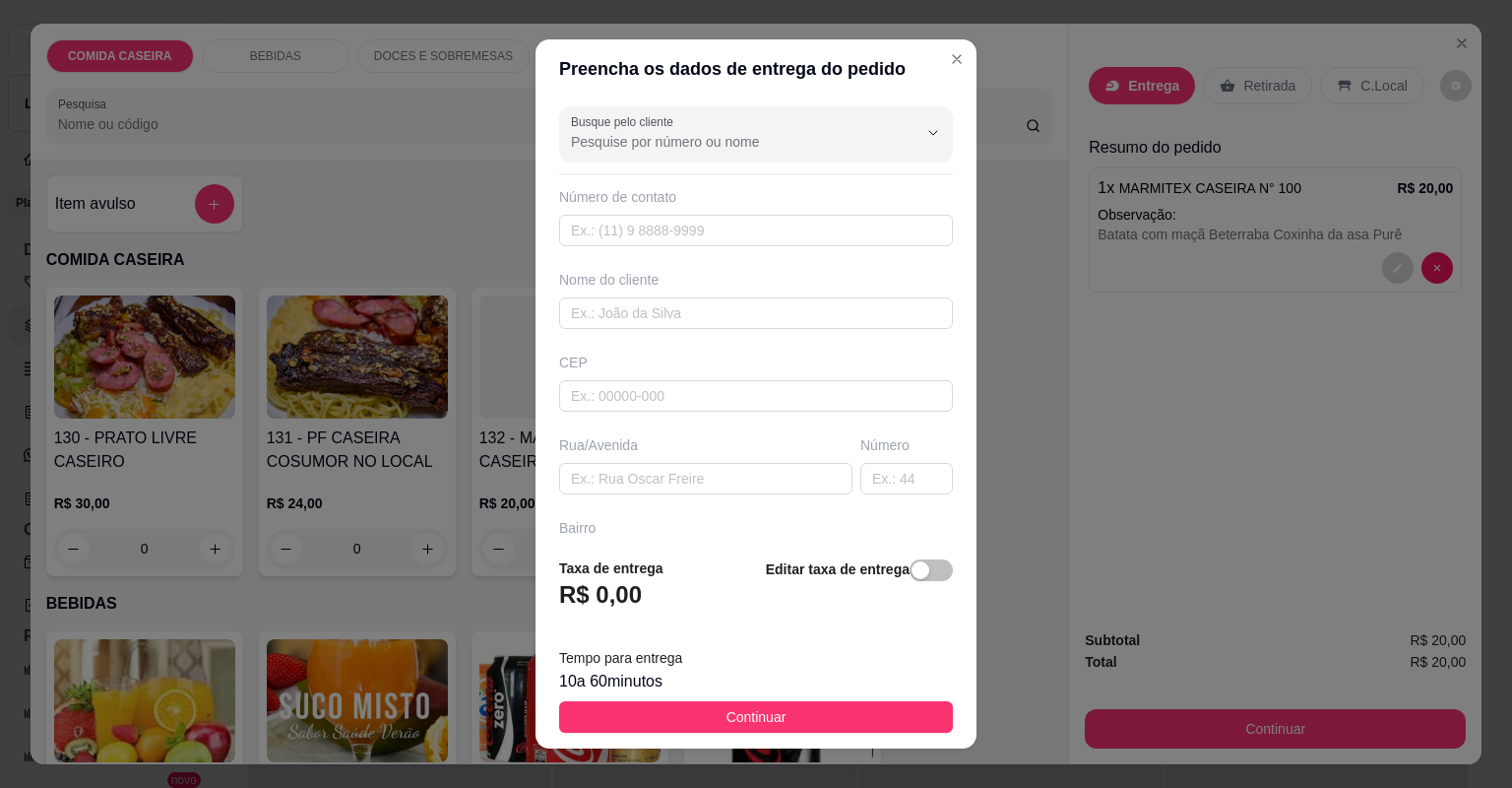 click on "R$ 20,00 0" at bounding box center (570, 531) 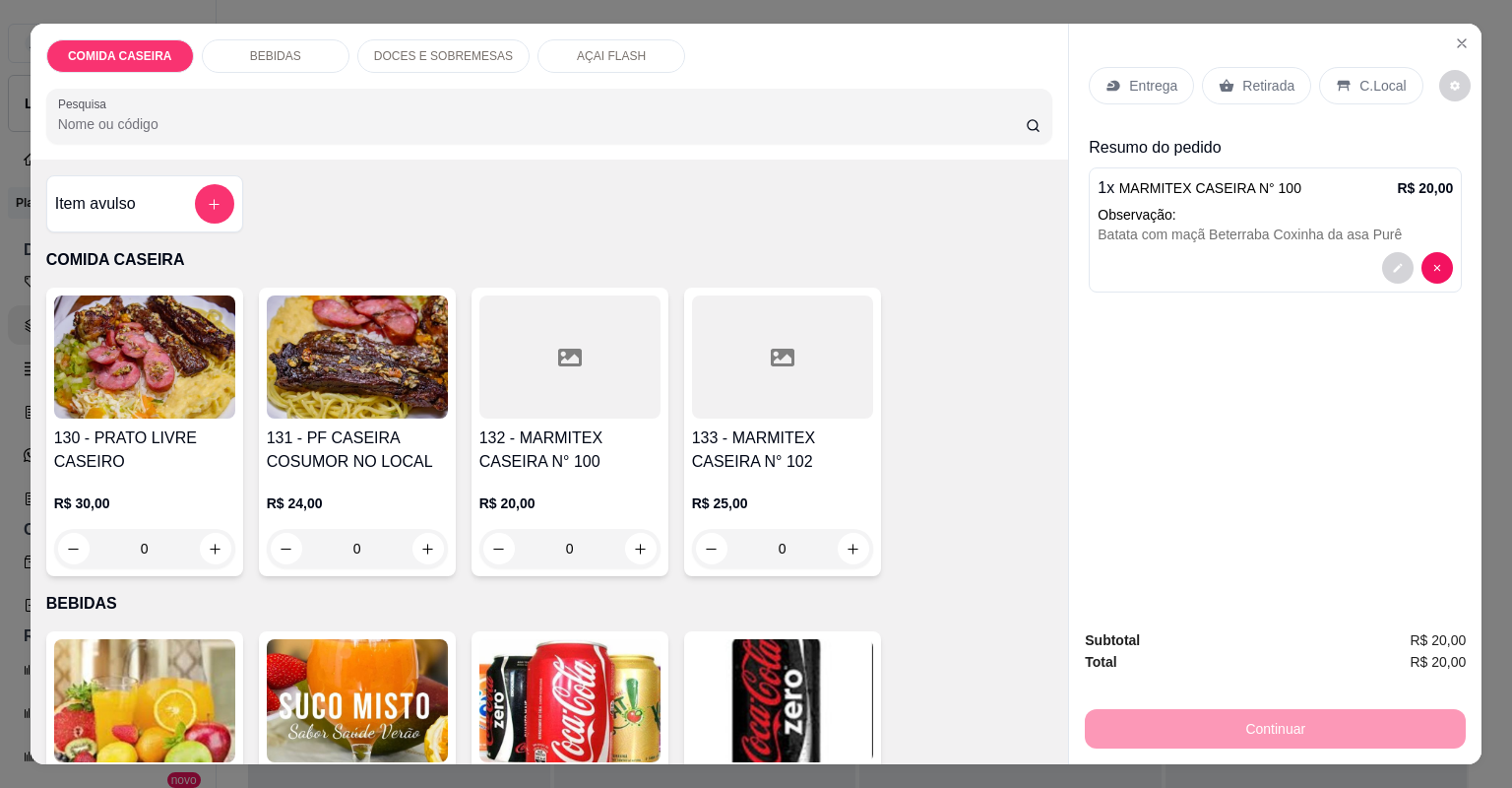 click 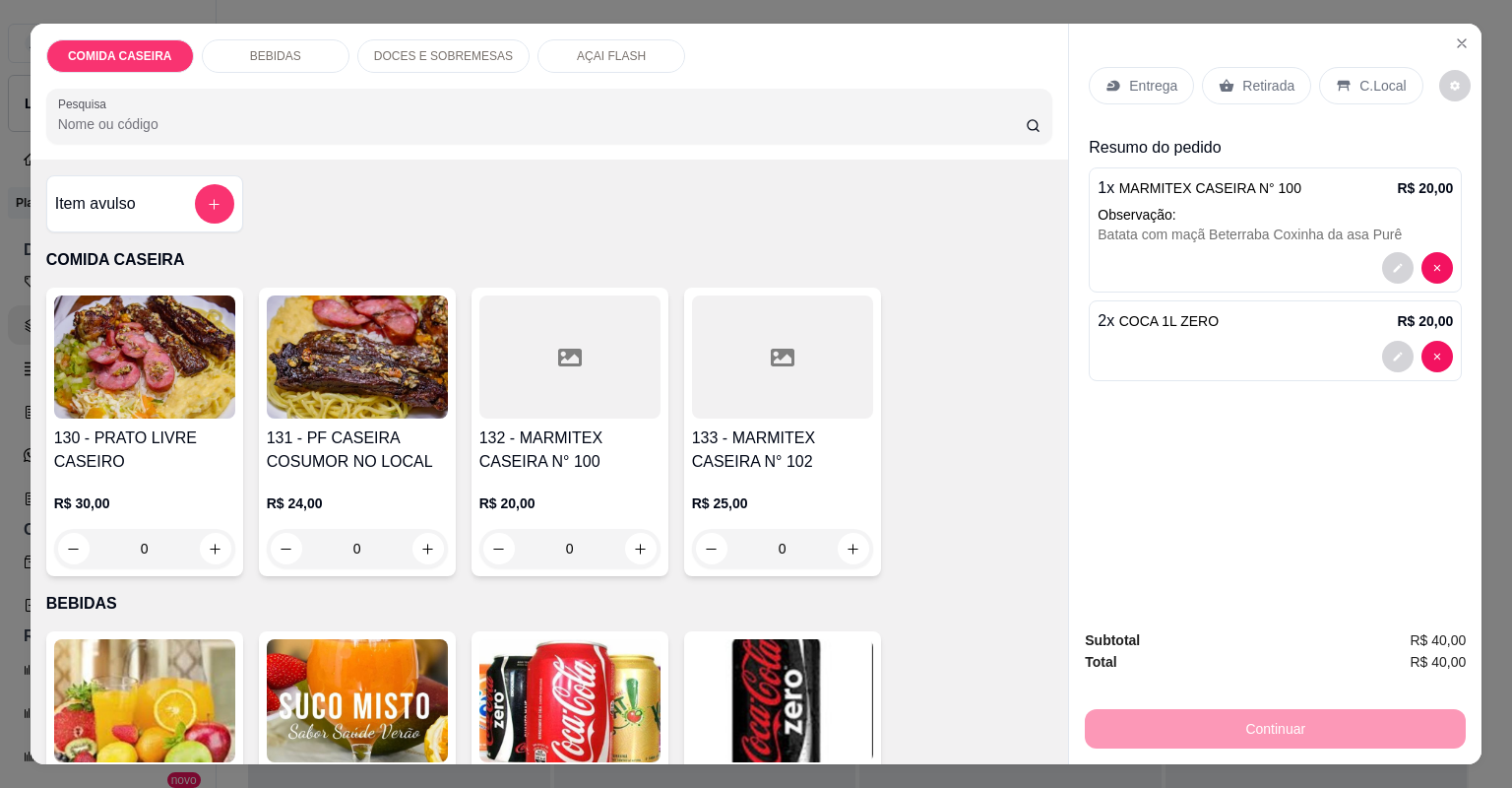click 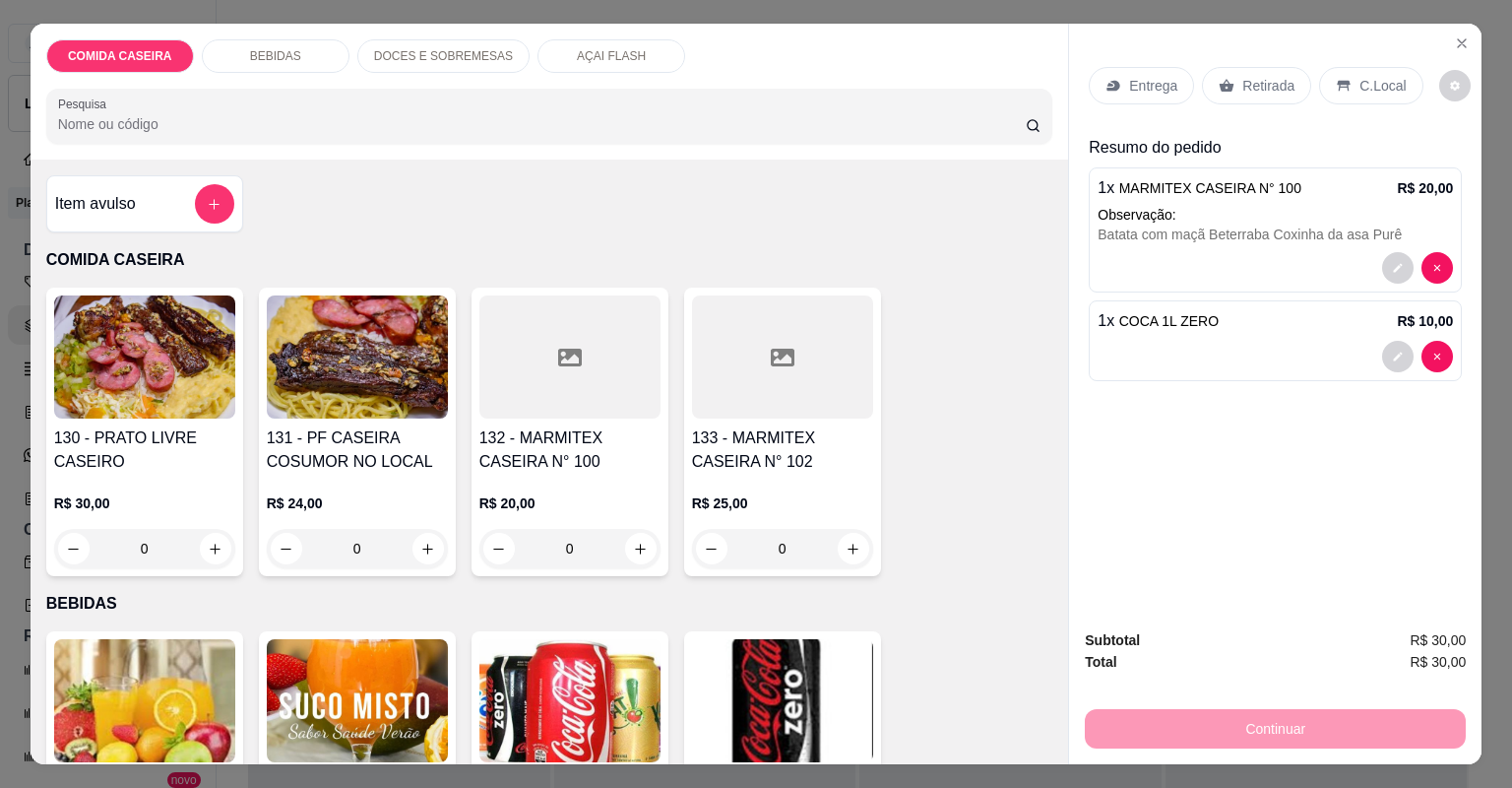 click on "Entrega" at bounding box center [1153, 86] 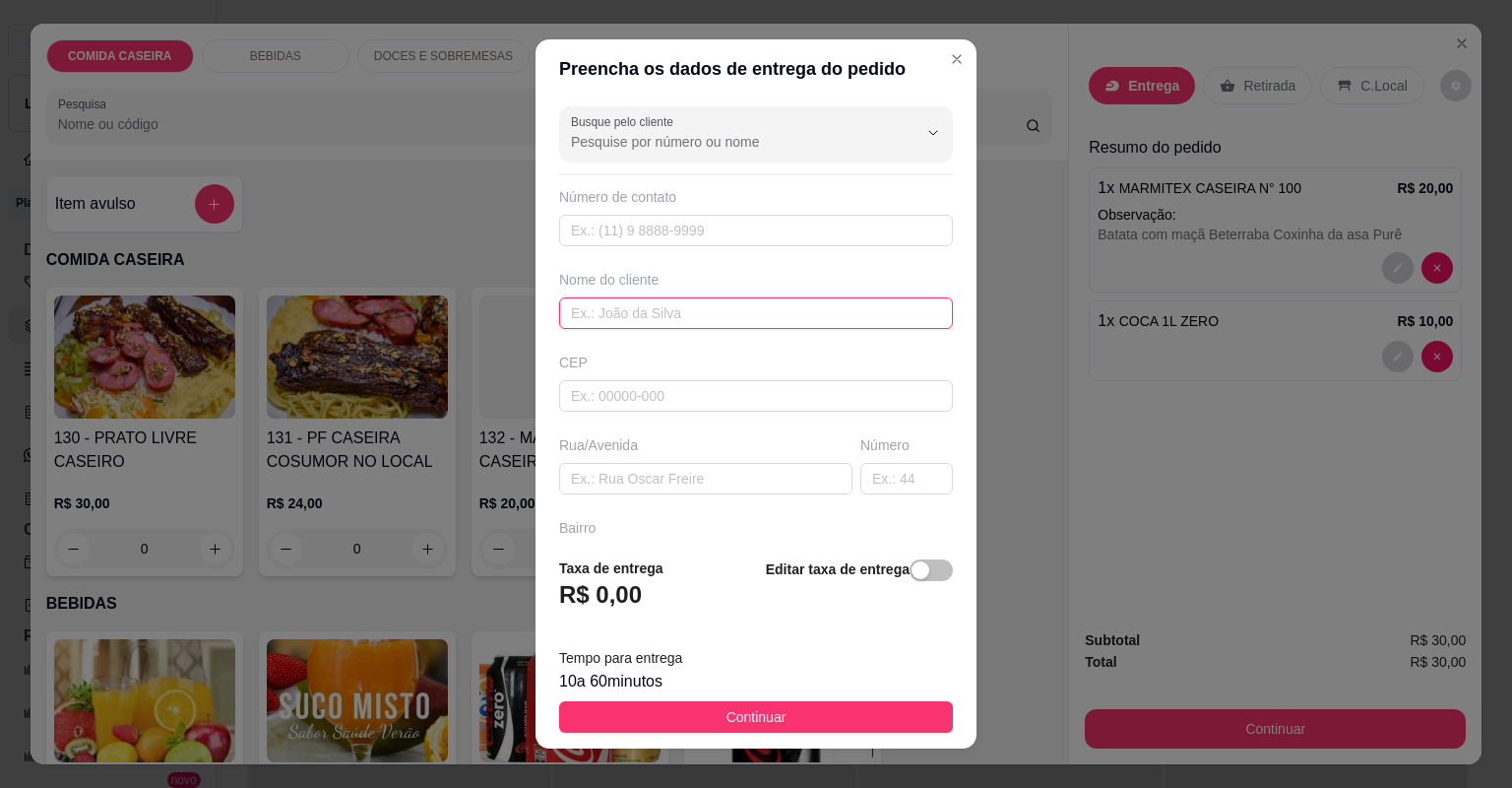 click at bounding box center (756, 313) 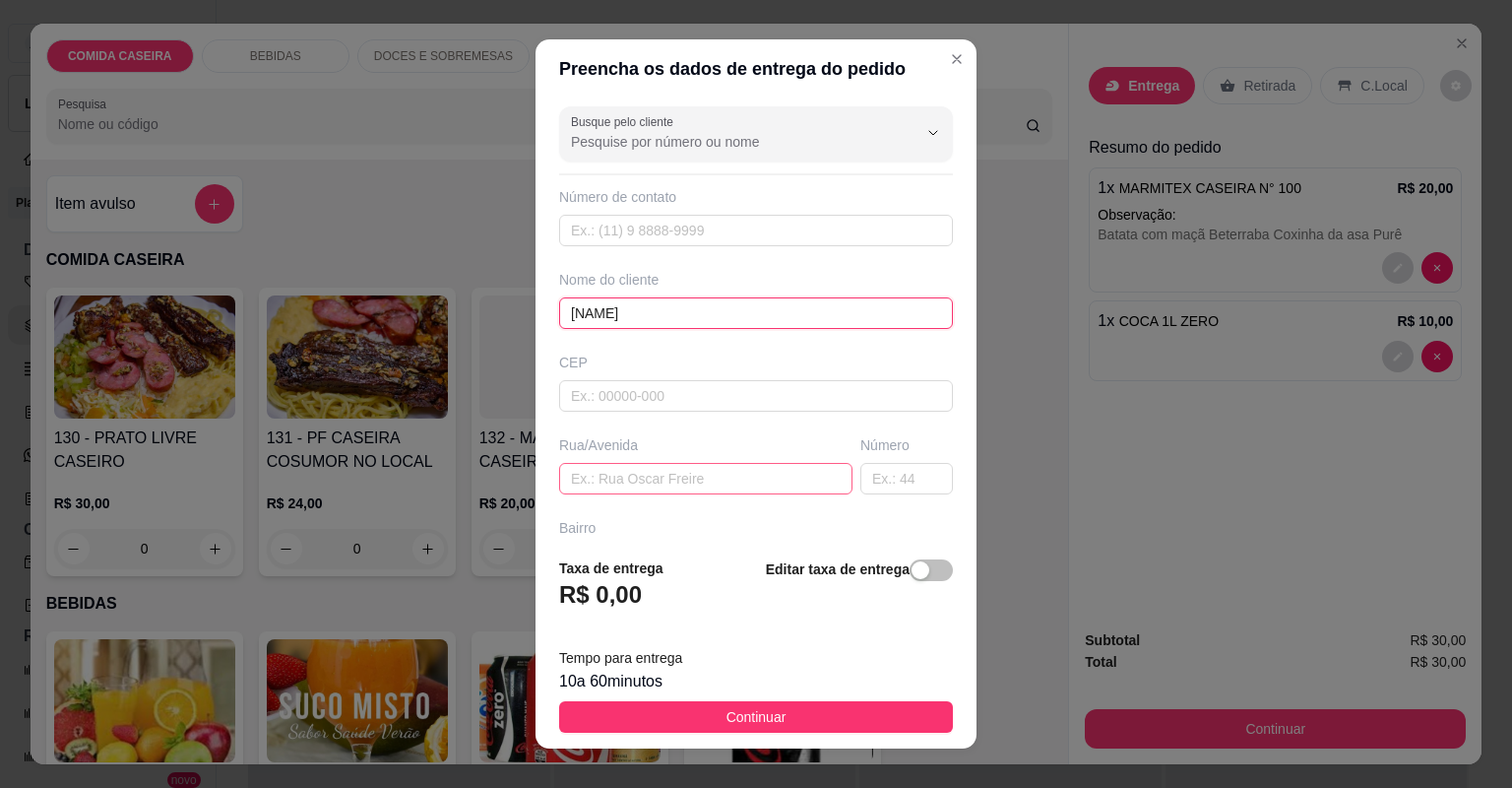 type on "[NAME]" 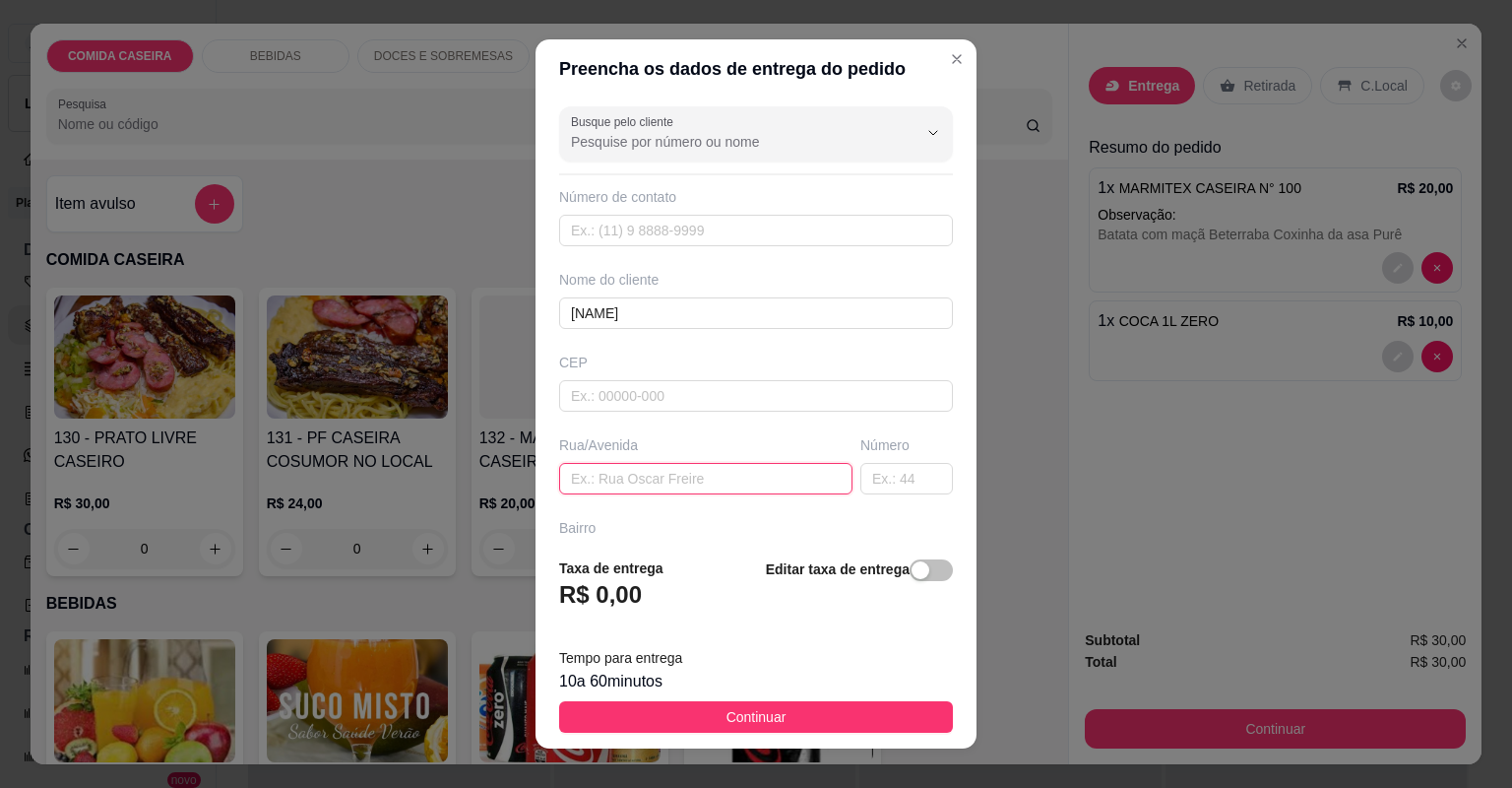 click at bounding box center [706, 479] 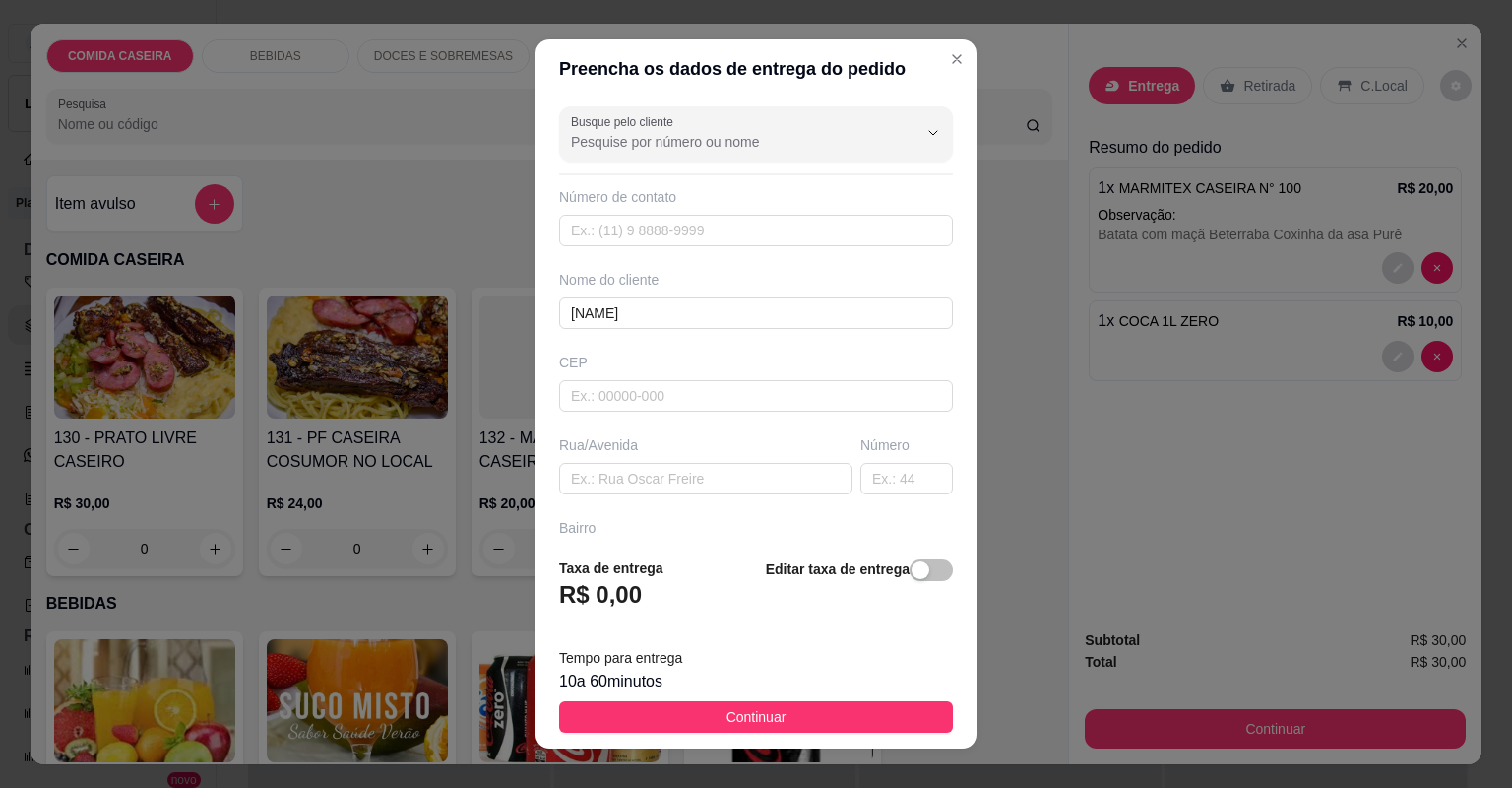 click on "Busque pelo cliente Número de contato Nome do cliente [NAME] CEP Rua/Avenida Número Bairro Cidade Complemento" at bounding box center (756, 320) 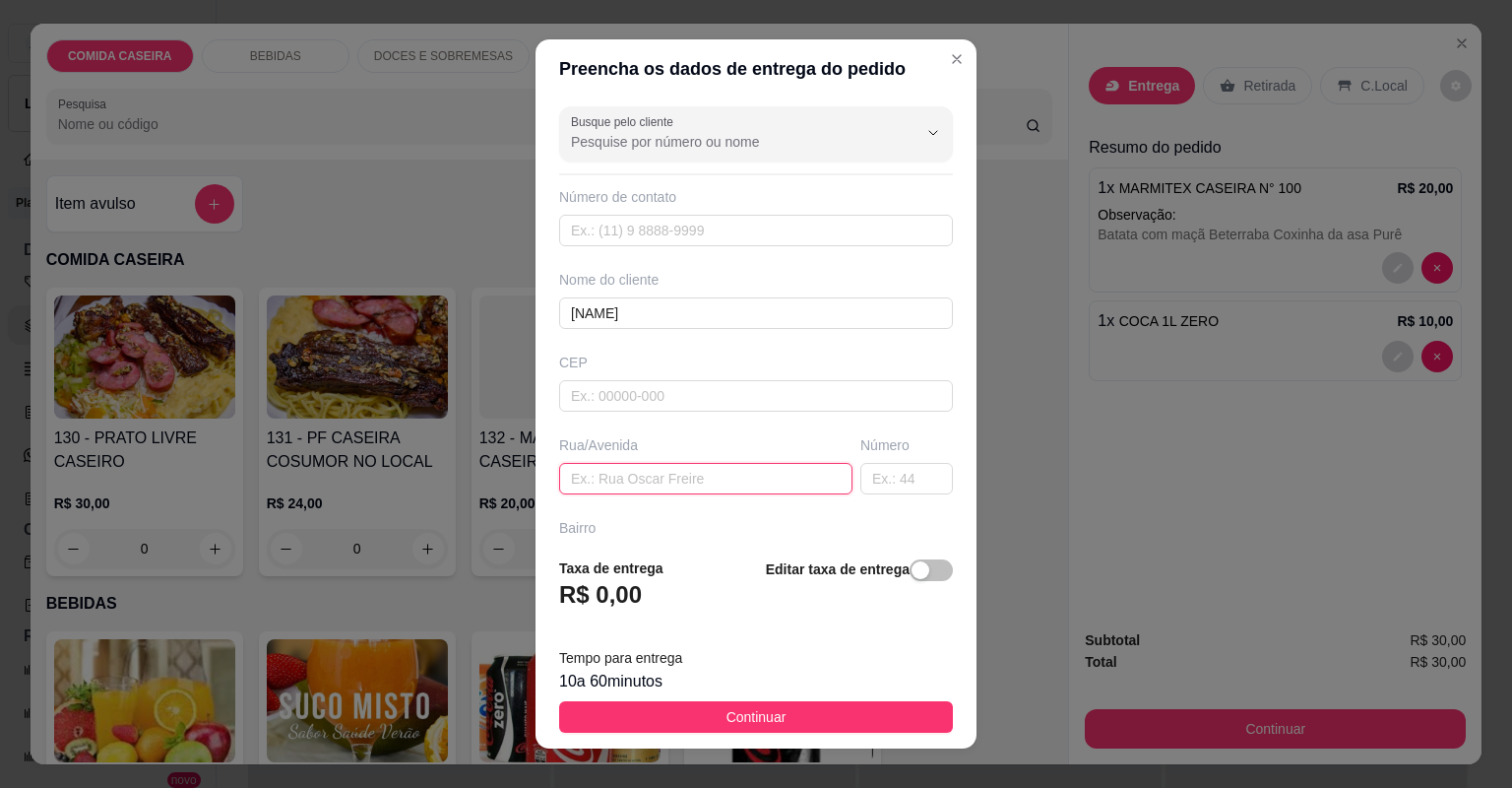 click at bounding box center [706, 479] 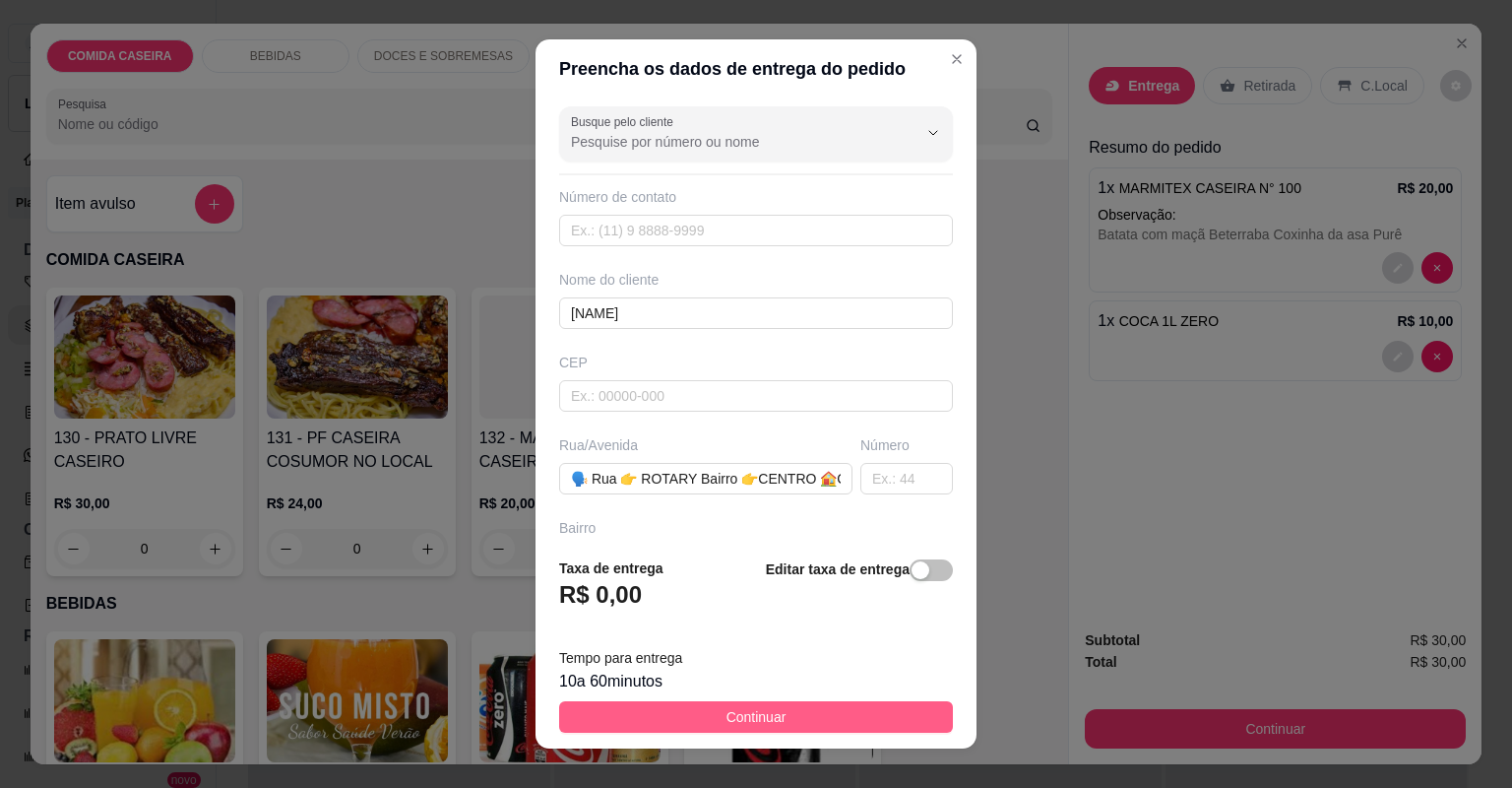 click on "Continuar" at bounding box center (756, 717) 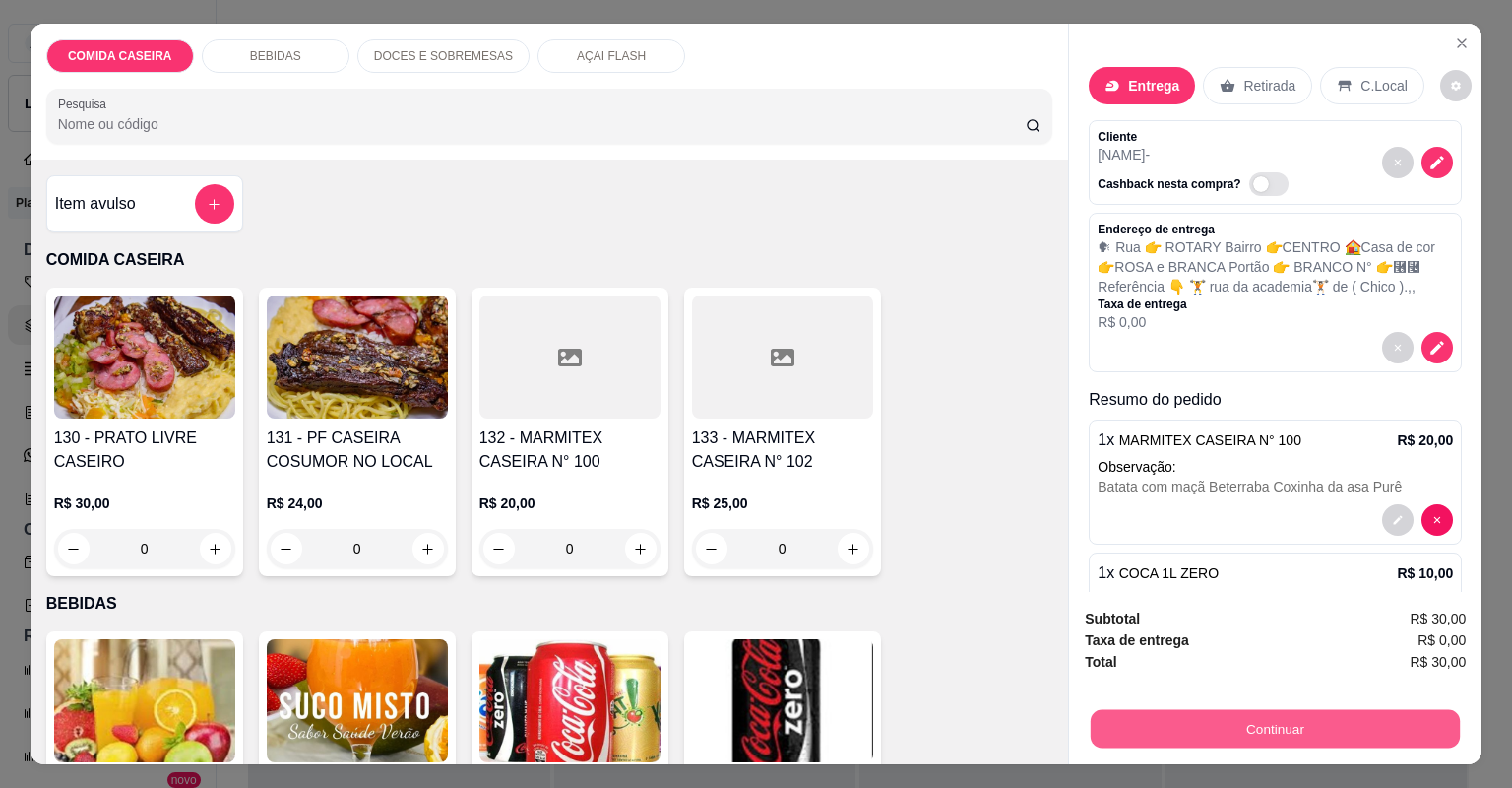 click on "Continuar" at bounding box center [1275, 729] 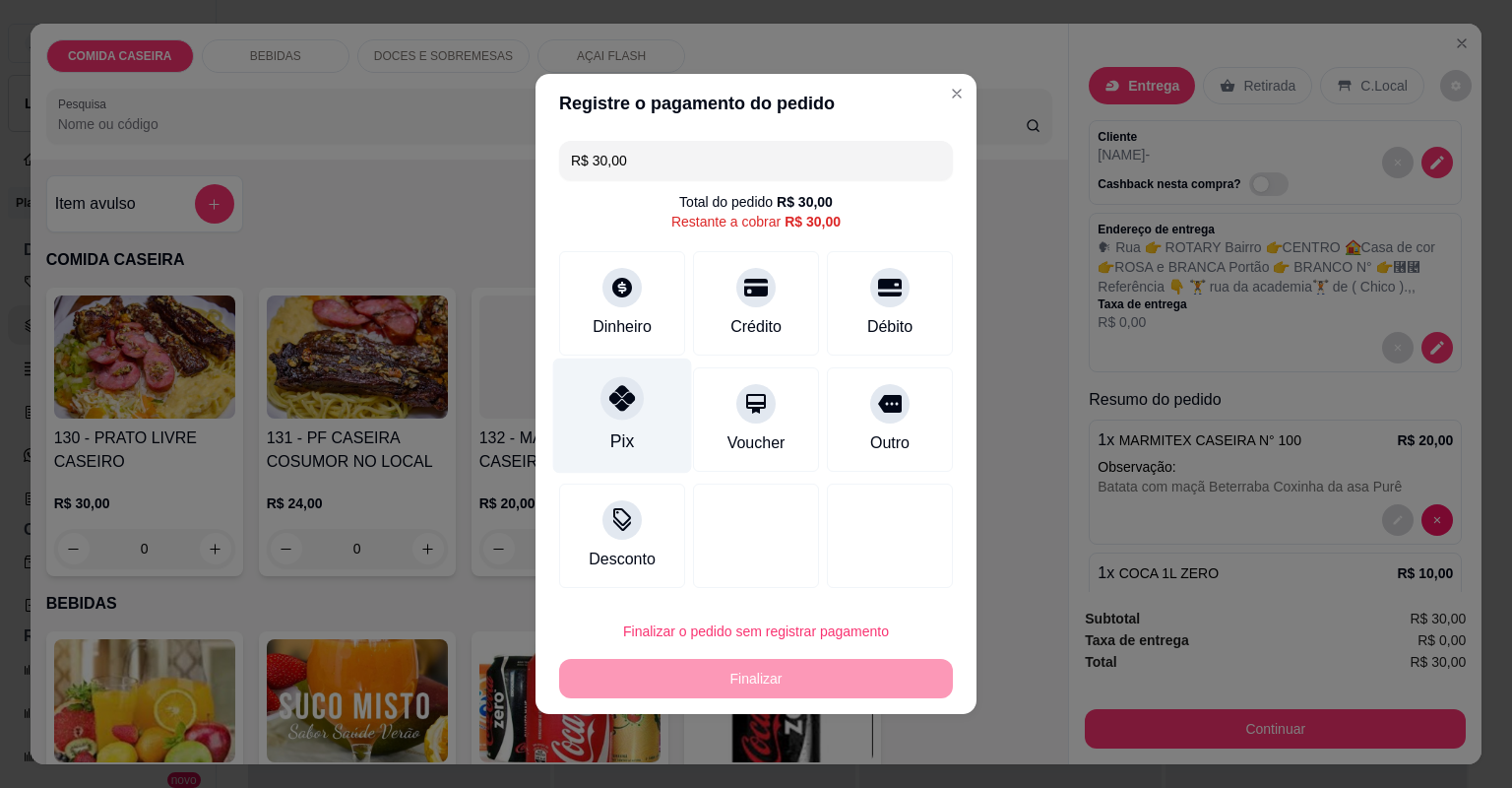 click on "Pix" at bounding box center (622, 416) 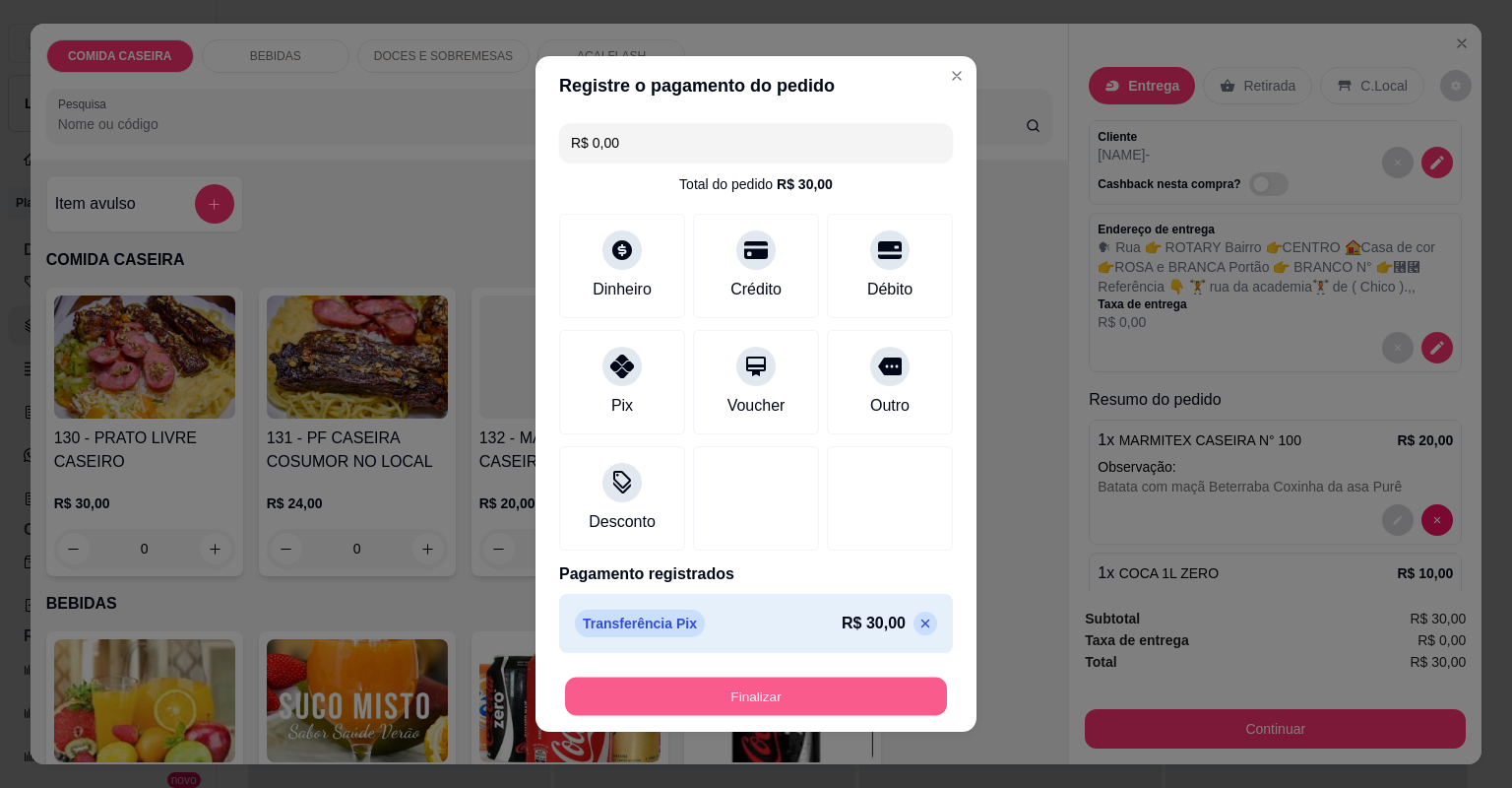 click on "Finalizar" at bounding box center (756, 696) 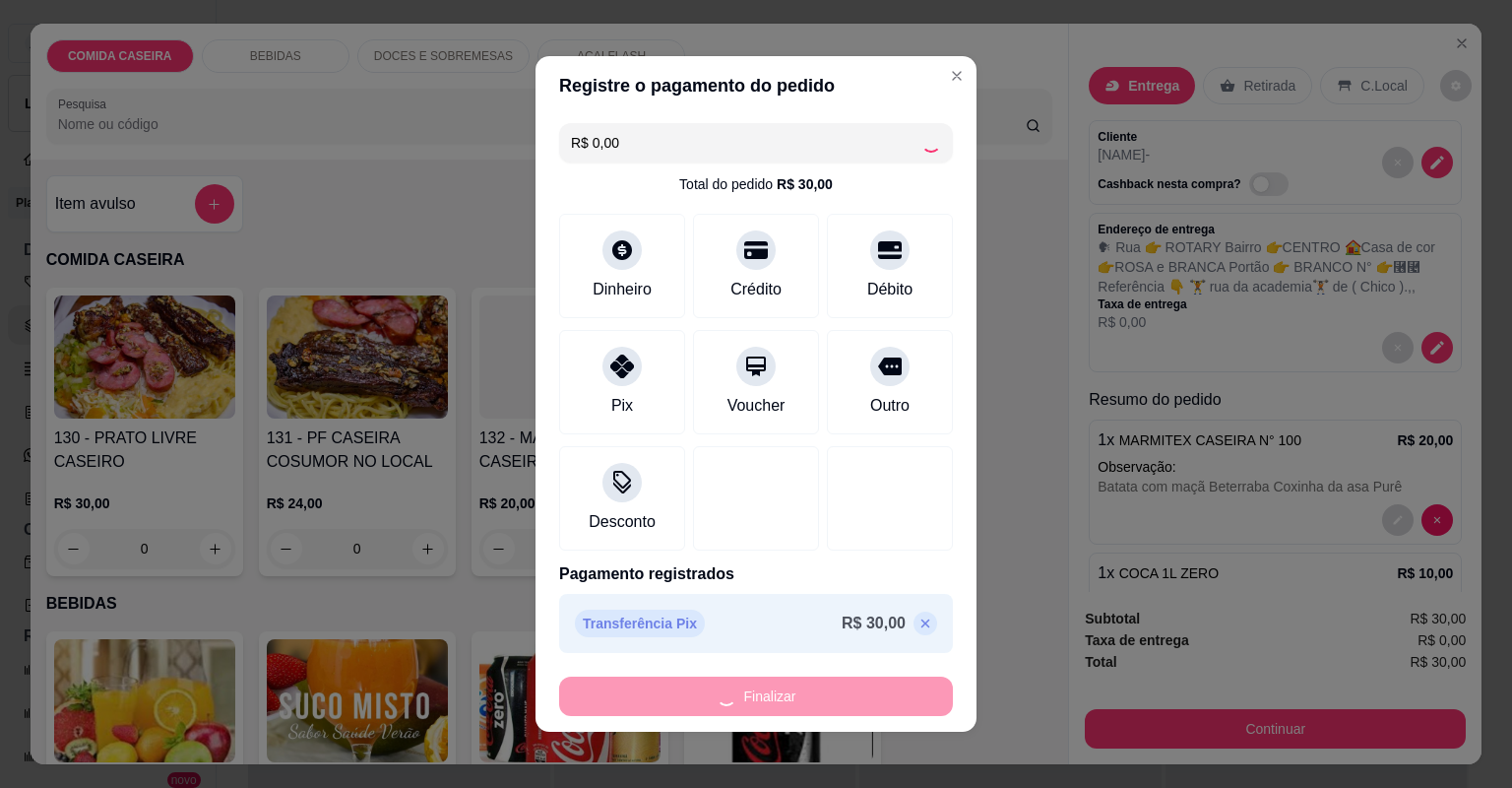 type on "0" 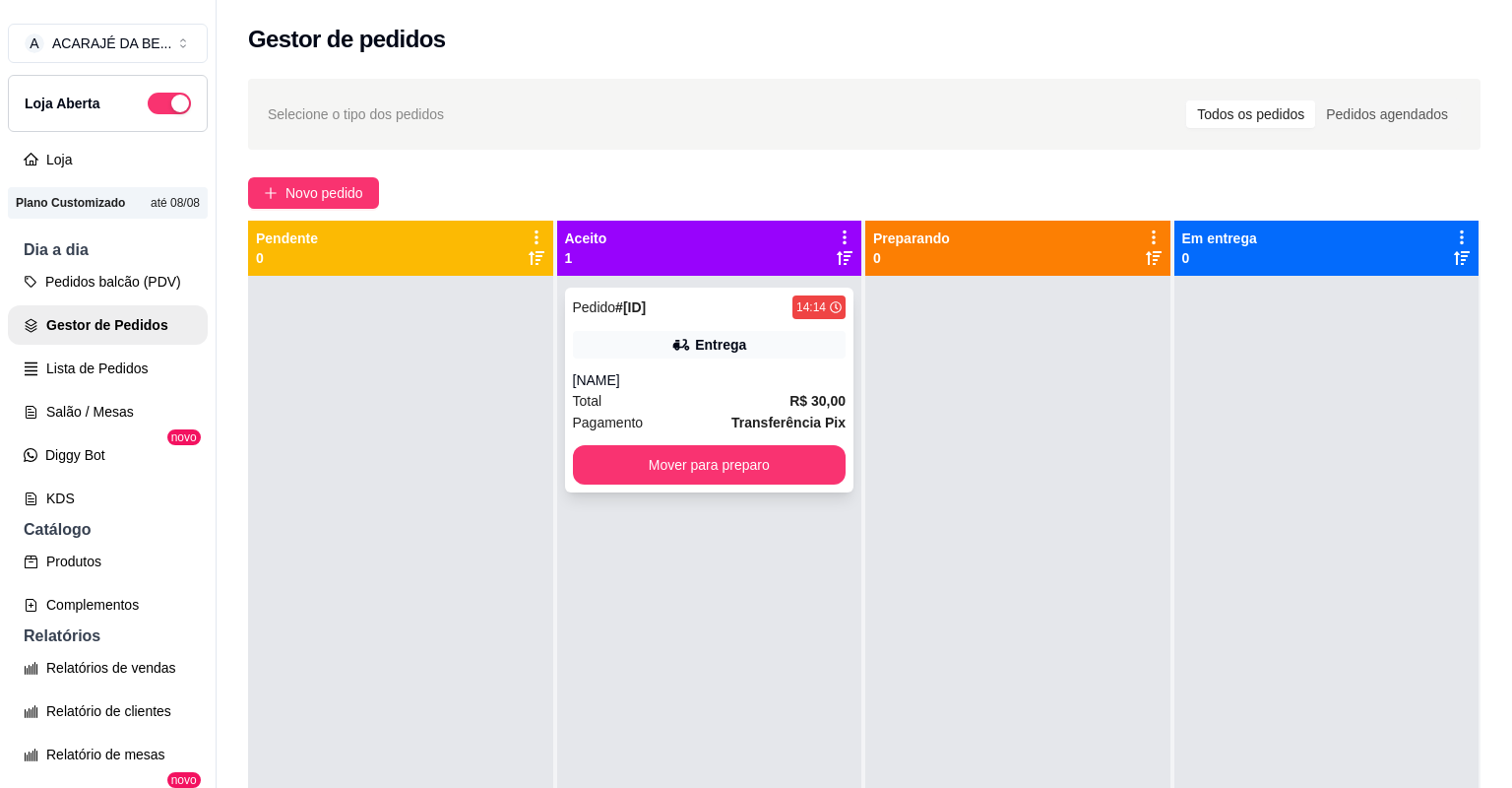 click on "Total R$ 30,00" at bounding box center [710, 401] 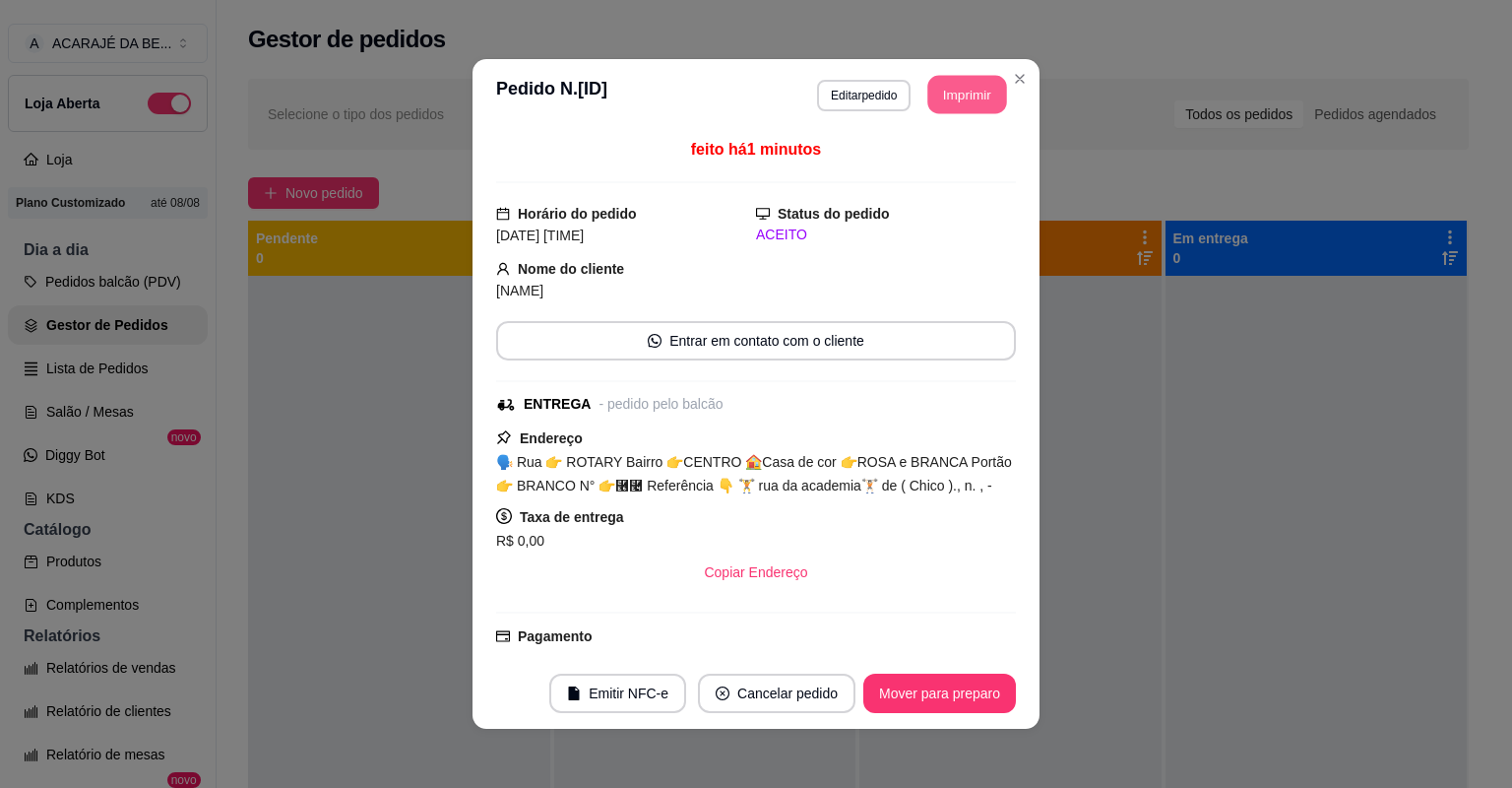 click on "Imprimir" at bounding box center [968, 95] 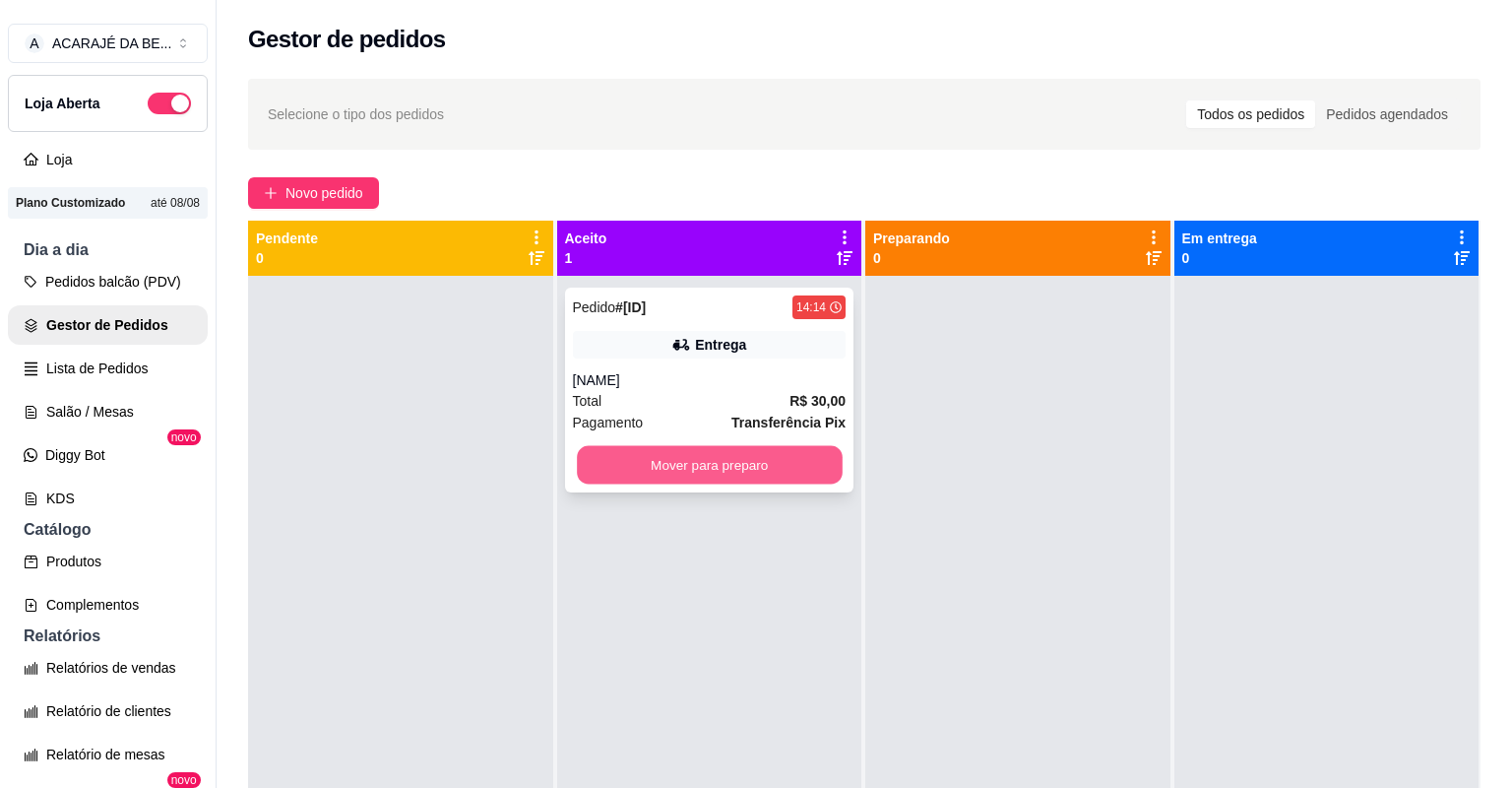click on "Mover para preparo" at bounding box center (709, 465) 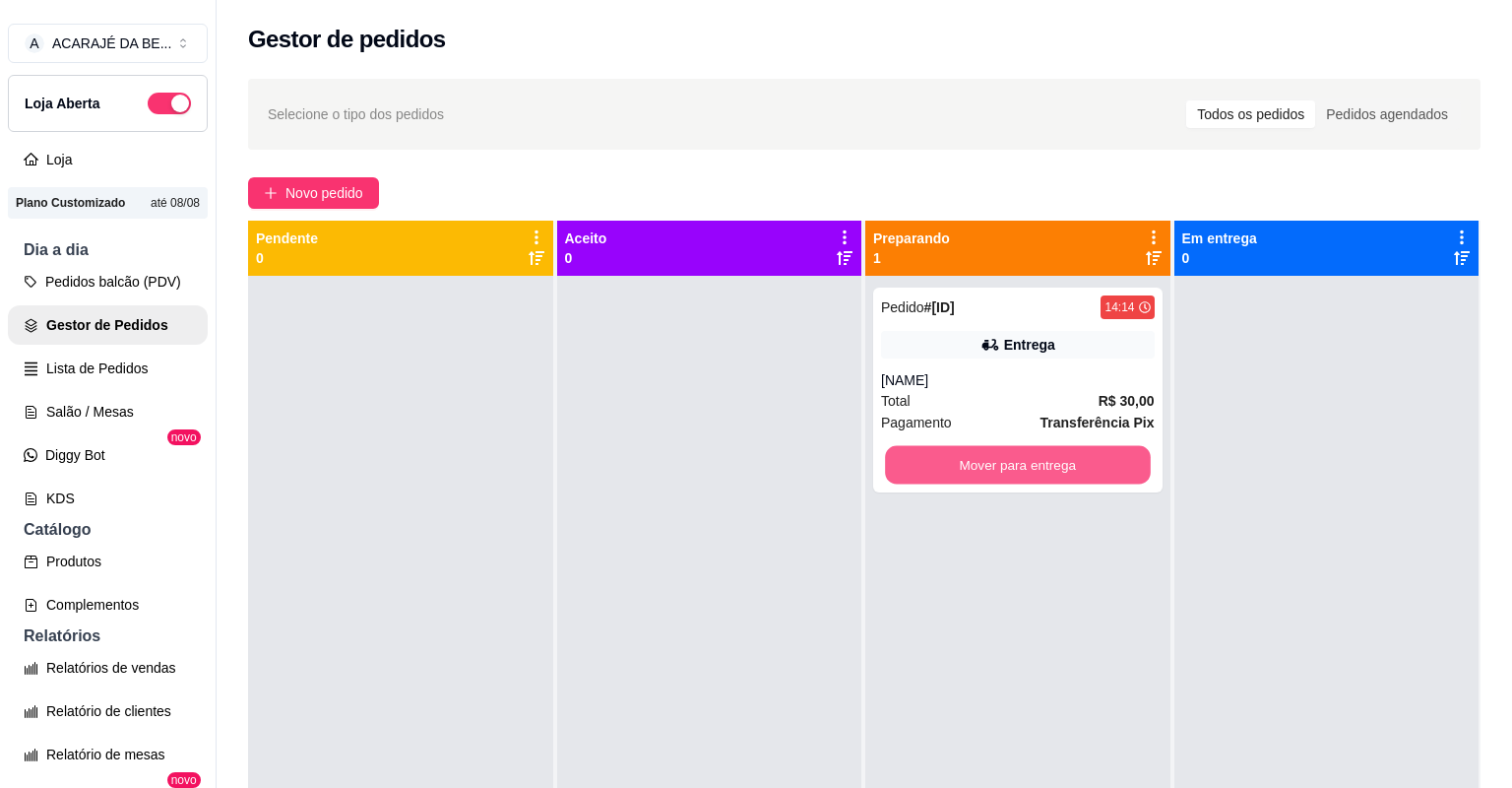 click on "Mover para entrega" at bounding box center (1017, 465) 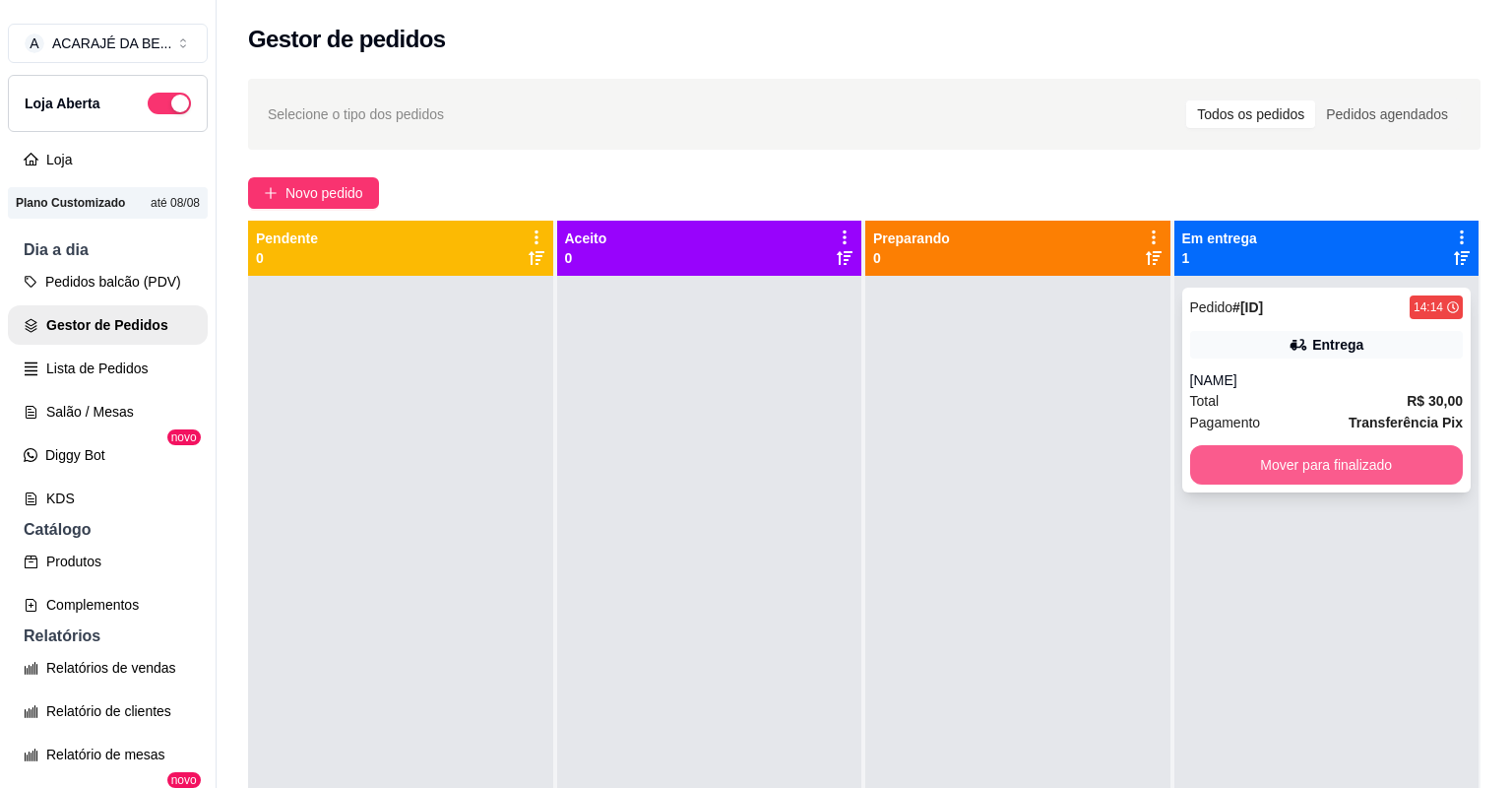 click on "Mover para finalizado" at bounding box center [1327, 465] 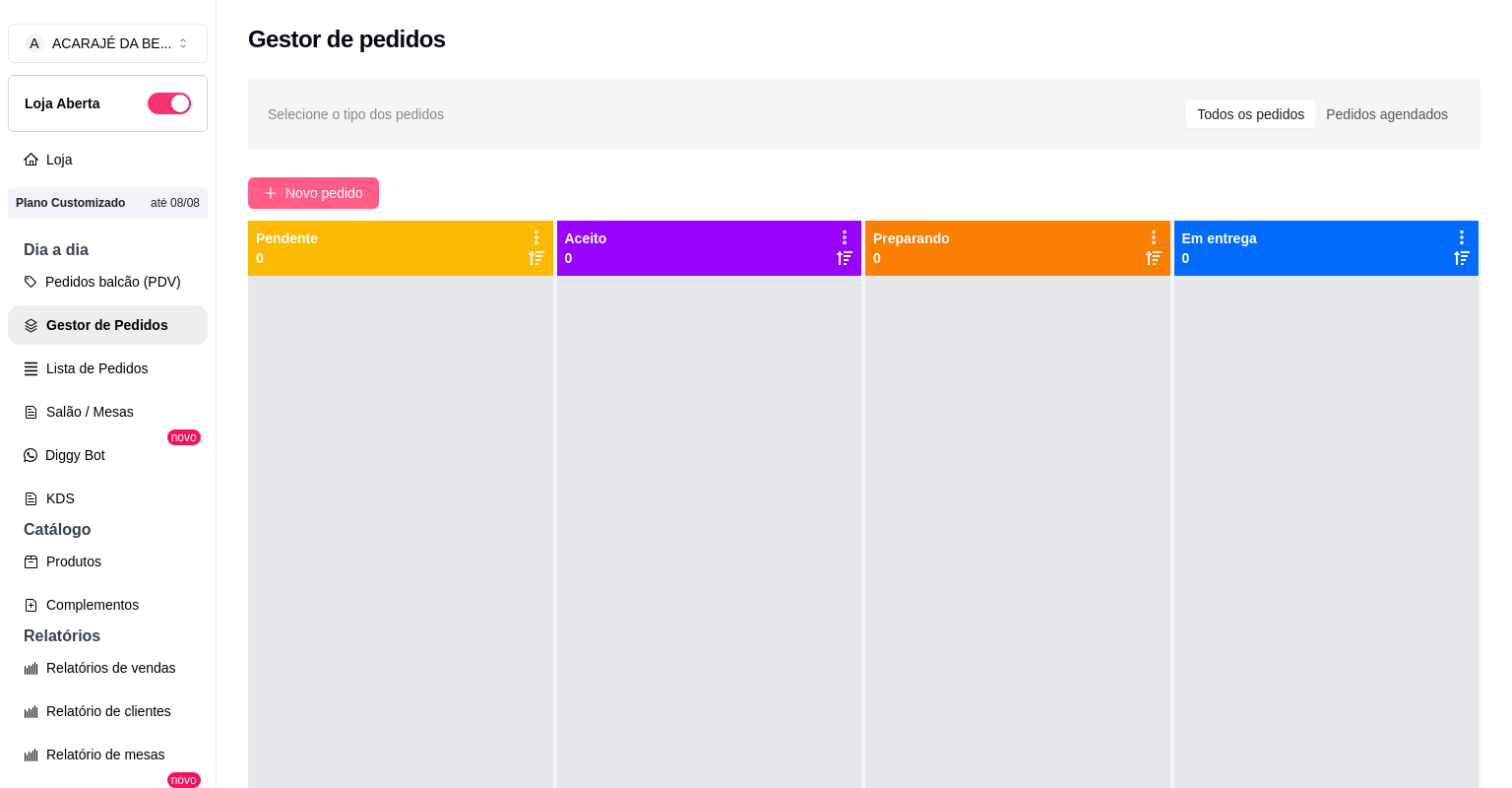 click on "Novo pedido" at bounding box center [324, 193] 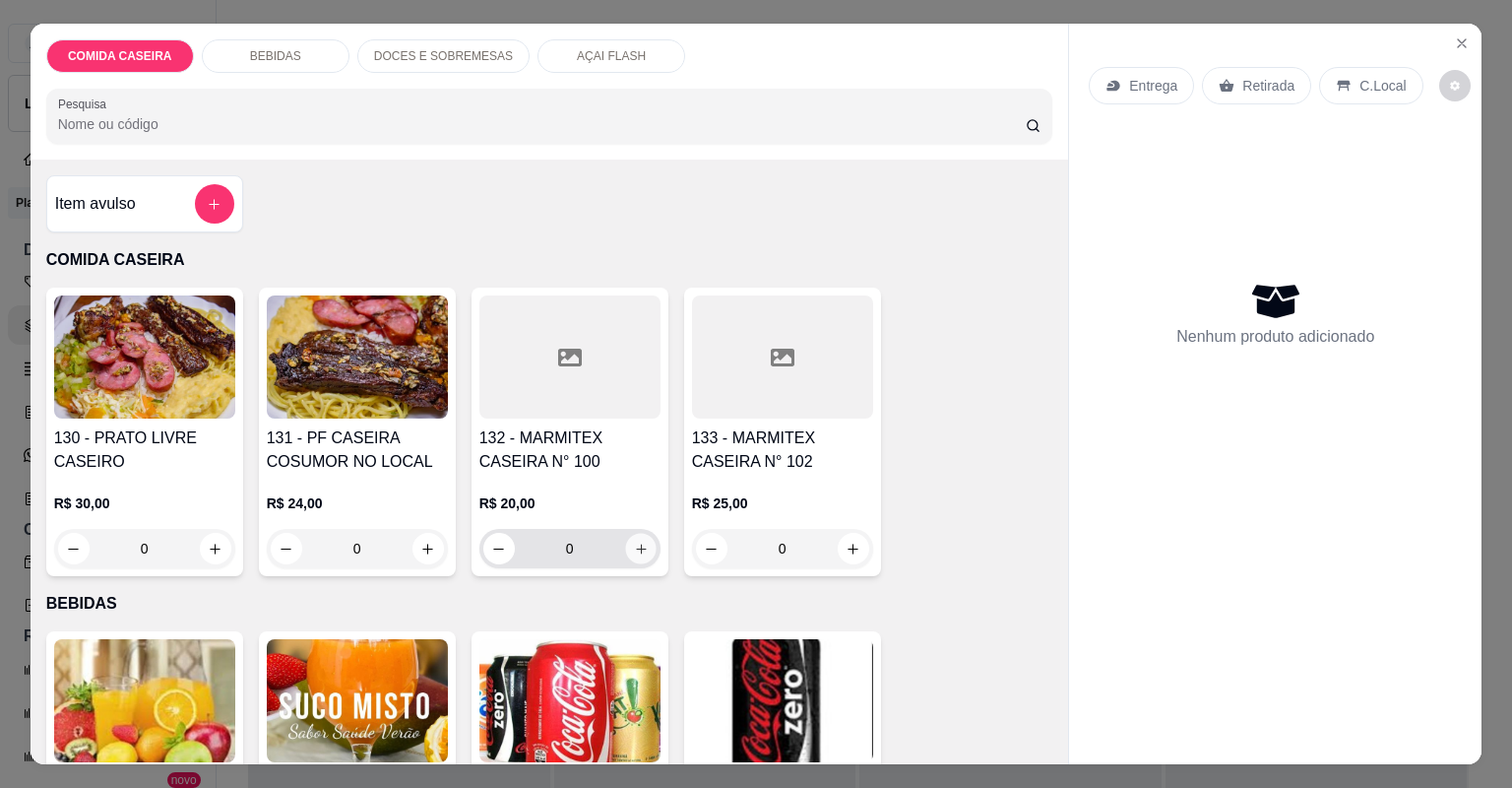 click at bounding box center [640, 548] 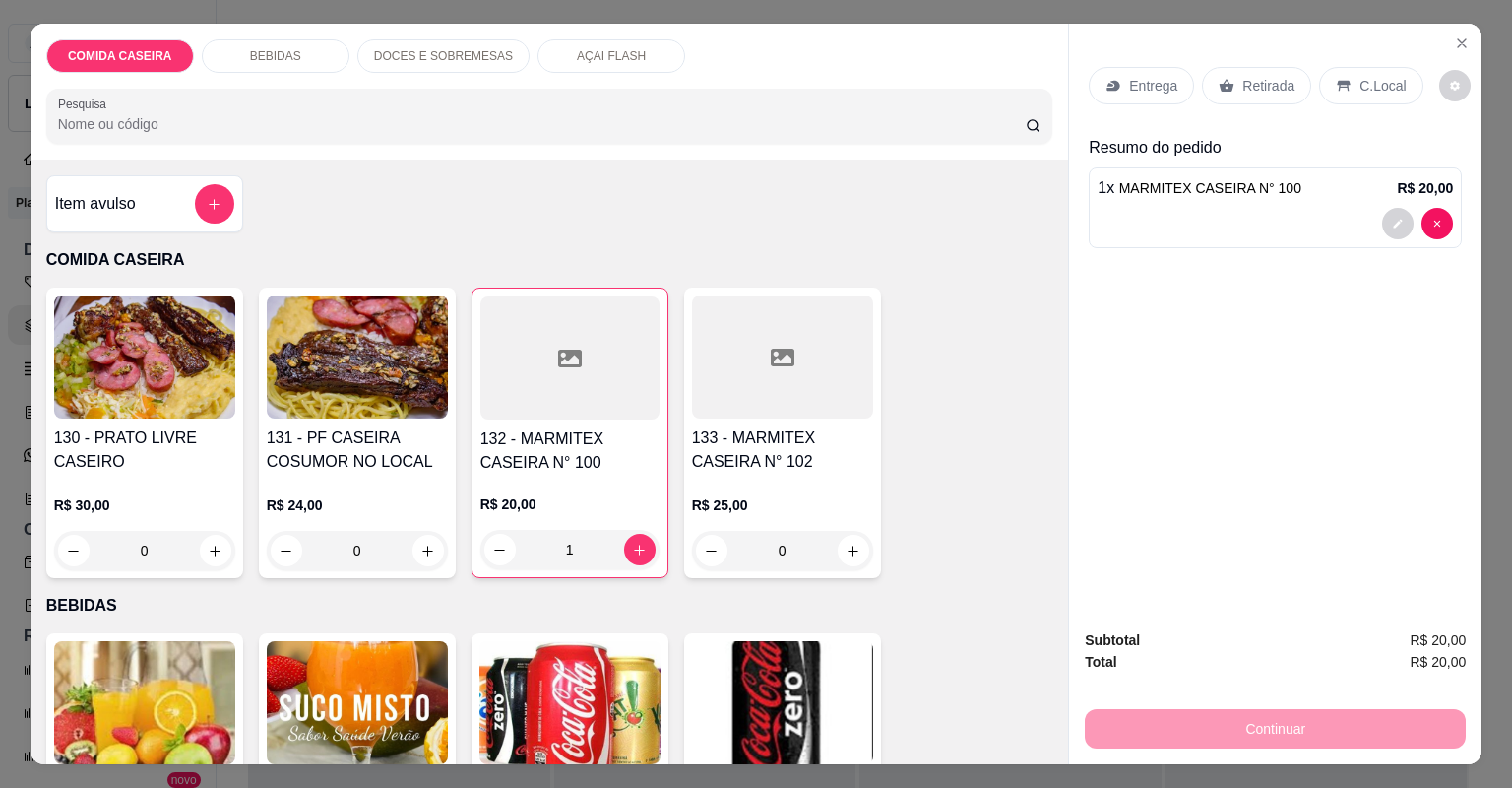 drag, startPoint x: 1245, startPoint y: 74, endPoint x: 1243, endPoint y: 89, distance: 15.132746 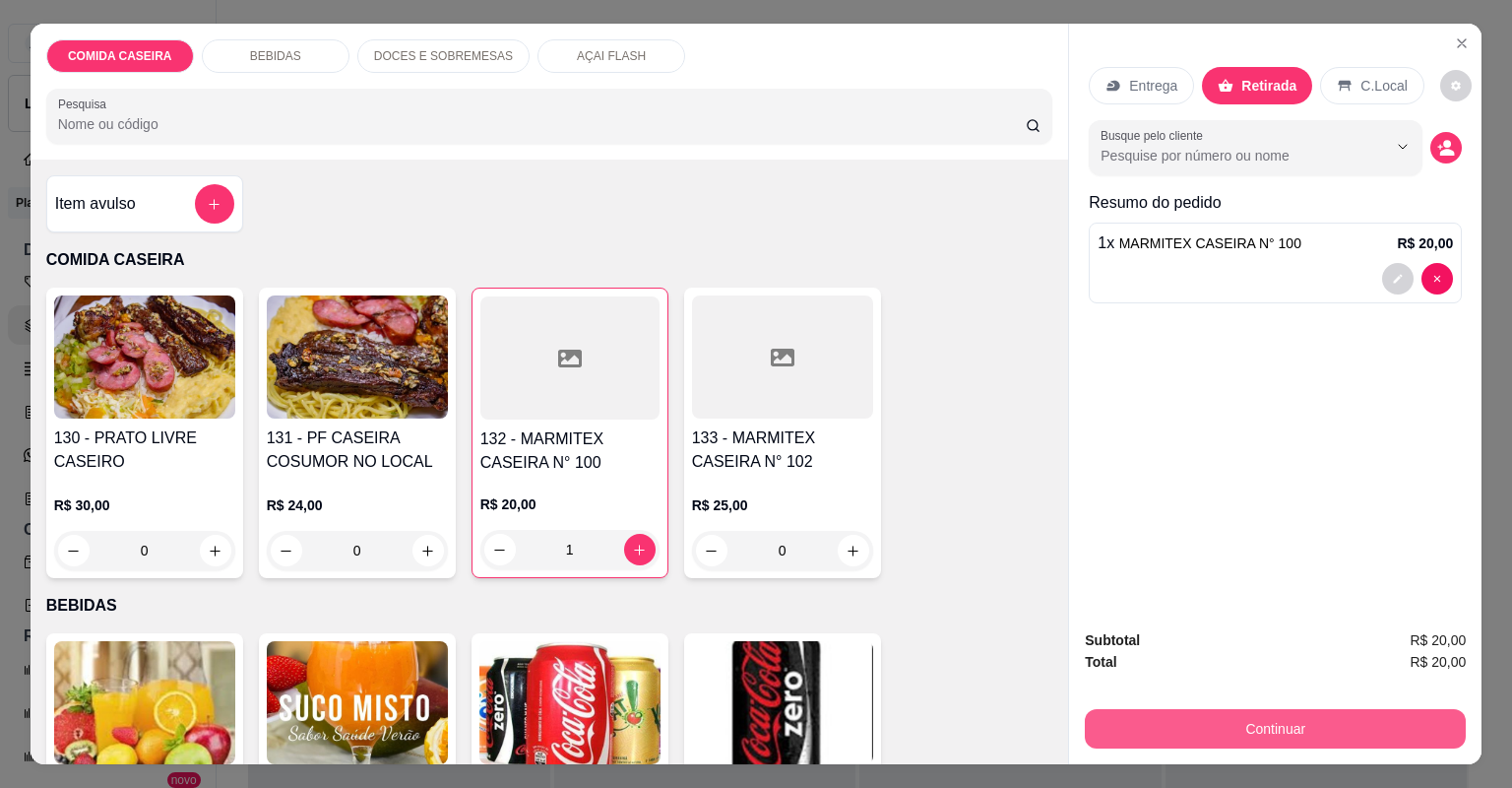 click on "Continuar" at bounding box center (1275, 729) 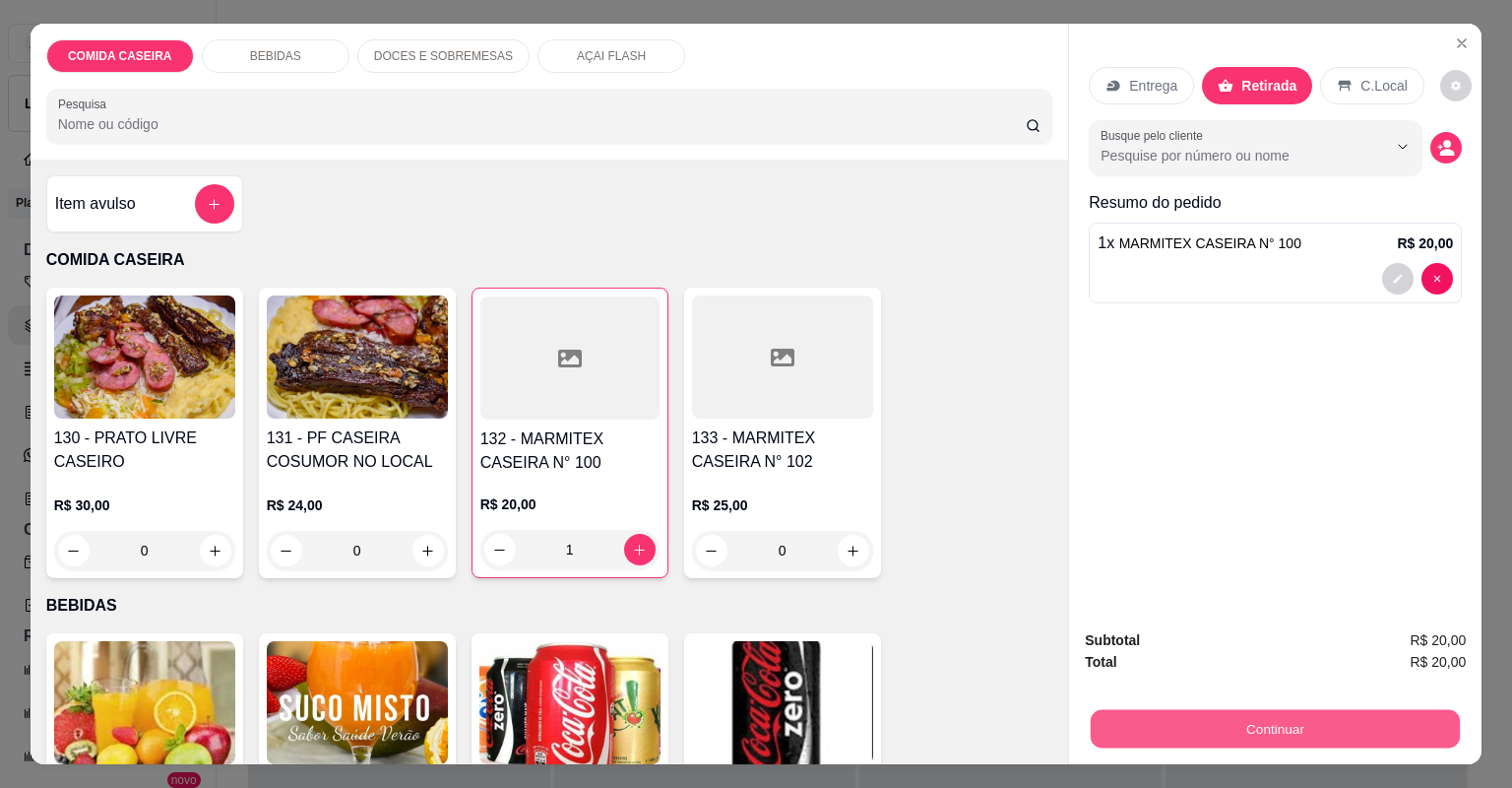 click on "Continuar" at bounding box center (1275, 729) 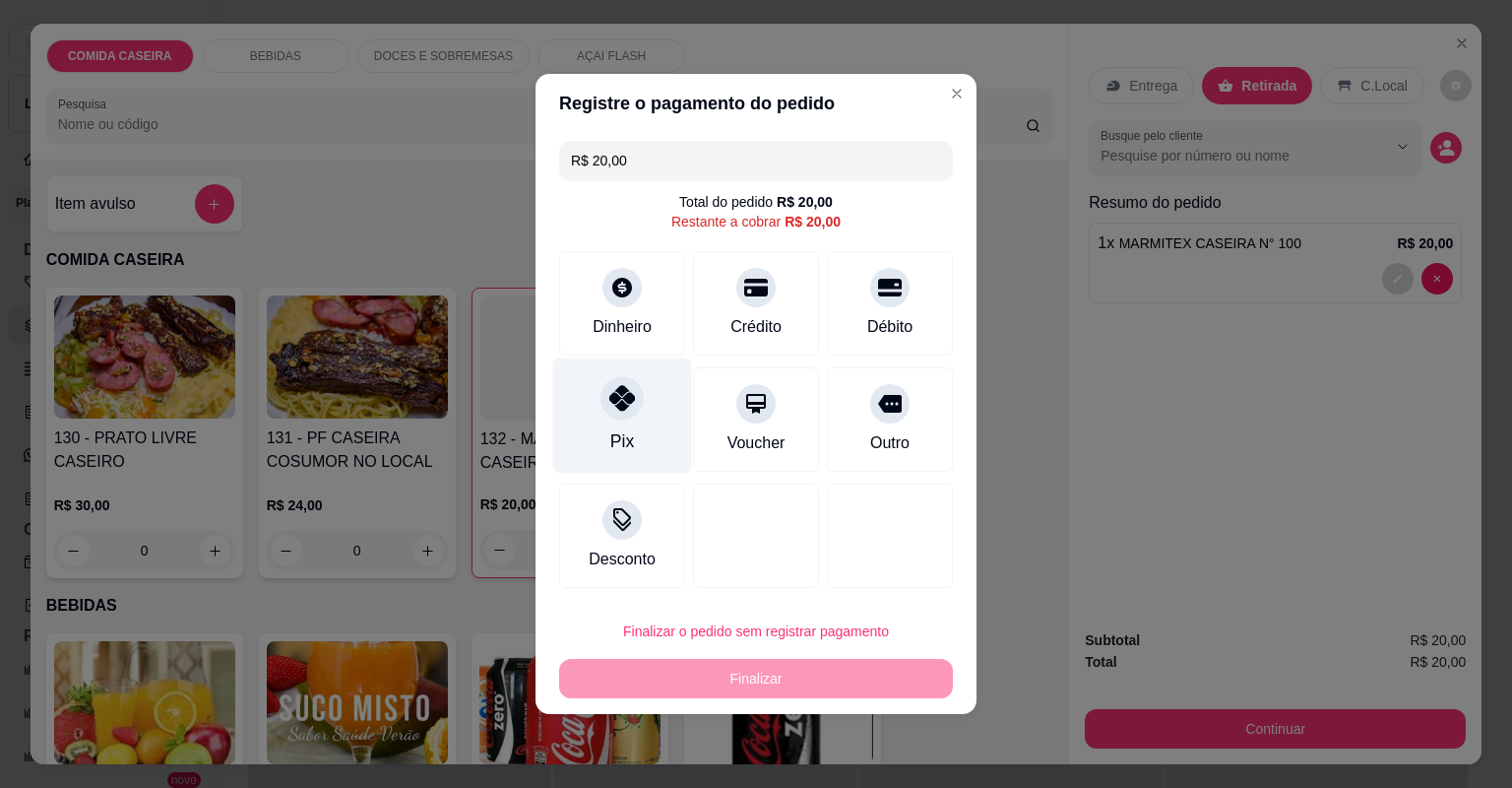 click at bounding box center [622, 398] 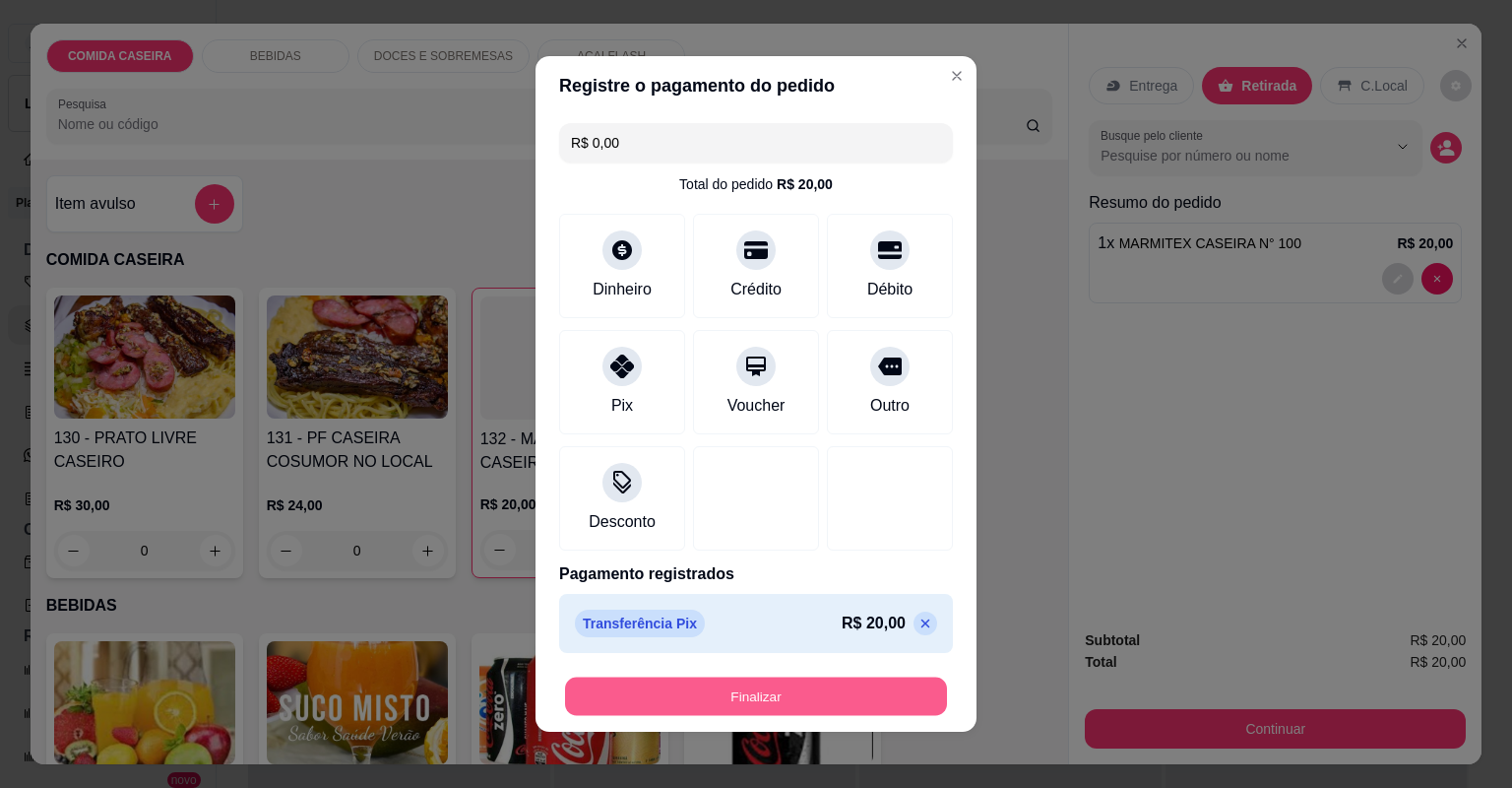 click on "Finalizar" at bounding box center [756, 696] 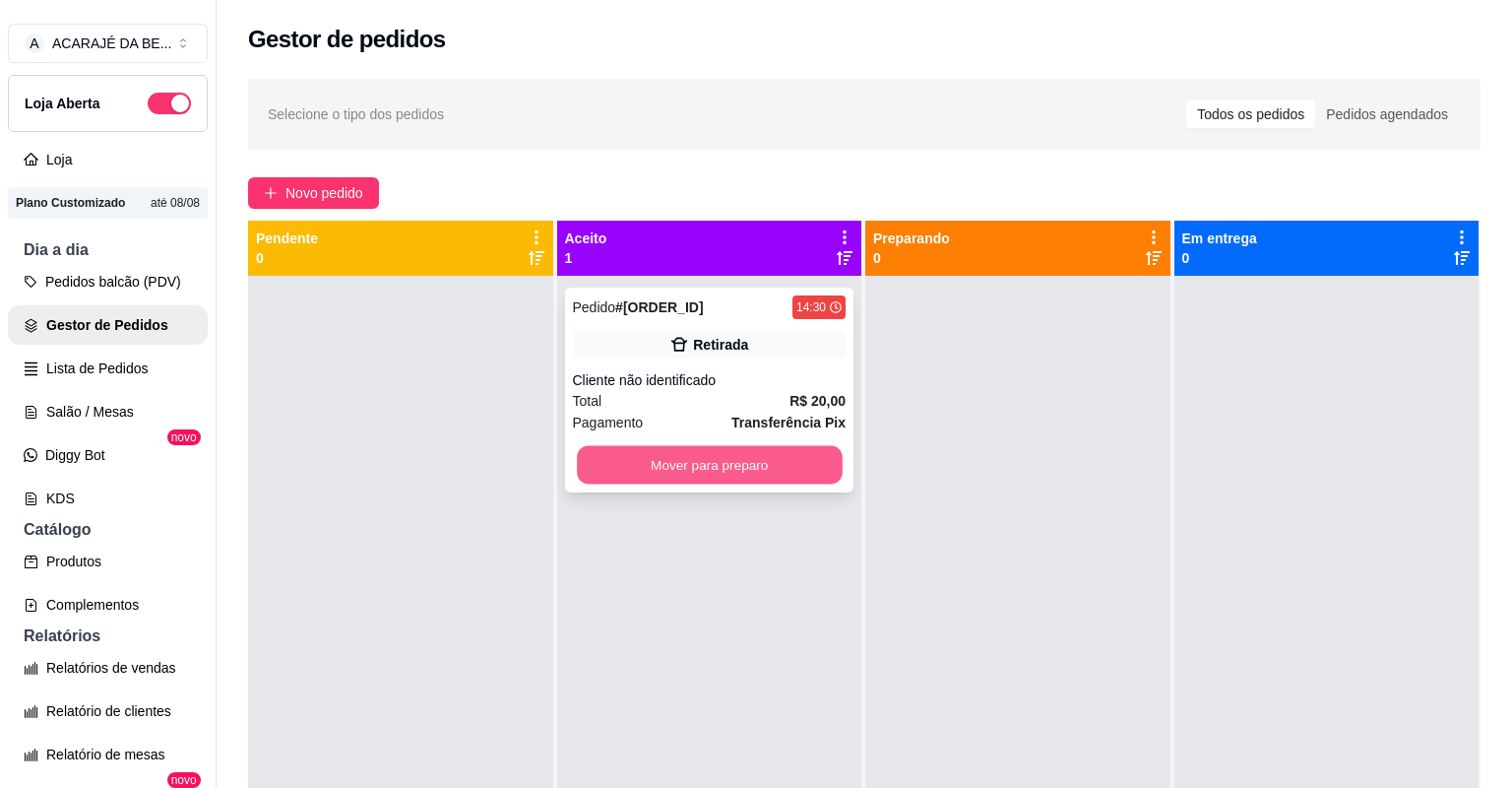 click on "Mover para preparo" at bounding box center [709, 465] 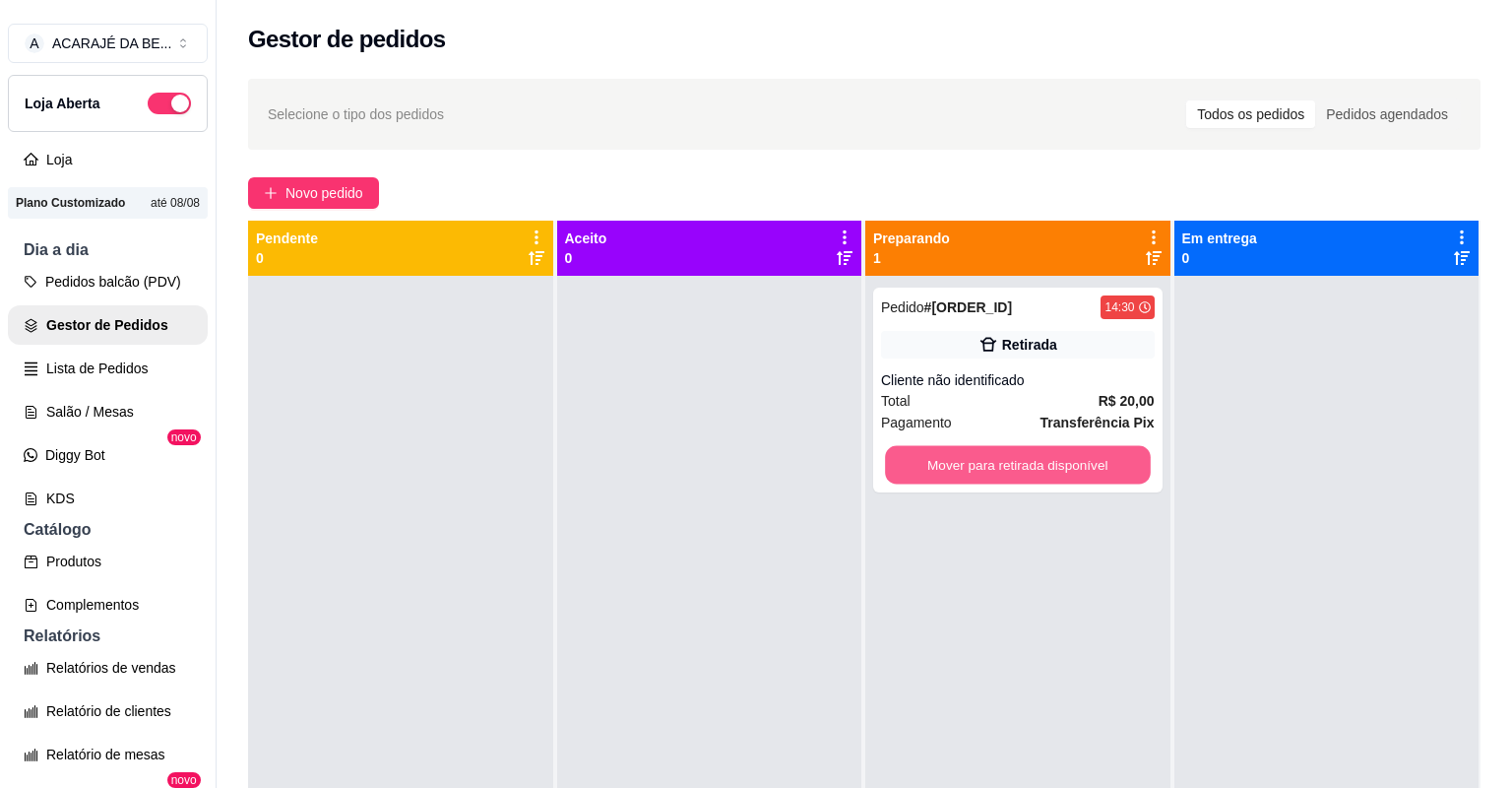 click on "Mover para retirada disponível" at bounding box center (1017, 465) 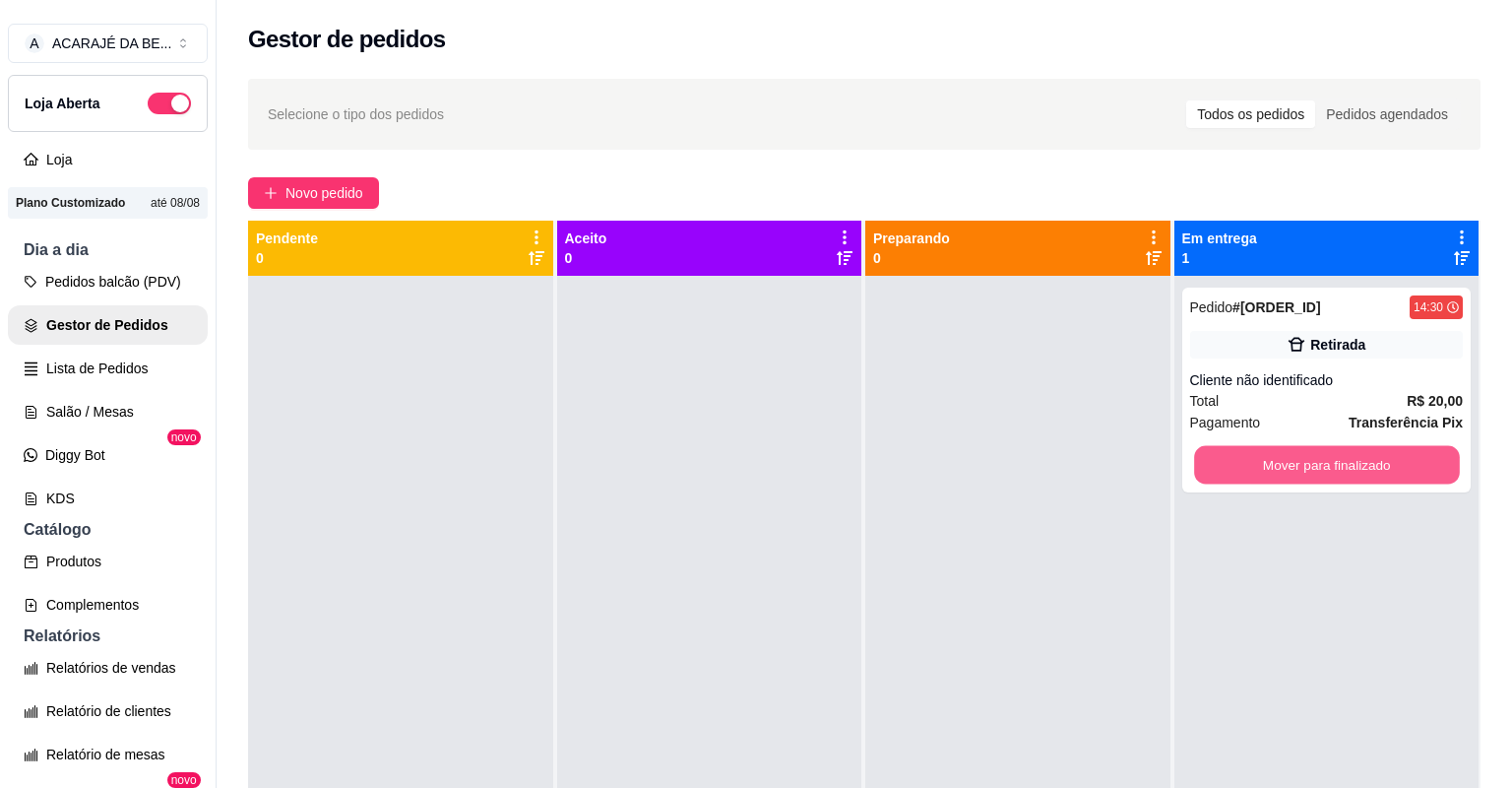 click on "Mover para finalizado" at bounding box center (1326, 465) 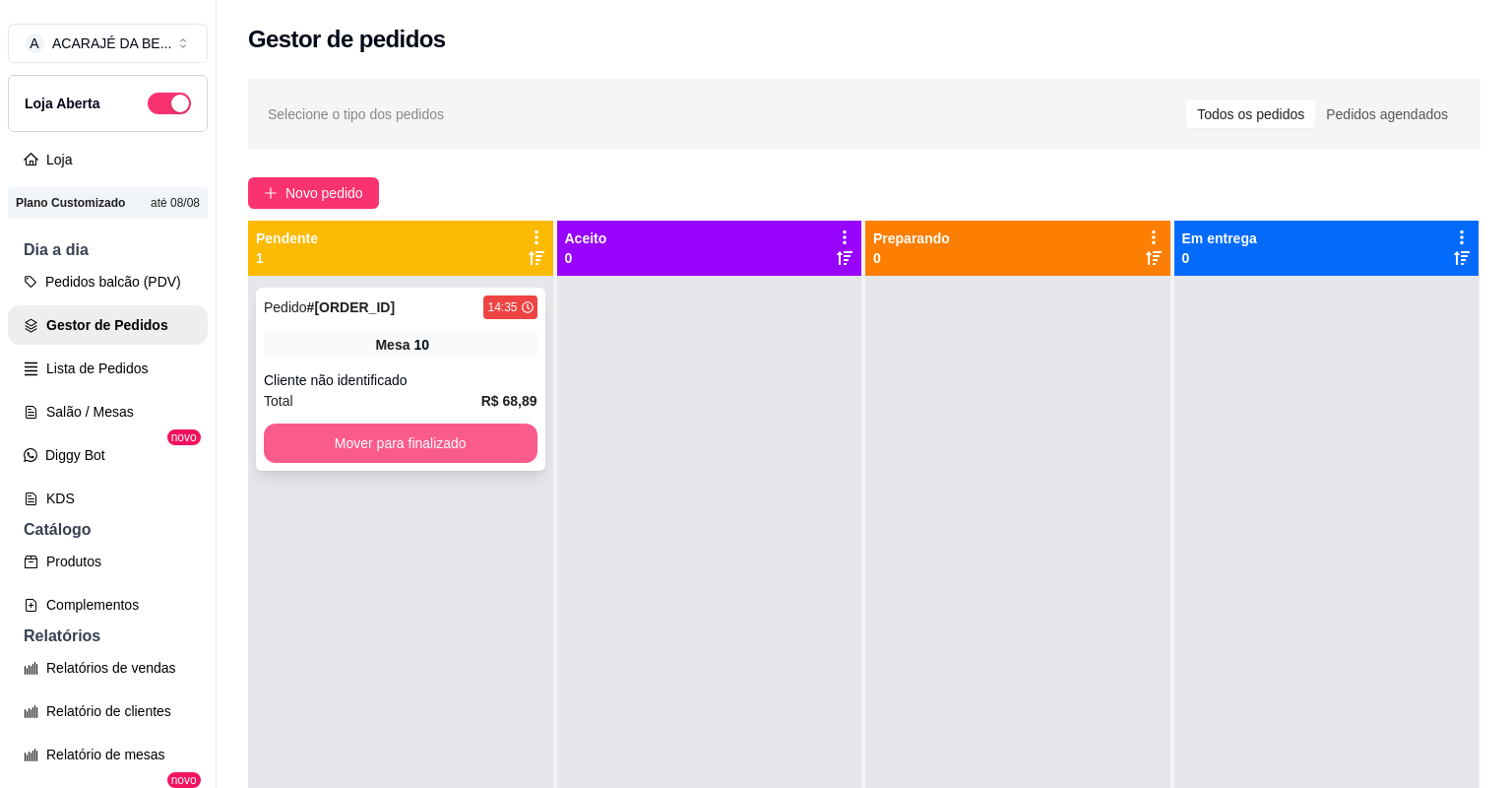 click on "Mover para finalizado" at bounding box center [401, 443] 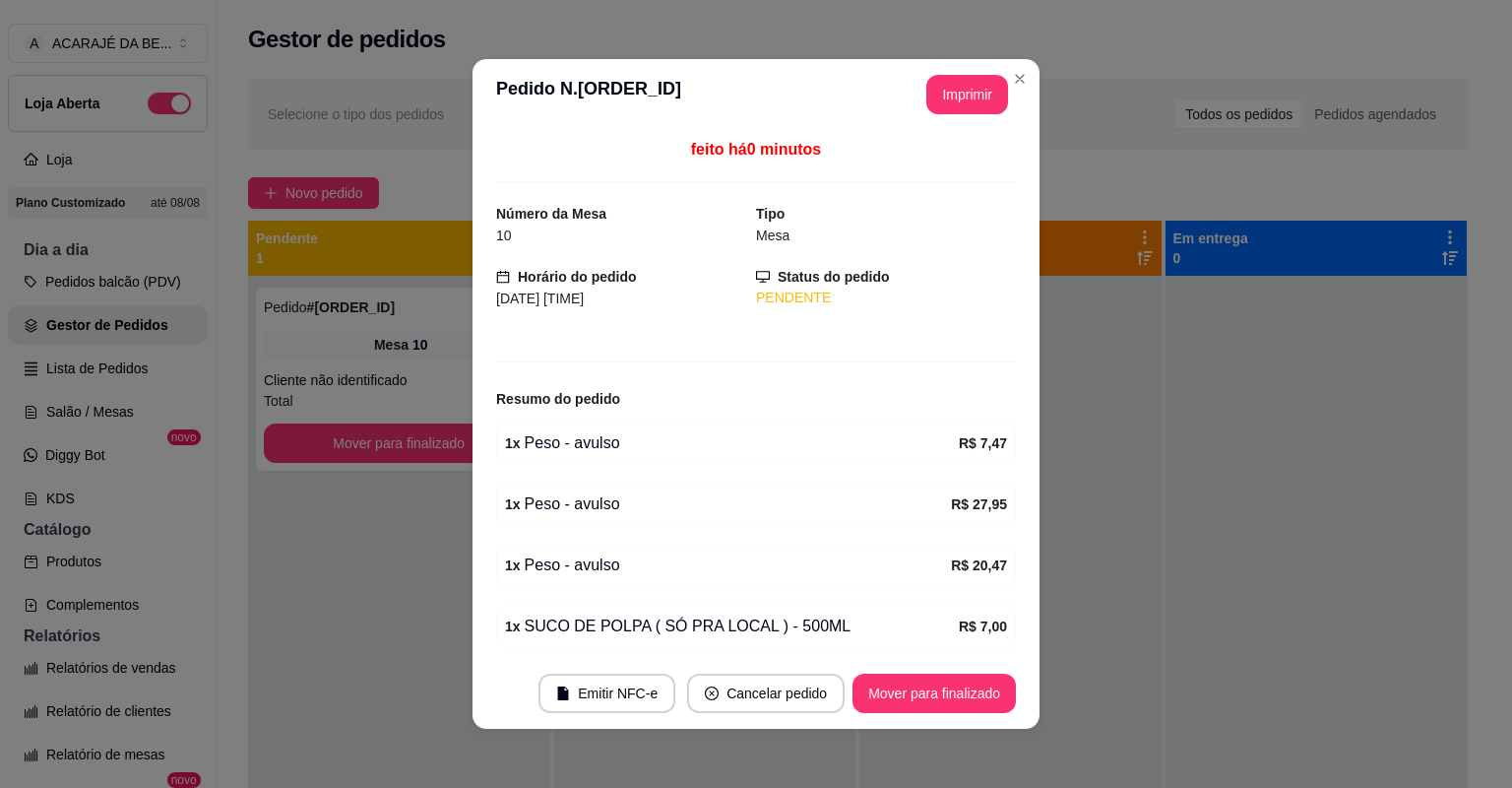 click on "feito há 0 minutos Número da Mesa 10 Tipo Mesa Horário do pedido [DATE] [TIME] Status do pedido PENDENTE Resumo do pedido 1 x Peso - avulso R$ 7,47 1 x Peso - avulso R$ 27,95 1 x Peso - avulso R$ 20,47 1 x SUCO DE POLPA ( SÓ PRA LOCAL ) - 500ML R$ 7,00 1 x Coca lata NORMAL R$ 6,00 Subtotal R$ 68,89 Total R$ 68,89" at bounding box center (756, 394) 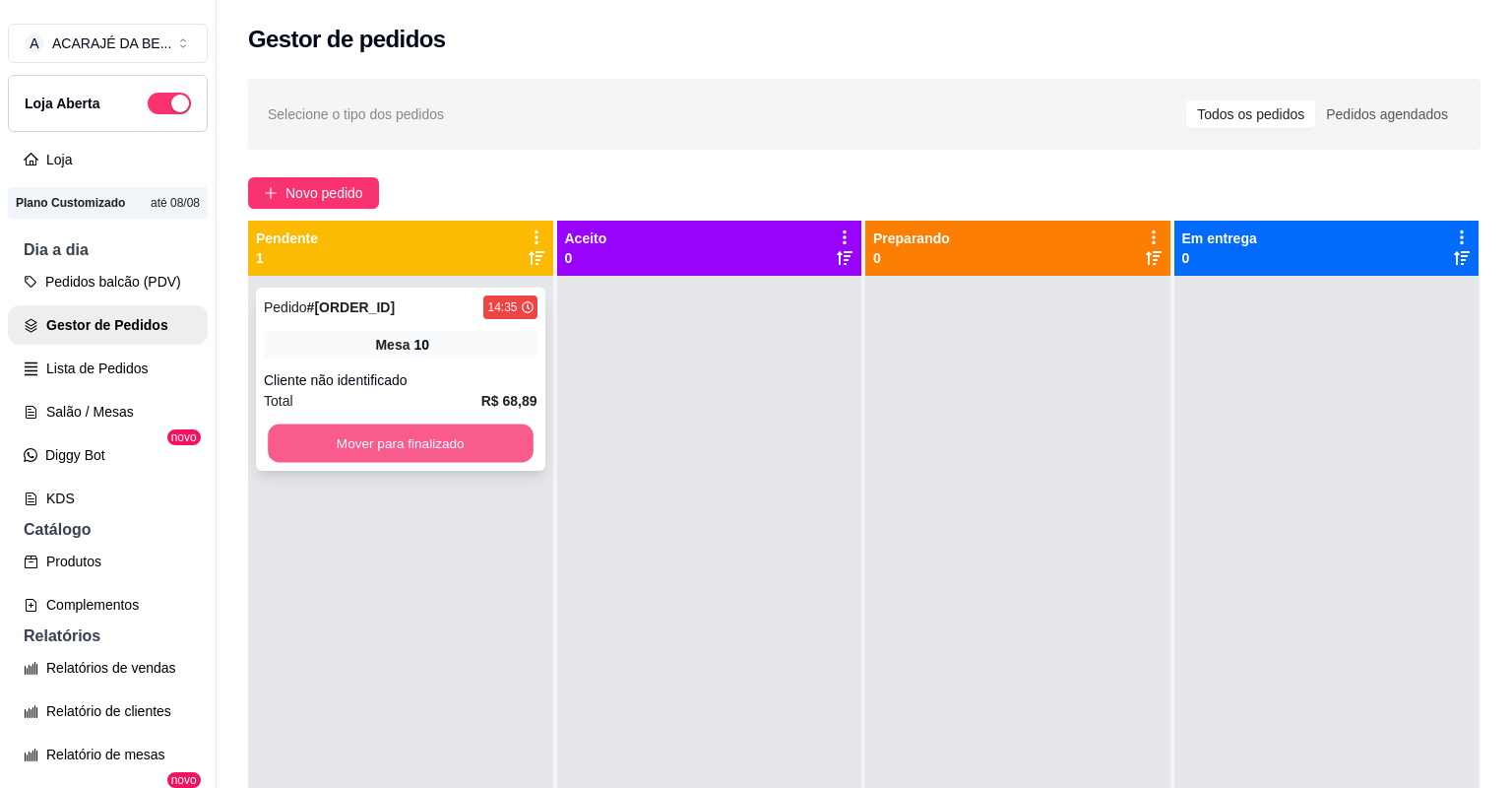 click on "Mover para finalizado" at bounding box center (400, 443) 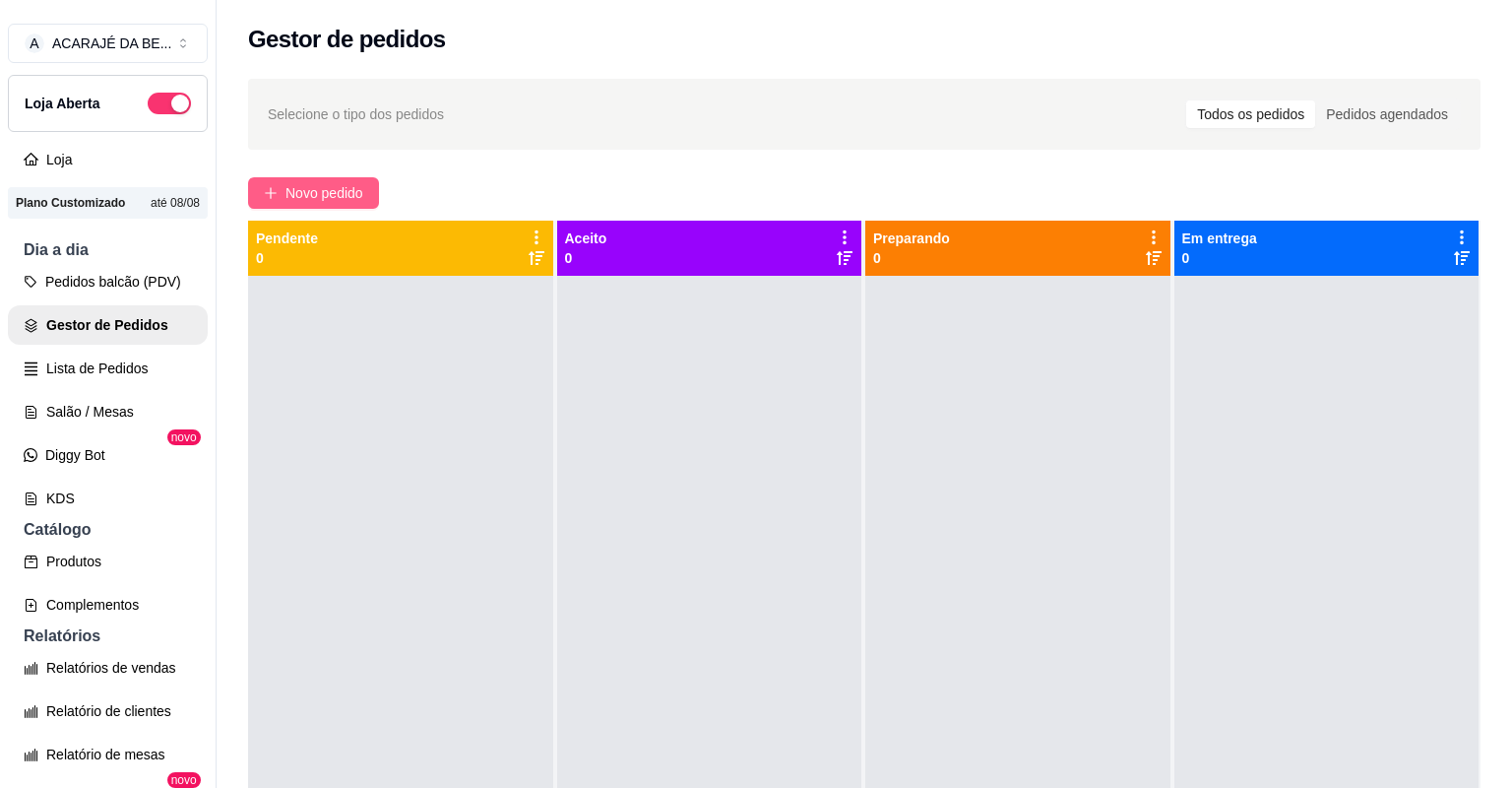 click on "Novo pedido" at bounding box center [324, 193] 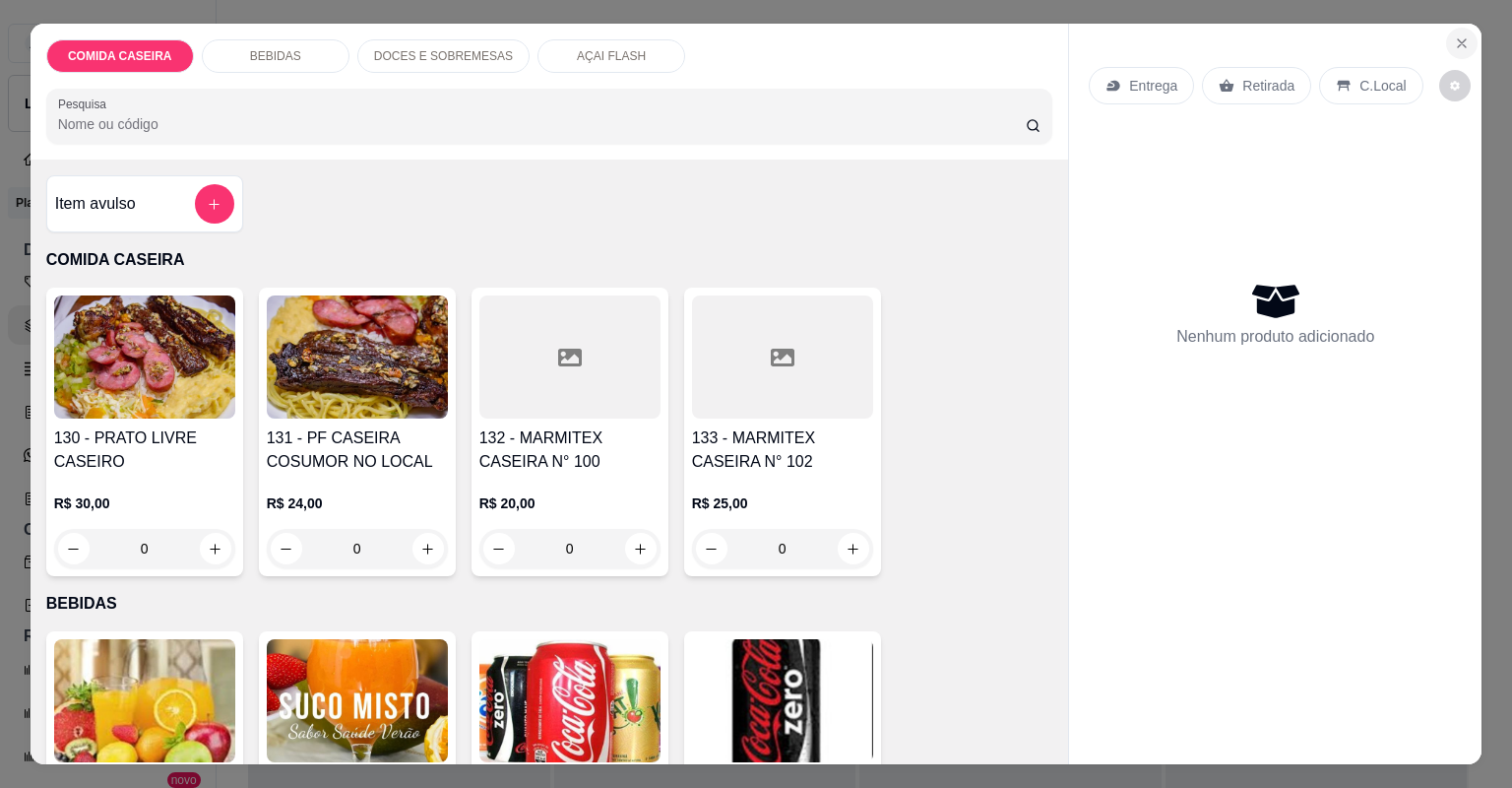 click 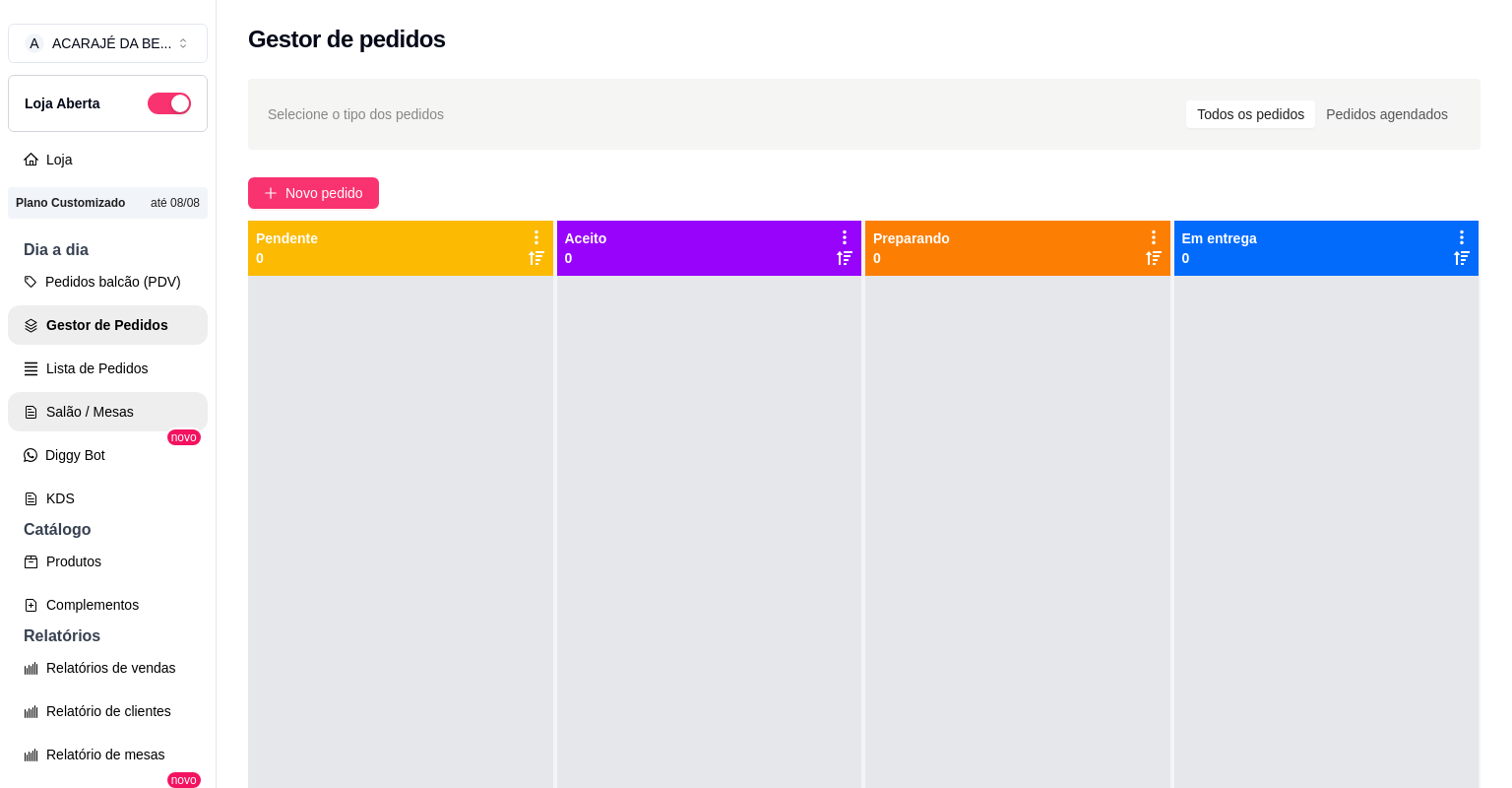 click on "Salão / Mesas" at bounding box center [107, 412] 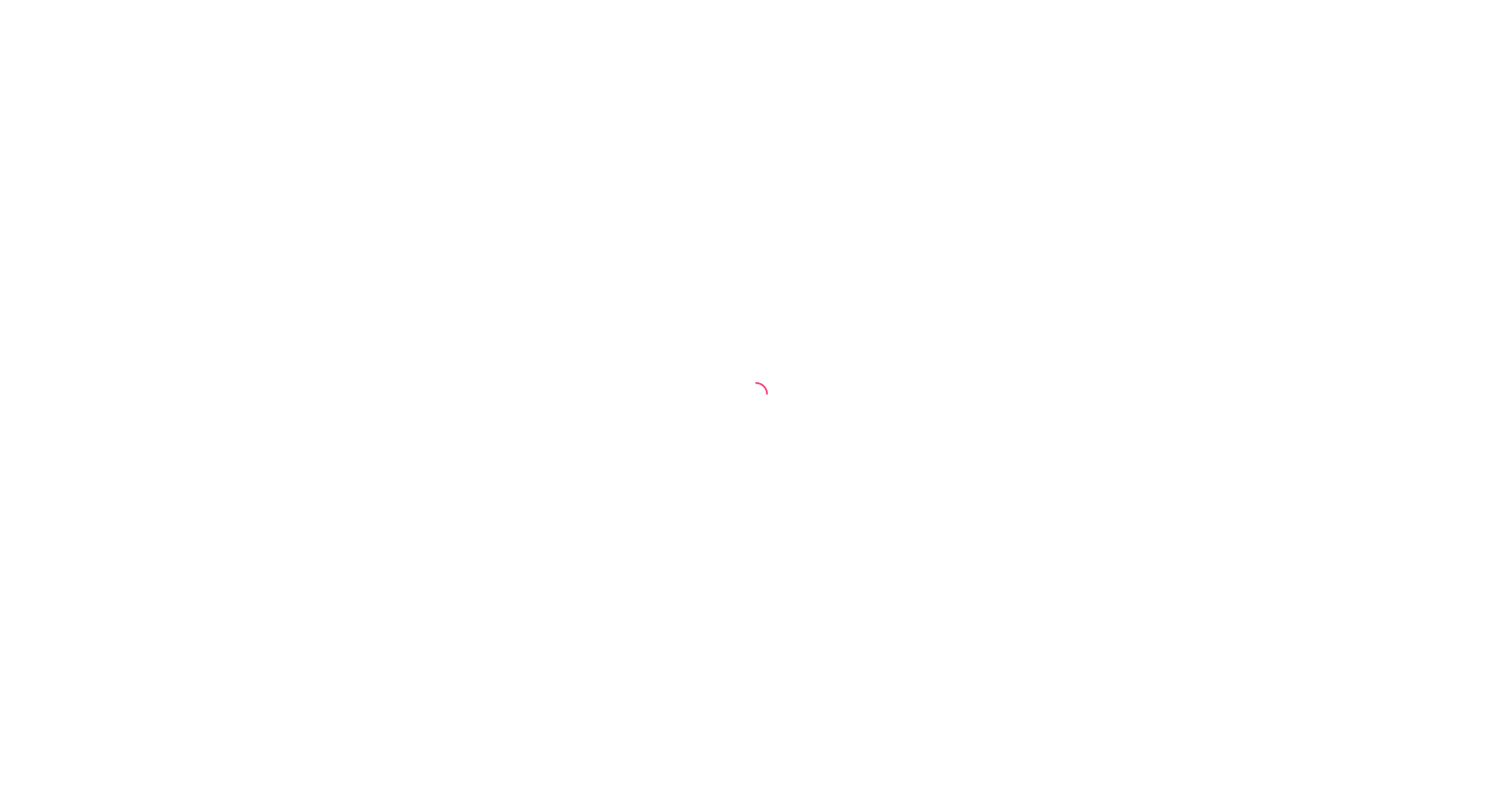 scroll, scrollTop: 0, scrollLeft: 0, axis: both 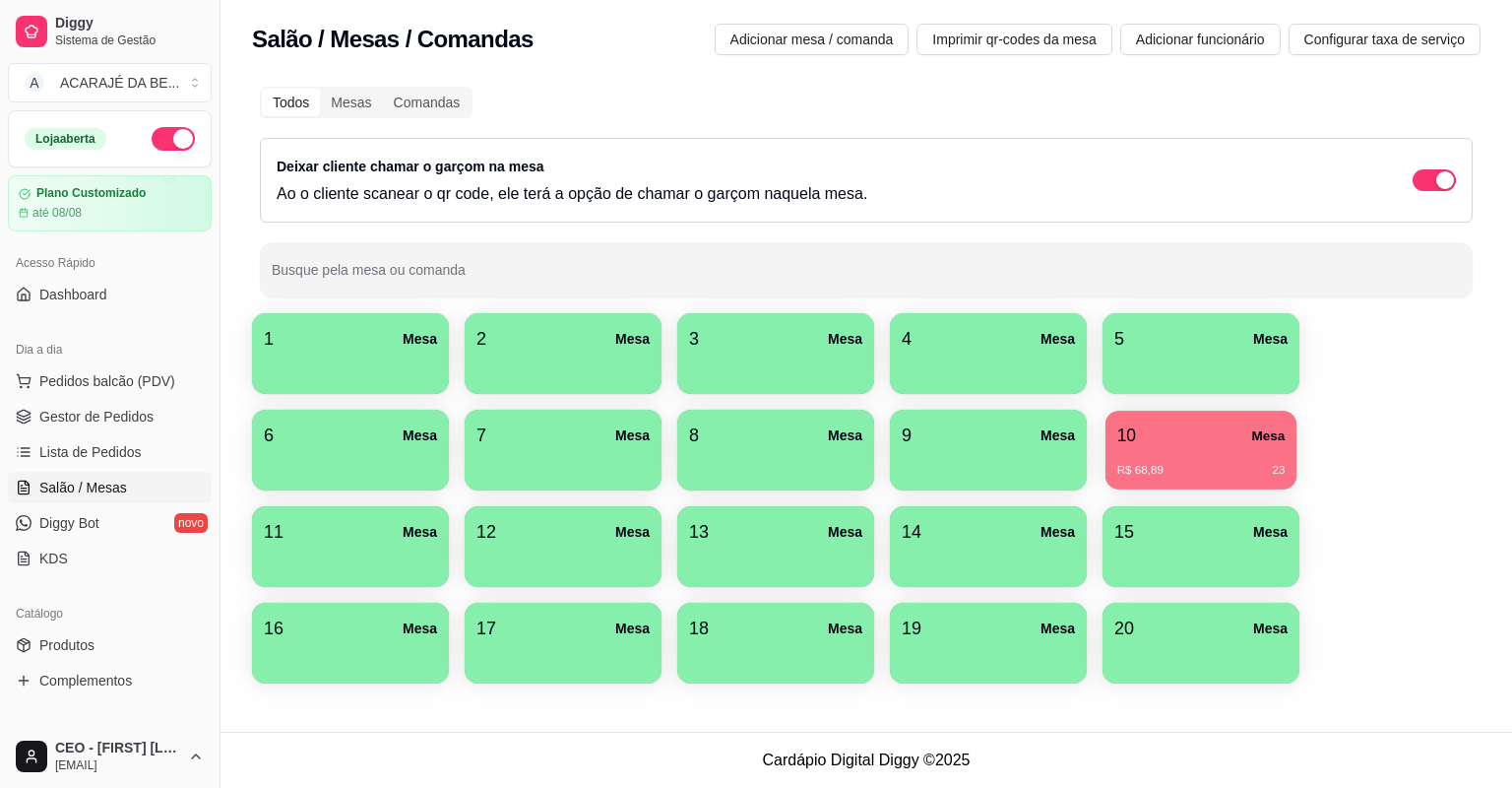 click on "10 Mesa" at bounding box center [1201, 435] 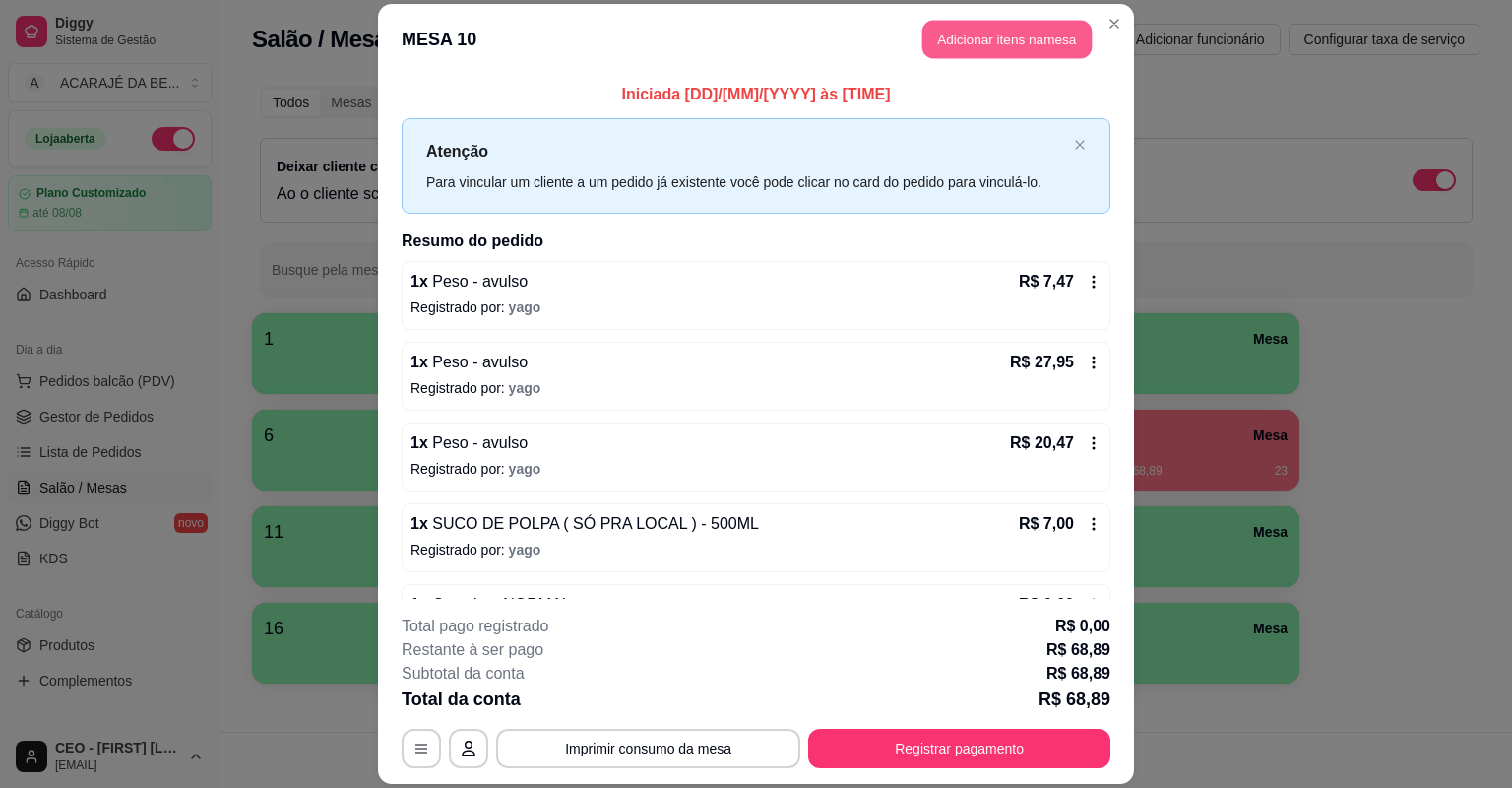 click on "Adicionar itens na  mesa" at bounding box center [1007, 39] 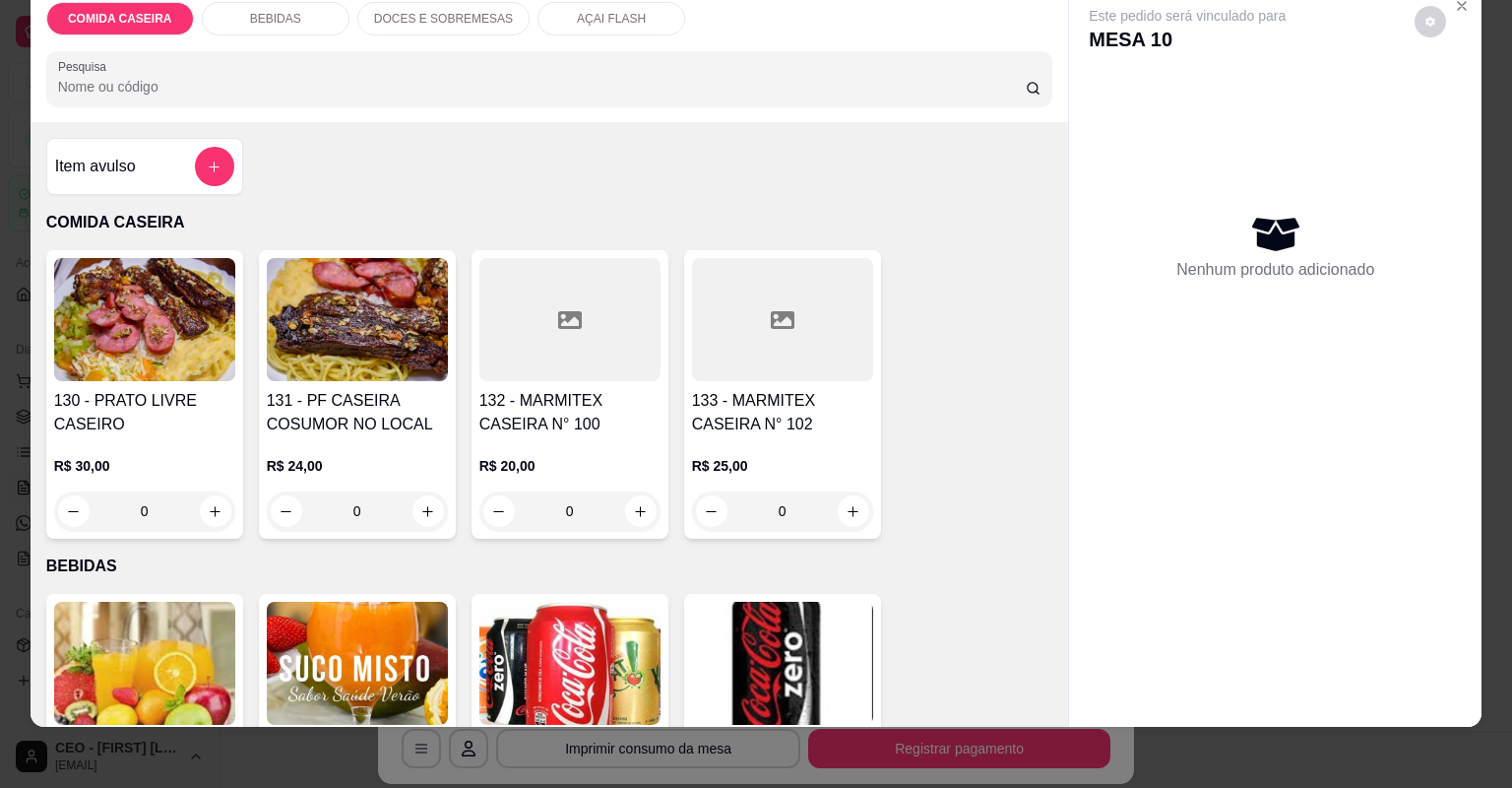 scroll, scrollTop: 39, scrollLeft: 0, axis: vertical 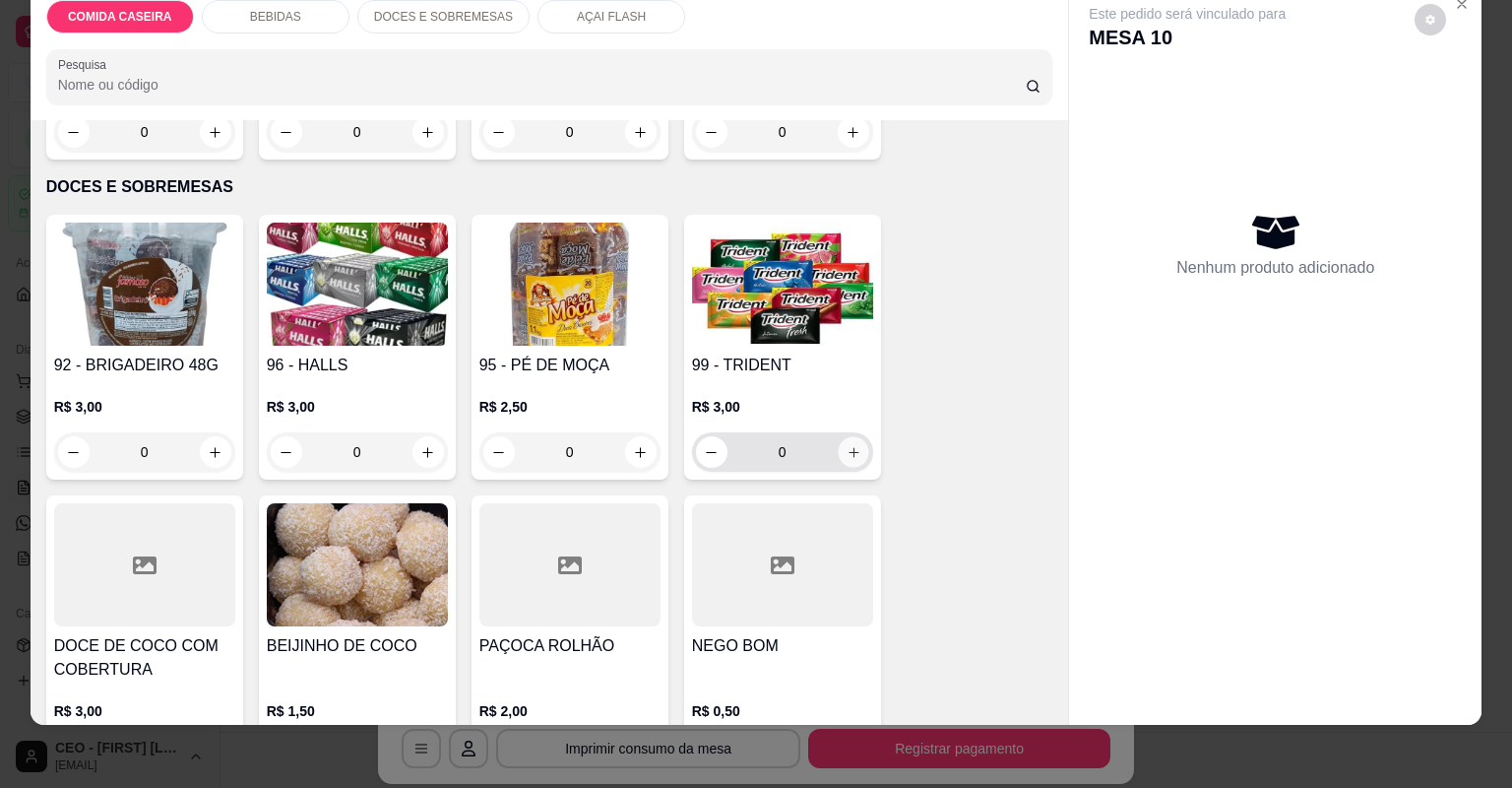 click at bounding box center [852, 451] 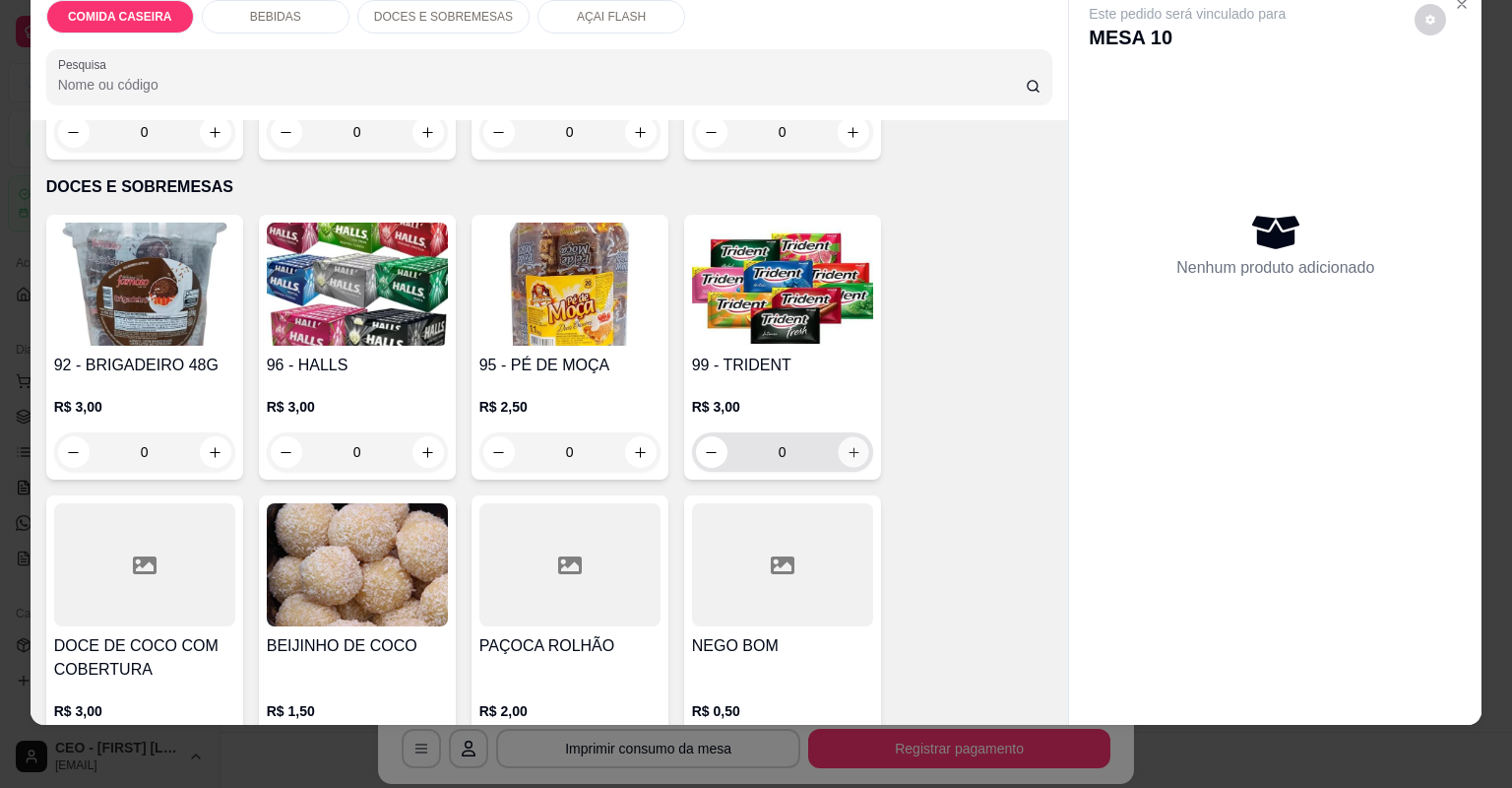 type on "1" 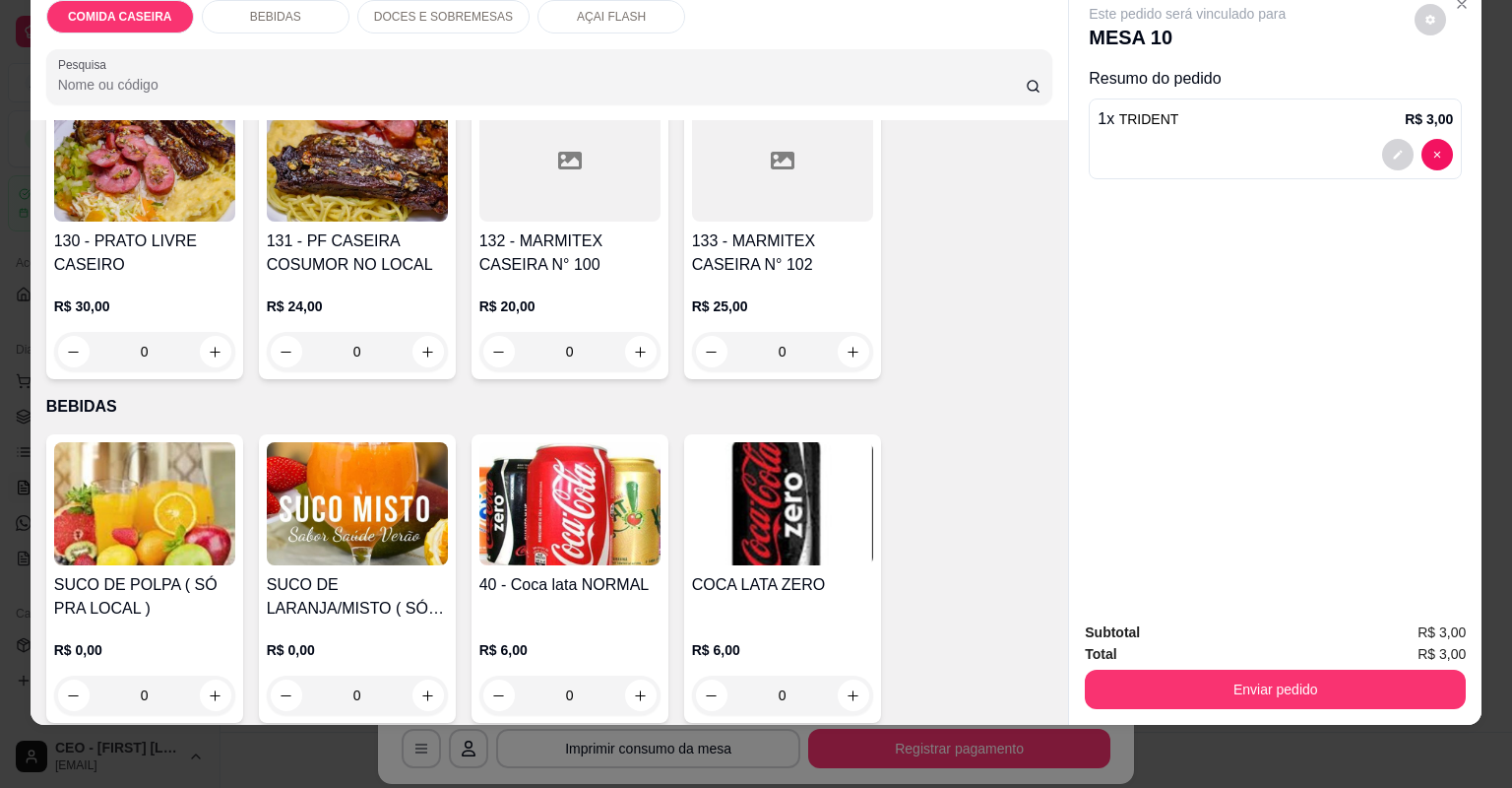 scroll, scrollTop: 0, scrollLeft: 0, axis: both 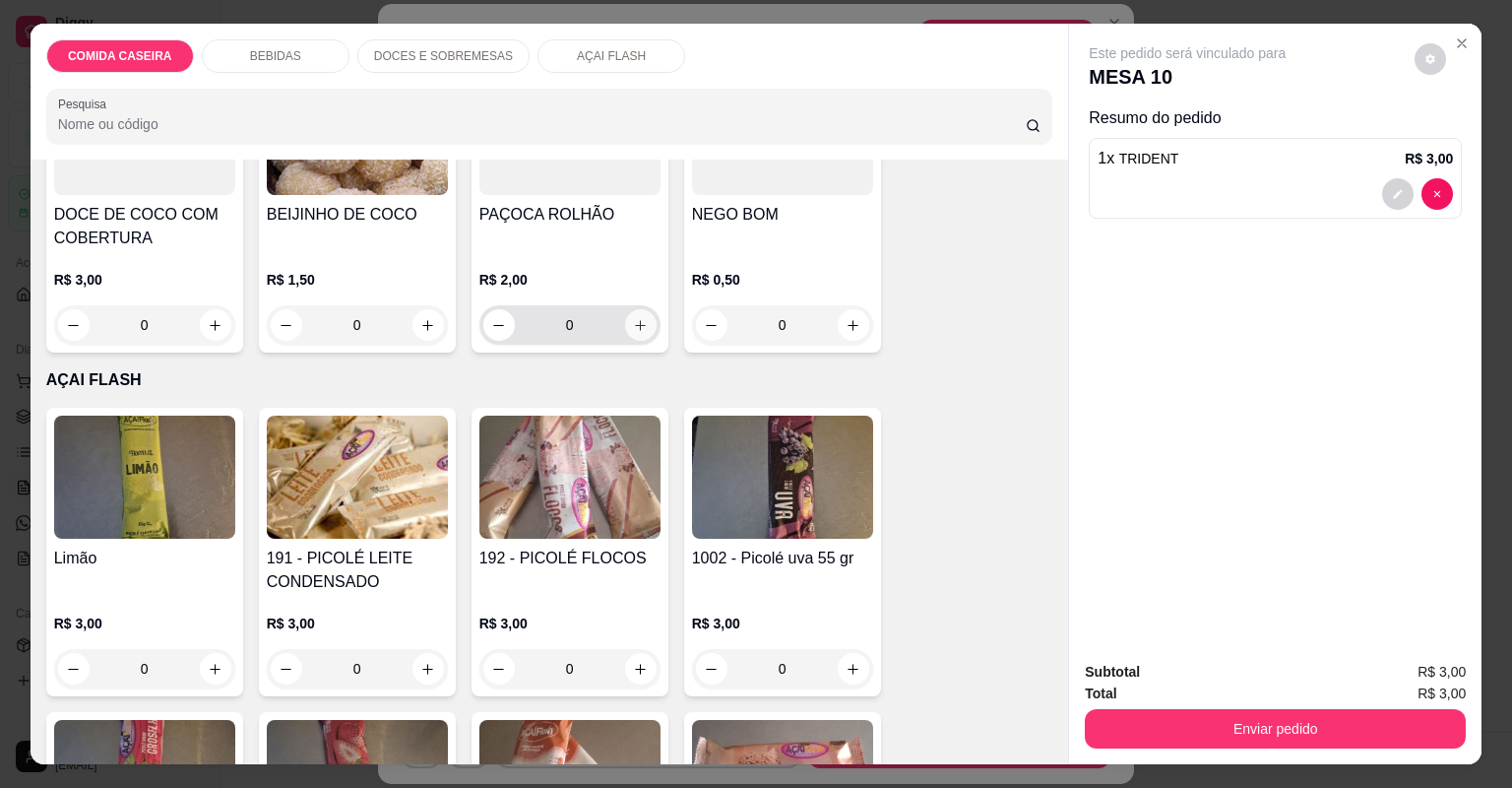 click 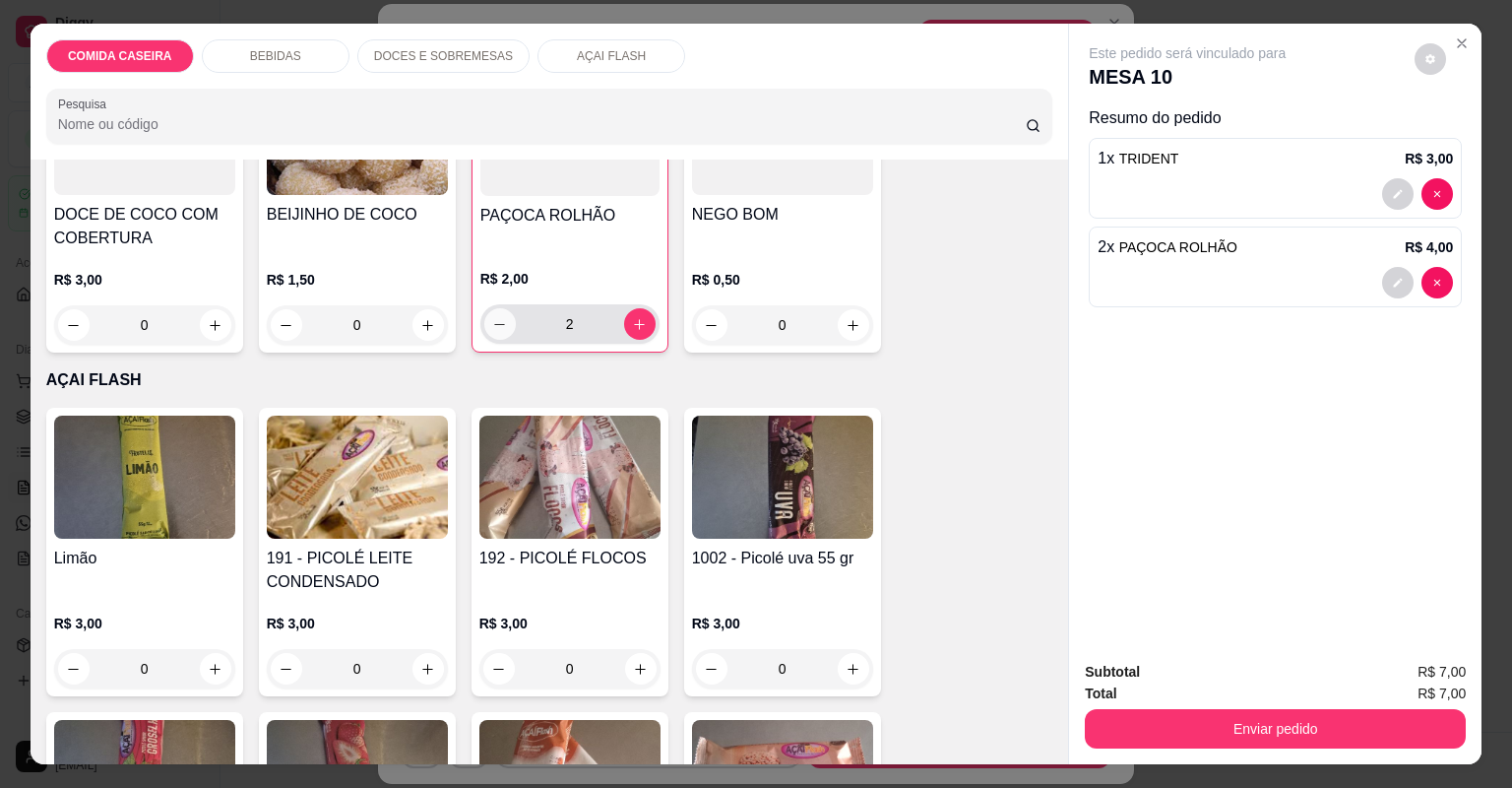 click 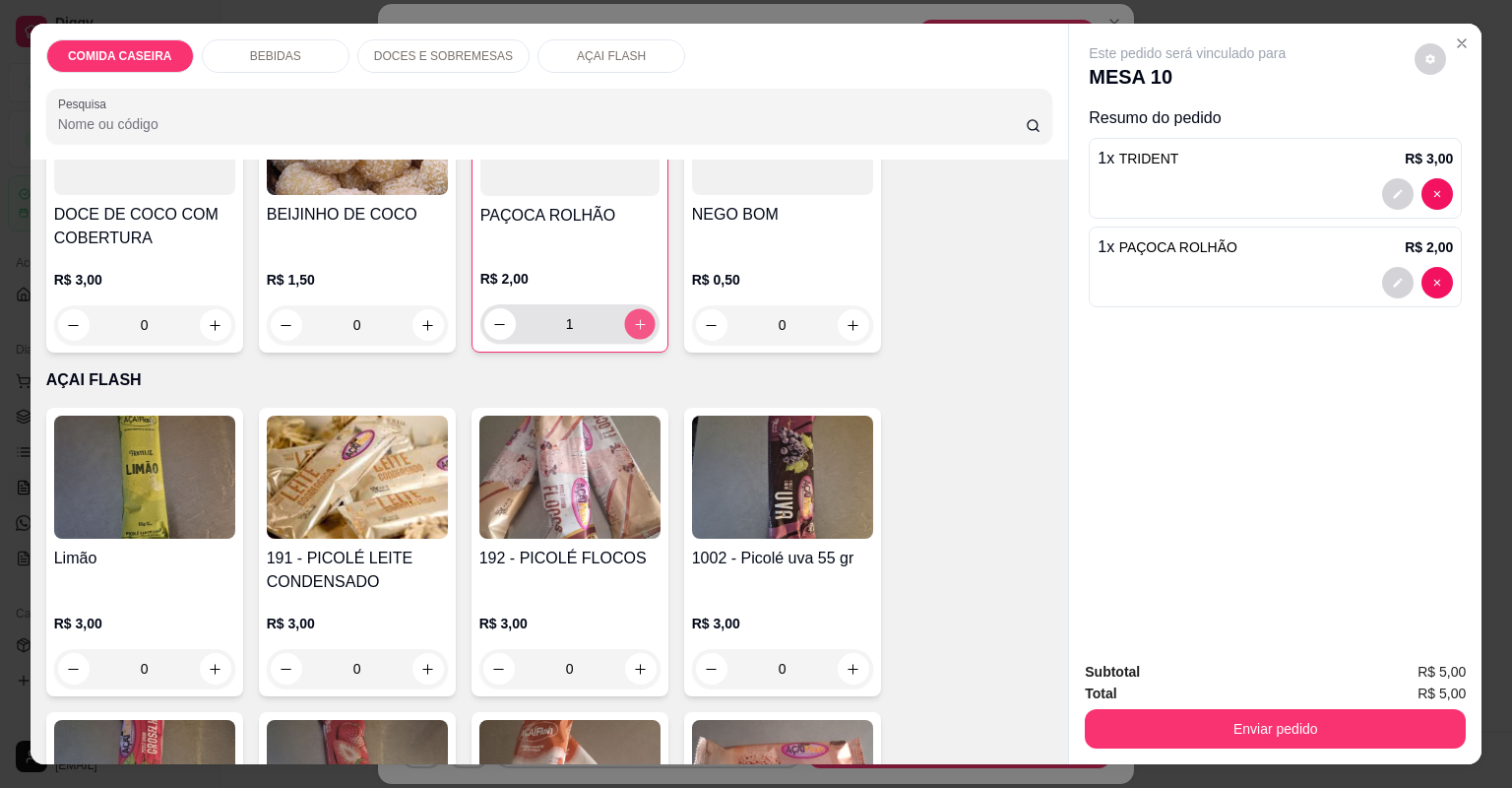 click 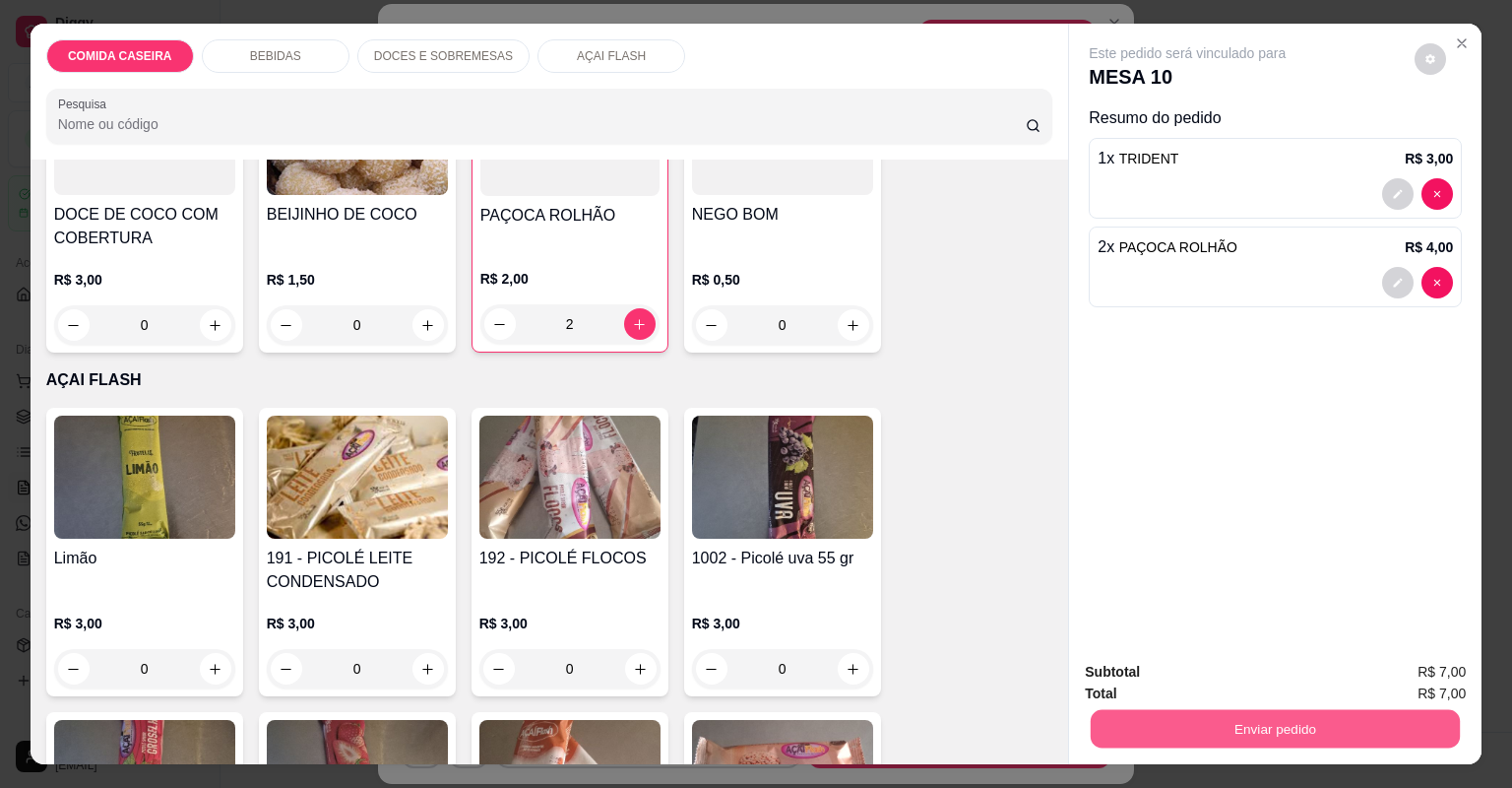 click on "Enviar pedido" at bounding box center (1275, 729) 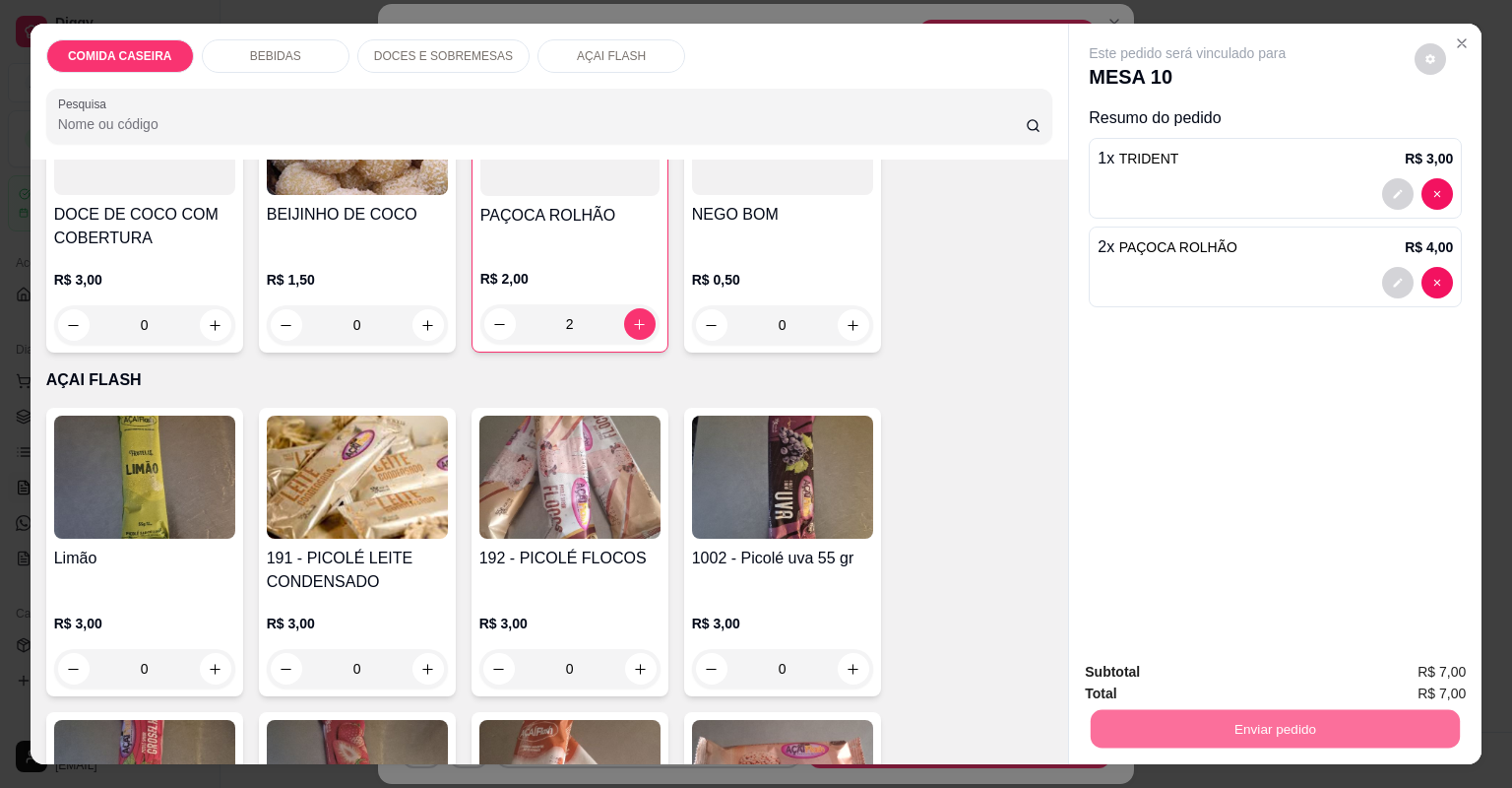 click on "Não registrar e enviar pedido" at bounding box center [1212, 680] 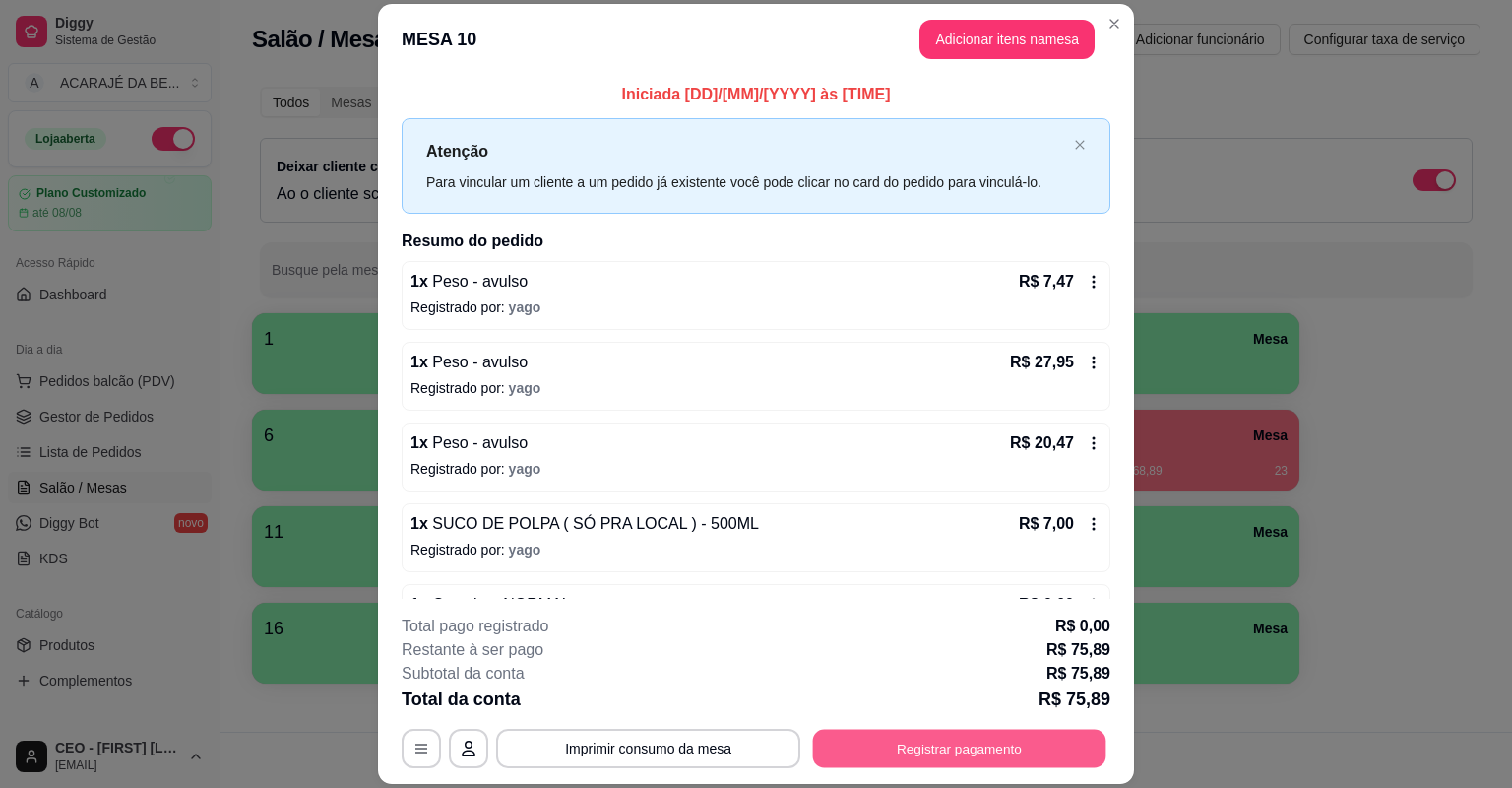 click on "Registrar pagamento" at bounding box center (960, 749) 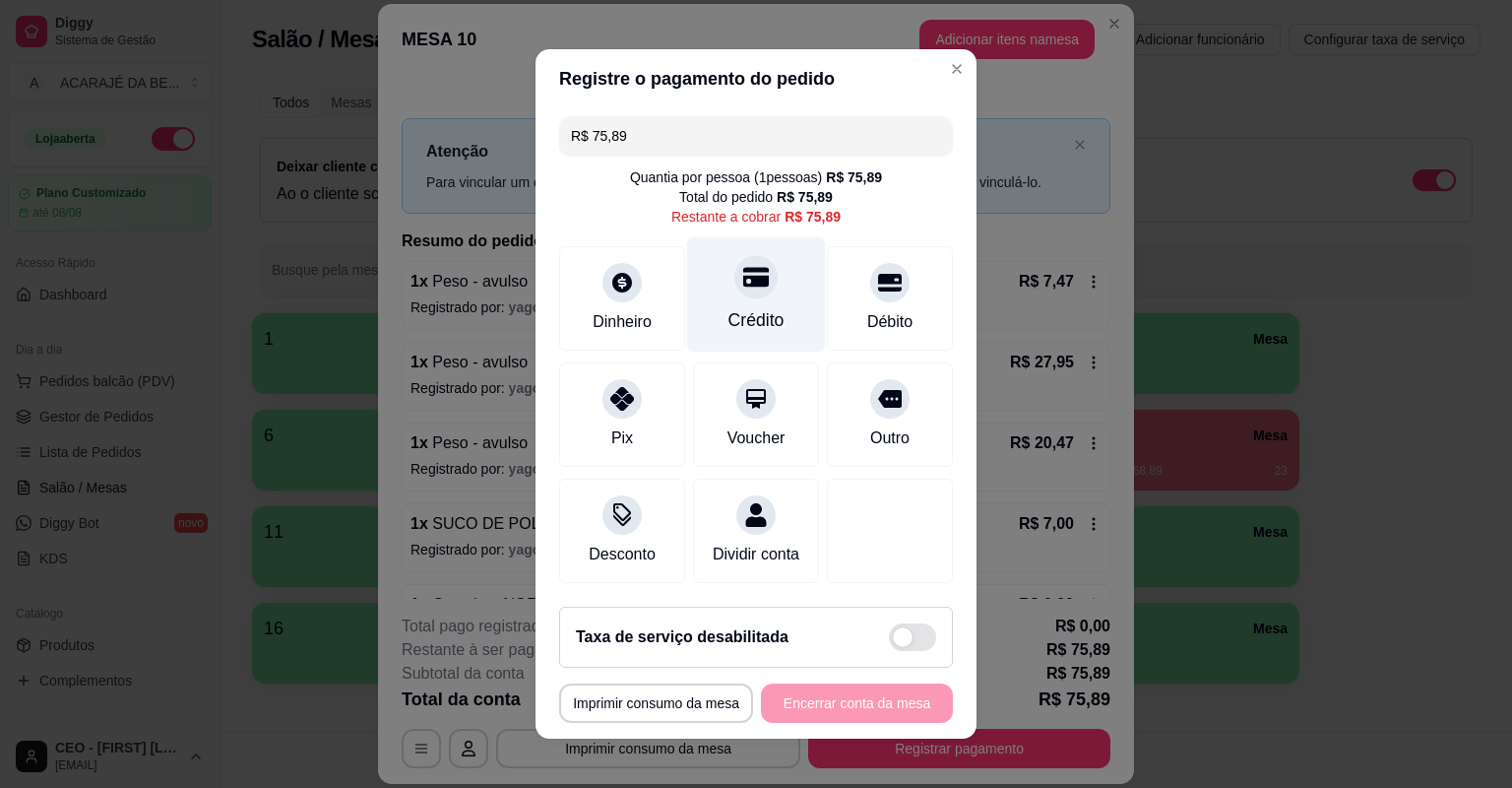 click 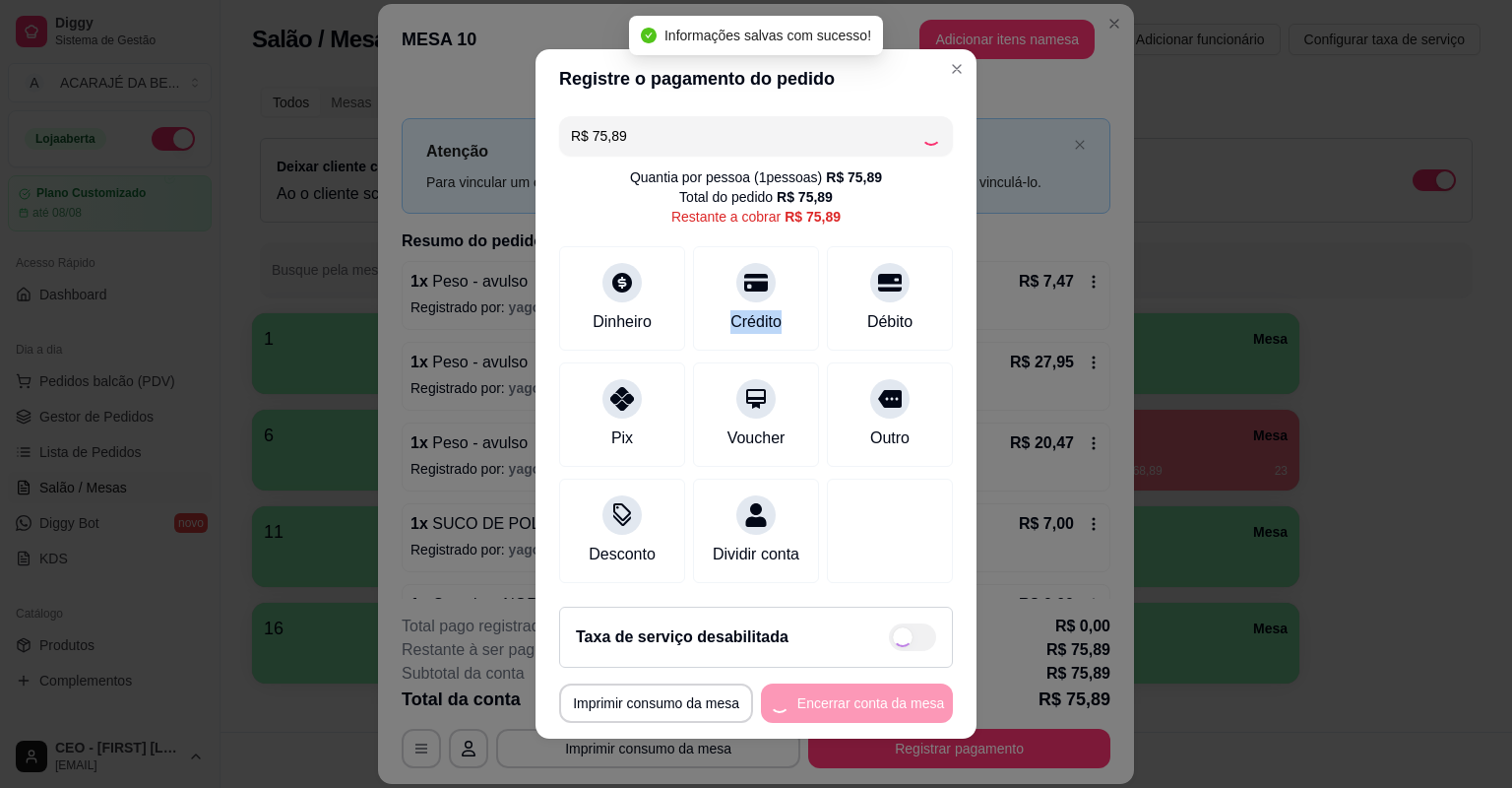 type on "R$ 0,00" 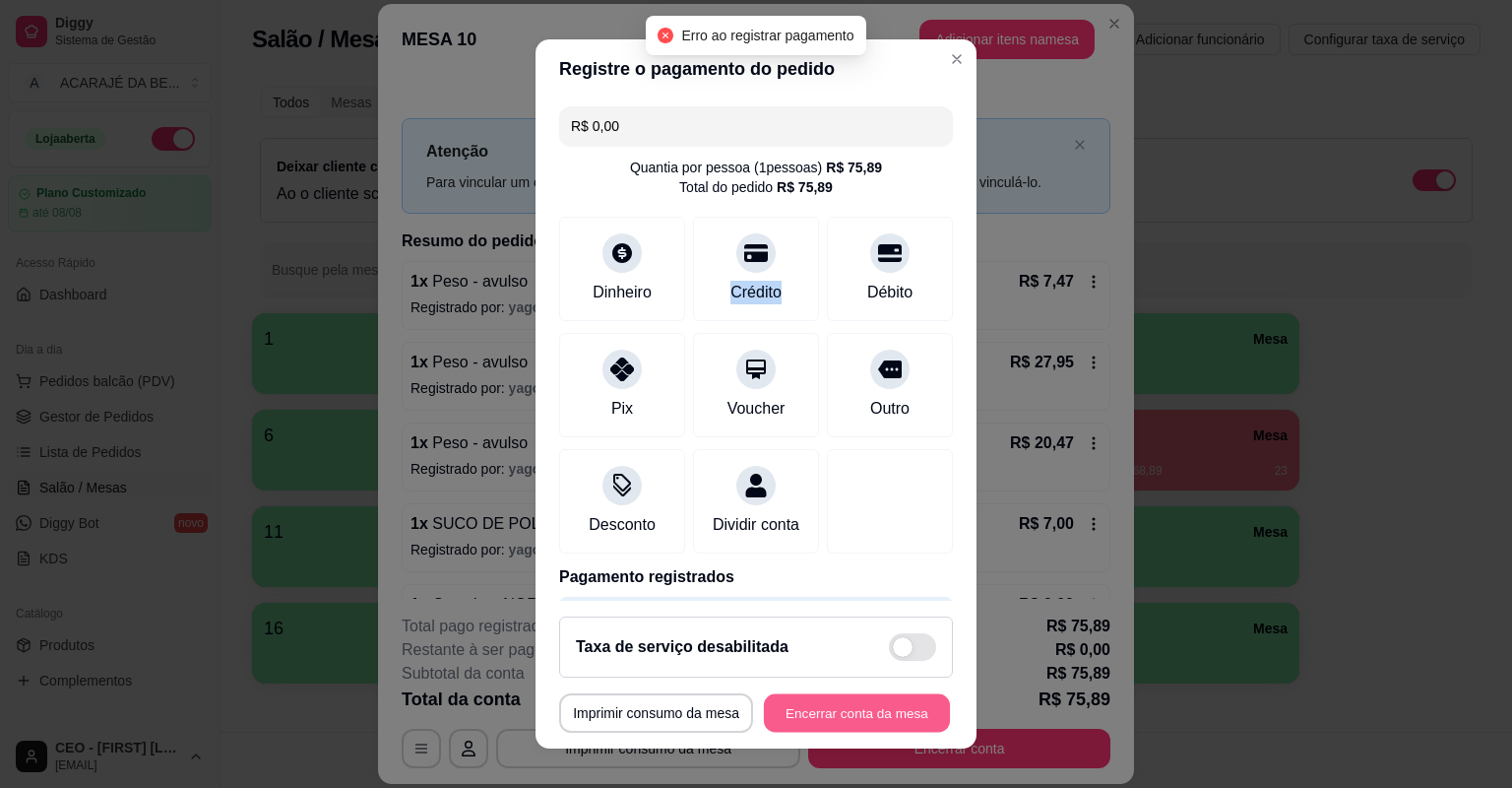 click on "Encerrar conta da mesa" at bounding box center (856, 713) 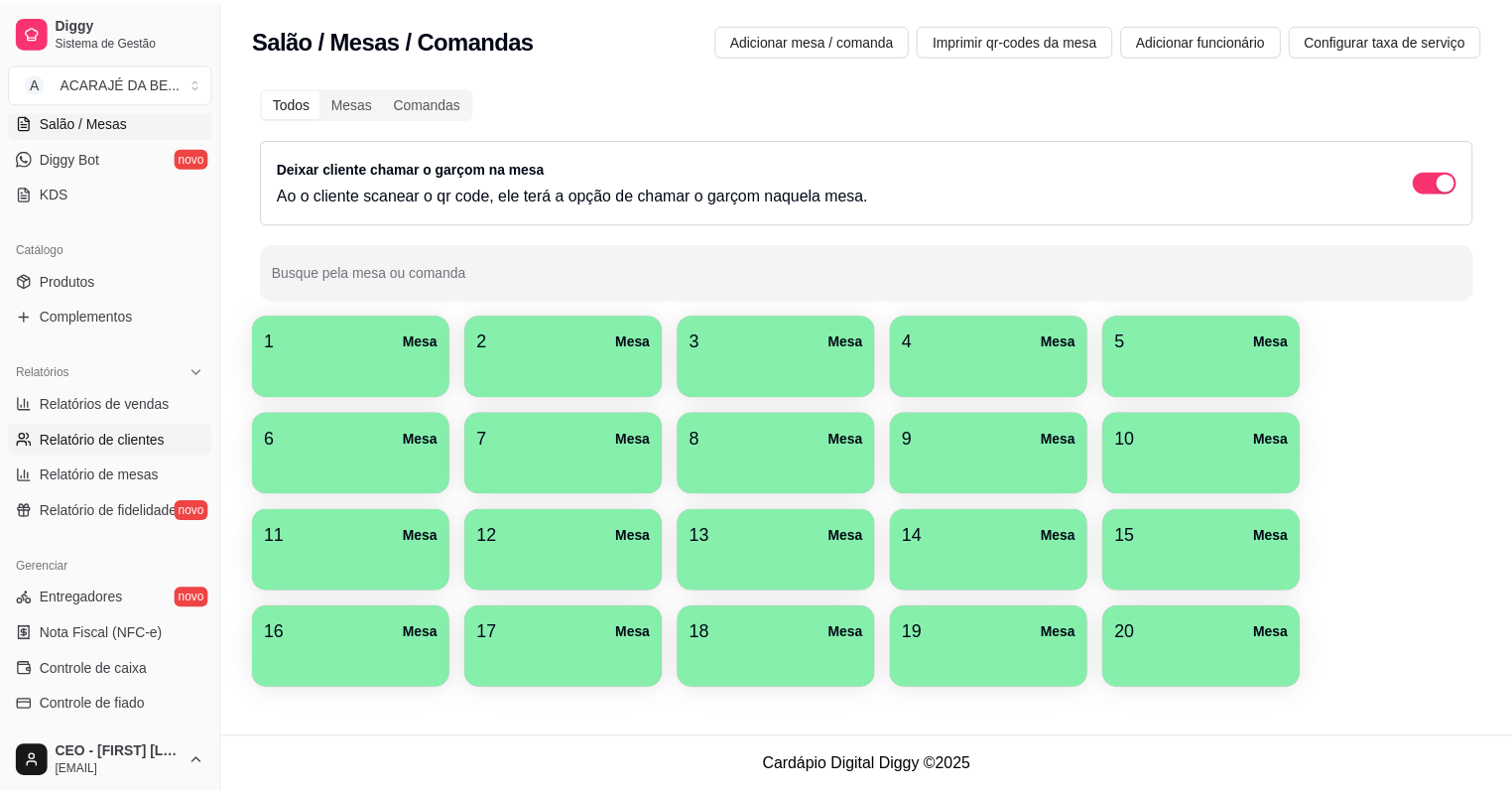 scroll, scrollTop: 397, scrollLeft: 0, axis: vertical 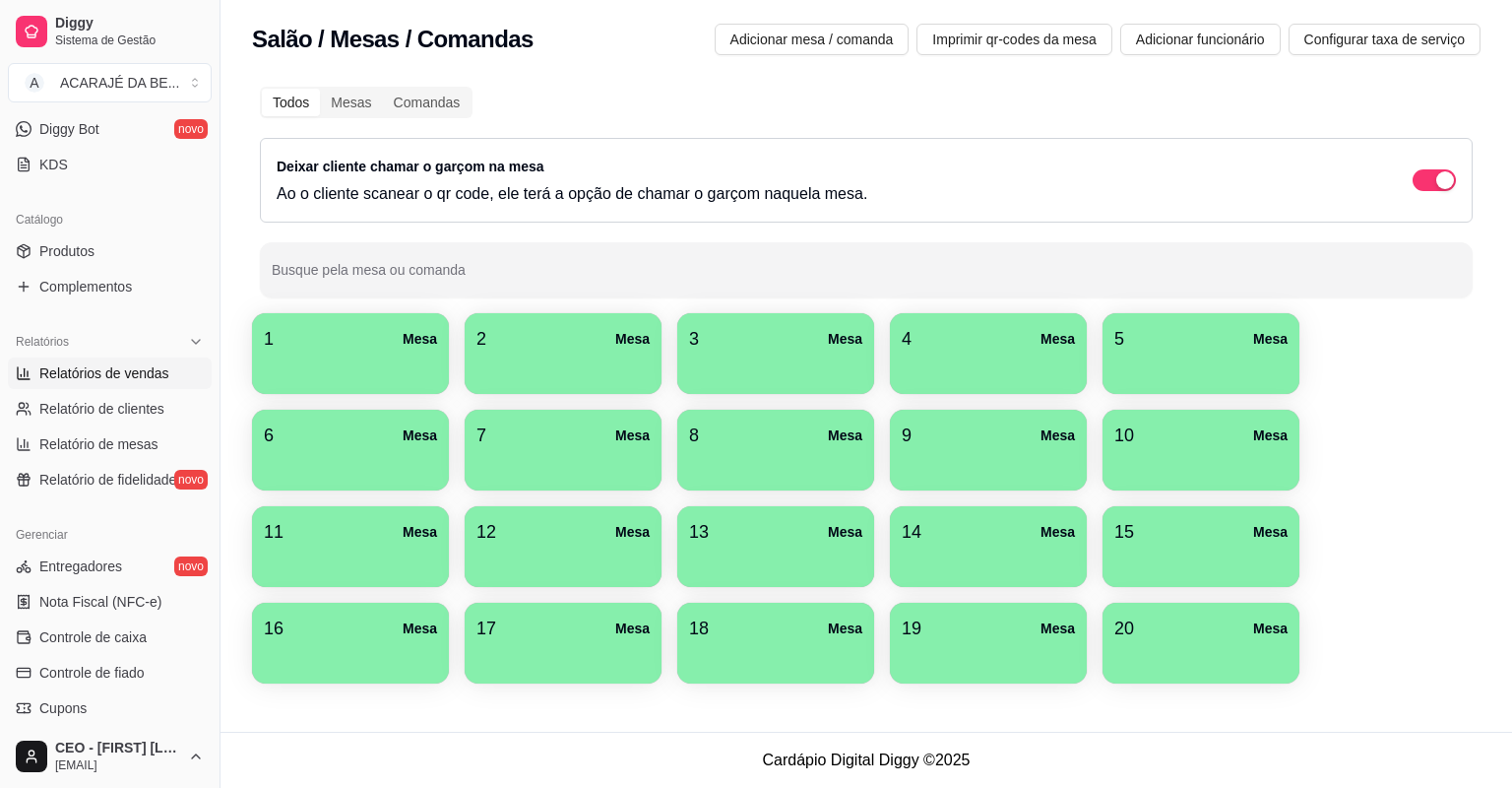 click on "Relatórios de vendas" at bounding box center (104, 373) 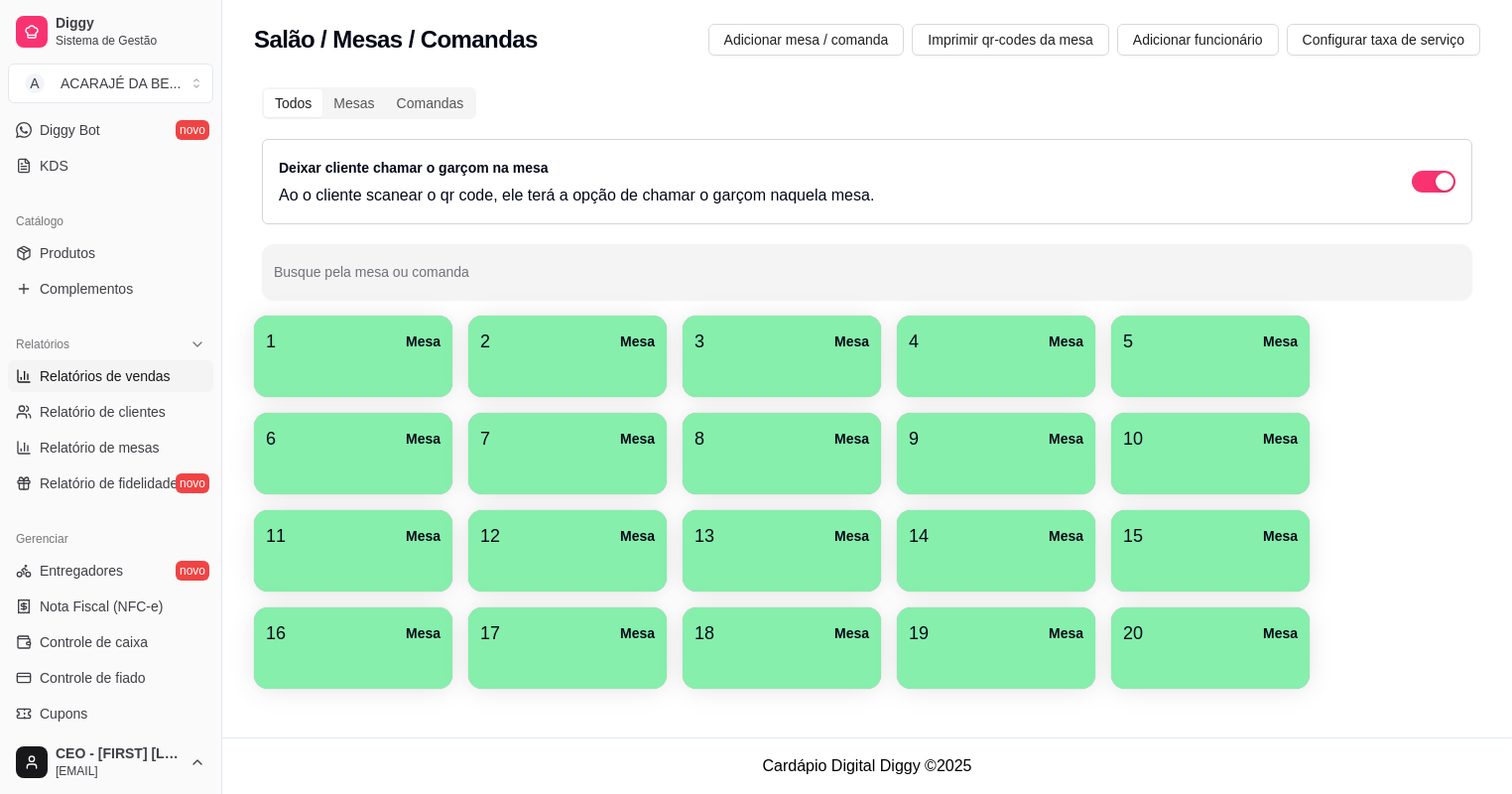 select on "ALL" 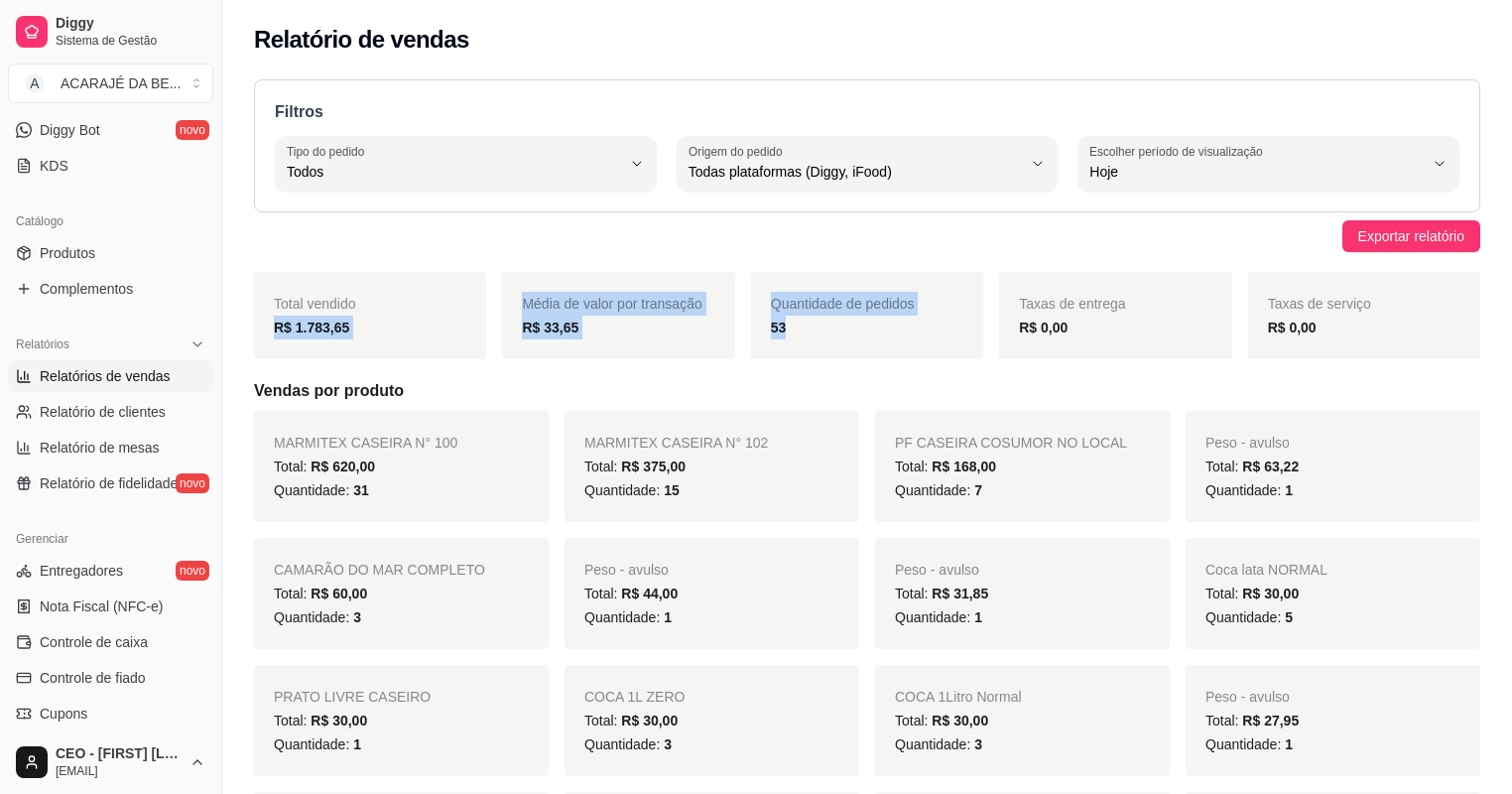 drag, startPoint x: 258, startPoint y: 340, endPoint x: 887, endPoint y: 336, distance: 629.01272 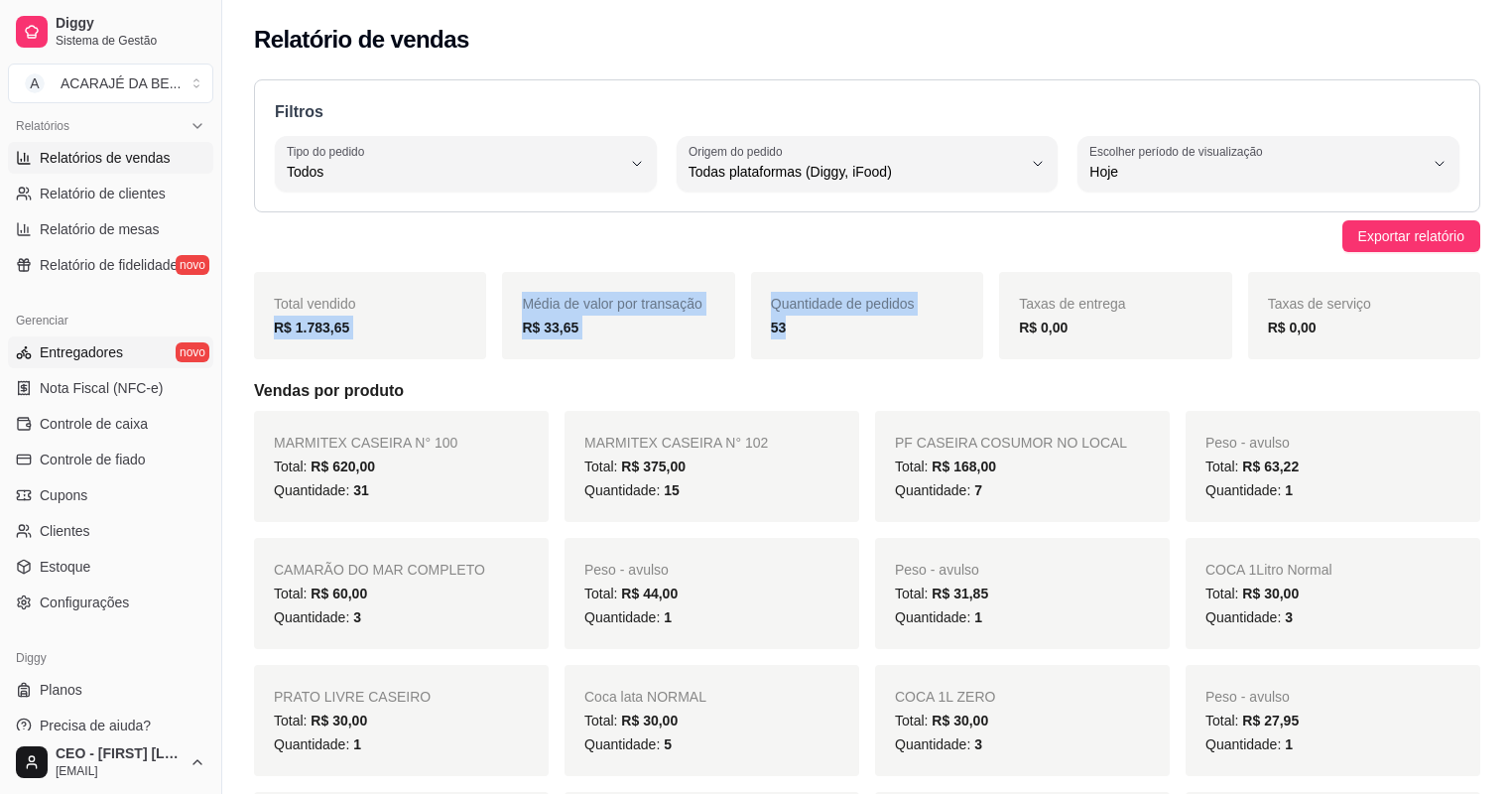 scroll, scrollTop: 633, scrollLeft: 0, axis: vertical 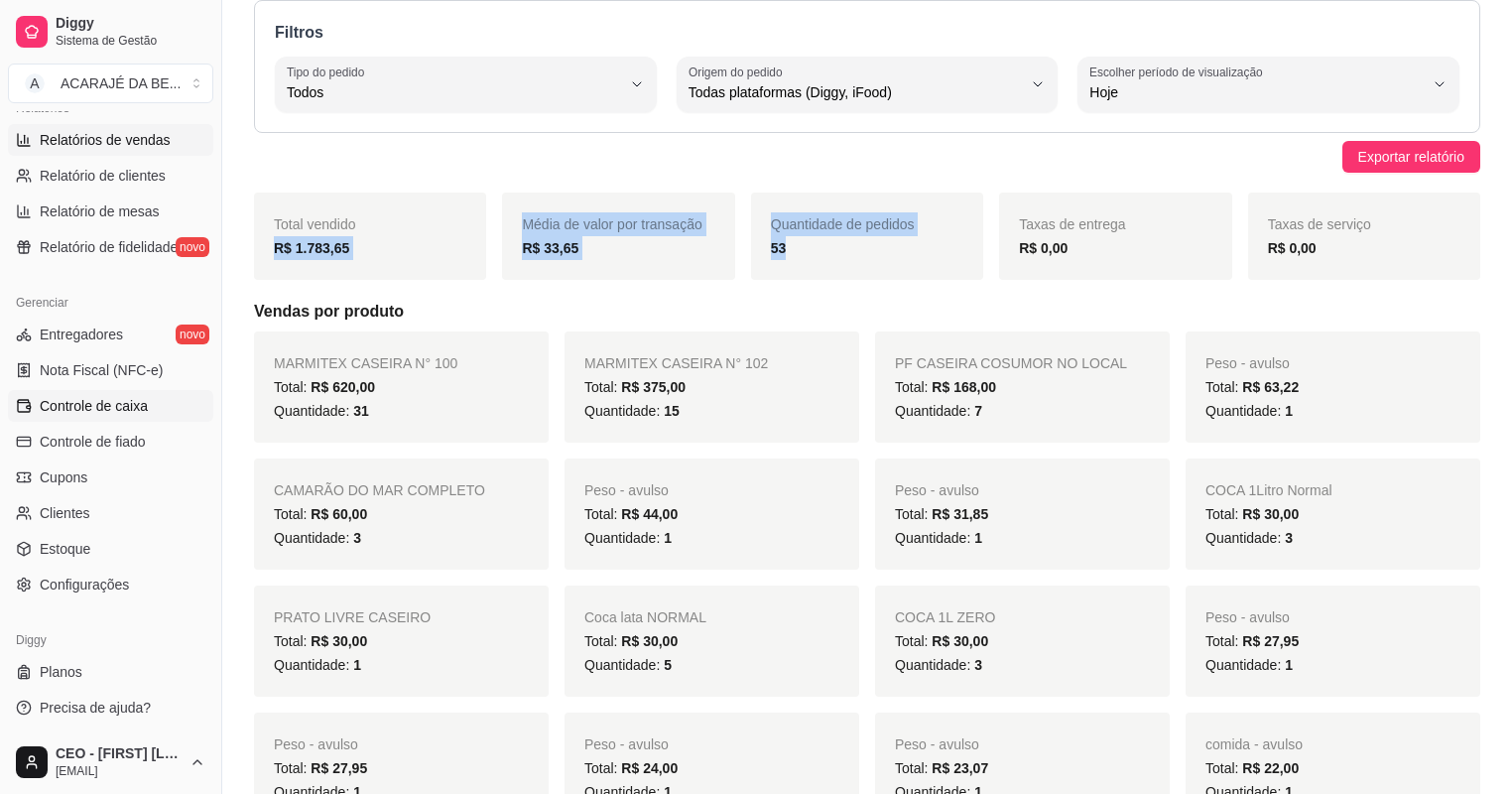 click on "Controle de caixa" at bounding box center (93, 406) 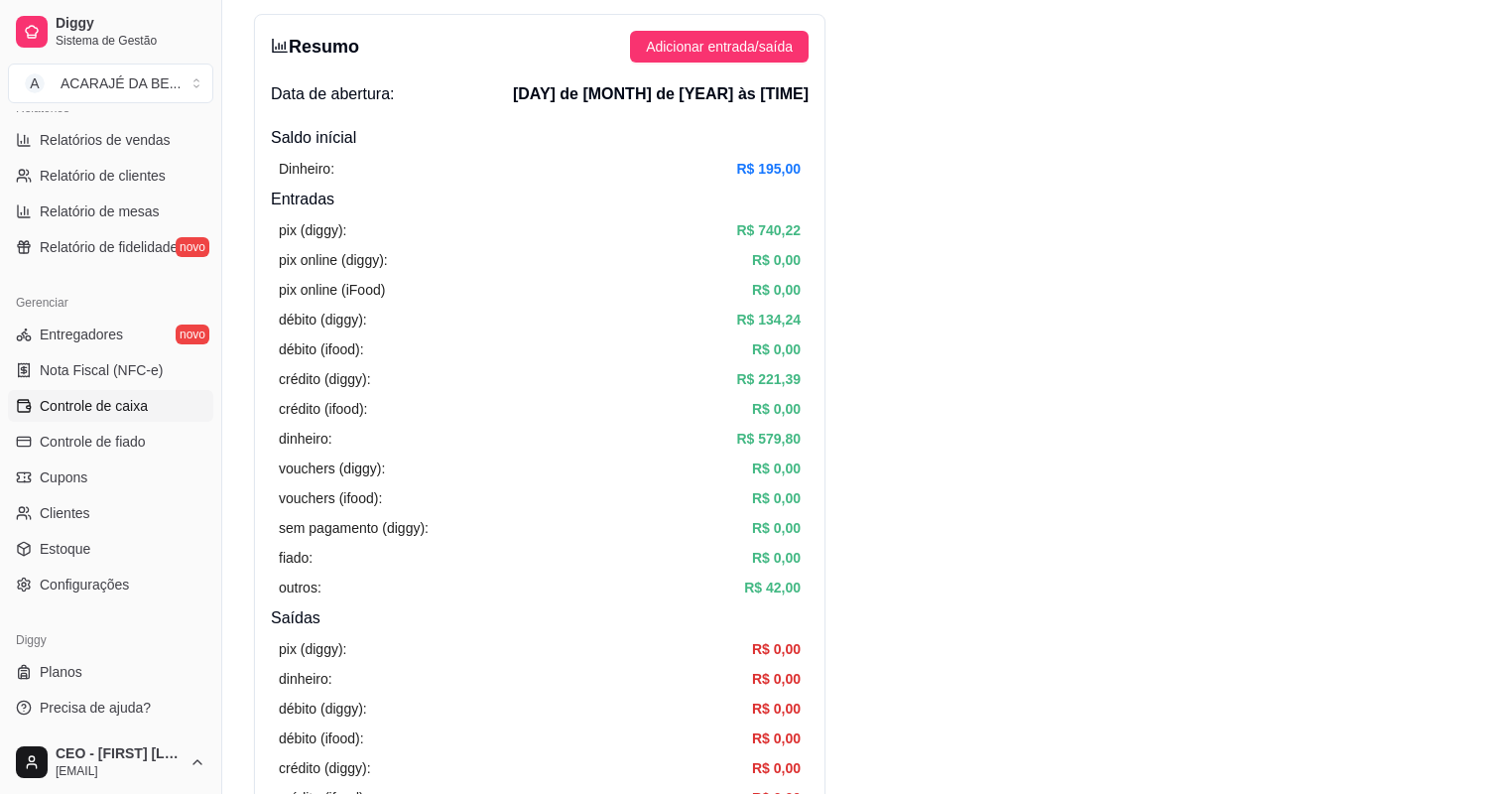 scroll, scrollTop: 0, scrollLeft: 0, axis: both 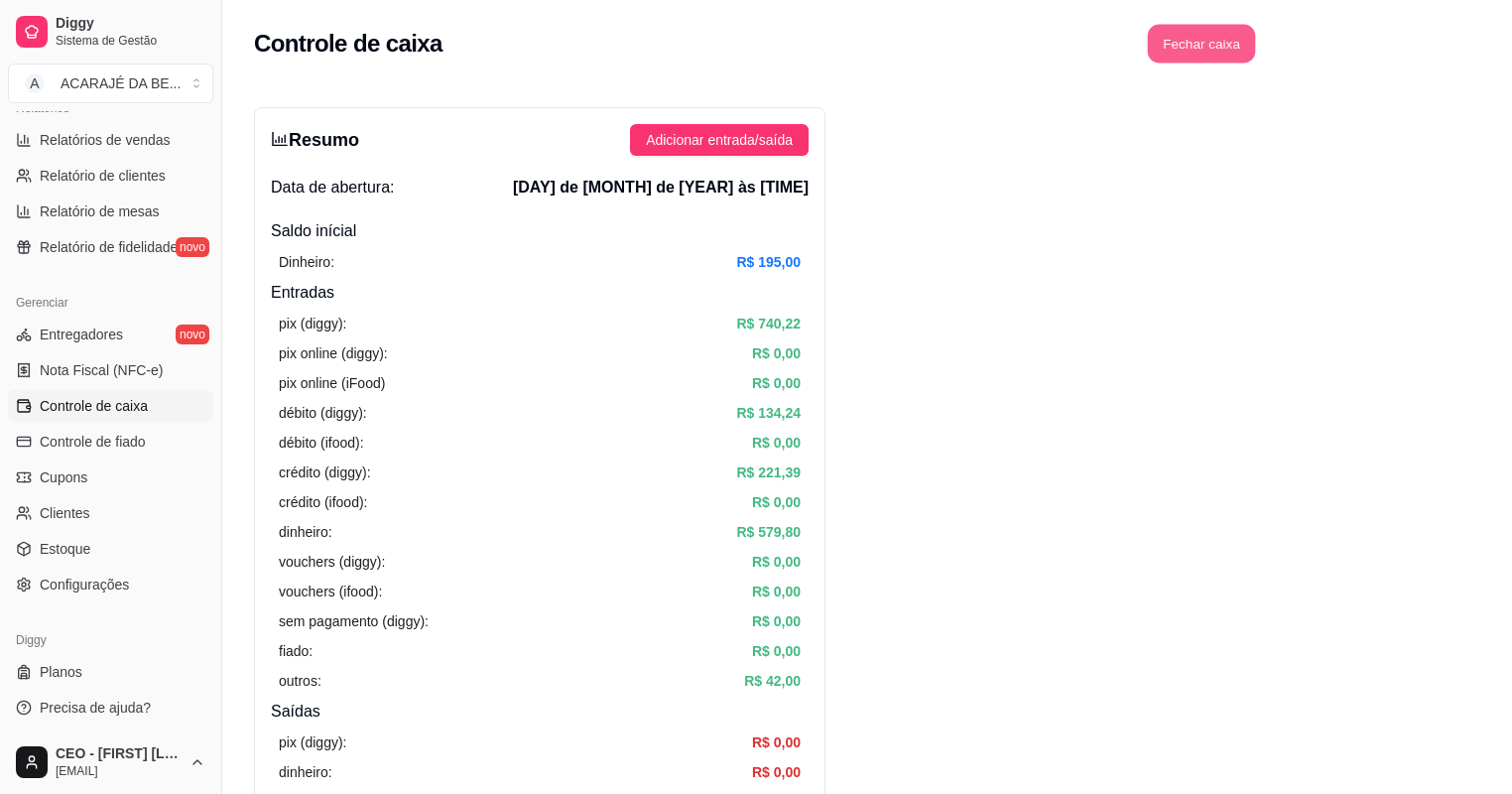 click on "Fechar caixa" at bounding box center (1200, 44) 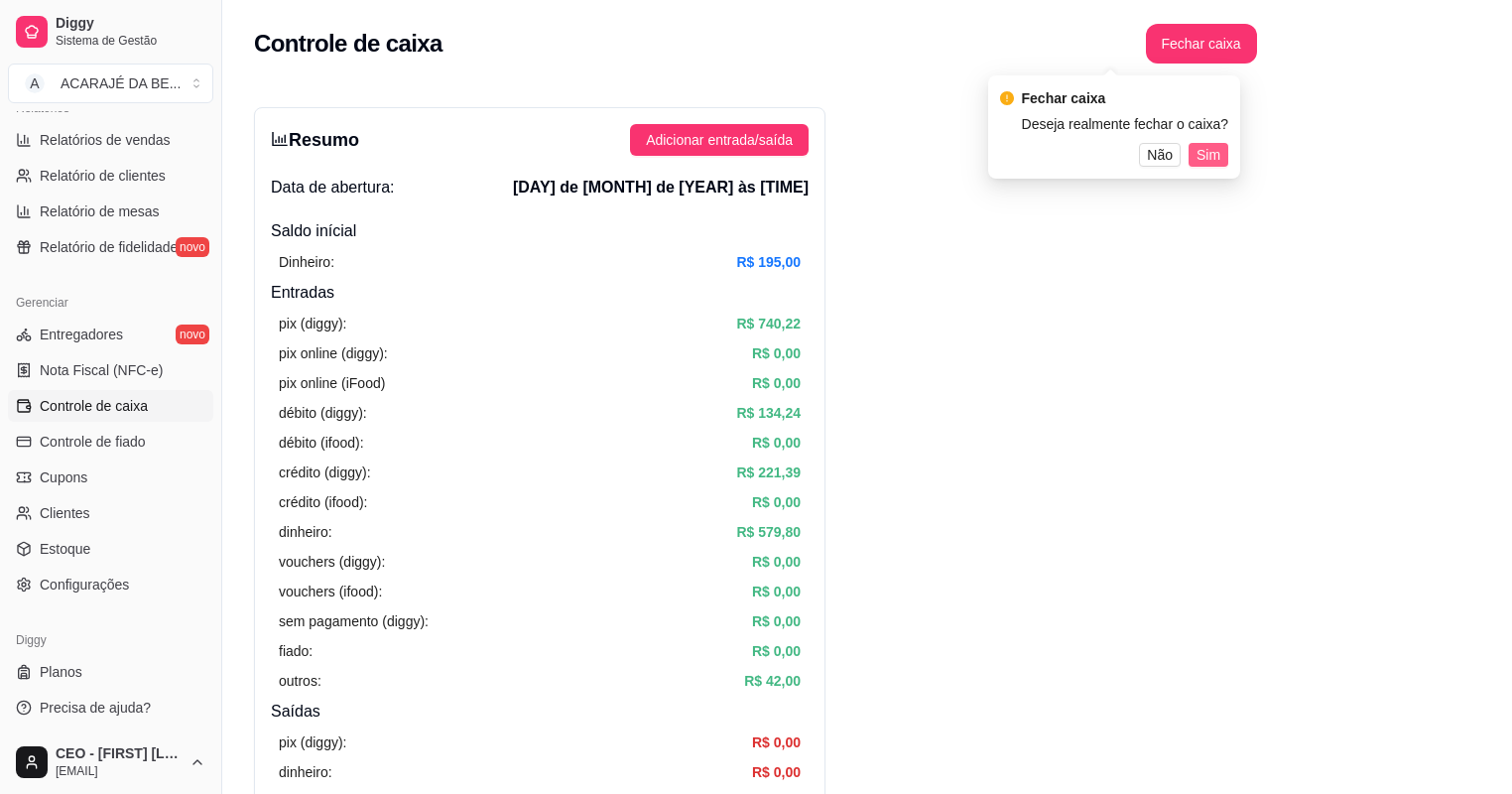 click on "Sim" at bounding box center (1208, 155) 